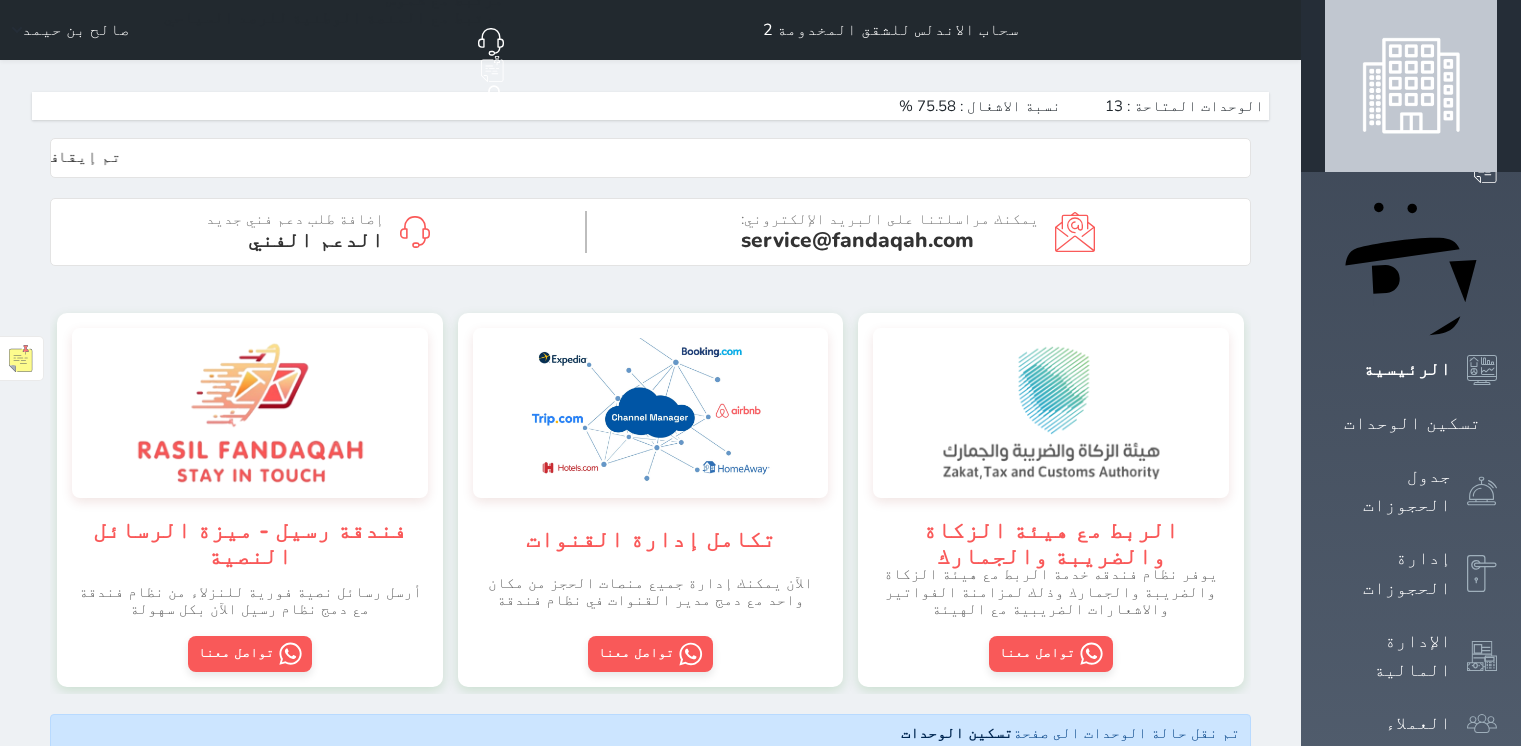 scroll, scrollTop: 0, scrollLeft: 0, axis: both 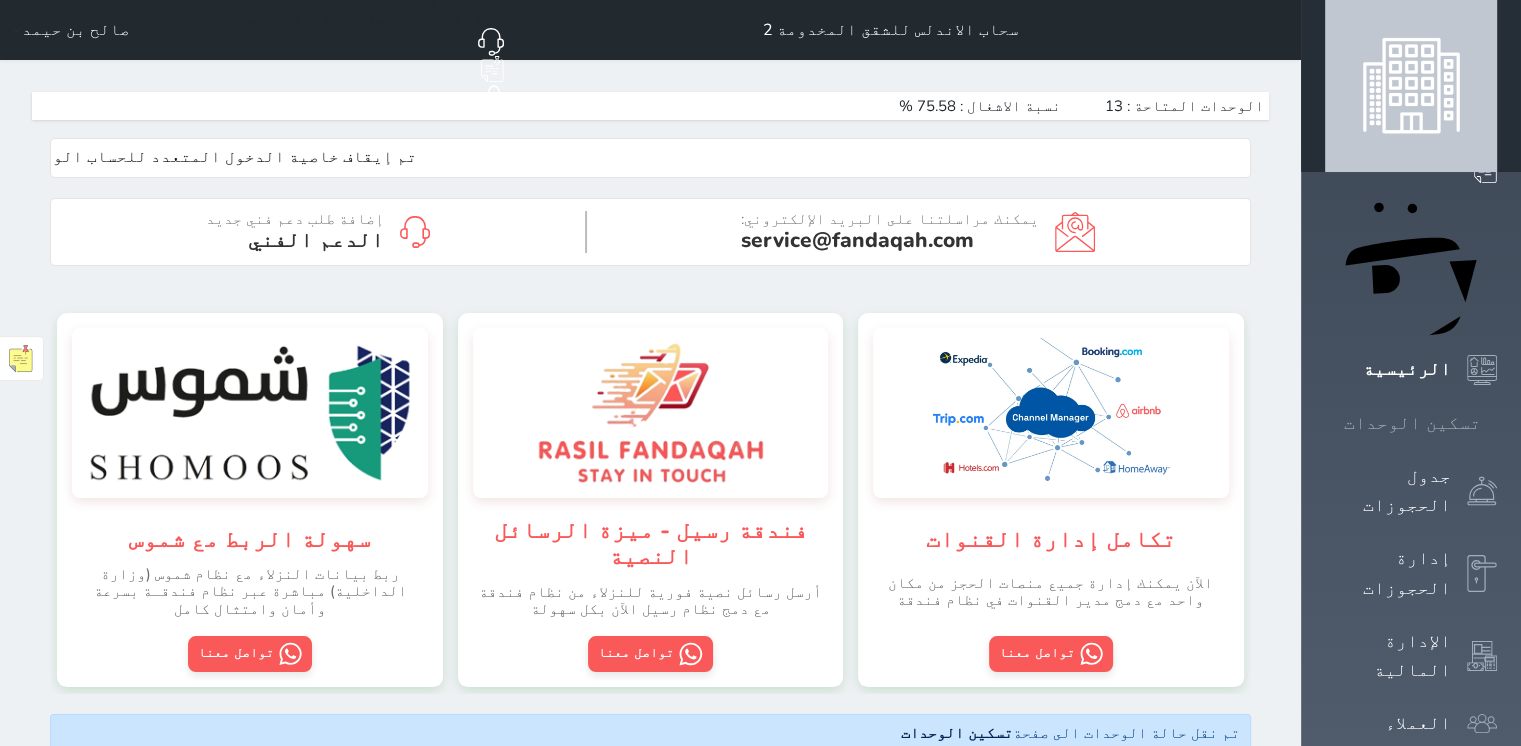 click at bounding box center (1497, 423) 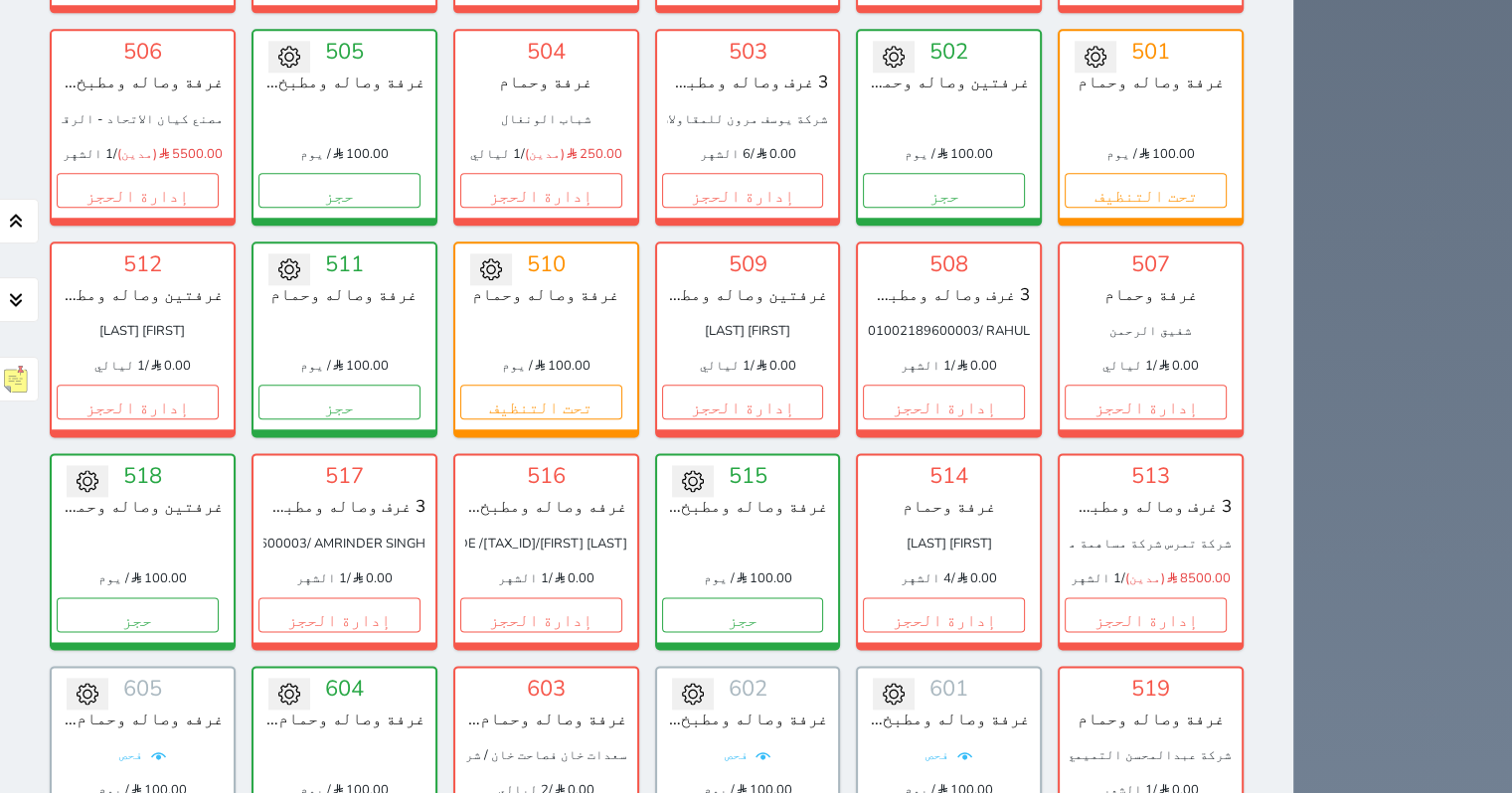 scroll, scrollTop: 2439, scrollLeft: 0, axis: vertical 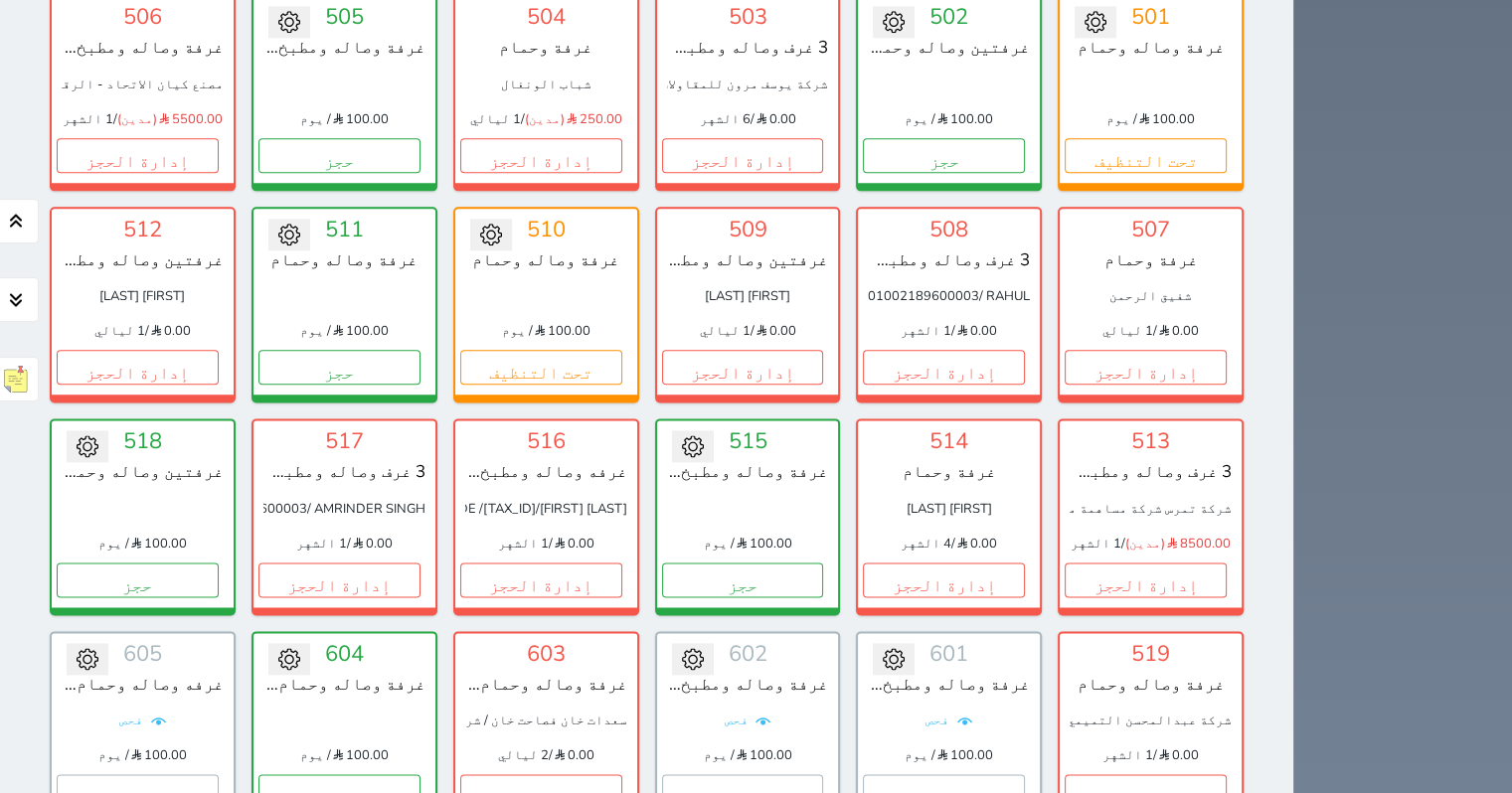 click 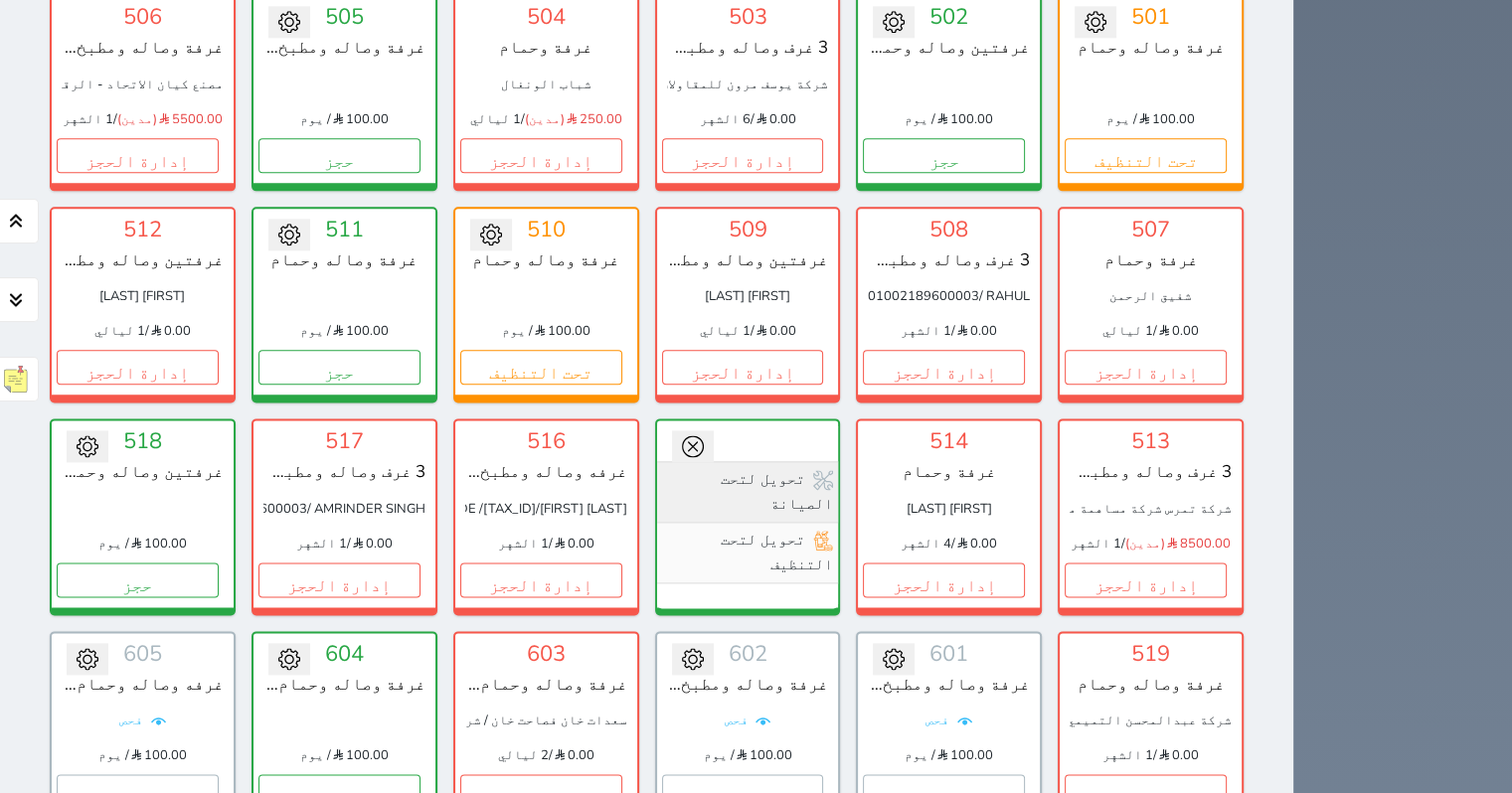 click on "تحويل لتحت الصيانة" at bounding box center [748, 491] 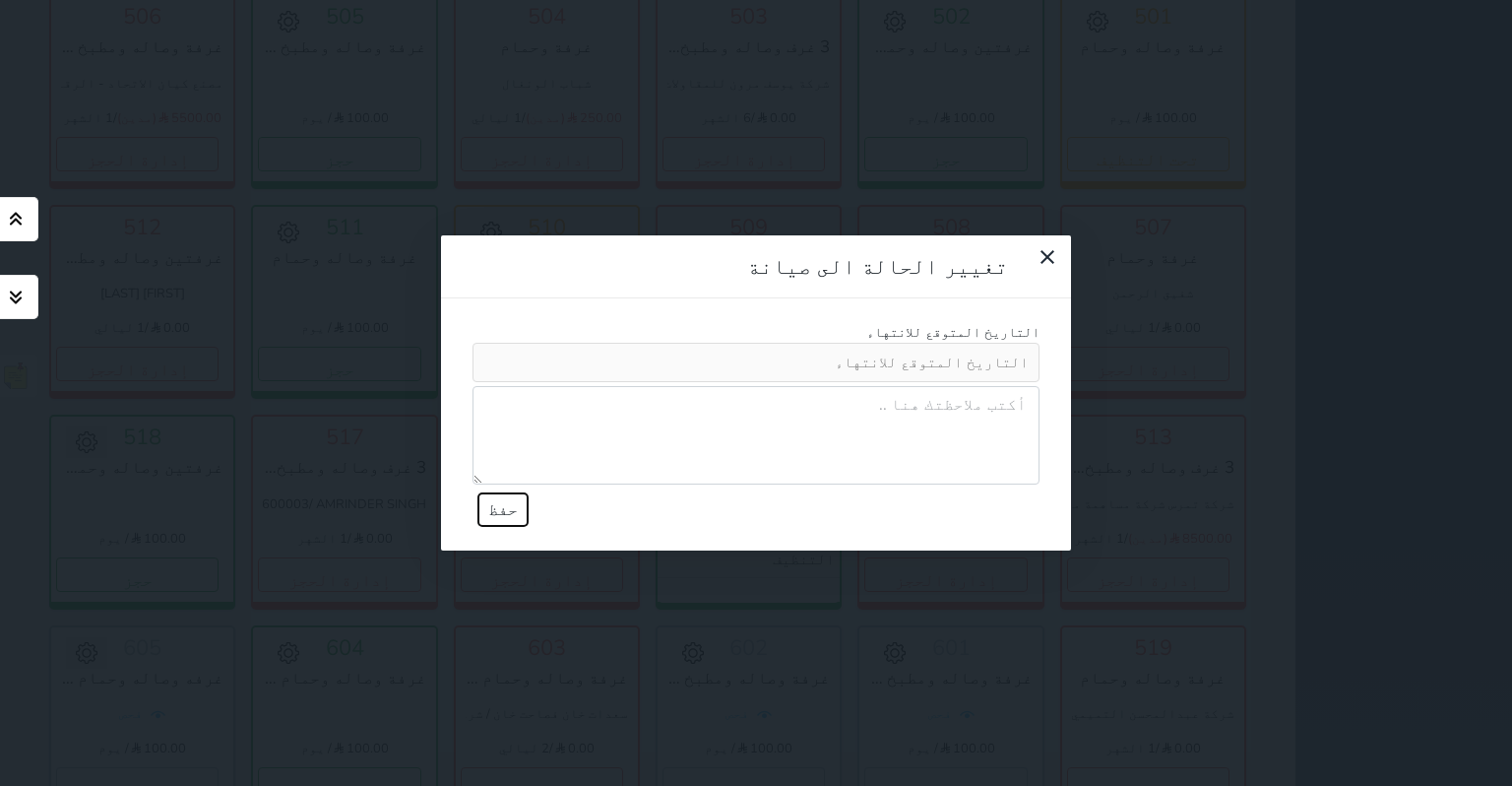 click on "حفظ" at bounding box center (503, 509) 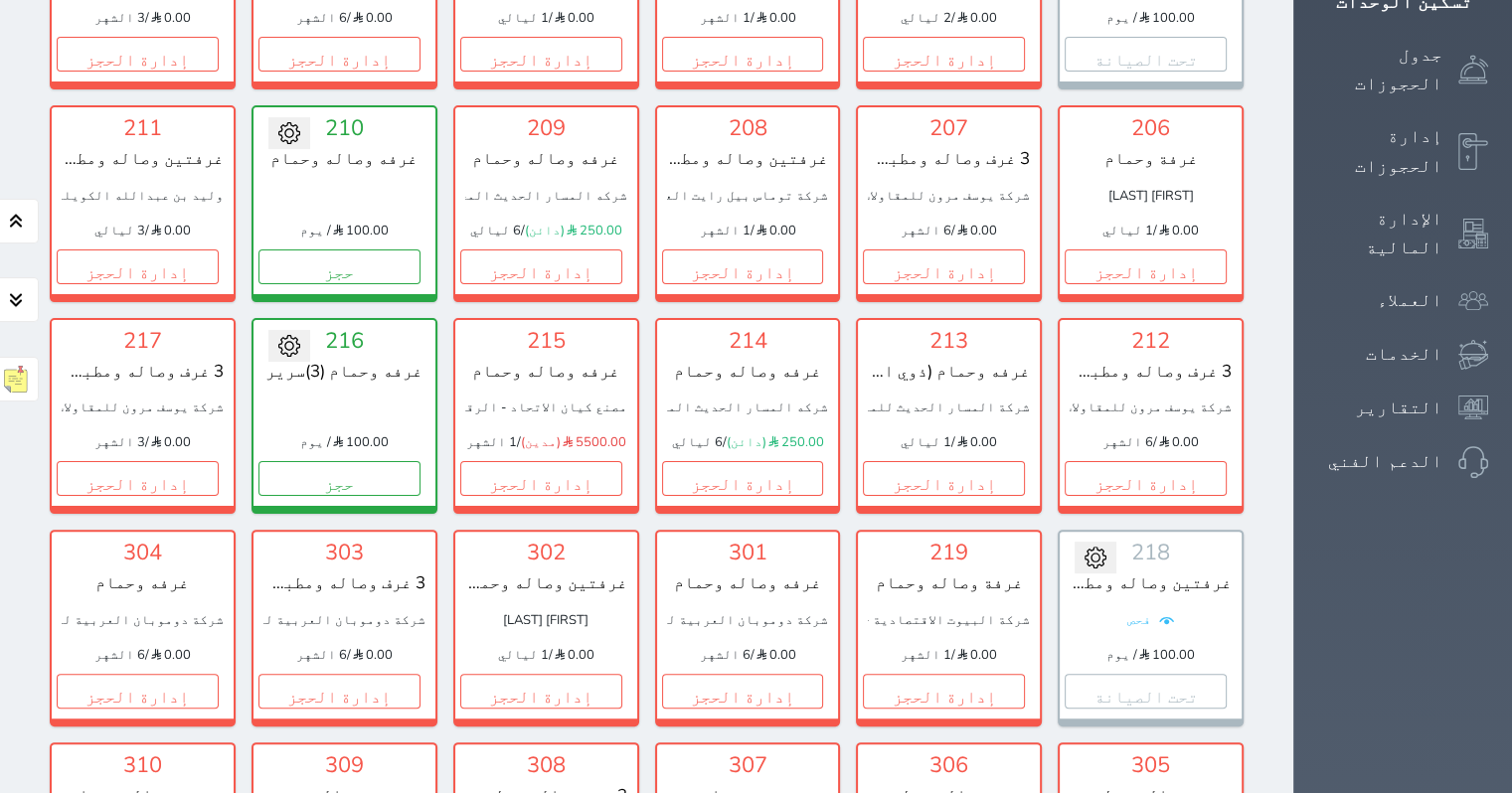 scroll, scrollTop: 153, scrollLeft: 0, axis: vertical 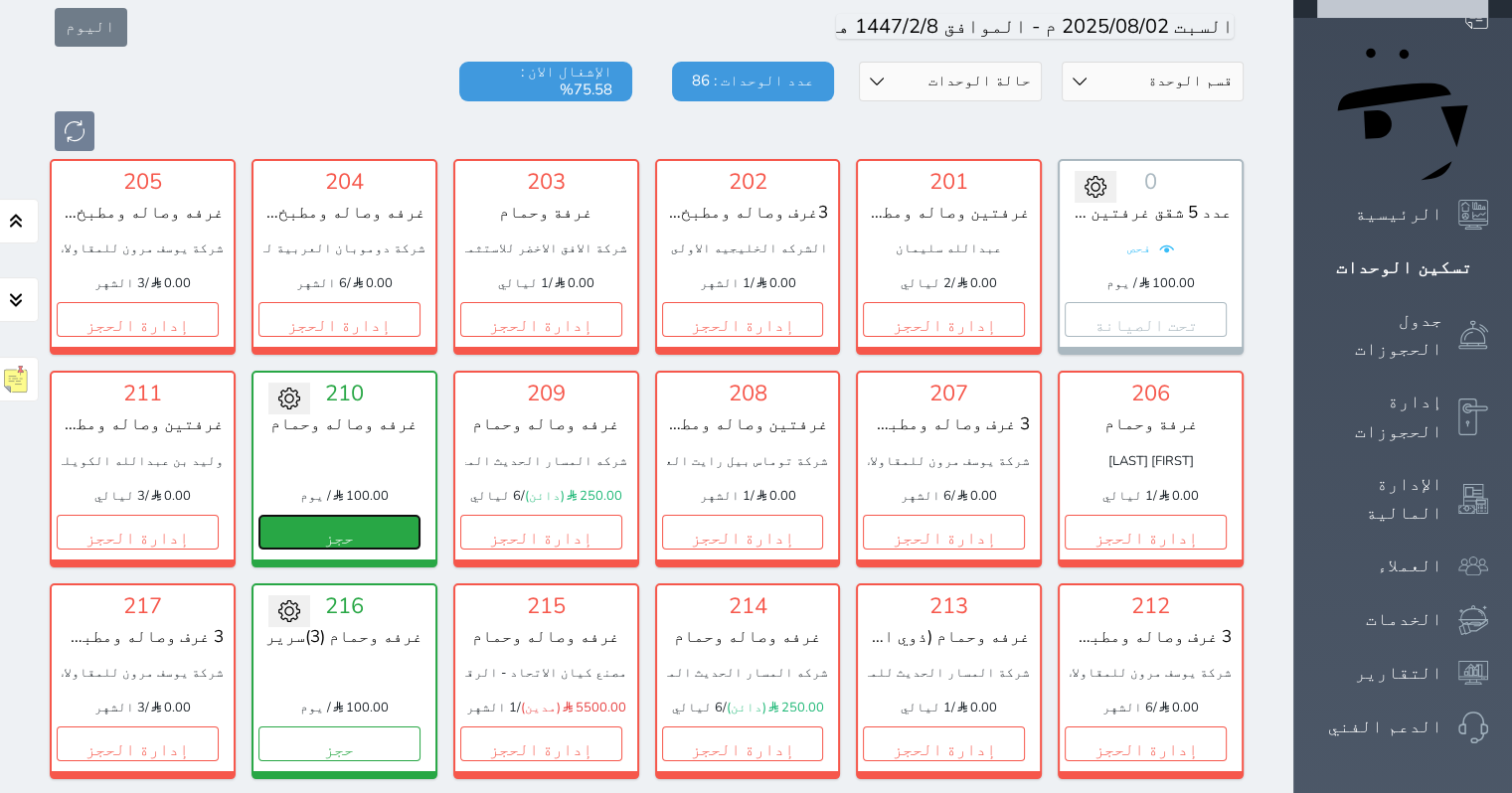 click on "حجز" at bounding box center (339, 532) 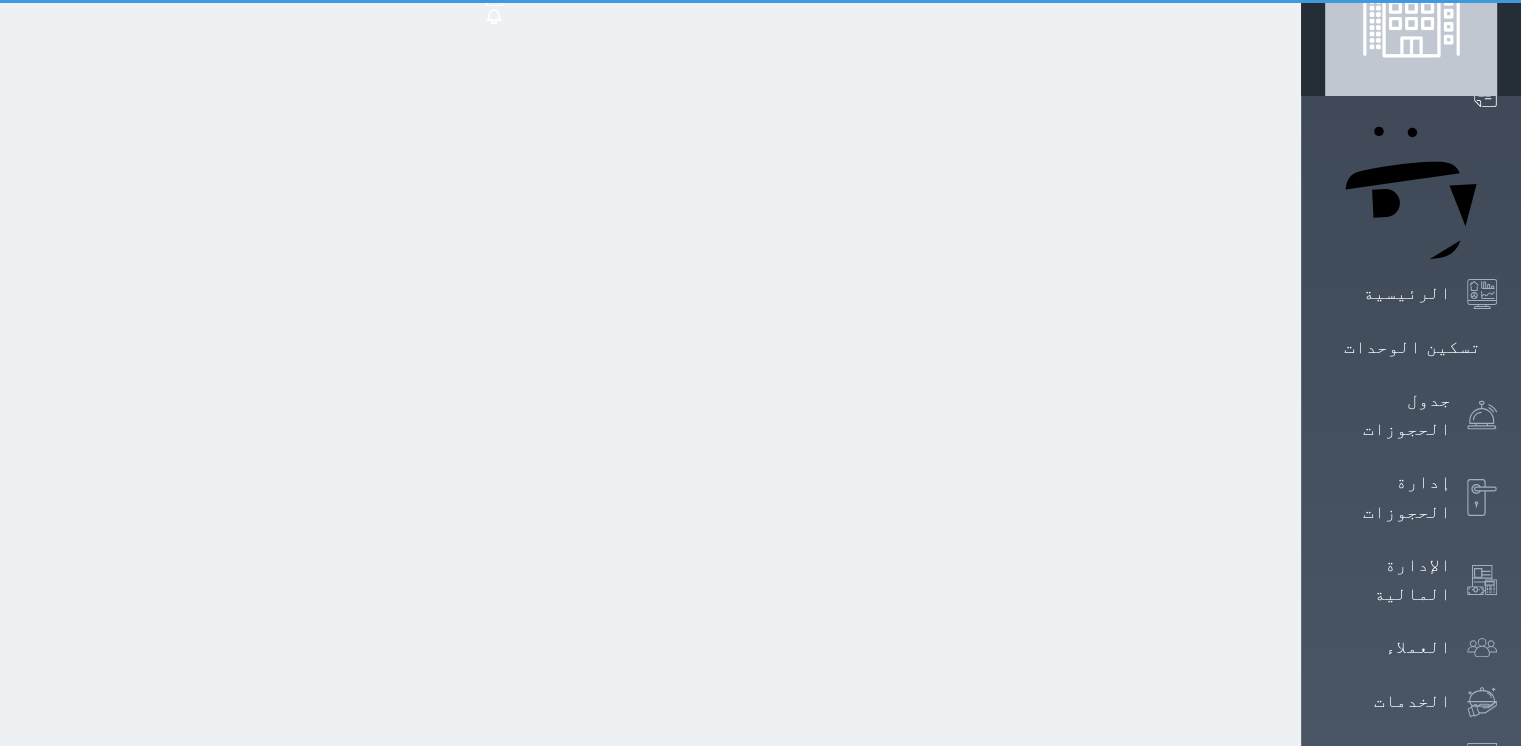 scroll, scrollTop: 0, scrollLeft: 0, axis: both 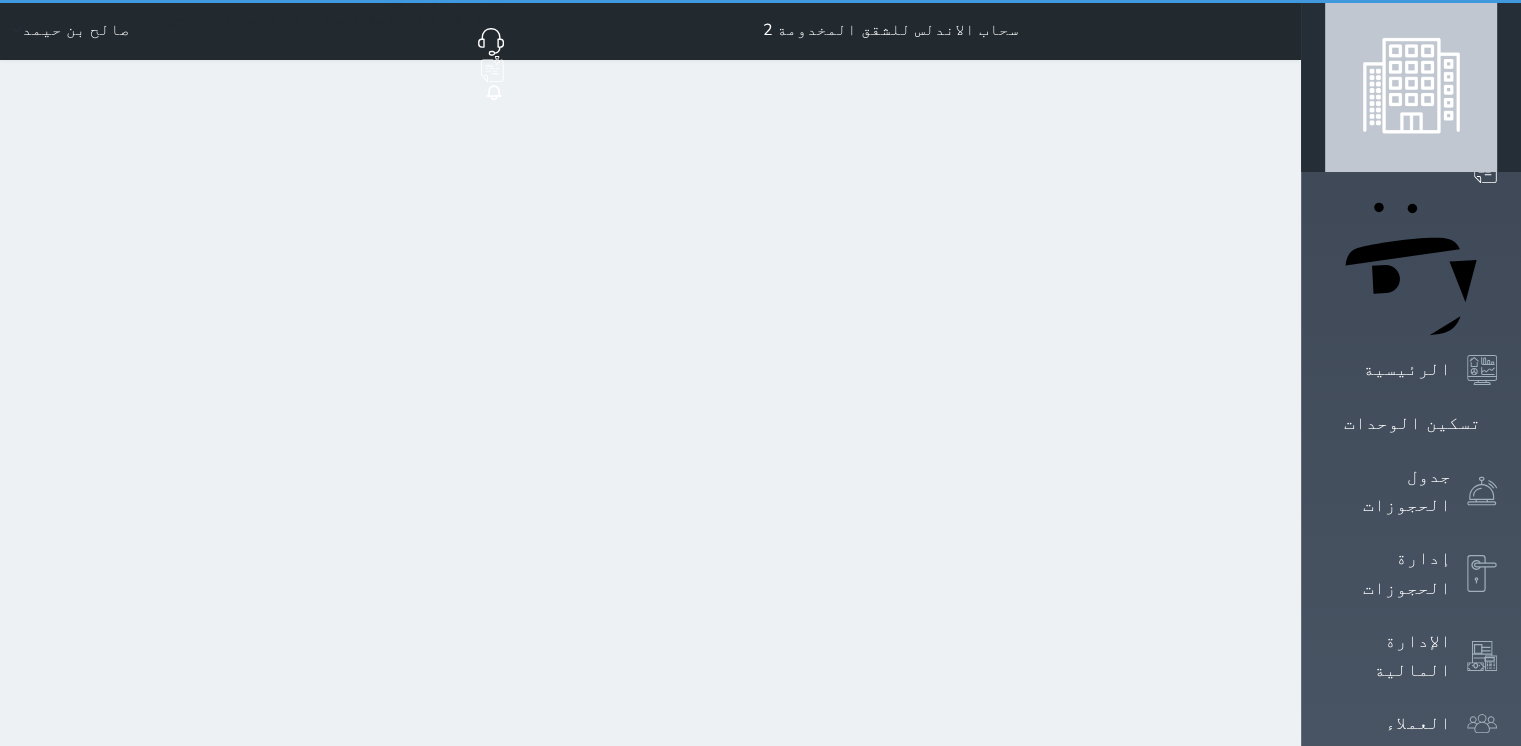 select on "1" 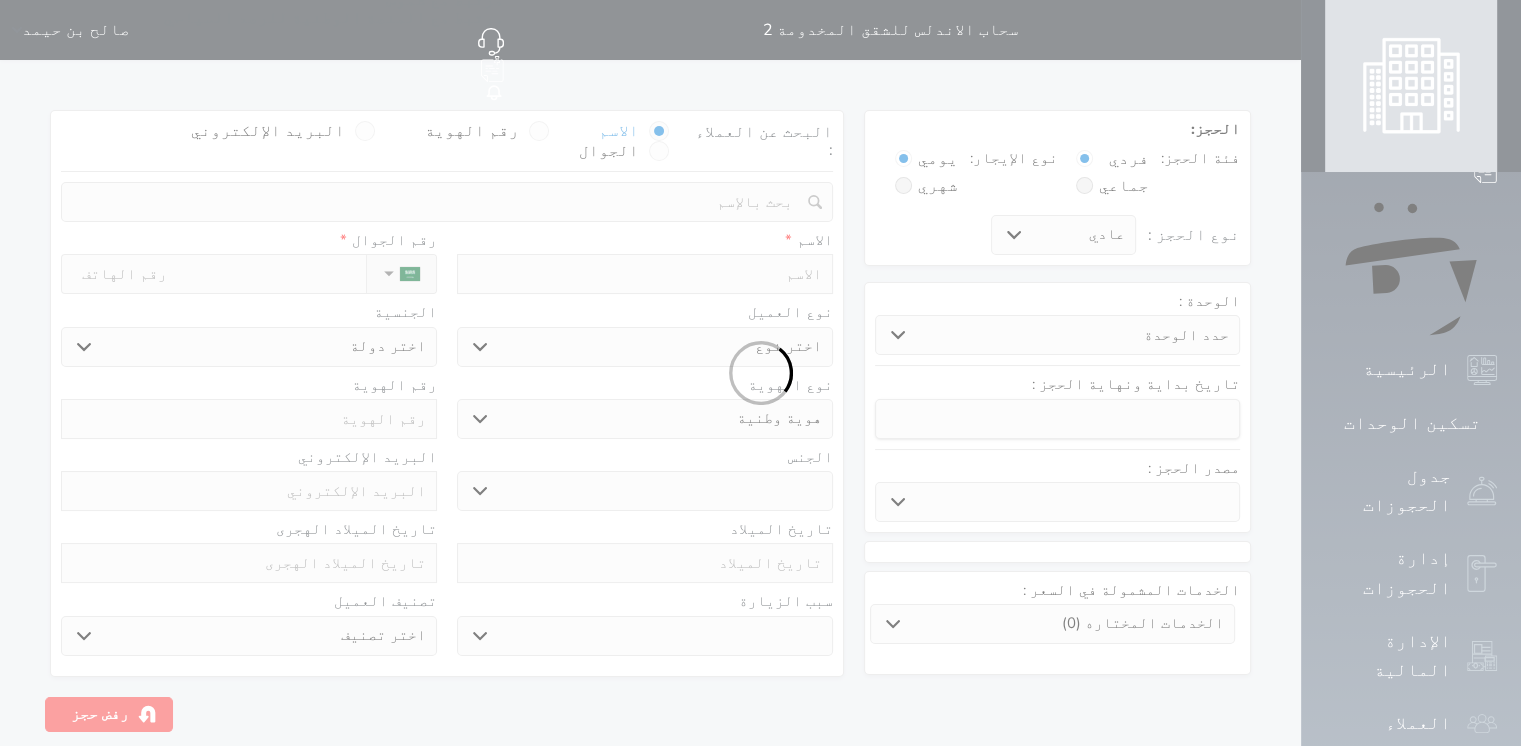 select 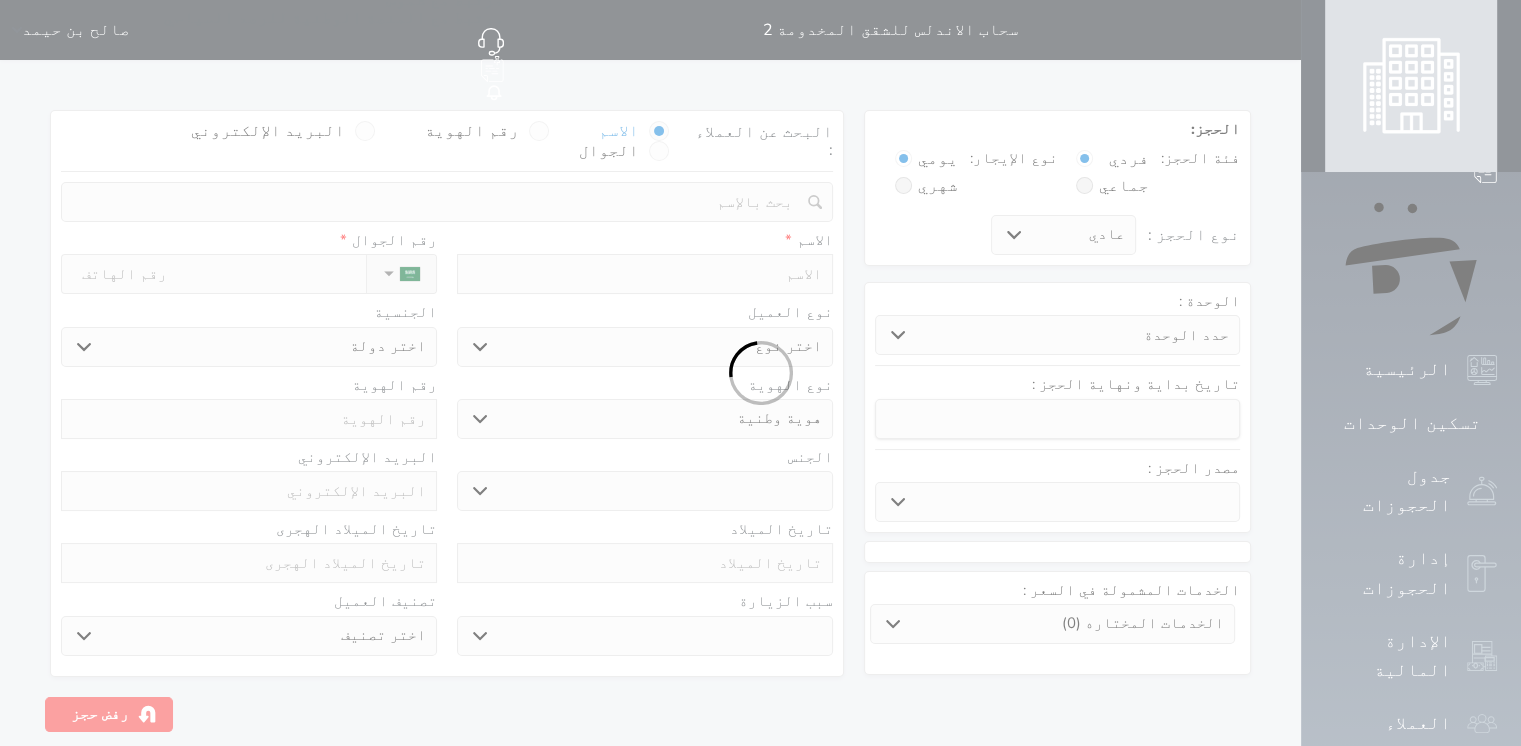 select 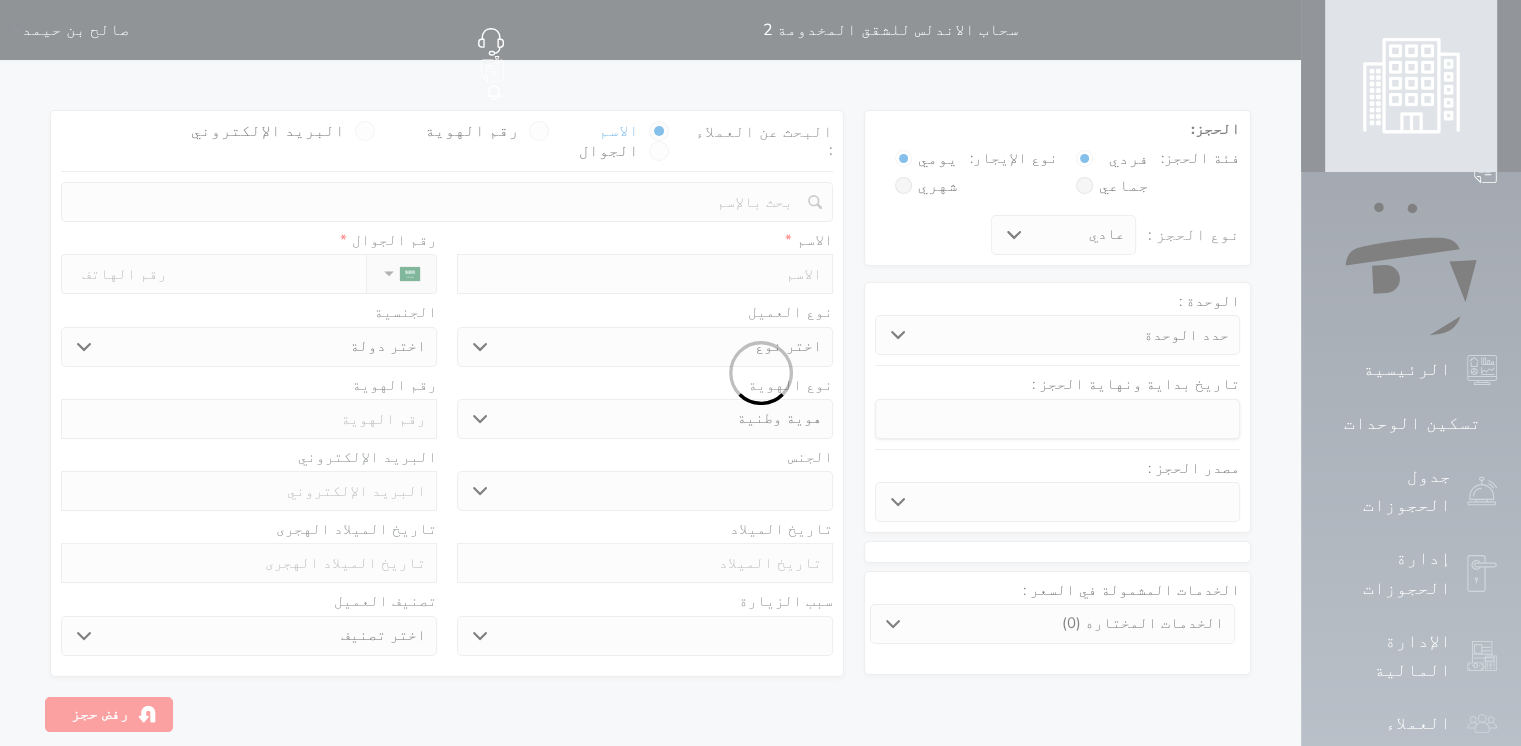 select 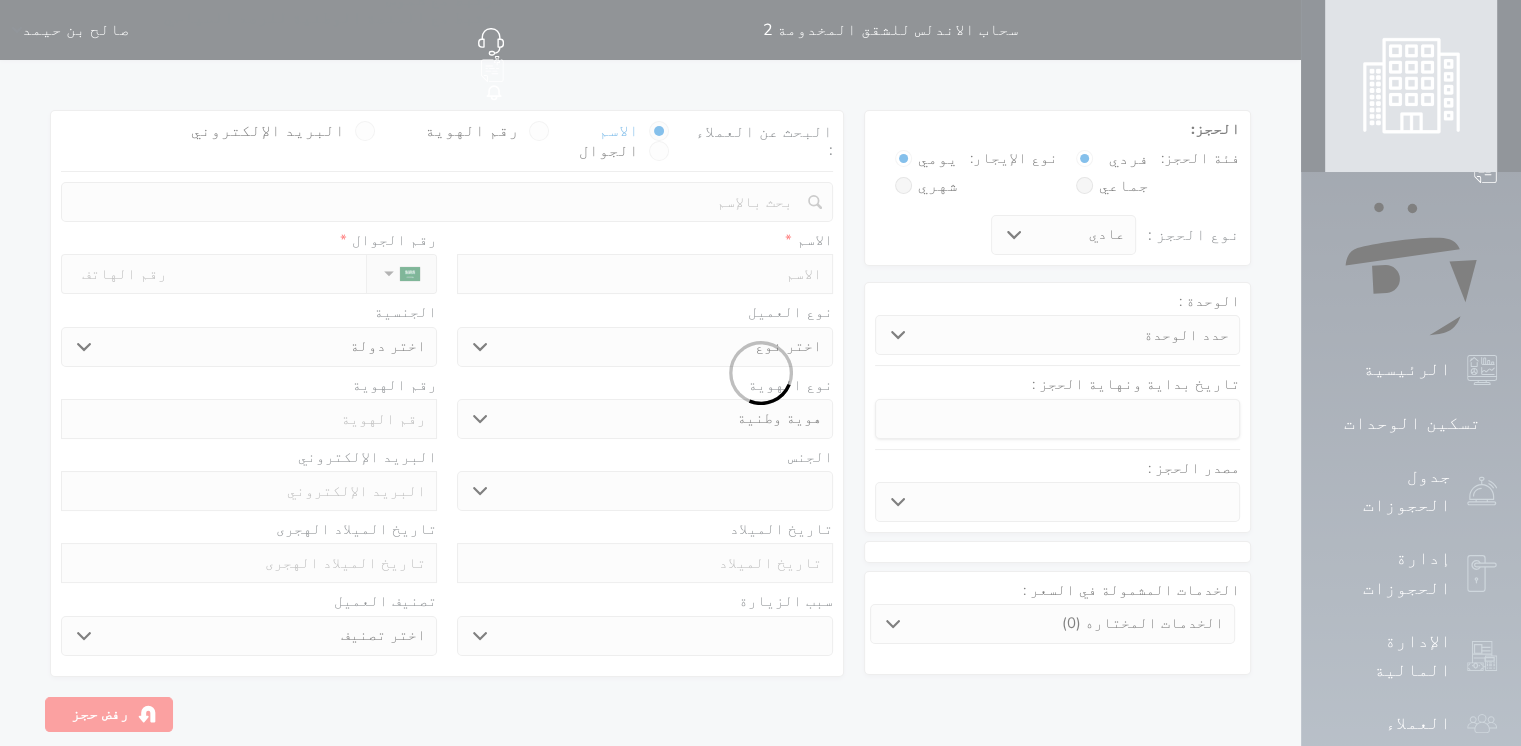 select 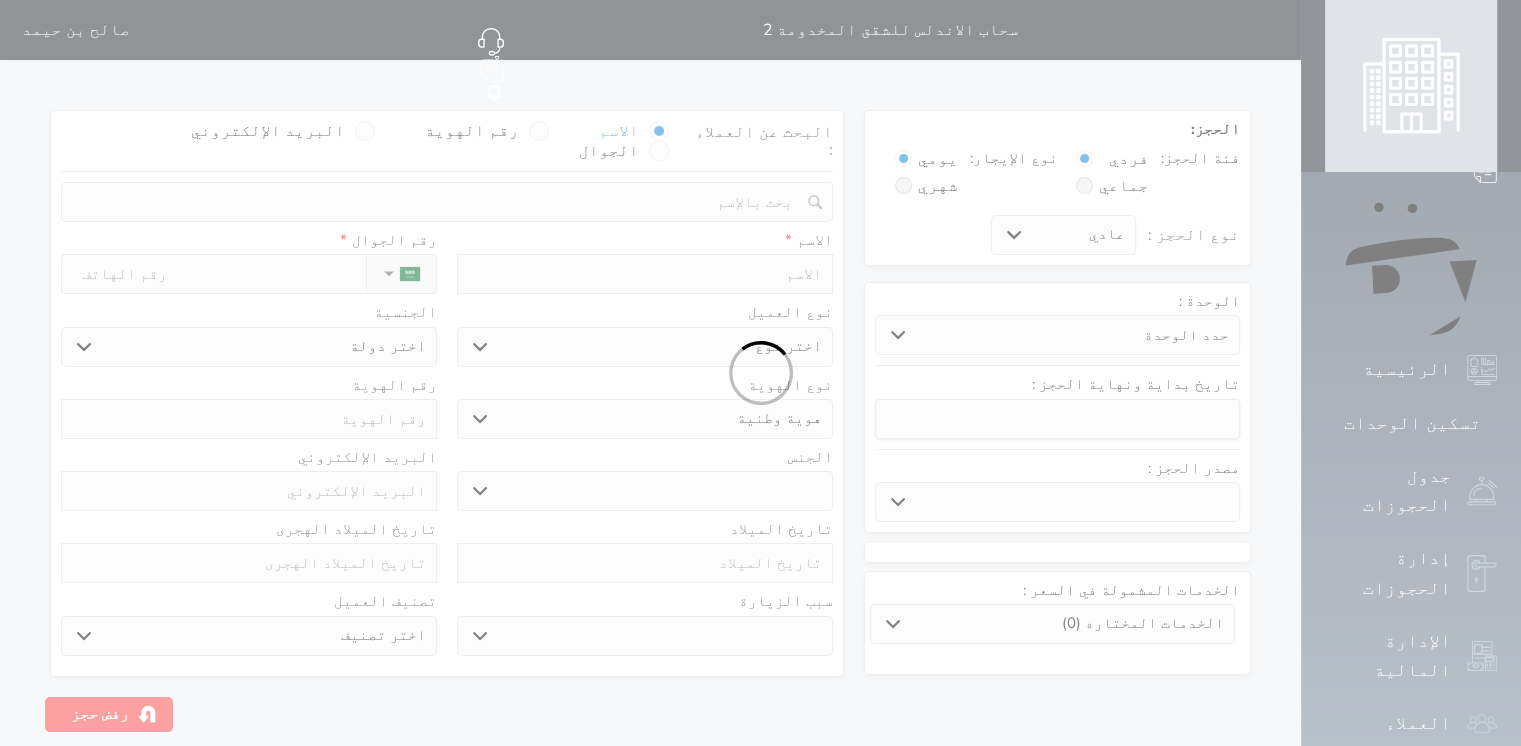 select 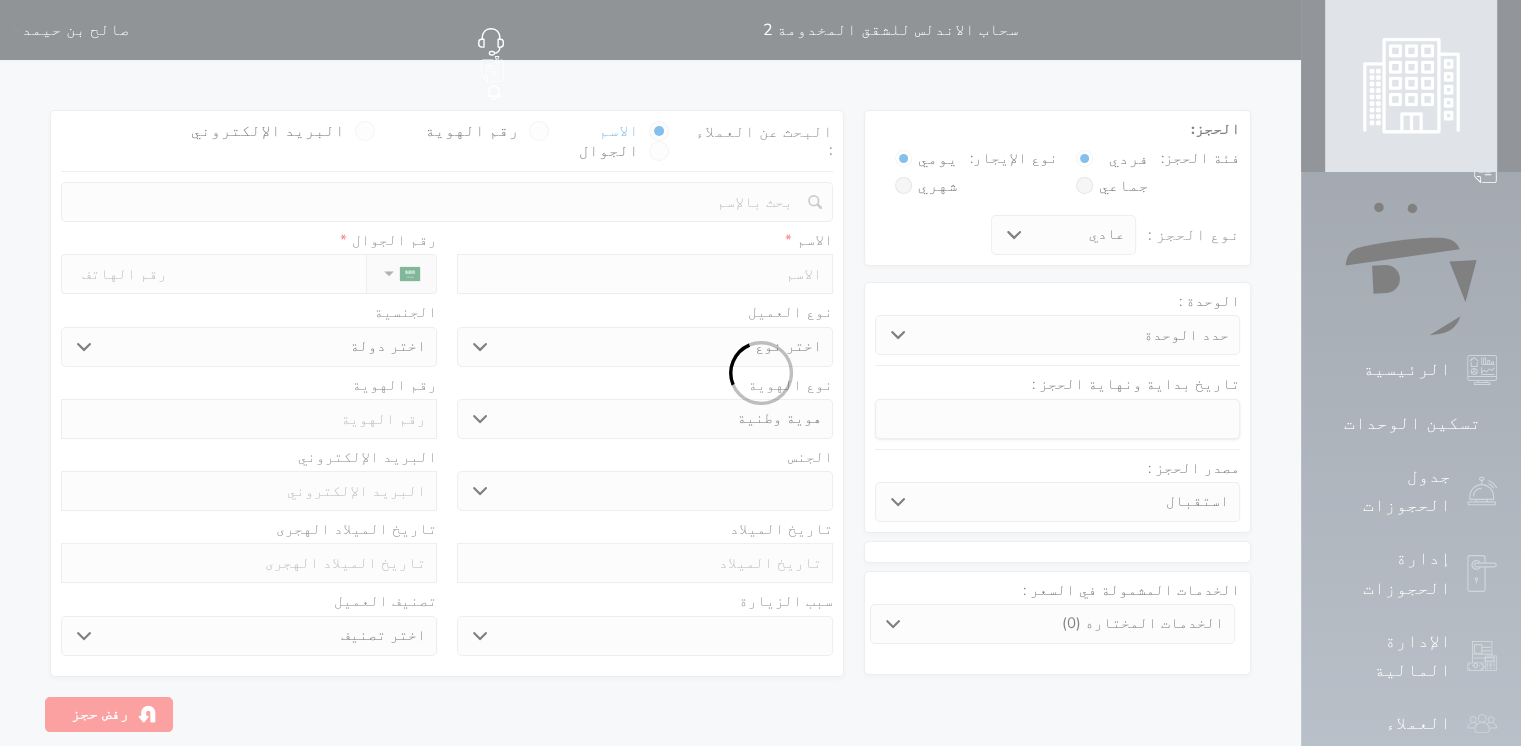select 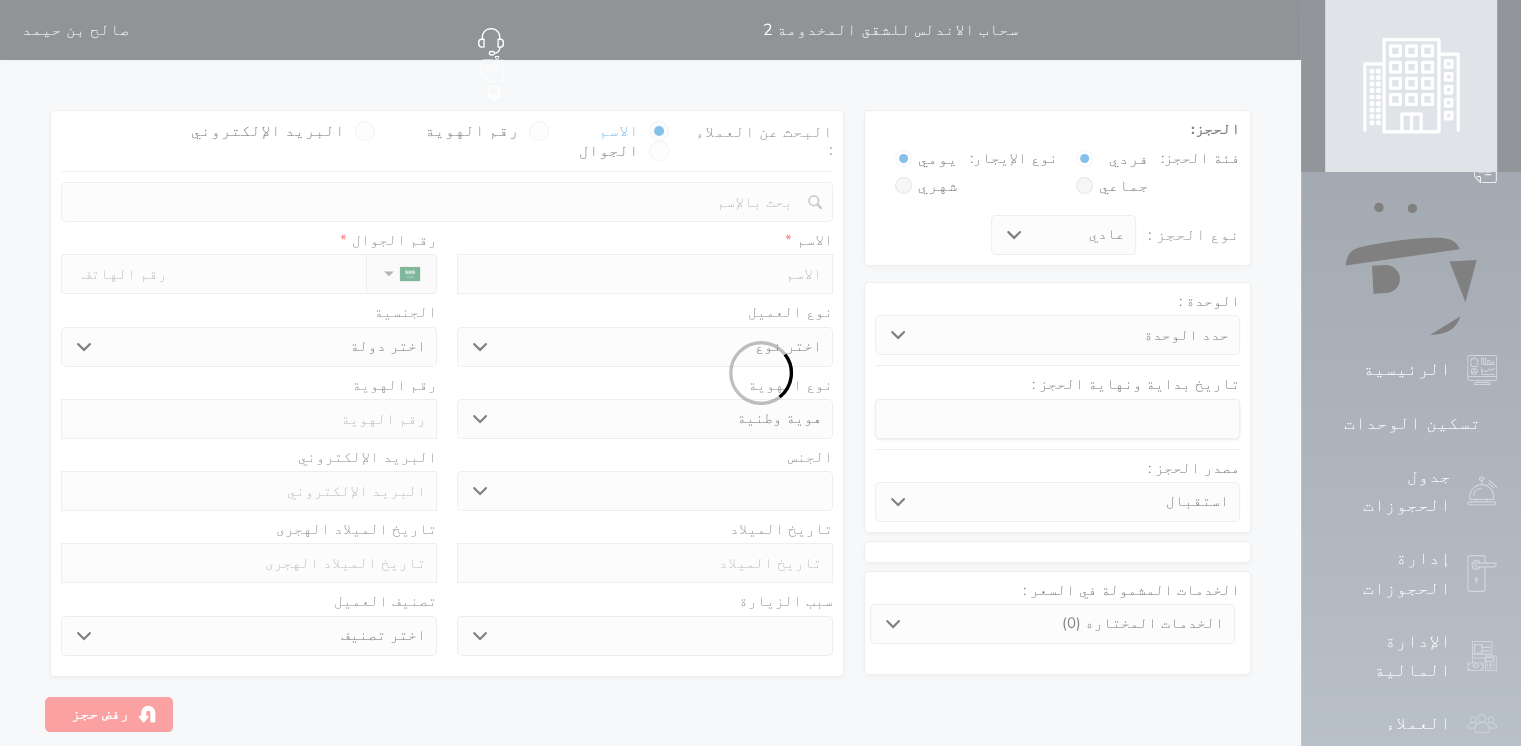 select 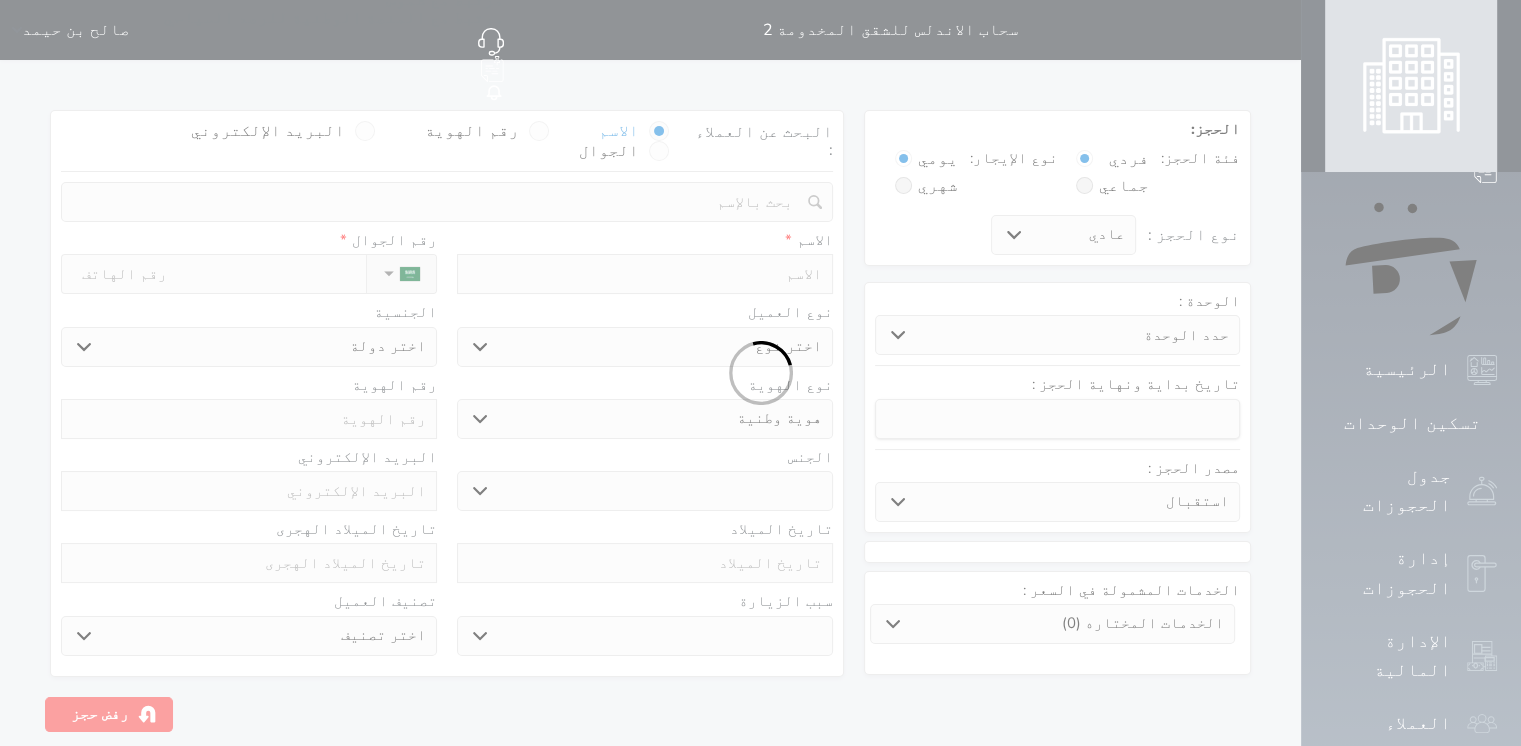 select 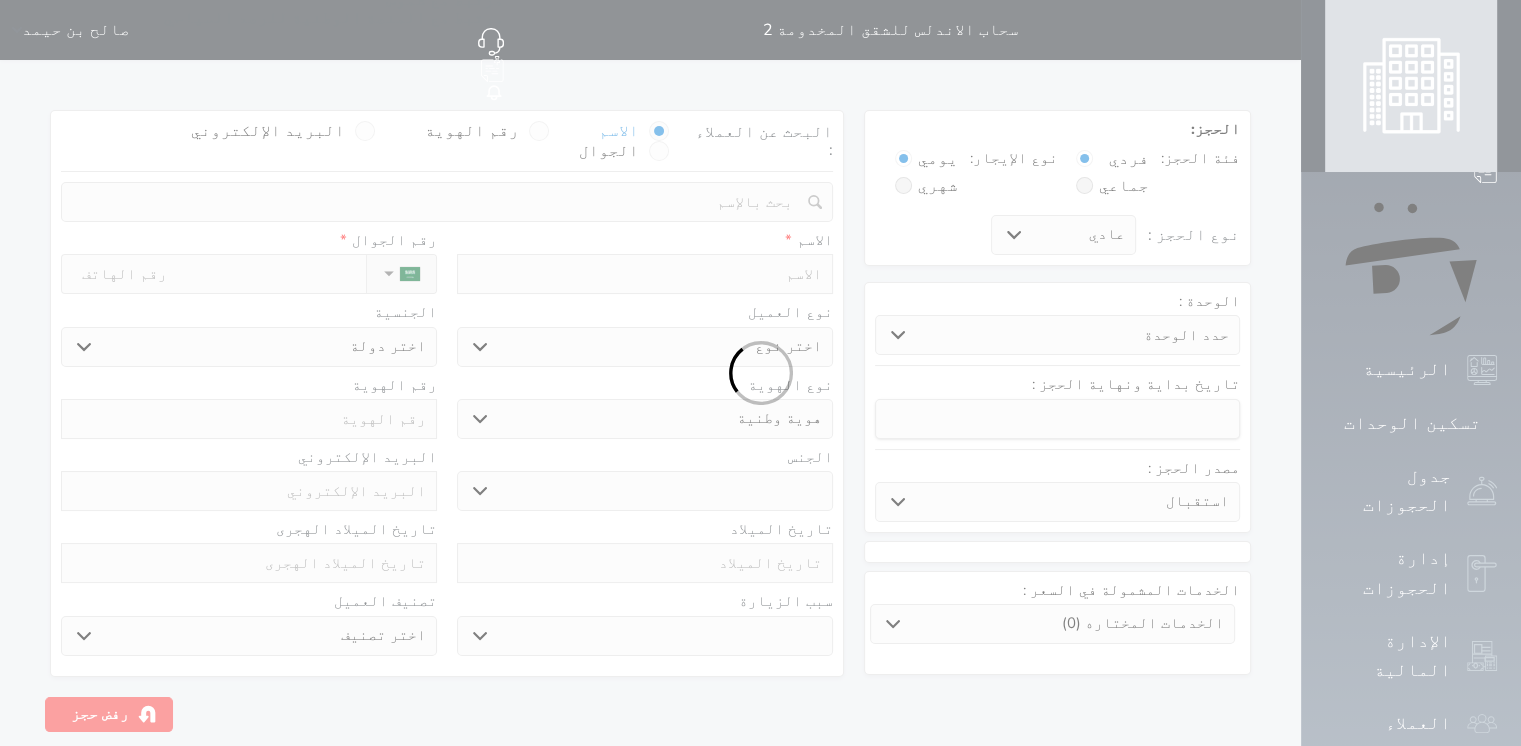 select 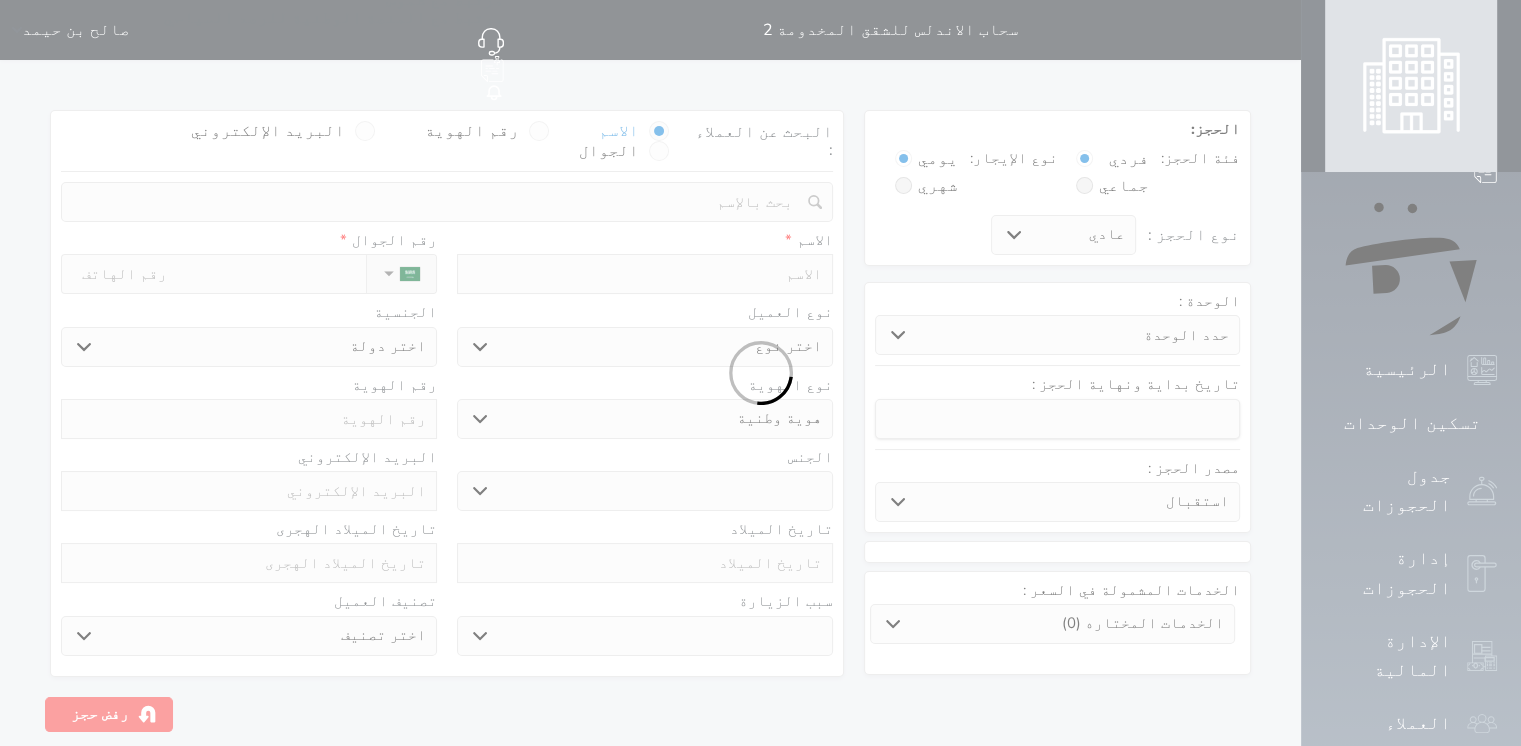 select 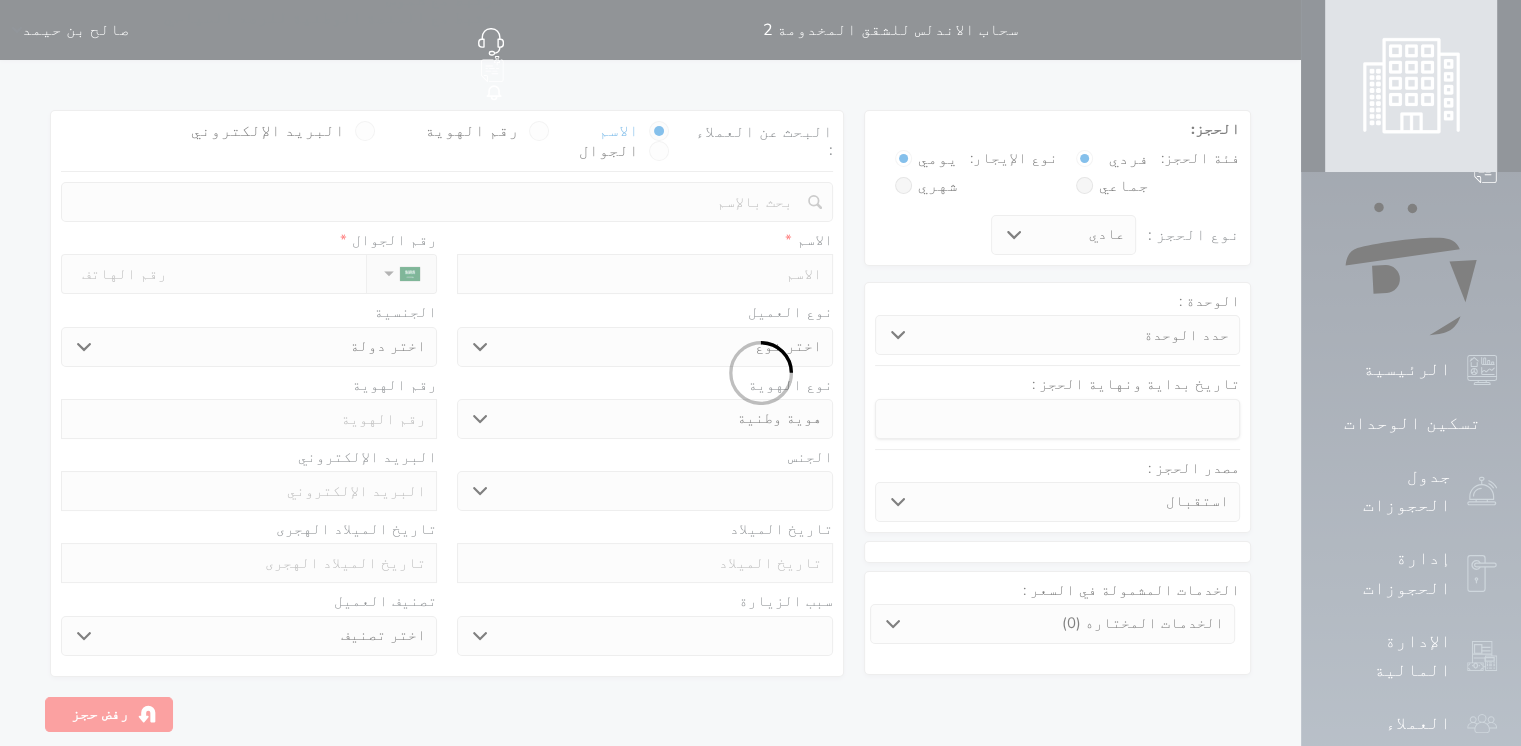 select 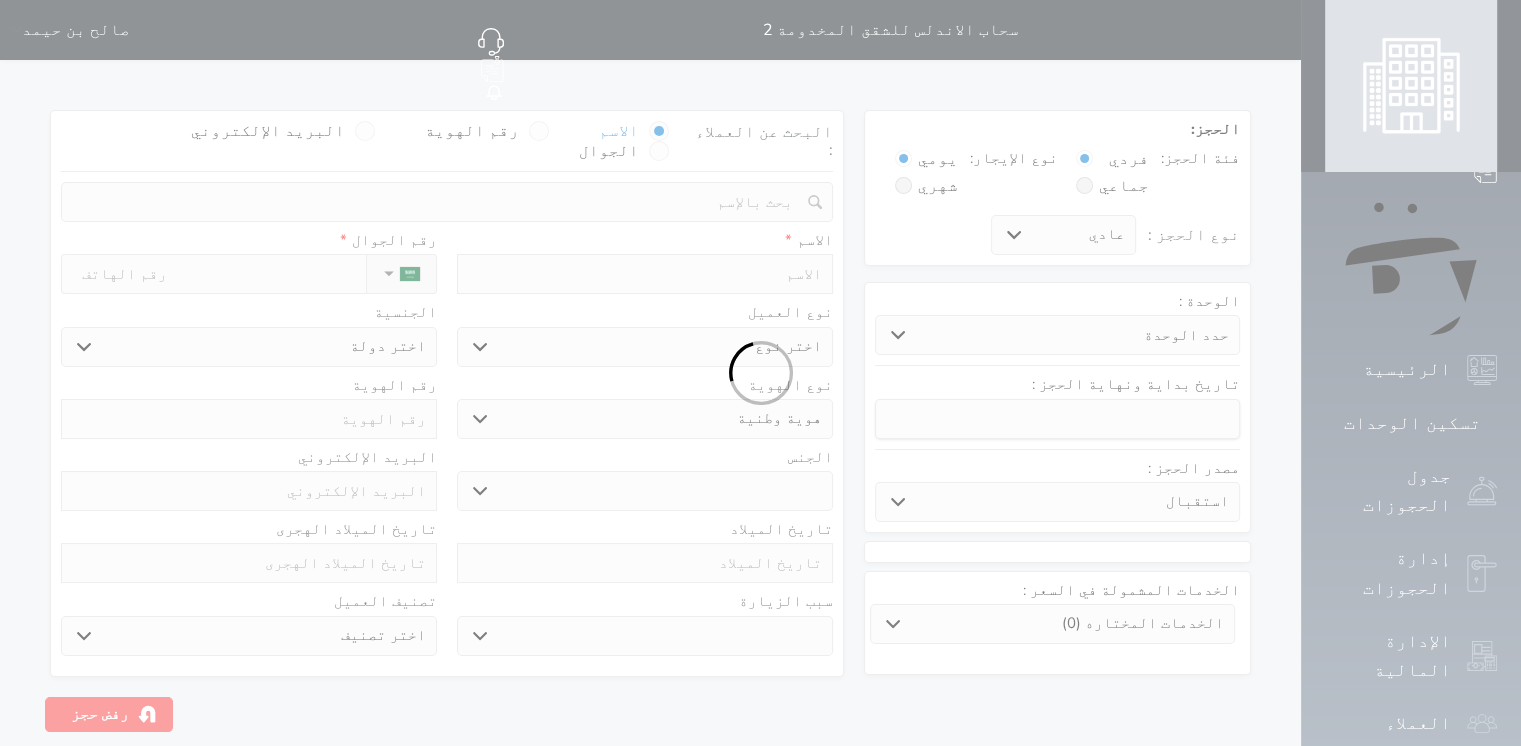 select 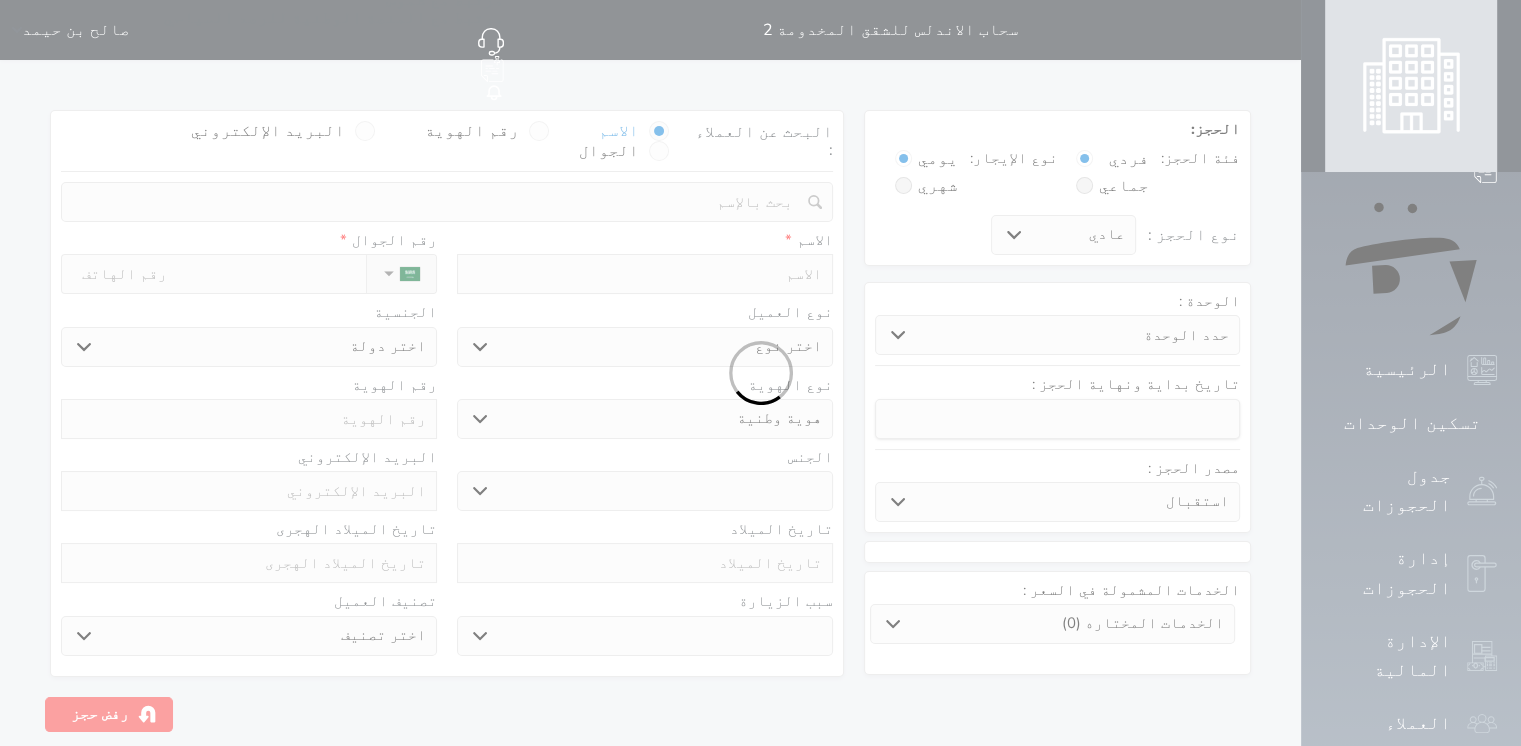 select 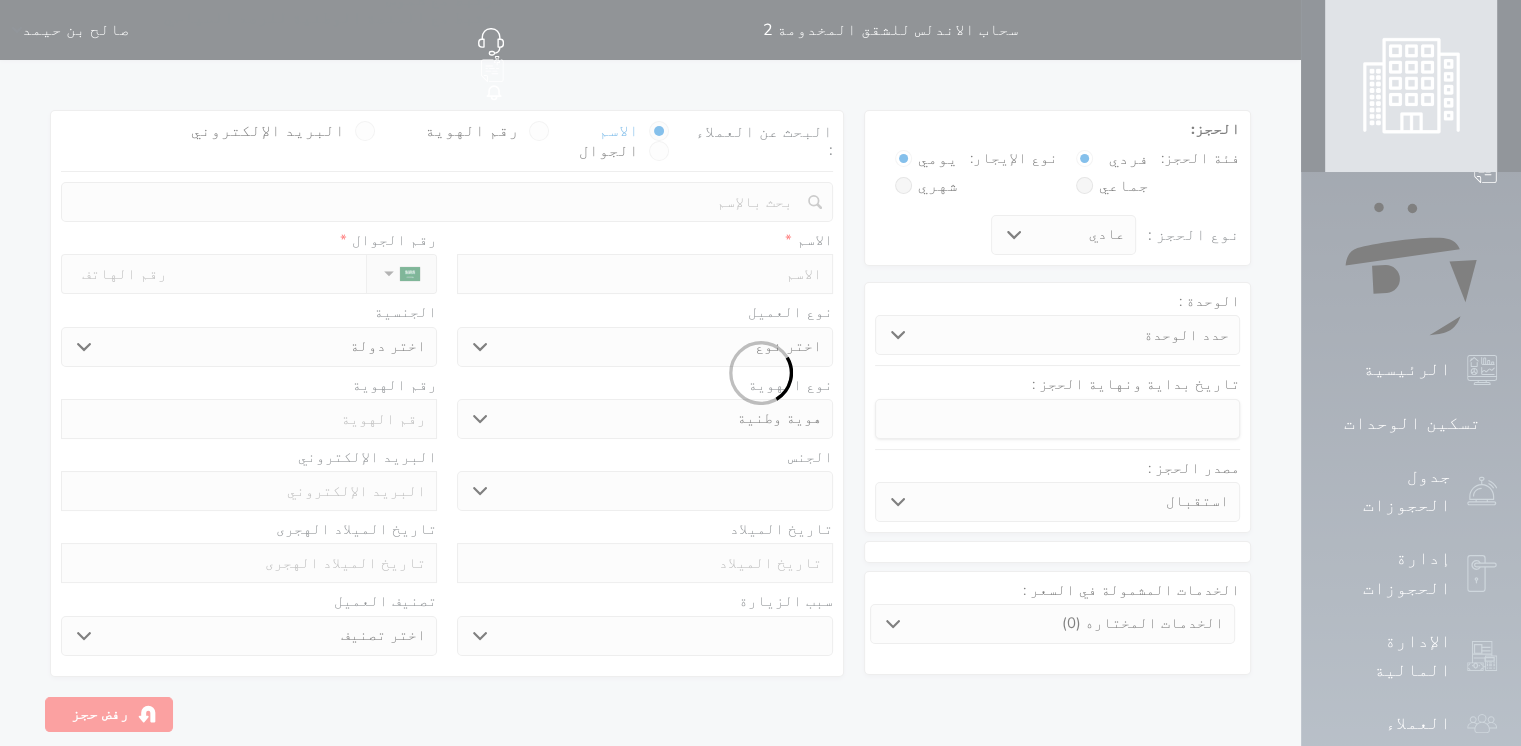 select on "113" 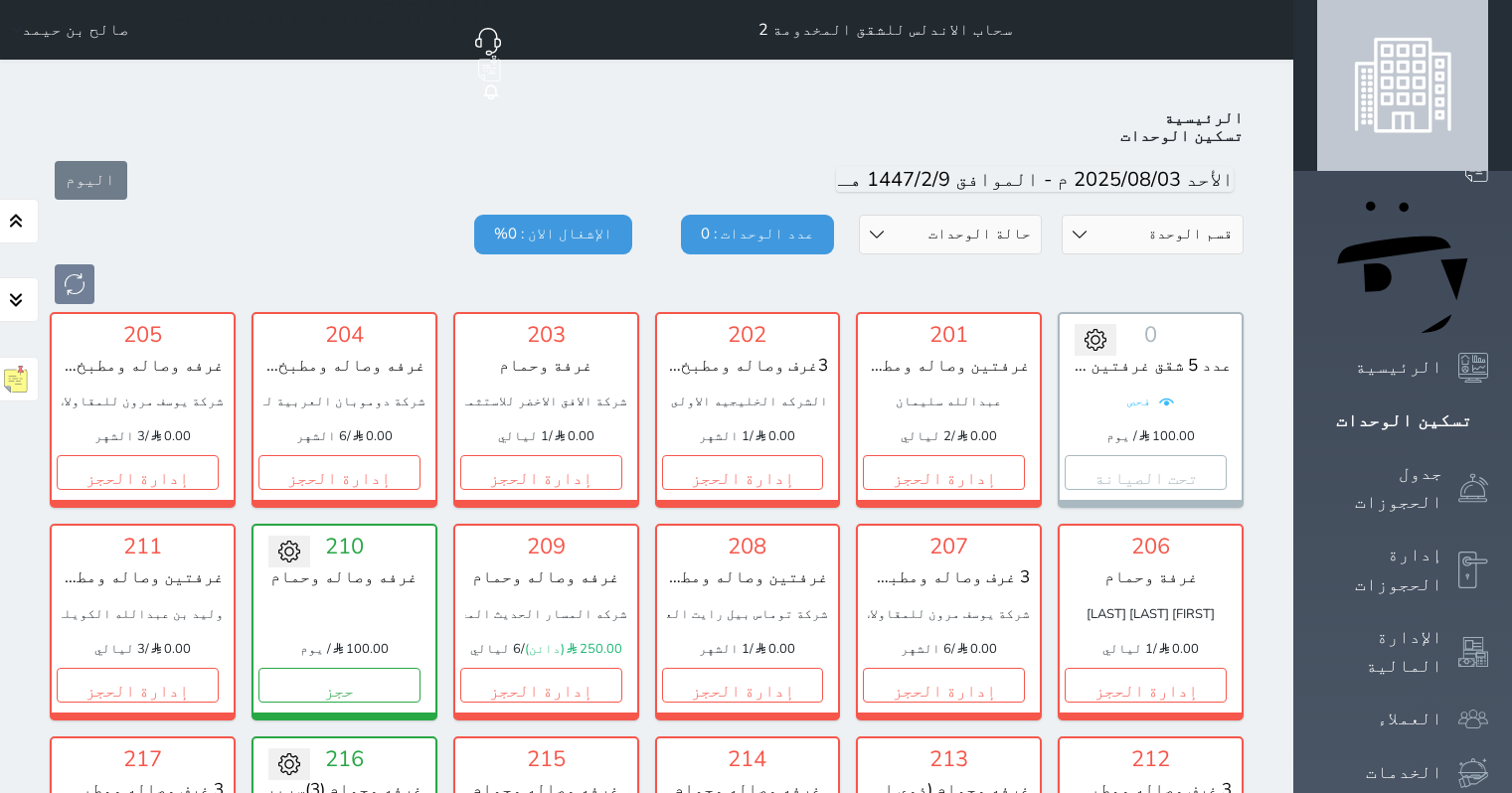 scroll, scrollTop: 54, scrollLeft: 0, axis: vertical 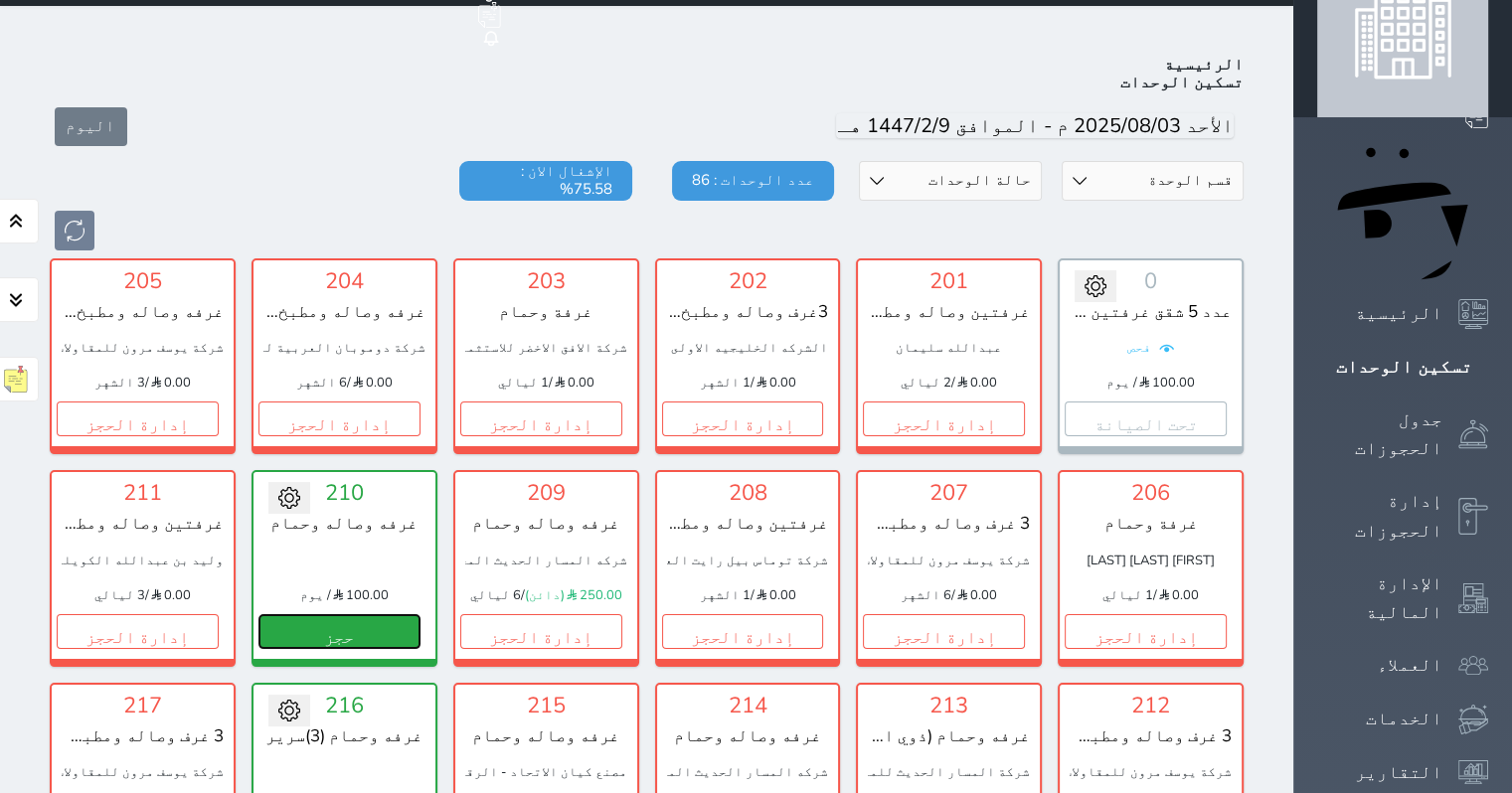 click on "حجز" at bounding box center (339, 631) 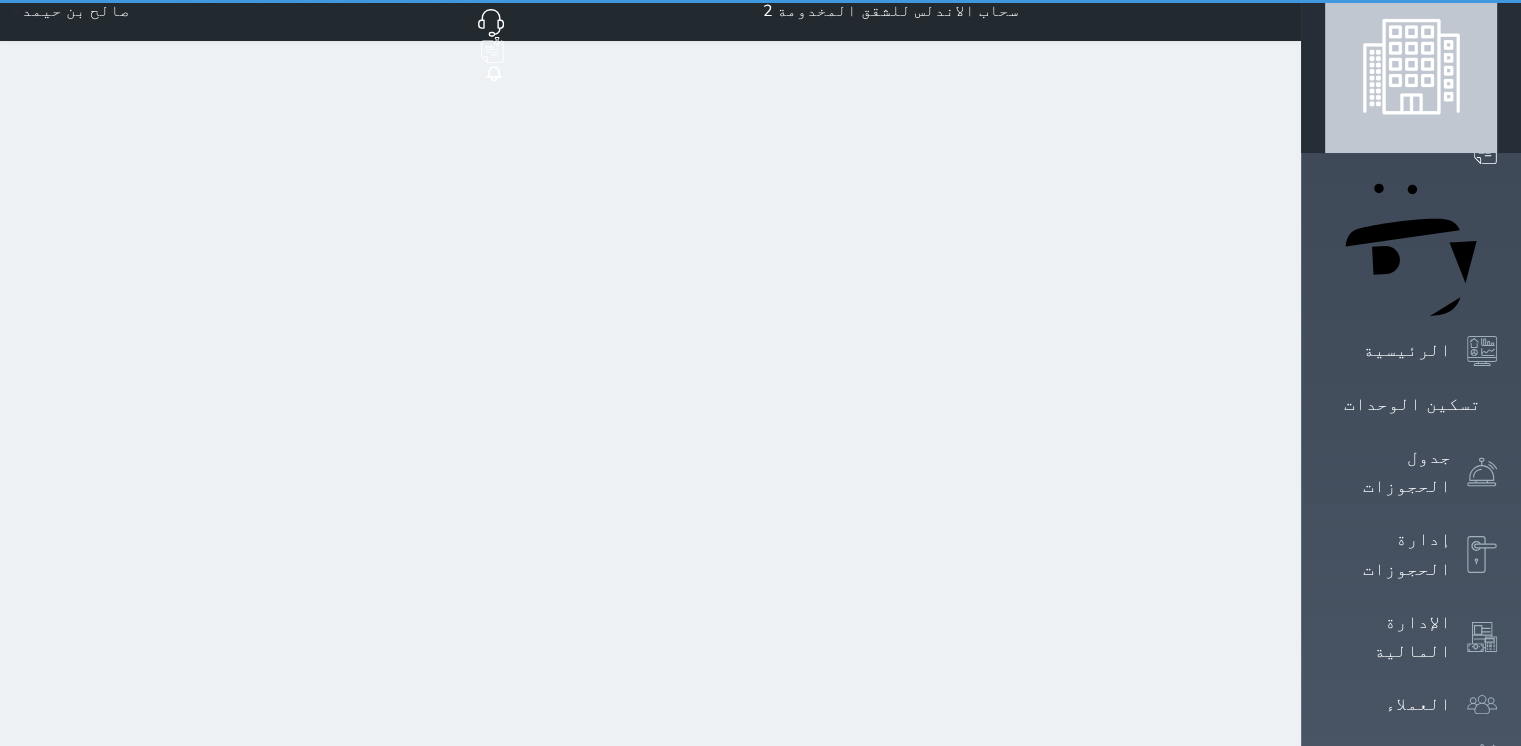 scroll, scrollTop: 0, scrollLeft: 0, axis: both 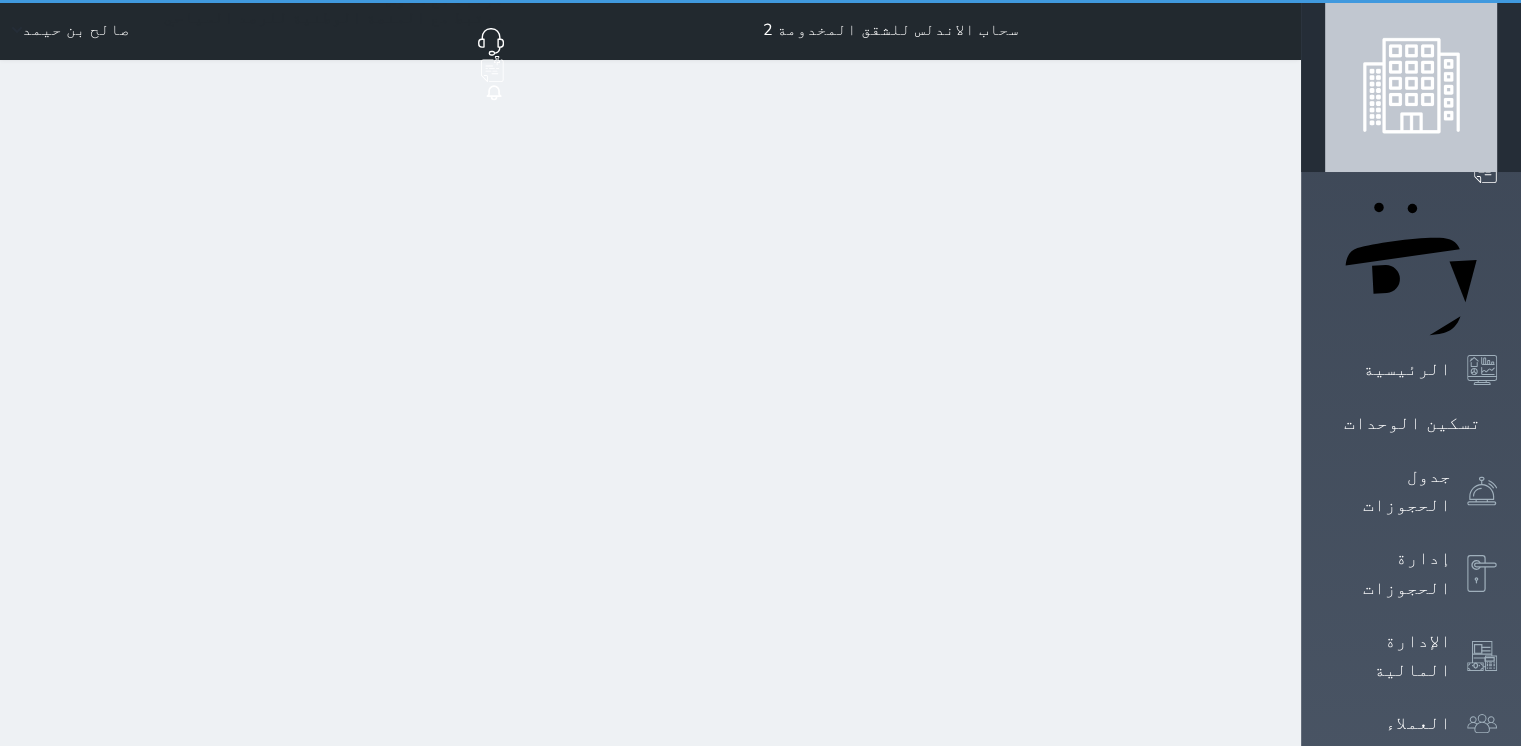 select on "1" 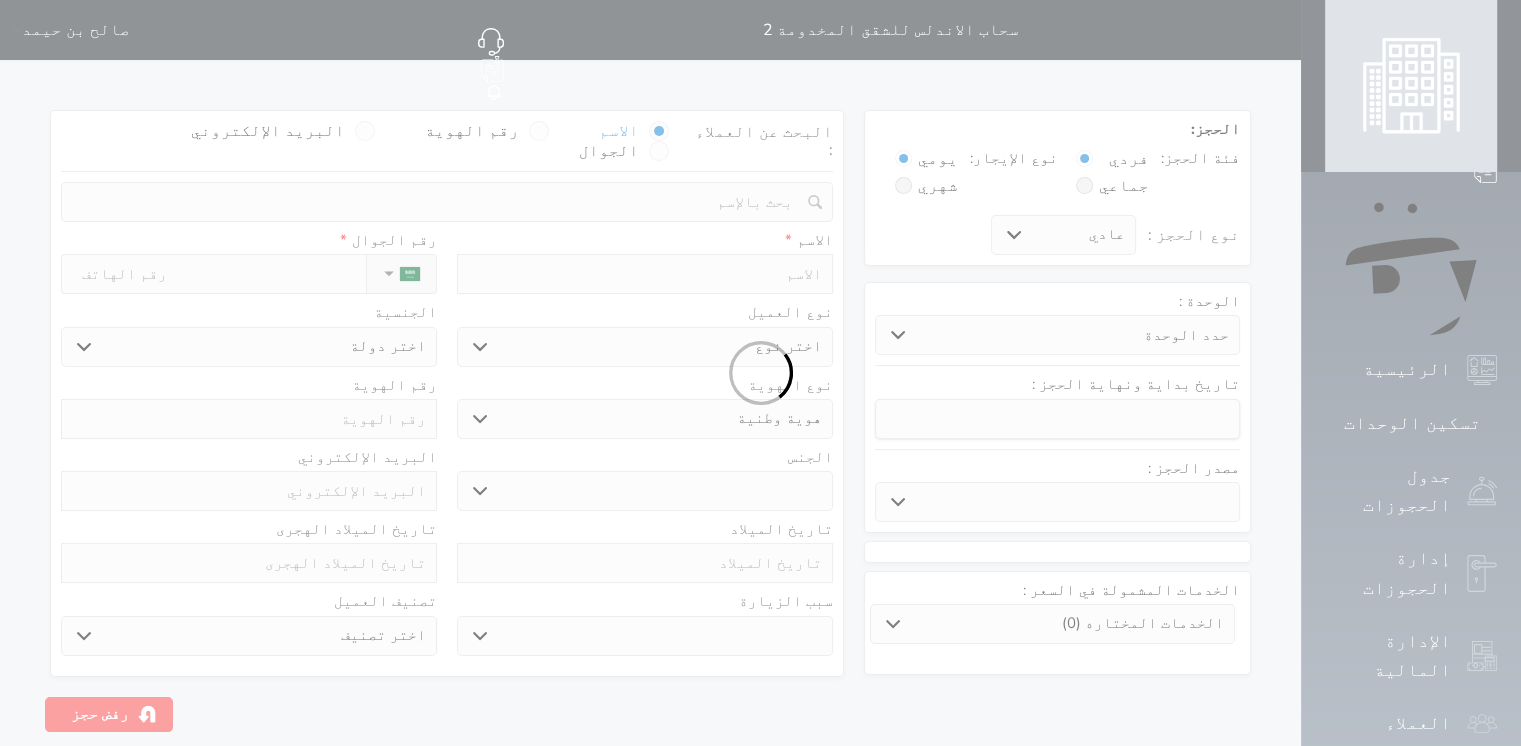 select 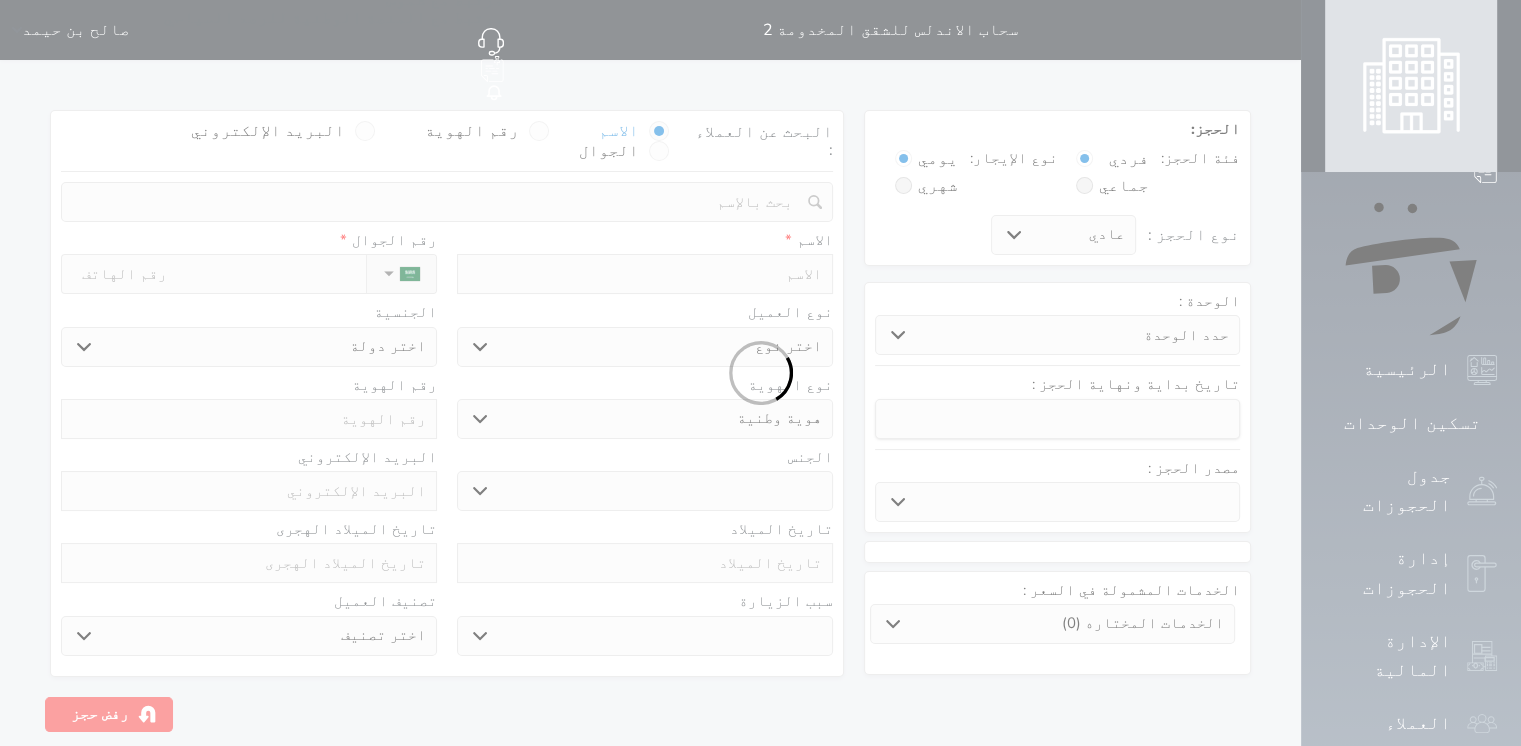 select 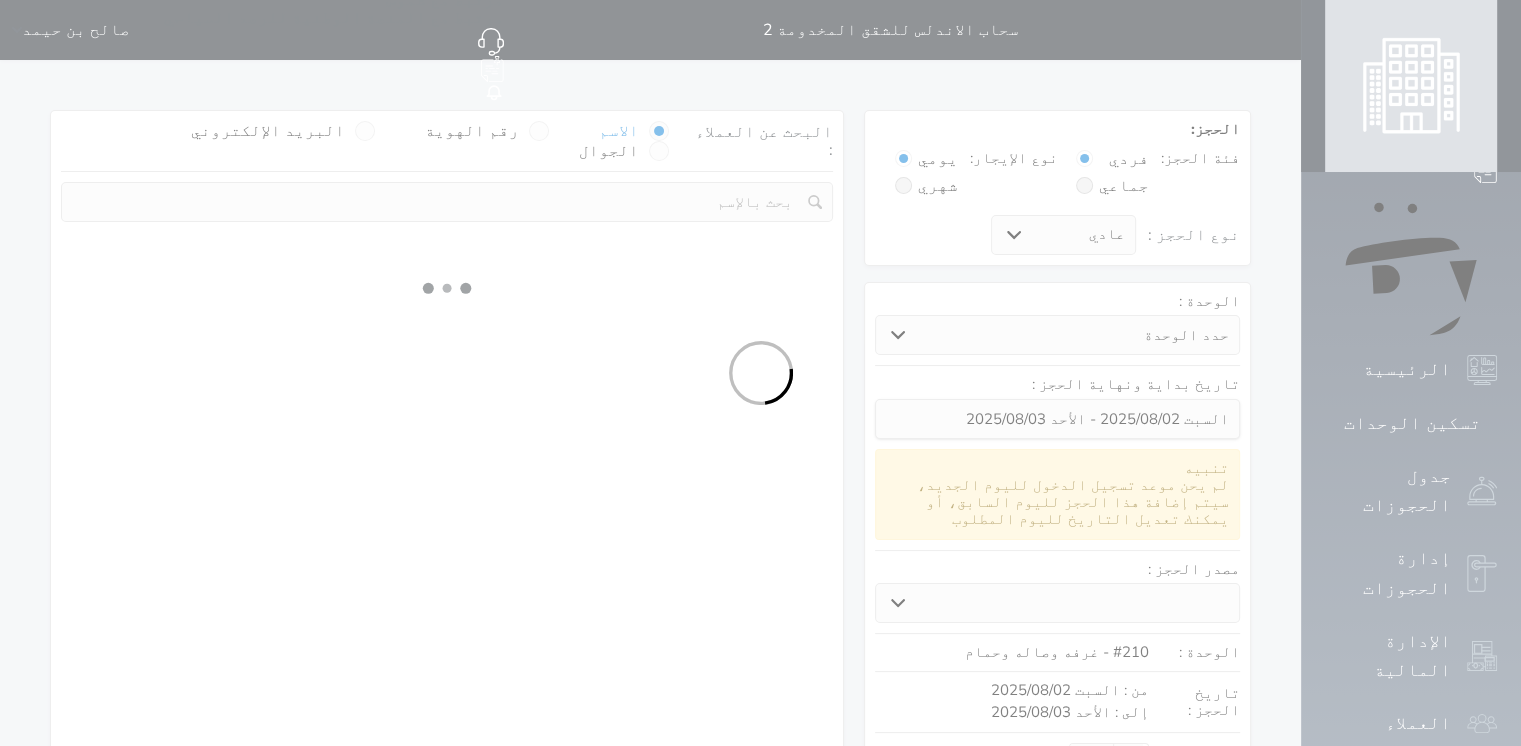 select 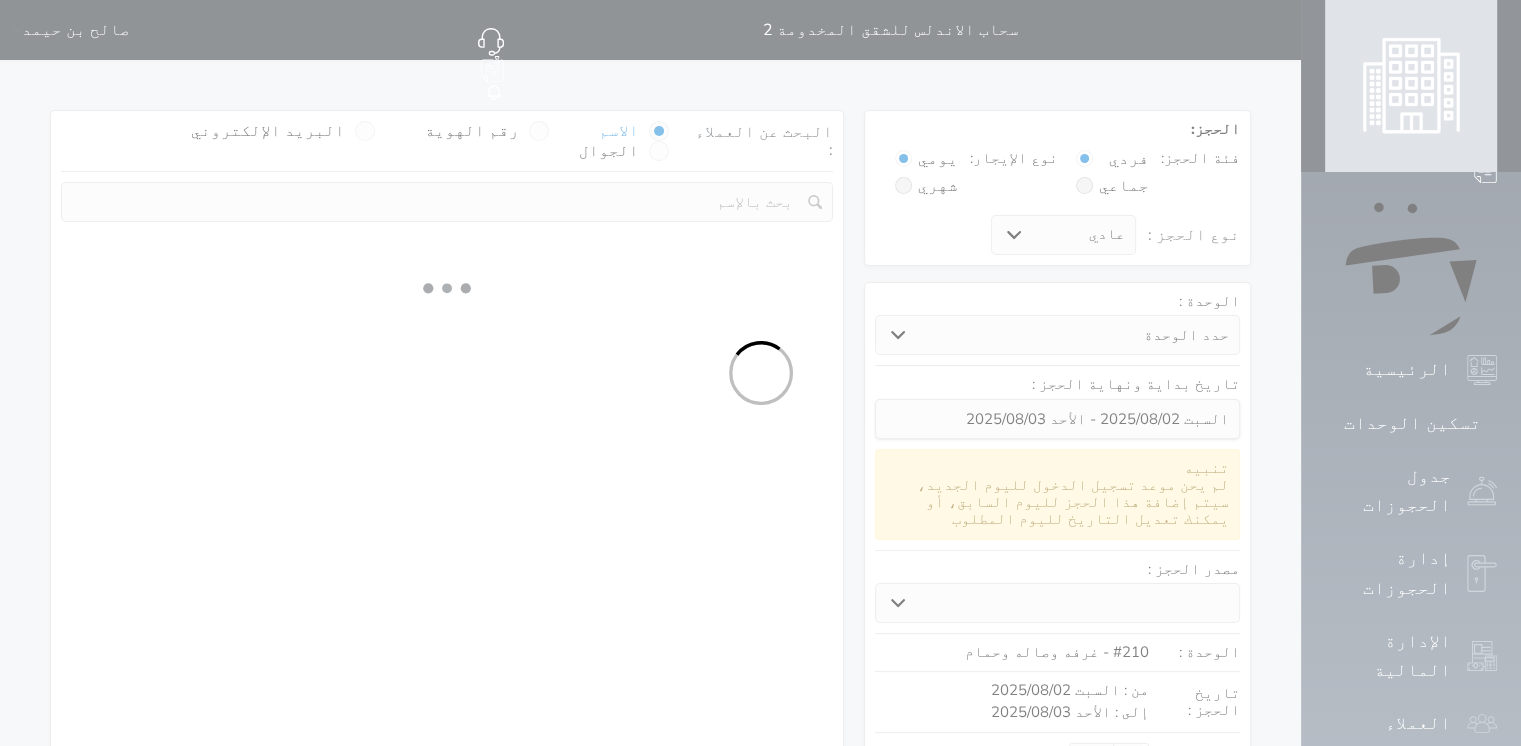 select on "113" 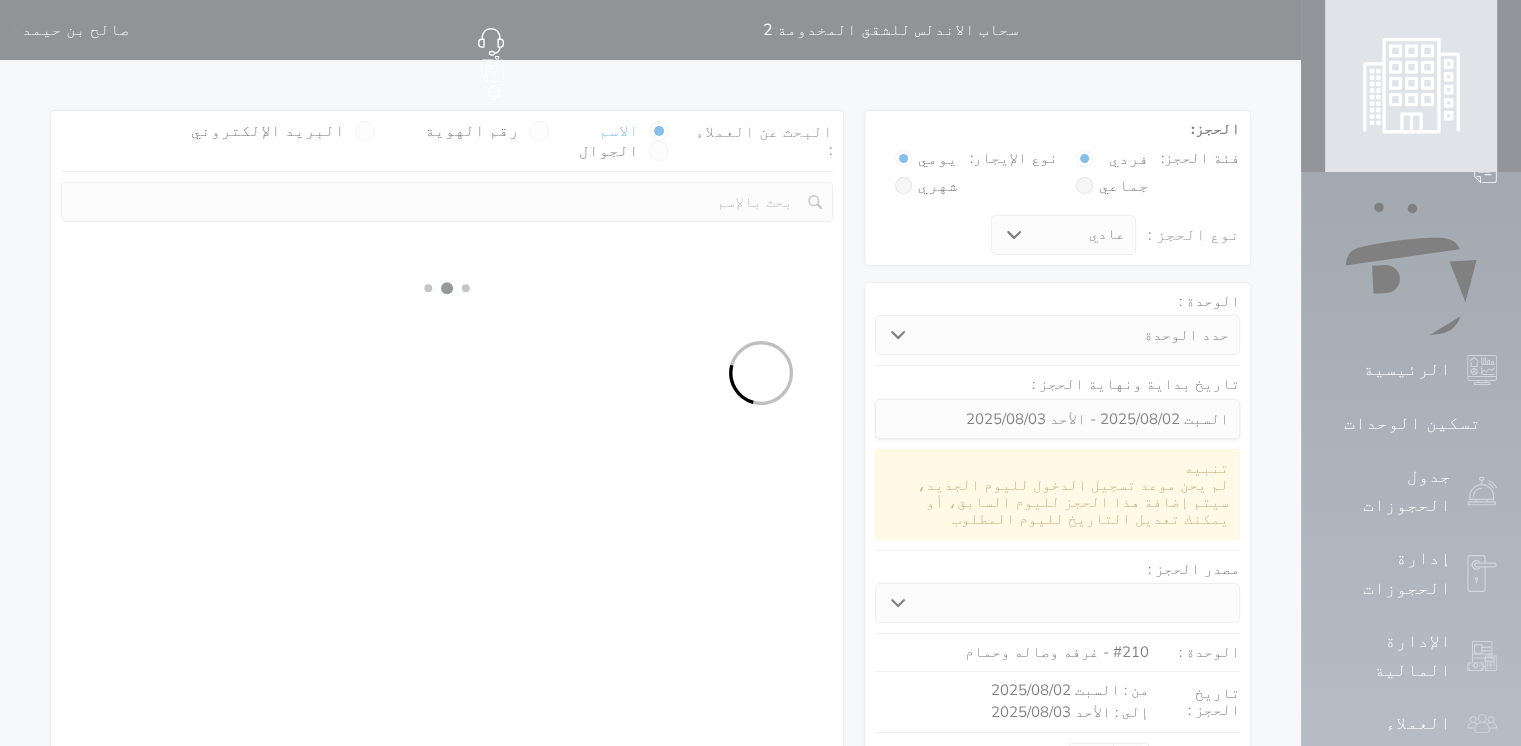 select on "1" 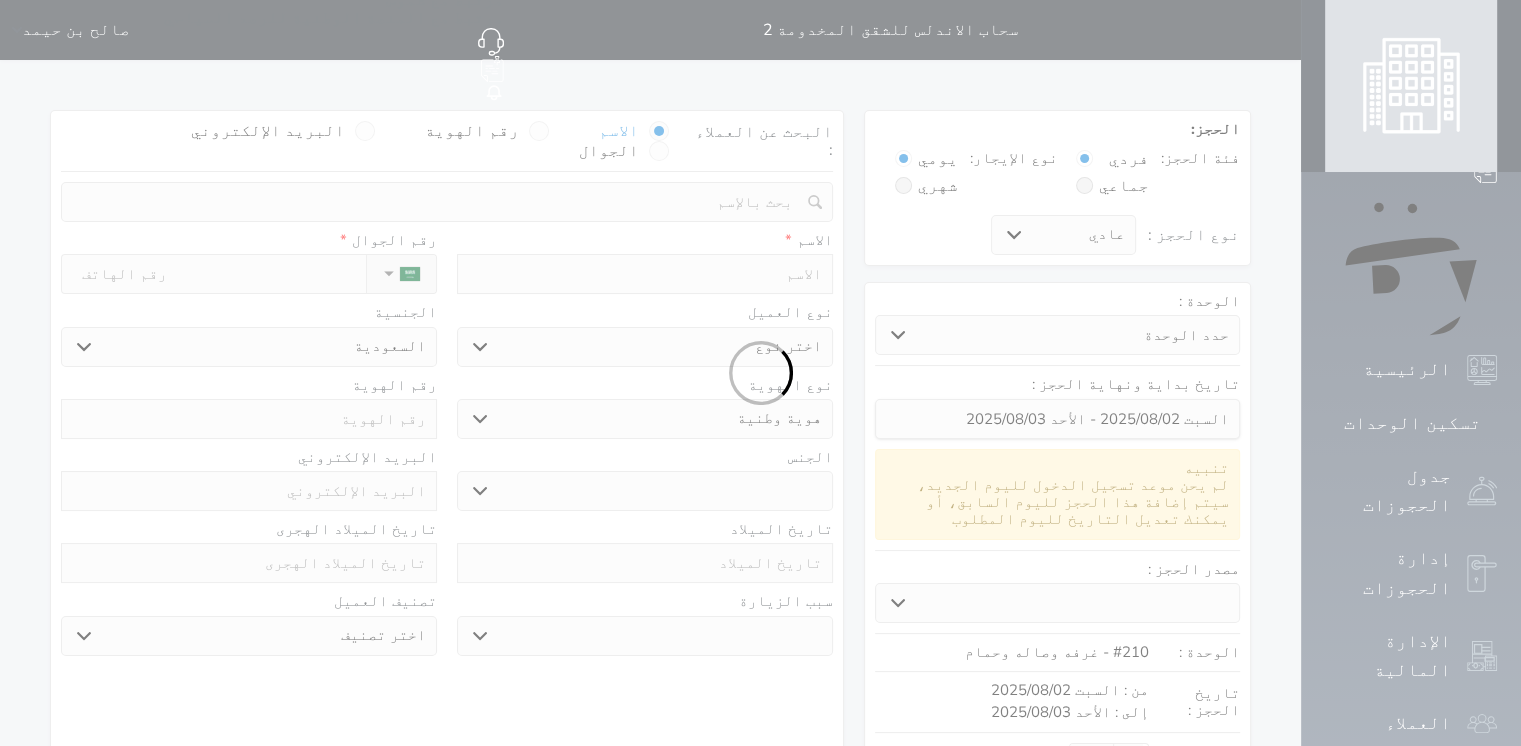 select 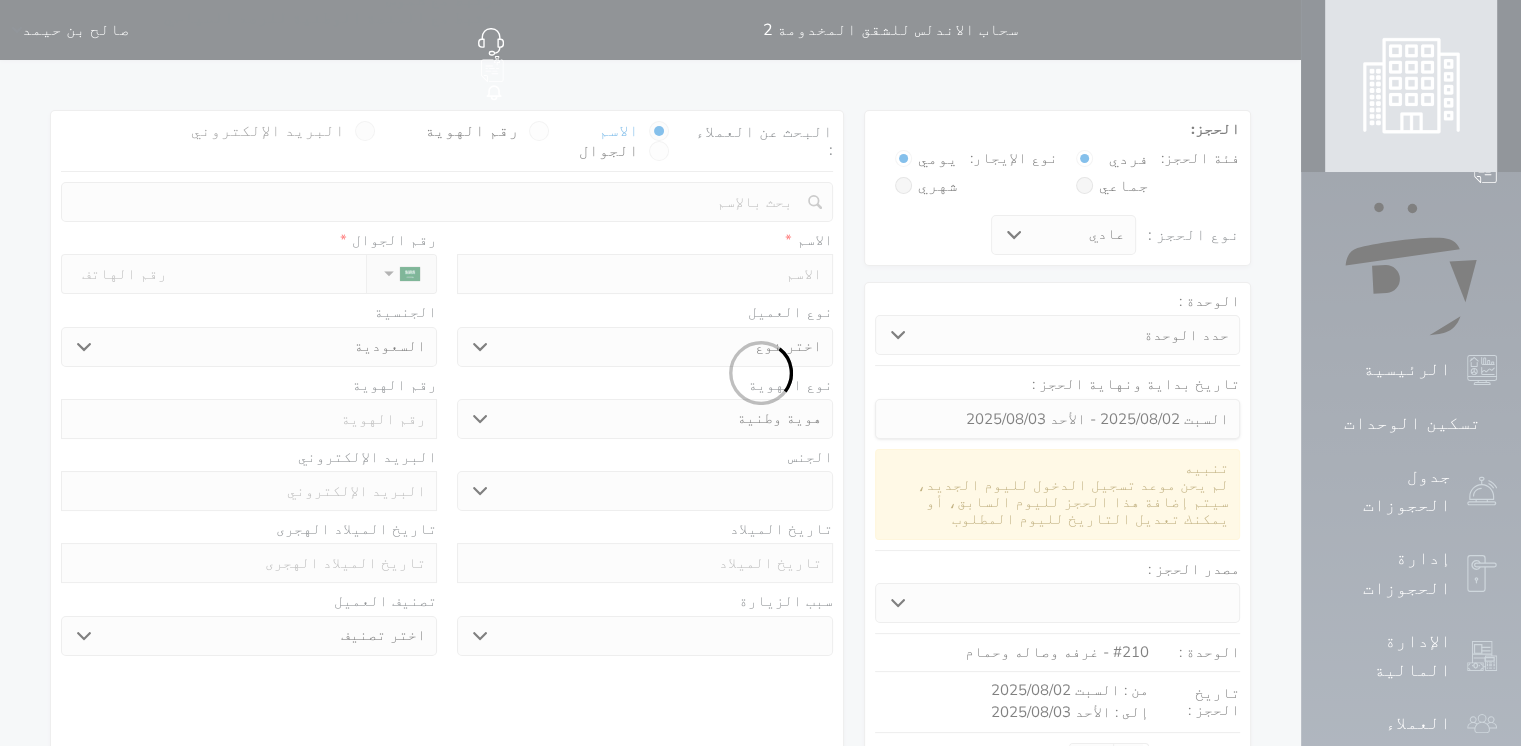 select on "1" 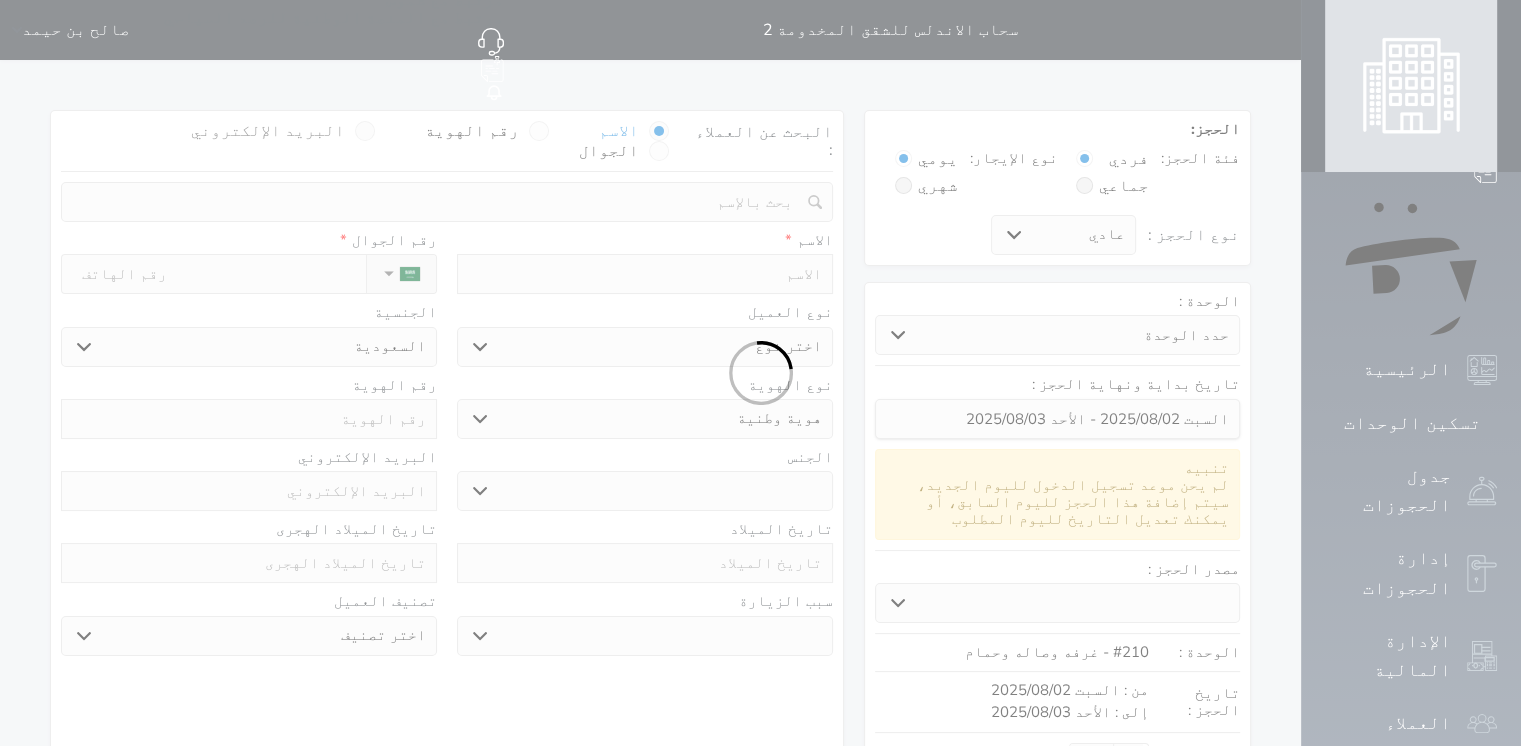select on "7" 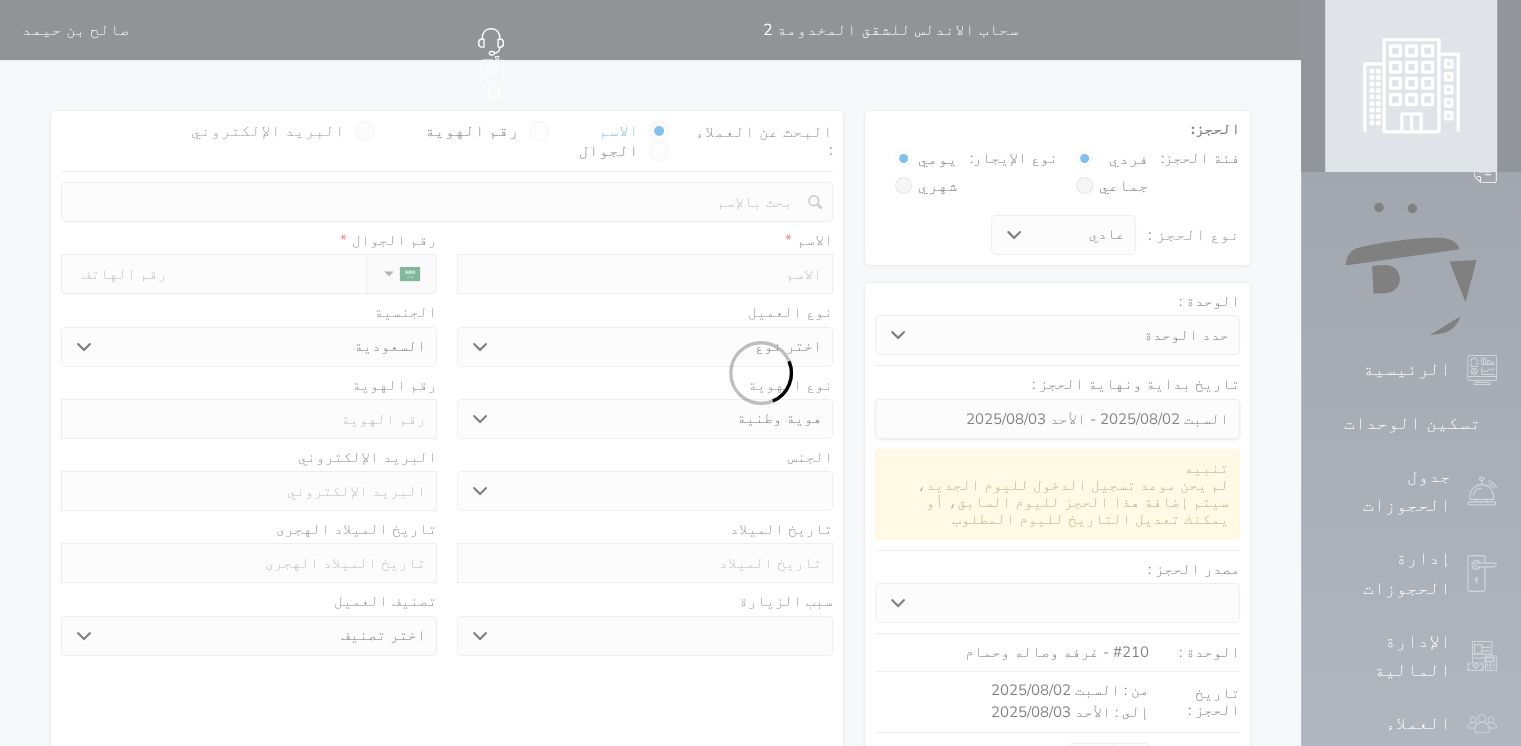 select 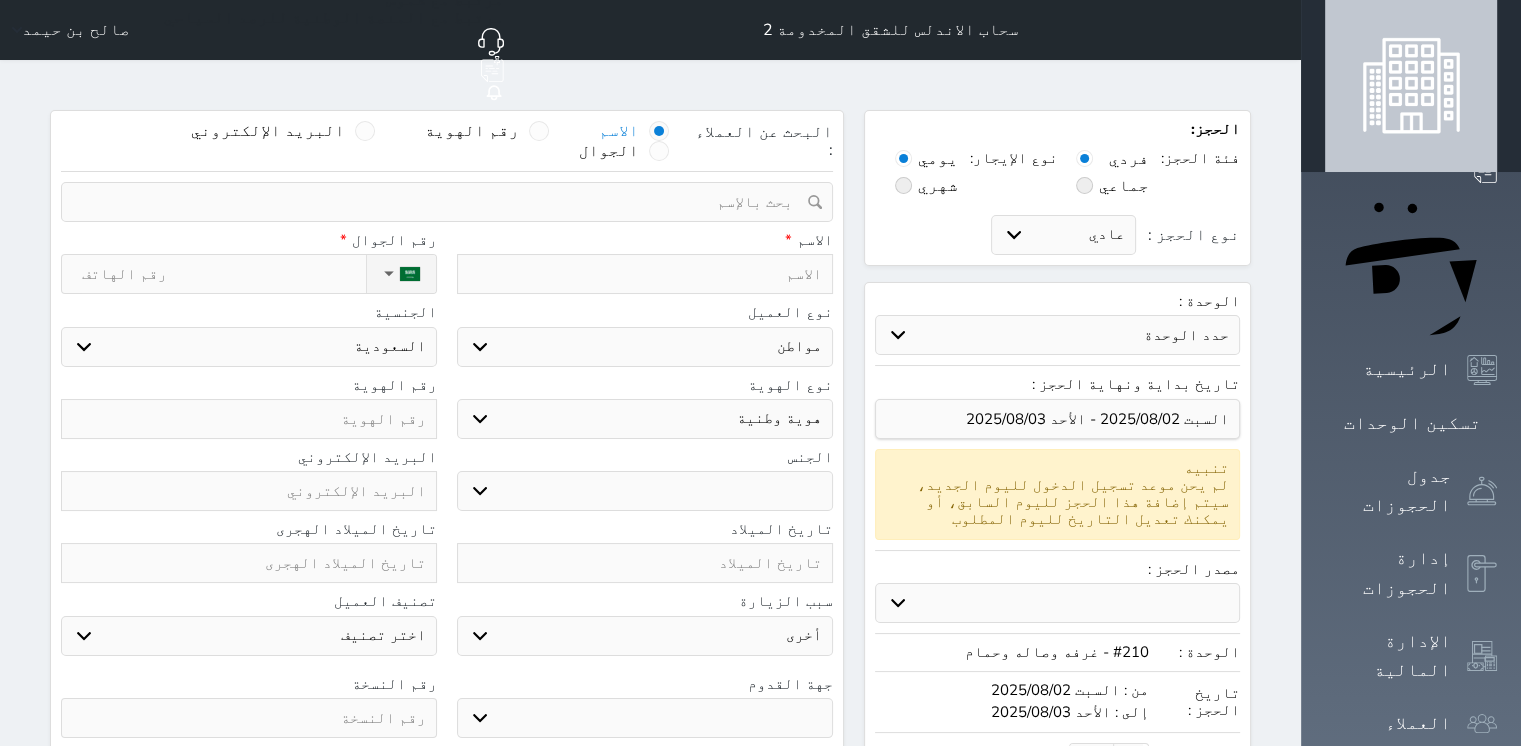 drag, startPoint x: 636, startPoint y: 98, endPoint x: 760, endPoint y: 119, distance: 125.765656 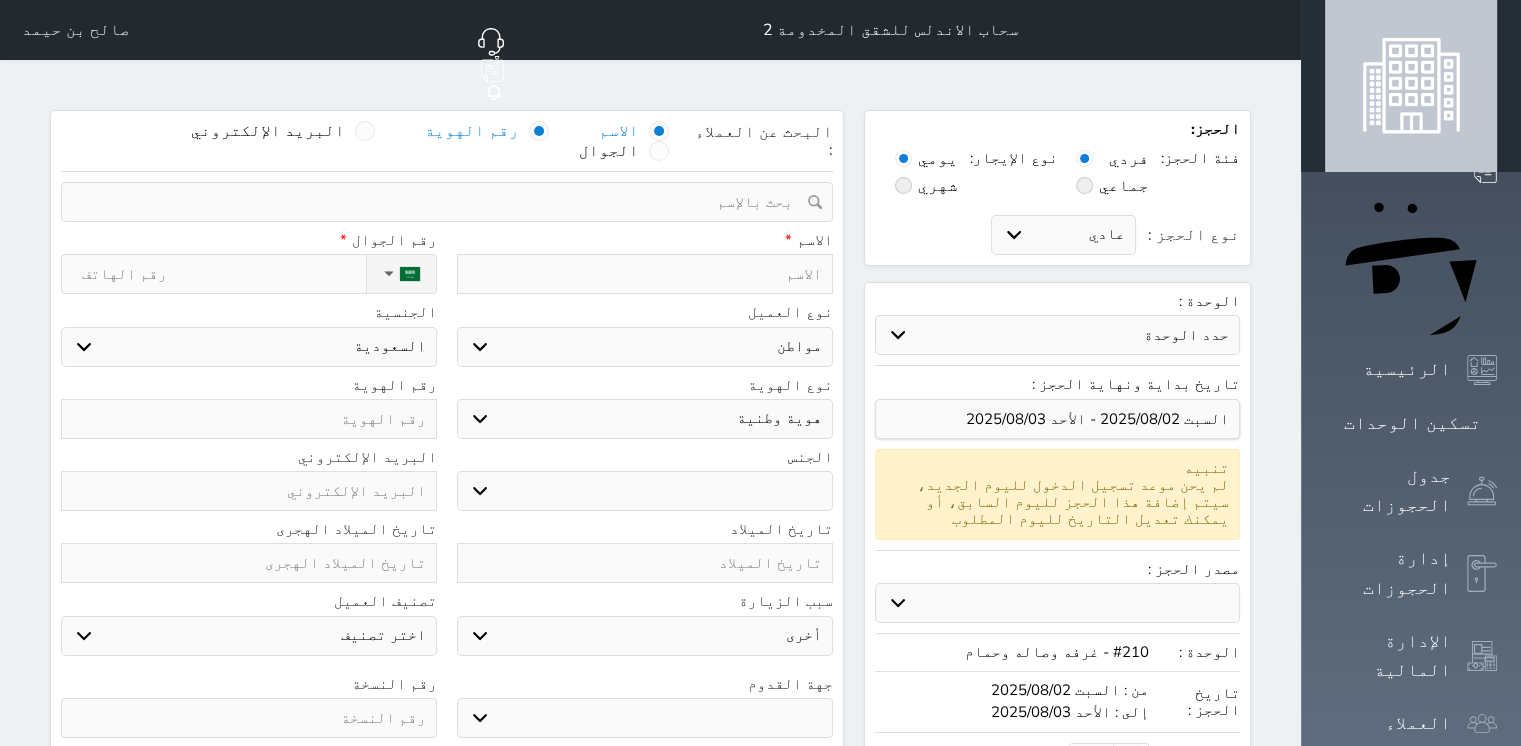 select 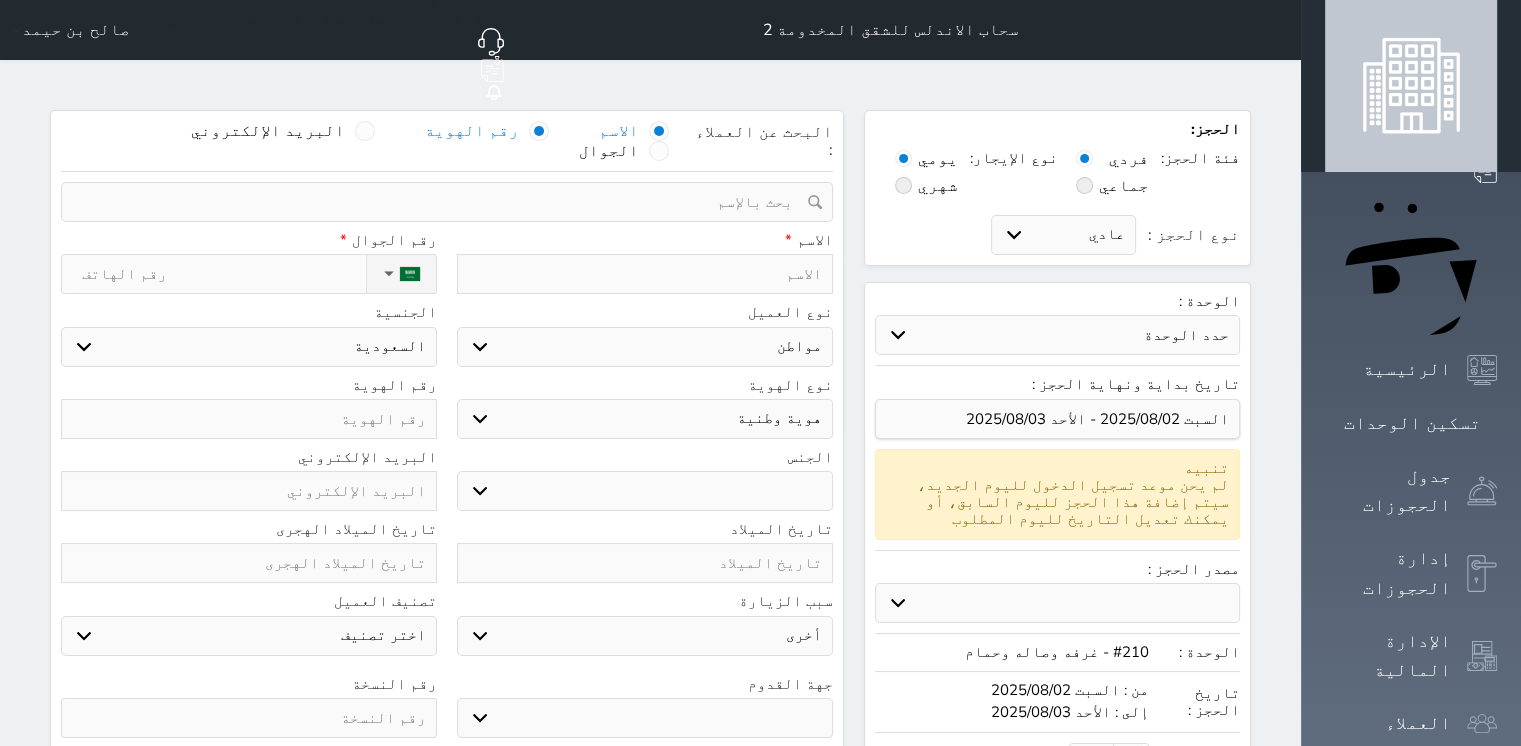 select 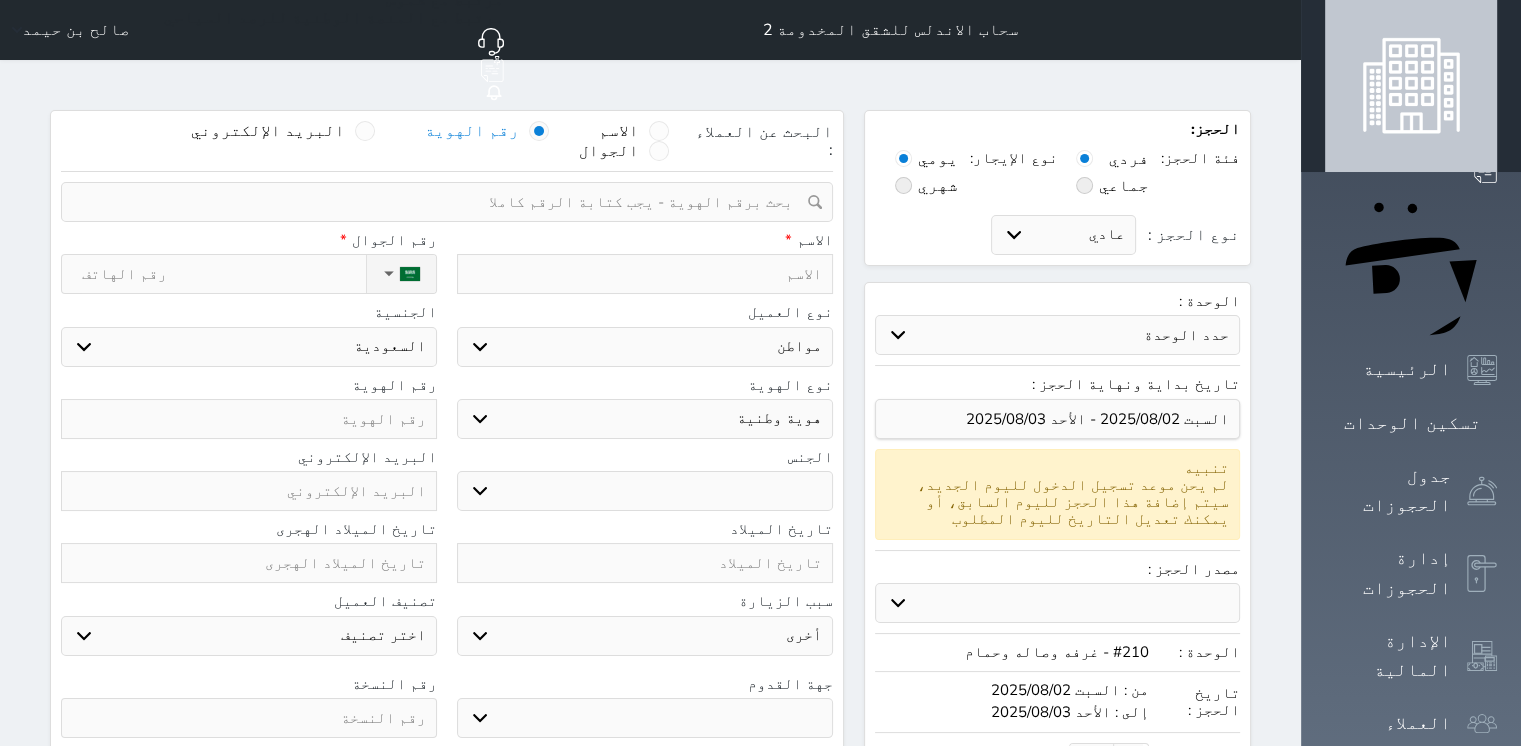 click at bounding box center (440, 202) 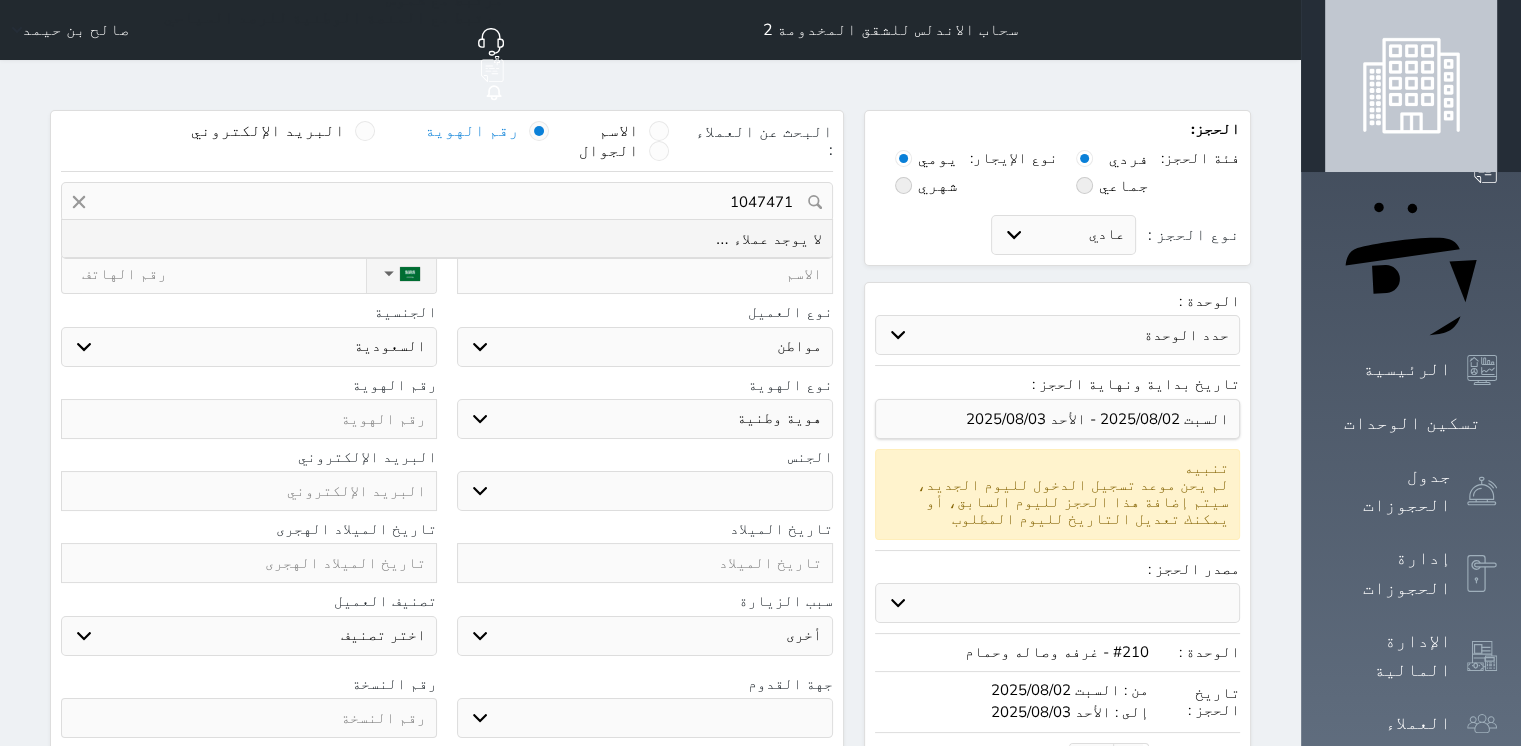 type on "10474718" 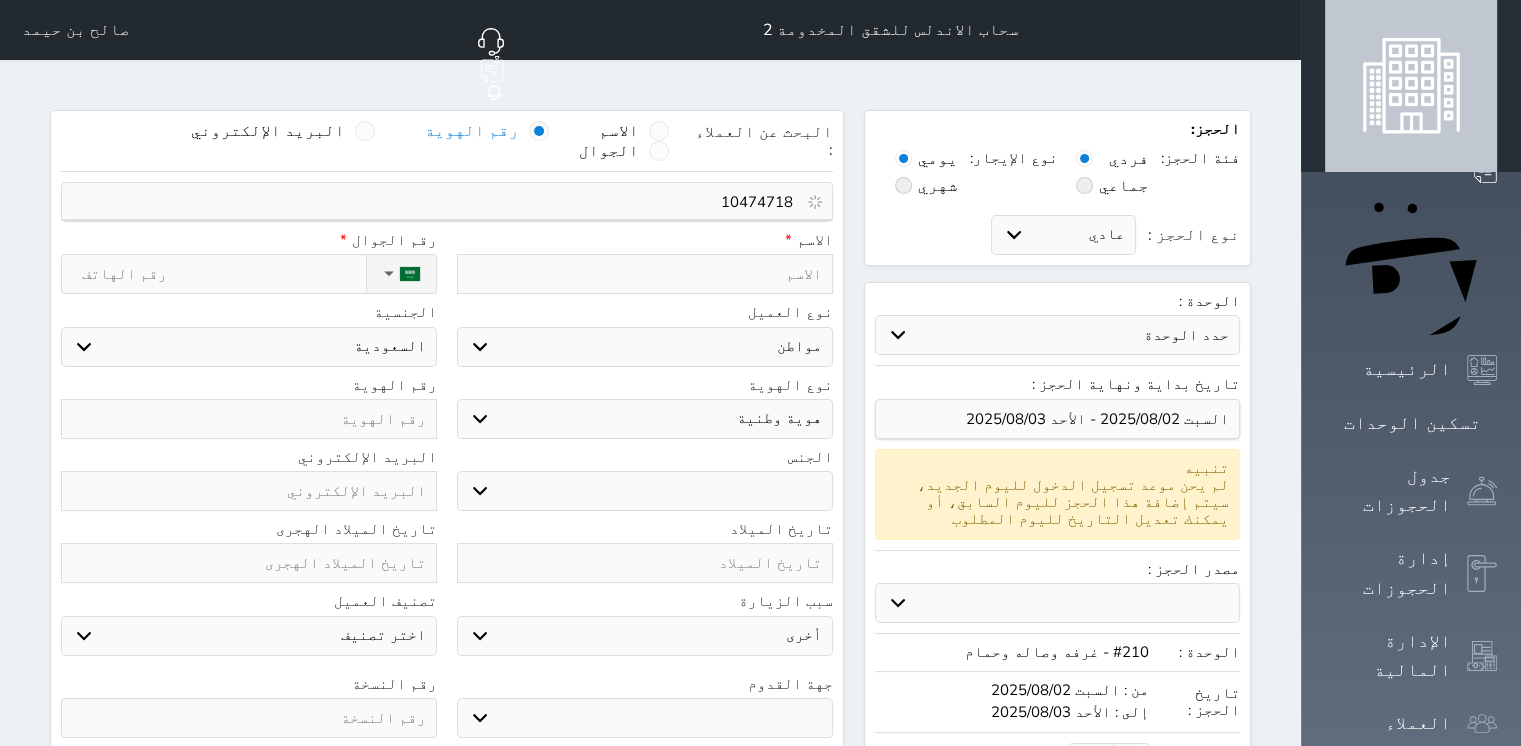 select 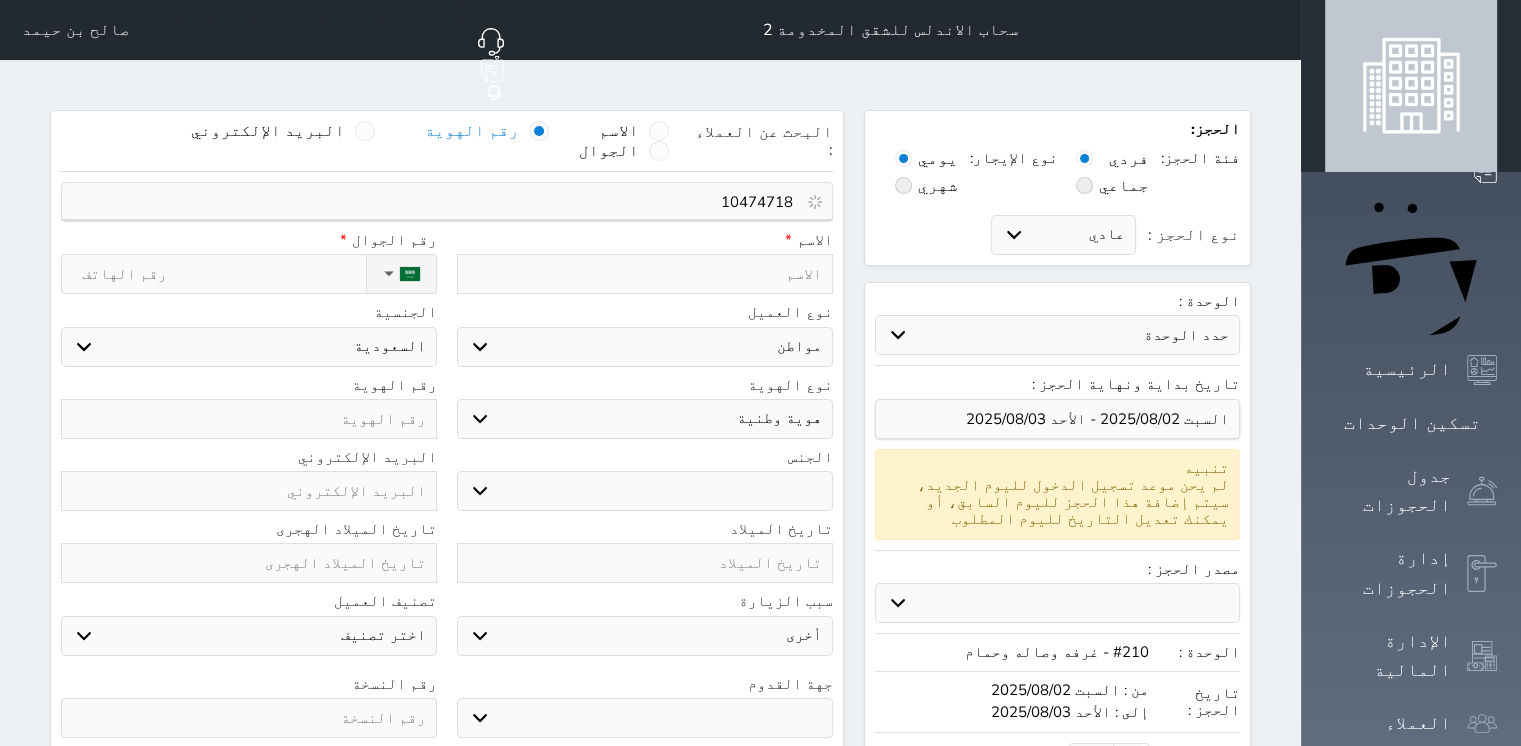 select 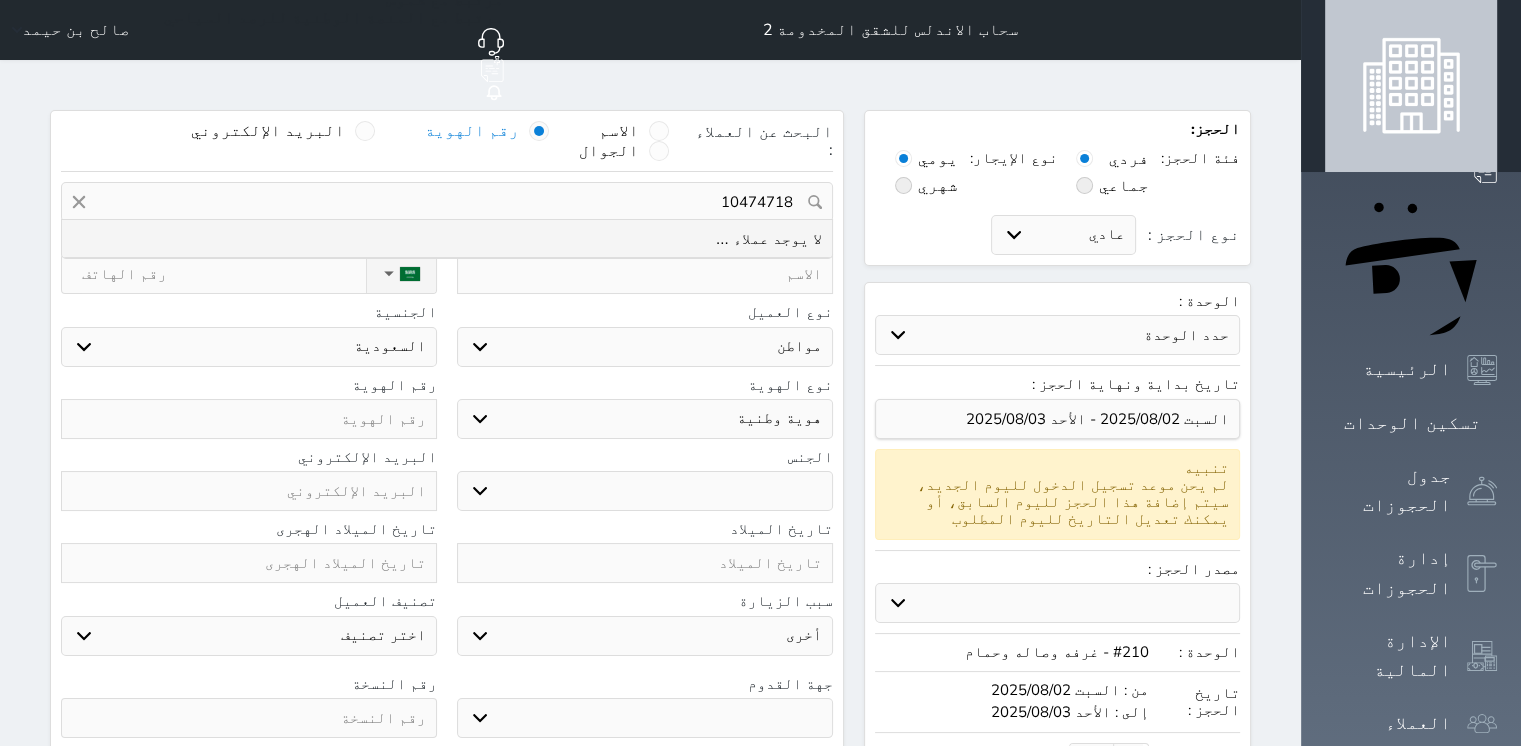 select 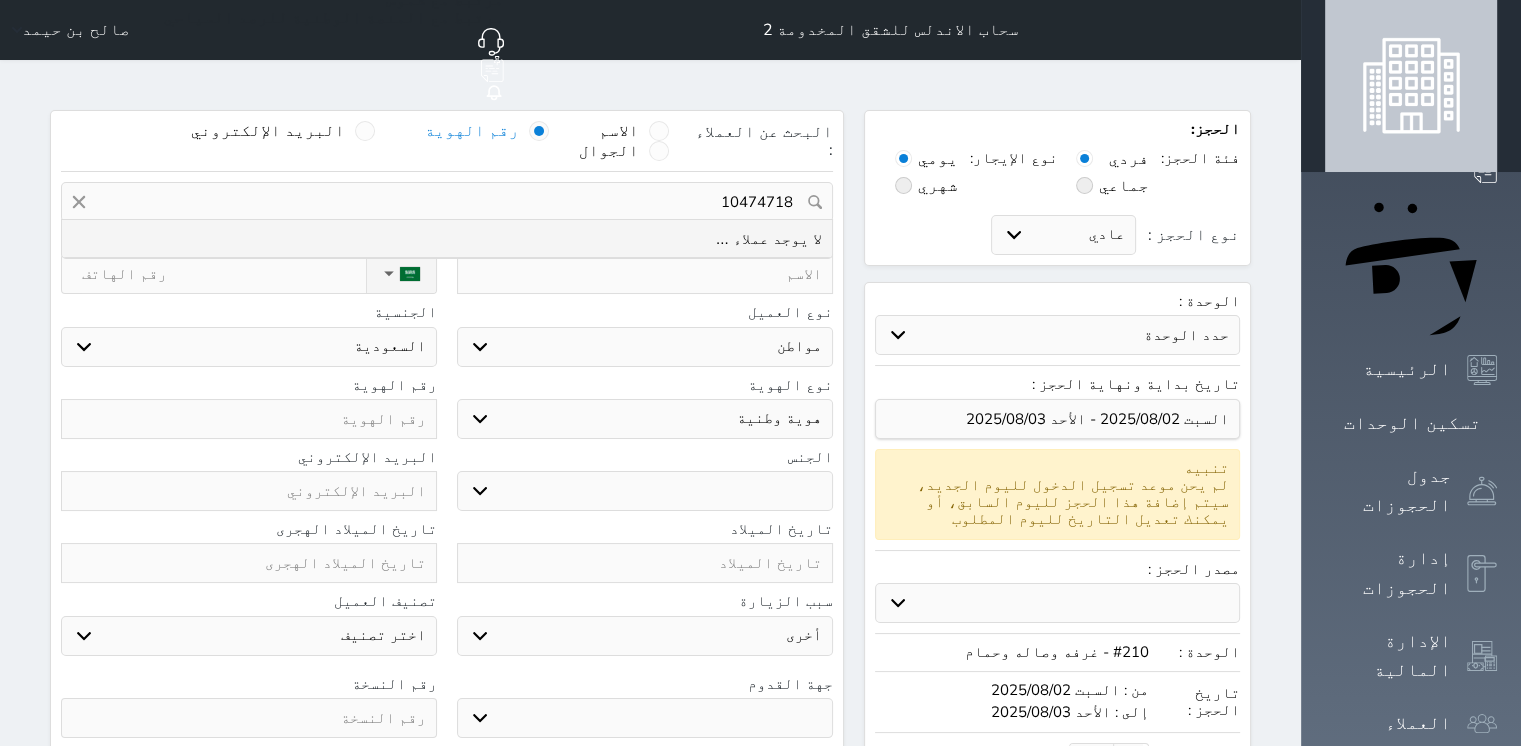 select 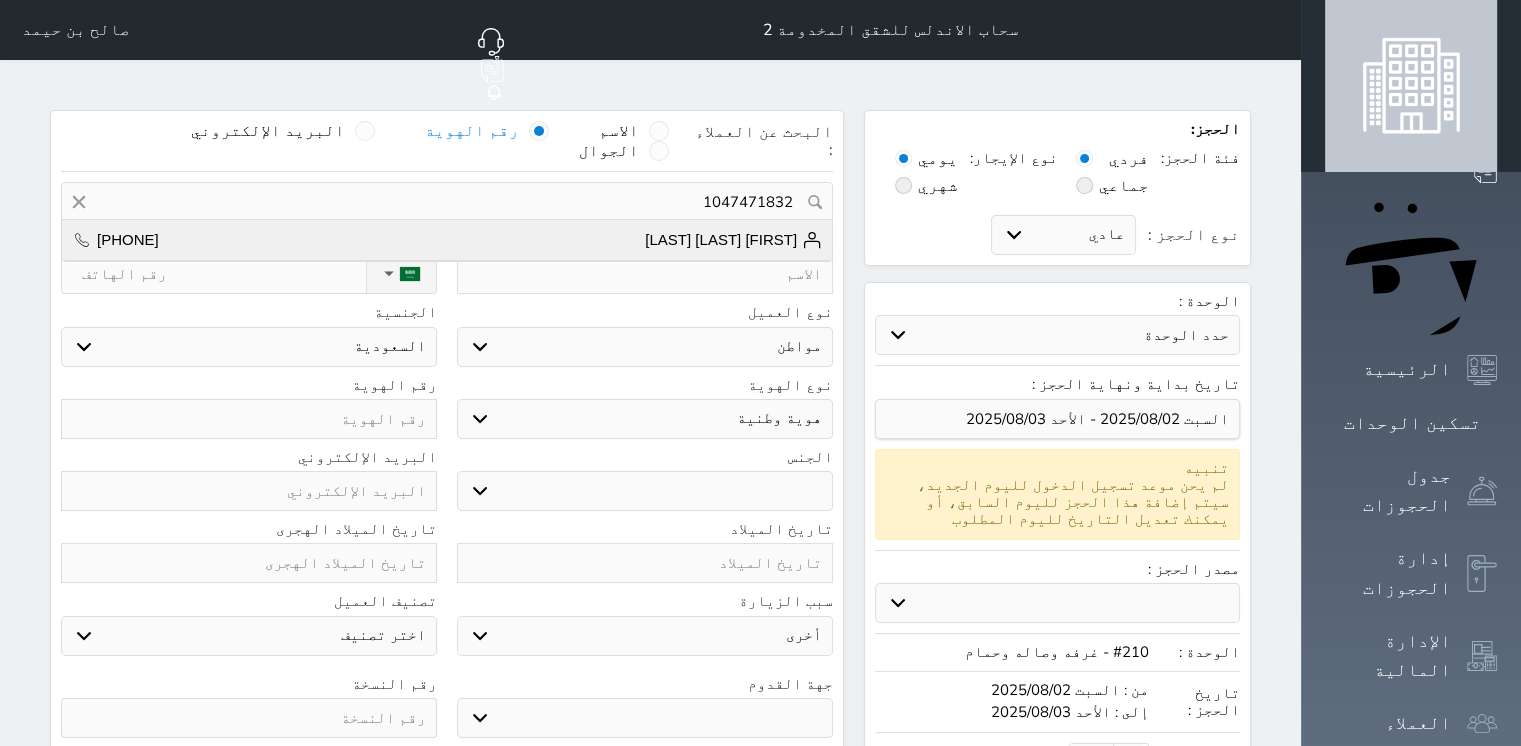 click on "[FIRST] [LAST]" at bounding box center [733, 240] 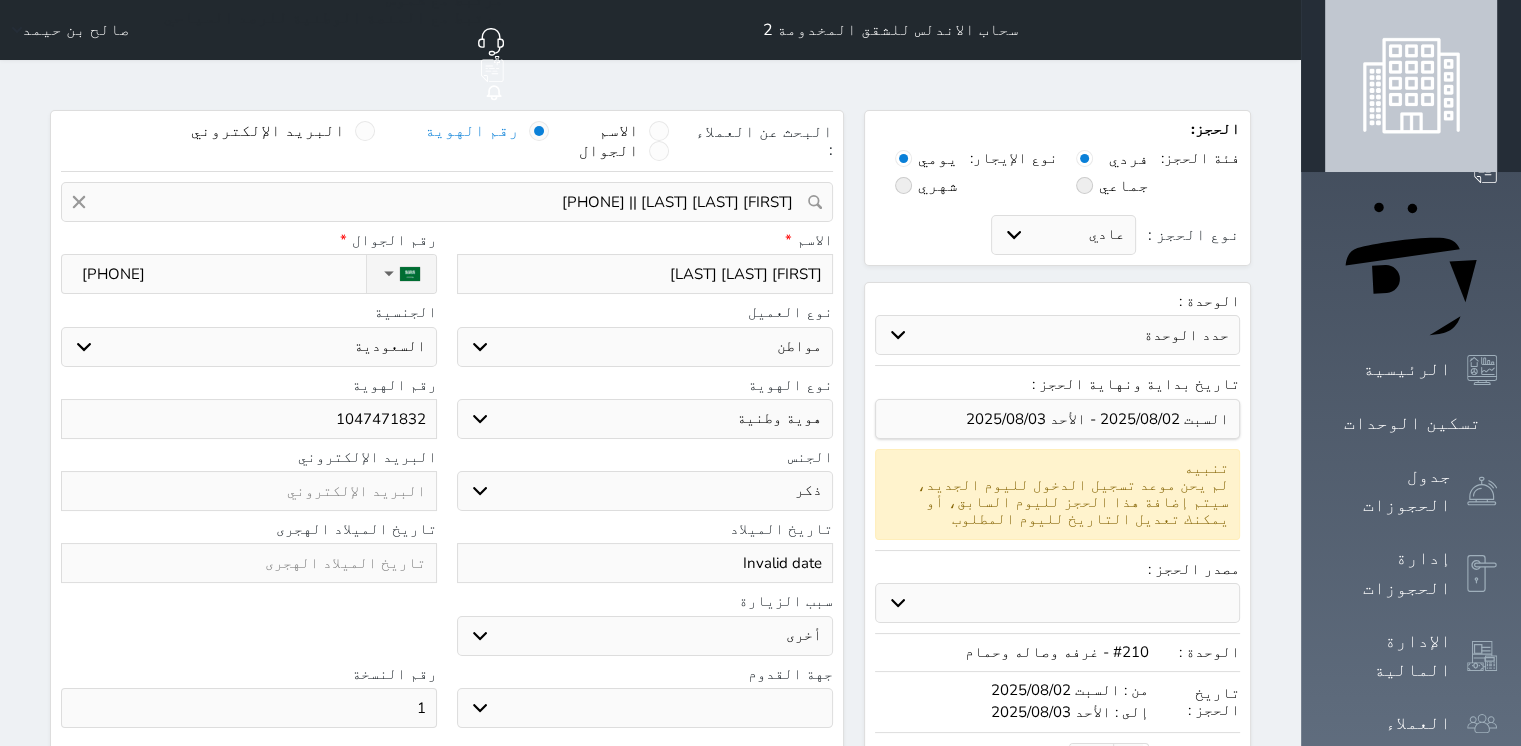 select 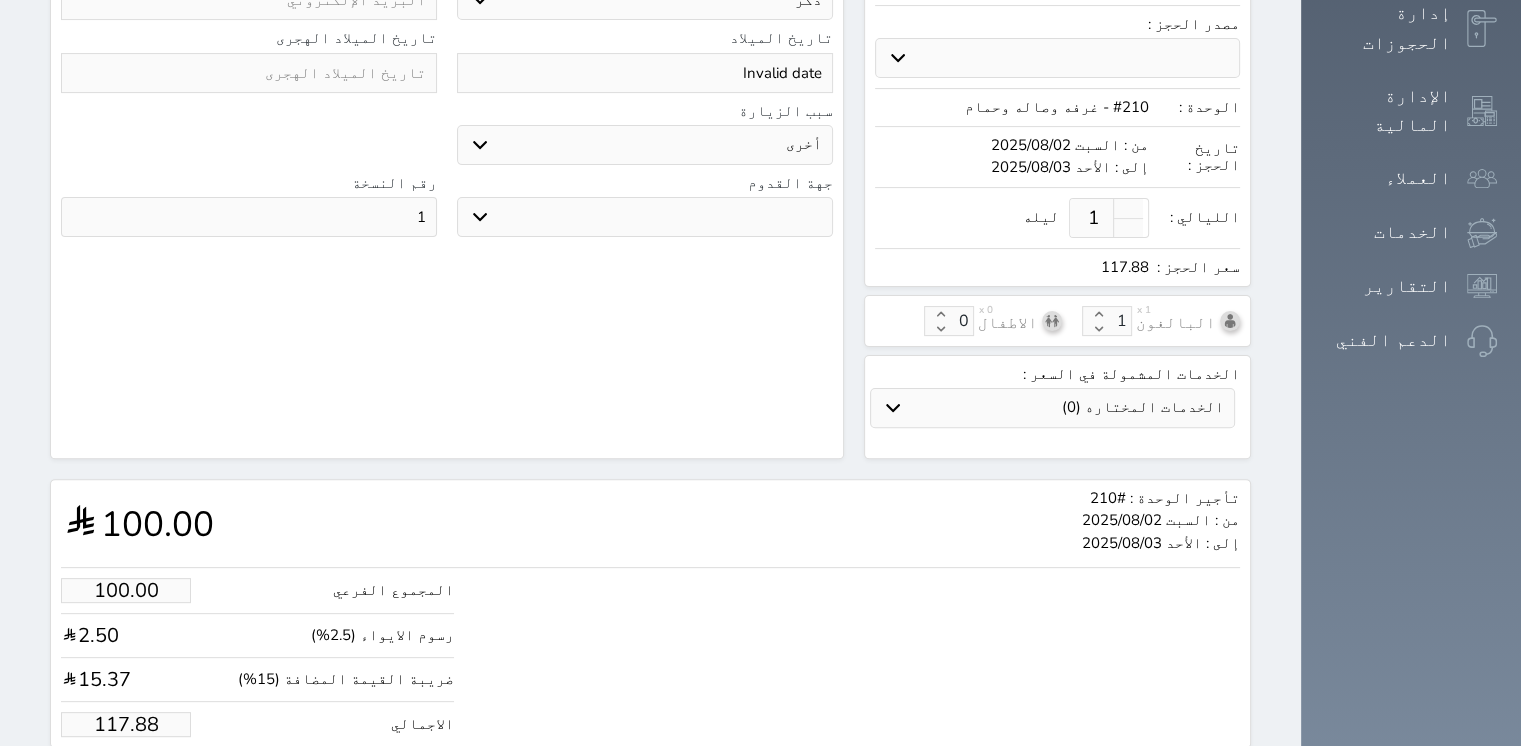 scroll, scrollTop: 564, scrollLeft: 0, axis: vertical 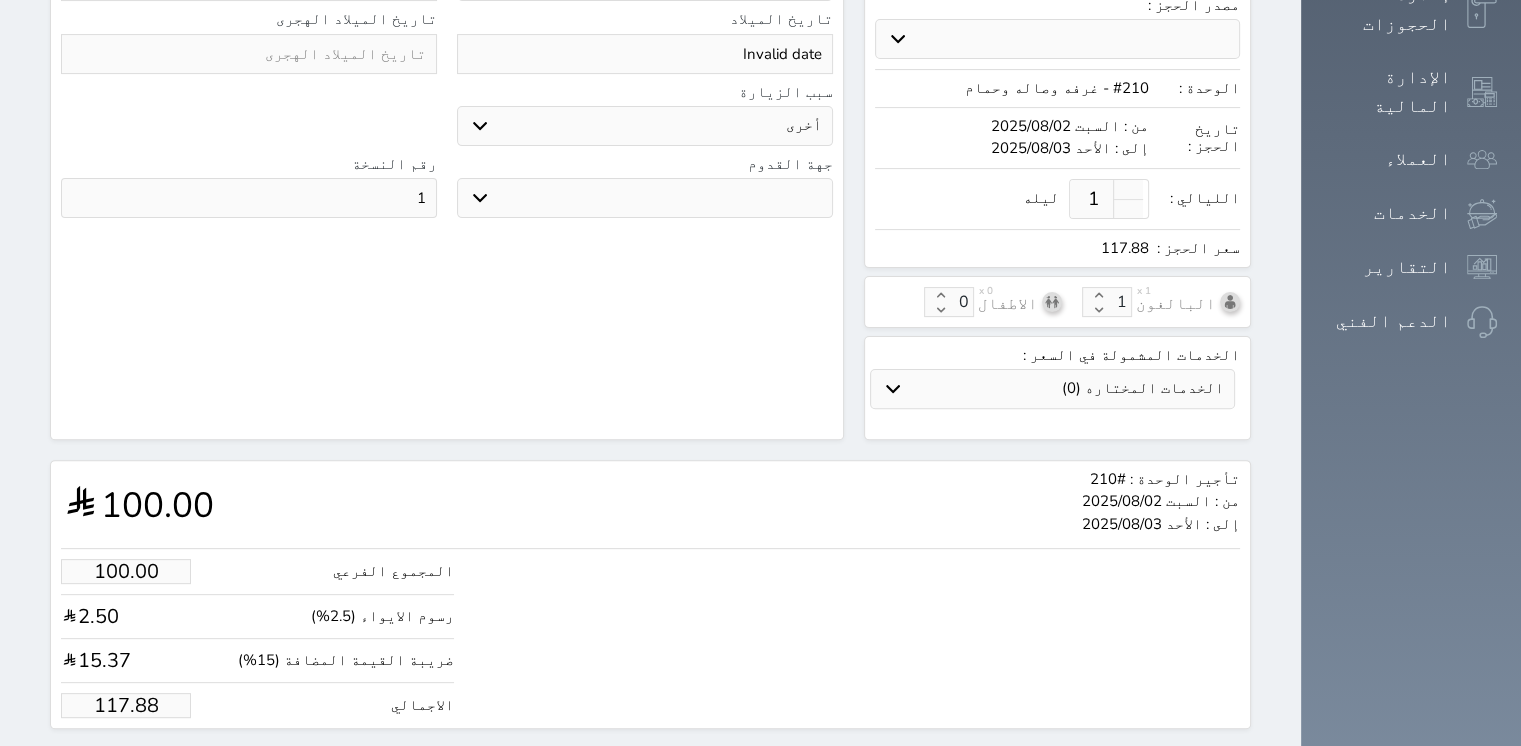 drag, startPoint x: 52, startPoint y: 640, endPoint x: 149, endPoint y: 638, distance: 97.020615 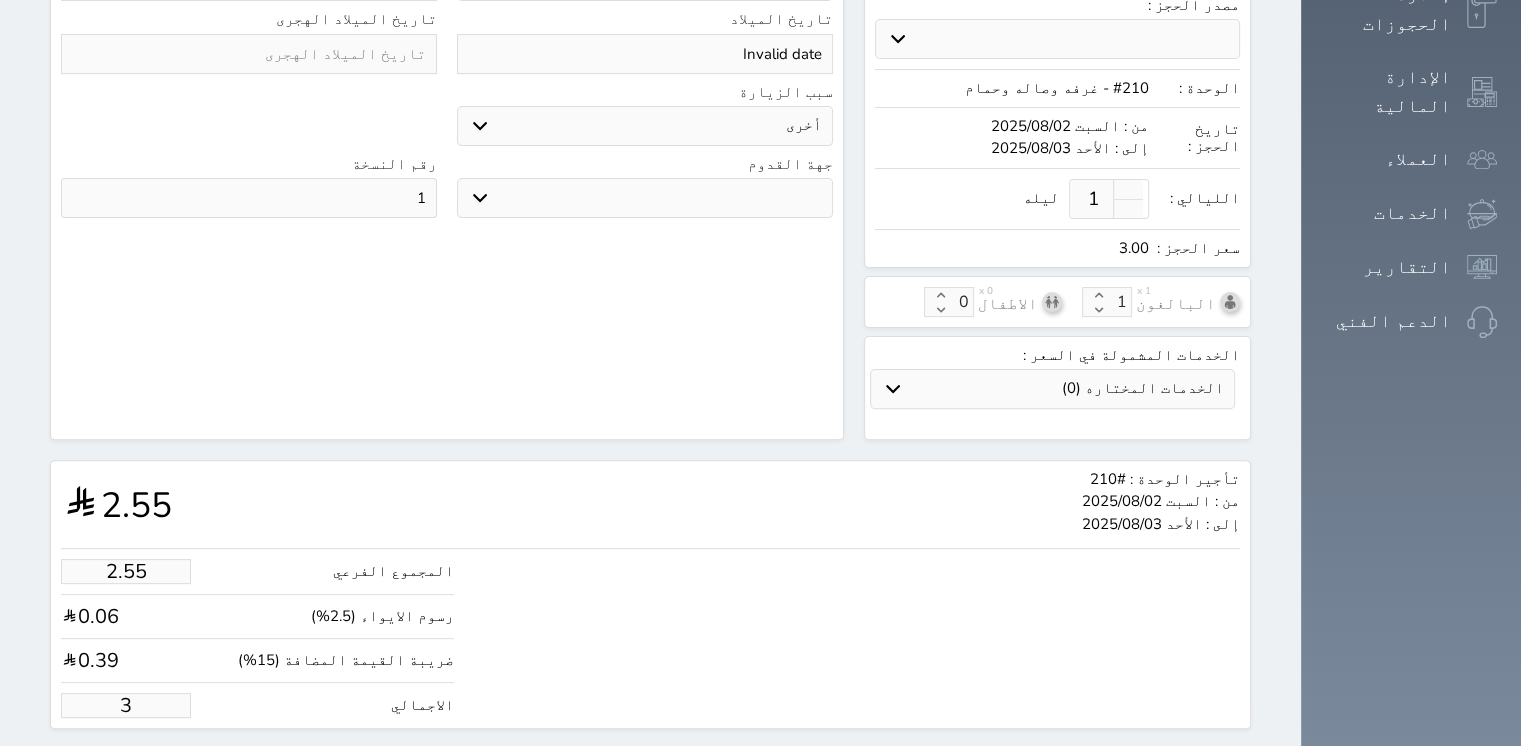 type on "25.45" 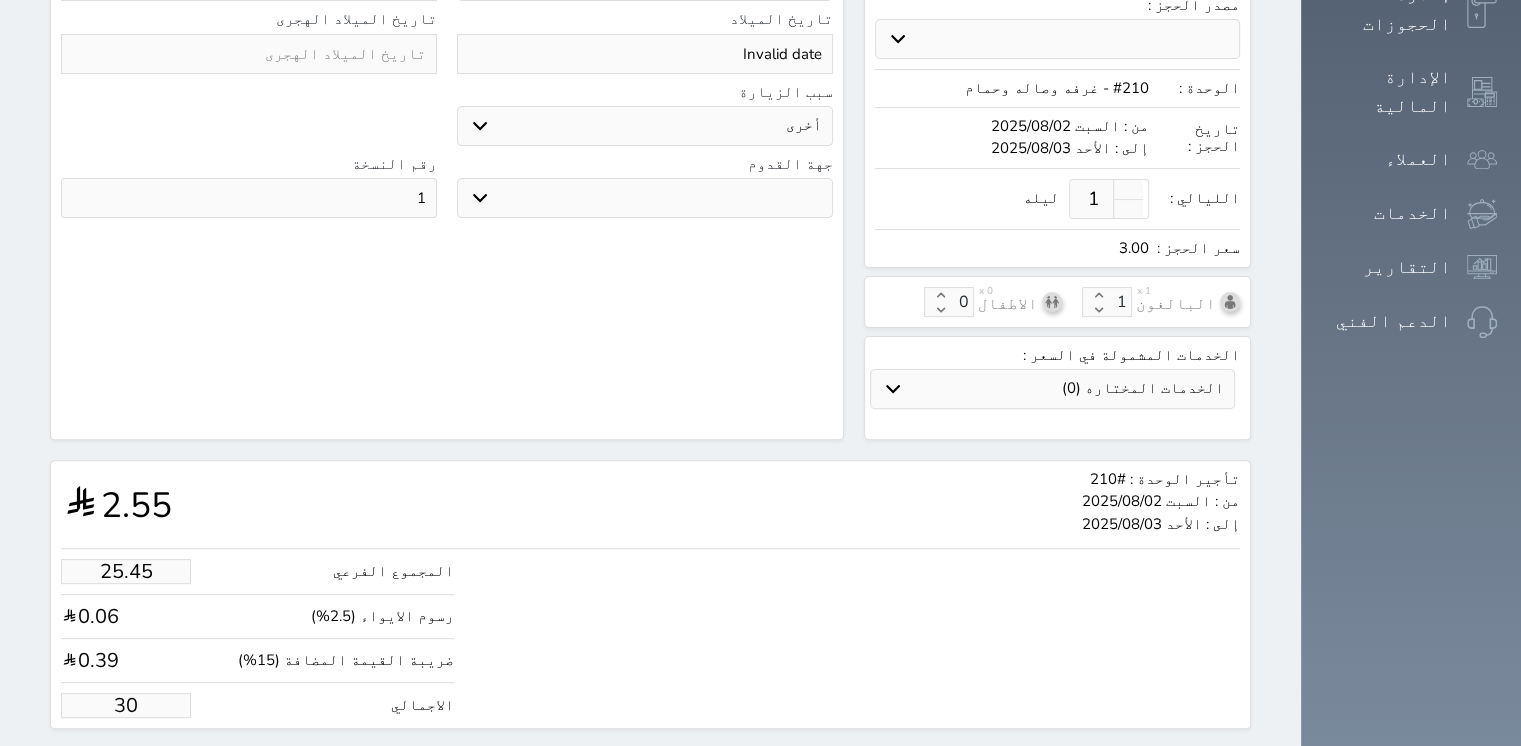 select 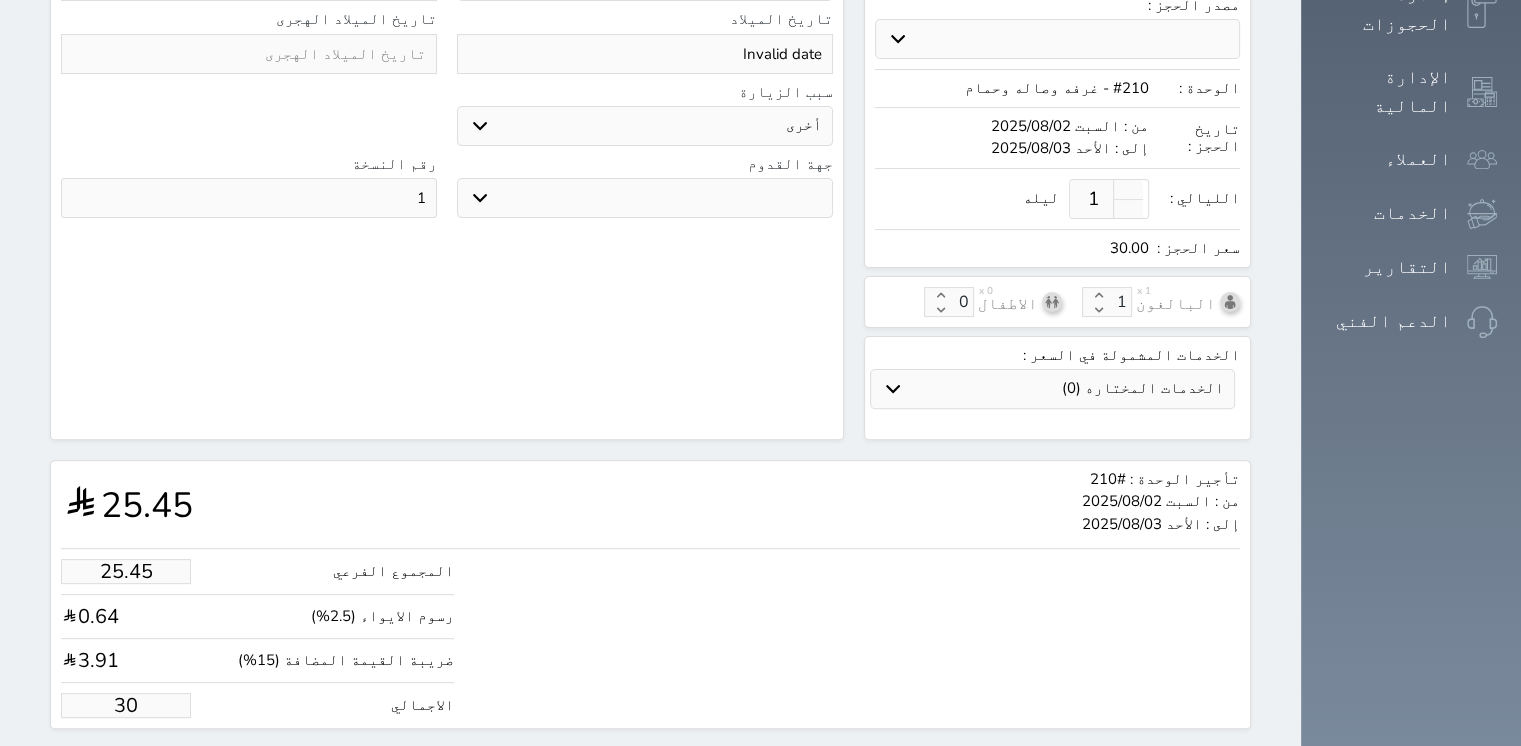 type on "254.51" 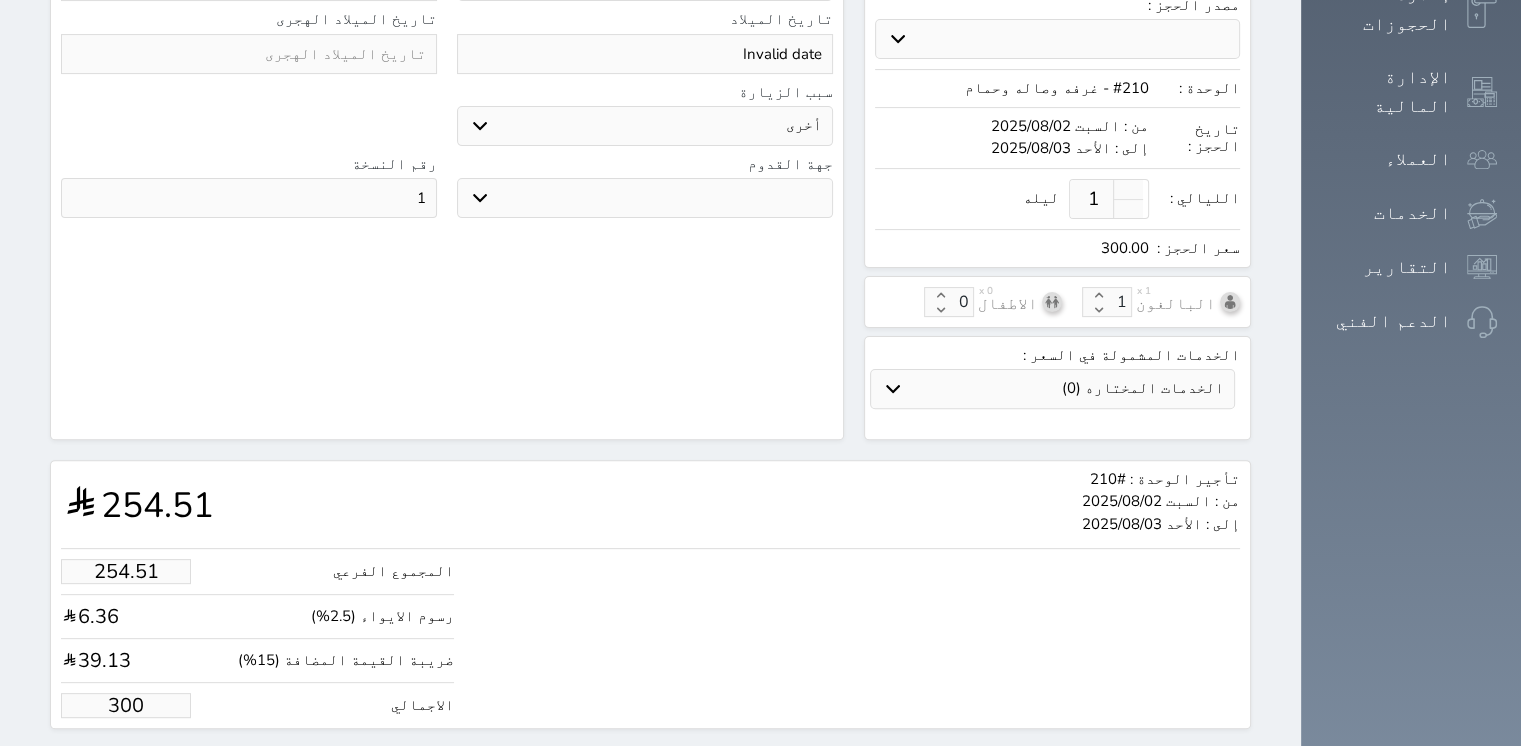 type on "300.00" 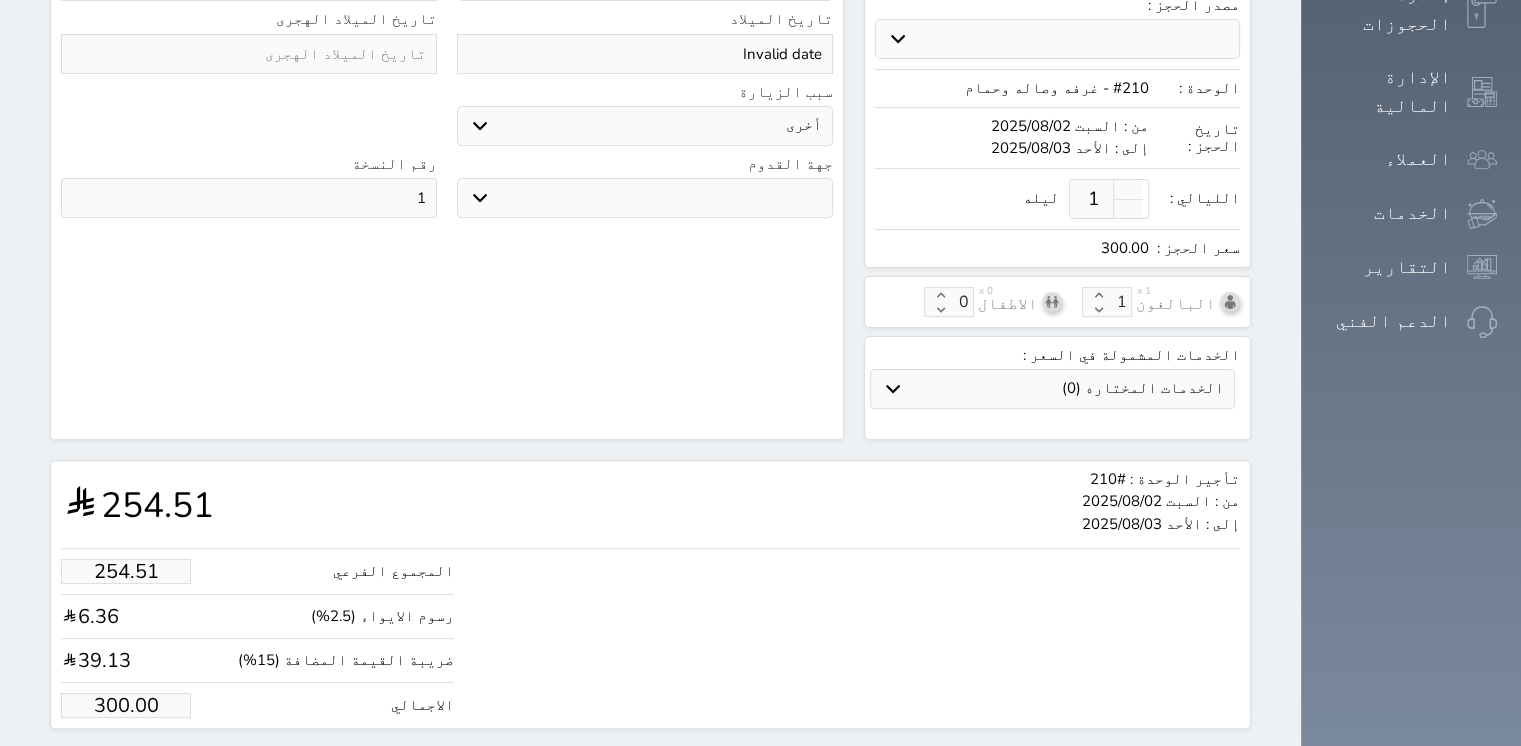 click on "حجز" at bounding box center (165, 766) 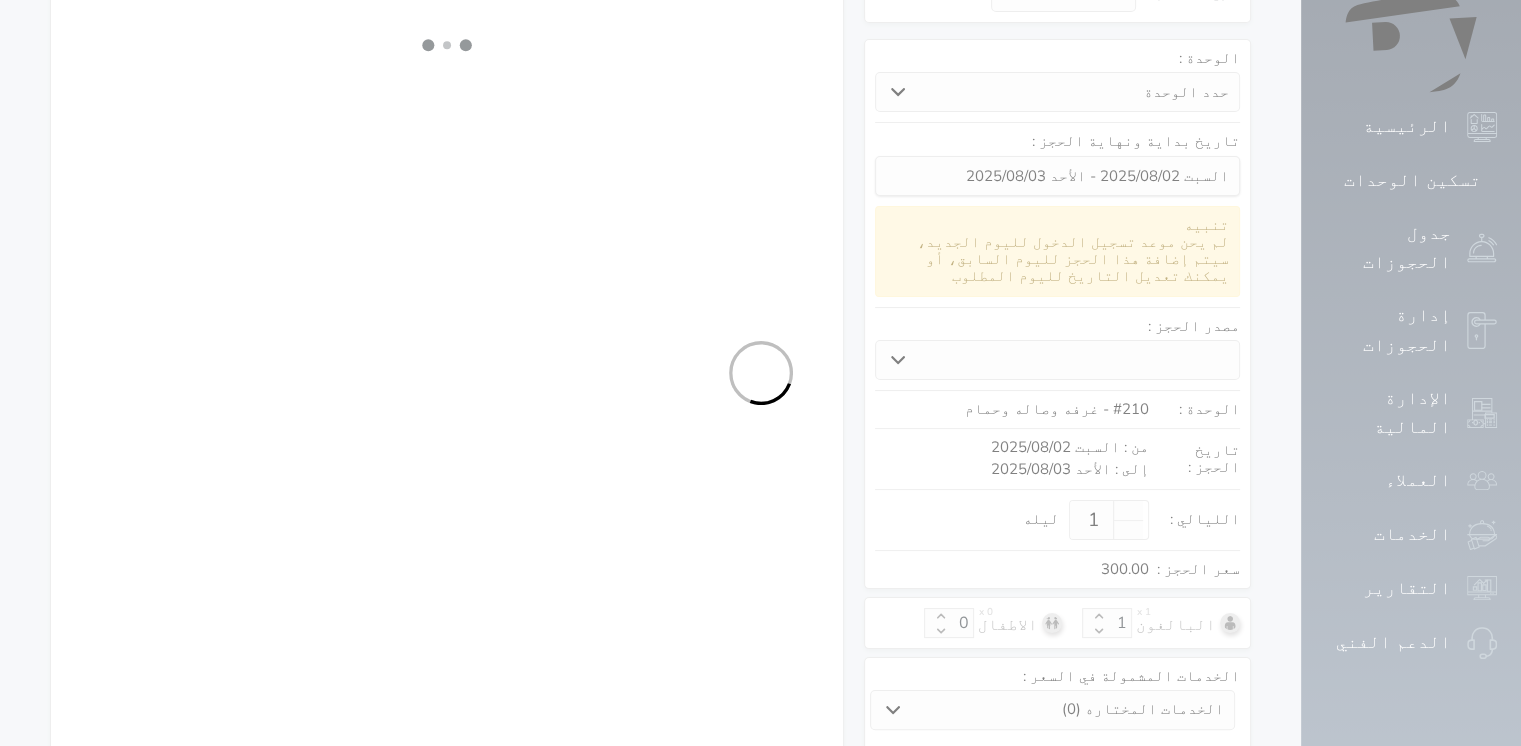 select on "1" 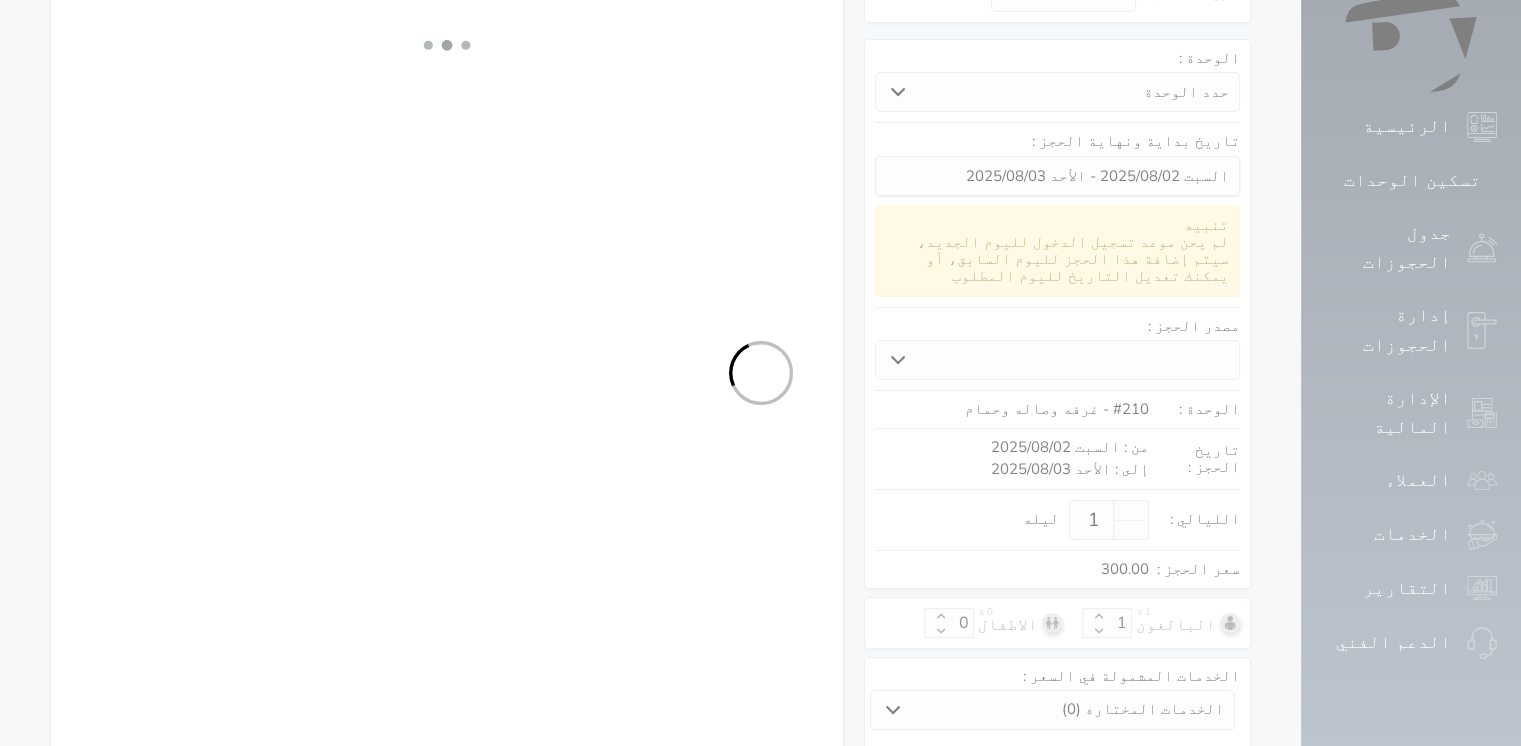 select on "113" 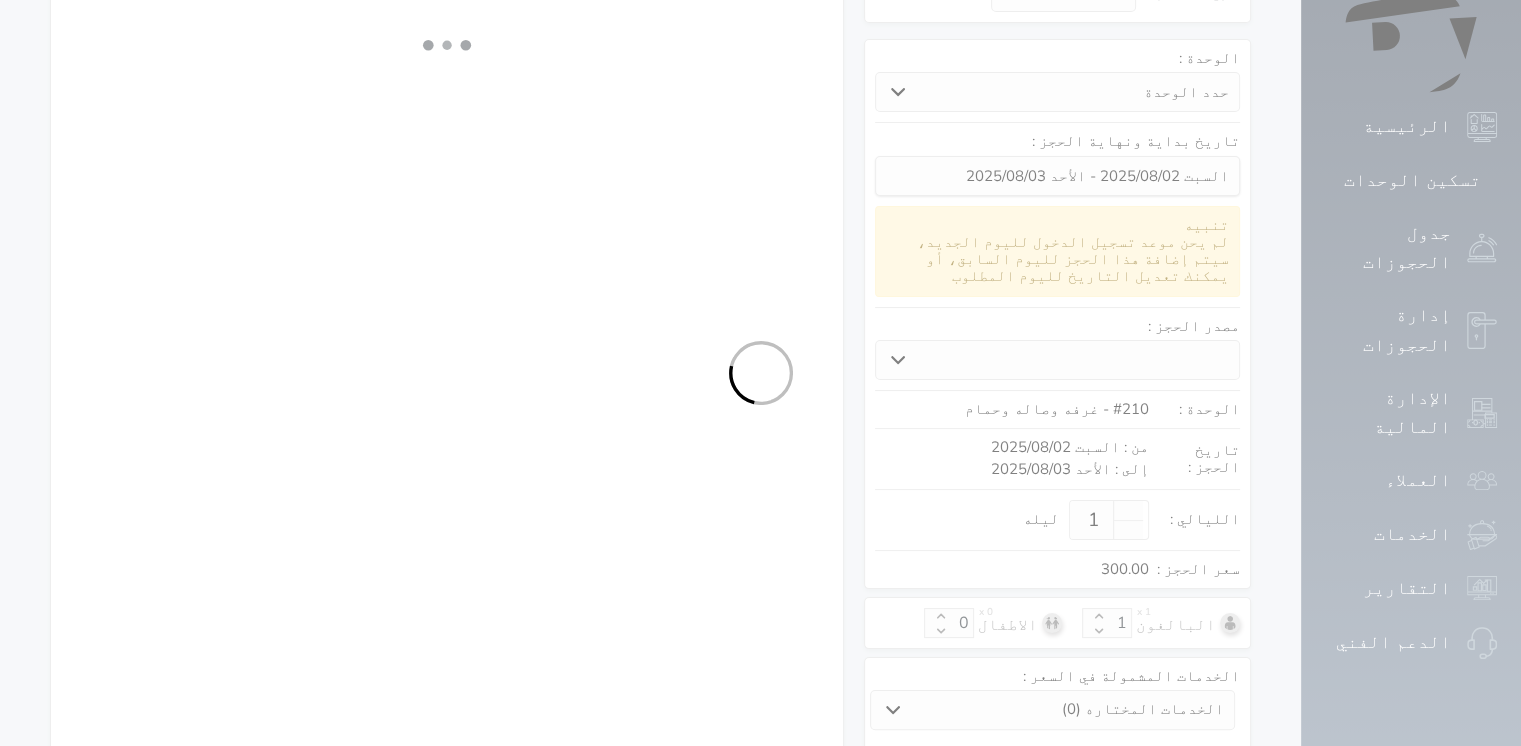 select on "1" 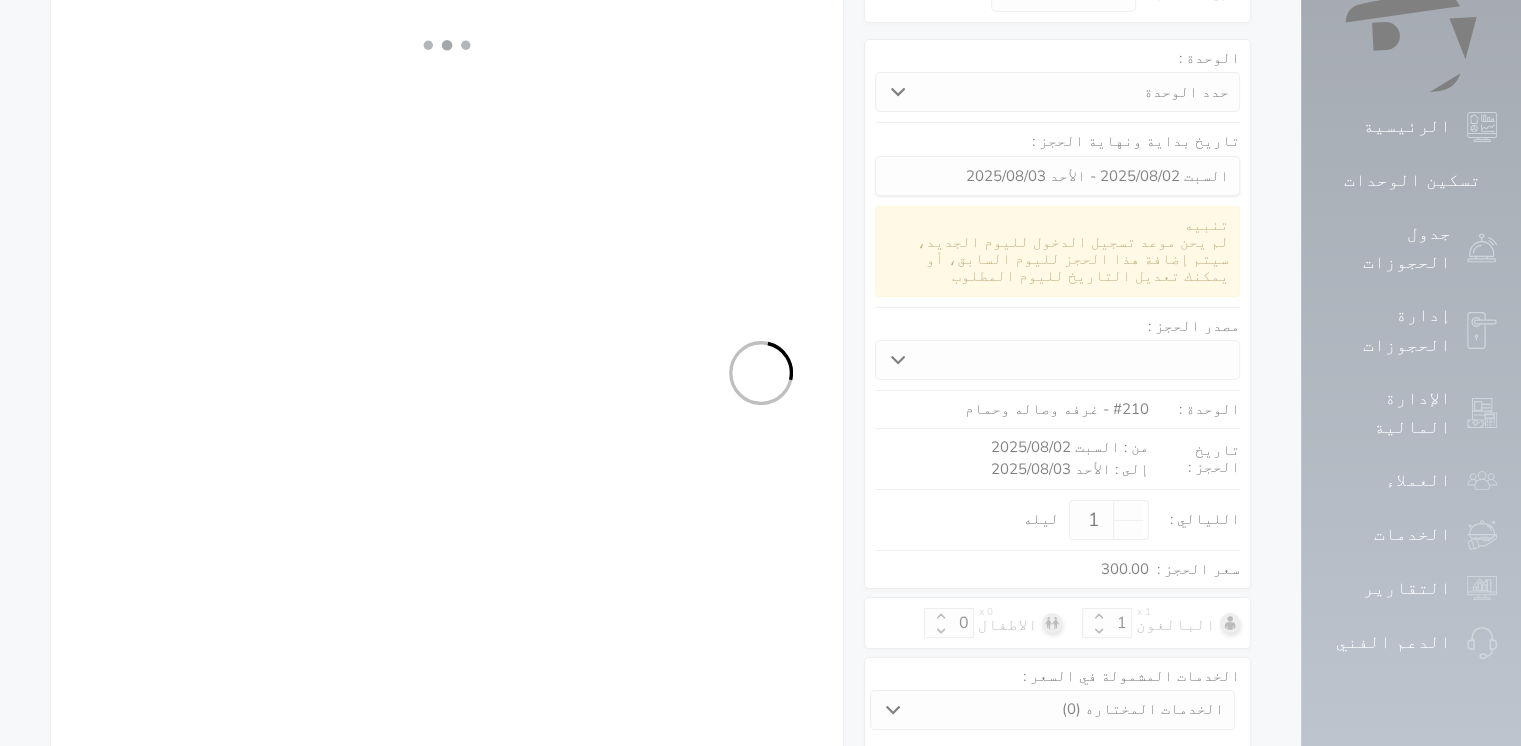 select on "7" 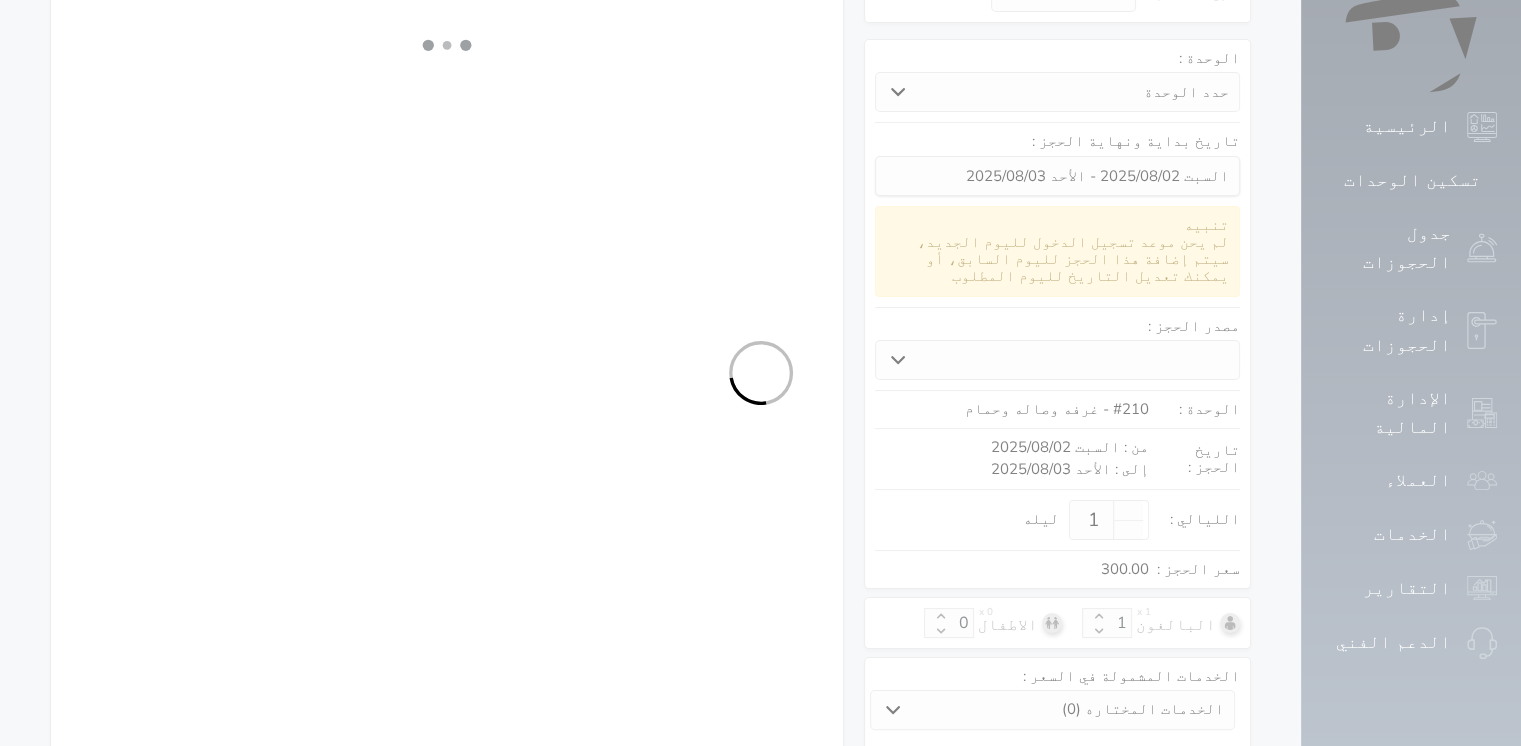 select 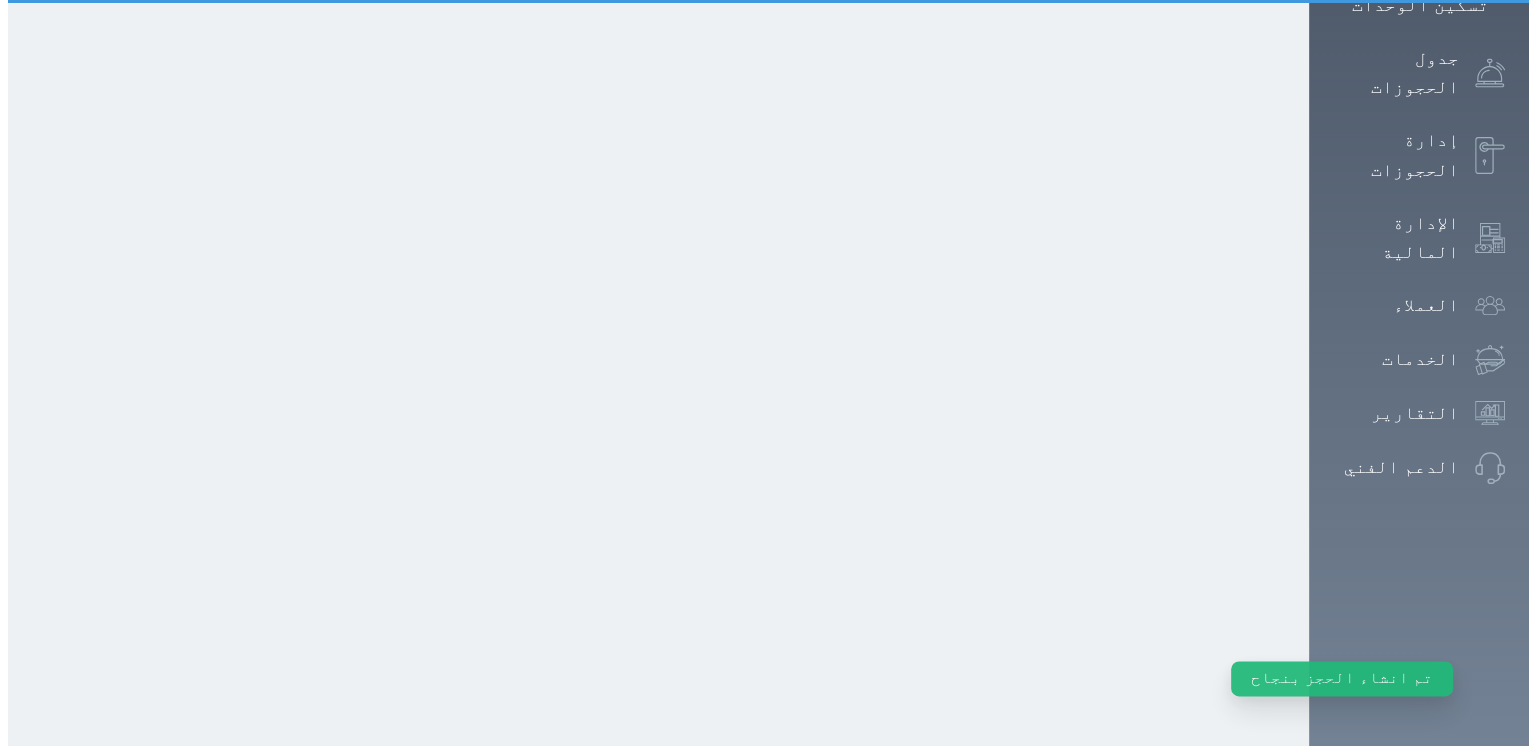 scroll, scrollTop: 0, scrollLeft: 0, axis: both 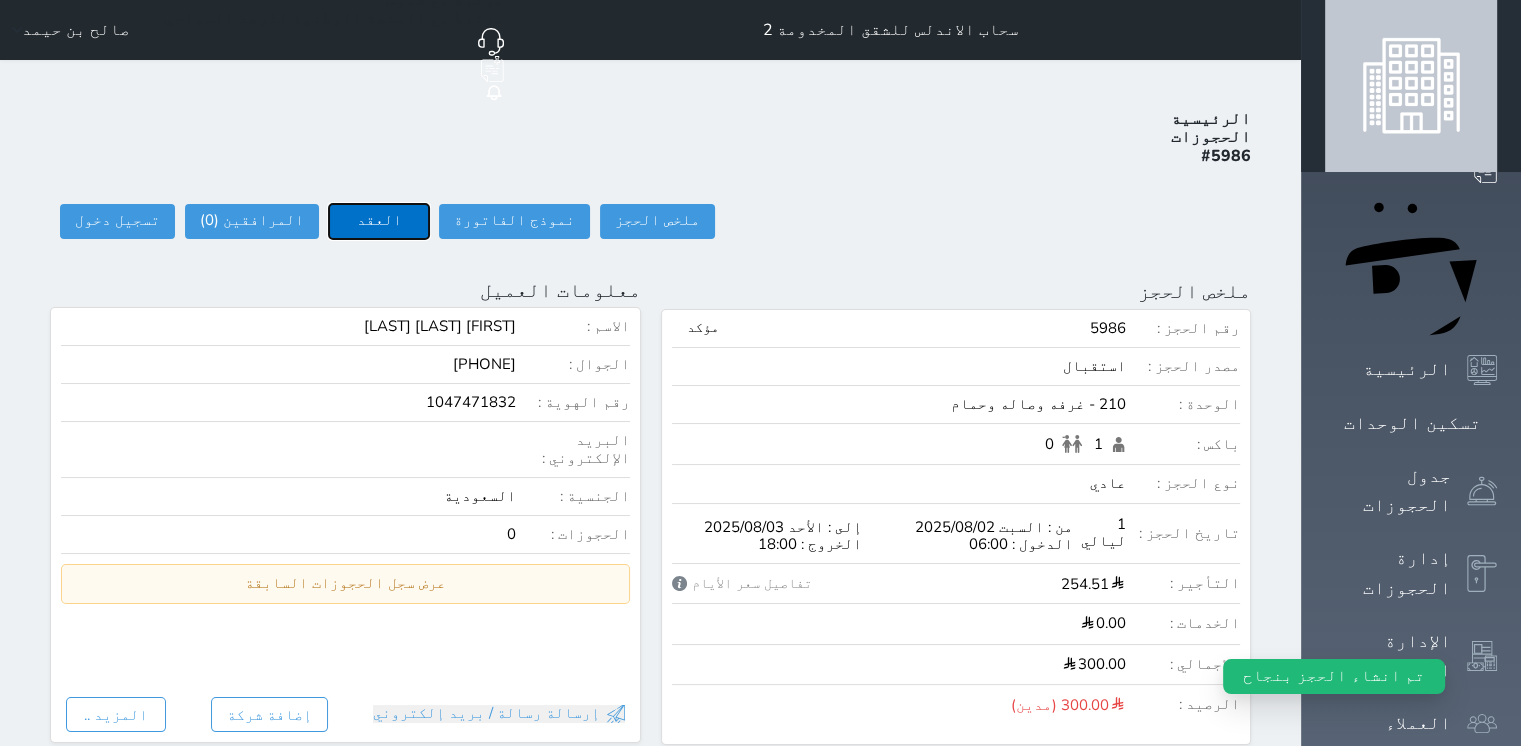 click on "العقد" at bounding box center (379, 221) 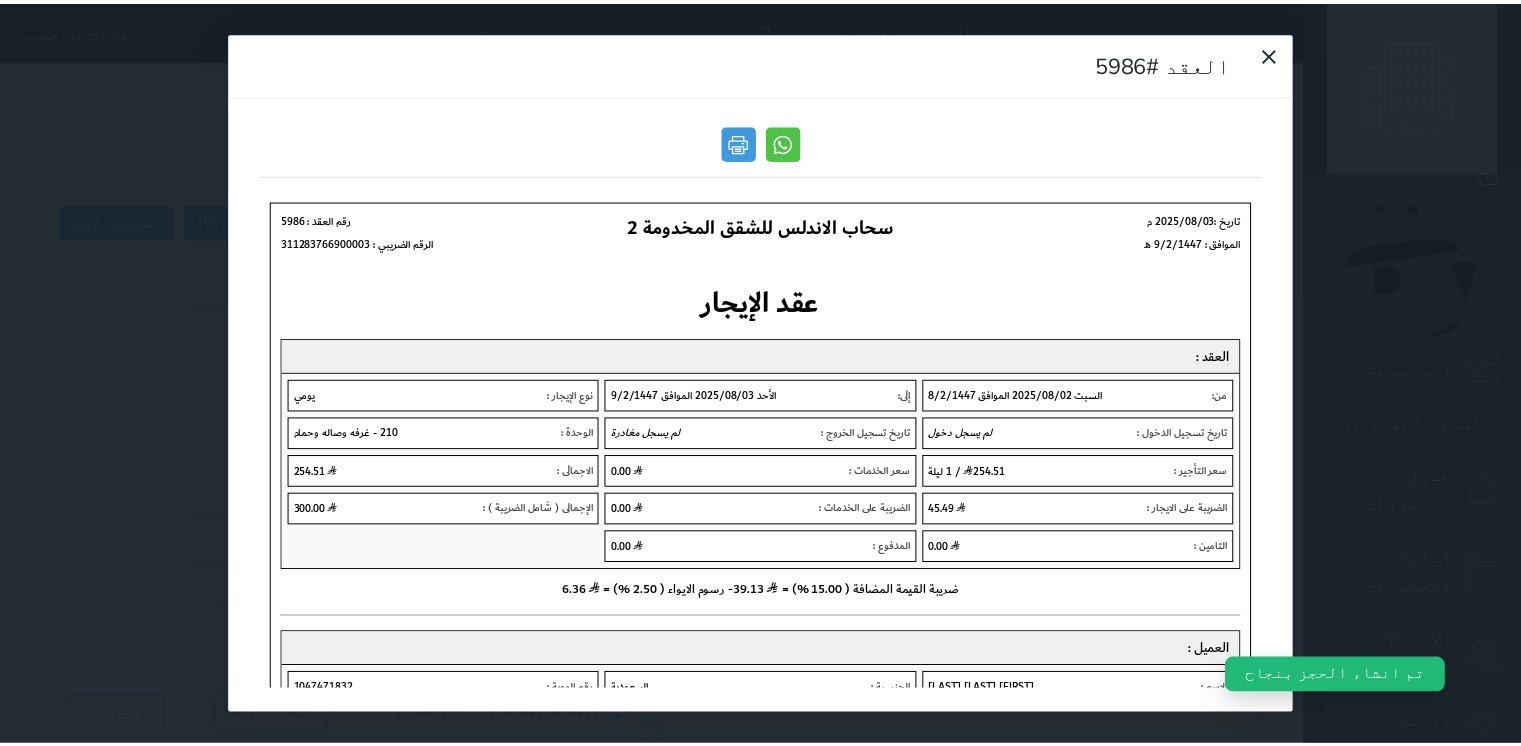 scroll, scrollTop: 0, scrollLeft: 0, axis: both 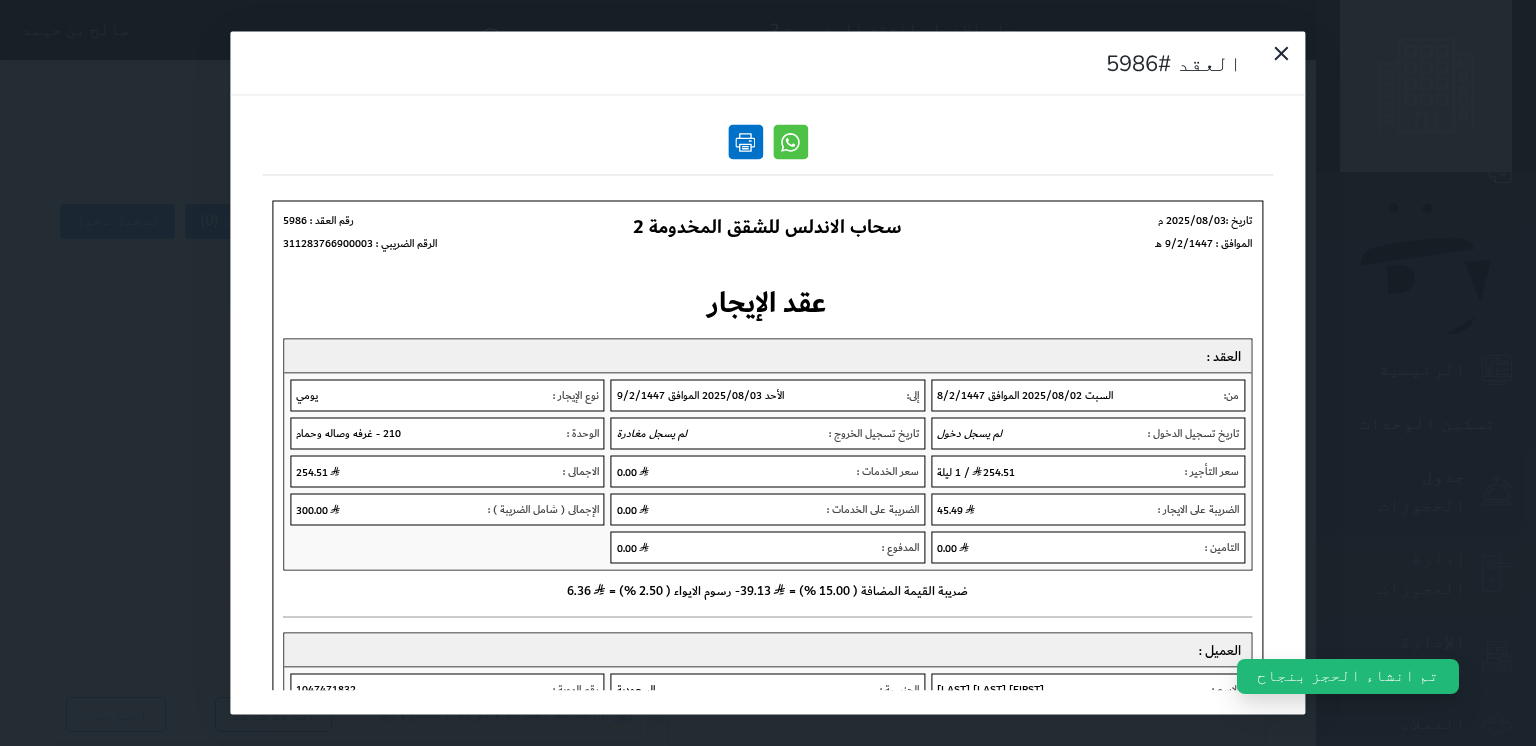 click at bounding box center [745, 142] 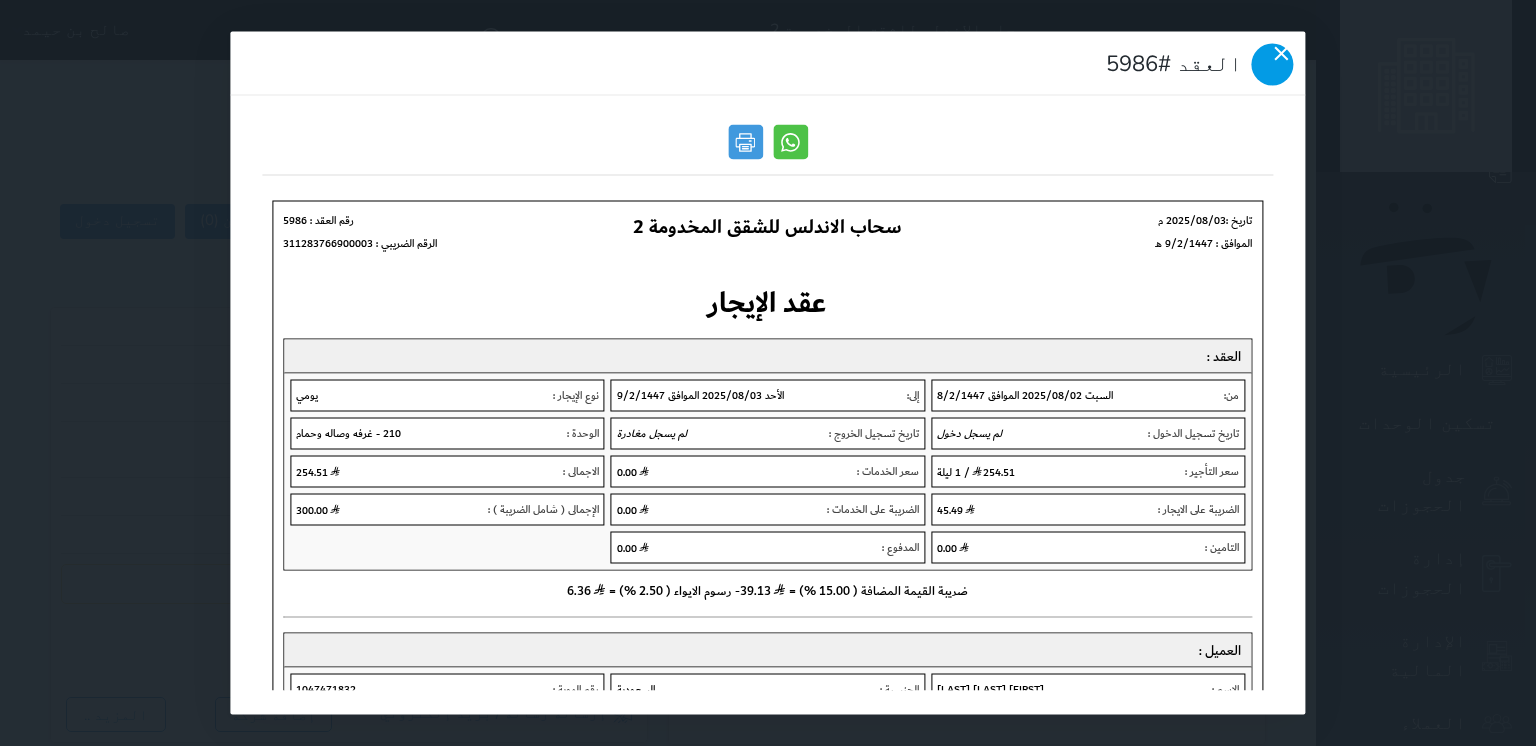 click 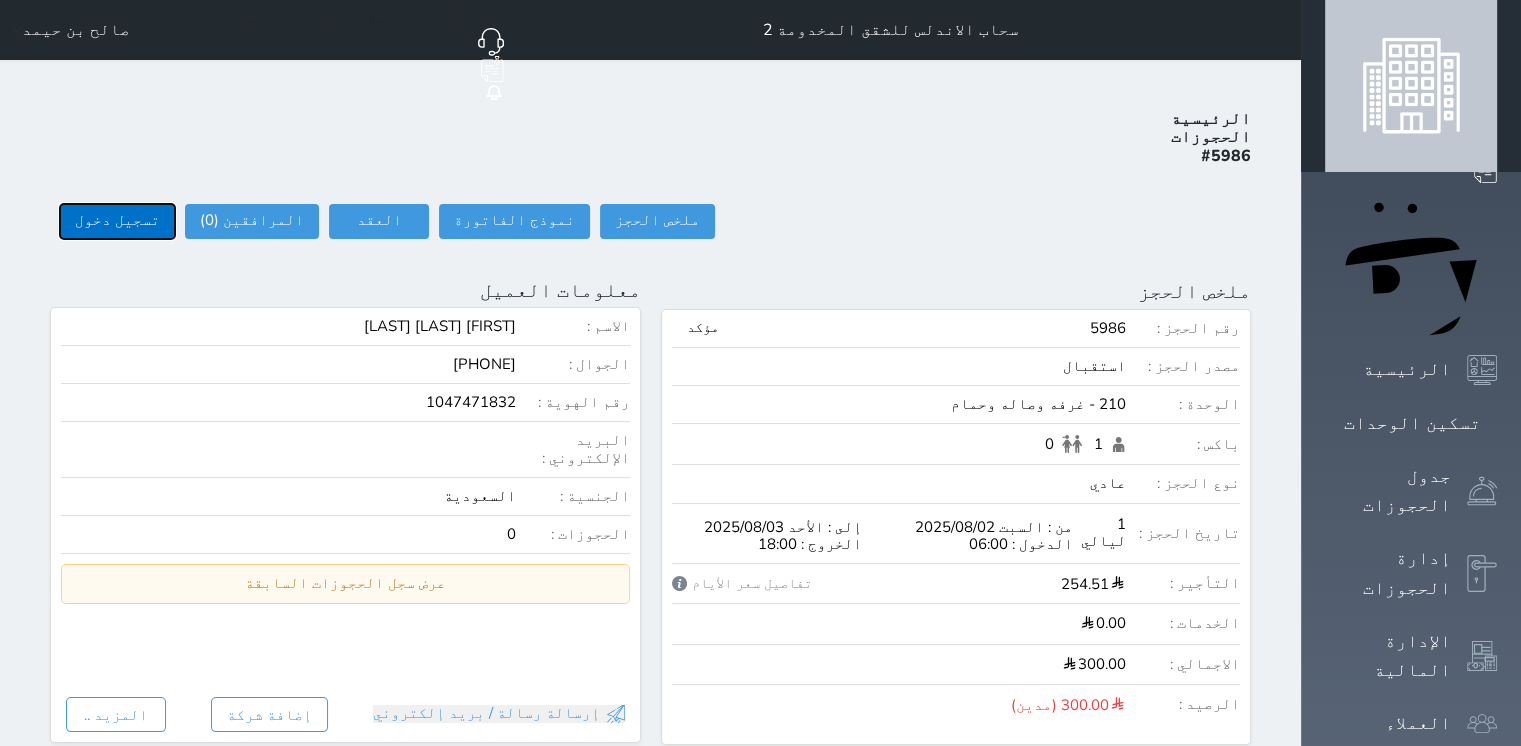 click on "تسجيل دخول" at bounding box center (117, 221) 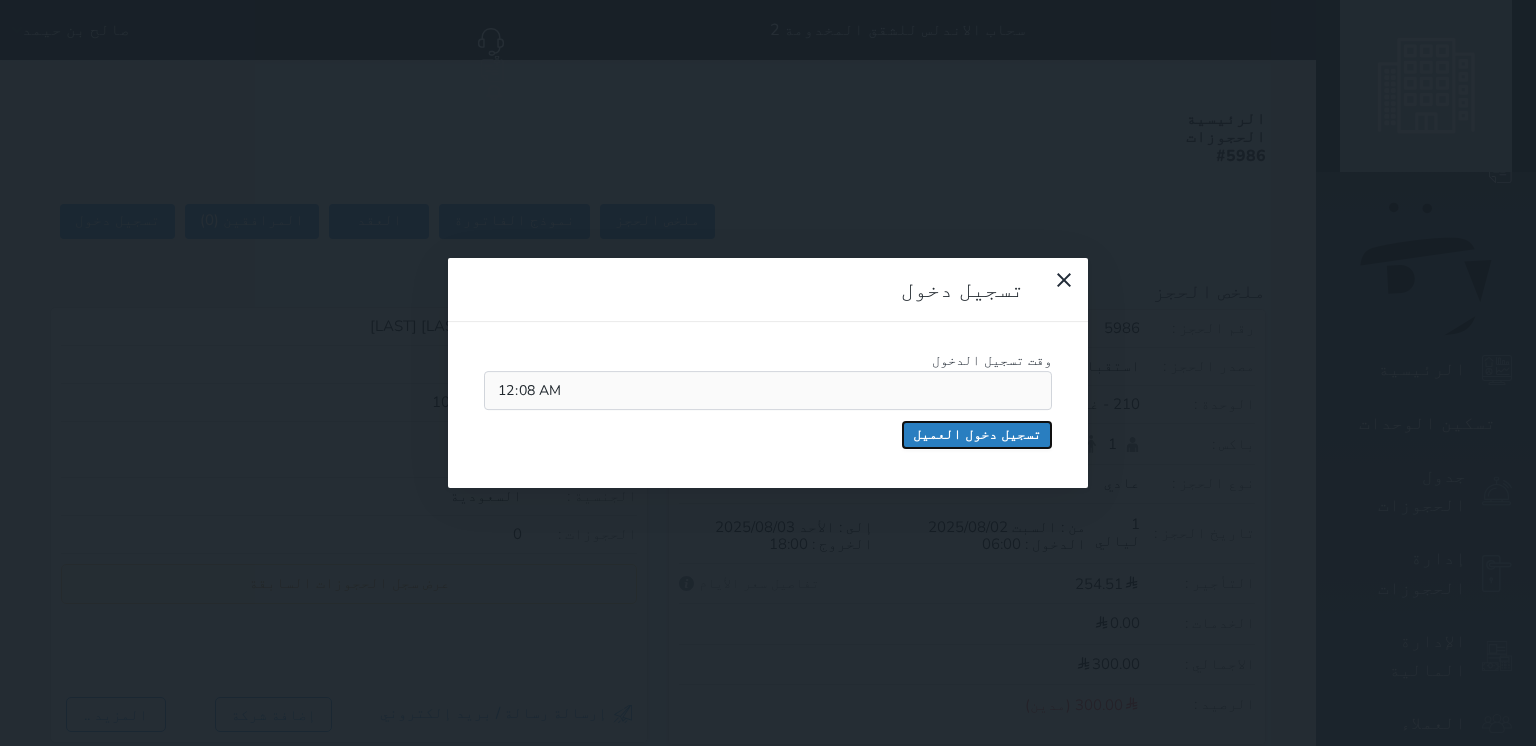 click on "تسجيل دخول العميل" at bounding box center (977, 435) 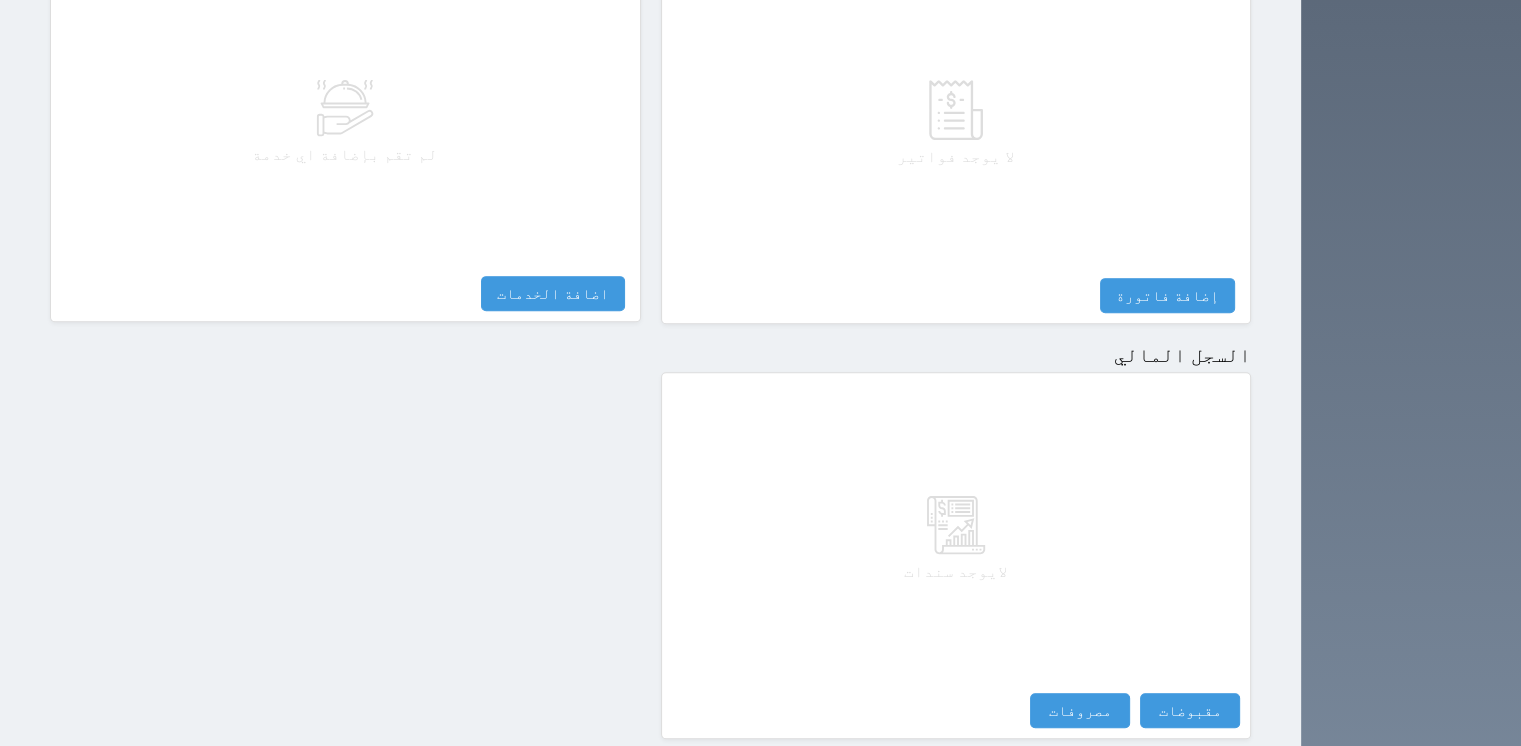 scroll, scrollTop: 1031, scrollLeft: 0, axis: vertical 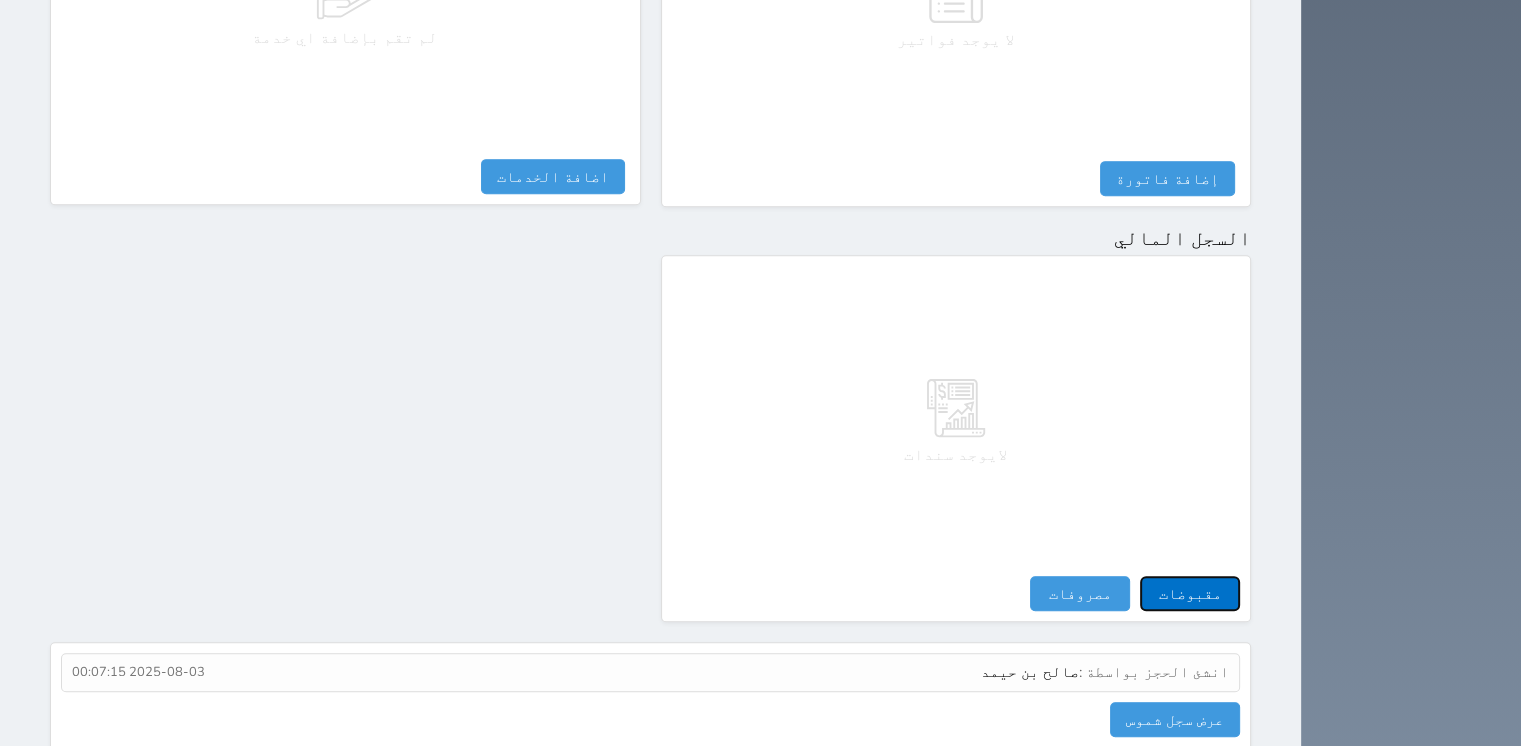 click on "مقبوضات" at bounding box center [1190, 593] 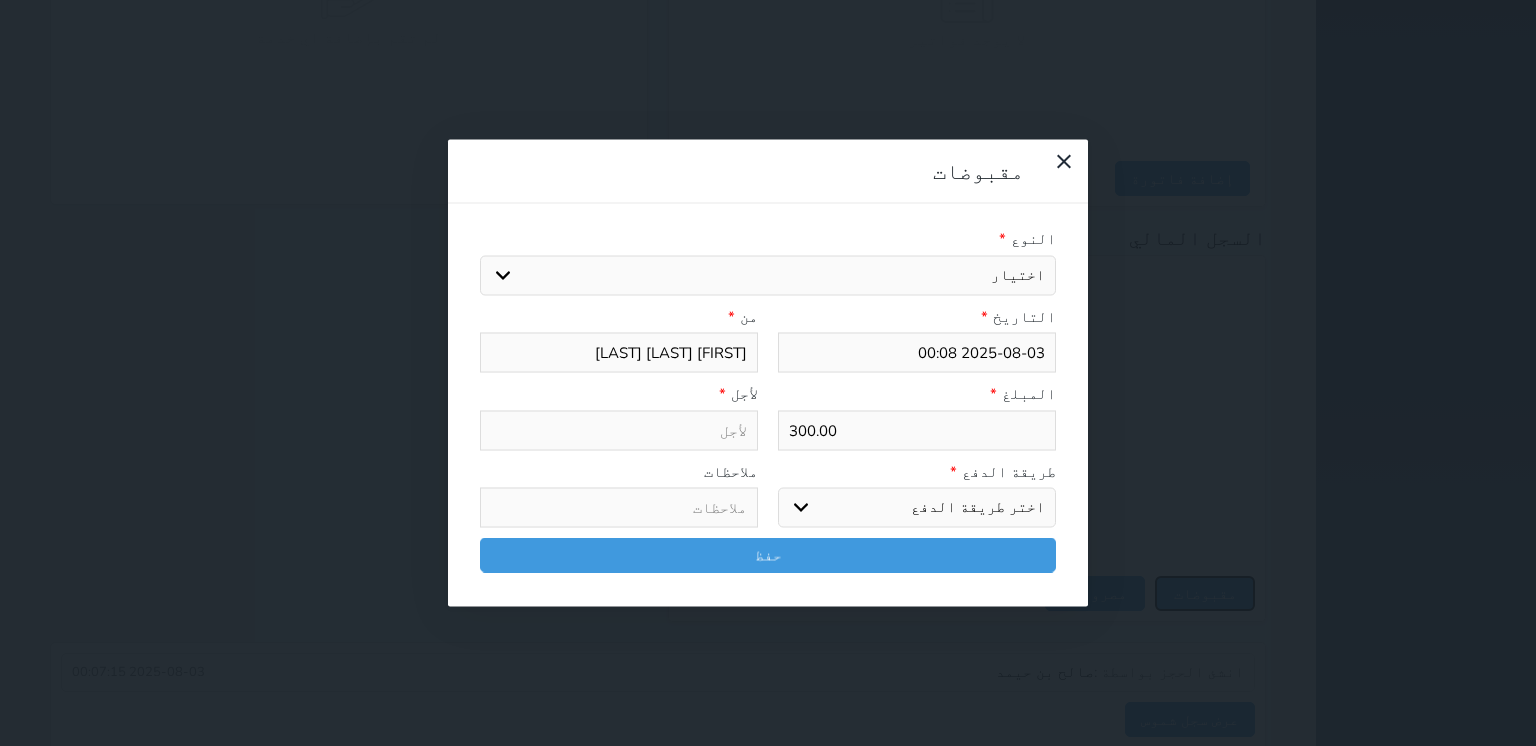 select 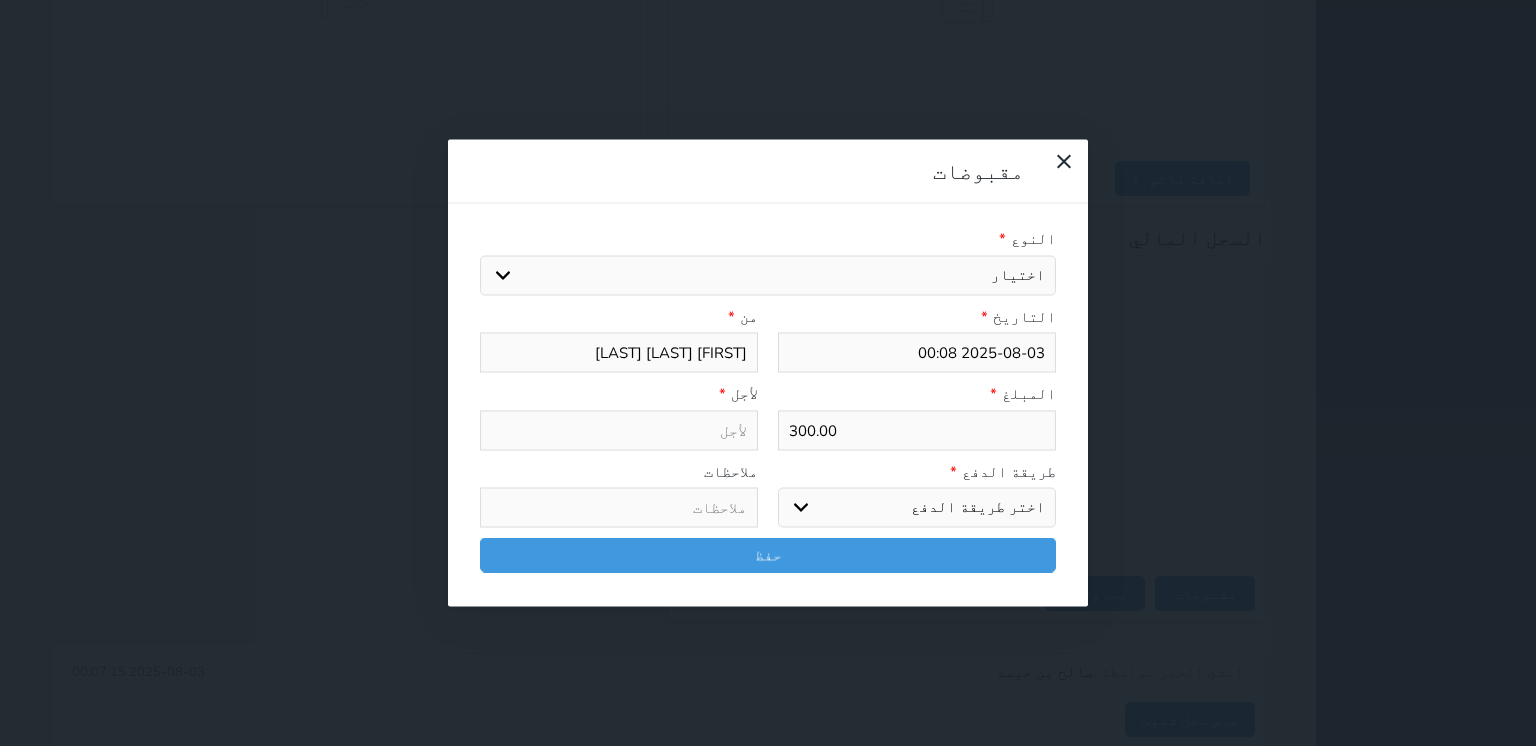 click on "اختيار   مقبوضات عامة قيمة إيجار فواتير تامين عربون لا ينطبق آخر مغسلة واي فاي - الإنترنت مواقف السيارات طعام الأغذية والمشروبات مشروبات المشروبات الباردة المشروبات الساخنة الإفطار غداء عشاء مخبز و كعك حمام سباحة الصالة الرياضية سبا و خدمات الجمال اختيار وإسقاط (خدمات النقل) ميني بار كابل - تلفزيون سرير إضافي تصفيف الشعر التسوق خدمات الجولات السياحية المنظمة خدمات الدليل السياحي" at bounding box center [768, 275] 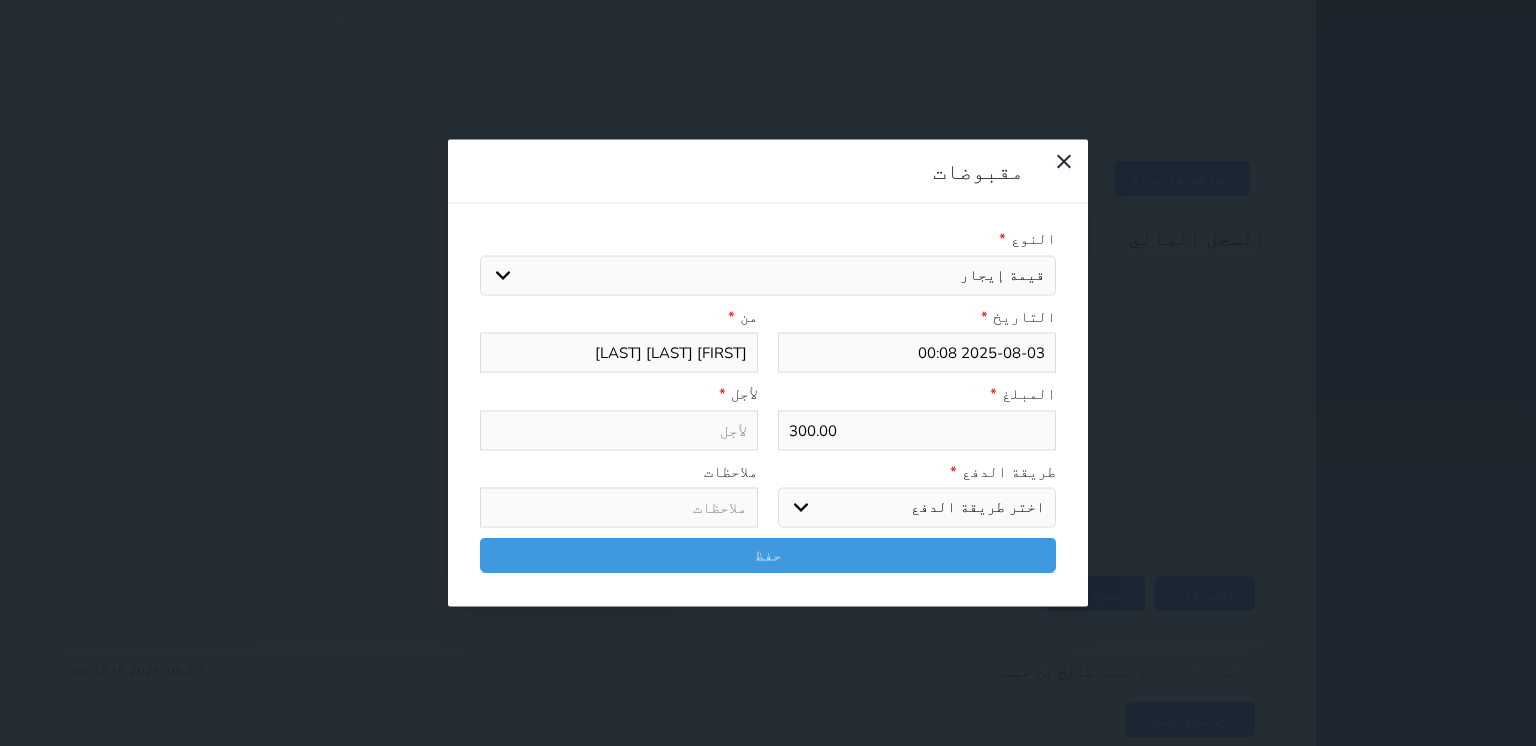 click on "اختيار   مقبوضات عامة قيمة إيجار فواتير تامين عربون لا ينطبق آخر مغسلة واي فاي - الإنترنت مواقف السيارات طعام الأغذية والمشروبات مشروبات المشروبات الباردة المشروبات الساخنة الإفطار غداء عشاء مخبز و كعك حمام سباحة الصالة الرياضية سبا و خدمات الجمال اختيار وإسقاط (خدمات النقل) ميني بار كابل - تلفزيون سرير إضافي تصفيف الشعر التسوق خدمات الجولات السياحية المنظمة خدمات الدليل السياحي" at bounding box center [768, 275] 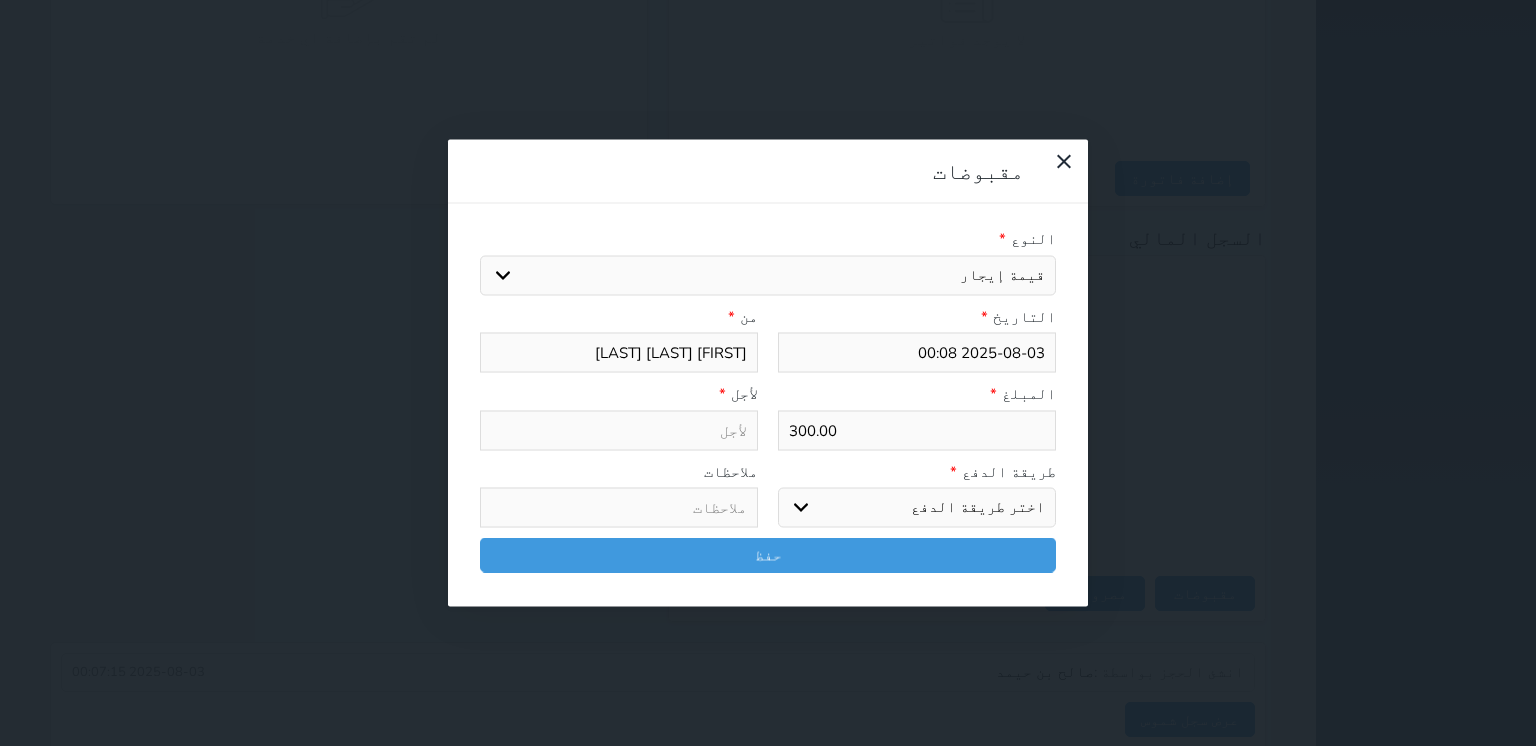 type on "قيمة إيجار - الوحدة - 210" 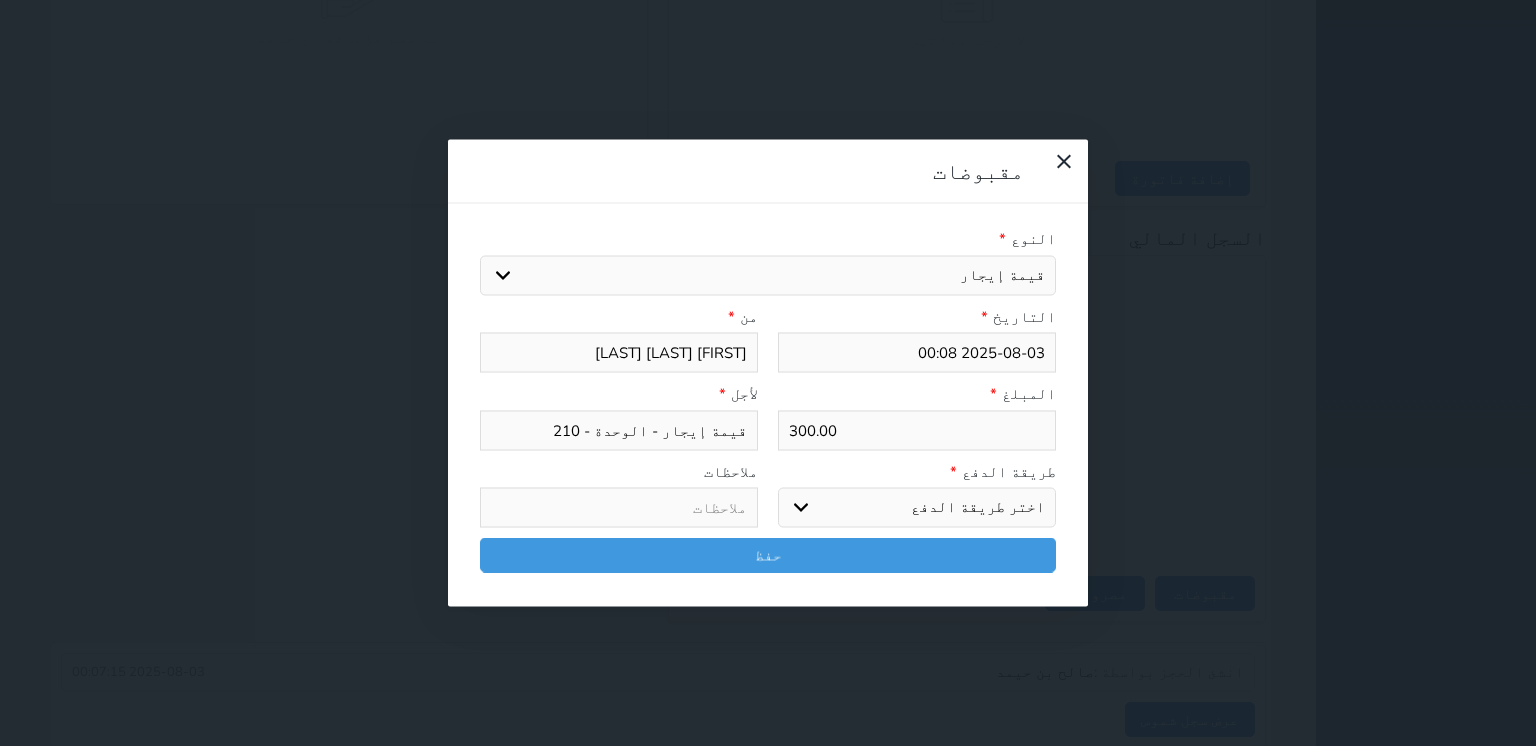 click on "اختر طريقة الدفع   دفع نقدى   تحويل بنكى   مدى   بطاقة ائتمان   آجل" at bounding box center [917, 508] 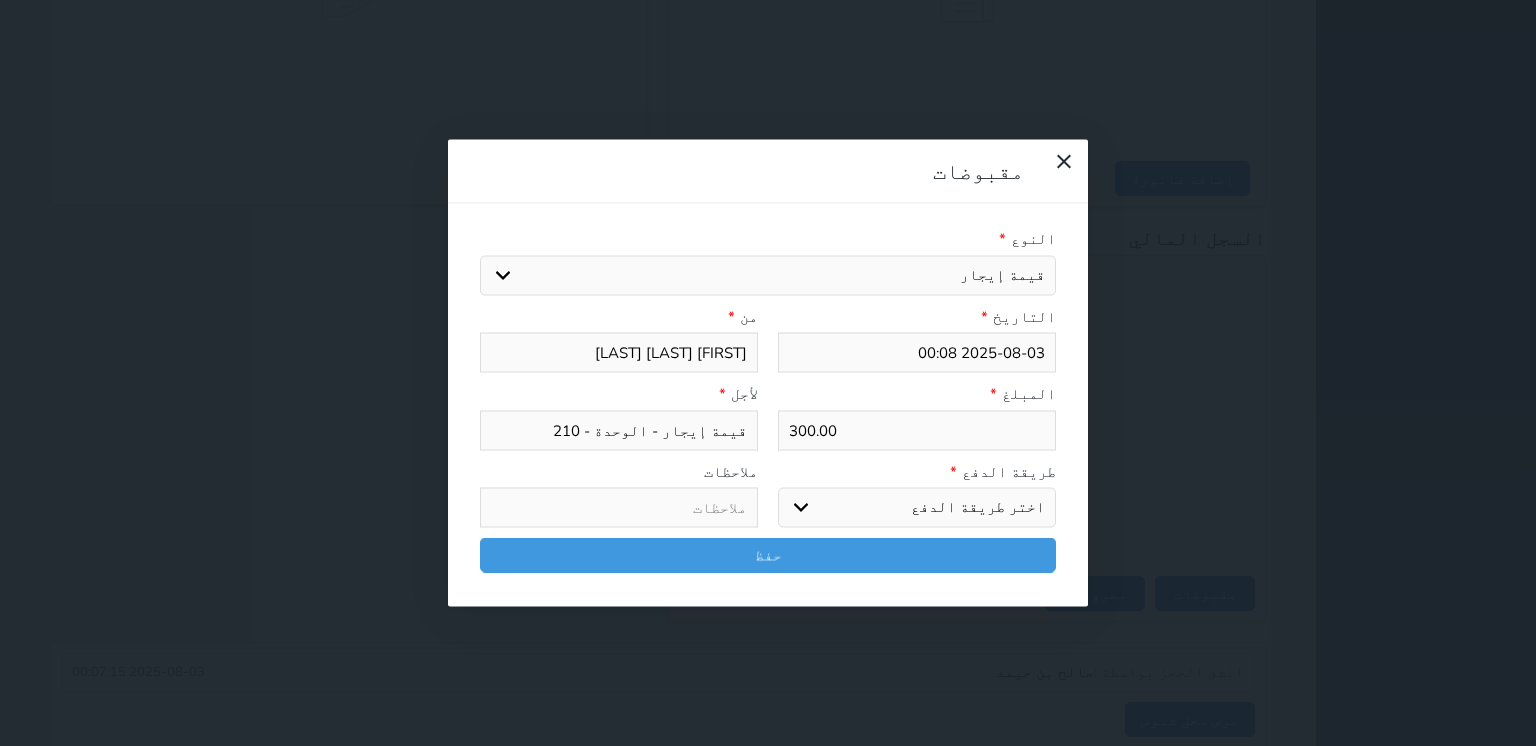 select on "cash" 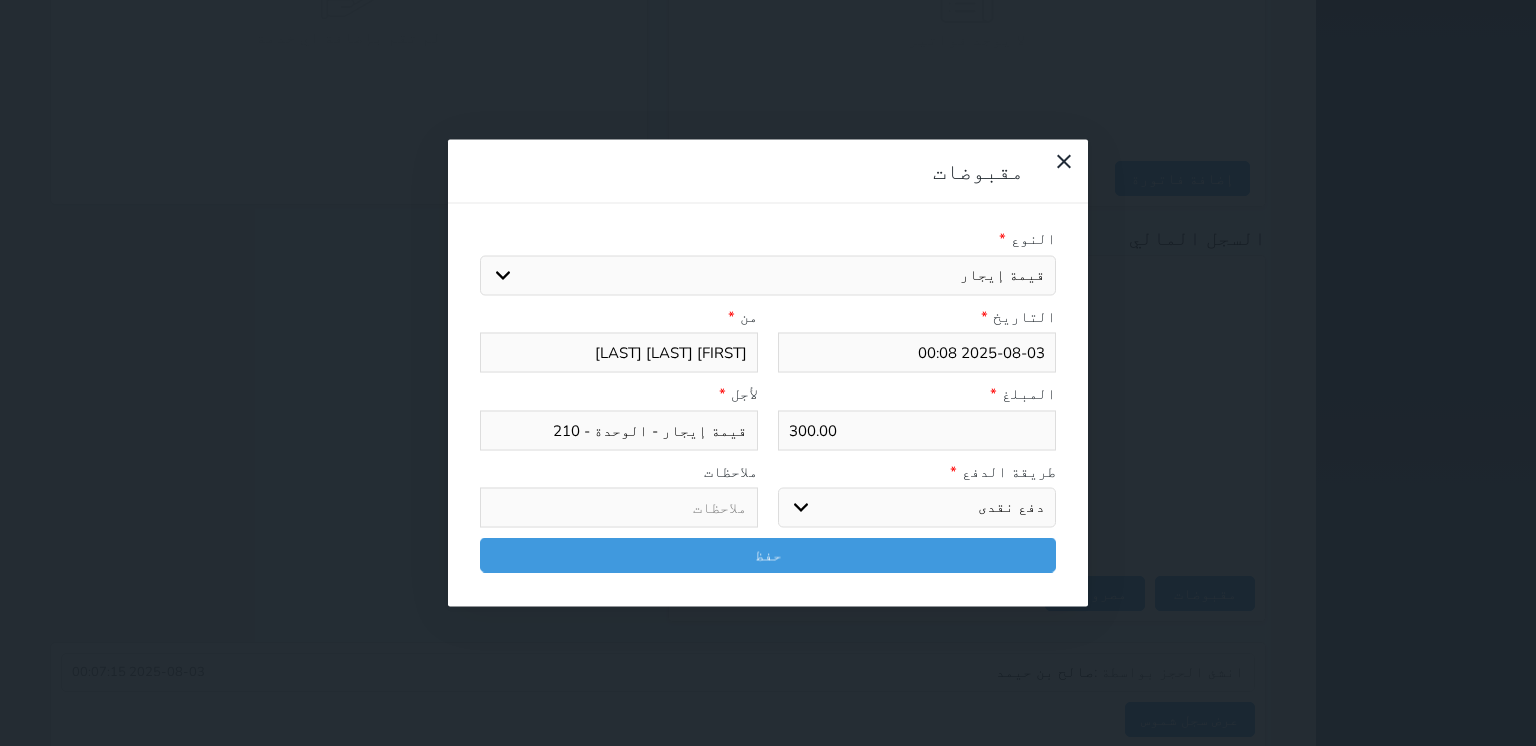 click on "اختر طريقة الدفع   دفع نقدى   تحويل بنكى   مدى   بطاقة ائتمان   آجل" at bounding box center (917, 508) 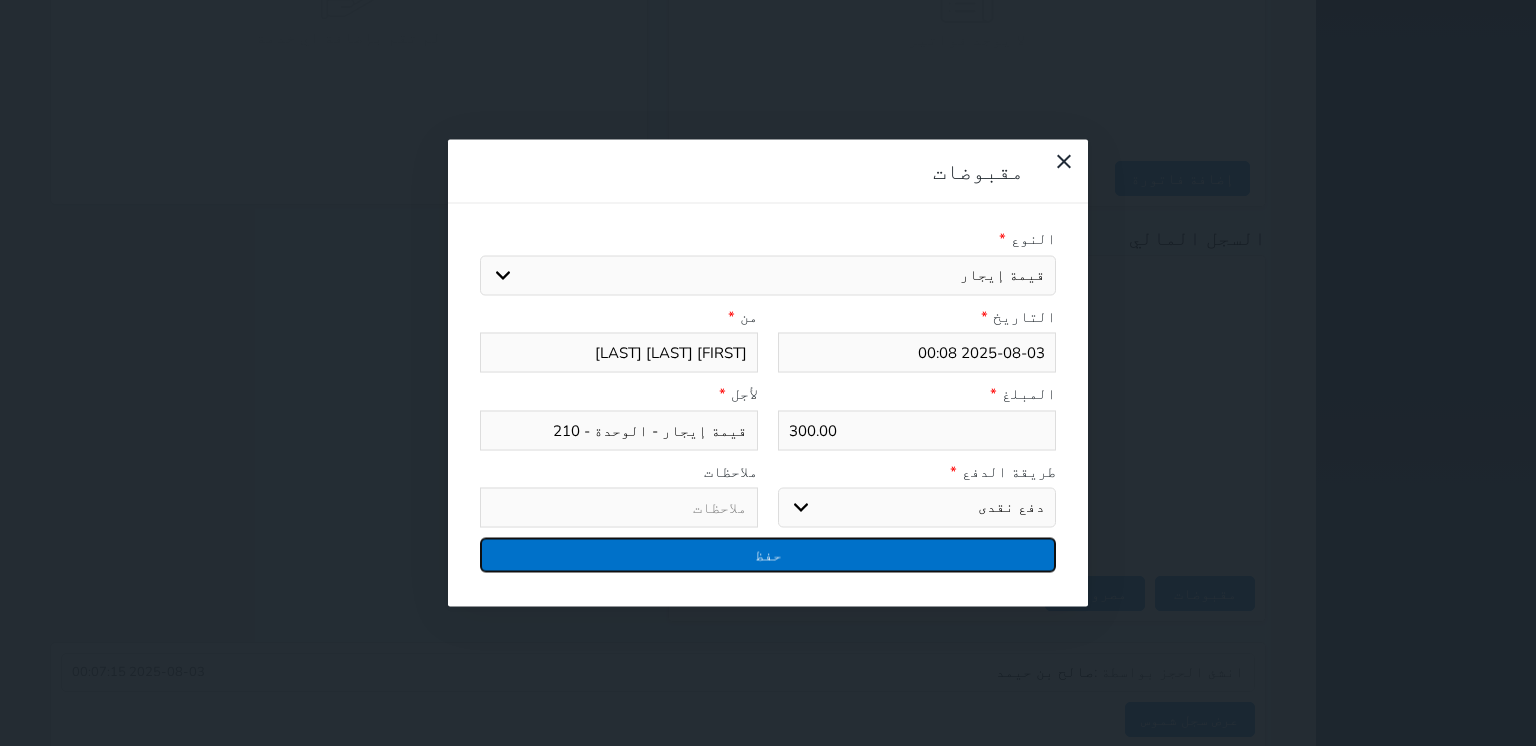click on "حفظ" at bounding box center [768, 555] 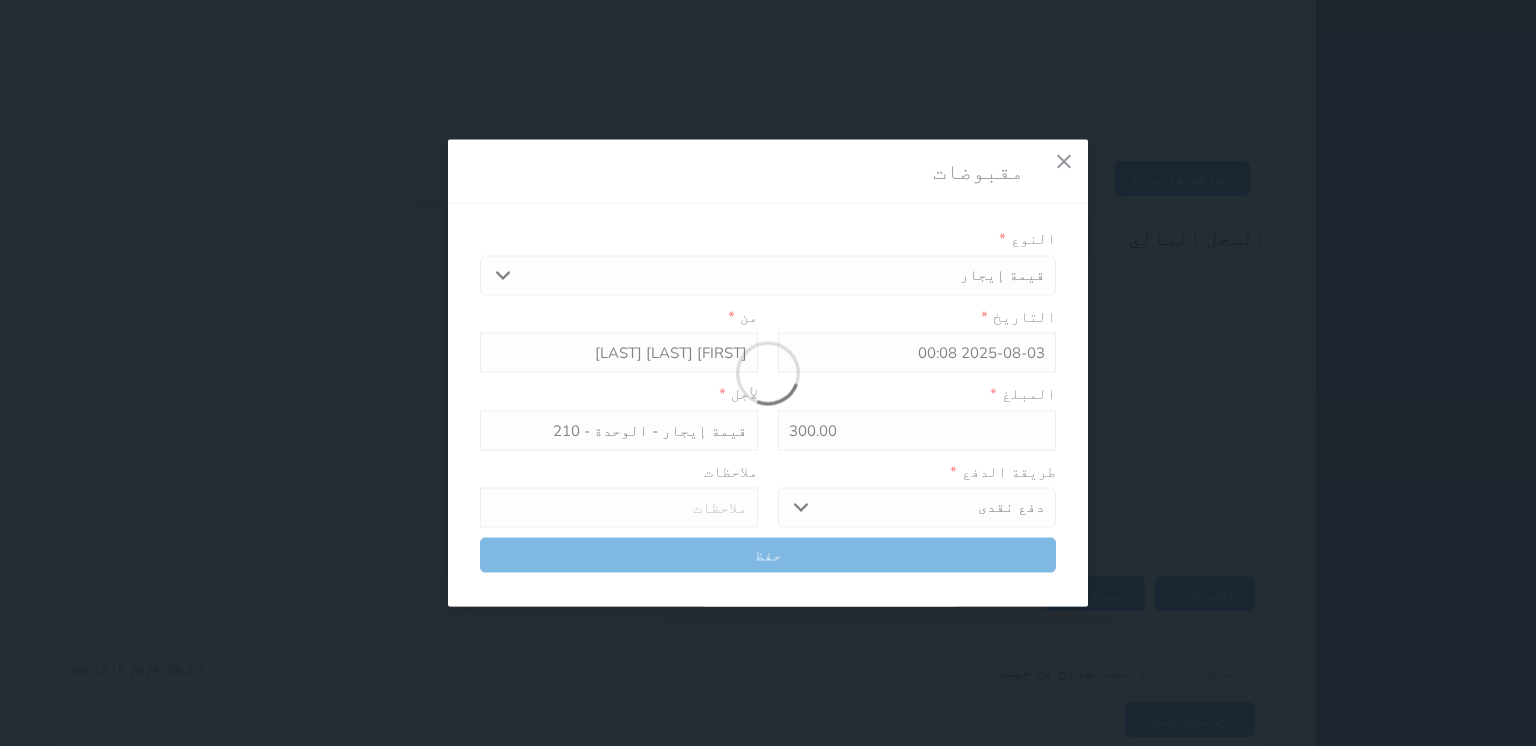 select 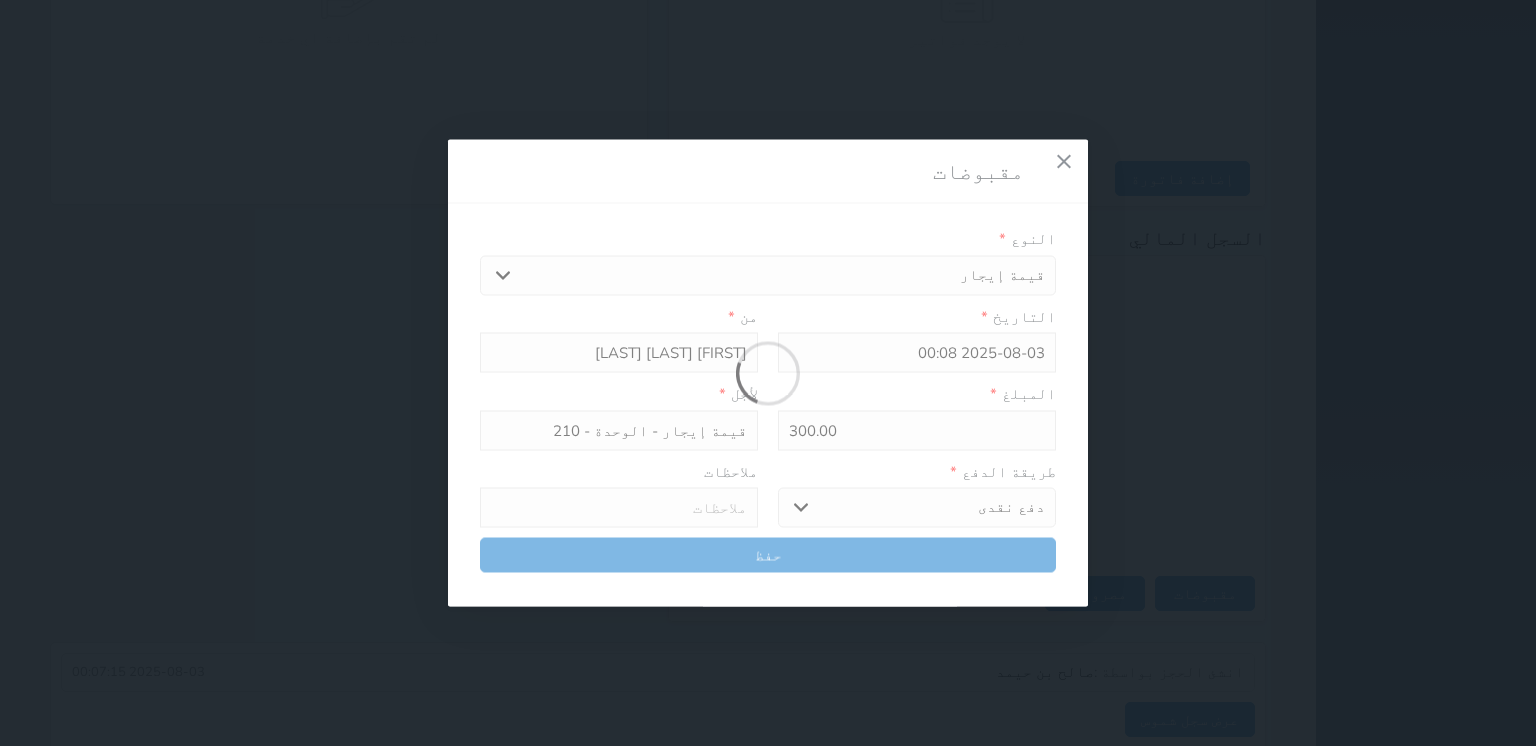 type 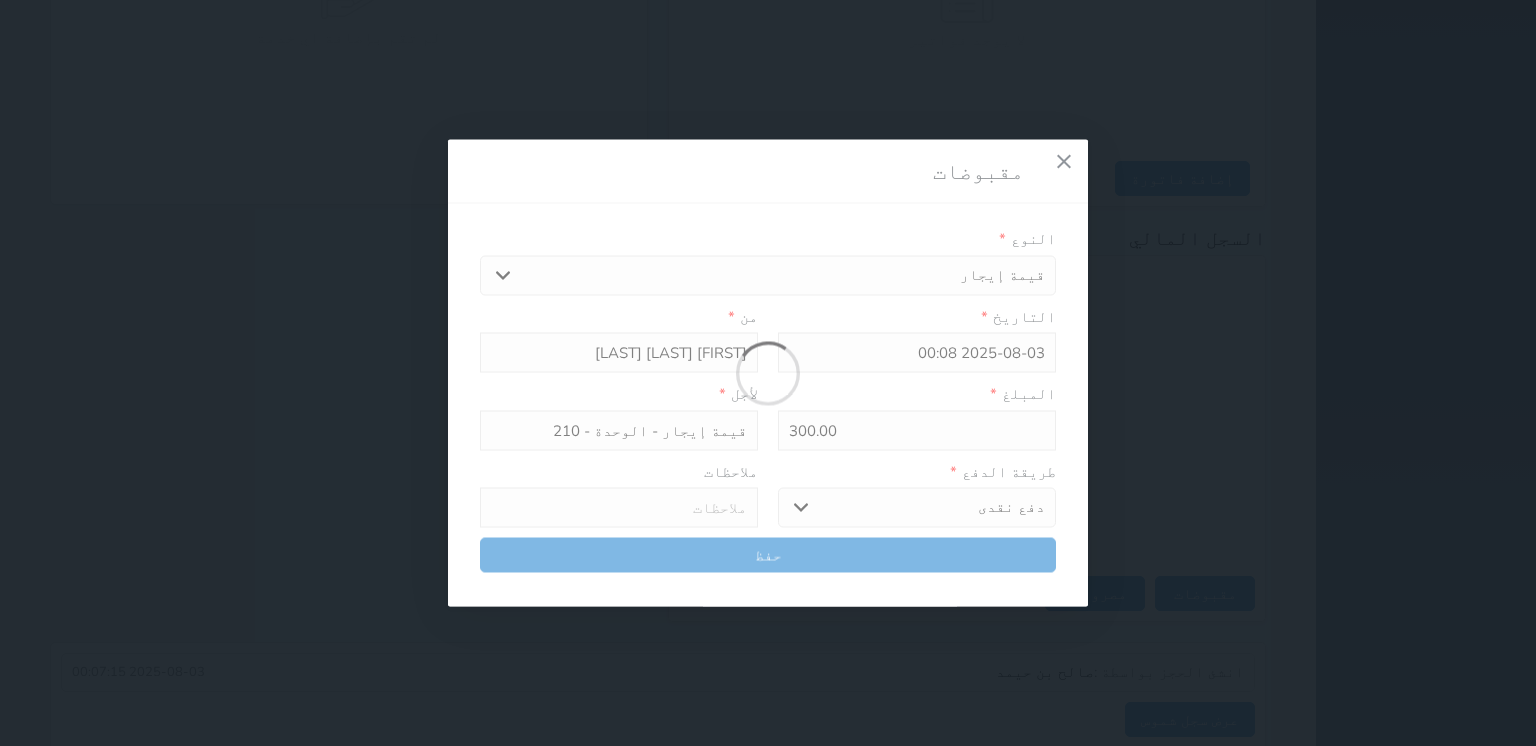 type on "0" 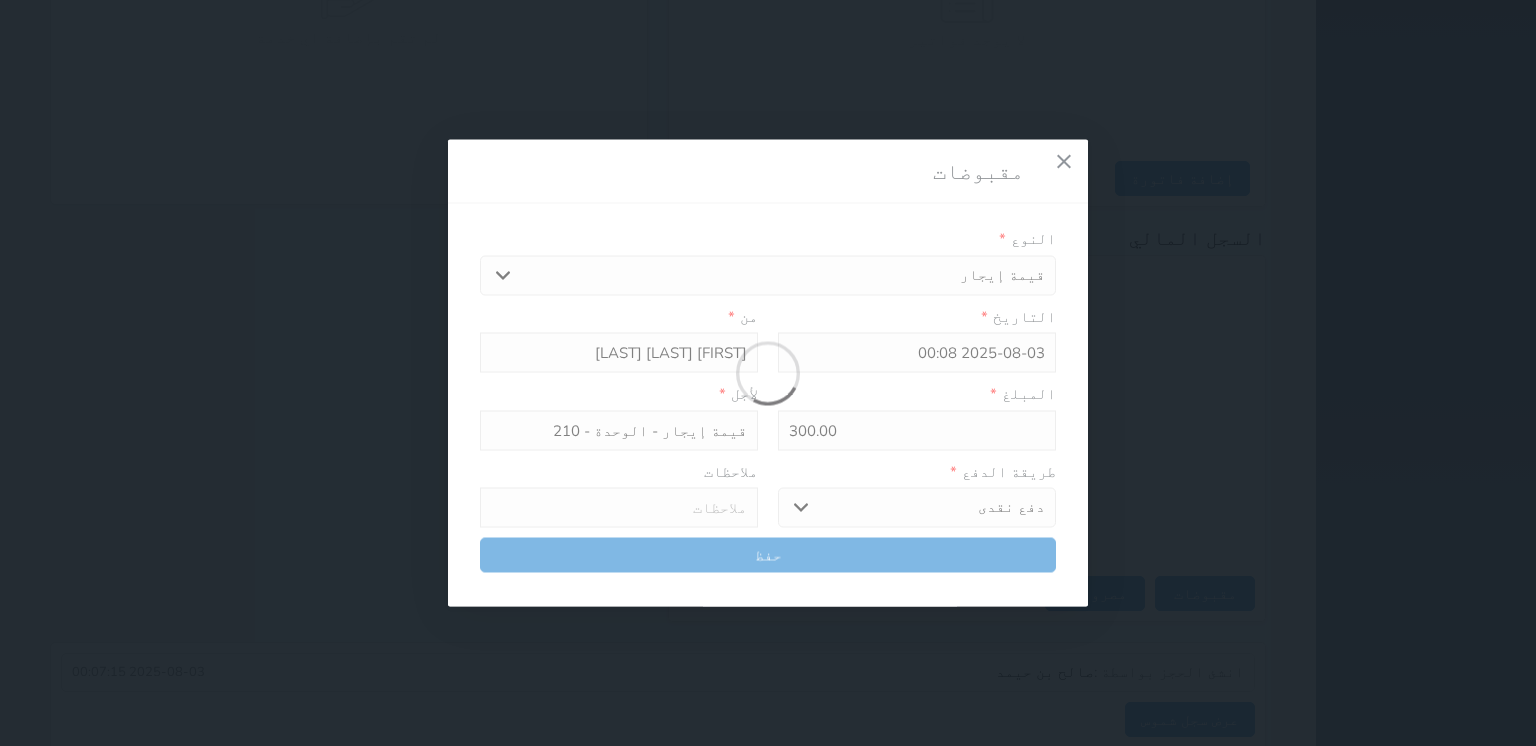 select 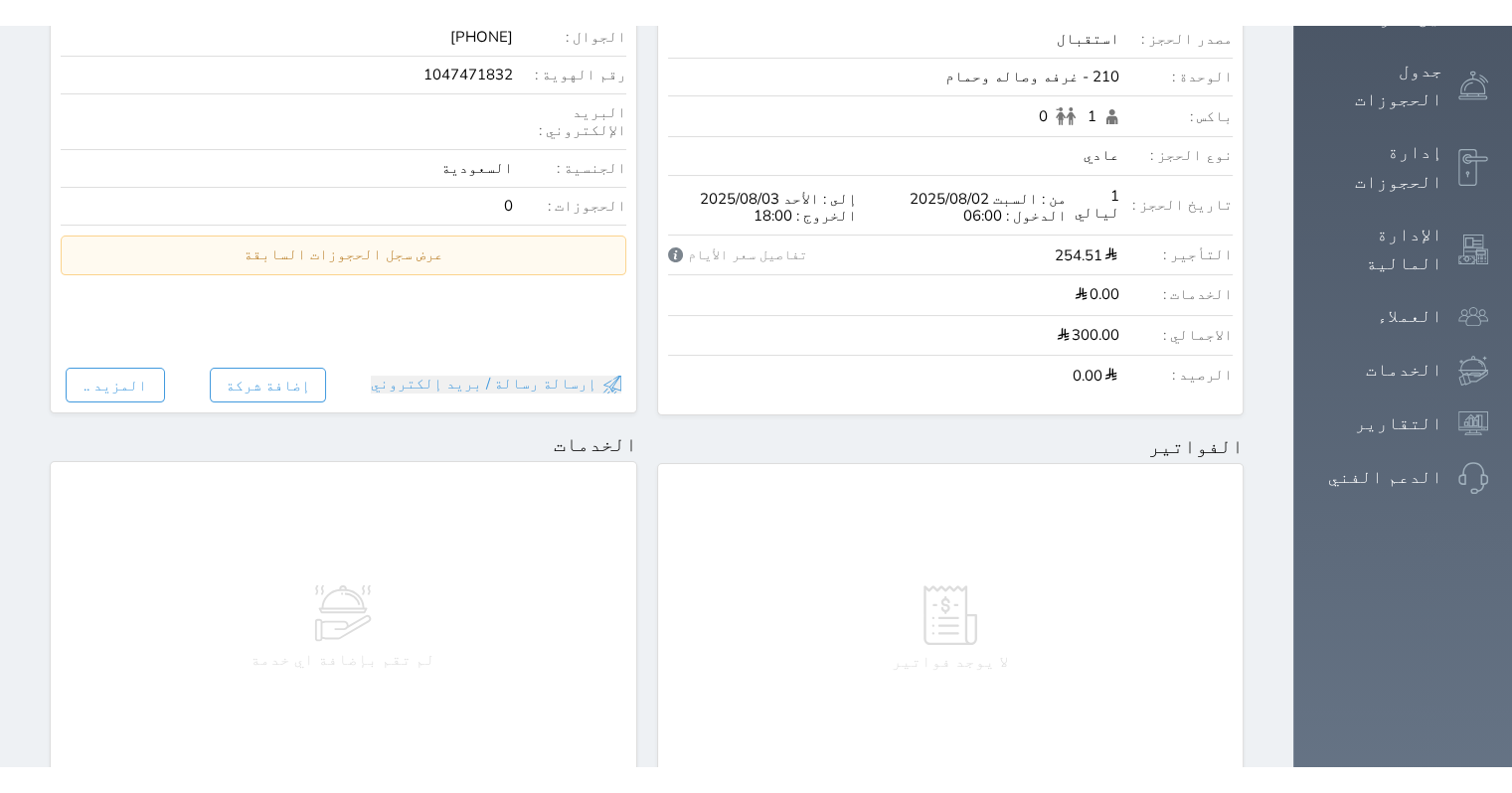scroll, scrollTop: 0, scrollLeft: 0, axis: both 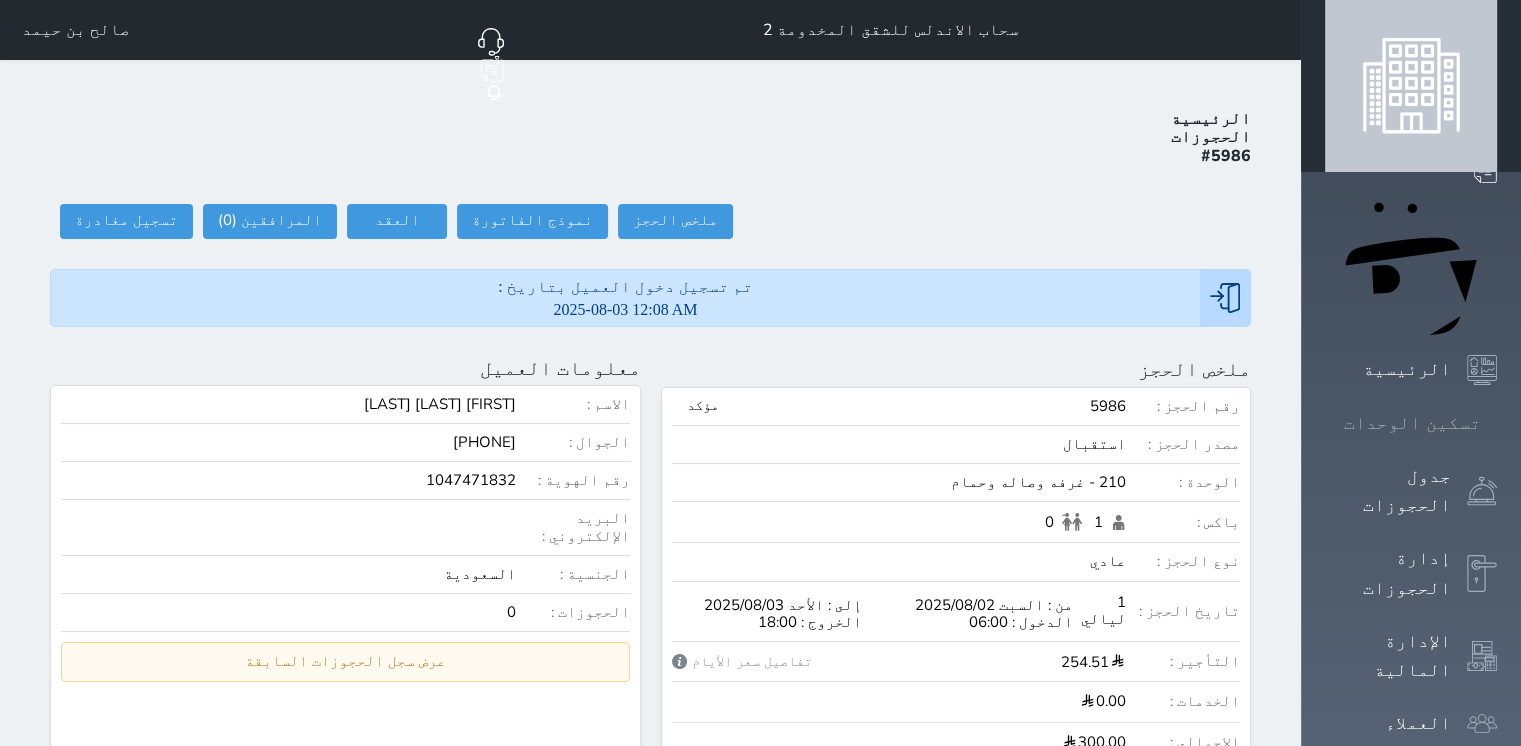 click 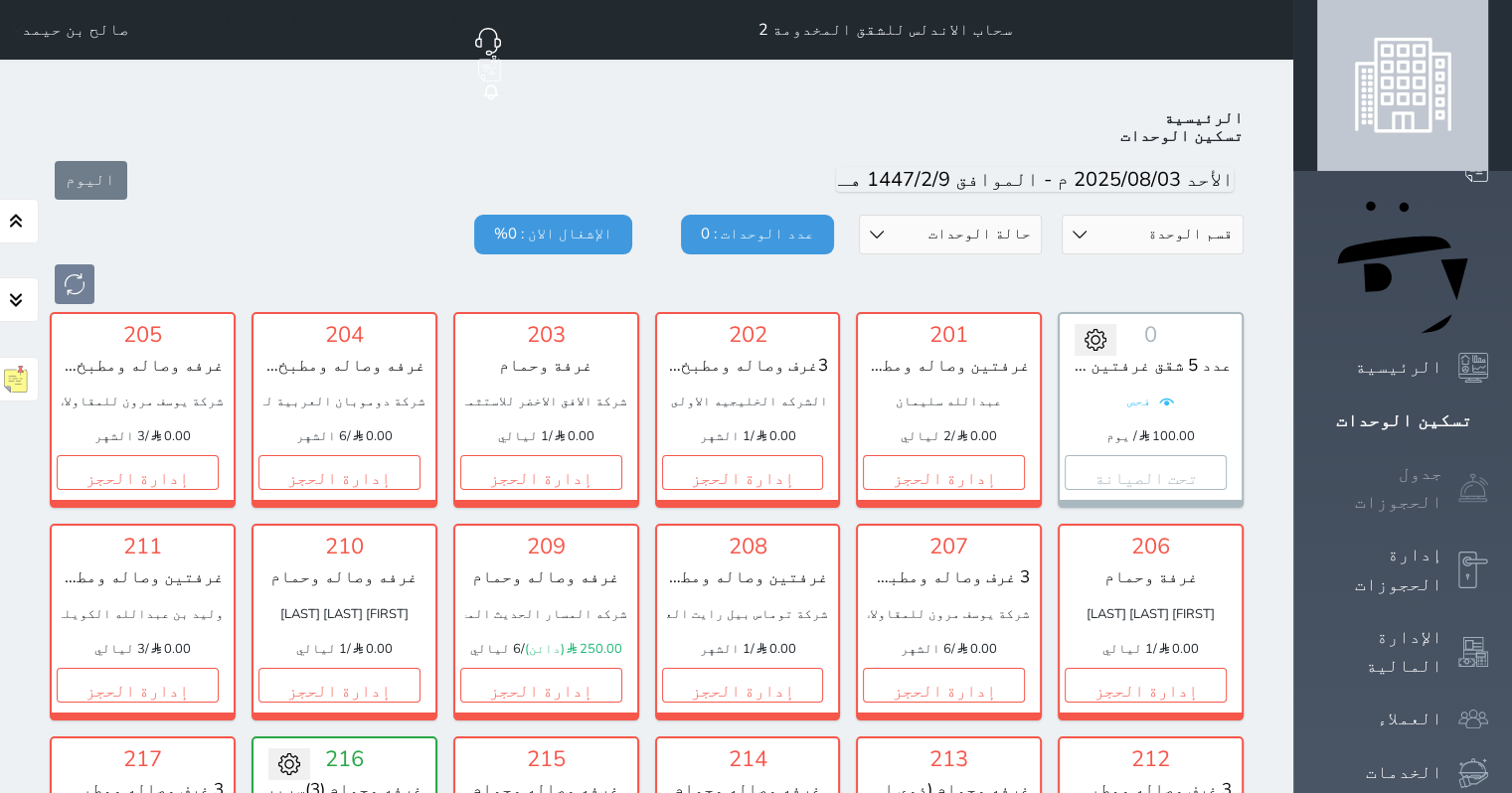 scroll, scrollTop: 54, scrollLeft: 0, axis: vertical 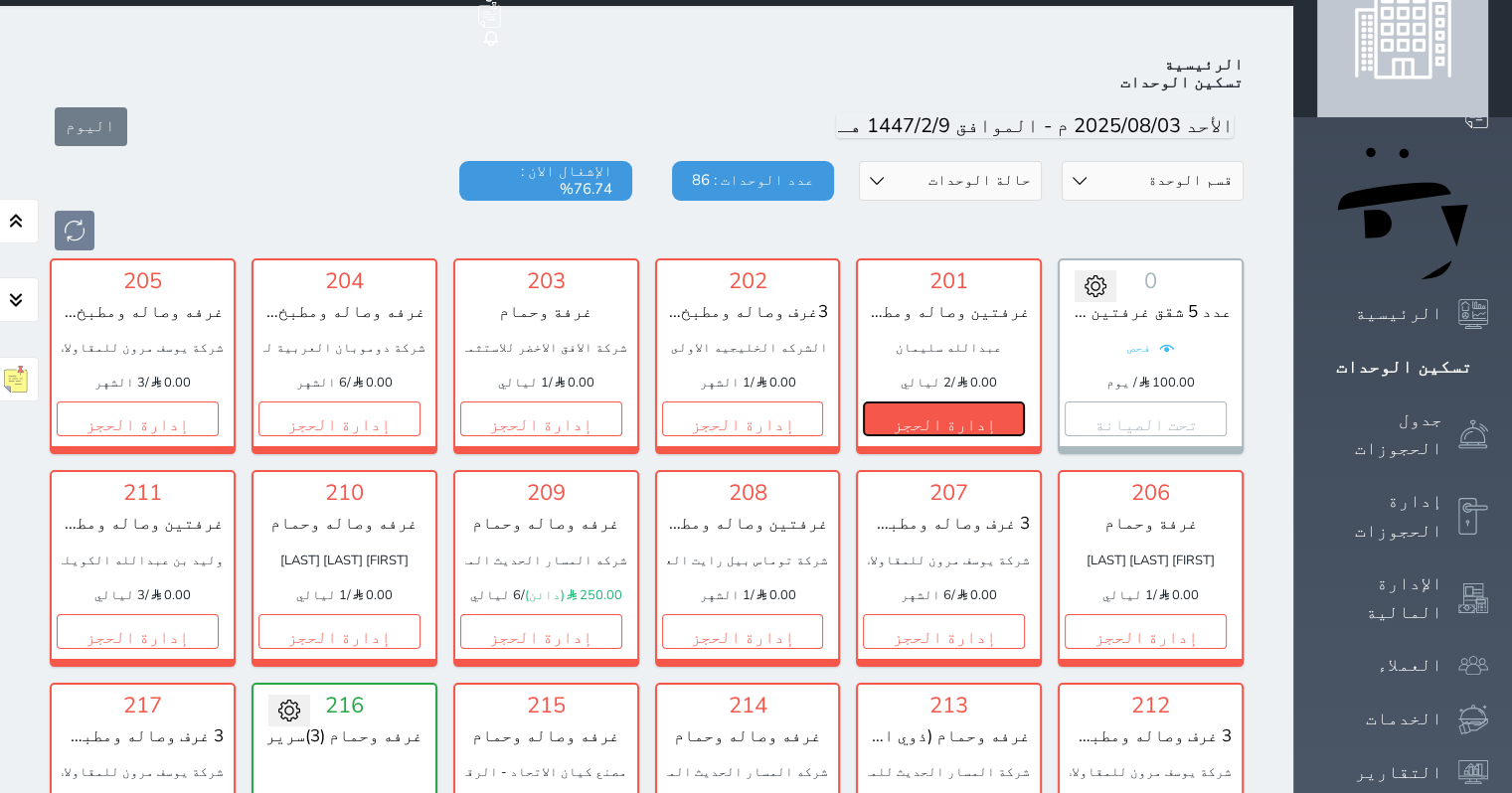 click on "إدارة الحجز" at bounding box center [943, 418] 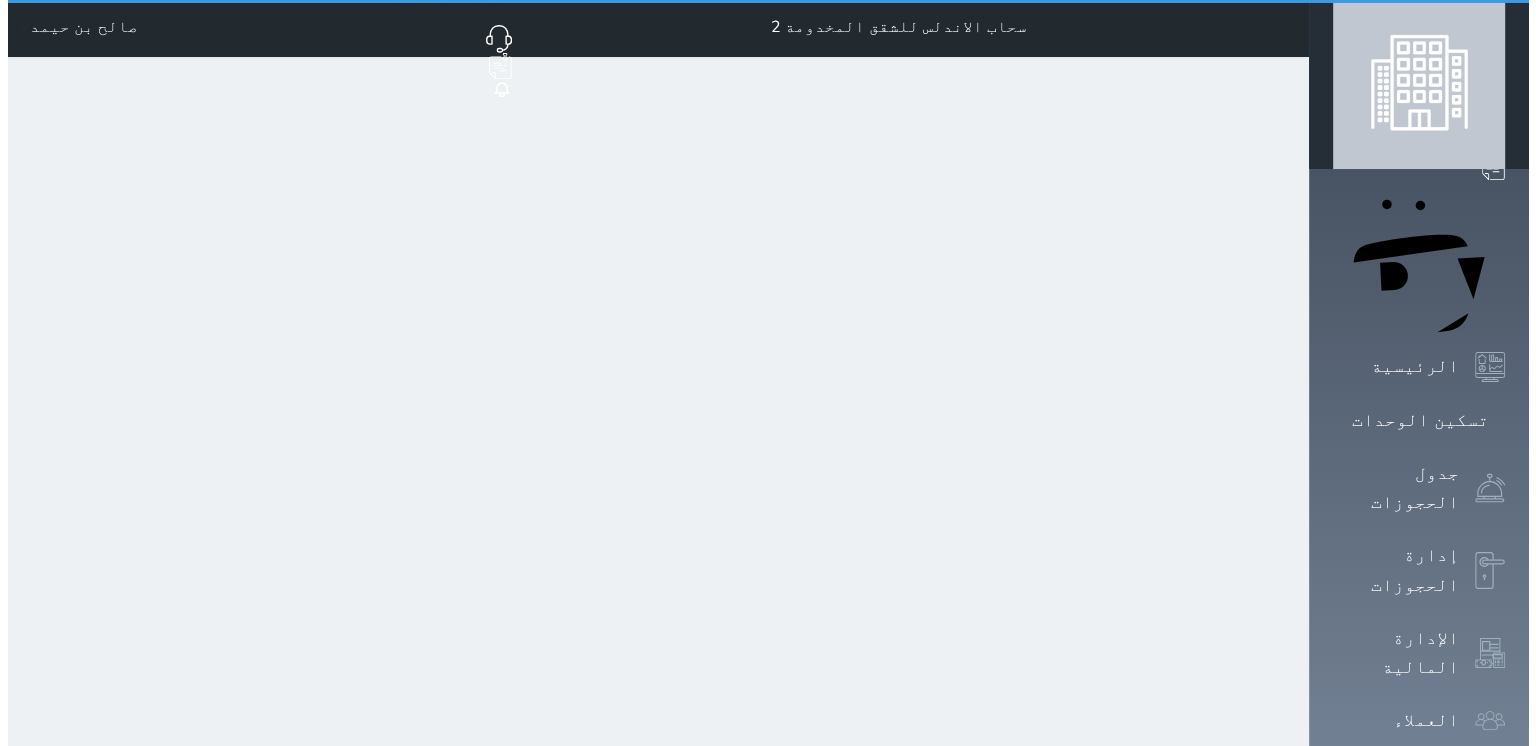 scroll, scrollTop: 0, scrollLeft: 0, axis: both 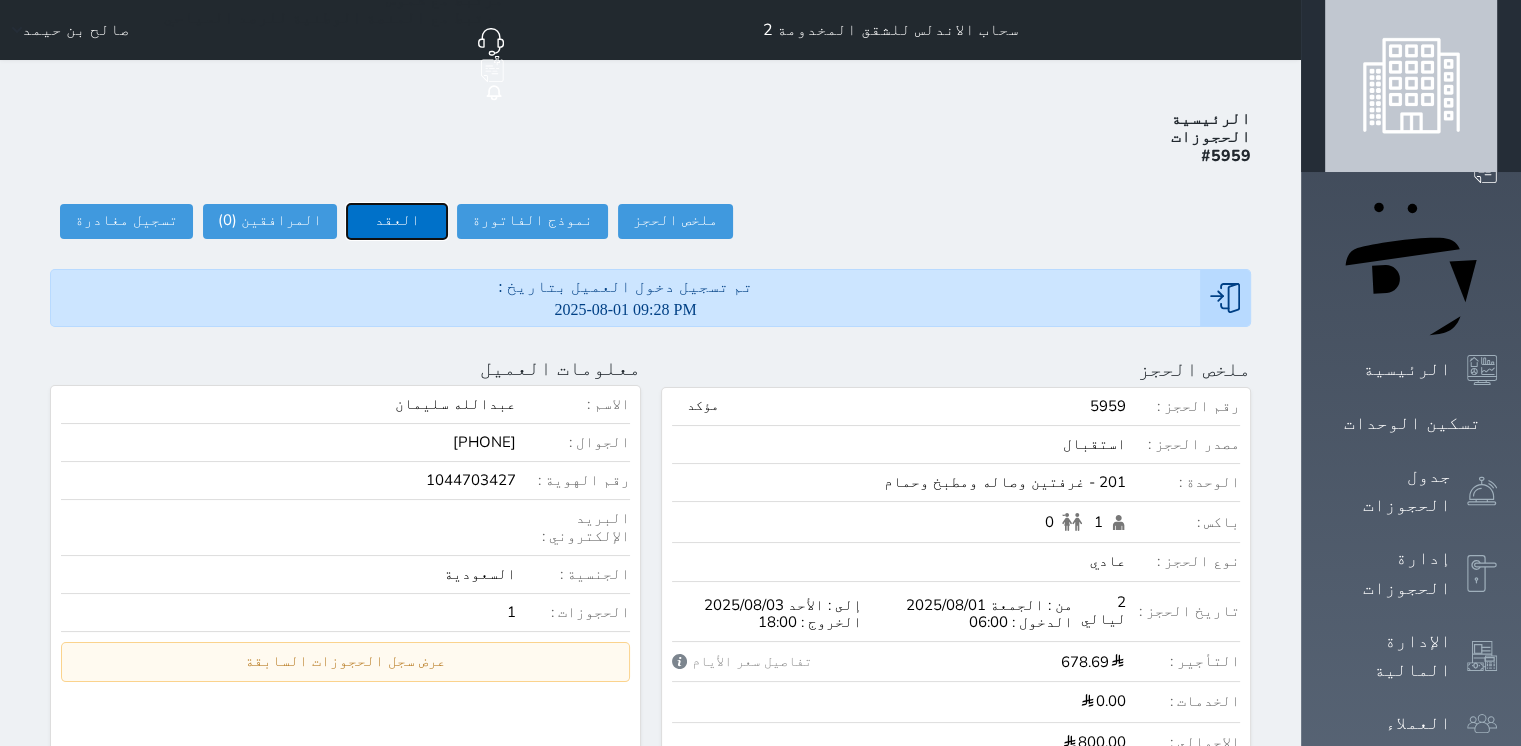 click on "العقد" at bounding box center (397, 221) 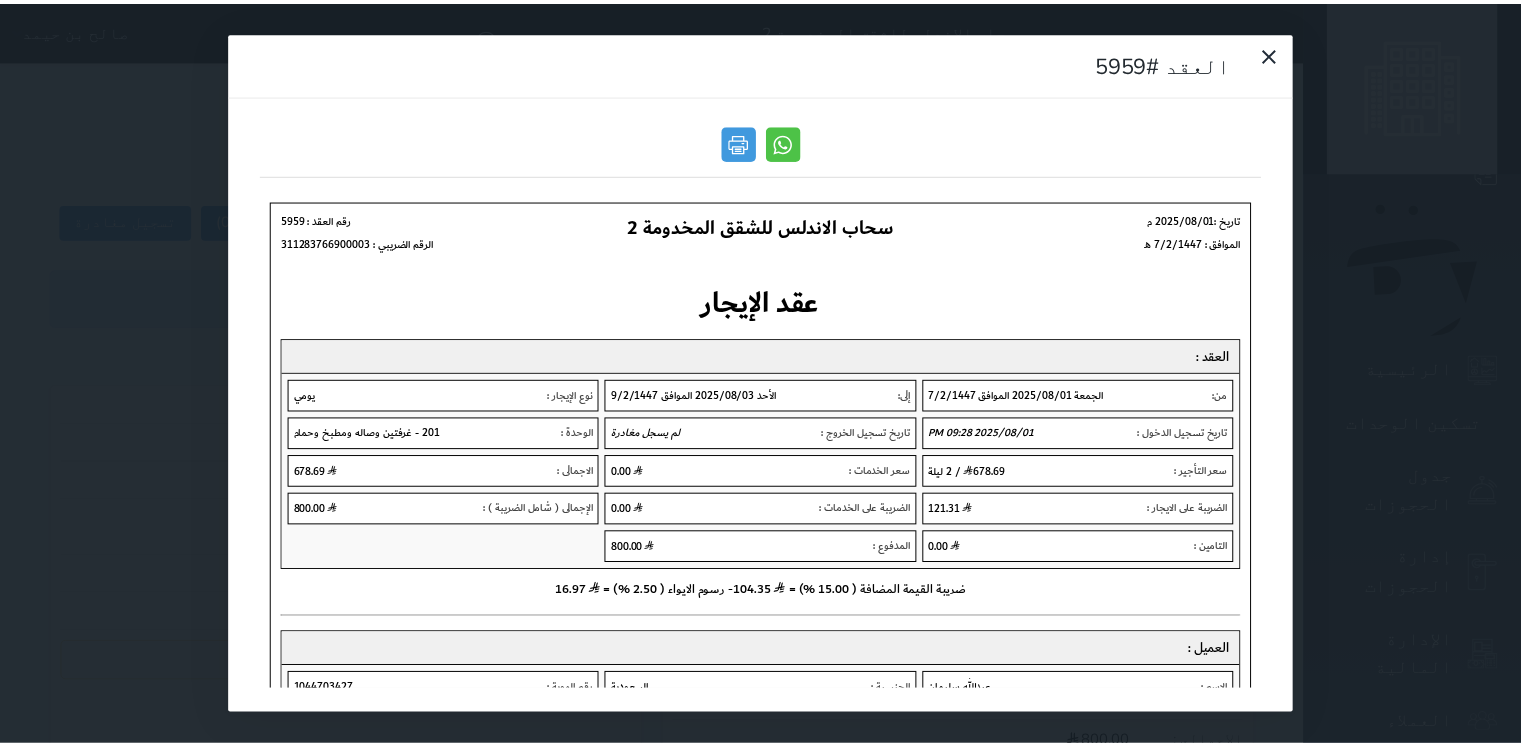 scroll, scrollTop: 0, scrollLeft: 0, axis: both 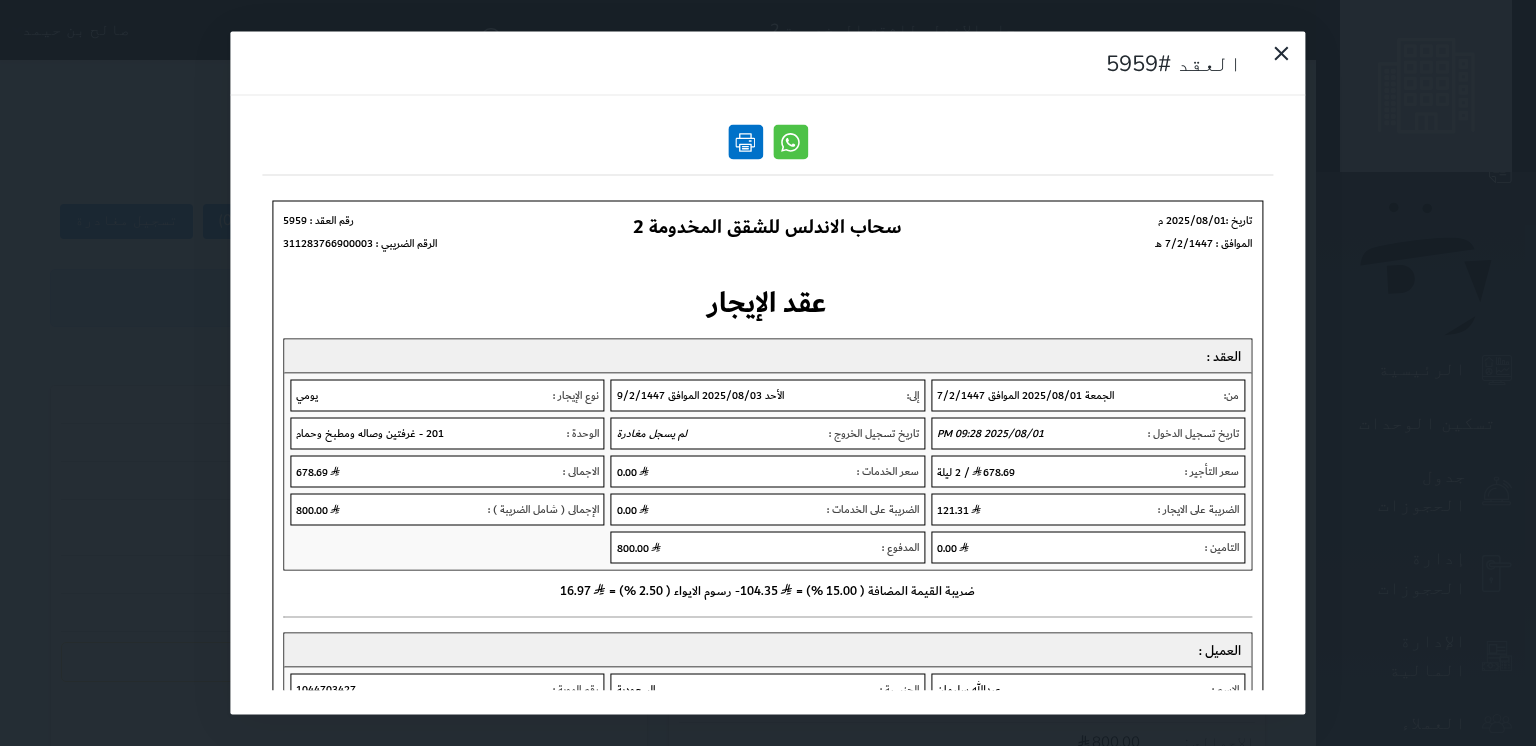 click at bounding box center [745, 142] 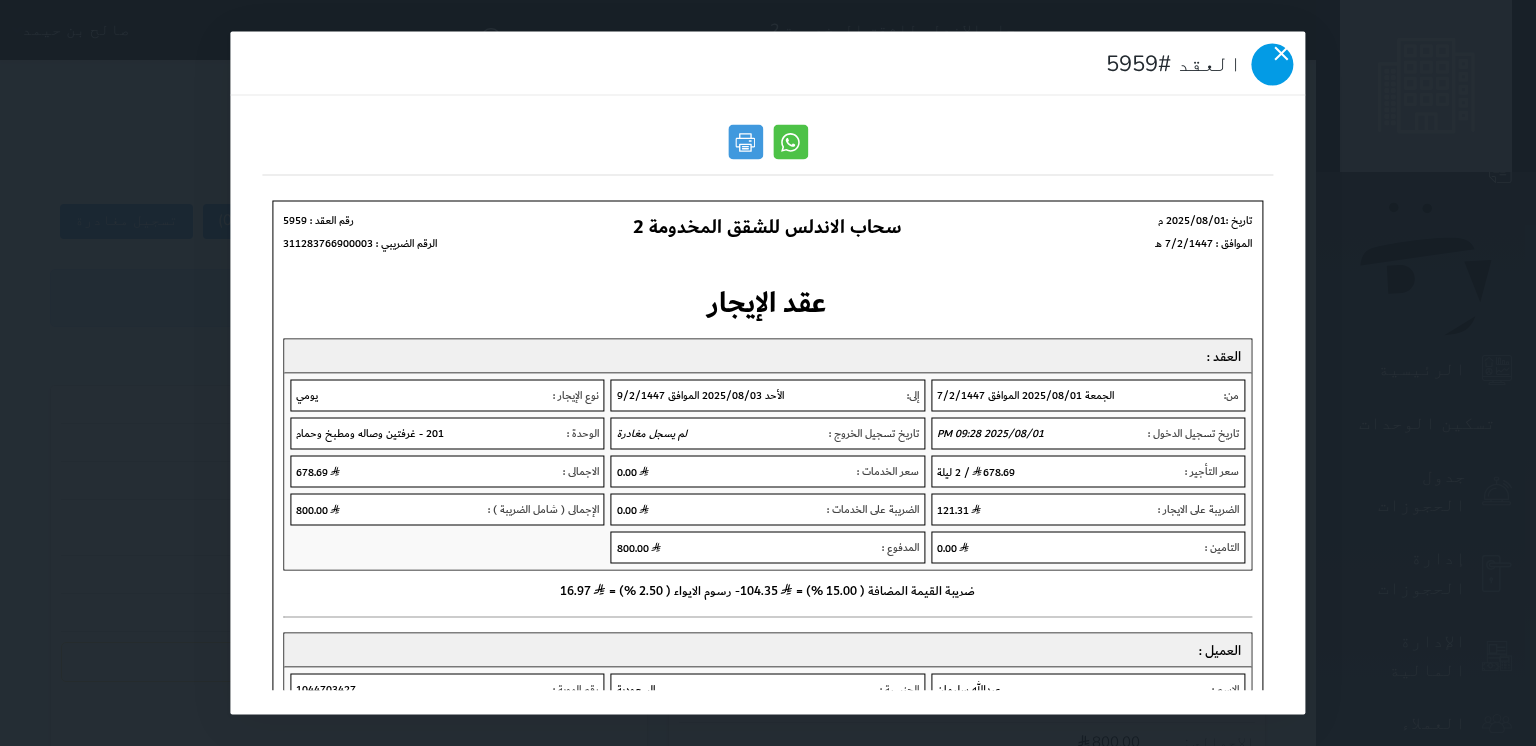 click 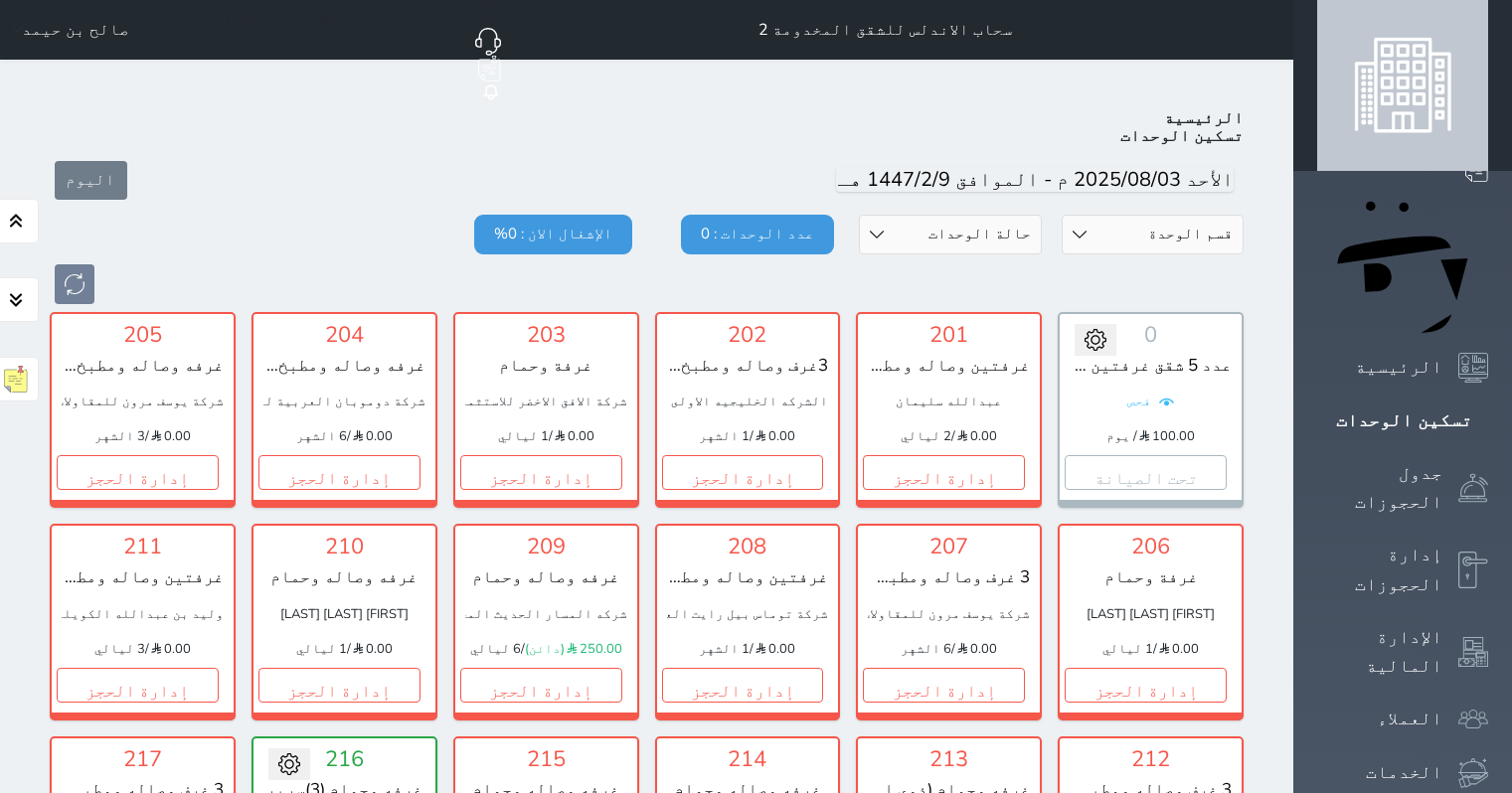 scroll, scrollTop: 54, scrollLeft: 0, axis: vertical 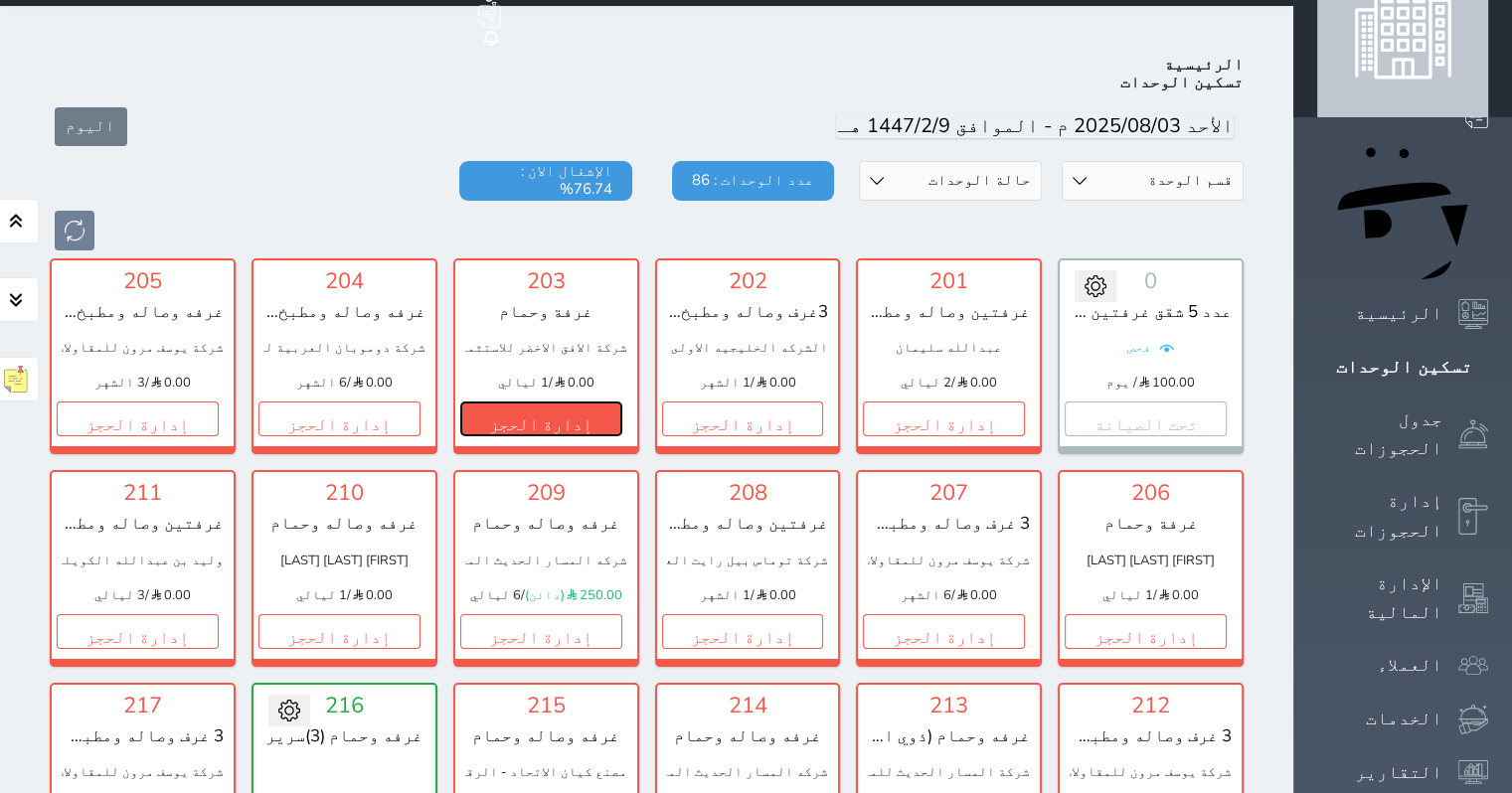 drag, startPoint x: 630, startPoint y: 372, endPoint x: 629, endPoint y: 357, distance: 15.033296 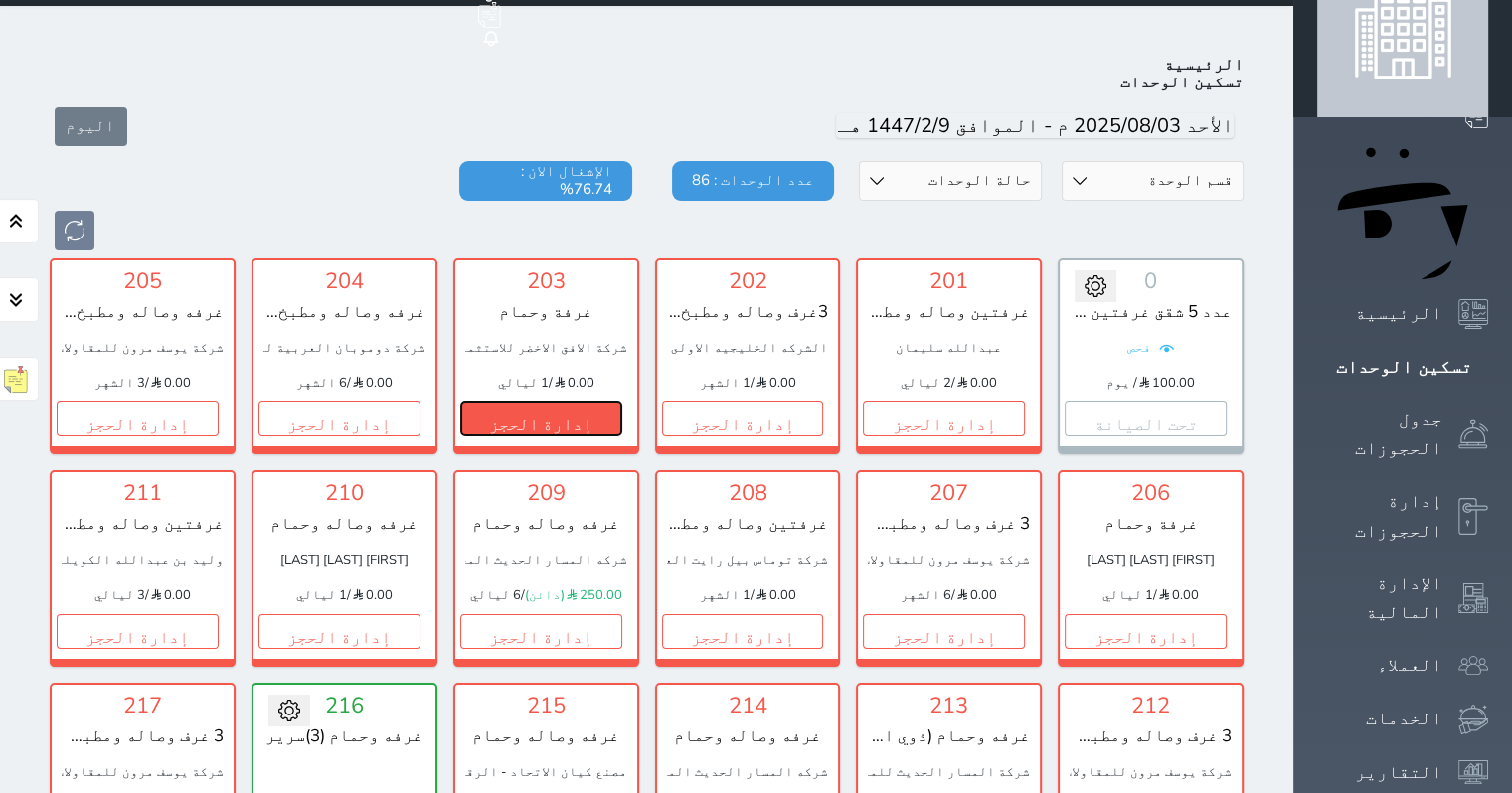 click on "إدارة الحجز" at bounding box center (541, 418) 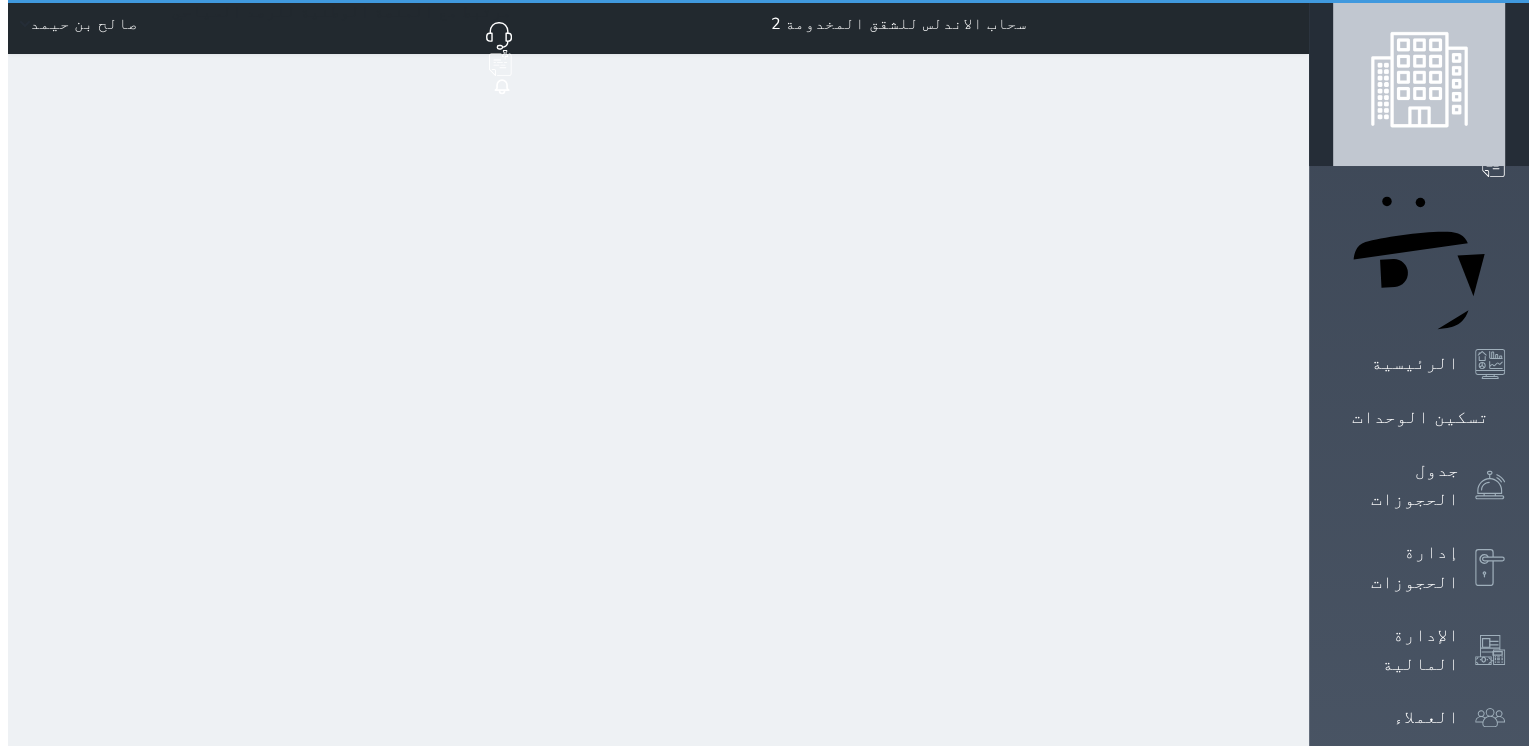 scroll, scrollTop: 0, scrollLeft: 0, axis: both 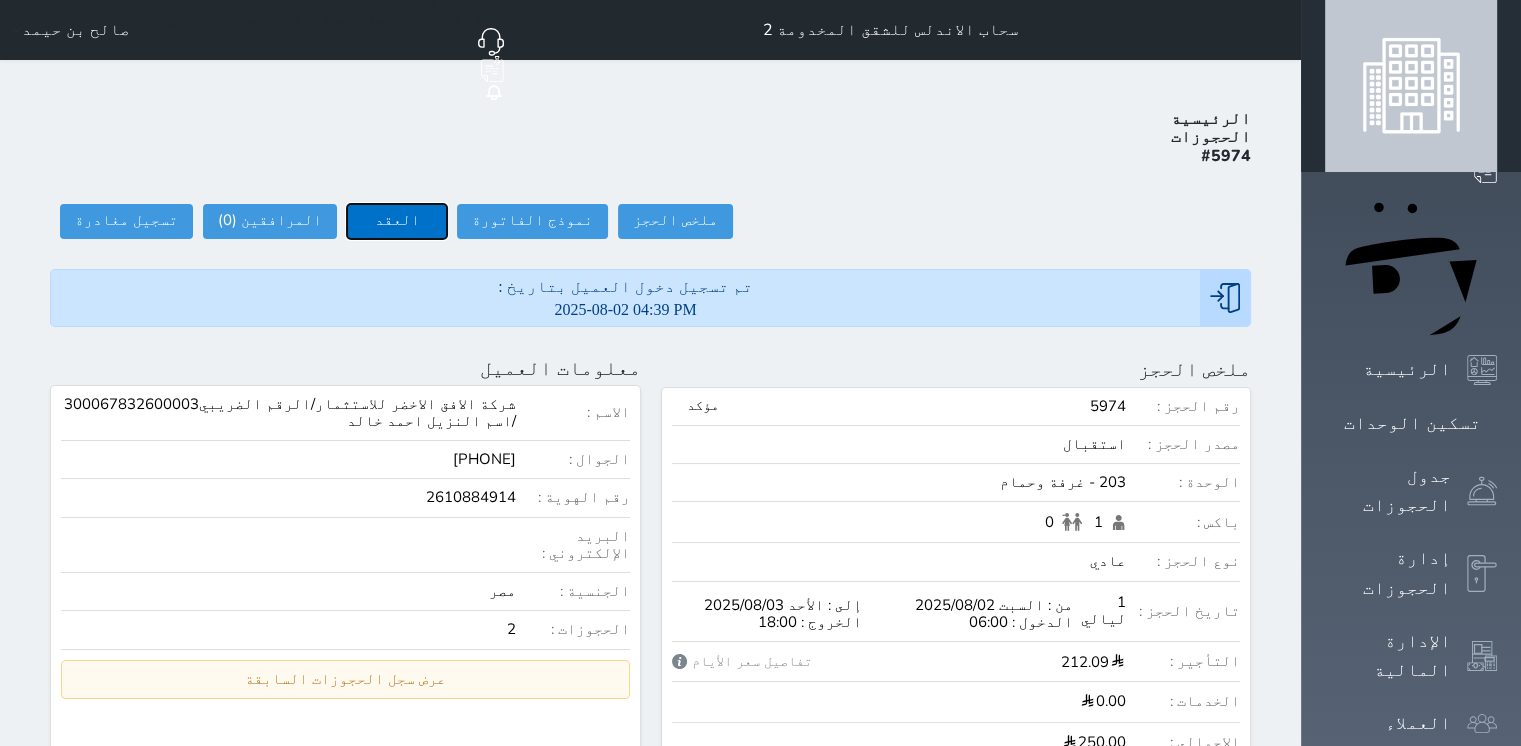 click on "العقد" at bounding box center (397, 221) 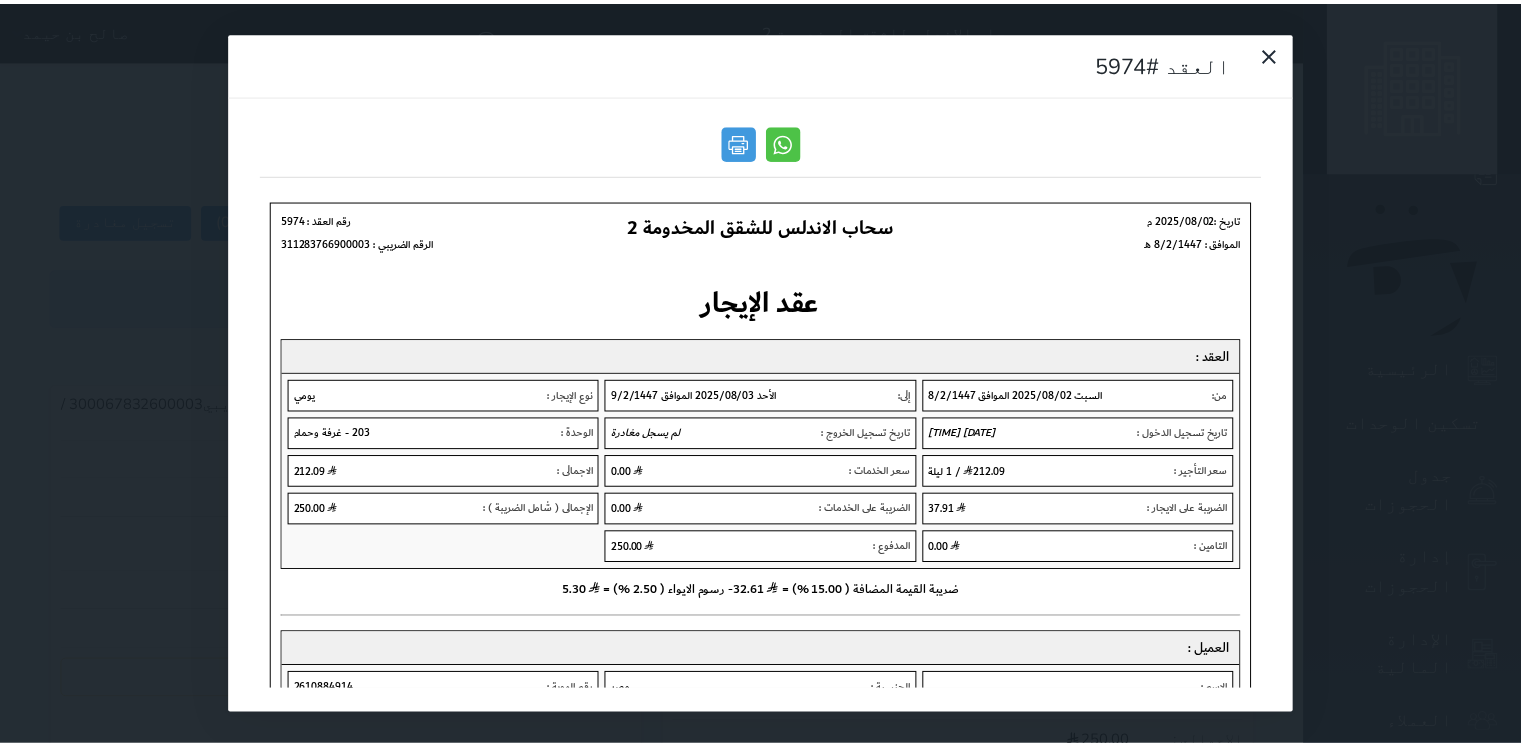 scroll, scrollTop: 0, scrollLeft: 0, axis: both 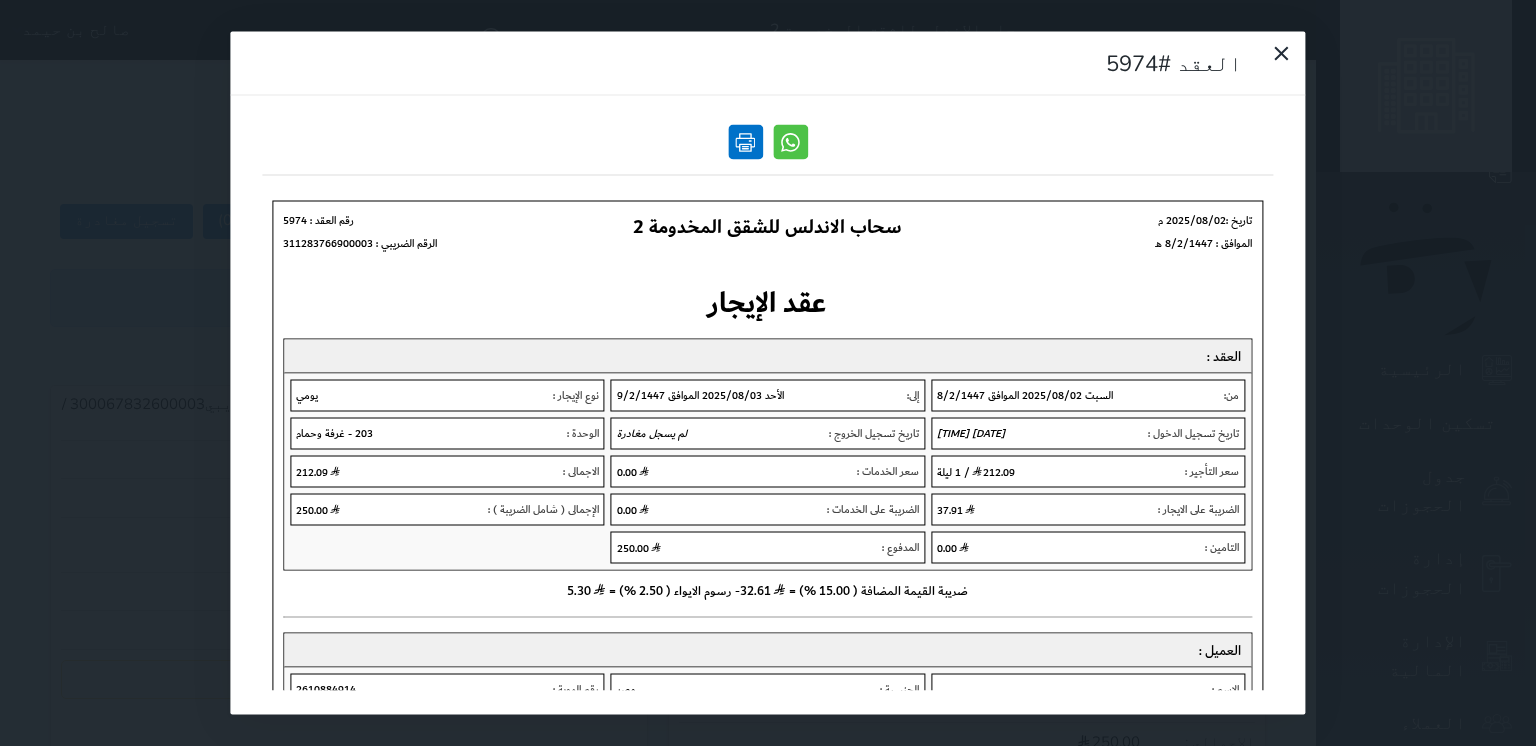 click at bounding box center [745, 142] 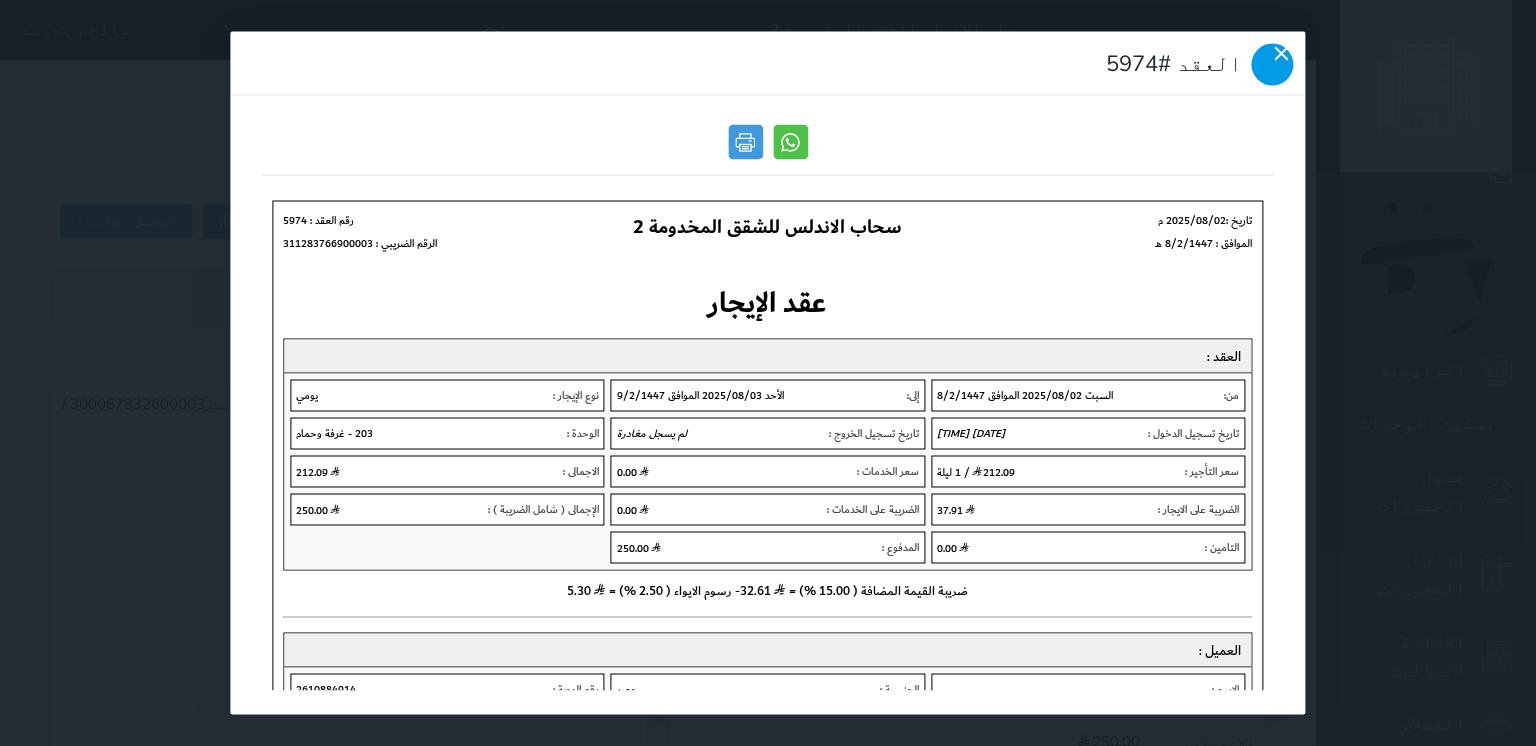 click 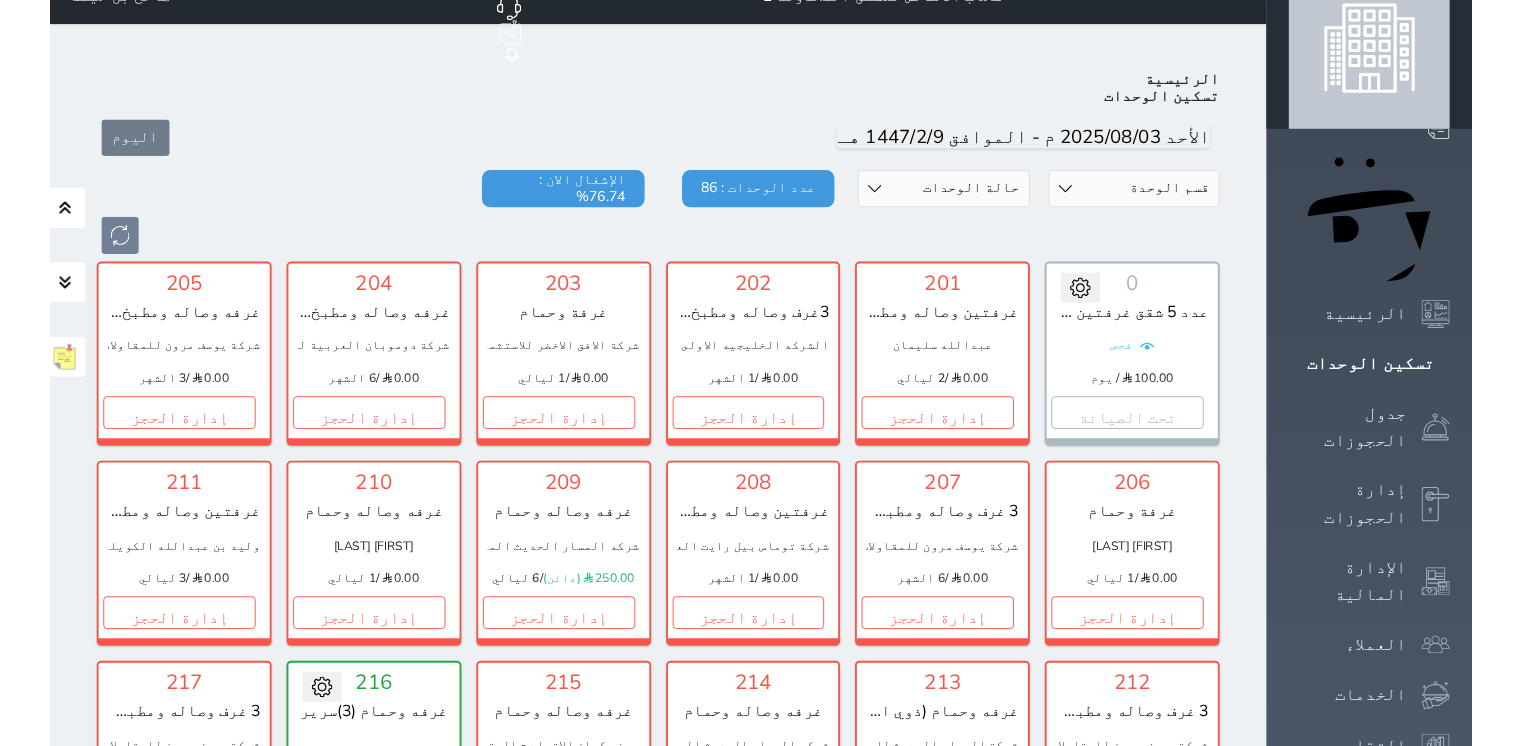scroll, scrollTop: 0, scrollLeft: 0, axis: both 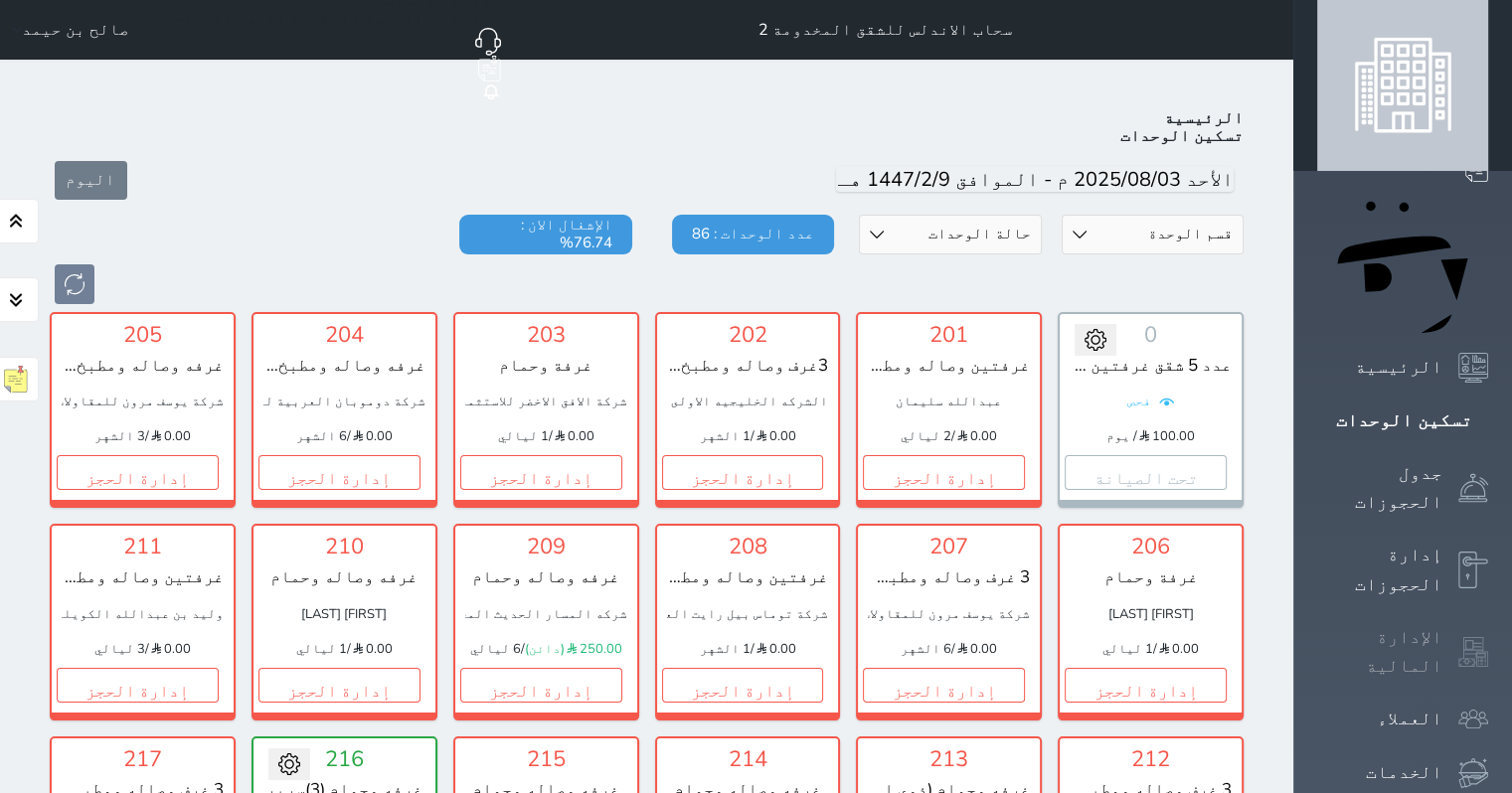 click 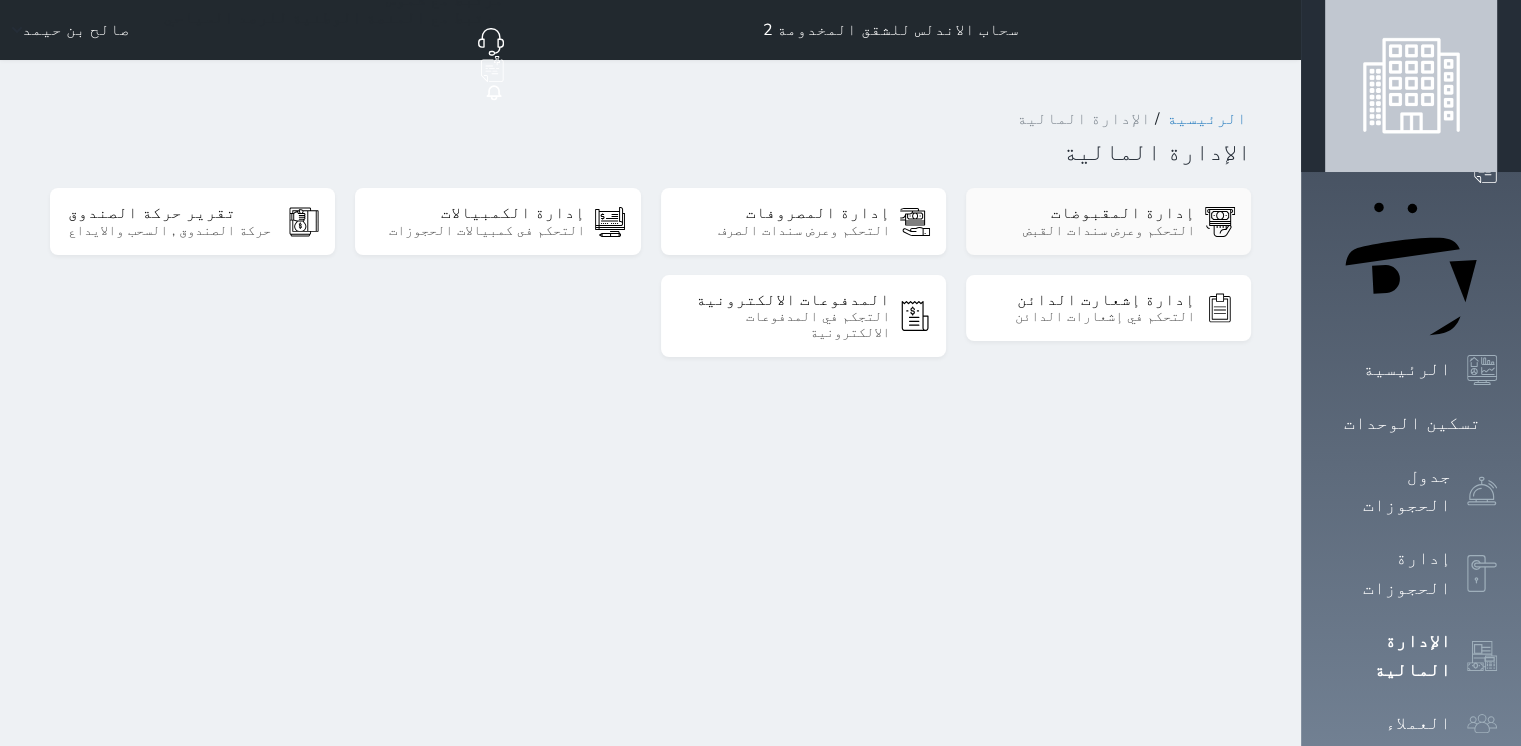 click on "التحكم وعرض سندات القبض" at bounding box center [1089, 231] 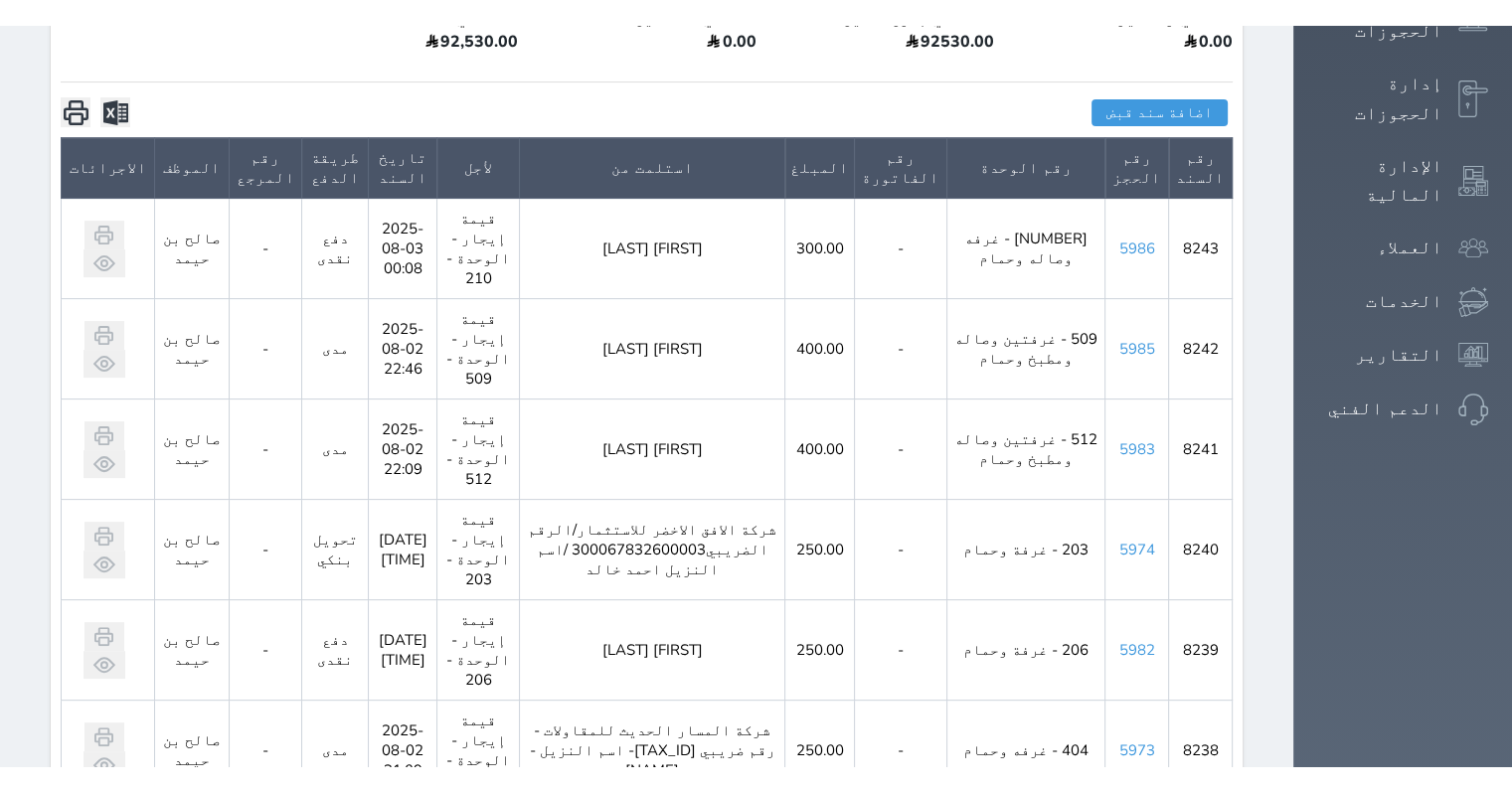 scroll, scrollTop: 0, scrollLeft: 0, axis: both 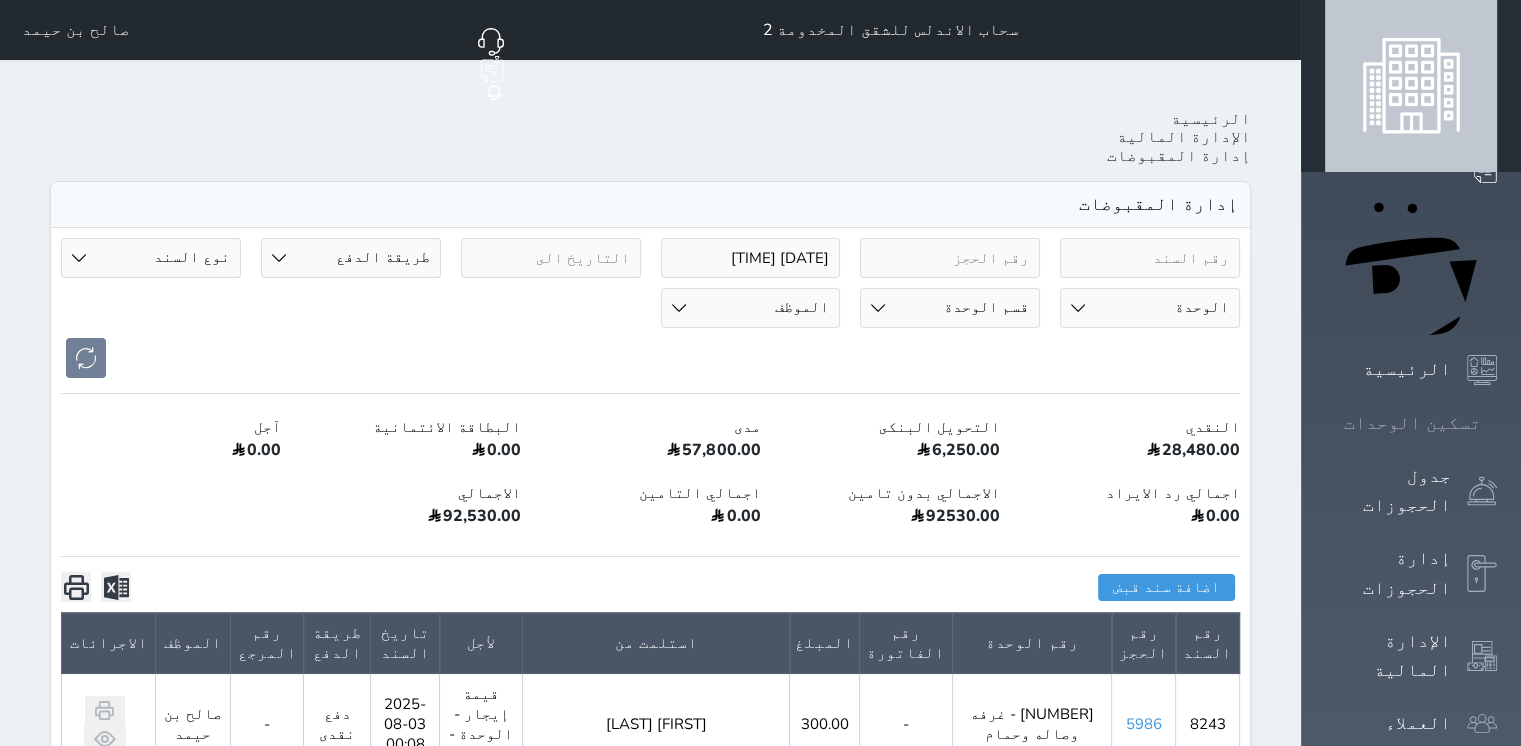 click at bounding box center [1497, 423] 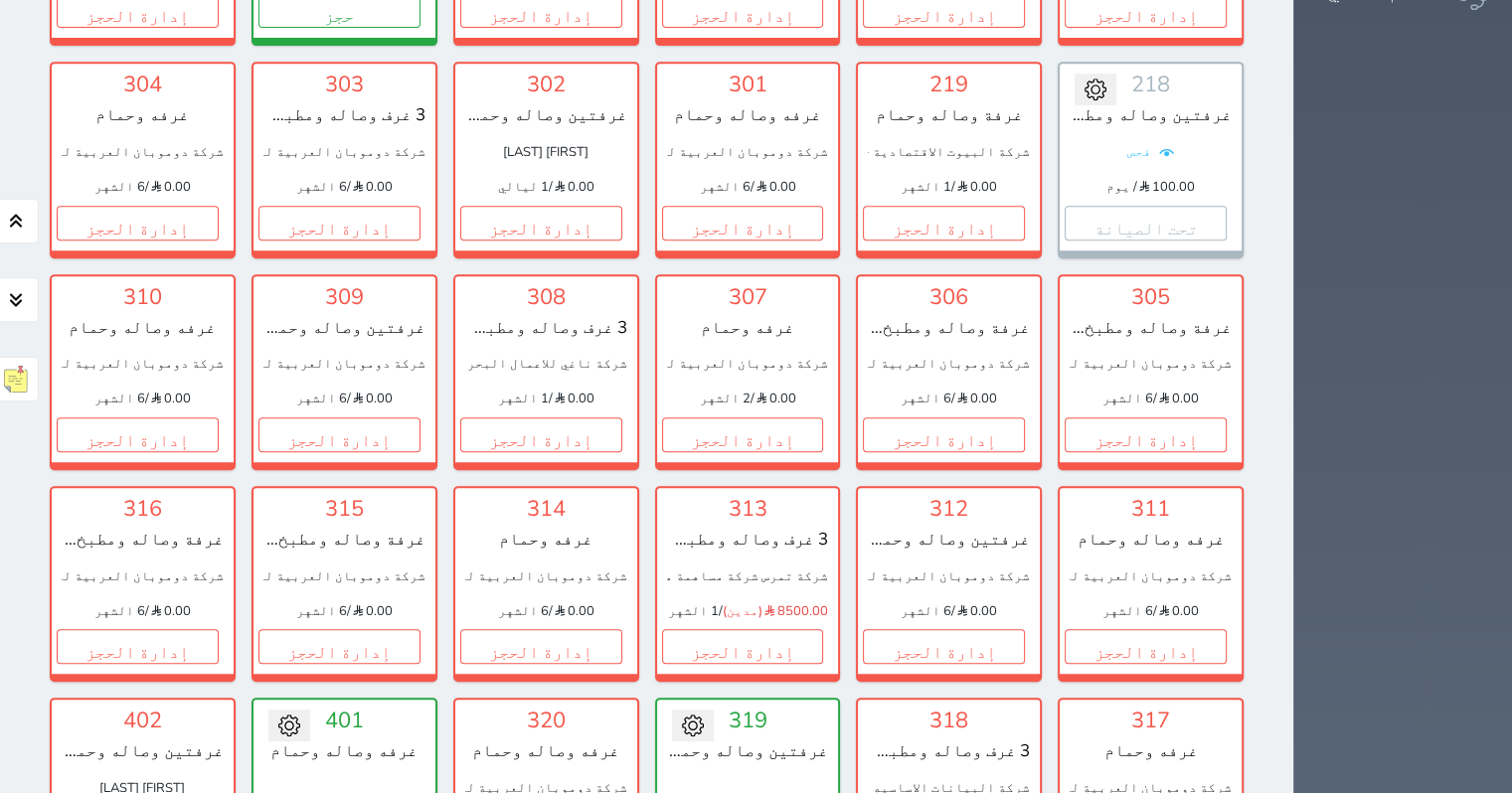 scroll, scrollTop: 614, scrollLeft: 0, axis: vertical 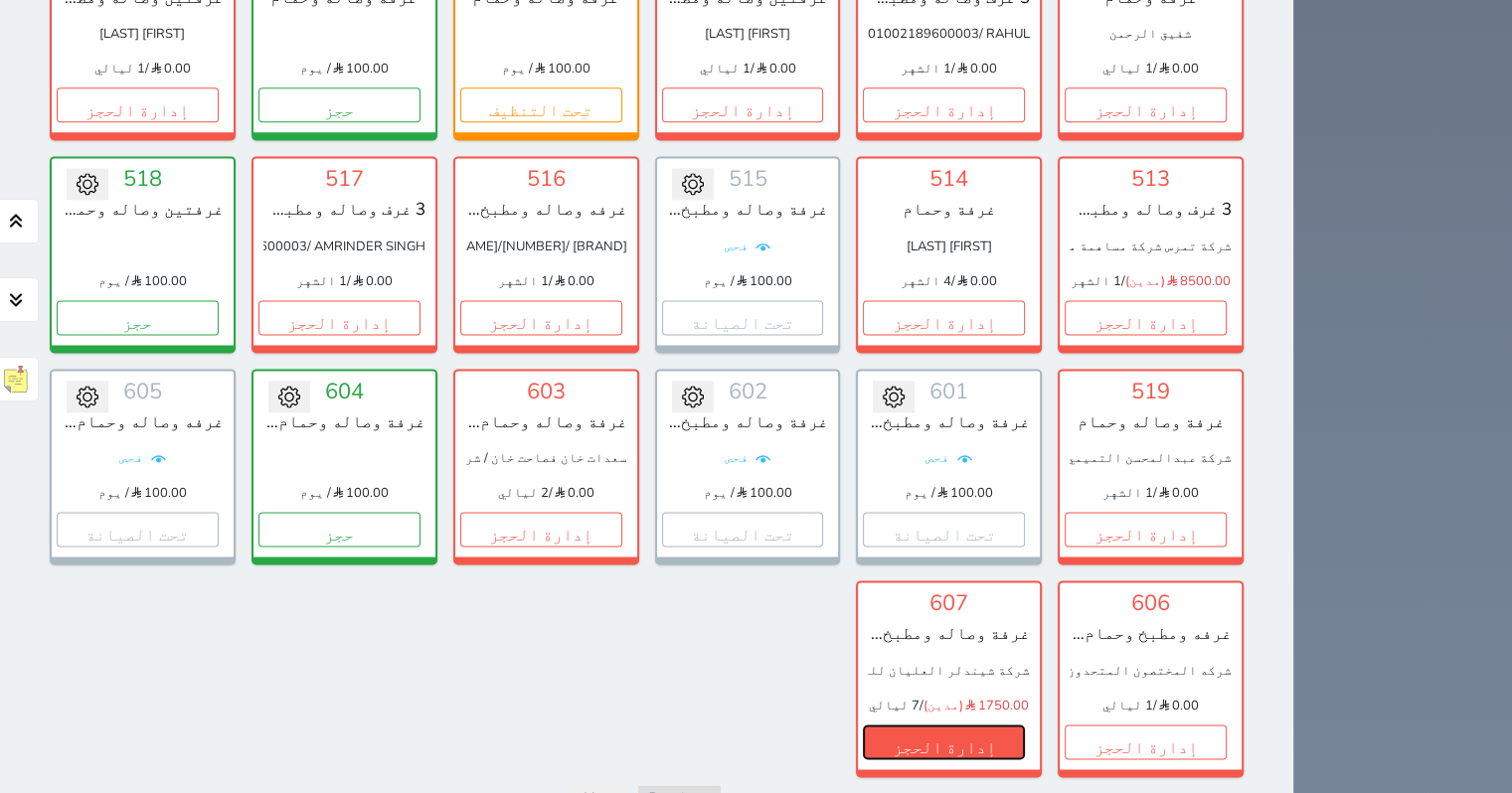 click on "إدارة الحجز" at bounding box center [943, 741] 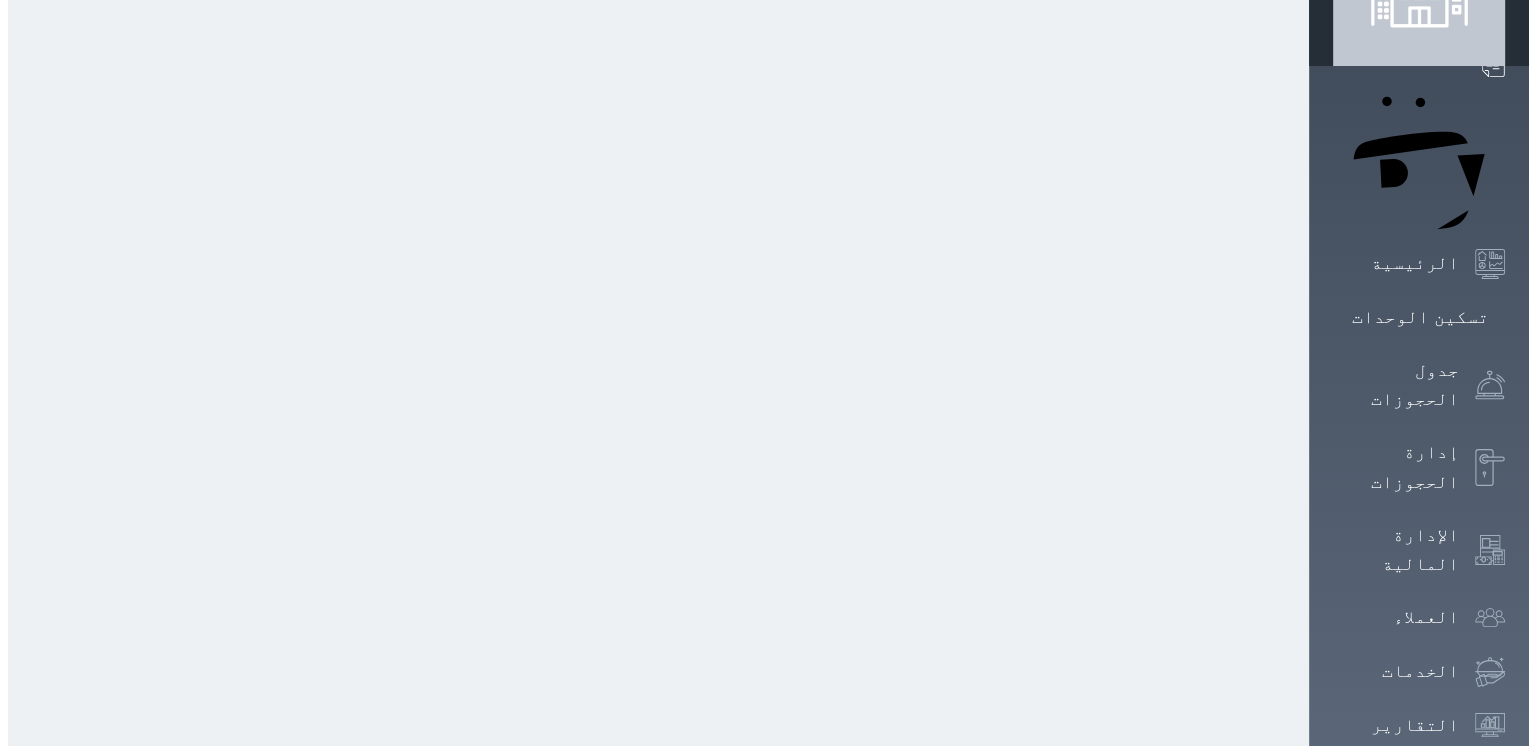 scroll, scrollTop: 0, scrollLeft: 0, axis: both 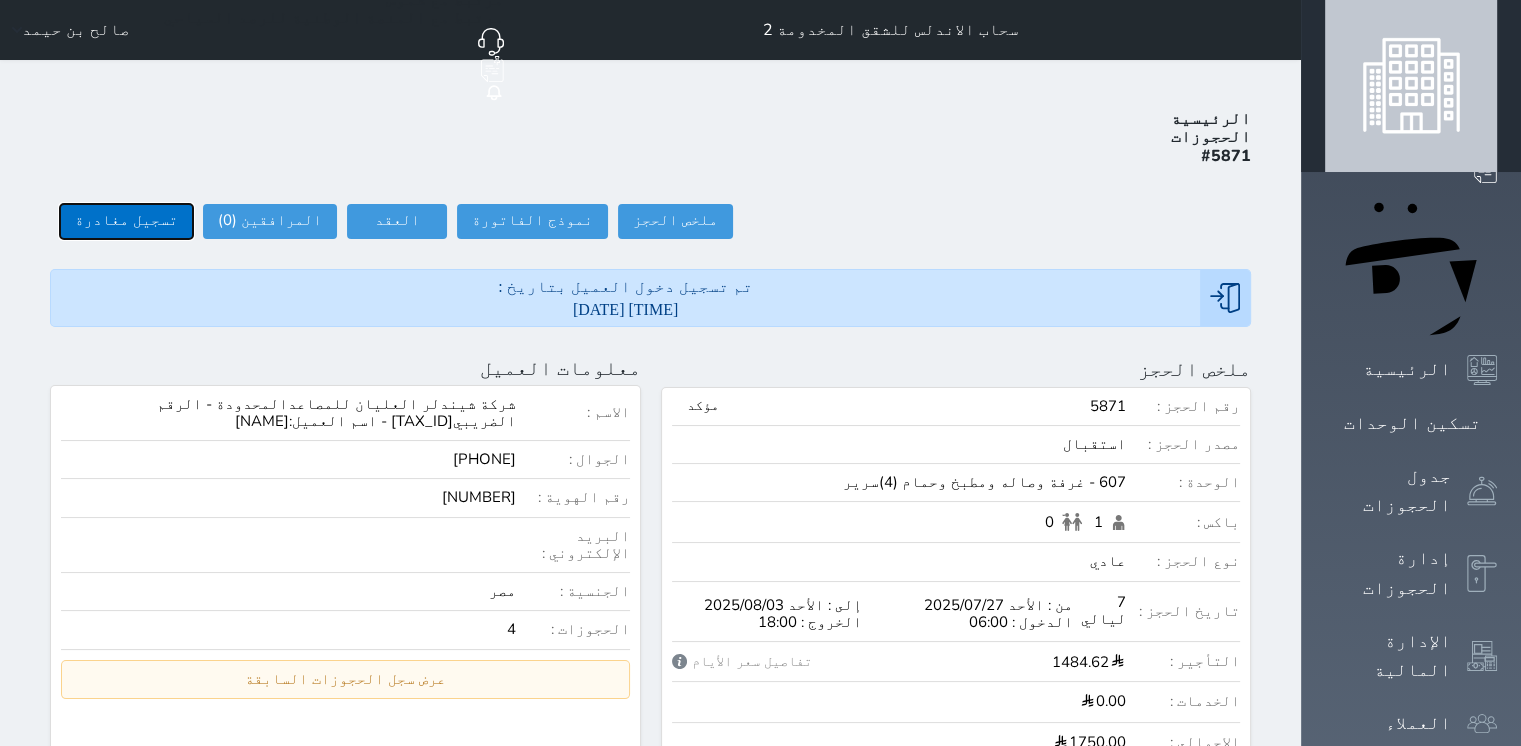 click on "تسجيل مغادرة" at bounding box center [126, 221] 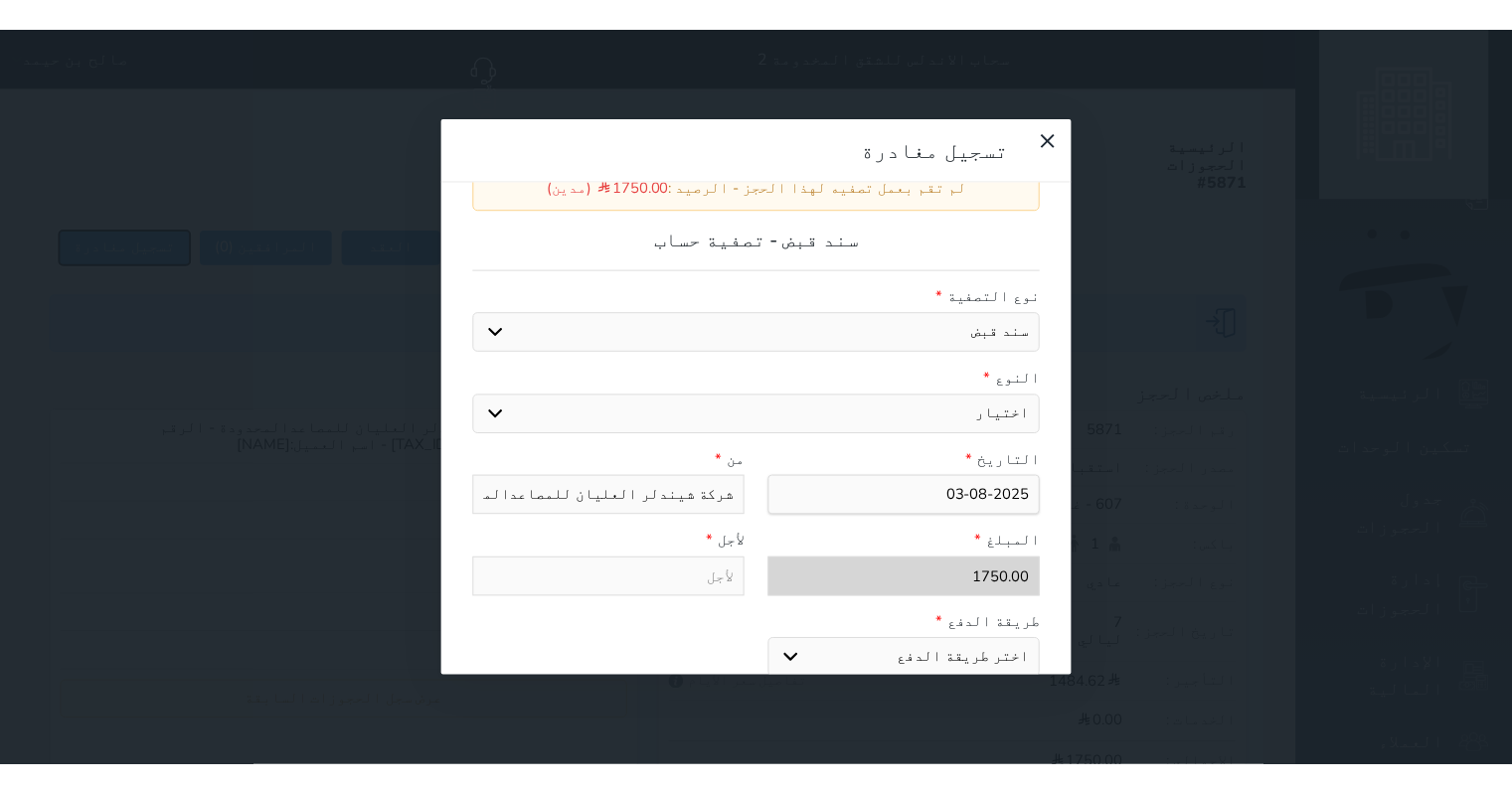 scroll, scrollTop: 7, scrollLeft: 0, axis: vertical 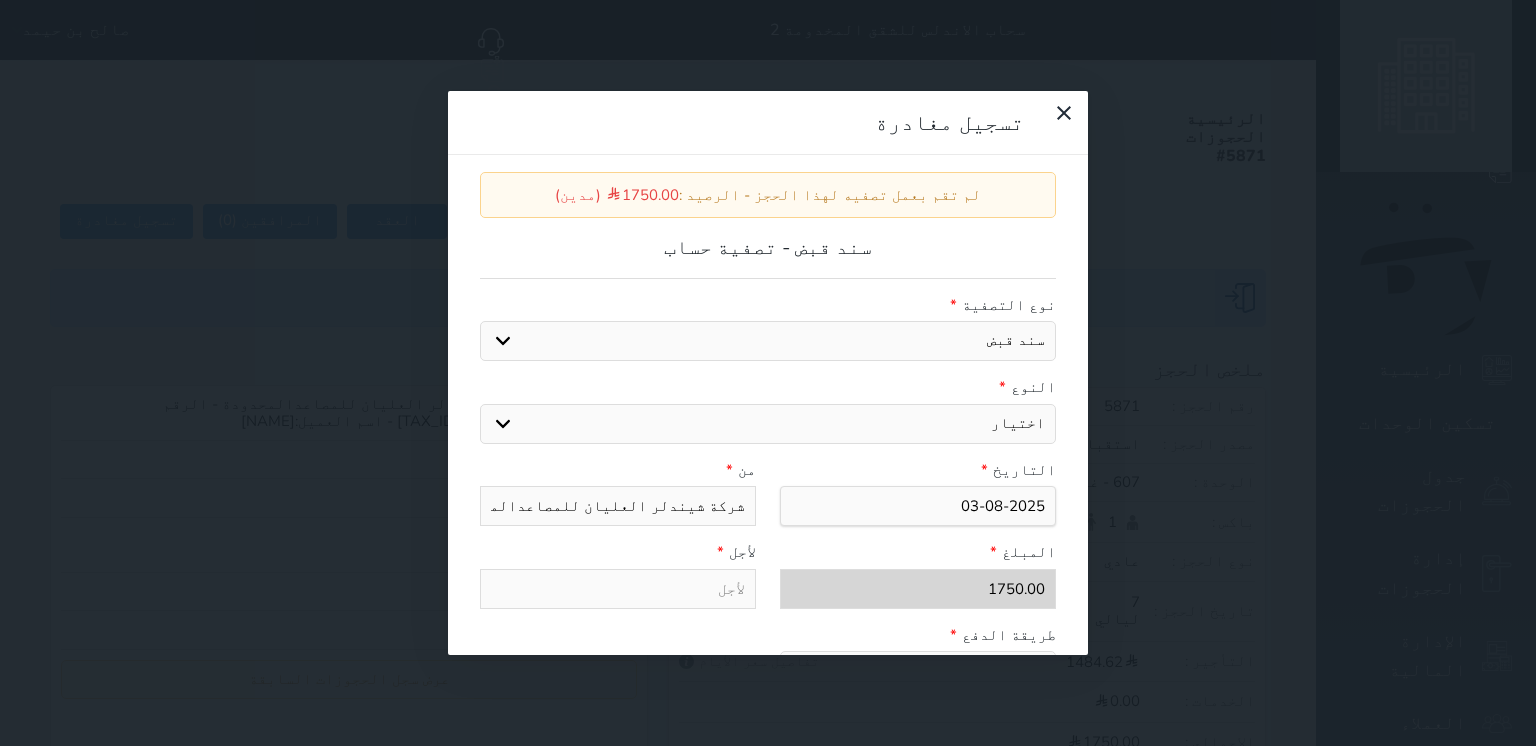 click on "اختيار   مقبوضات عامة
قيمة إيجار
فواتير
عربون
لا ينطبق
آخر
مغسلة
واي فاي - الإنترنت
مواقف السيارات
طعام
الأغذية والمشروبات
مشروبات
المشروبات الباردة
المشروبات الساخنة
الإفطار
غداء
عشاء
مخبز و كعك
حمام سباحة
الصالة الرياضية
سبا و خدمات الجمال
اختيار وإسقاط (خدمات النقل)
ميني بار
كابل - تلفزيون
سرير إضافي
تصفيف الشعر
التسوق" at bounding box center (768, 424) 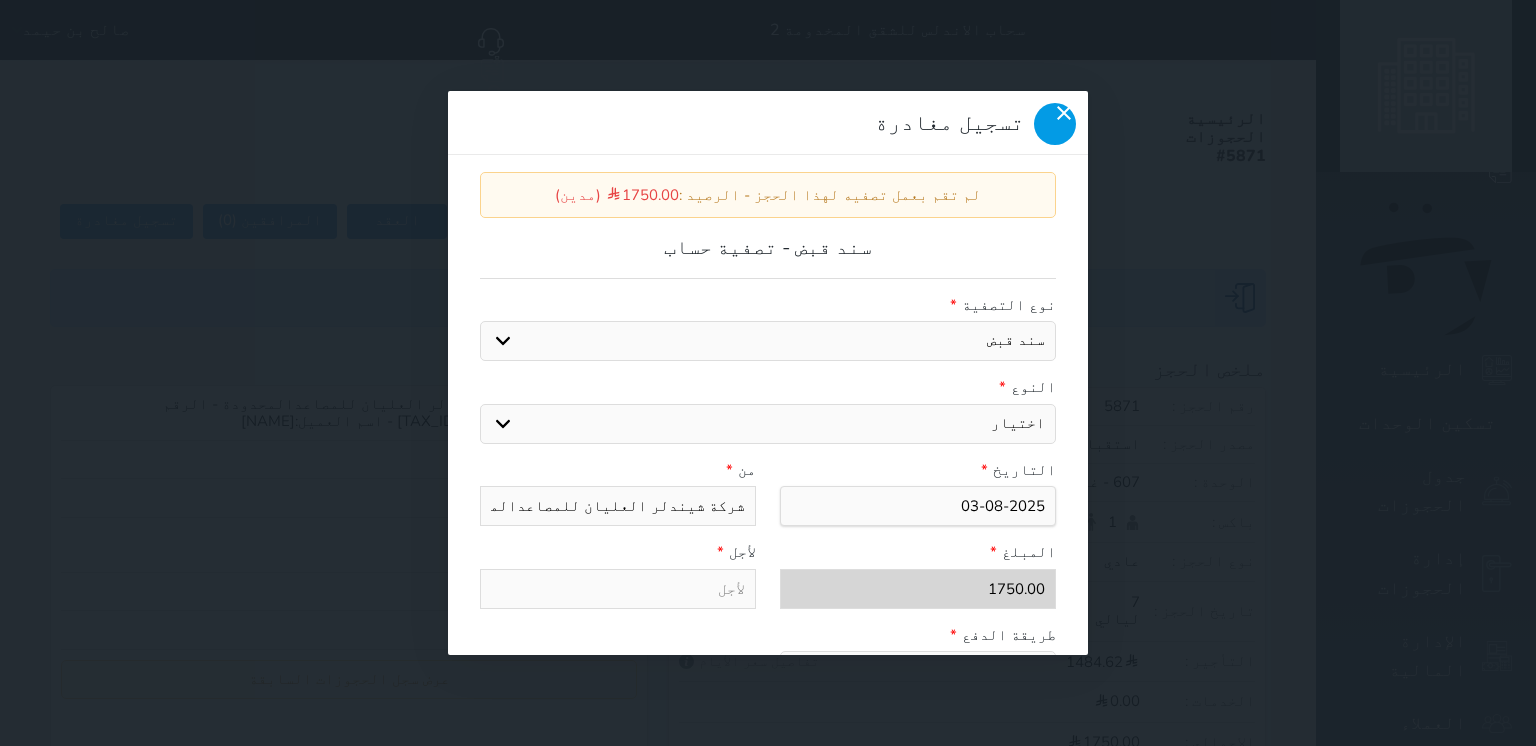 click at bounding box center [1055, 124] 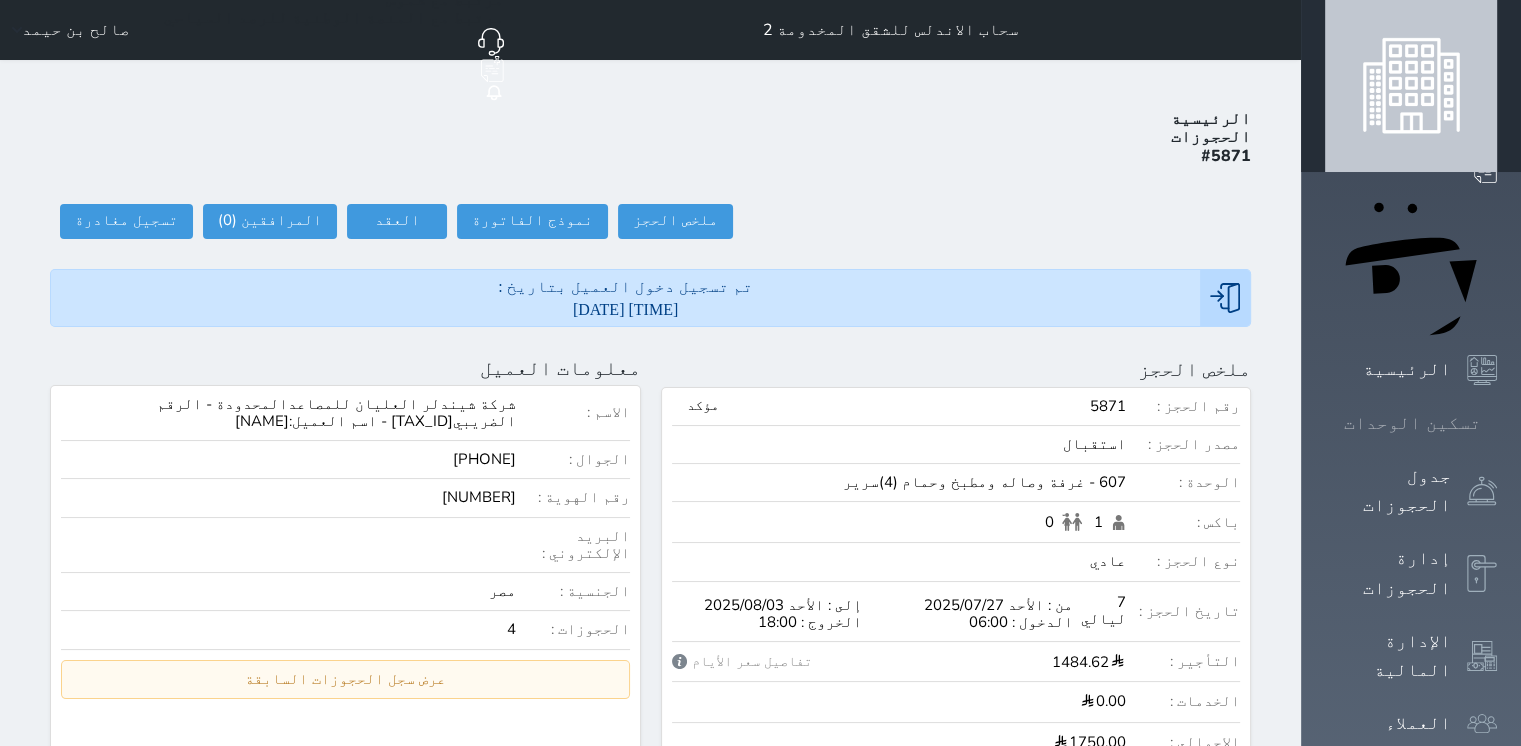 click 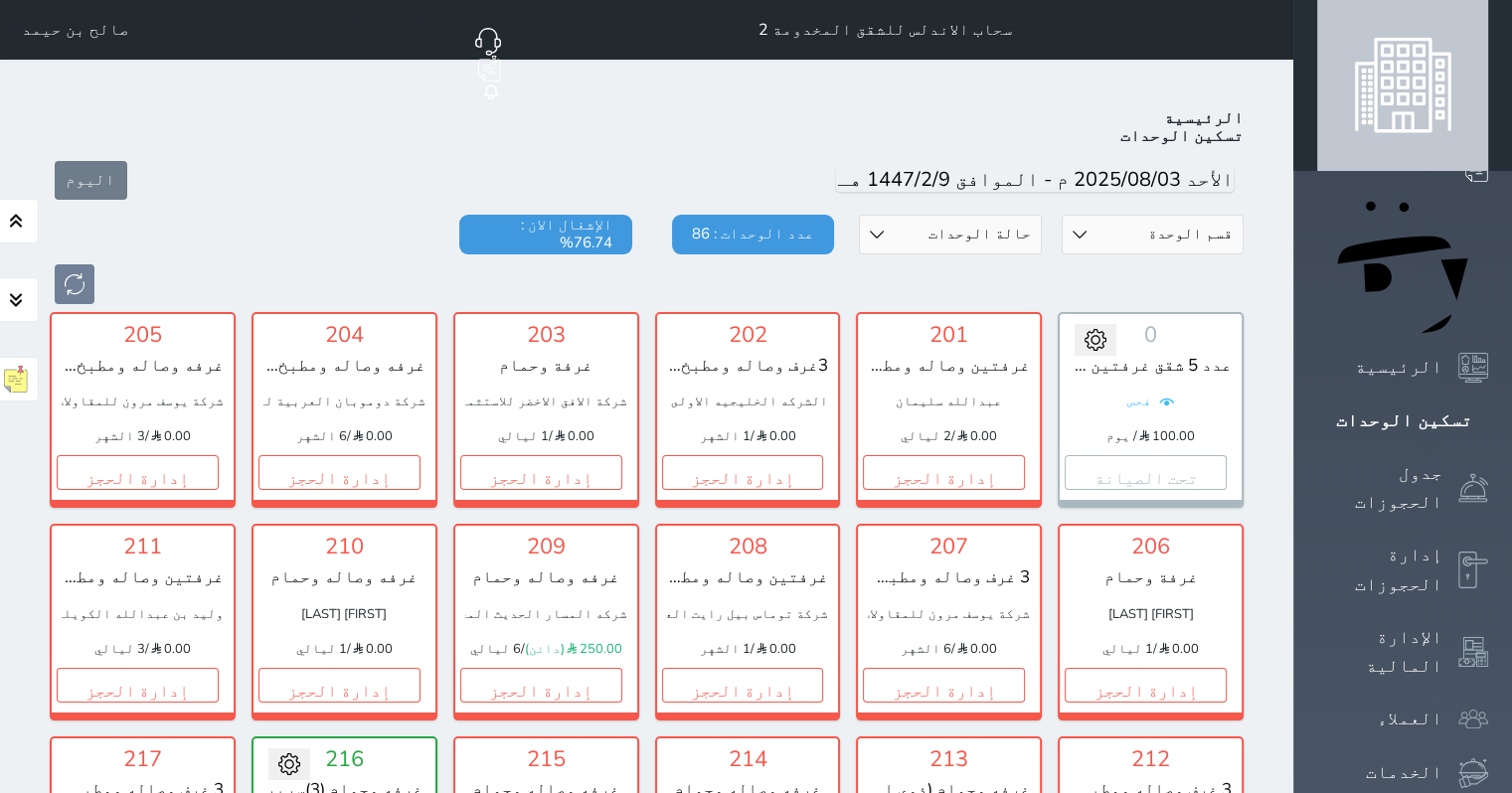 scroll, scrollTop: 54, scrollLeft: 0, axis: vertical 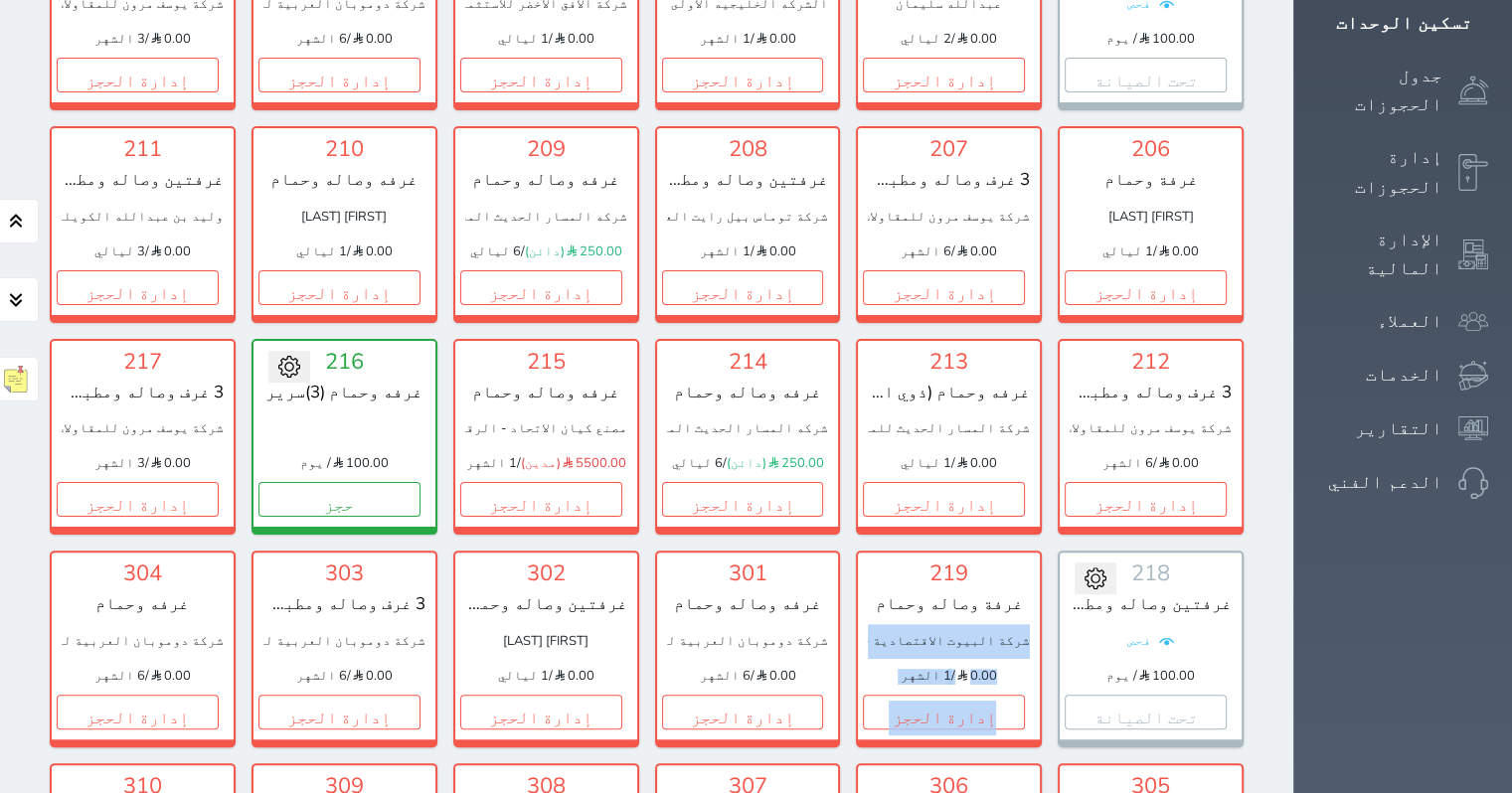 click on "تحويل لمتاح
0   عدد 5 شقق غرفتين وصاله لمدة  شهر         فحص
100.00
/ يوم            تحت الصيانة           تغيير الحالة الى صيانة                   التاريخ المتوقع للانتهاء       حفظ                   201   غرفتين وصاله ومطبخ وحمام
[FIRST] [LAST]
0.00
/   2 ليالي           إدارة الحجز               تغيير الحالة الى صيانة                   التاريخ المتوقع للانتهاء       حفظ                   202   3غرف وصاله ومطبخ وحمام
الشركه الخليجيه الاولى للتعهدات والمقاولات 300048936600003
0.00
/
1 الشهر
إدارة الحجز" at bounding box center [646, 1498] 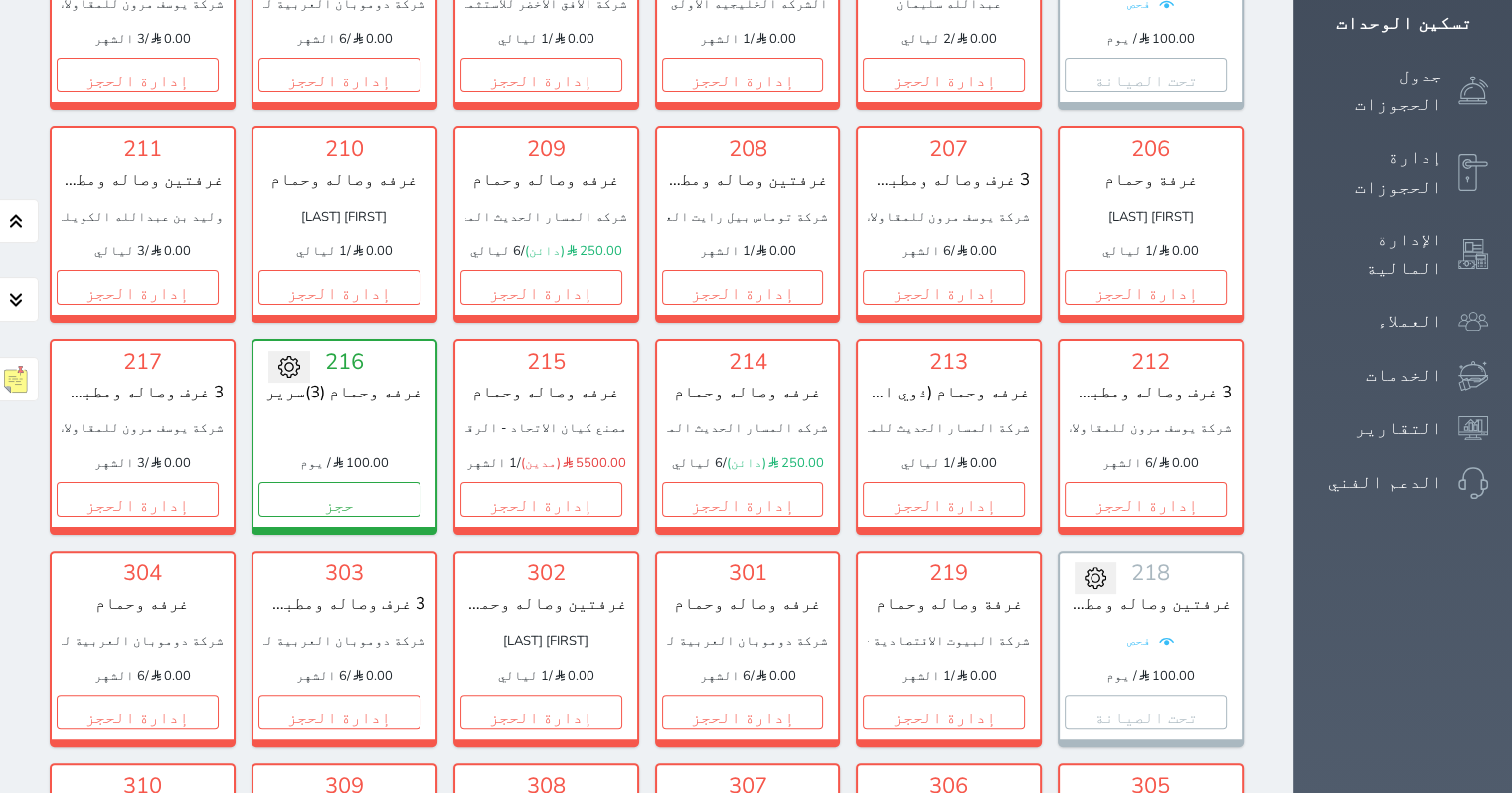 click on "214   غرفه وصاله وحمام
شركه المسار الحديث المحدوده عبد الرحمن العفيفي رقم الضريبي300046406400003
250.00
(دائن)
/   6 ليالي           إدارة الحجز               تغيير الحالة الى صيانة                   التاريخ المتوقع للانتهاء       حفظ" at bounding box center [748, 436] 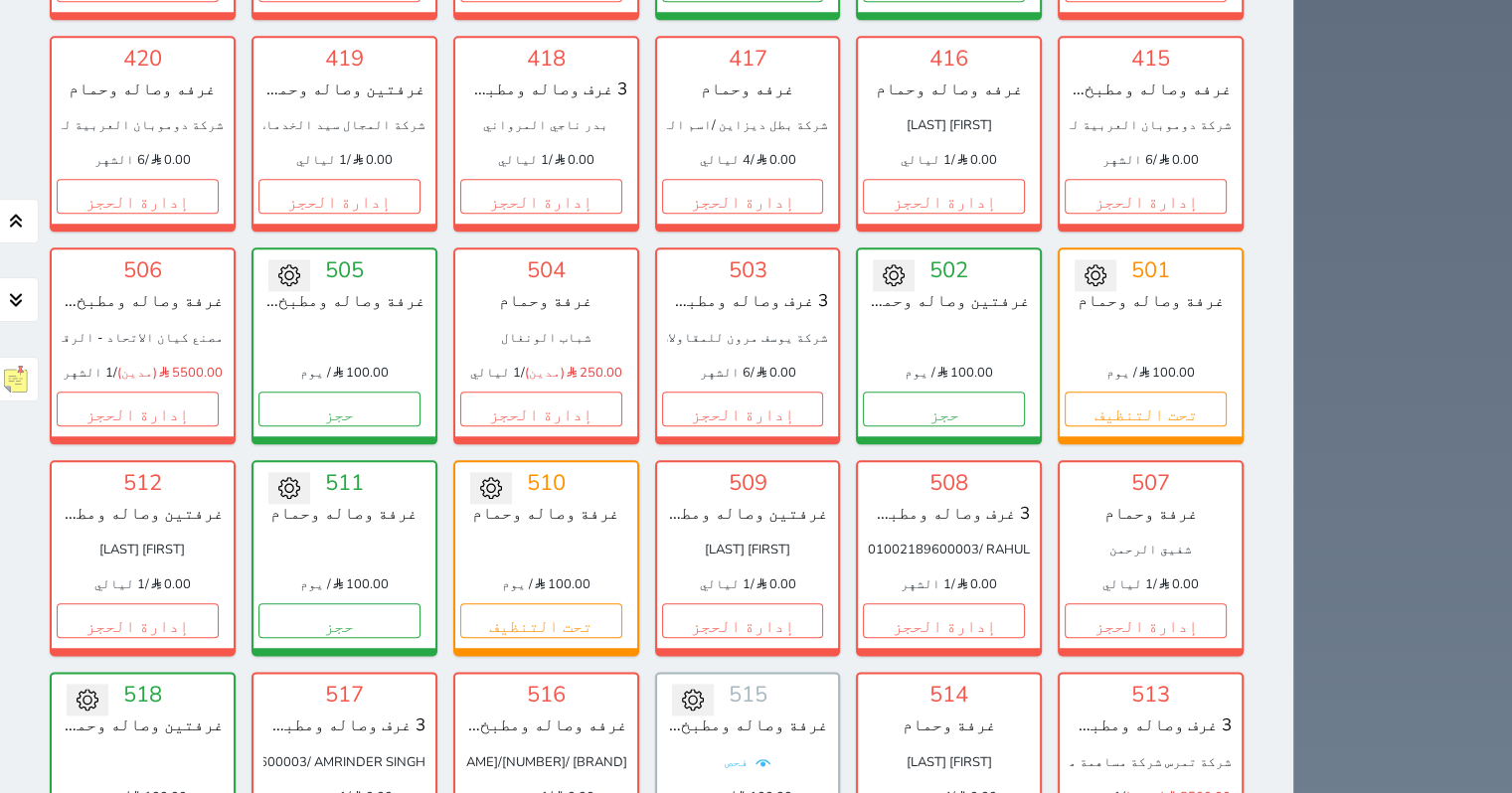 scroll, scrollTop: 2186, scrollLeft: 0, axis: vertical 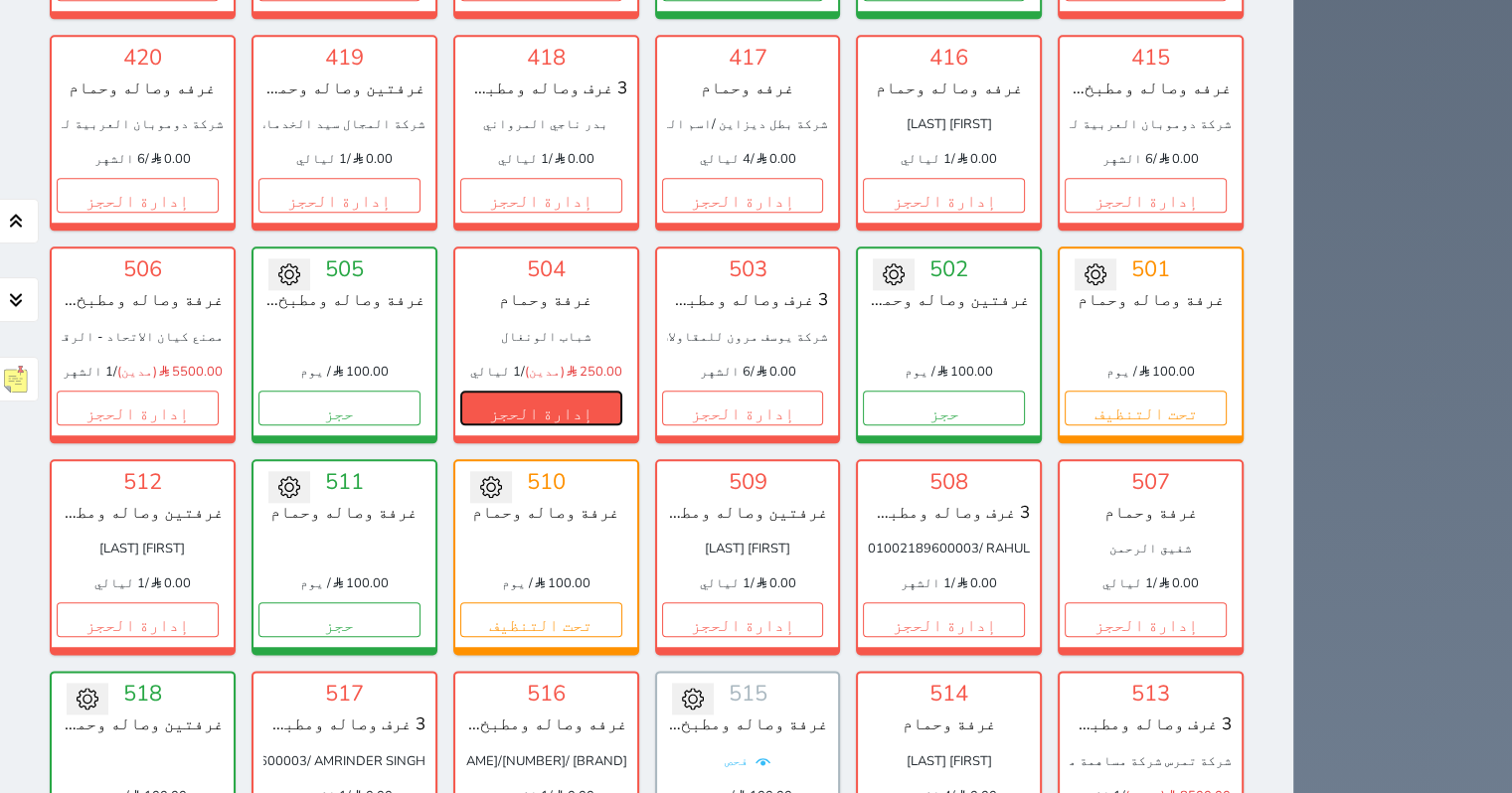 click on "إدارة الحجز" at bounding box center (541, 407) 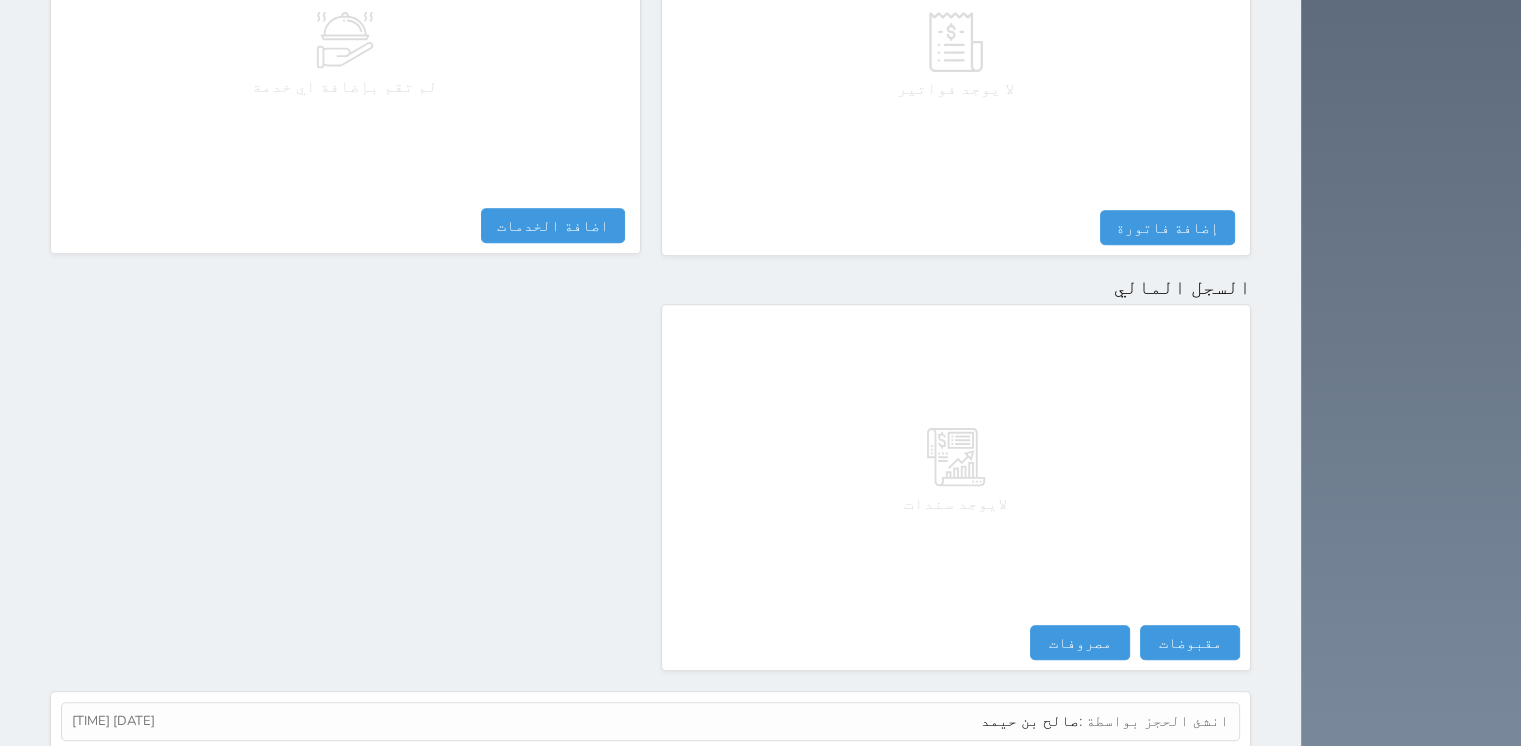 scroll, scrollTop: 1000, scrollLeft: 0, axis: vertical 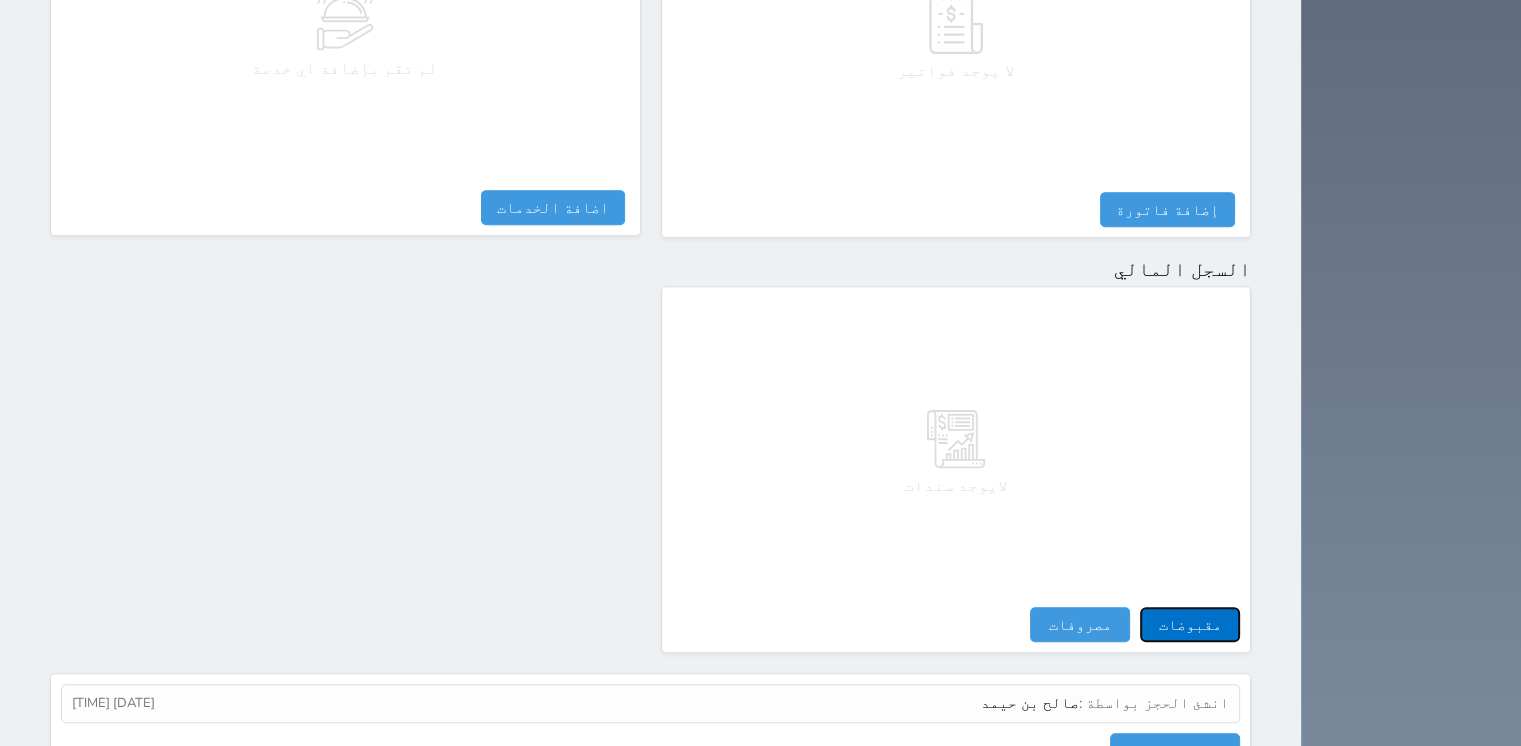 click on "مقبوضات" at bounding box center (1190, 624) 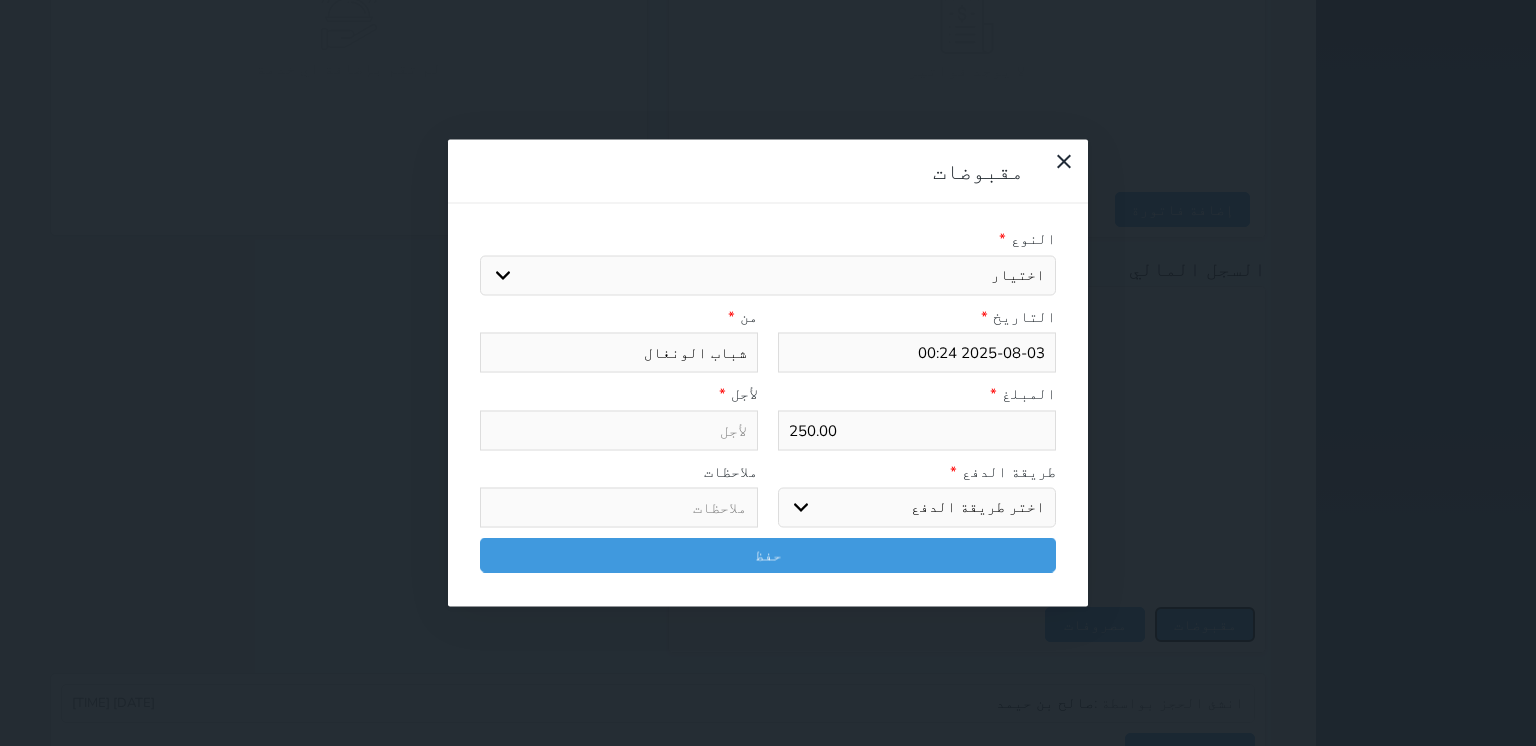 select 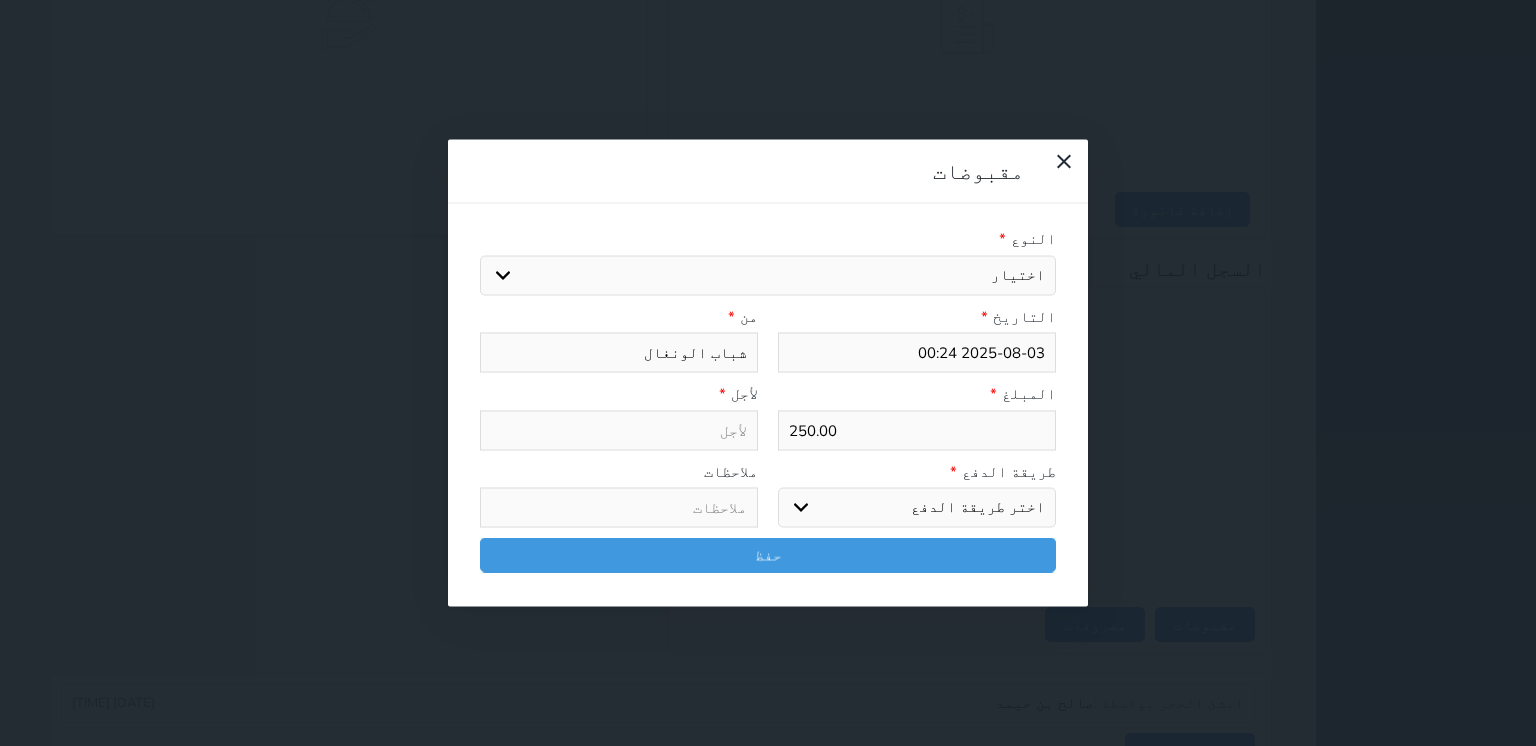 click on "اختيار   مقبوضات عامة قيمة إيجار فواتير تامين عربون لا ينطبق آخر مغسلة واي فاي - الإنترنت مواقف السيارات طعام الأغذية والمشروبات مشروبات المشروبات الباردة المشروبات الساخنة الإفطار غداء عشاء مخبز و كعك حمام سباحة الصالة الرياضية سبا و خدمات الجمال اختيار وإسقاط (خدمات النقل) ميني بار كابل - تلفزيون سرير إضافي تصفيف الشعر التسوق خدمات الجولات السياحية المنظمة خدمات الدليل السياحي" at bounding box center (768, 275) 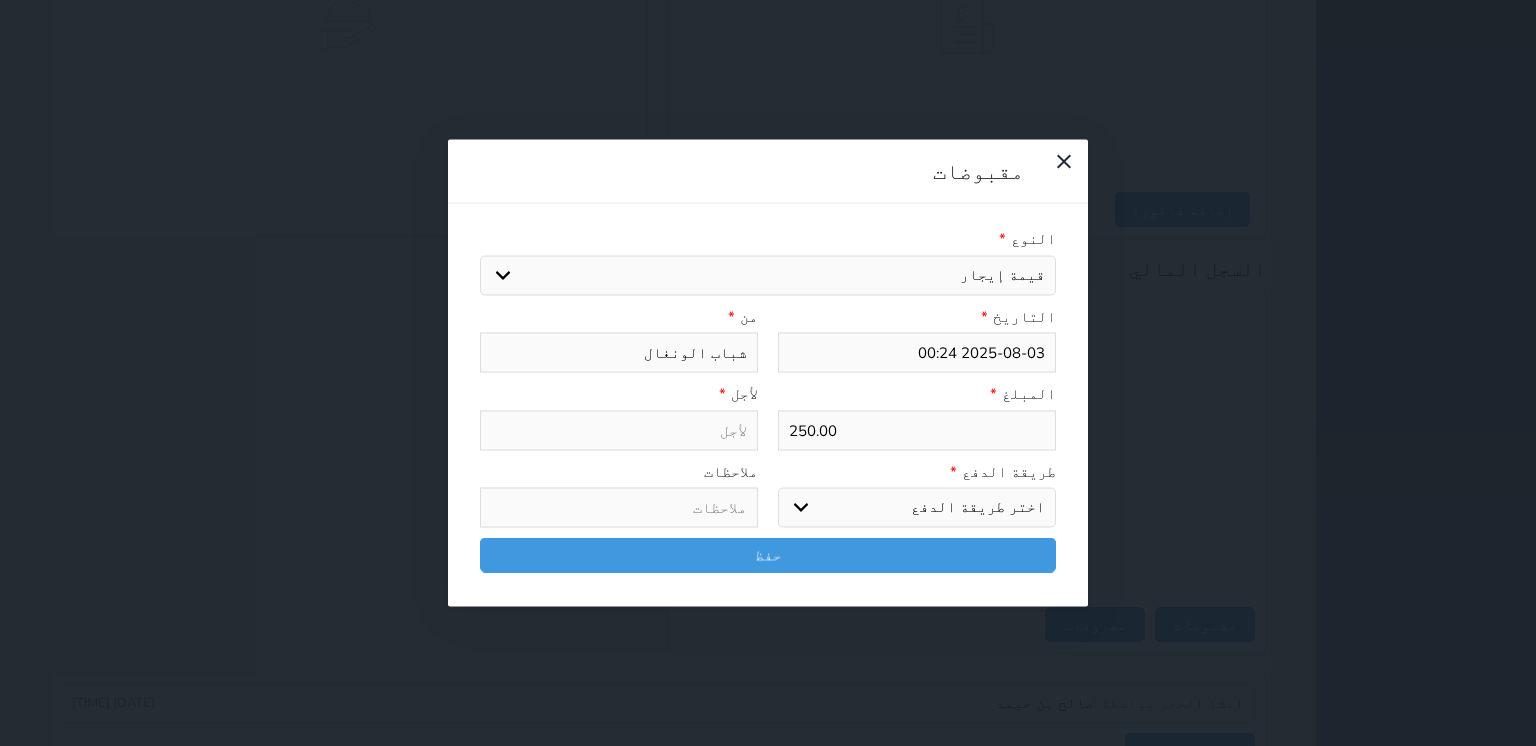 click on "اختيار   مقبوضات عامة قيمة إيجار فواتير تامين عربون لا ينطبق آخر مغسلة واي فاي - الإنترنت مواقف السيارات طعام الأغذية والمشروبات مشروبات المشروبات الباردة المشروبات الساخنة الإفطار غداء عشاء مخبز و كعك حمام سباحة الصالة الرياضية سبا و خدمات الجمال اختيار وإسقاط (خدمات النقل) ميني بار كابل - تلفزيون سرير إضافي تصفيف الشعر التسوق خدمات الجولات السياحية المنظمة خدمات الدليل السياحي" at bounding box center [768, 275] 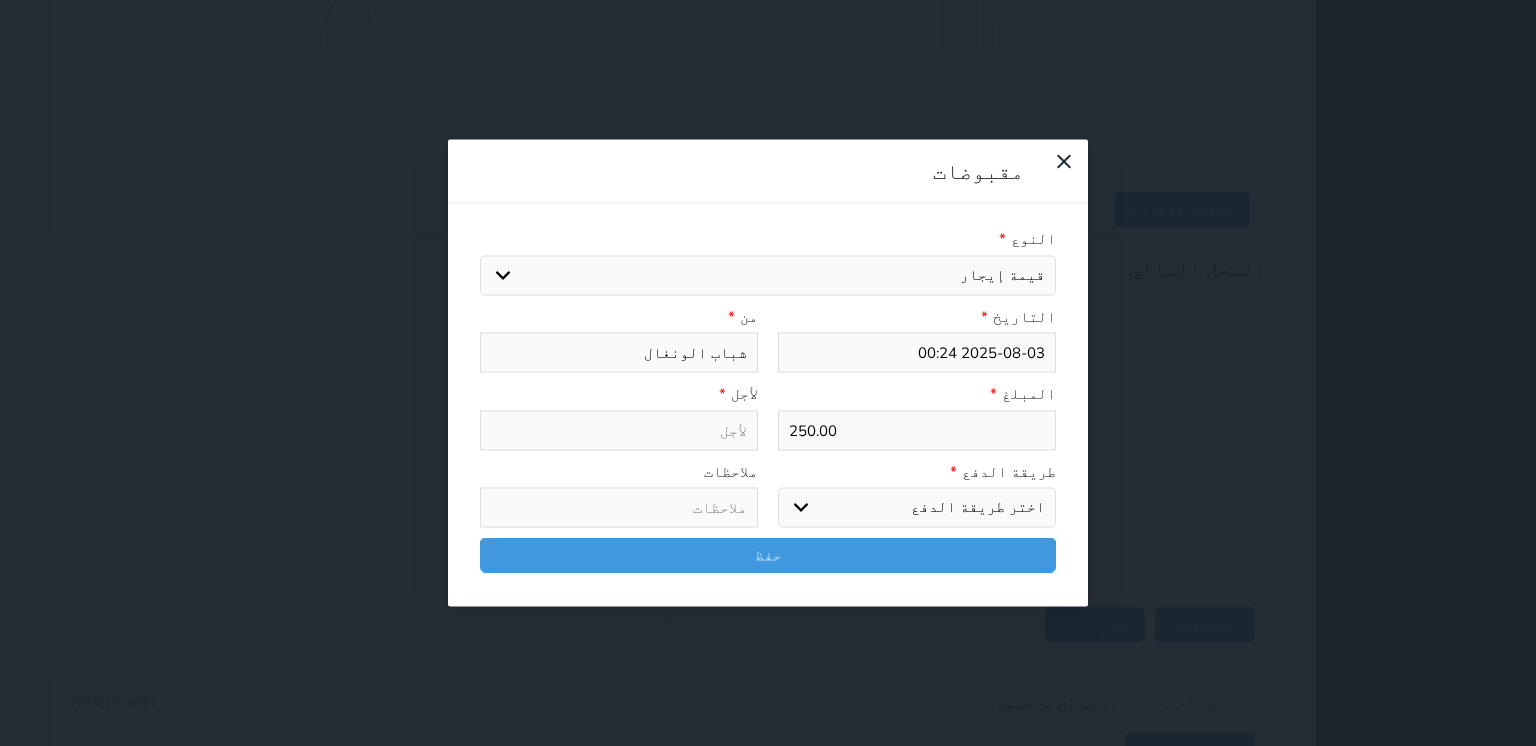 select 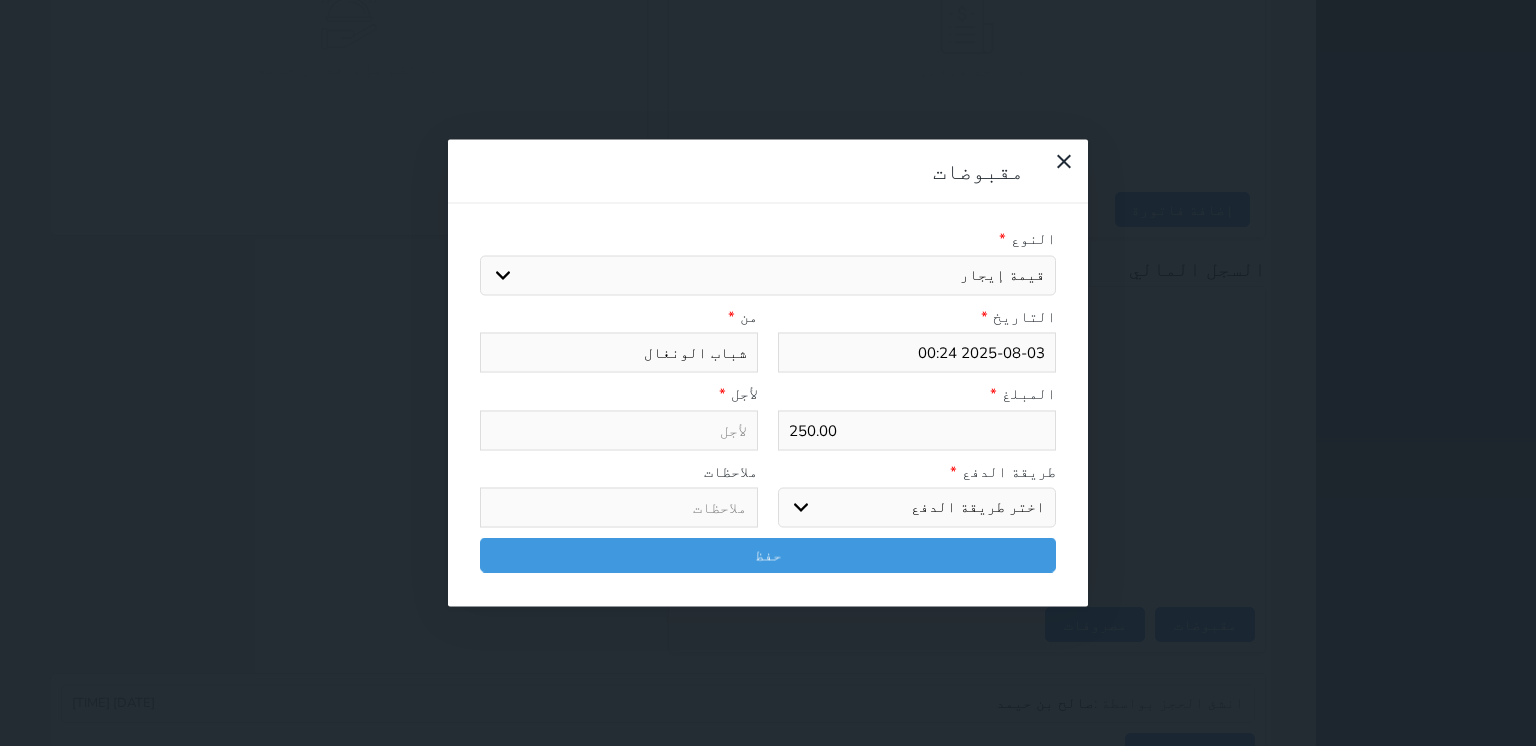type on "قيمة إيجار - الوحدة - 504" 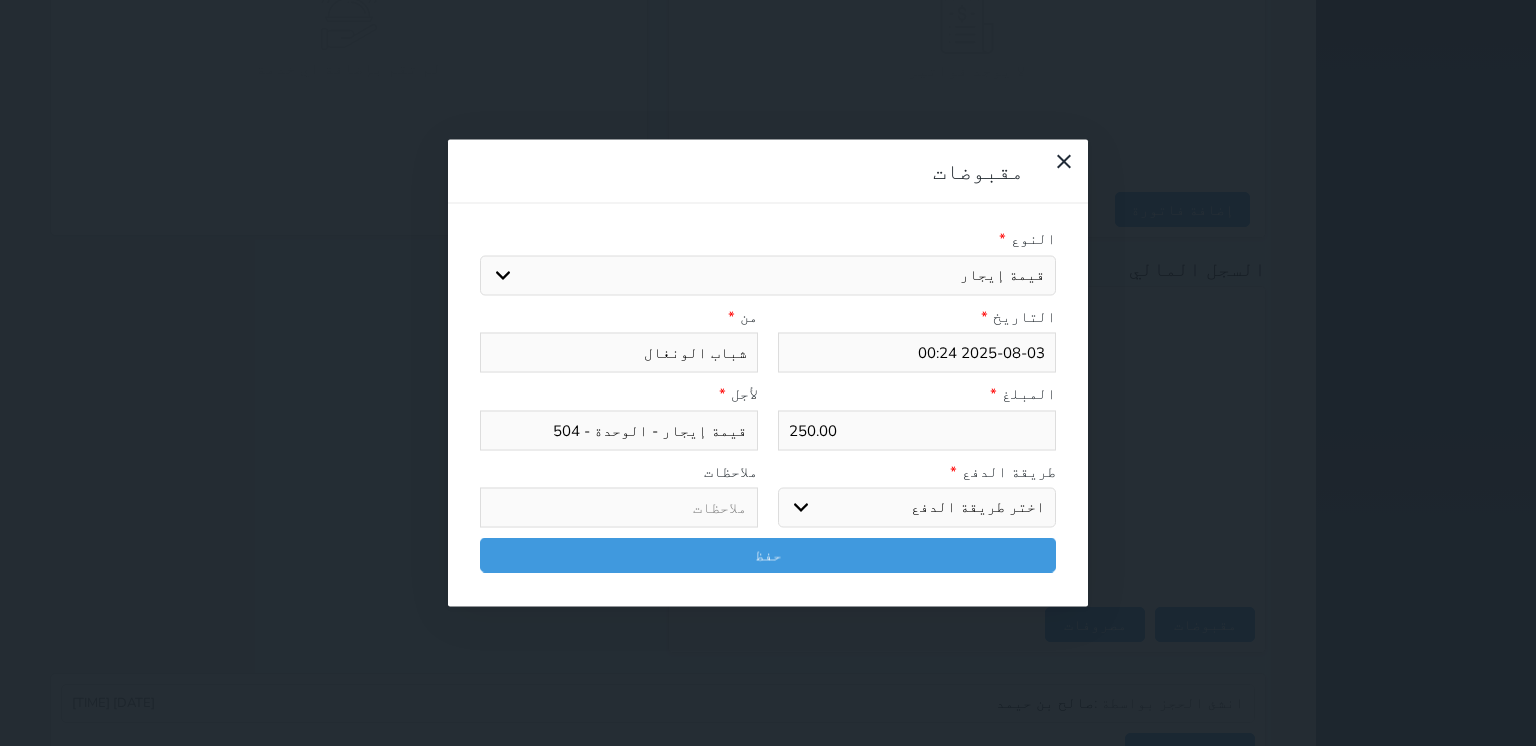 click on "اختر طريقة الدفع   دفع نقدى   تحويل بنكى   مدى   بطاقة ائتمان   آجل" at bounding box center [917, 508] 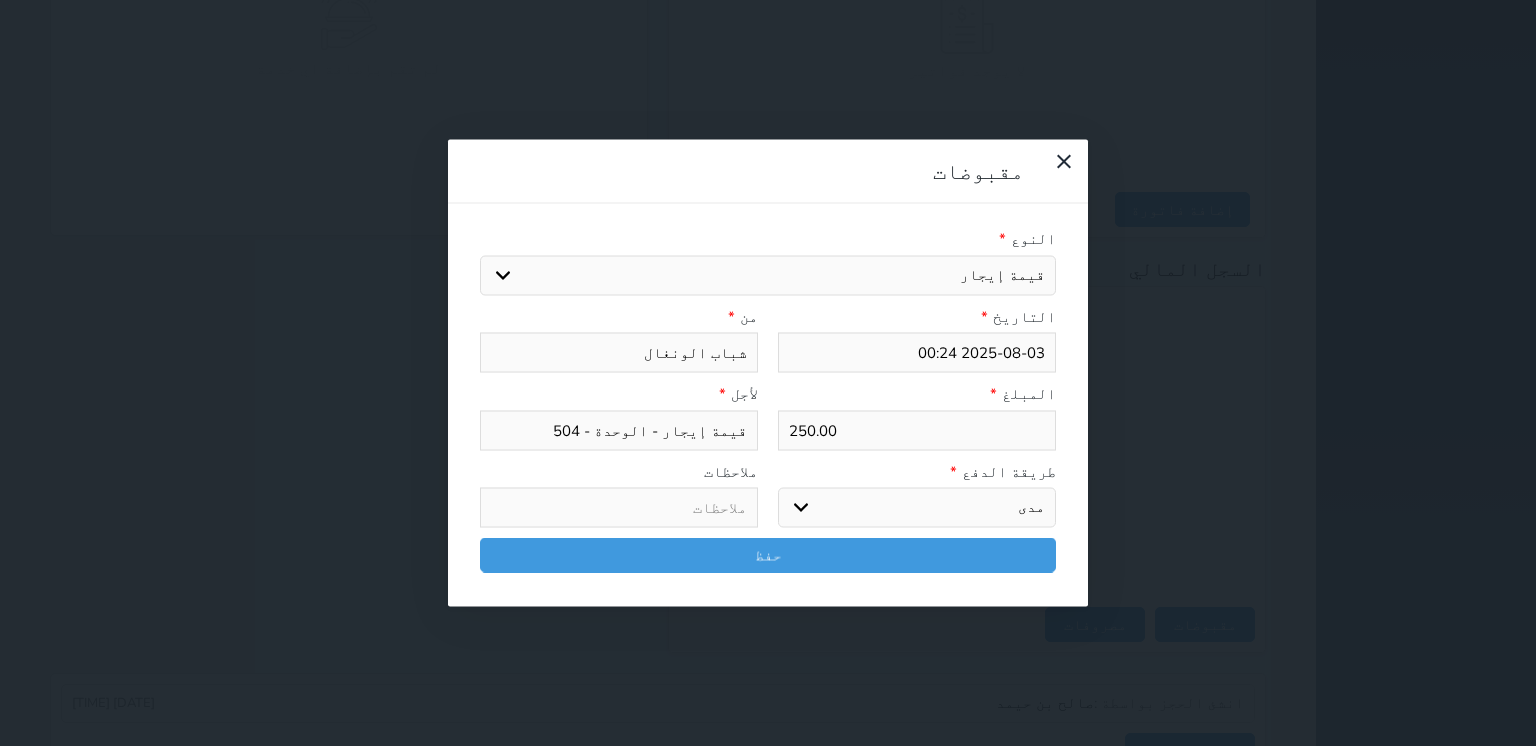 click on "اختر طريقة الدفع   دفع نقدى   تحويل بنكى   مدى   بطاقة ائتمان   آجل" at bounding box center (917, 508) 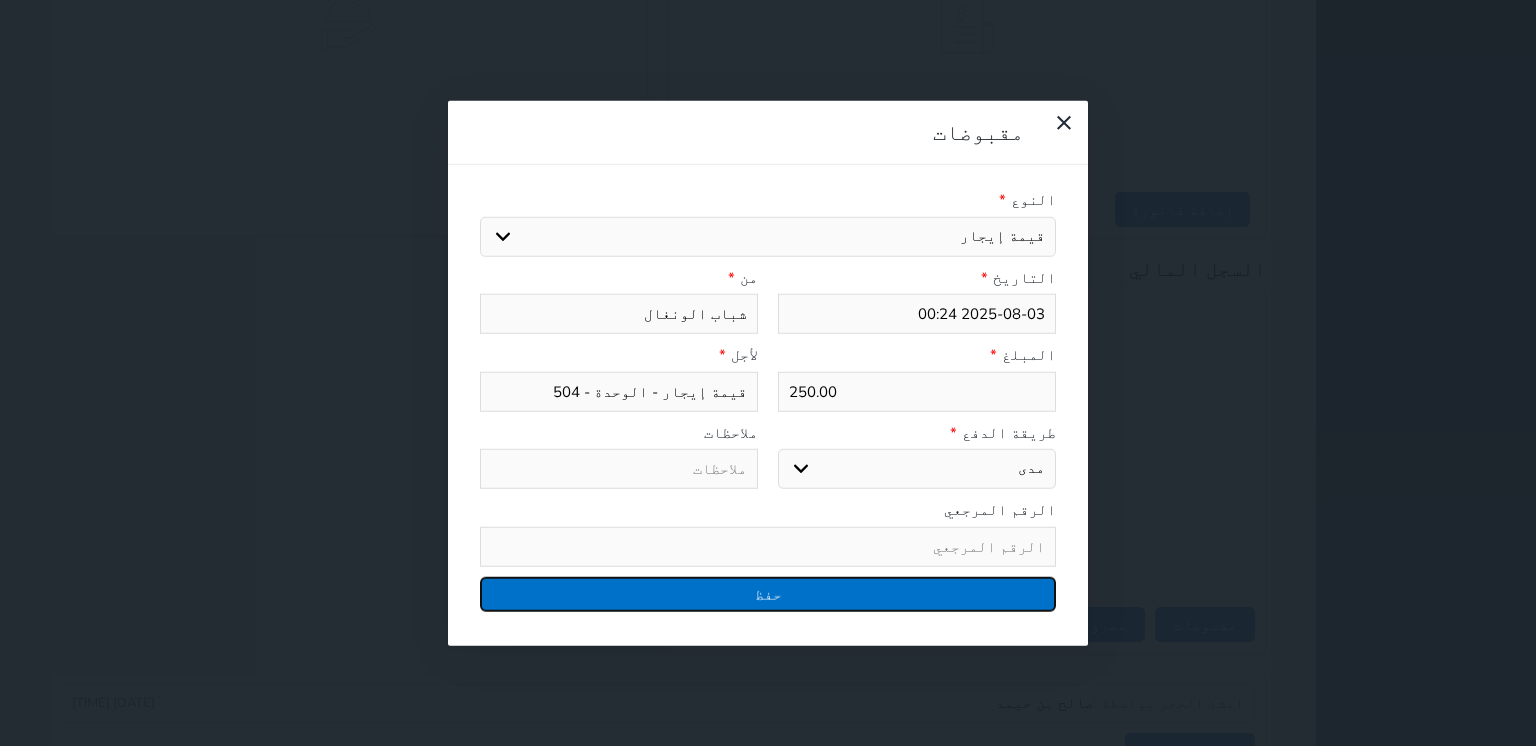 click on "حفظ" at bounding box center [768, 593] 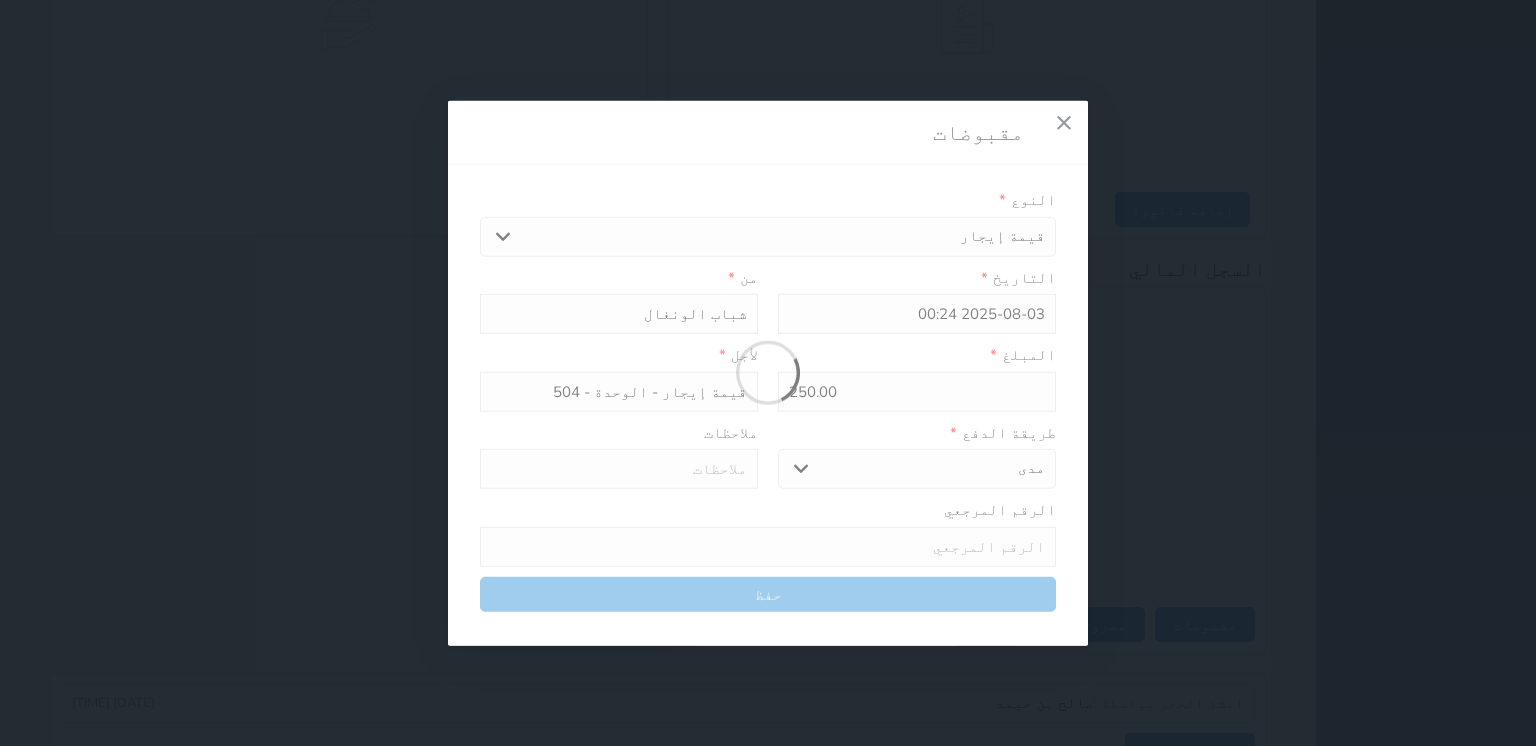 select 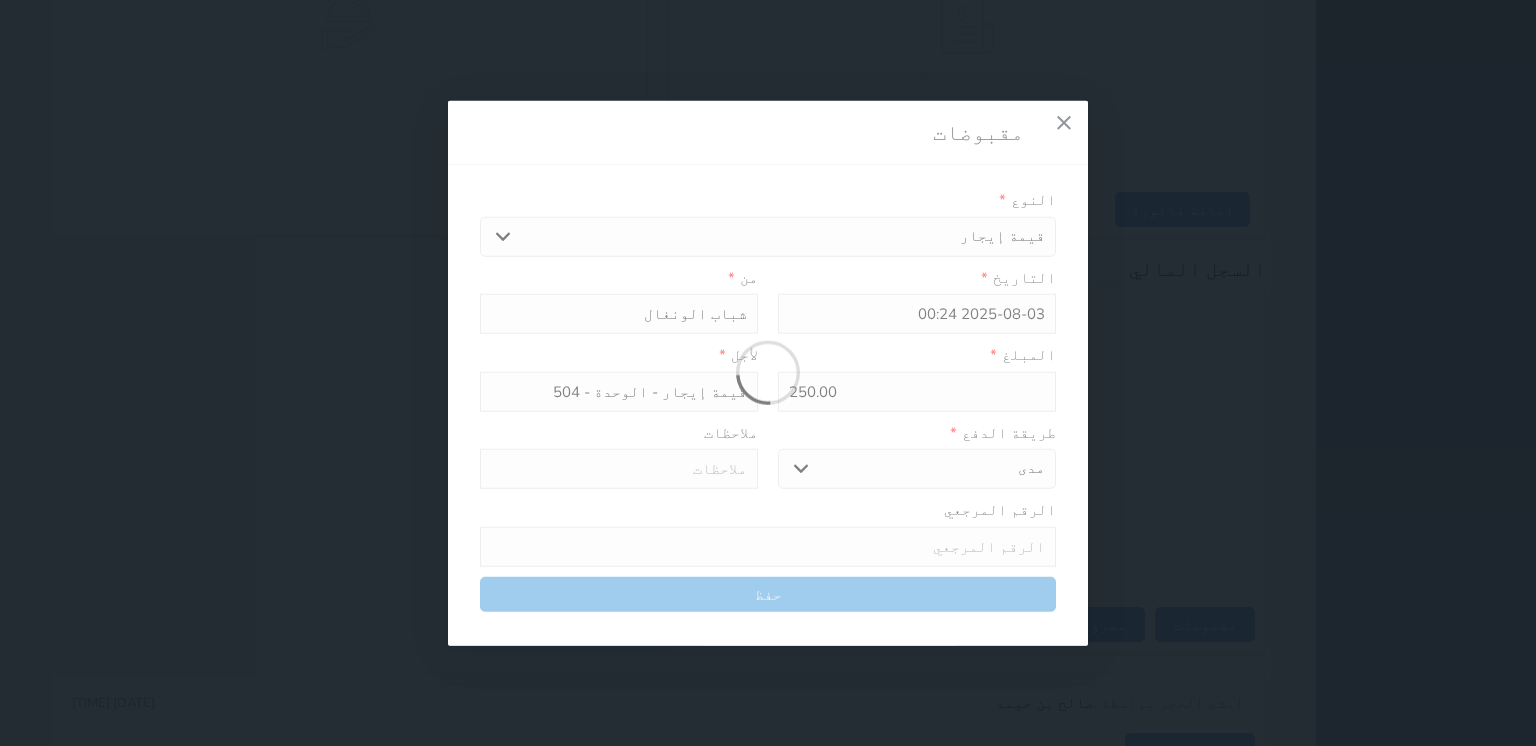 type 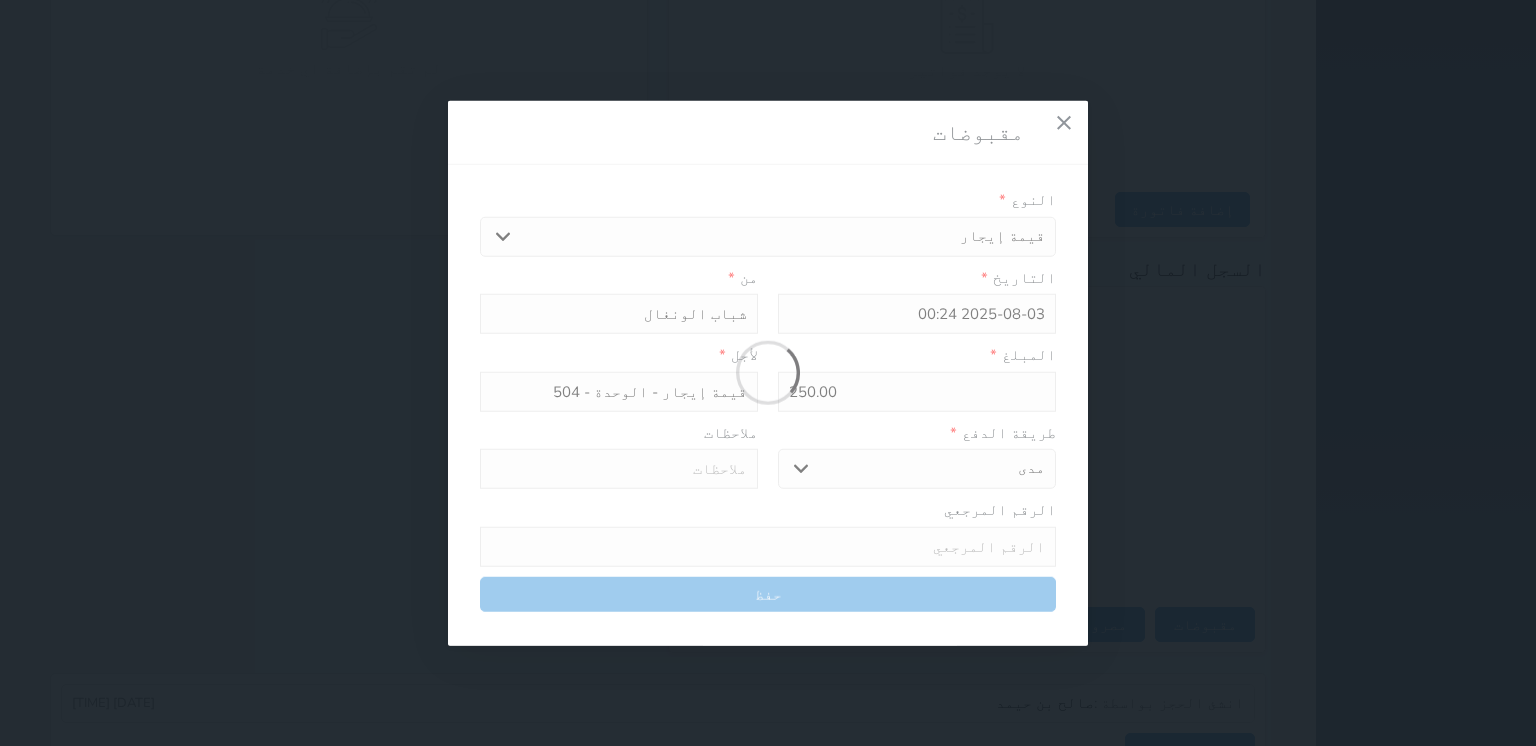type on "0" 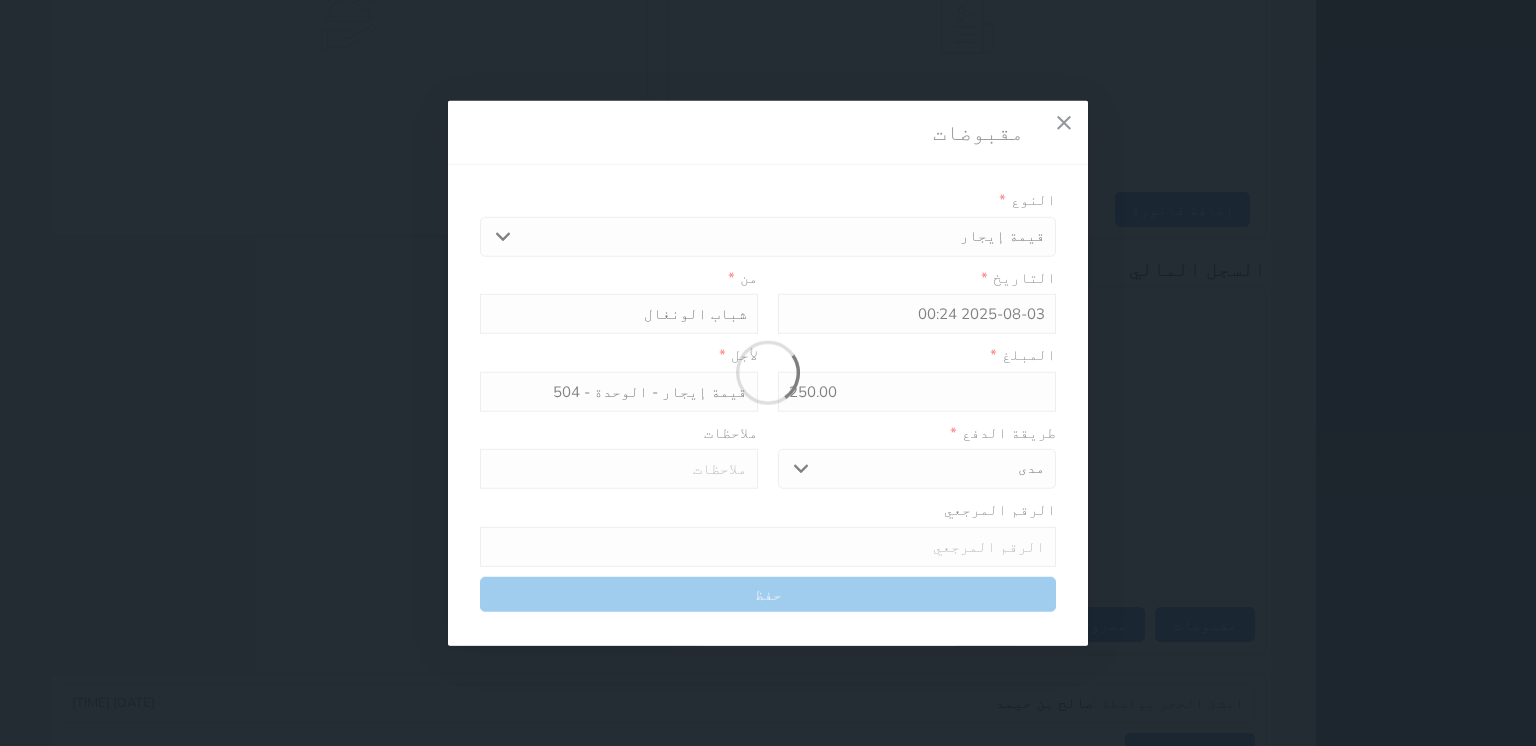 select 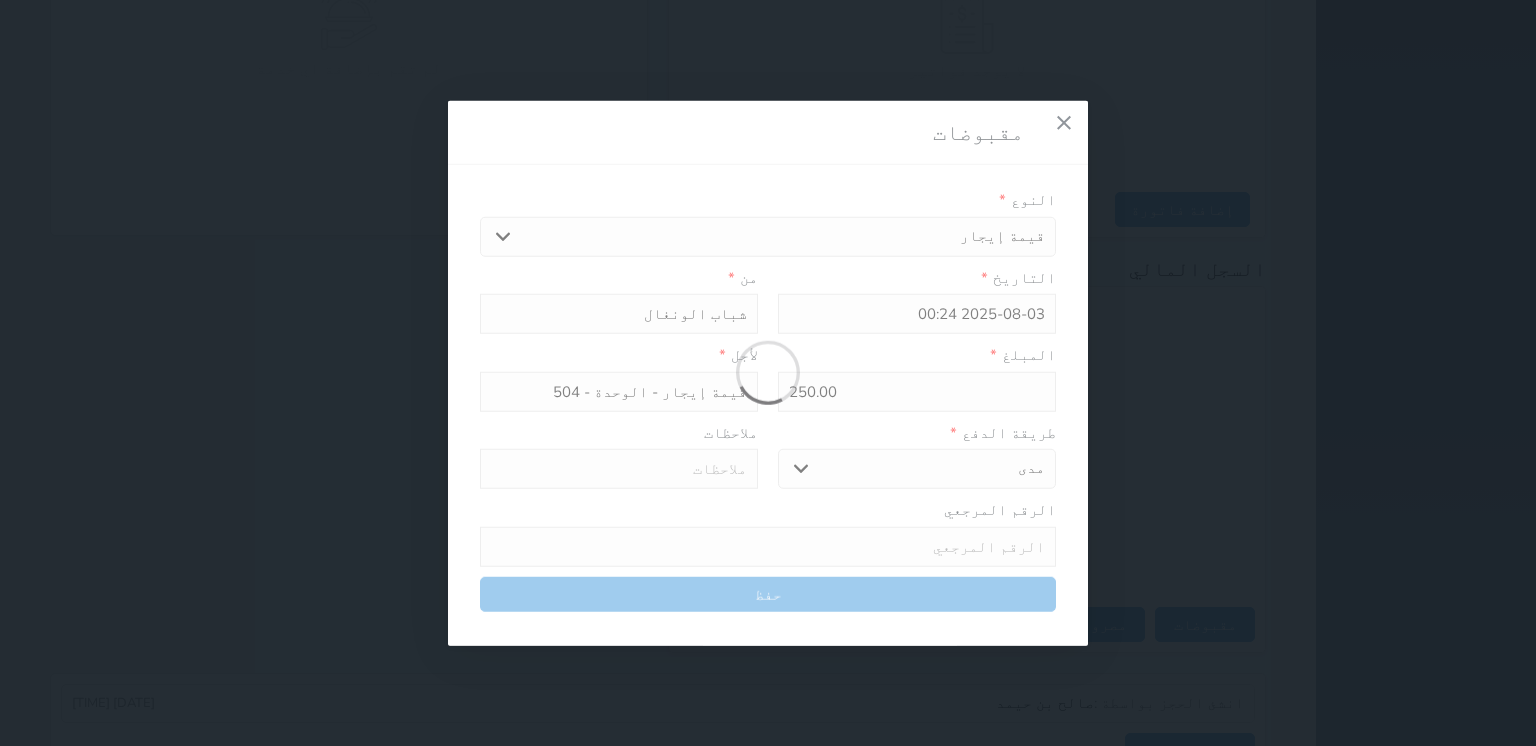 type on "0" 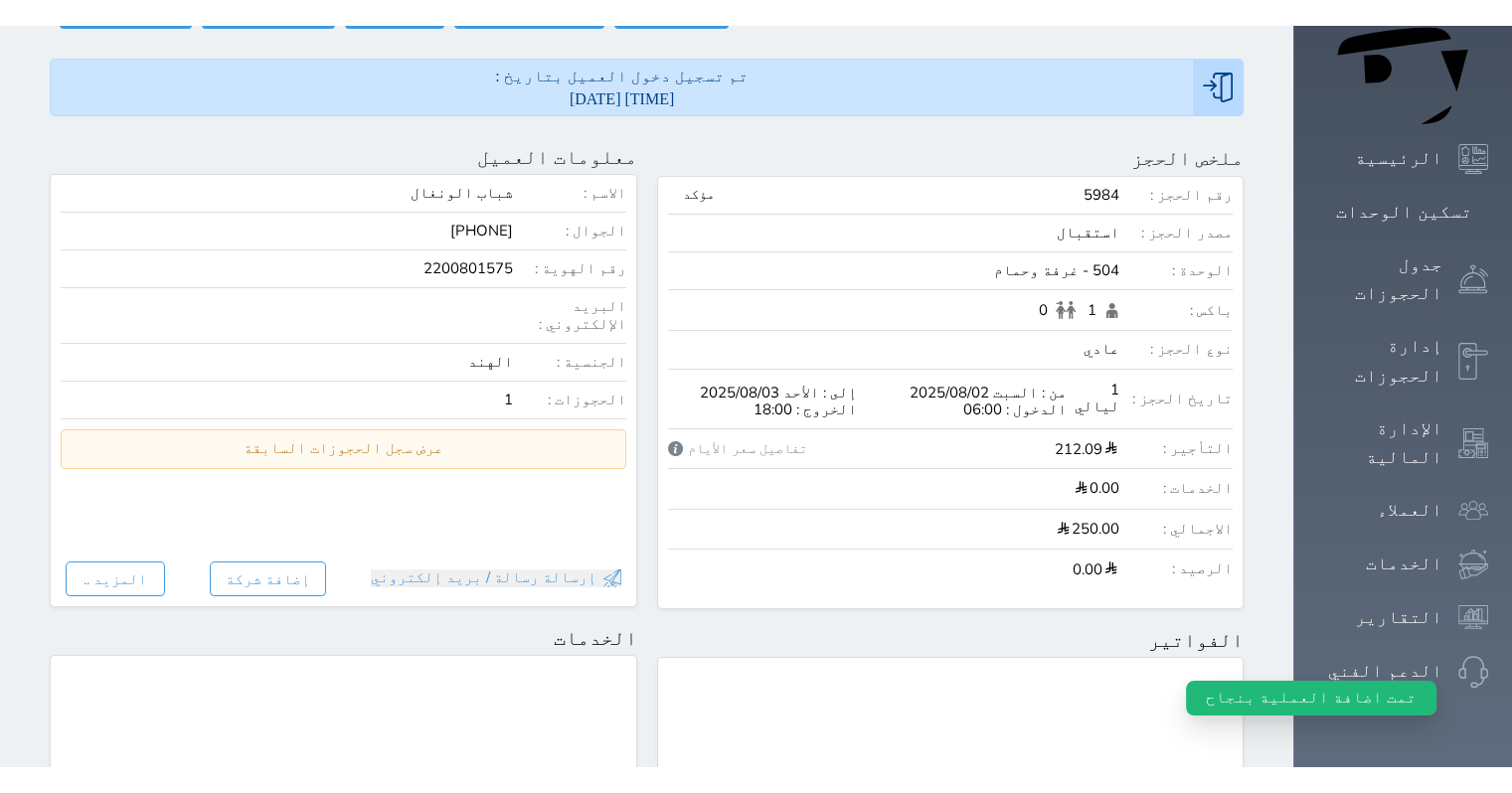 scroll, scrollTop: 0, scrollLeft: 0, axis: both 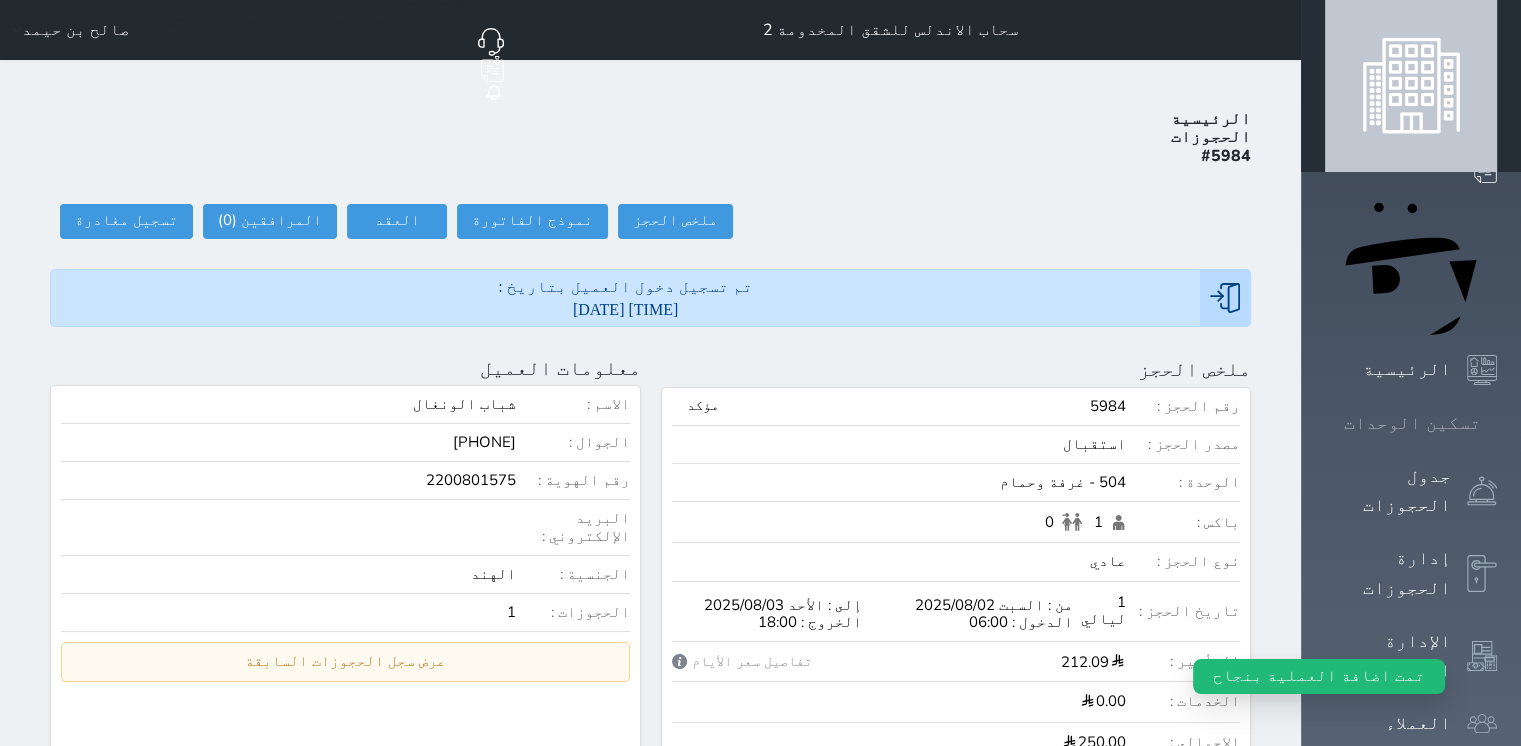 click 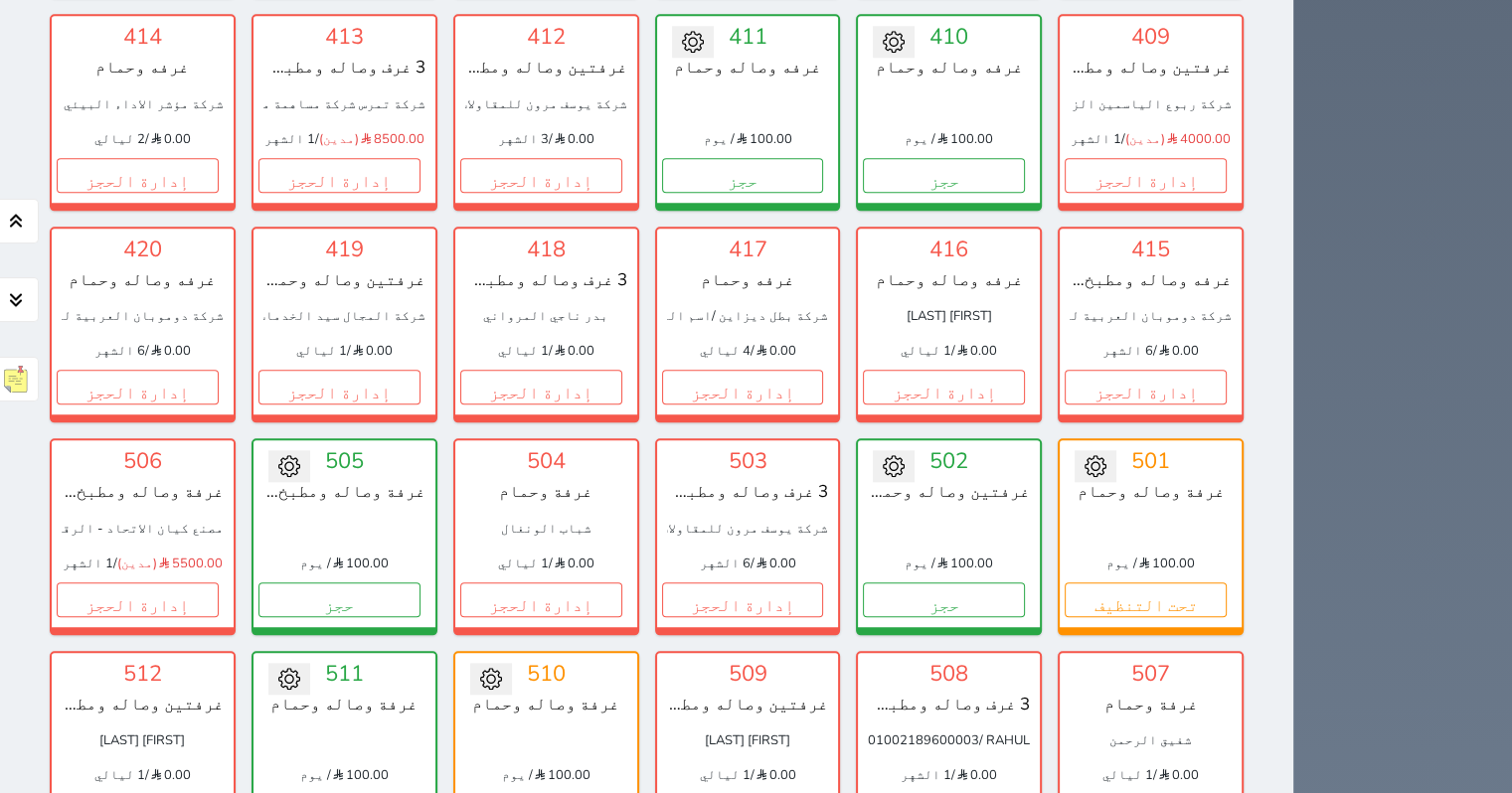 scroll, scrollTop: 2041, scrollLeft: 0, axis: vertical 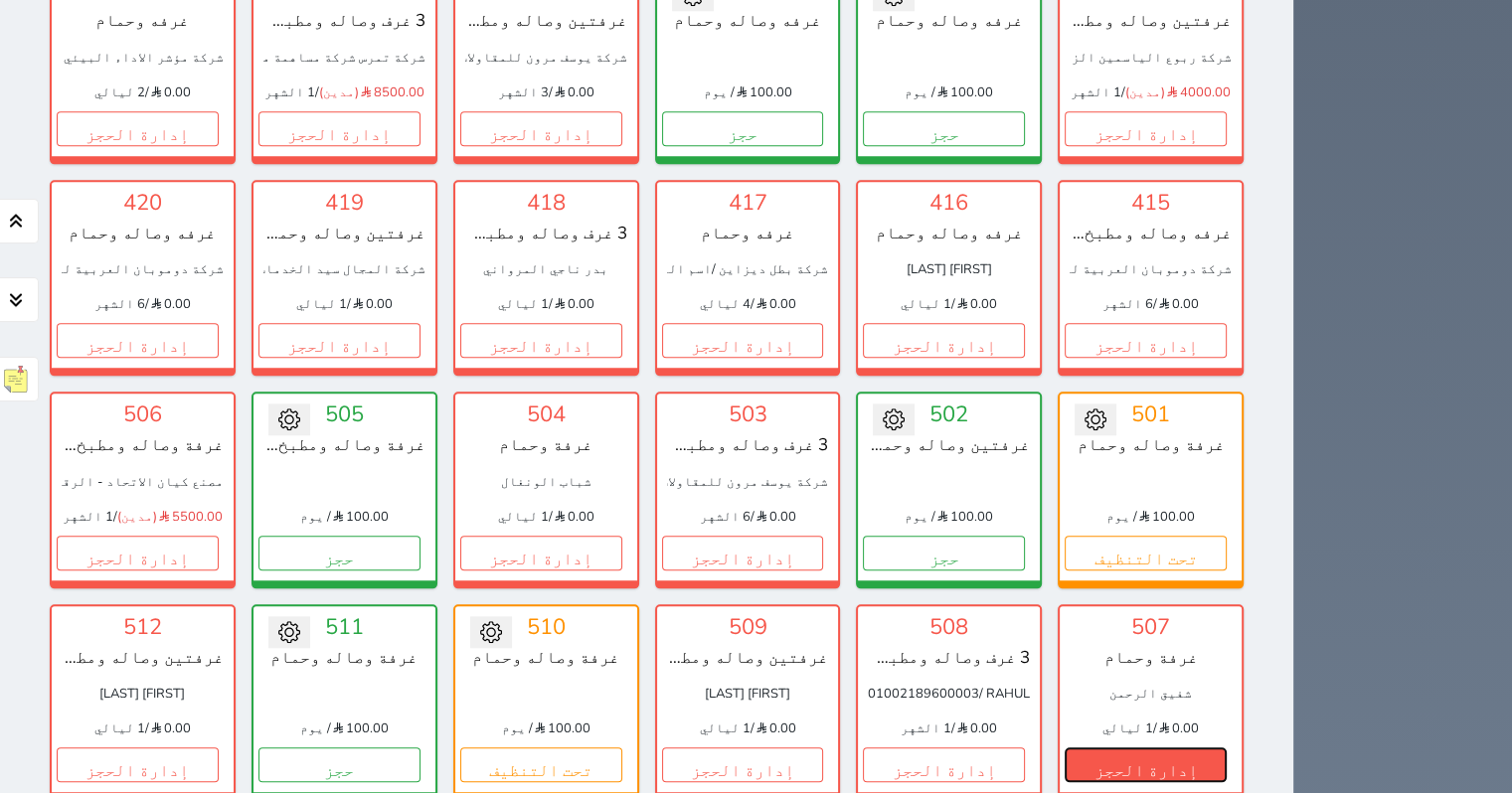 click on "إدارة الحجز" at bounding box center (1145, 764) 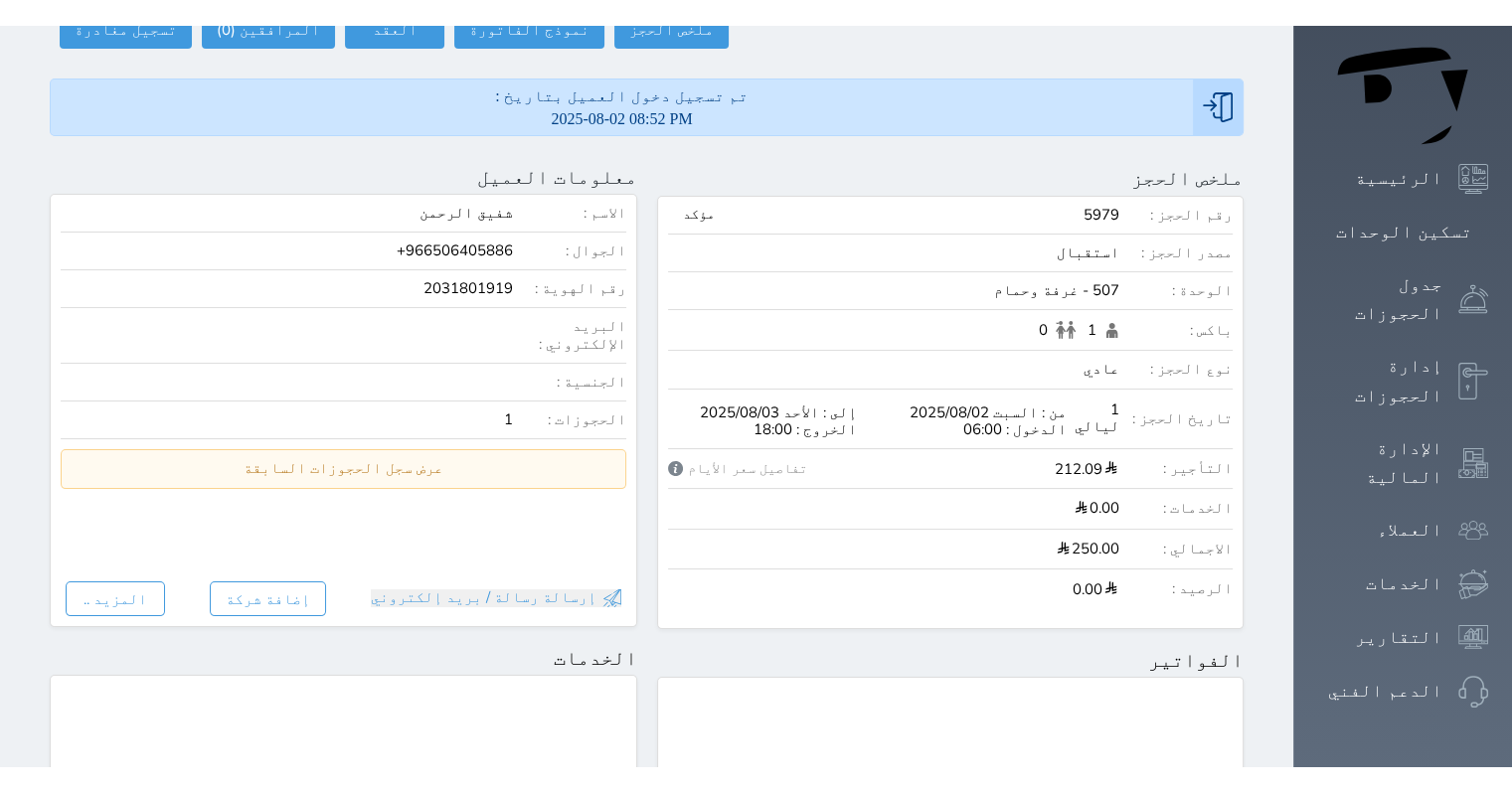 scroll, scrollTop: 0, scrollLeft: 0, axis: both 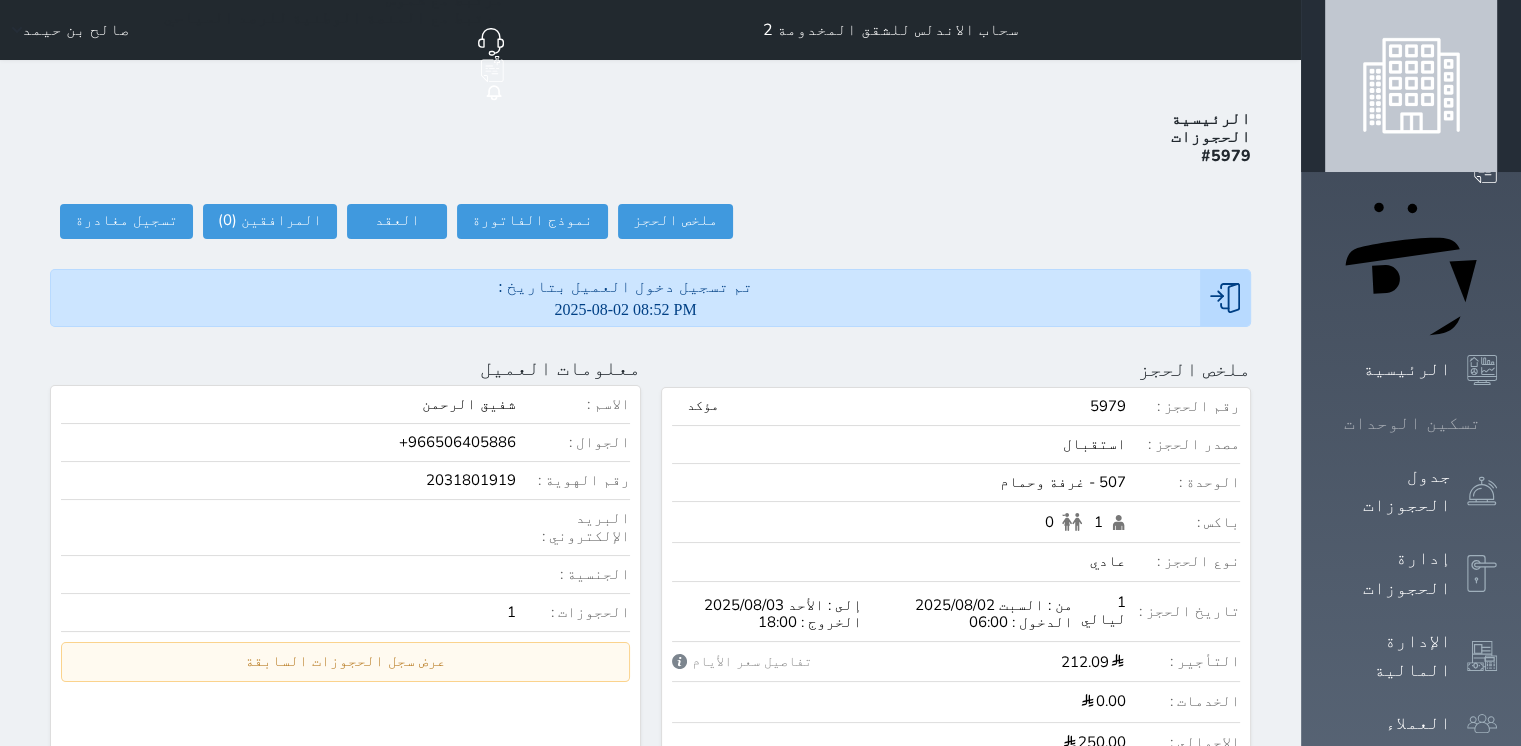 click 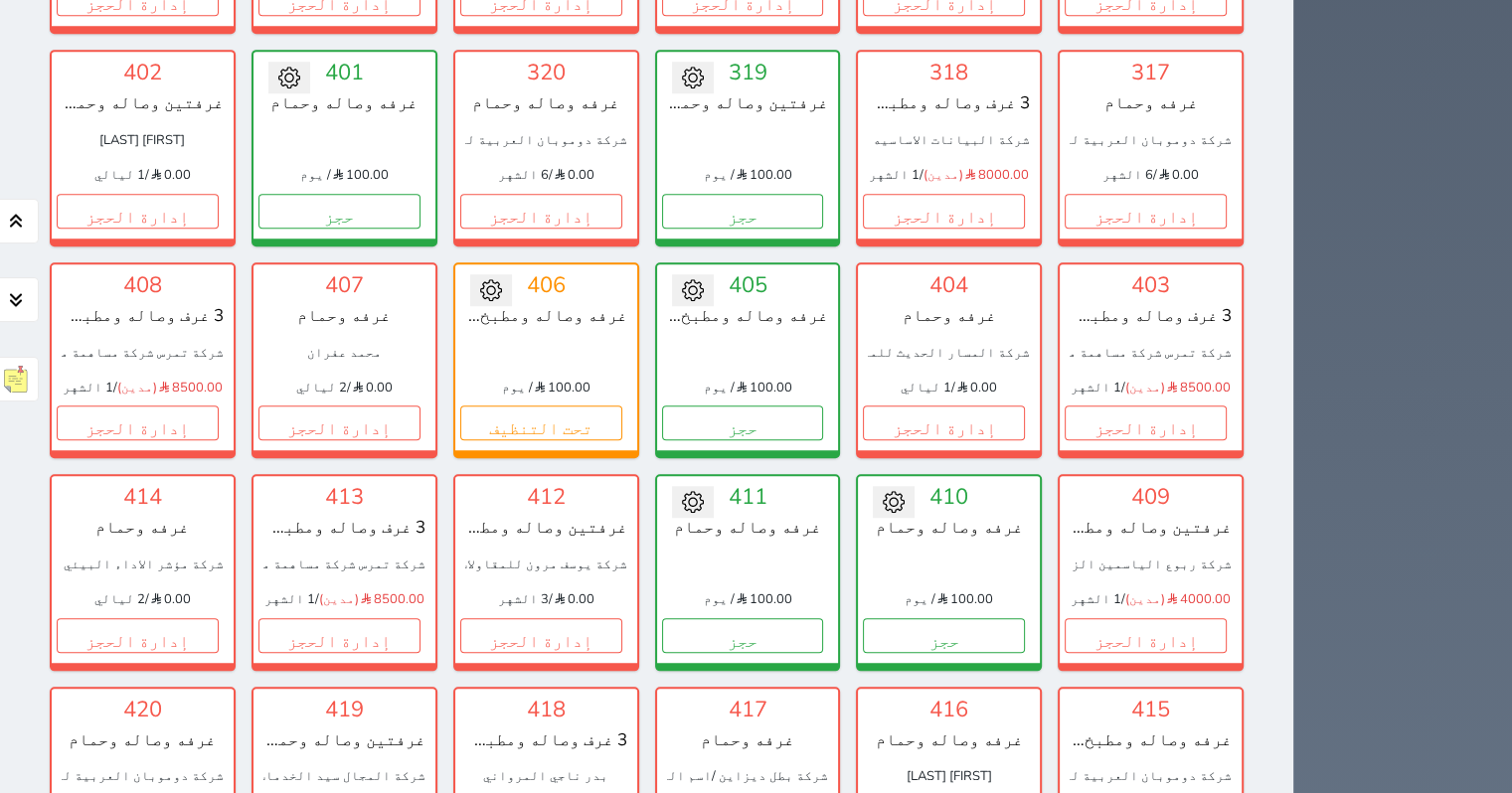 scroll, scrollTop: 1544, scrollLeft: 0, axis: vertical 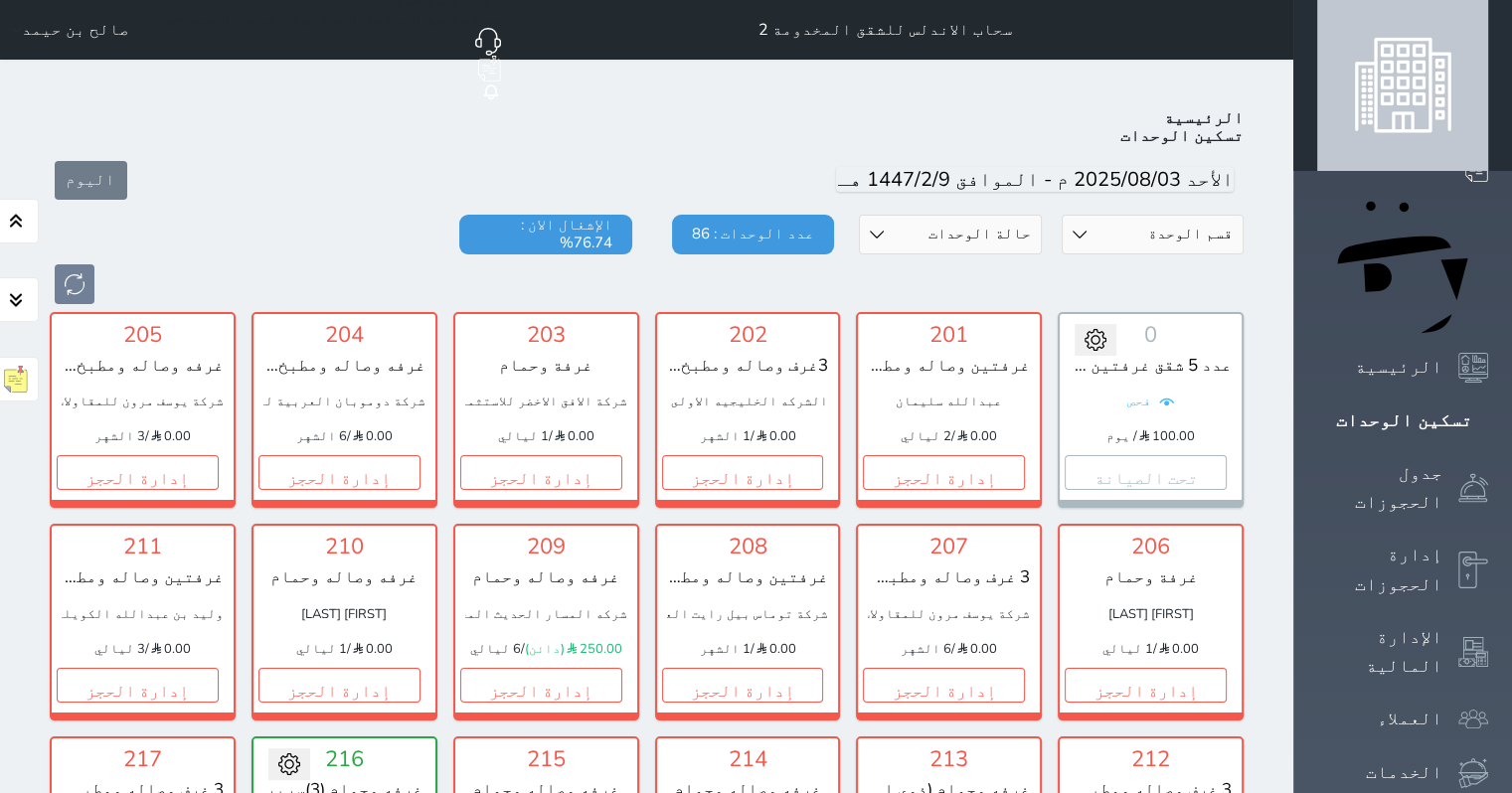 click on "قسم الوحدة   غرفه وحمام 3 غرف وصاله ومطبخ وحمام غرفتين وصاله ومطبخ وحمام غرفه وصاله وحمام" at bounding box center [1153, 235] 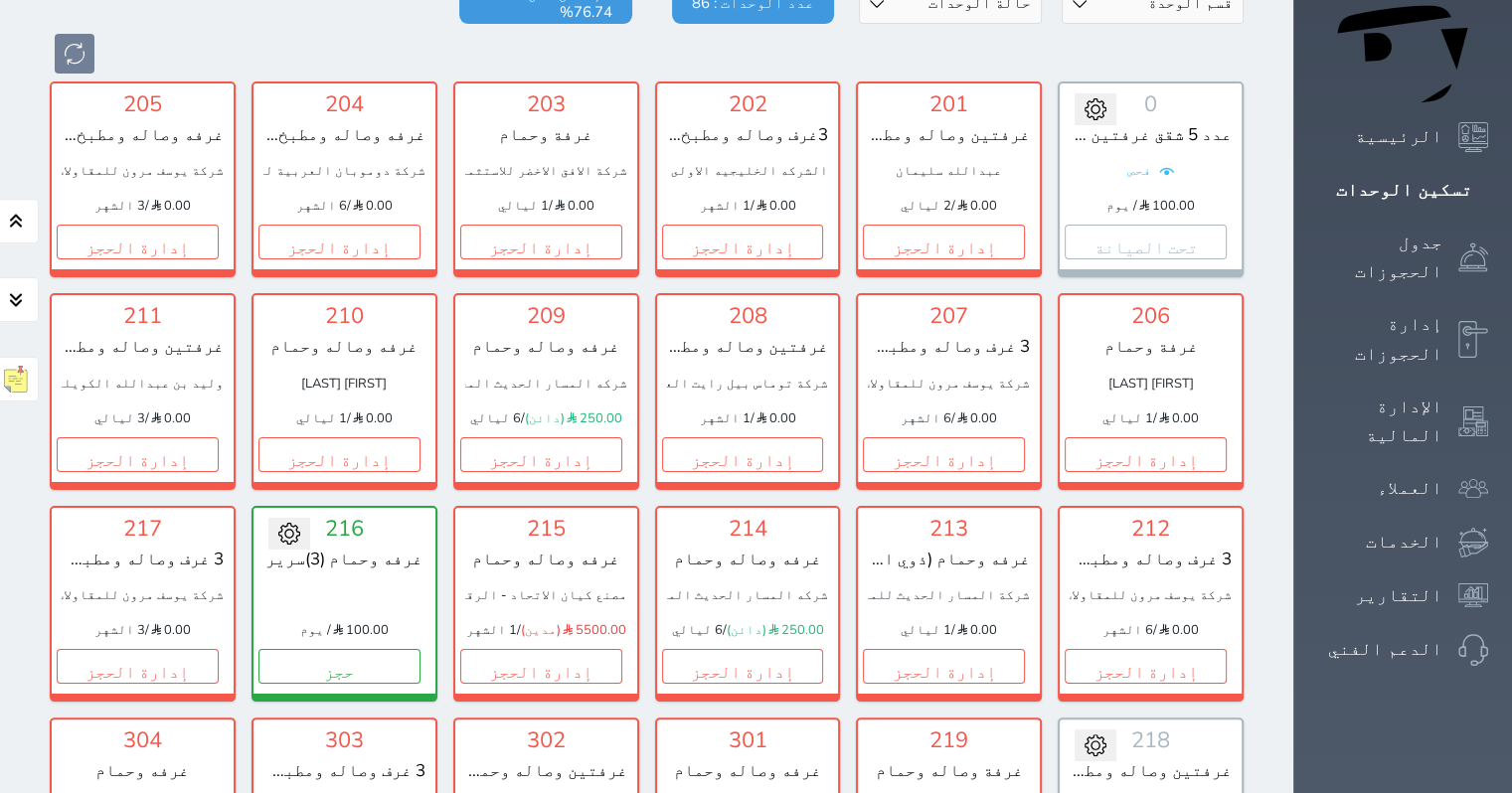 scroll, scrollTop: 298, scrollLeft: 0, axis: vertical 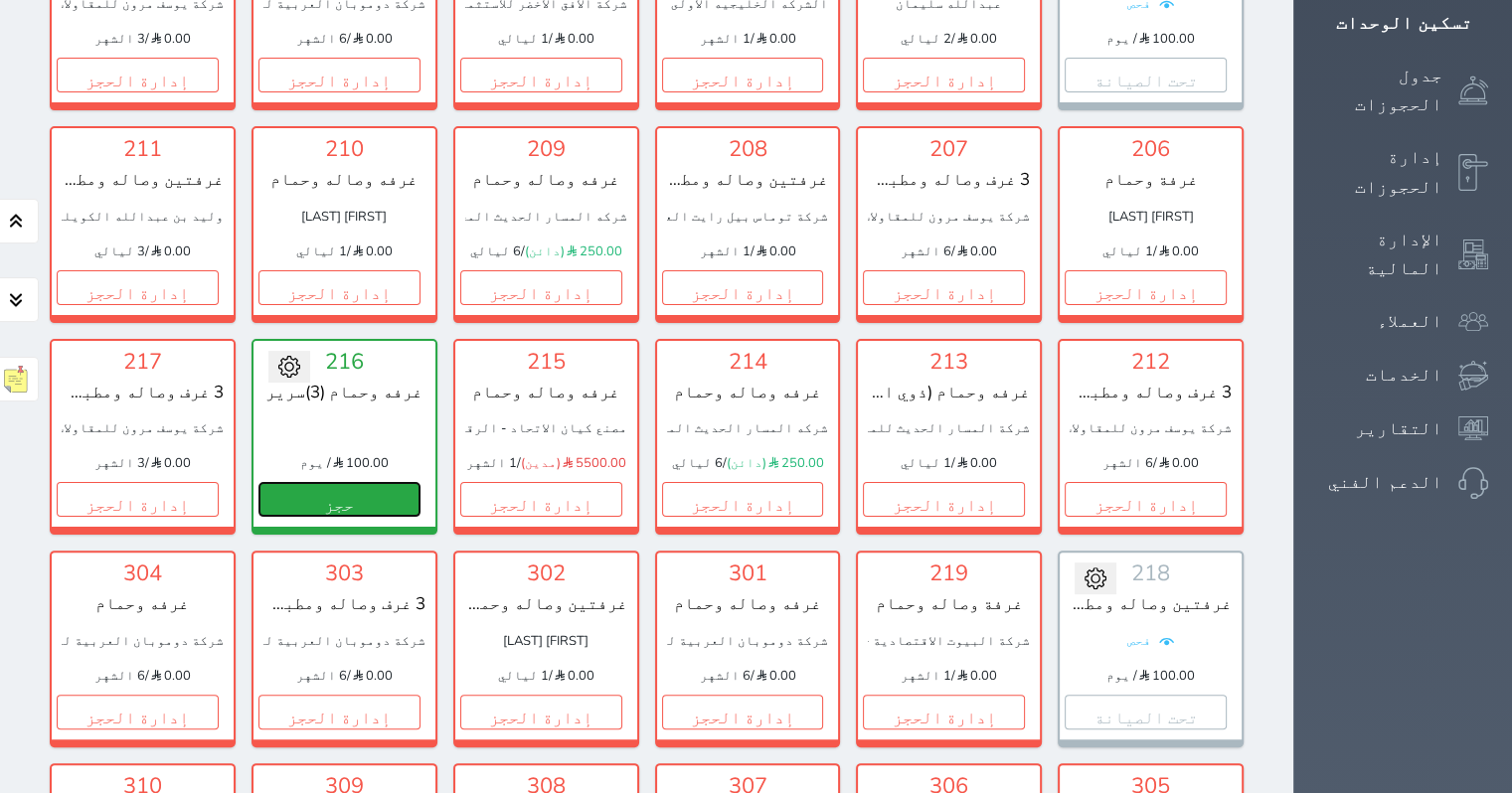 click on "حجز" at bounding box center (339, 499) 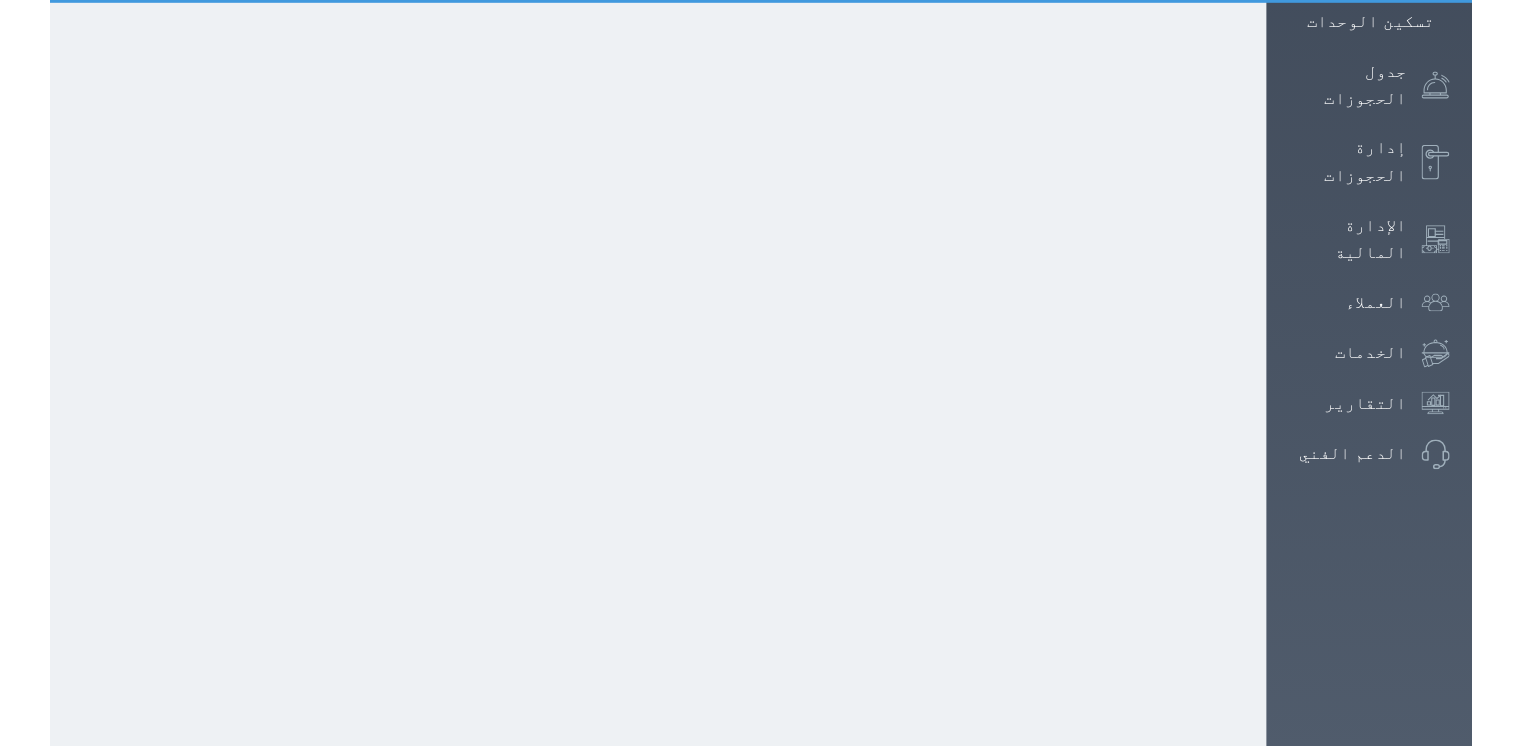 scroll, scrollTop: 68, scrollLeft: 0, axis: vertical 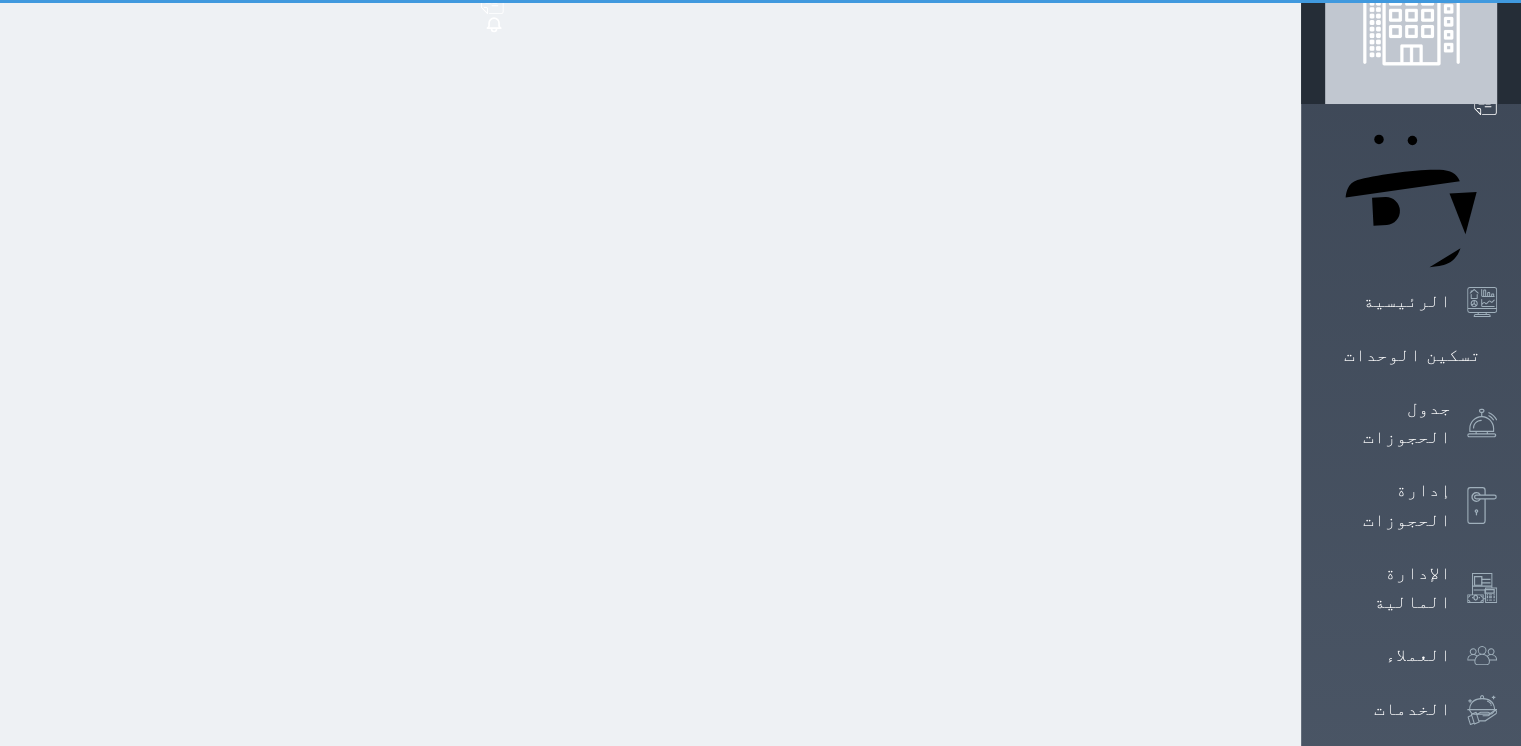 select on "1" 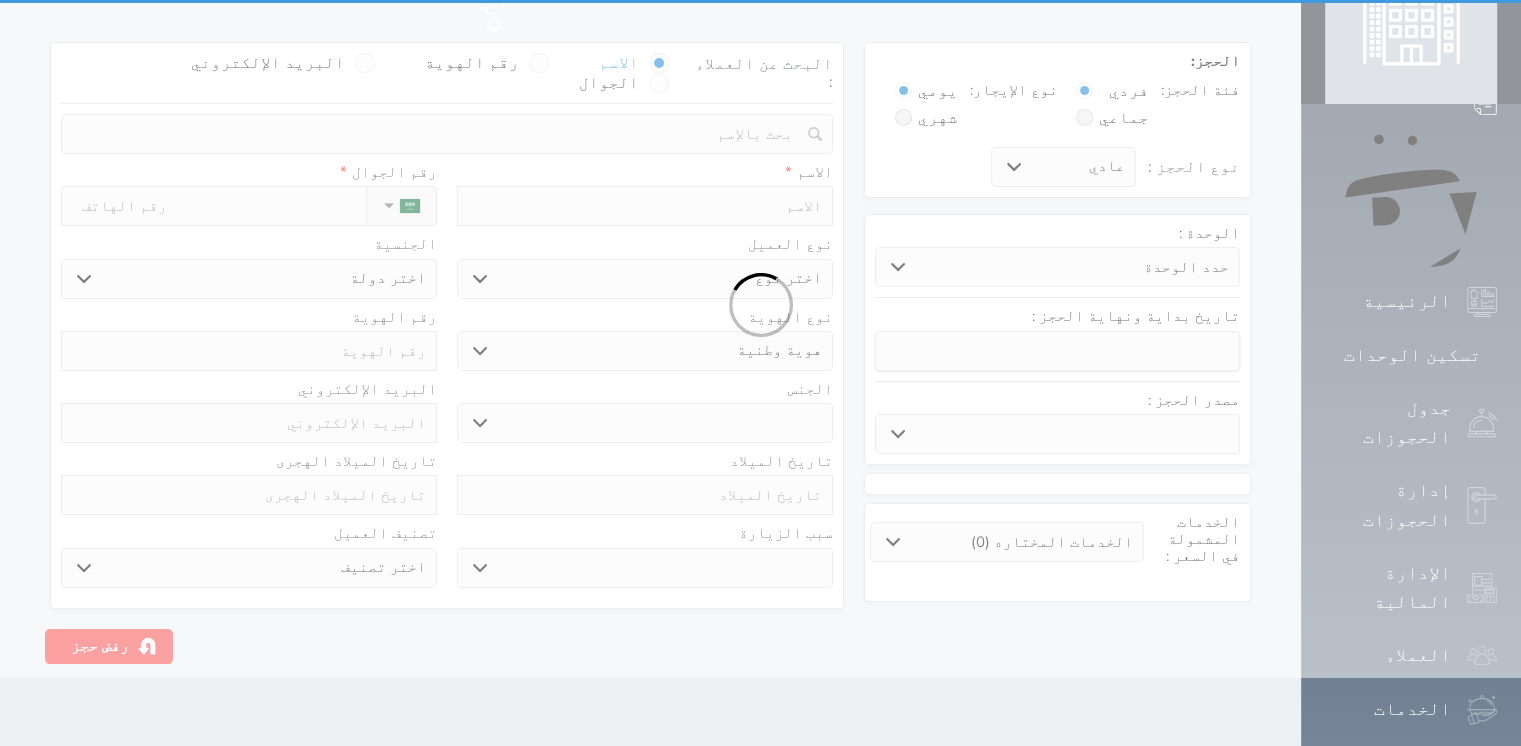 scroll, scrollTop: 0, scrollLeft: 0, axis: both 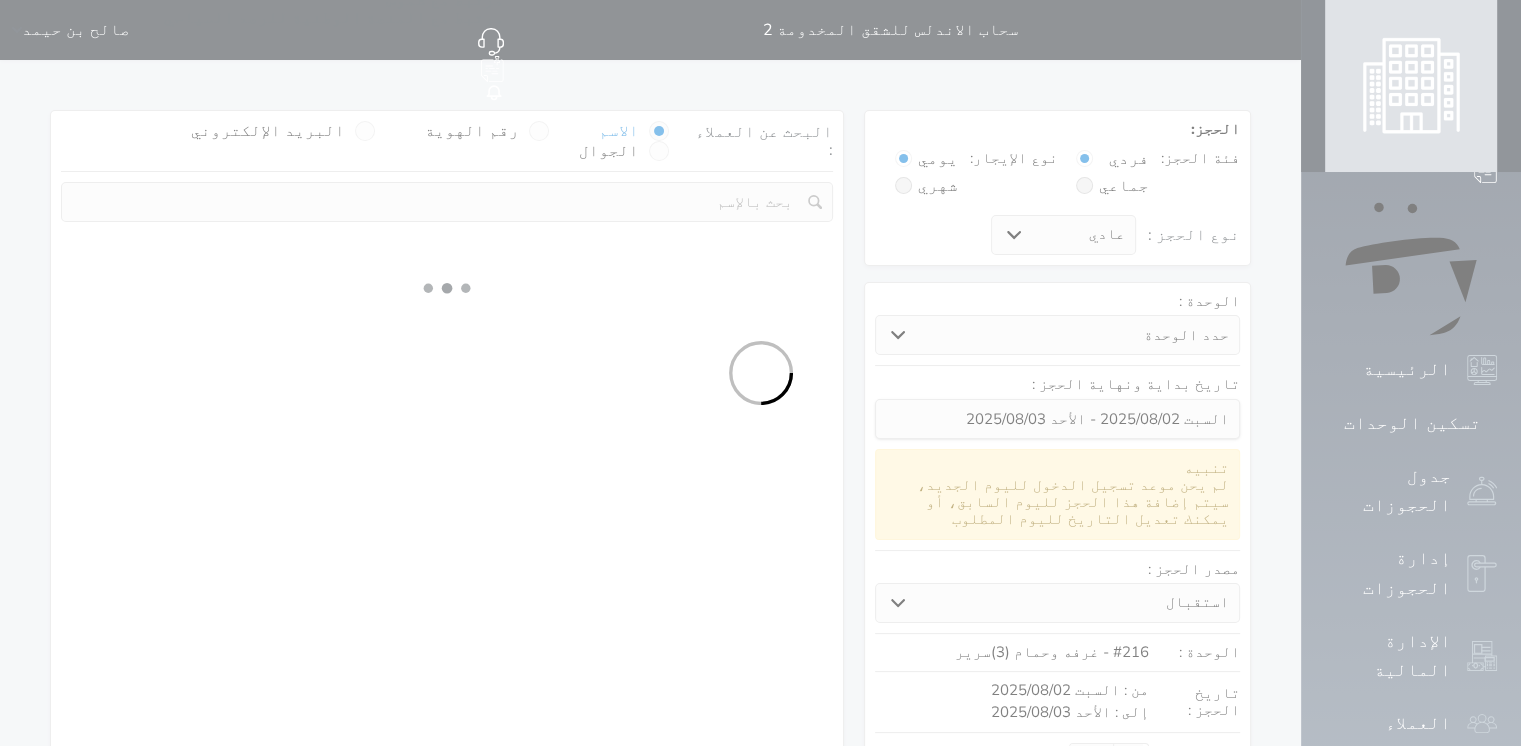 select 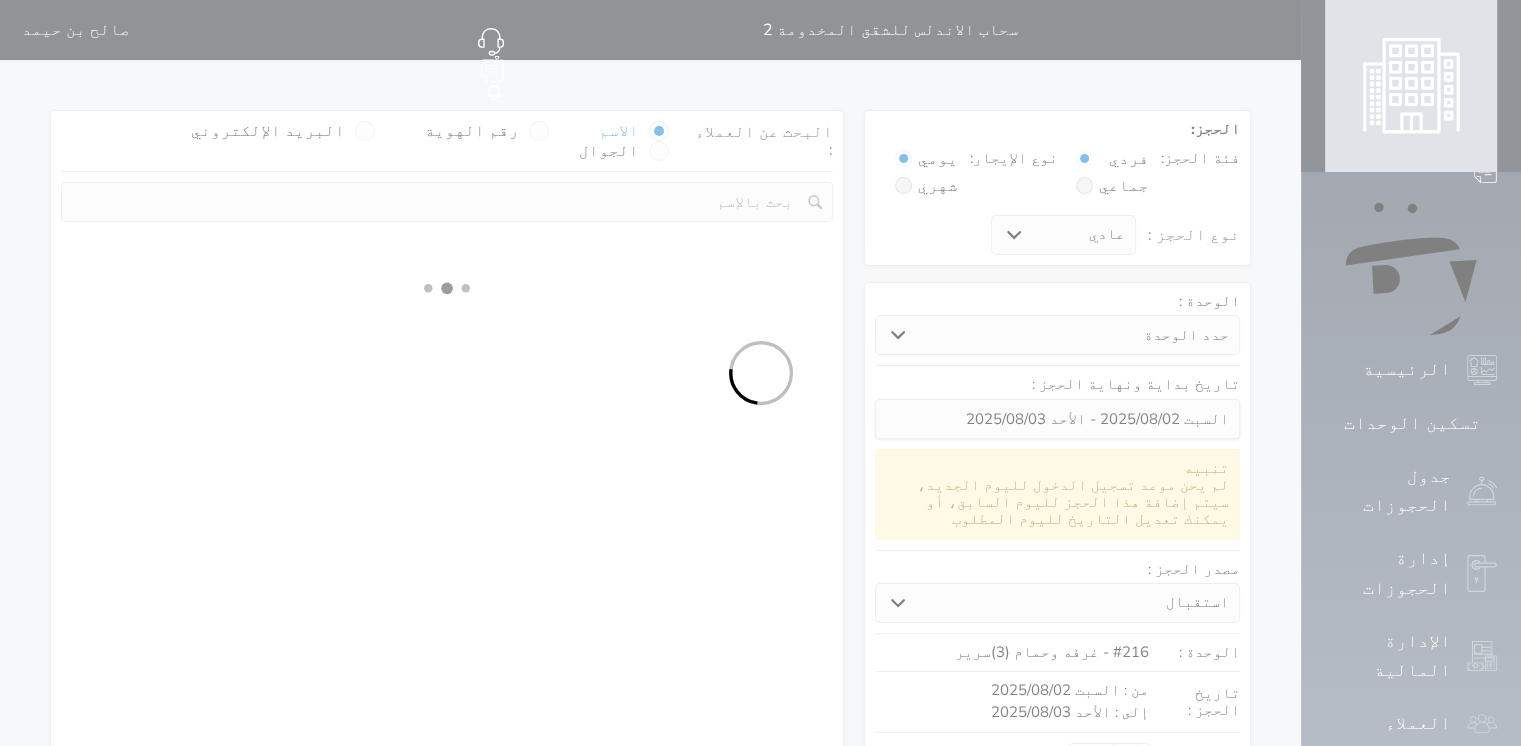 select on "113" 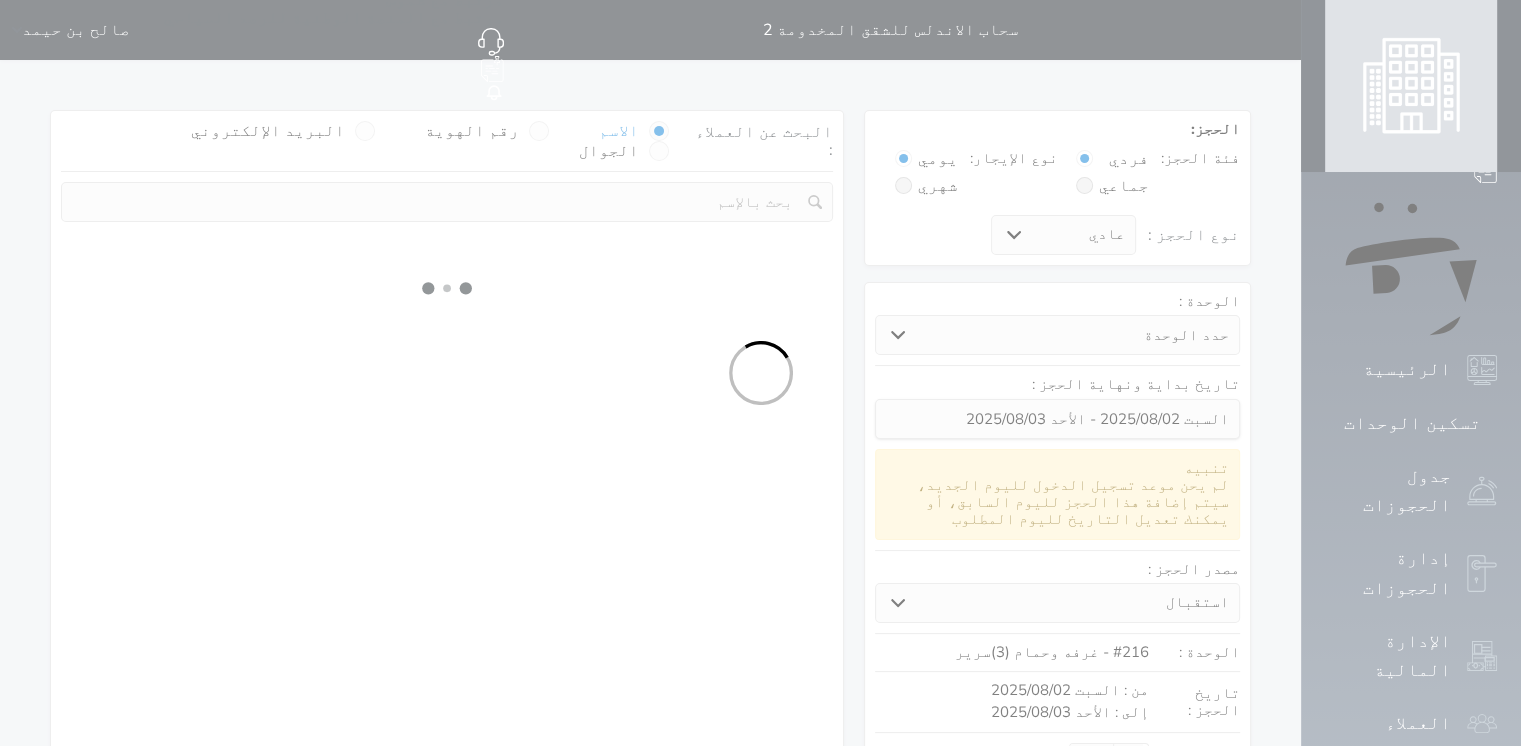 select on "1" 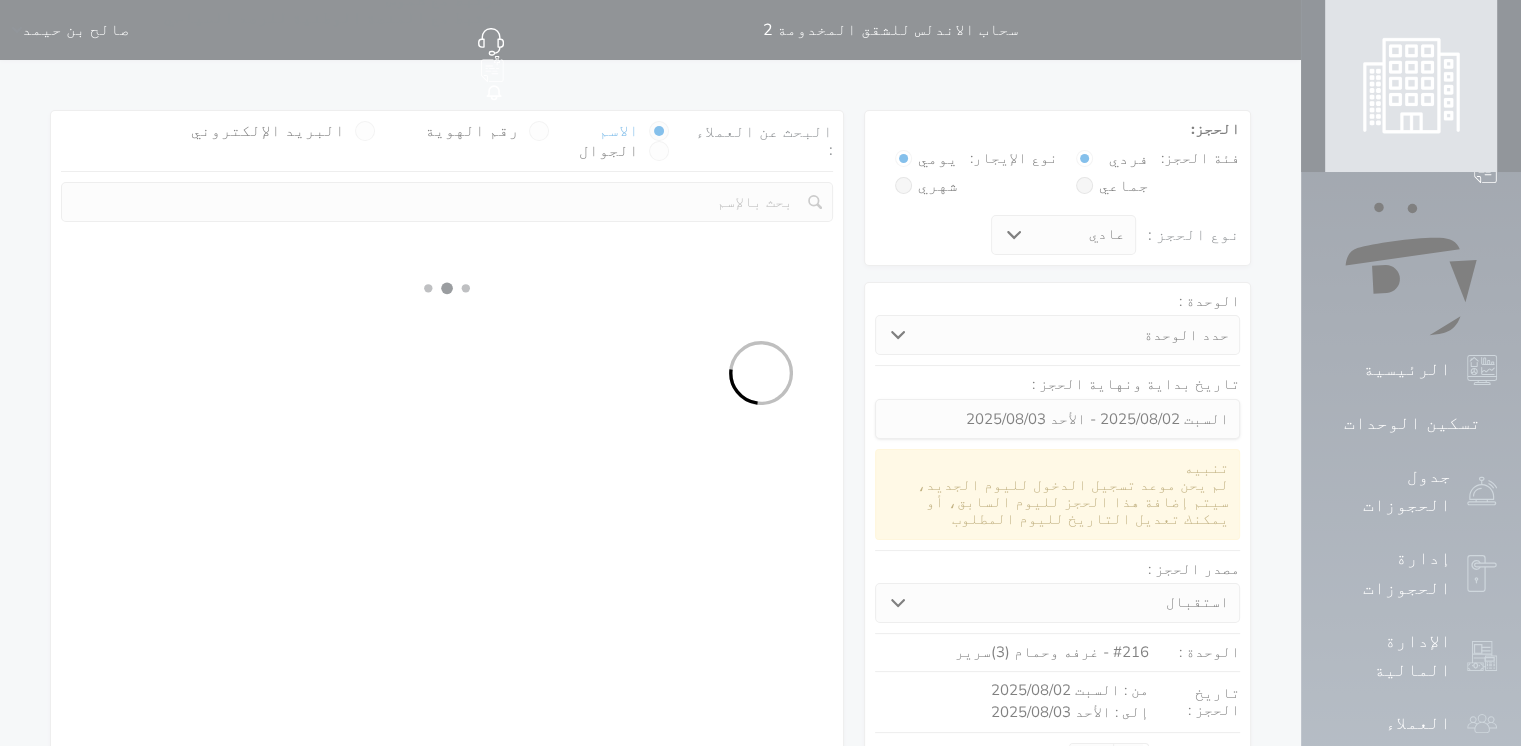 select 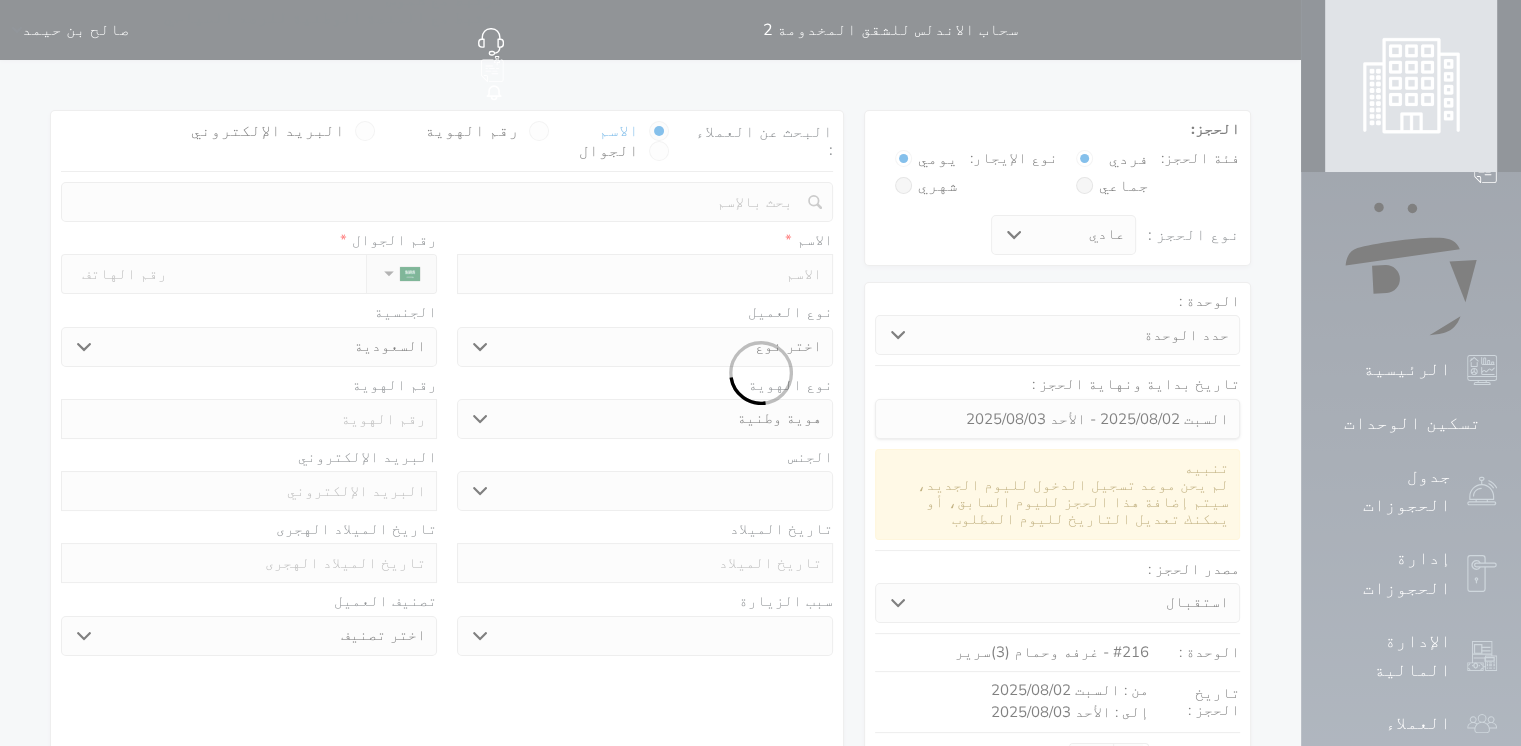 select 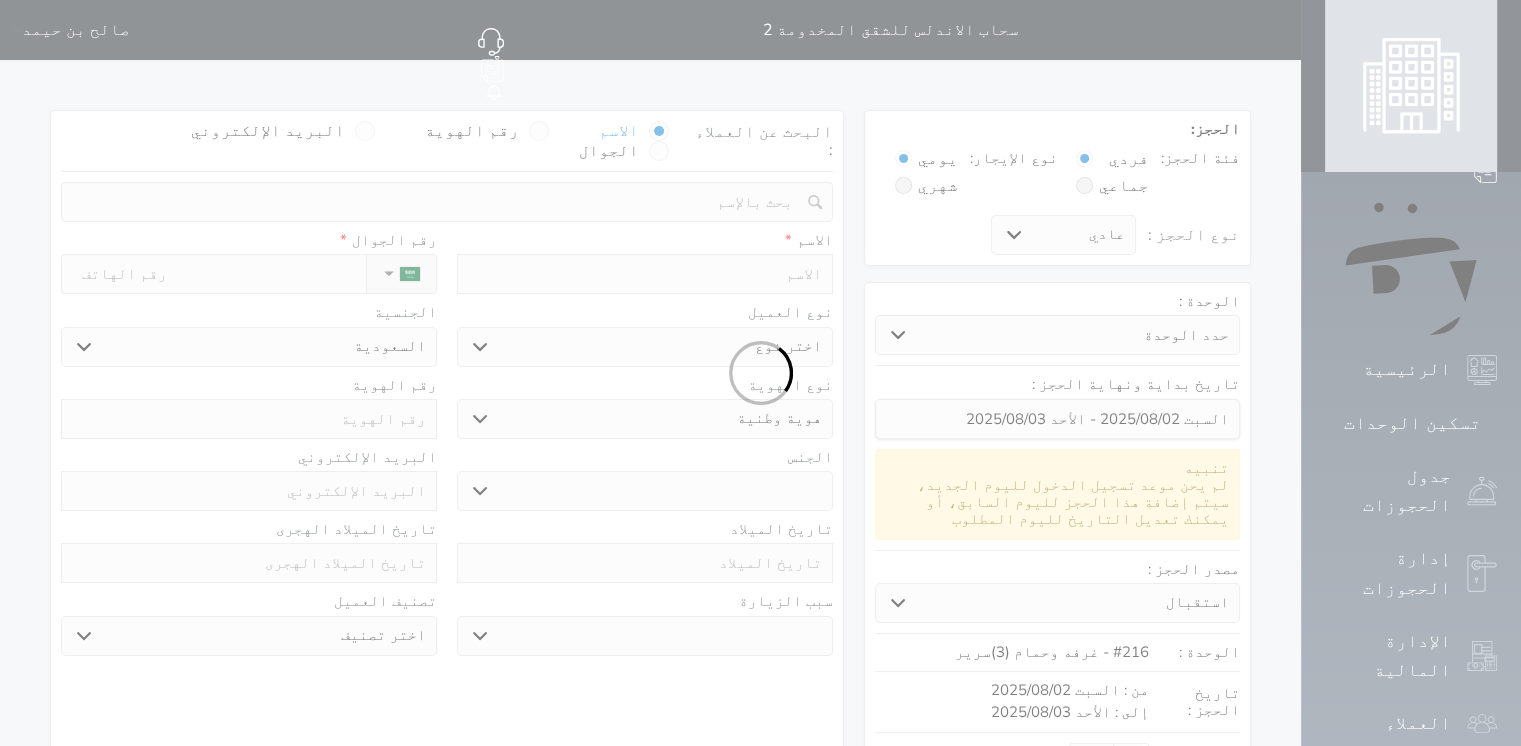 select 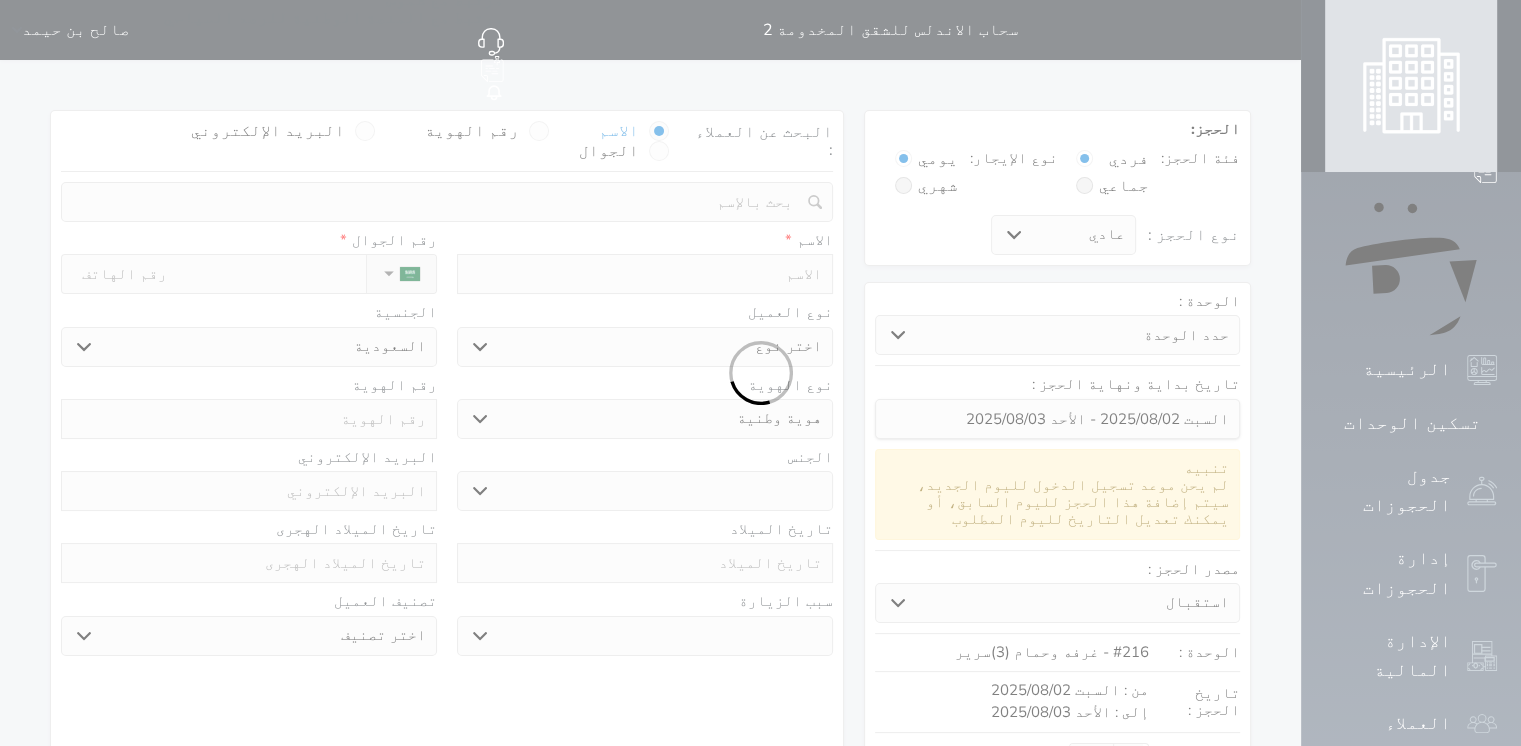 select 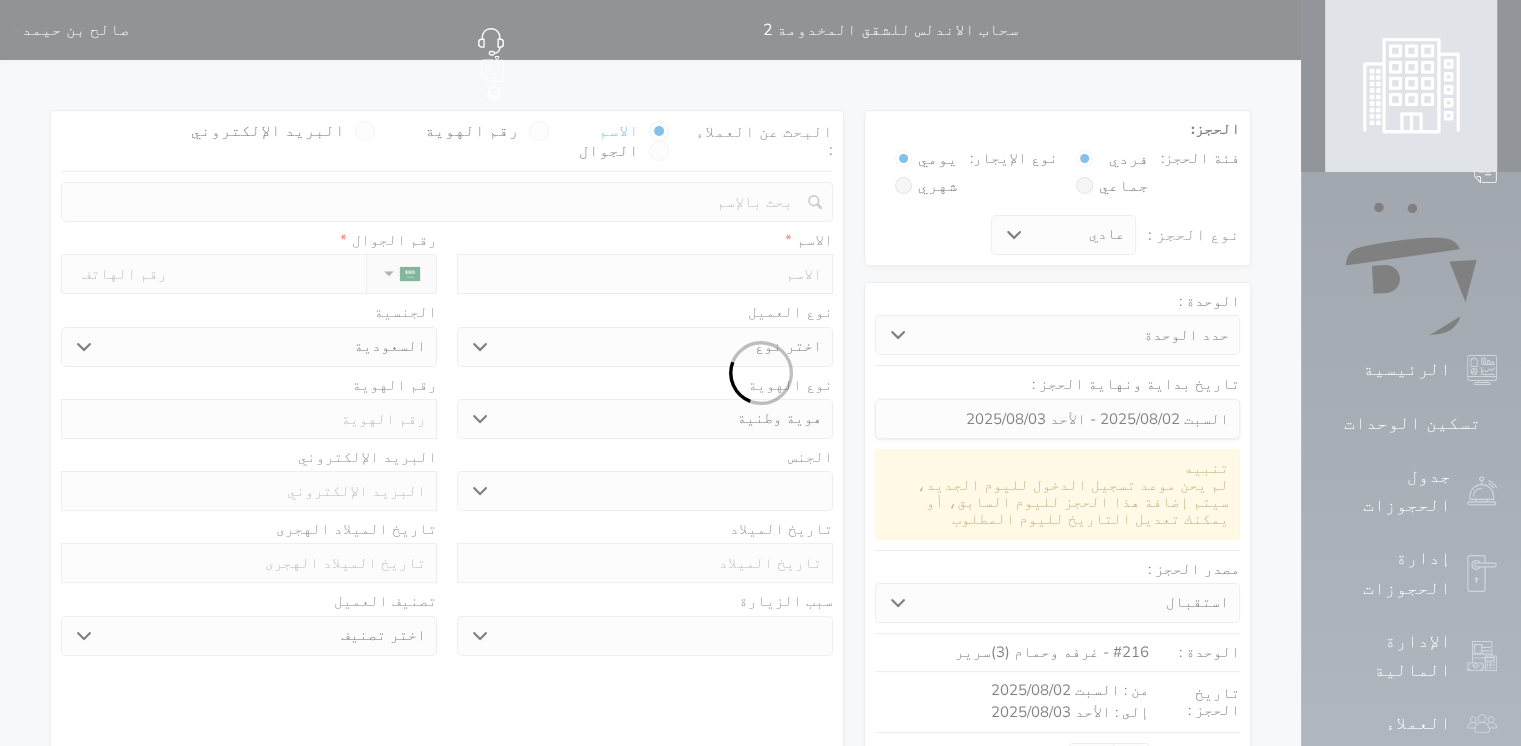 select 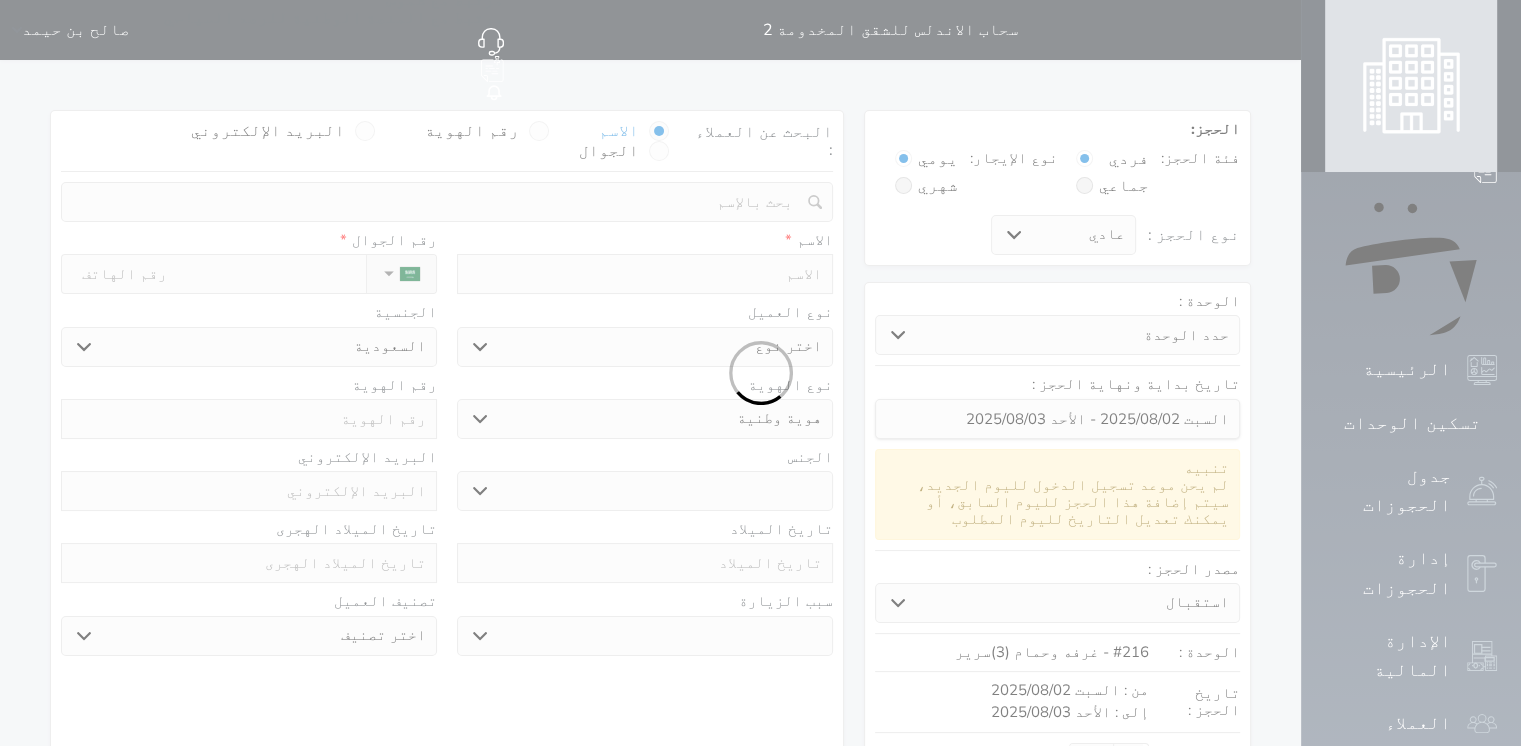 select on "1" 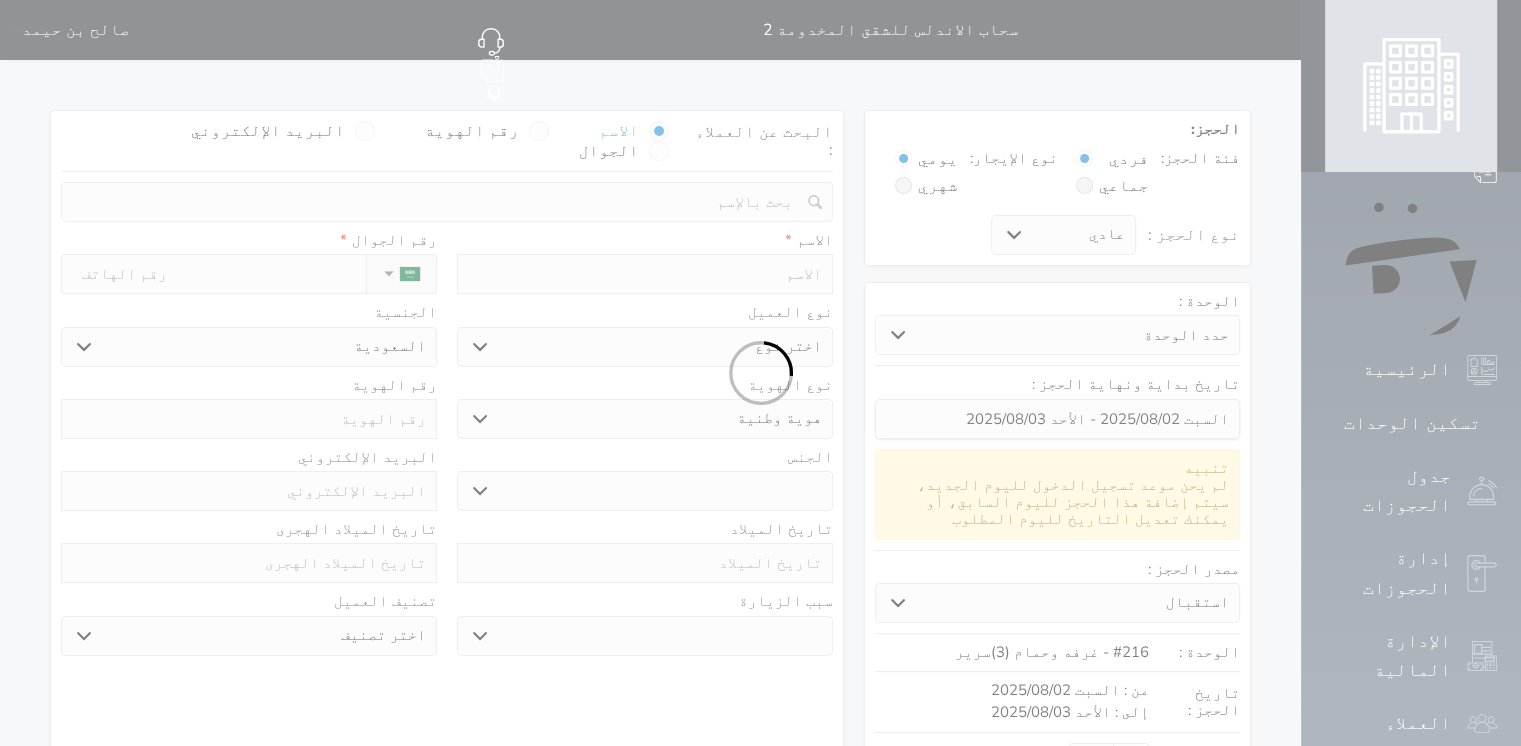 select on "7" 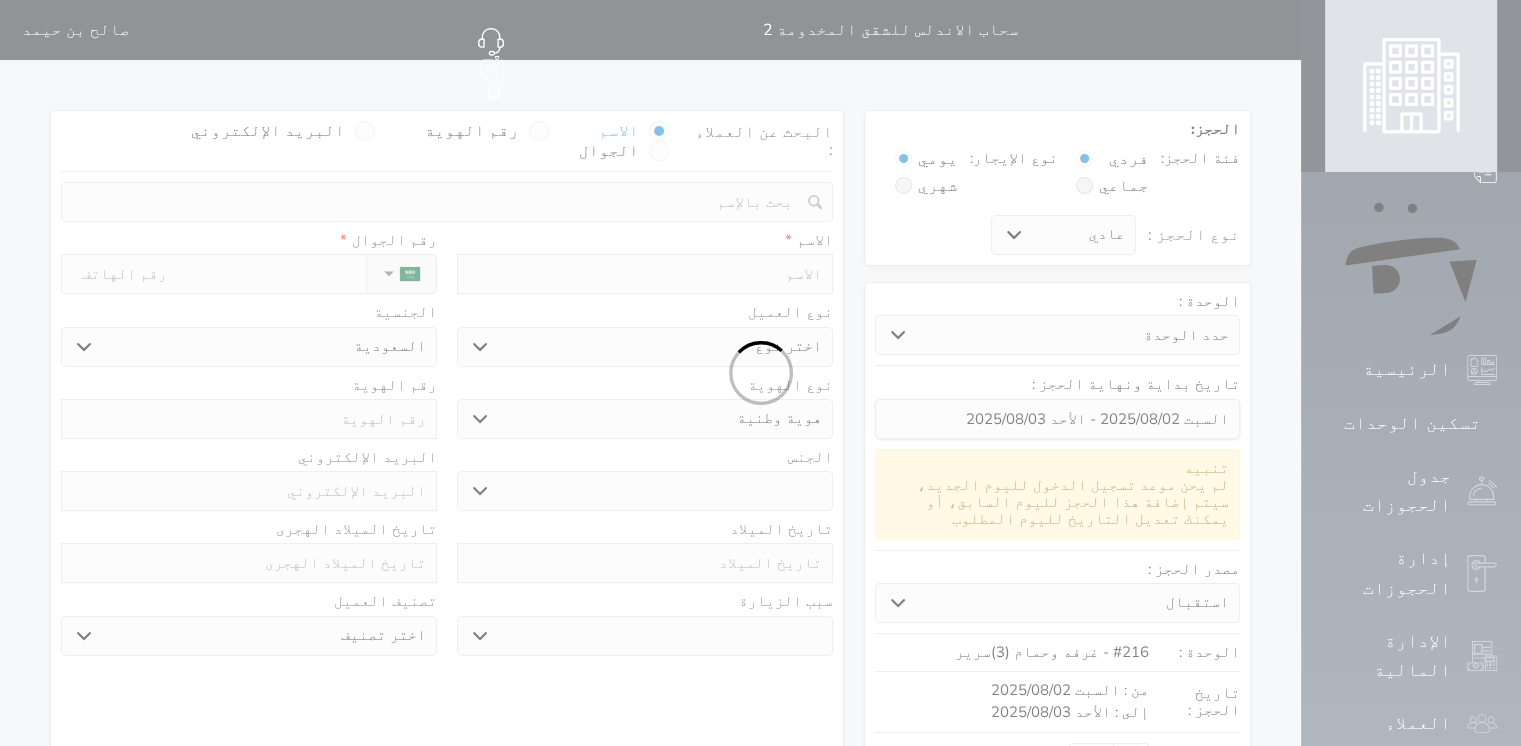 select 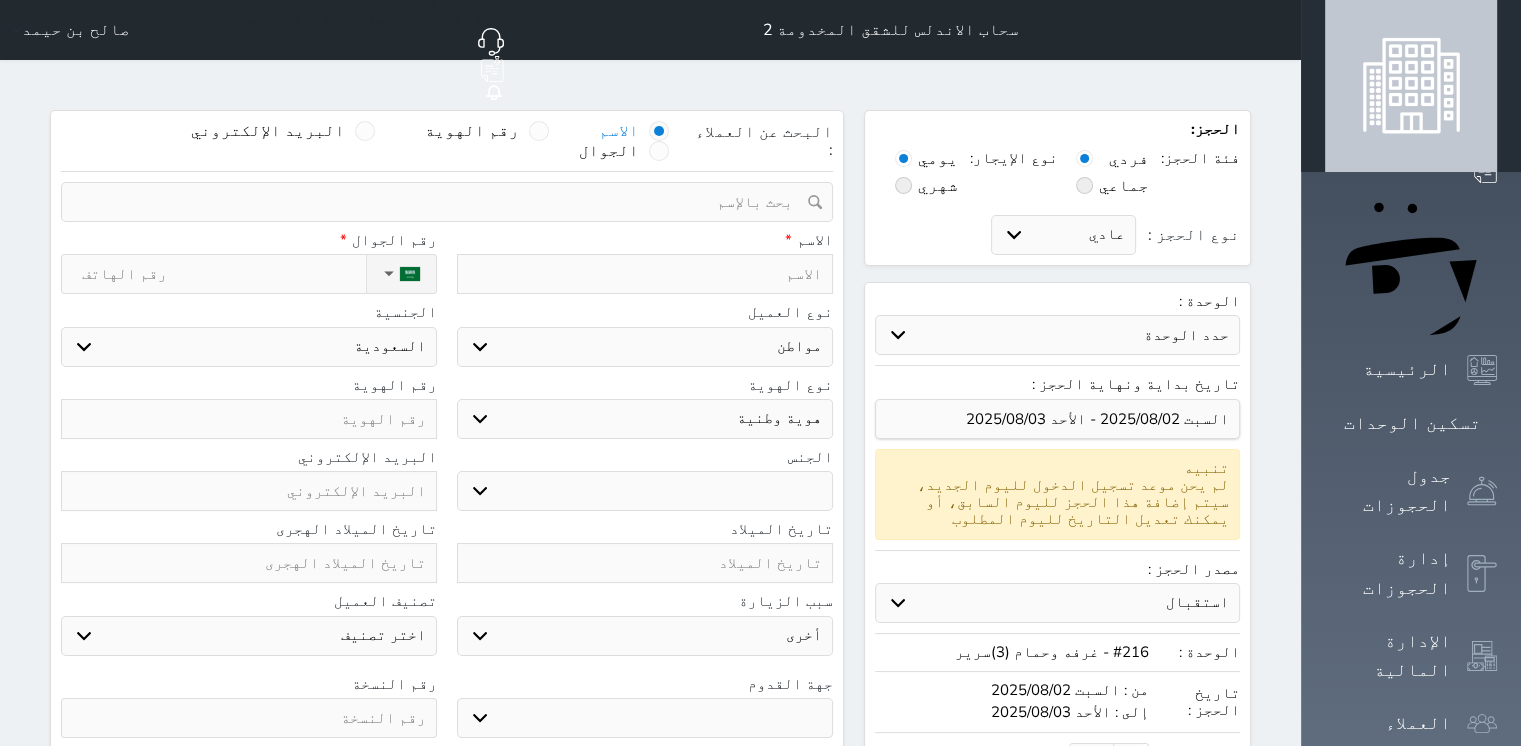 select 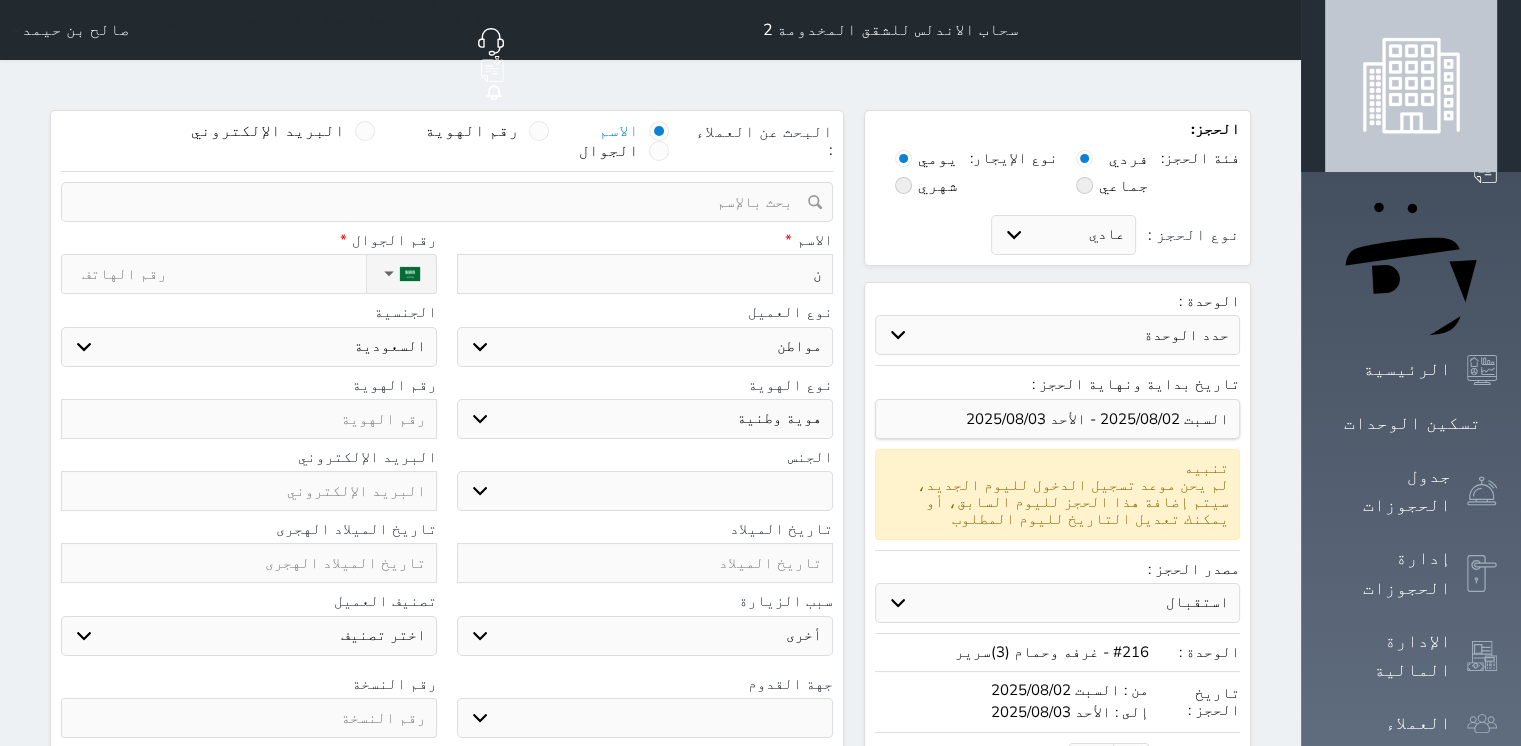 type on "نز" 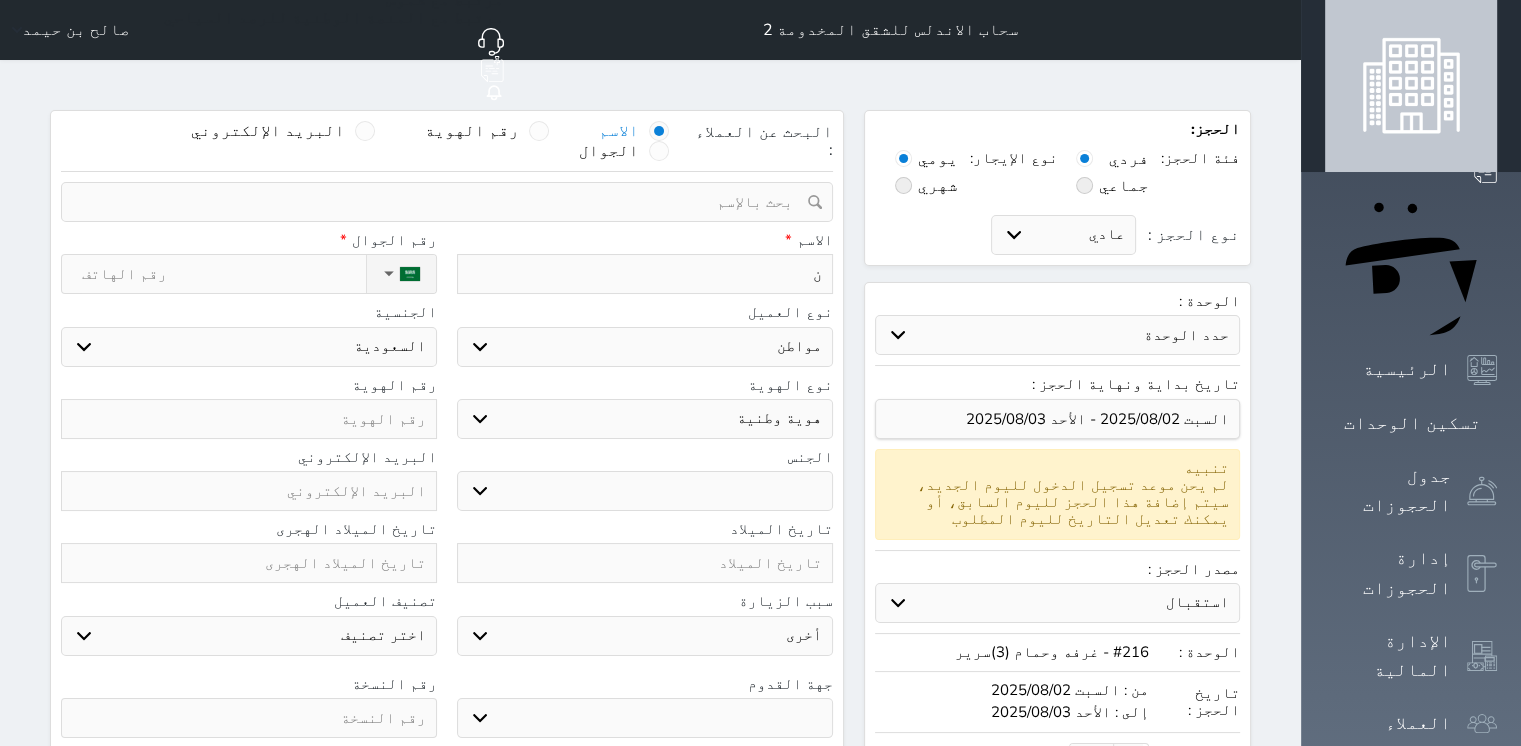 select 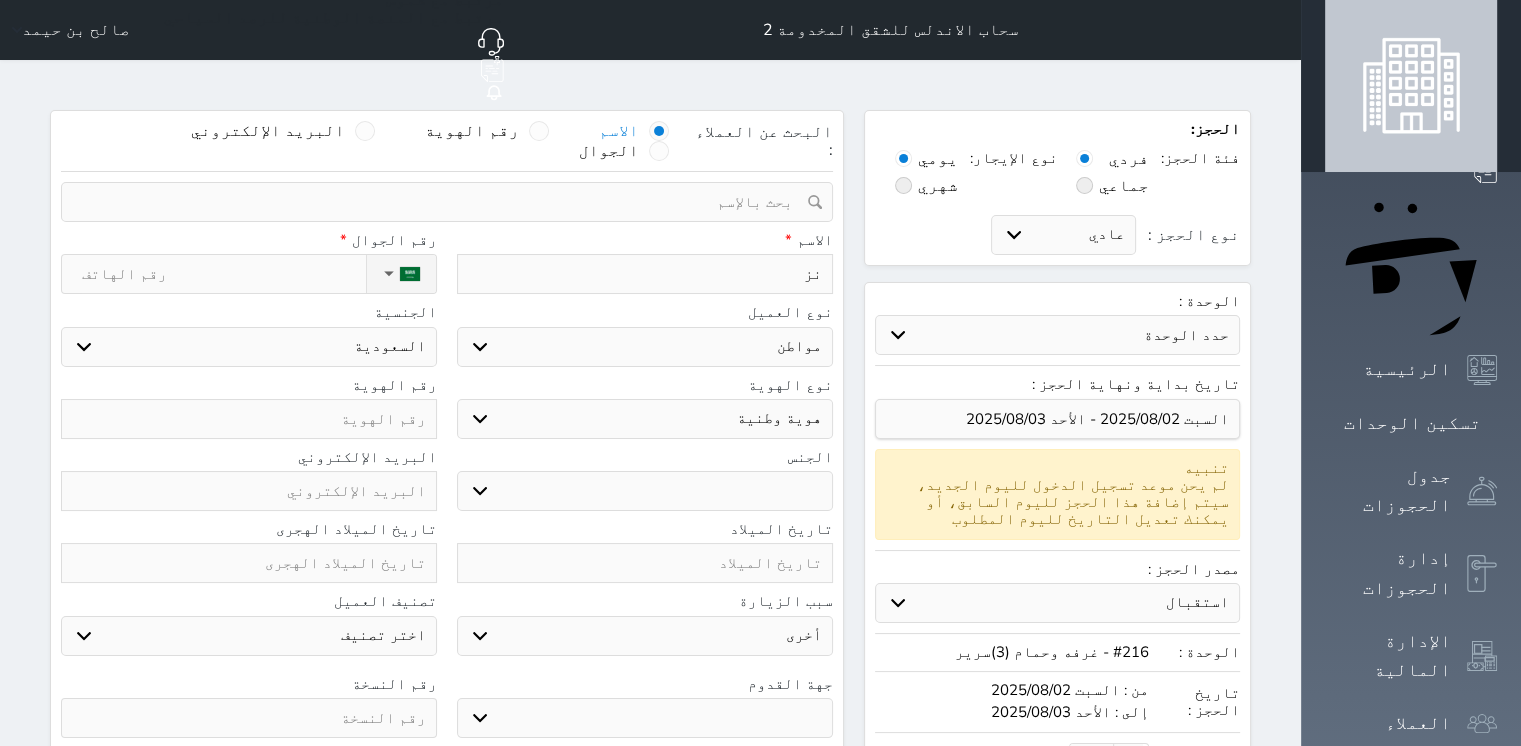 type on "نزه" 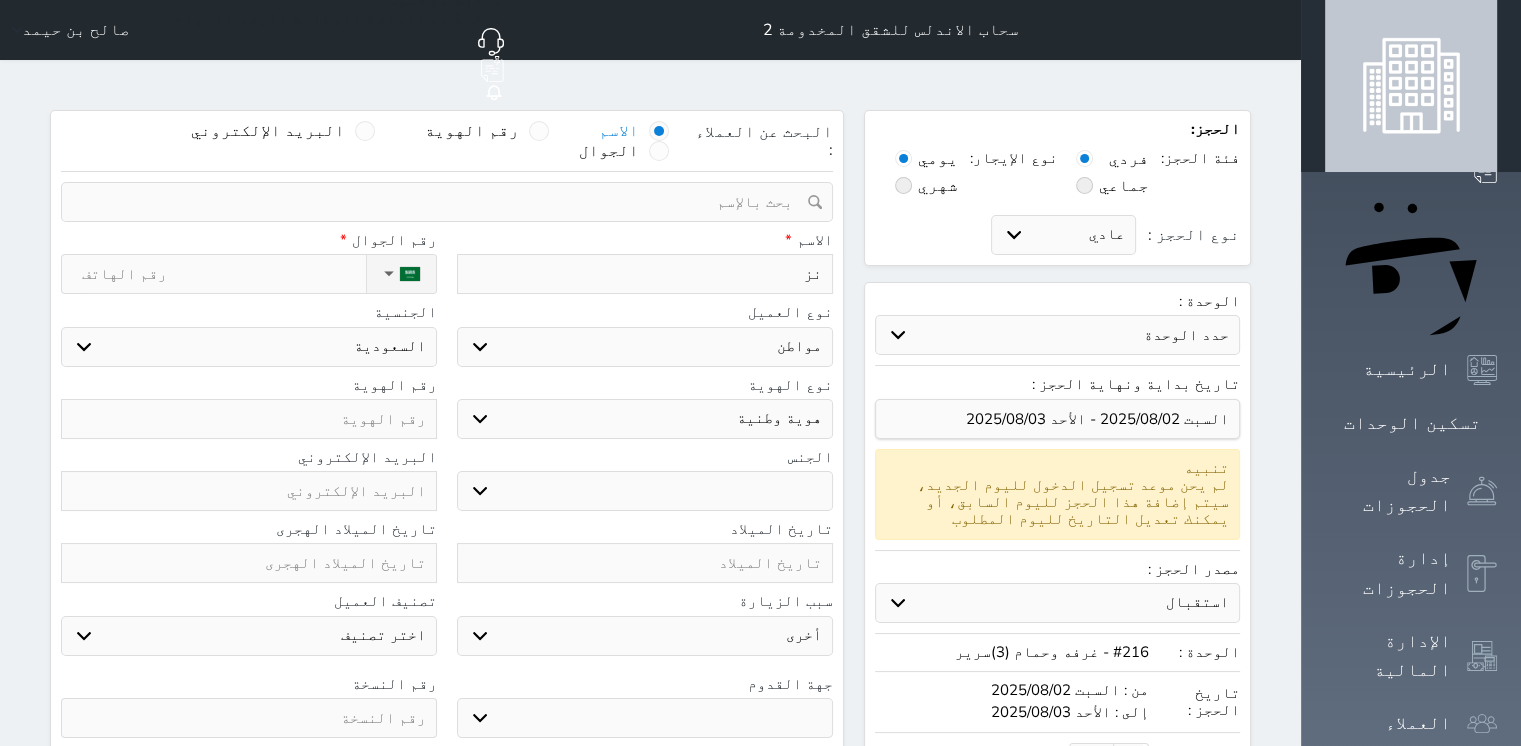 select 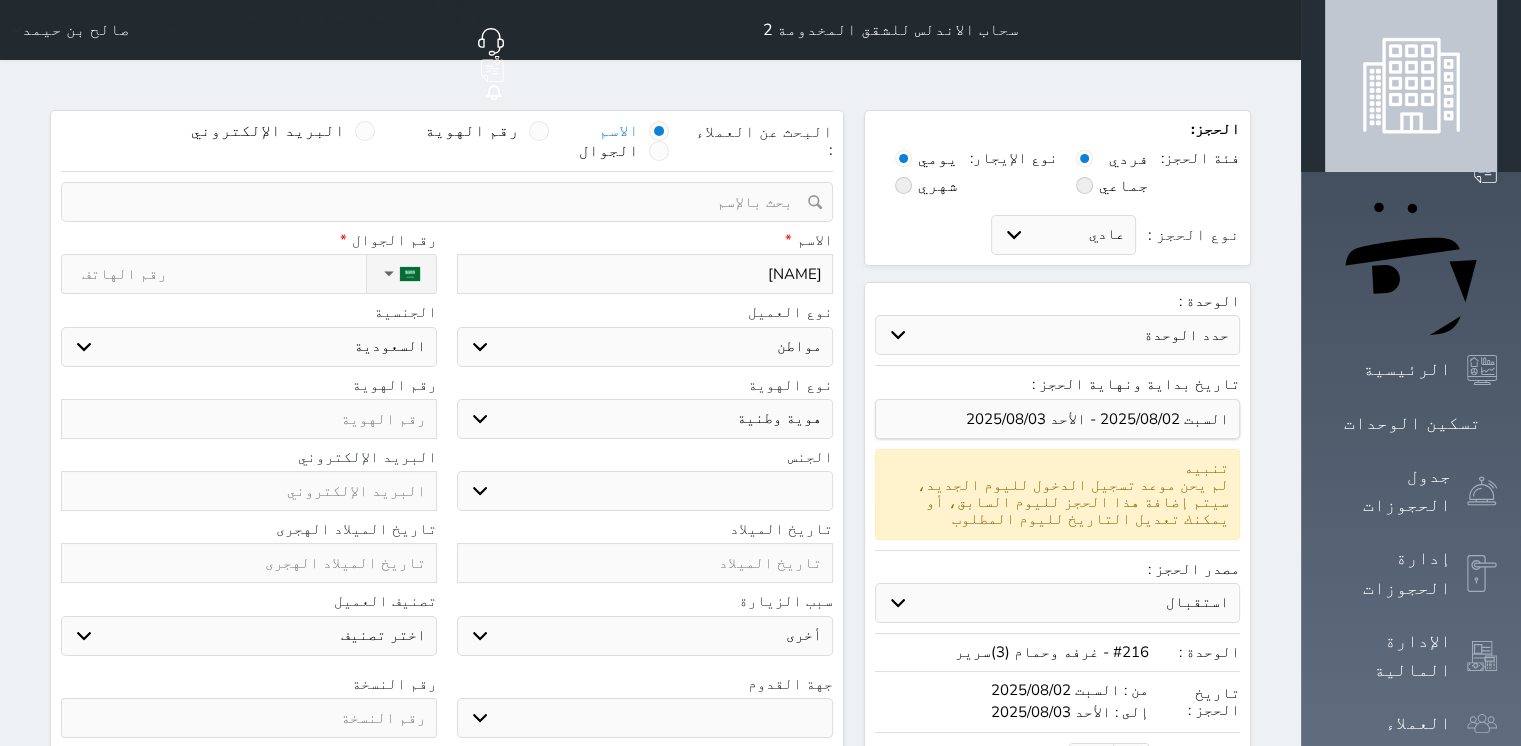 type on "نزها" 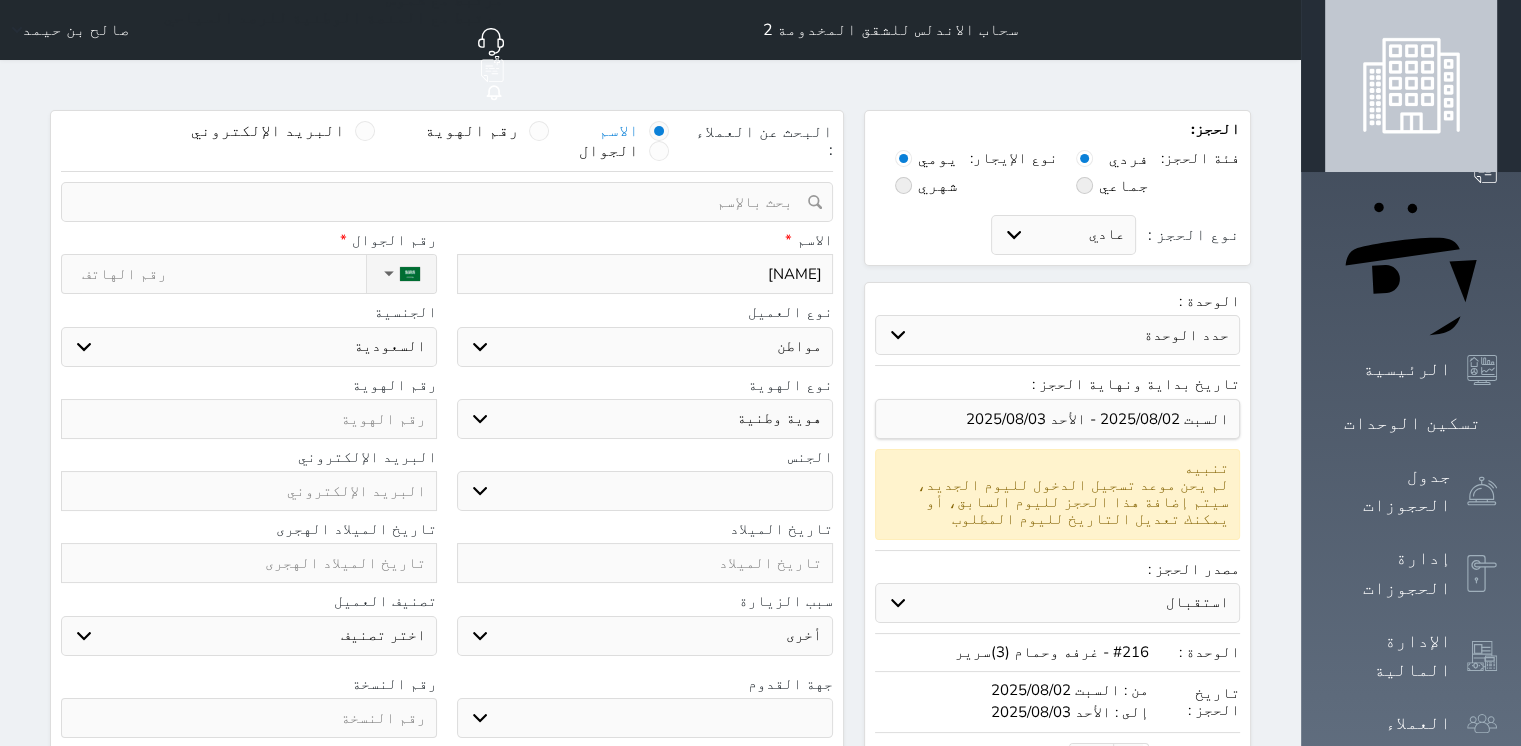 select 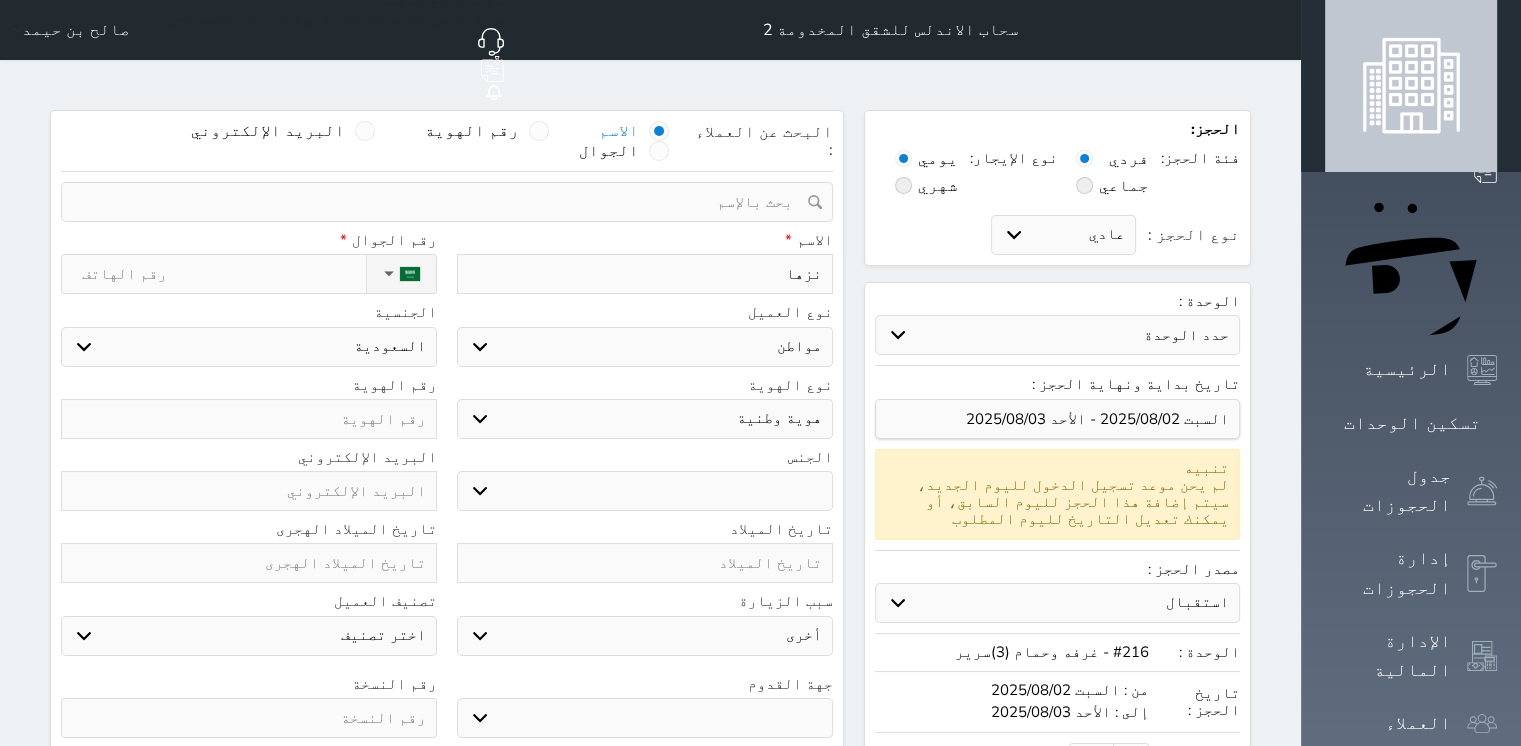 type on "نزهان" 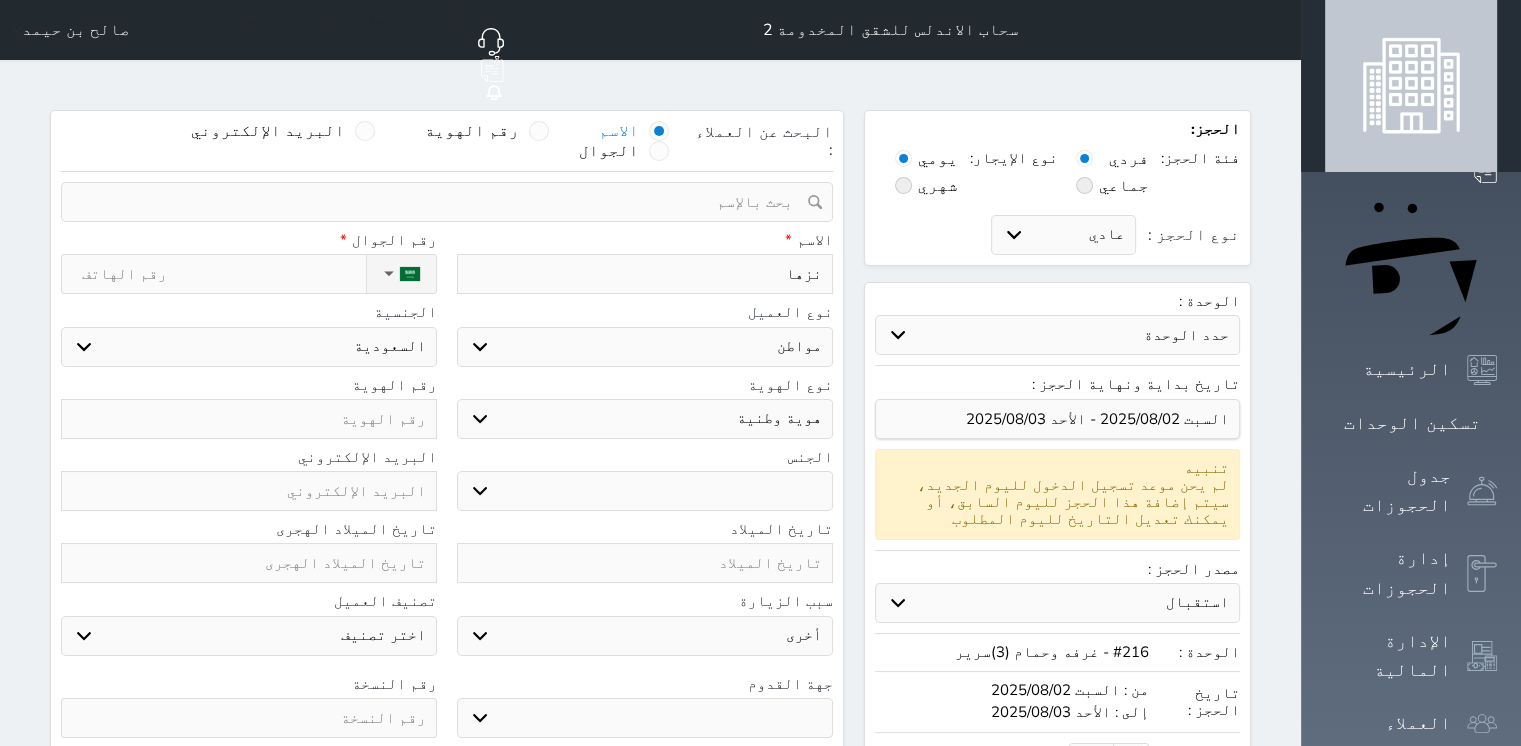 select 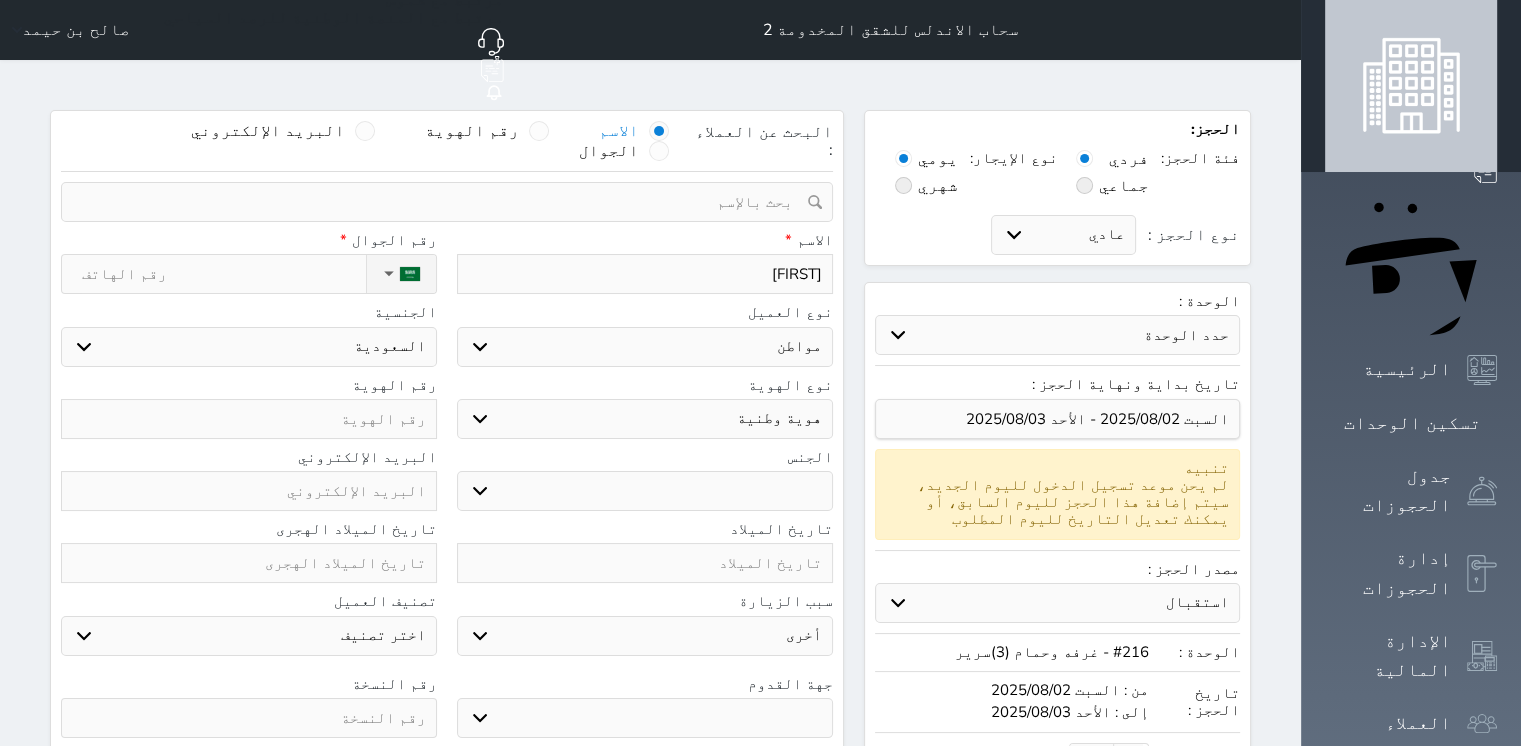 type on "نزهان" 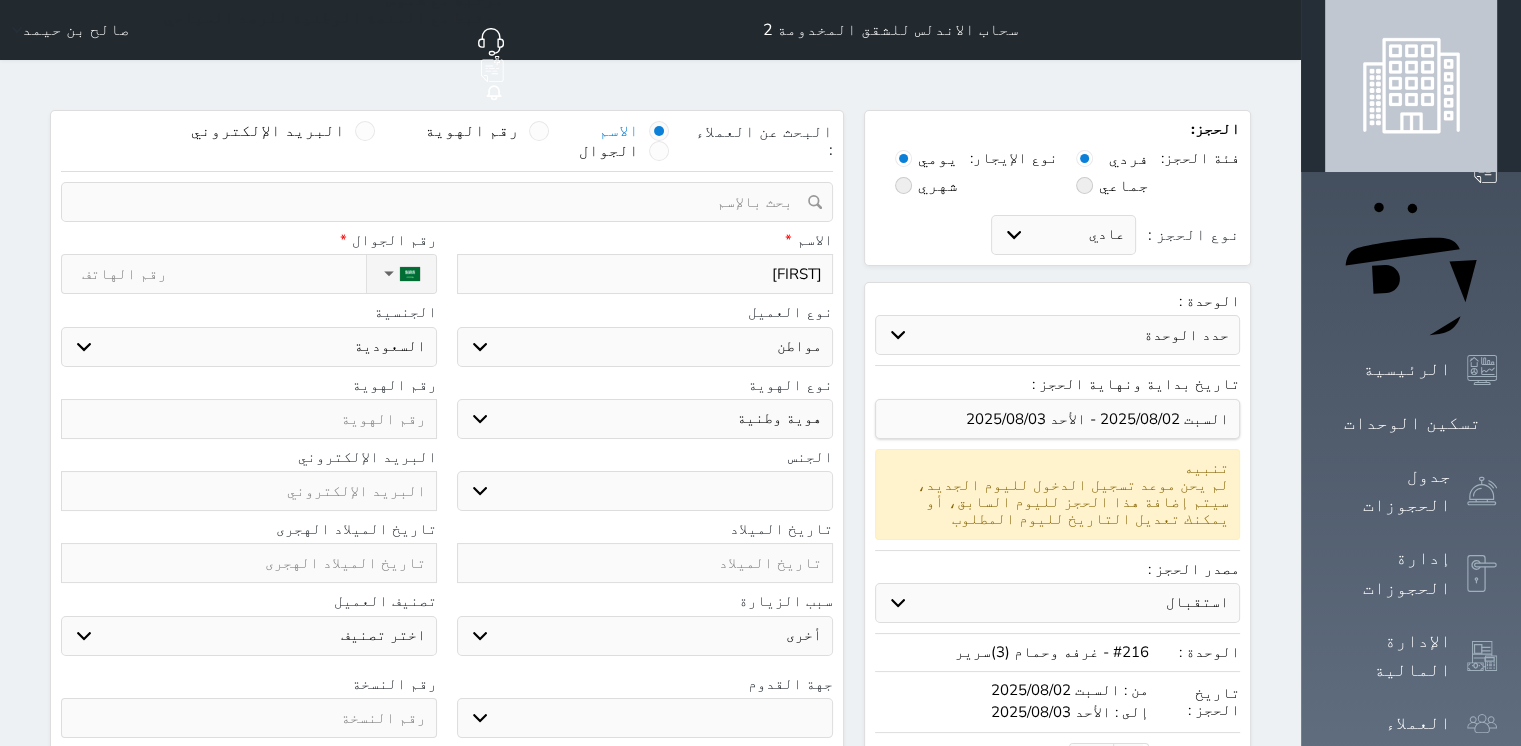 select 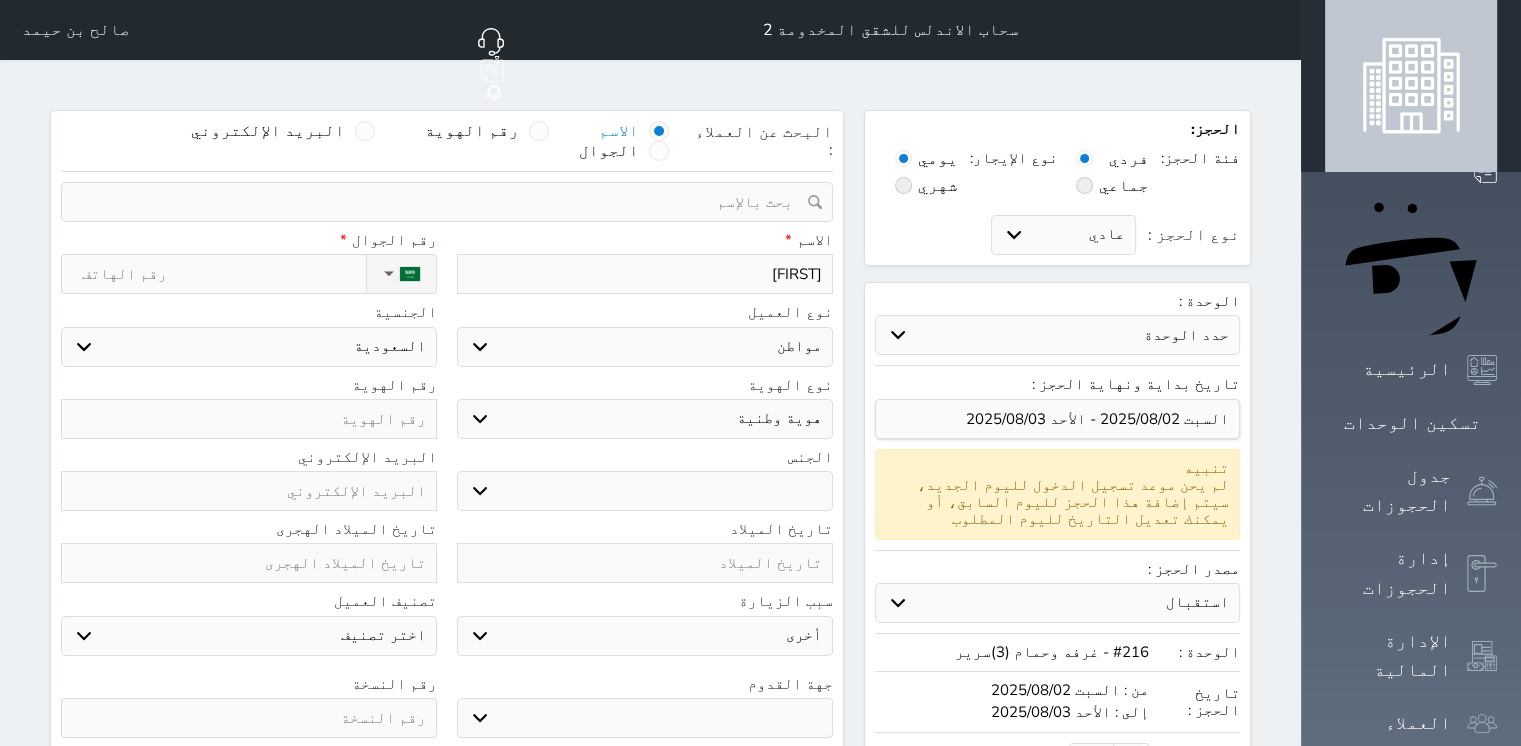 type on "نزهان ا" 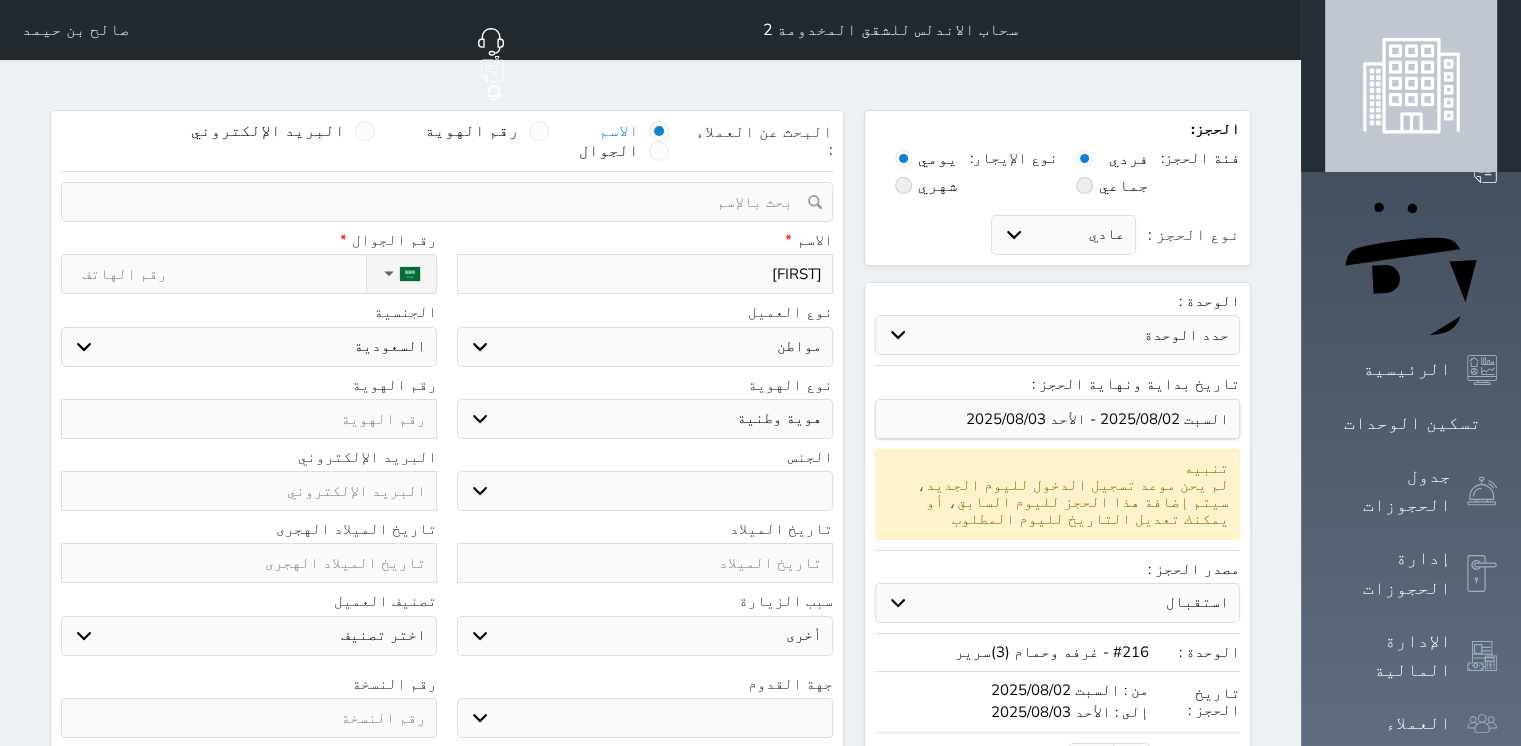 select 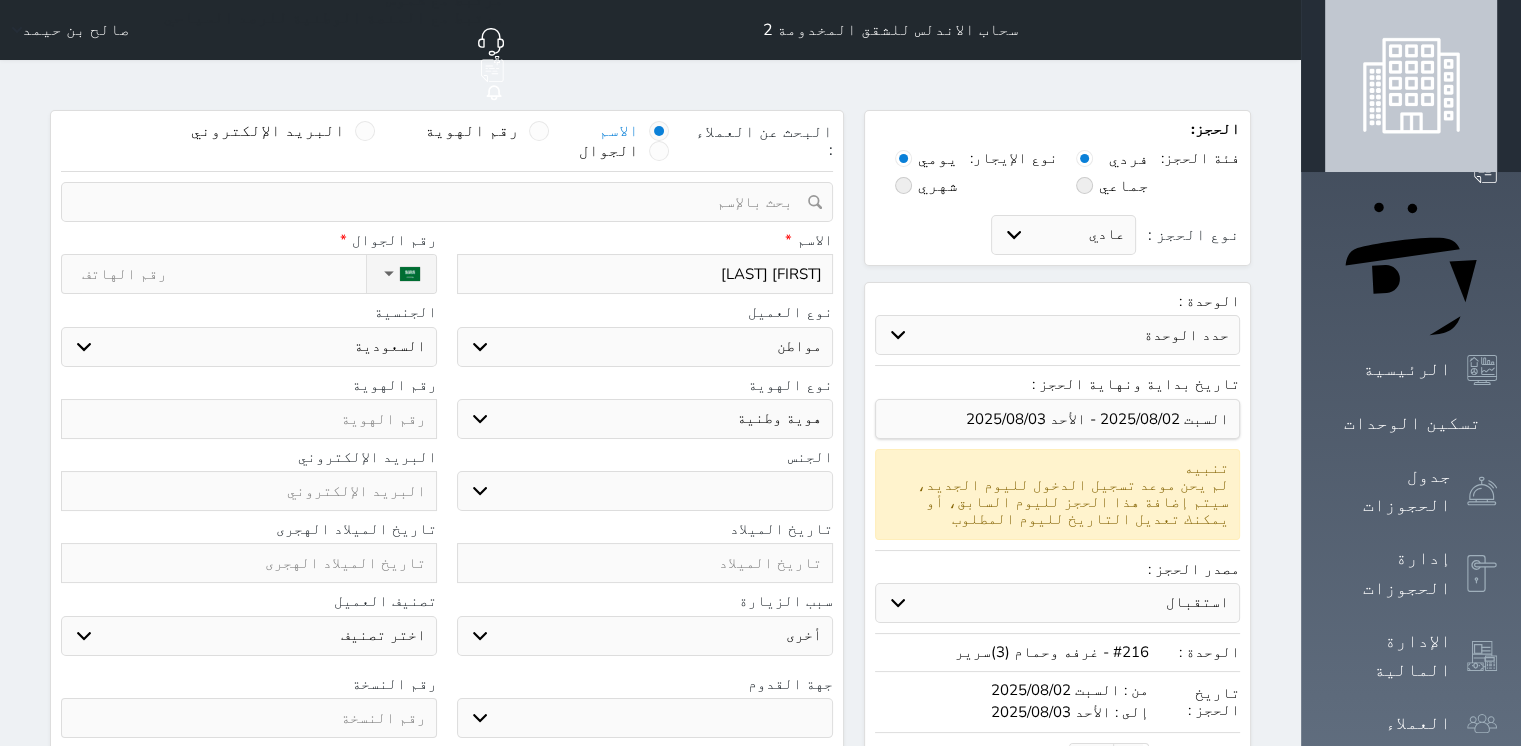 type on "نزهان ان" 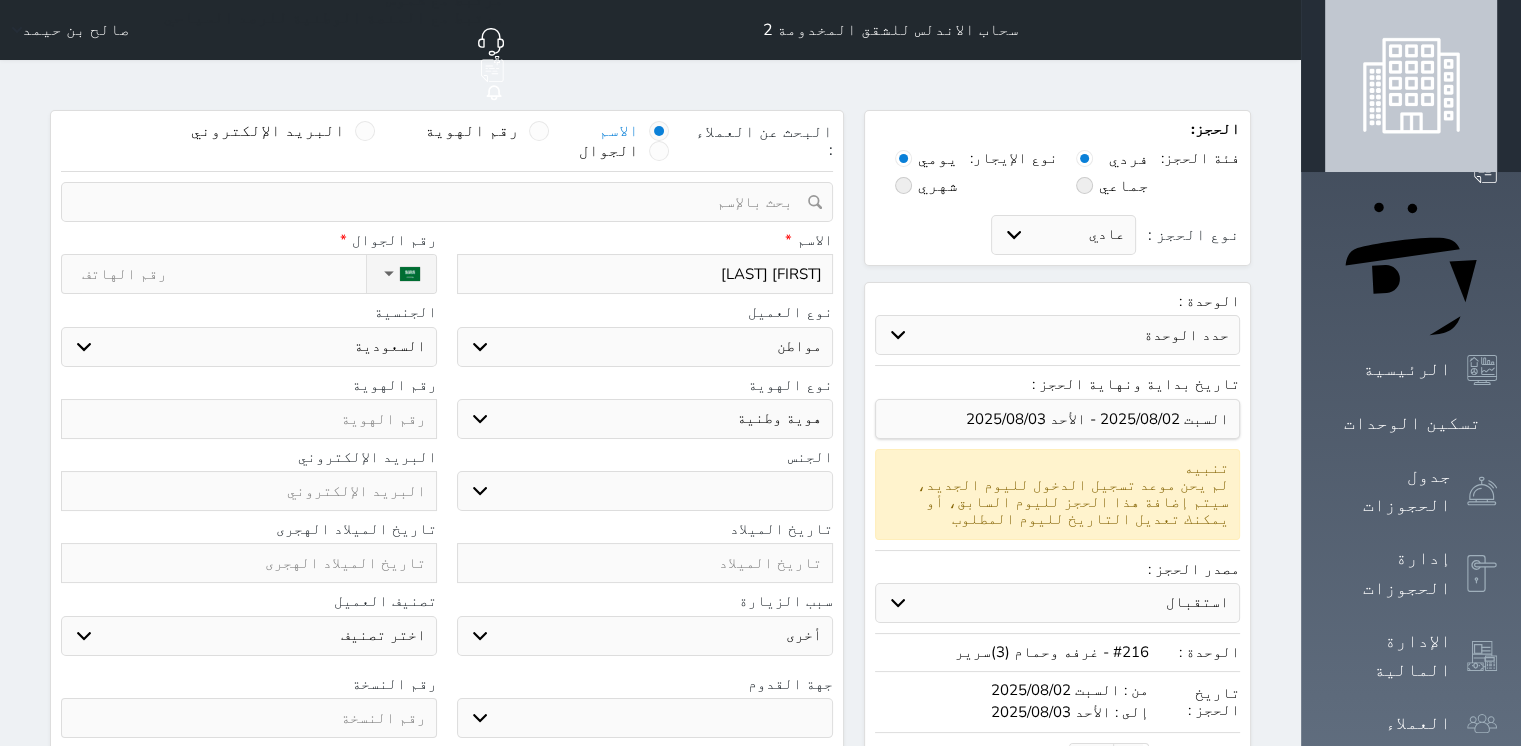 select 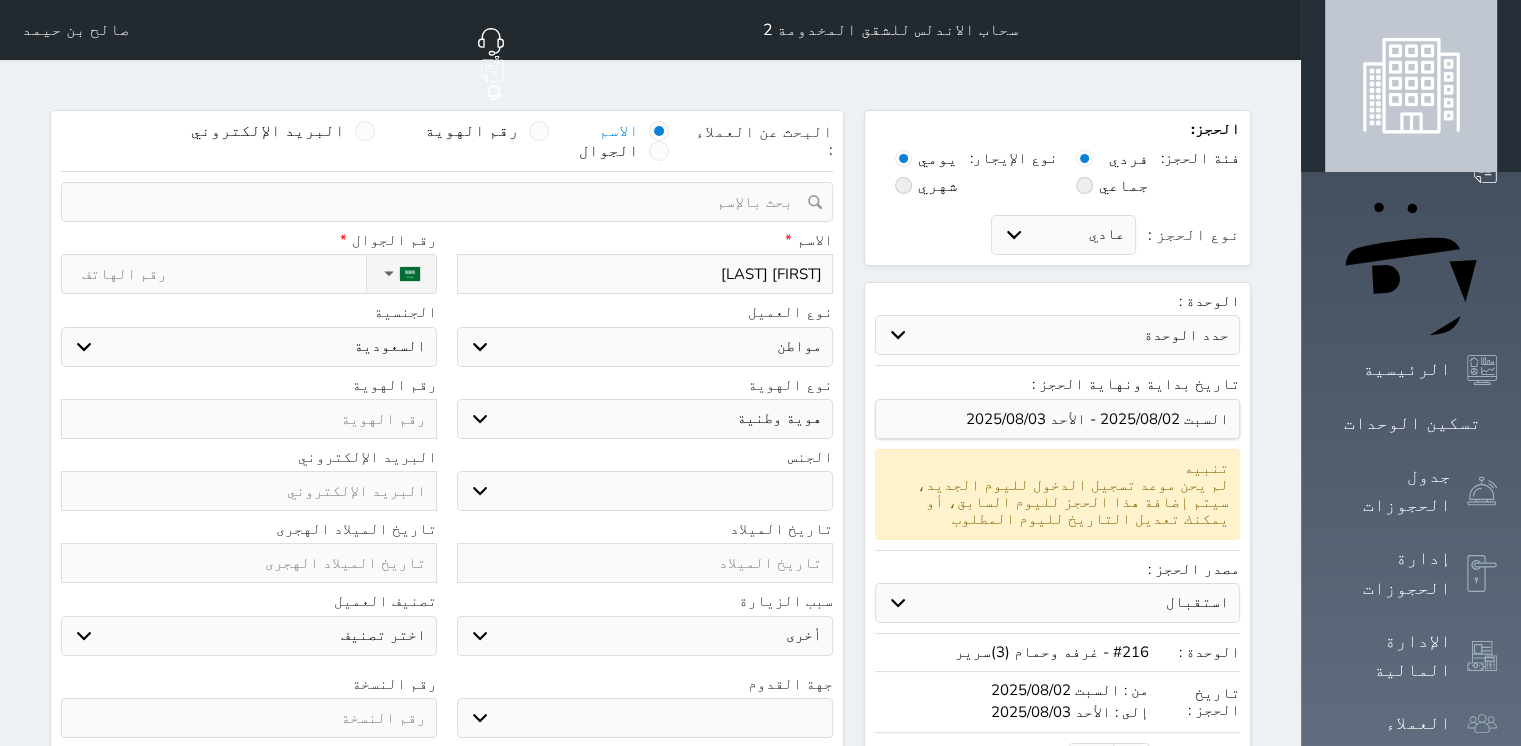 type on "نزهان انو" 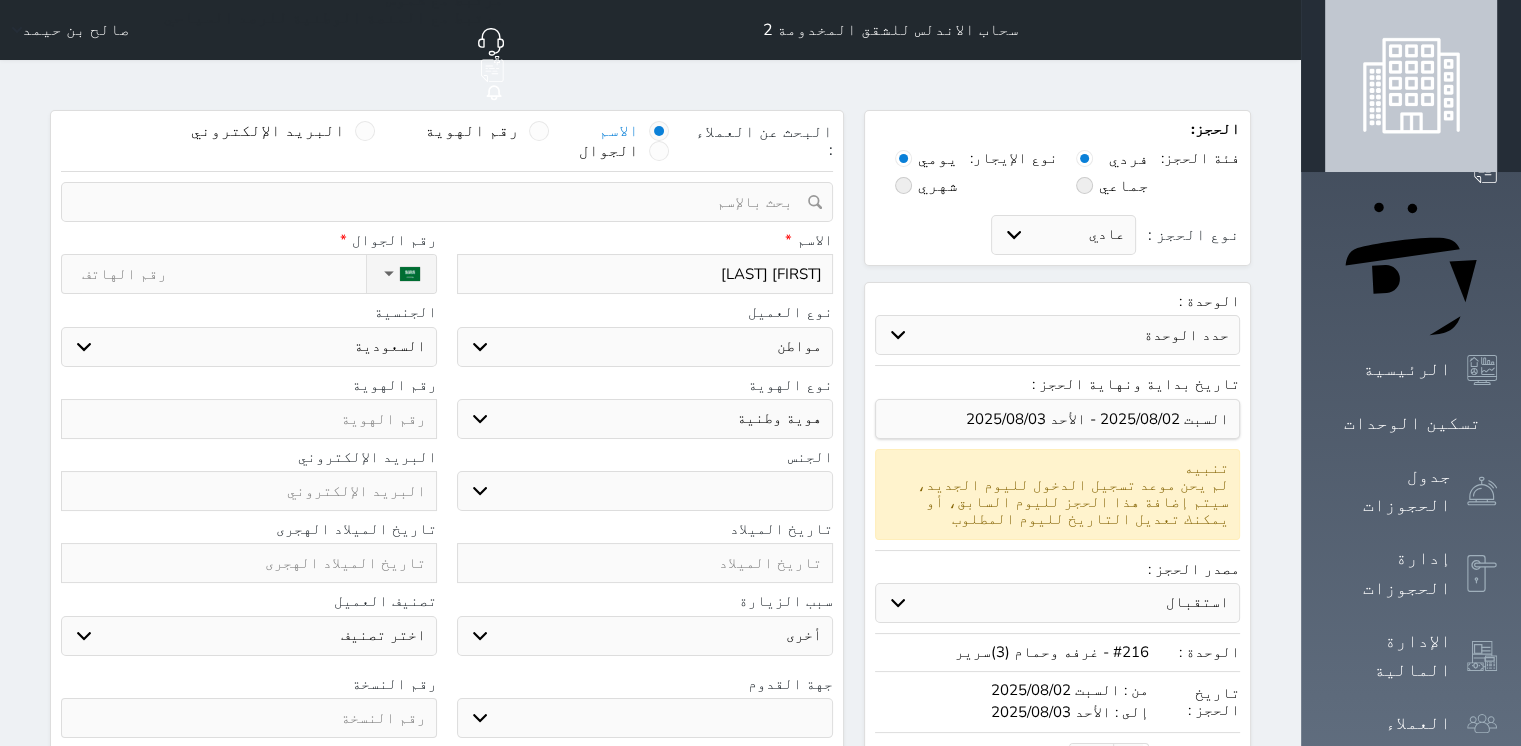 select 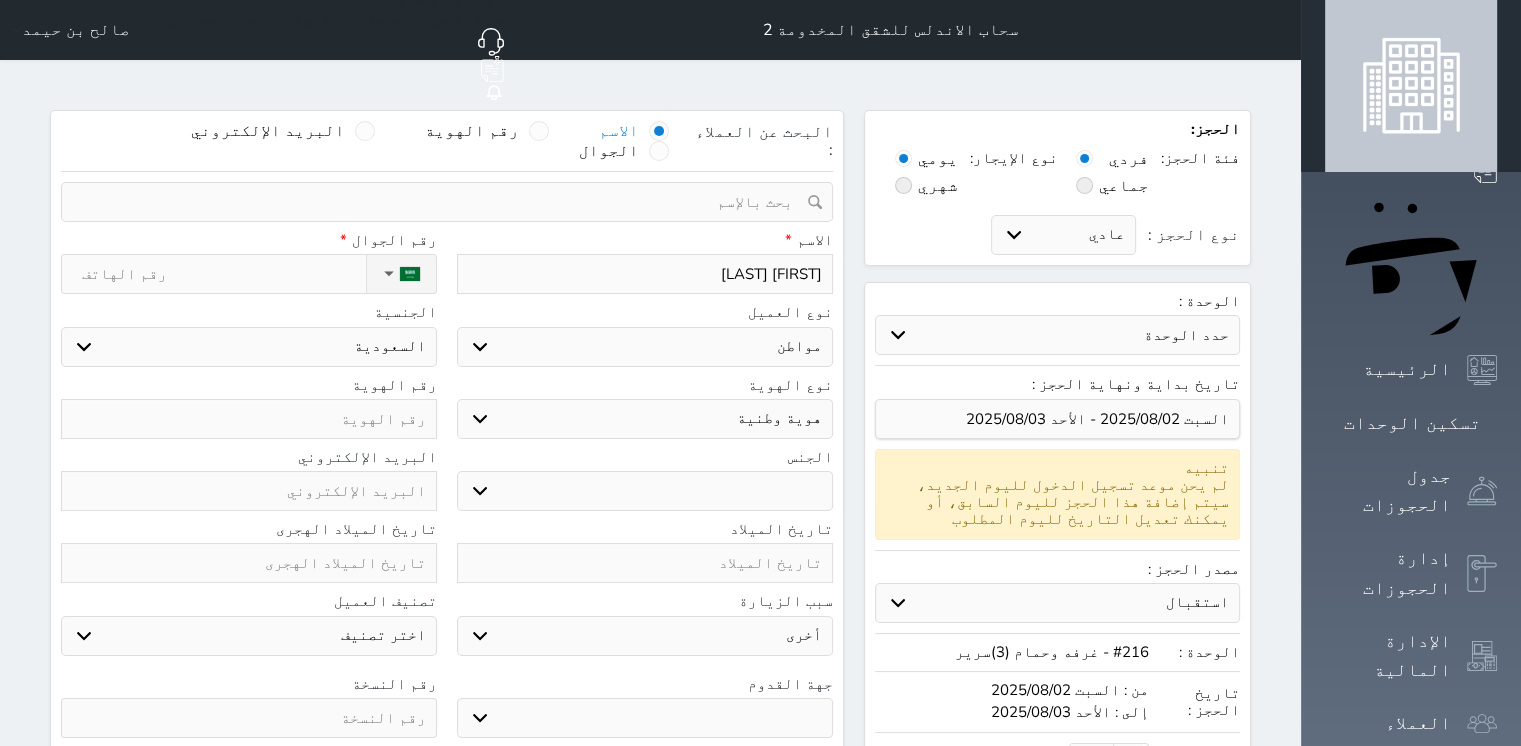 type on "نزهان انور" 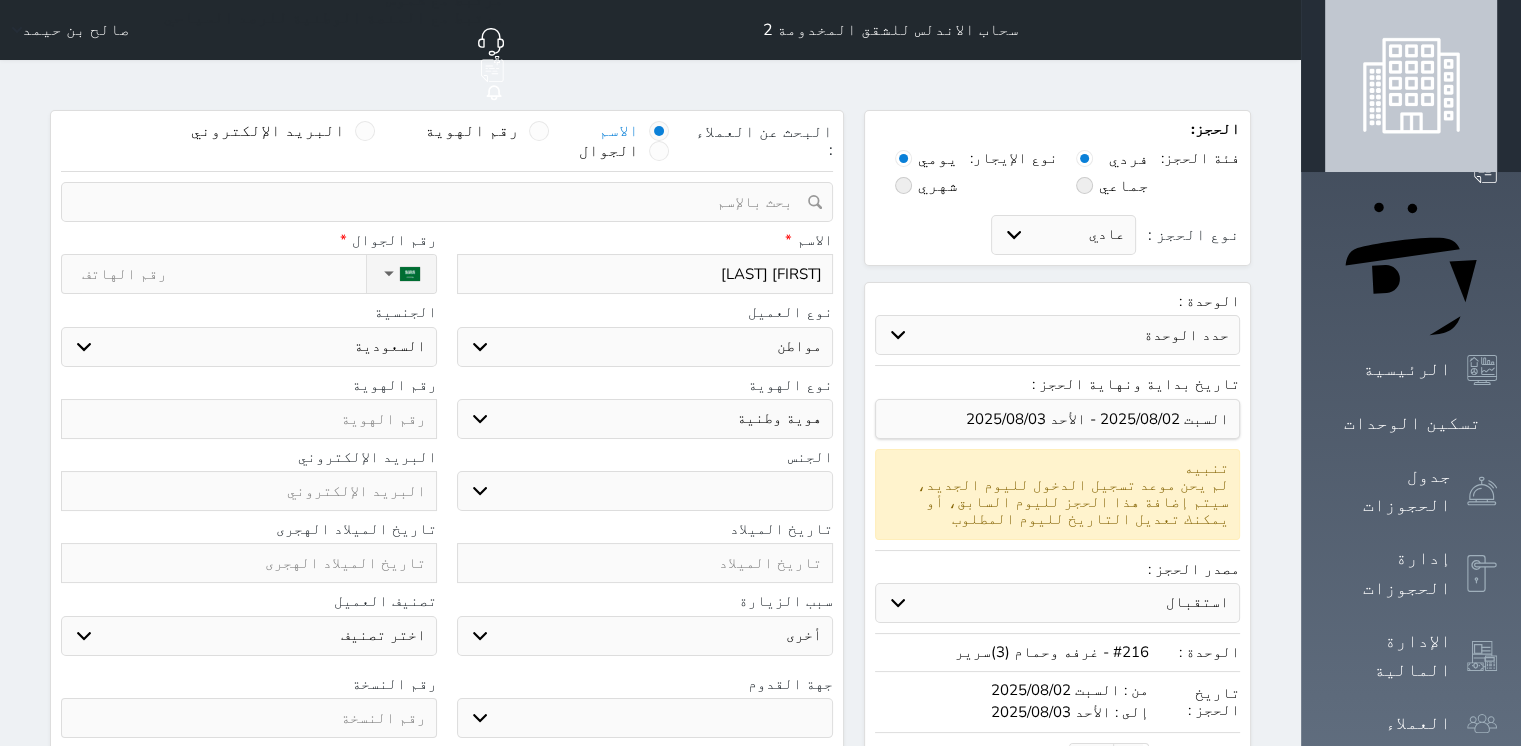 select 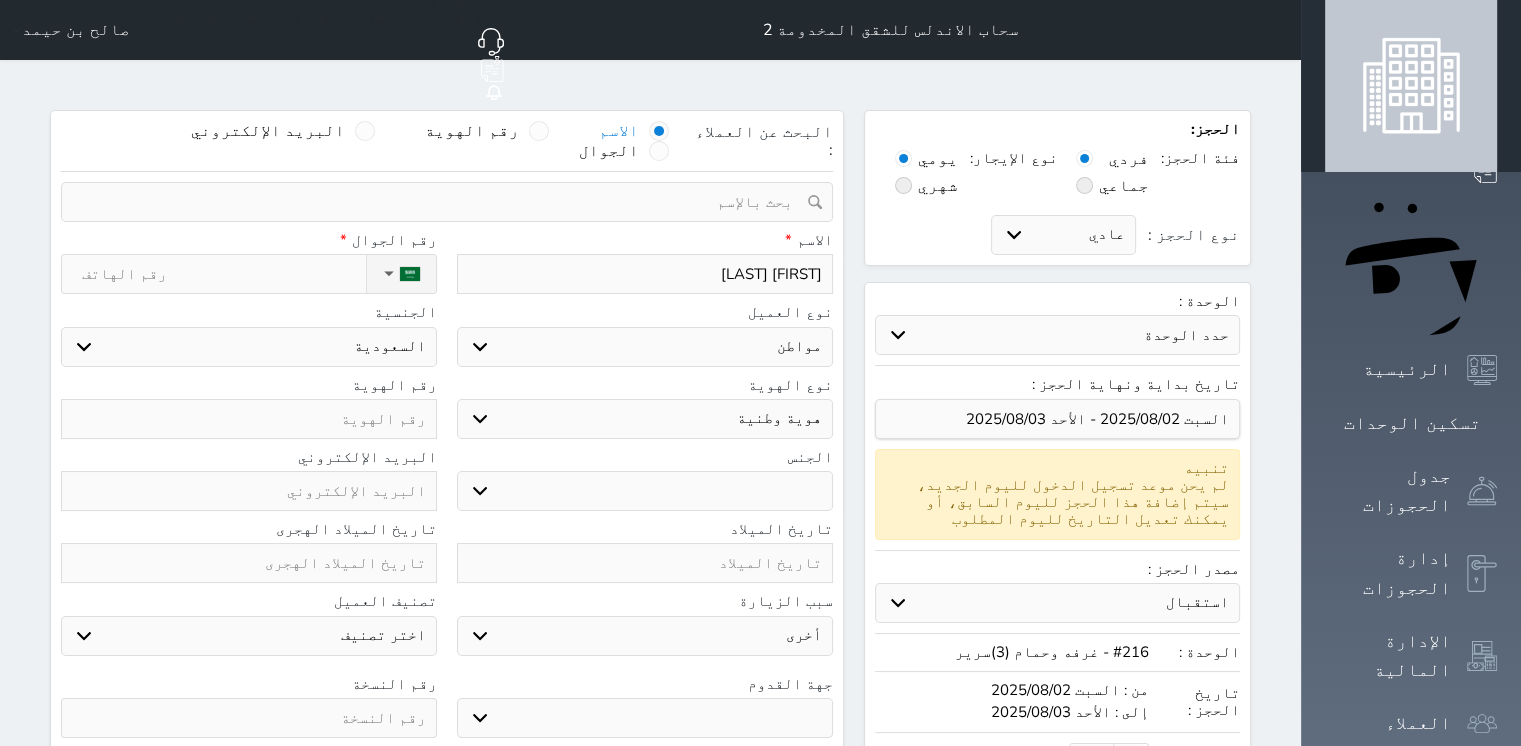 type on "نزهان انور حا" 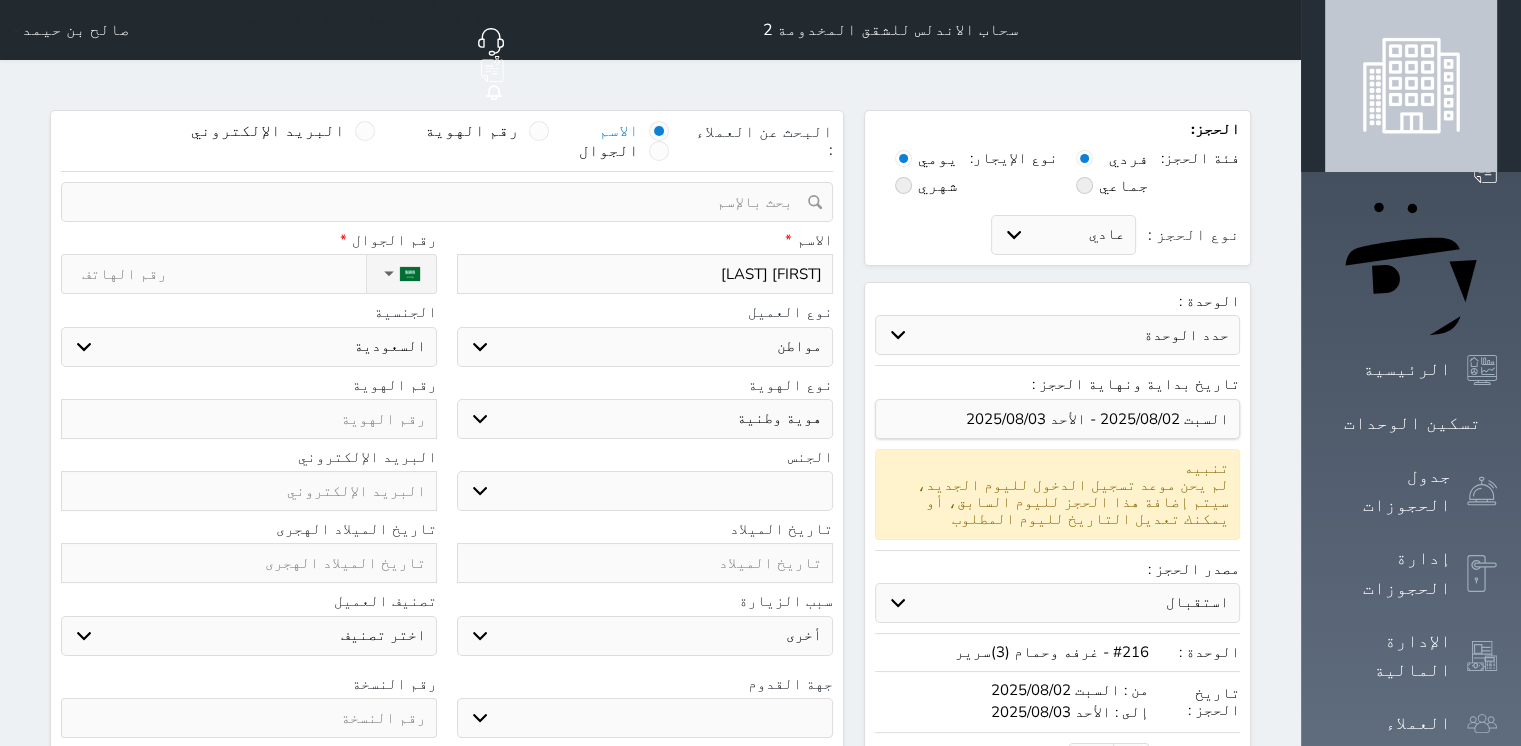 select 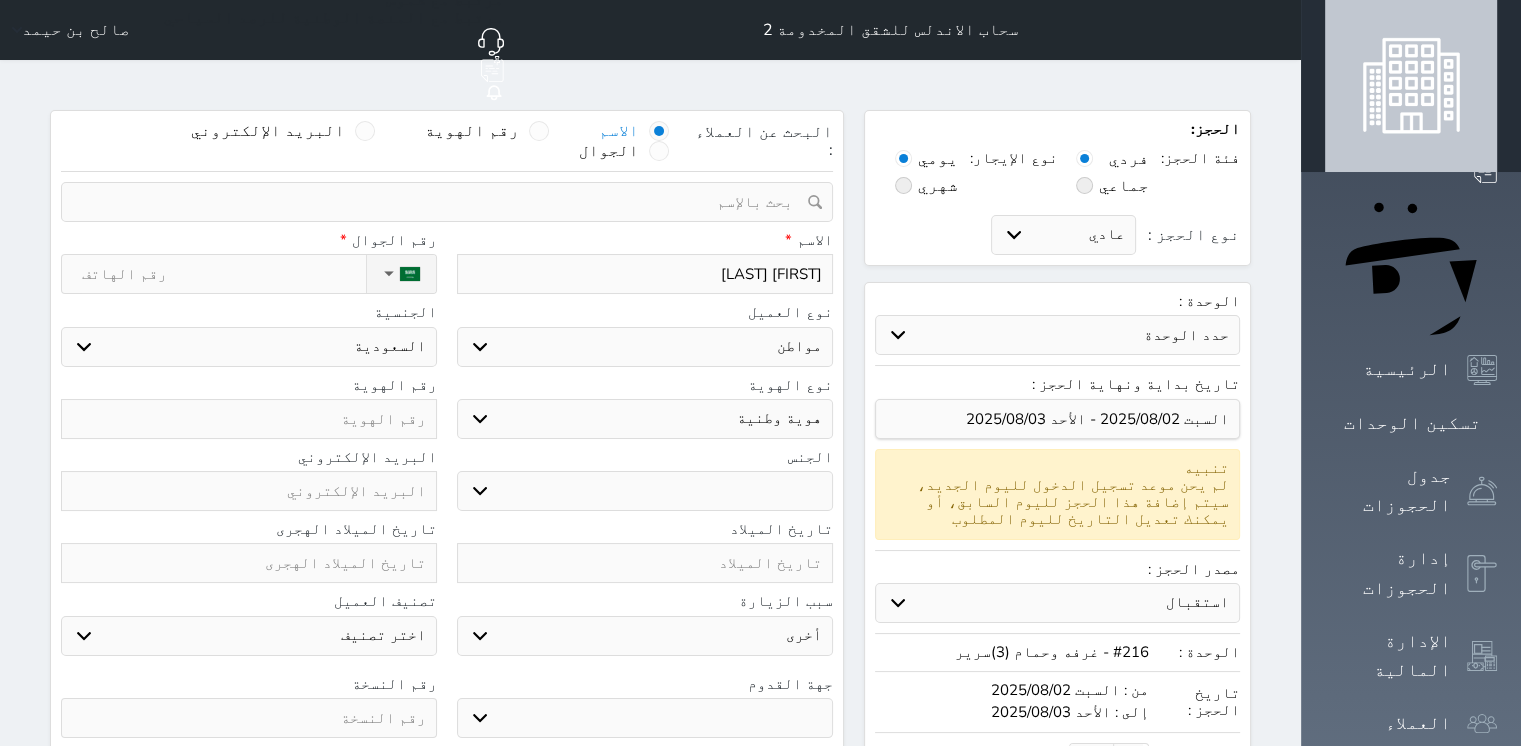 type on "نزهان انور حاف" 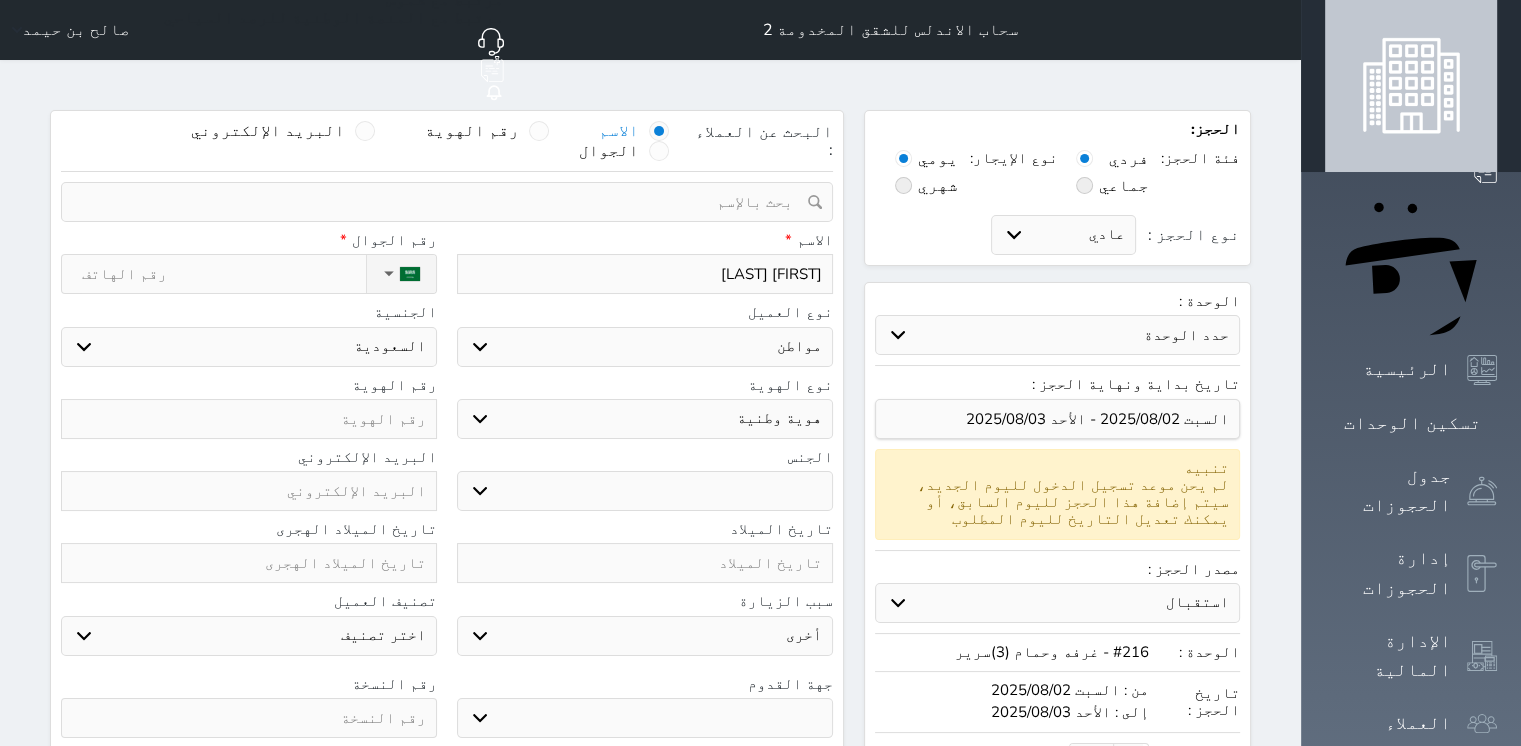 select 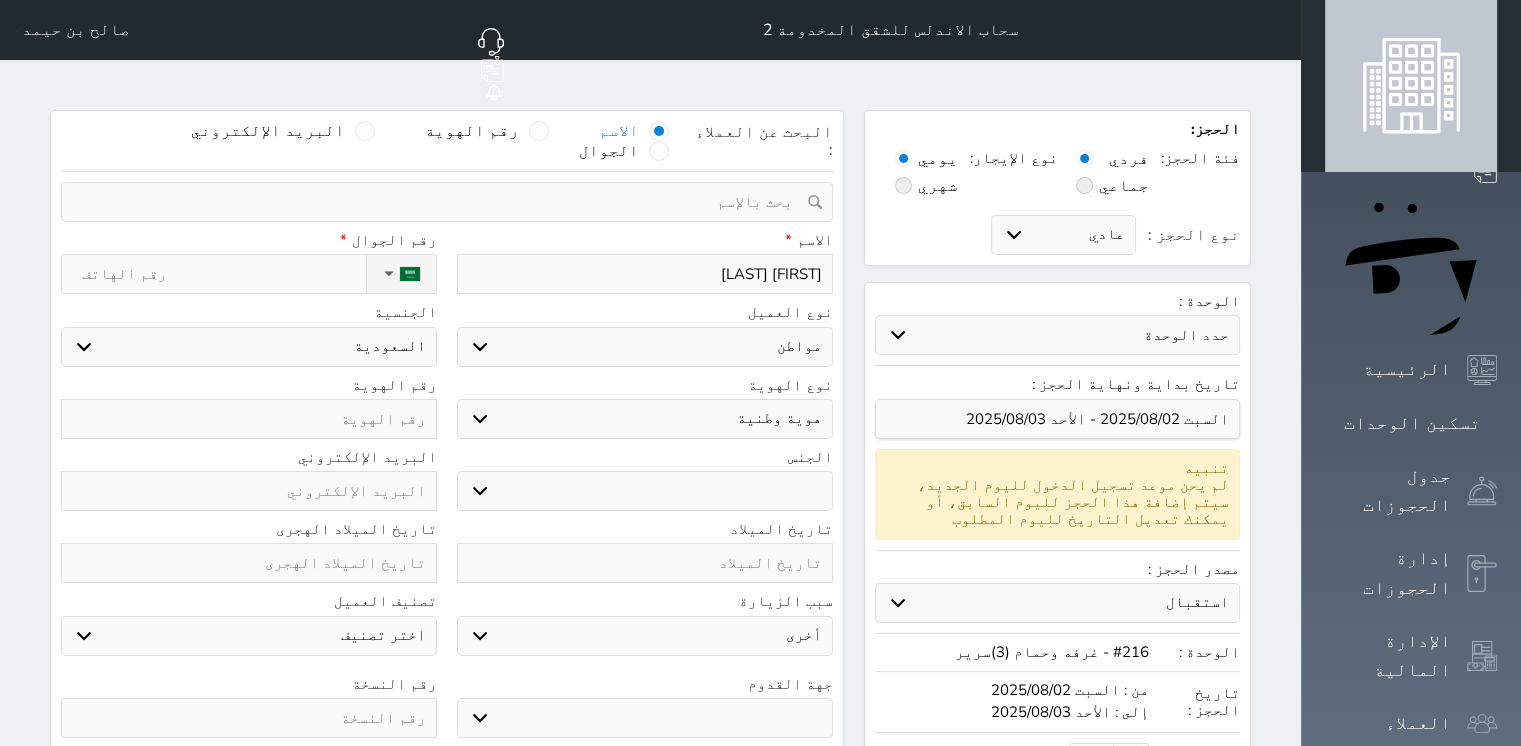 type on "نزهان انور حافظ" 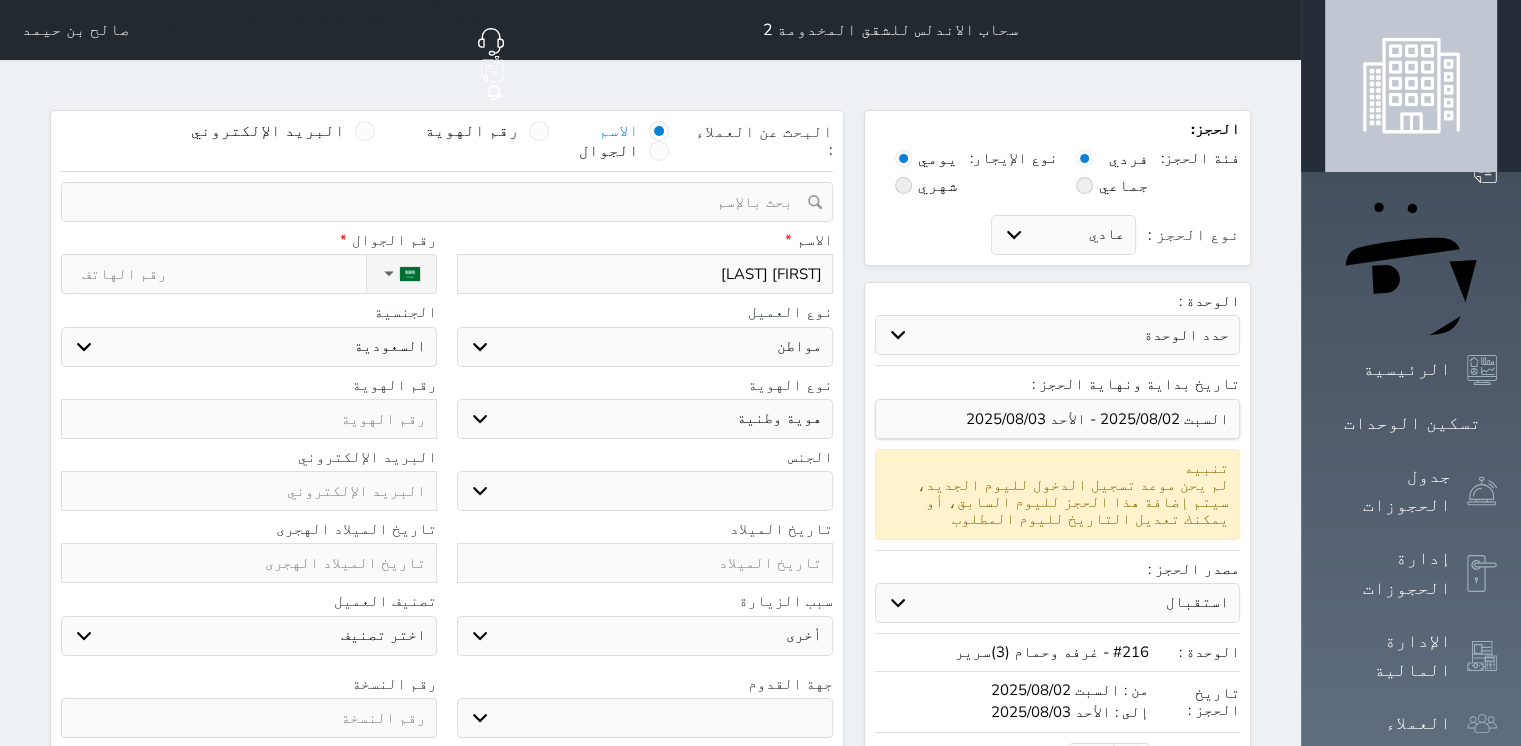 select 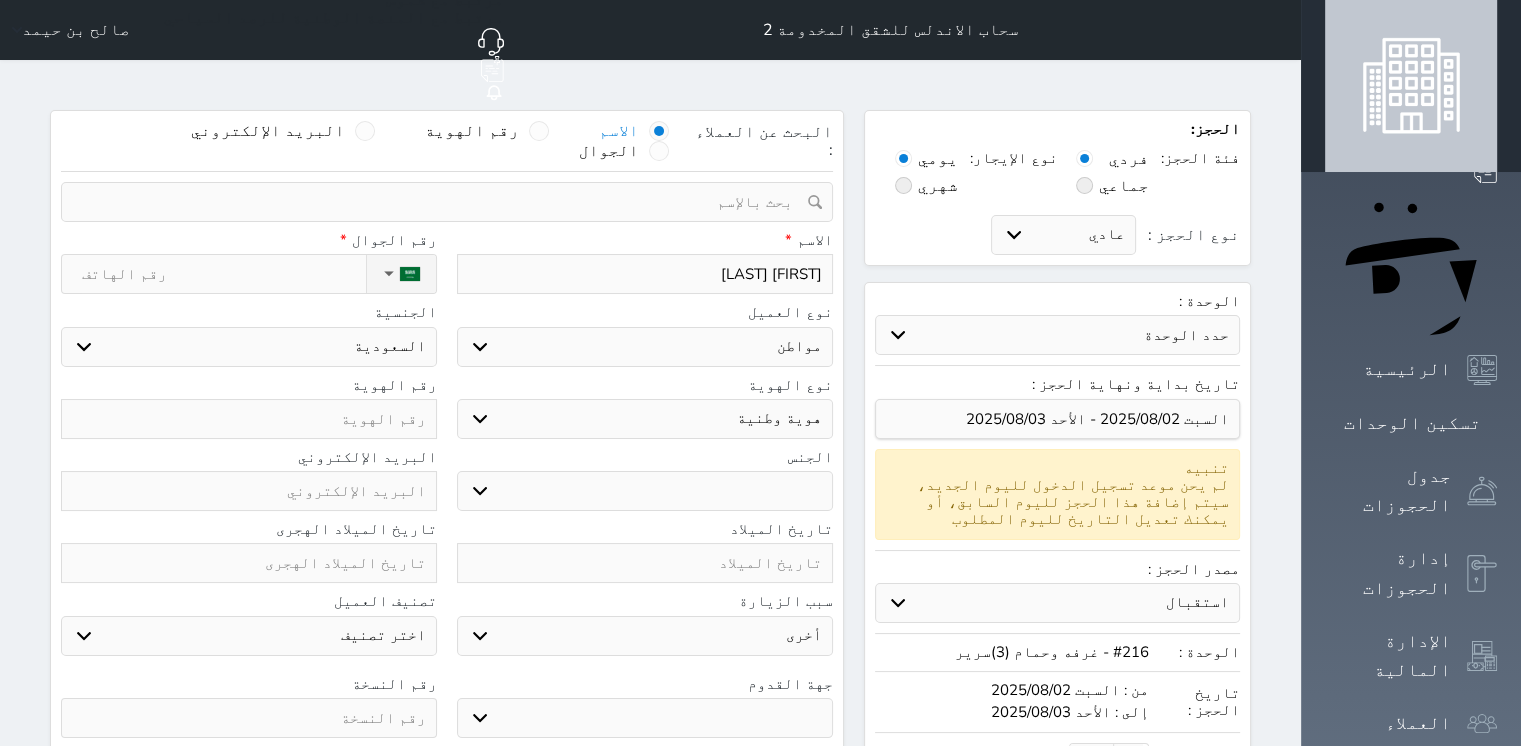 type on "نزهان انور حافظ ع" 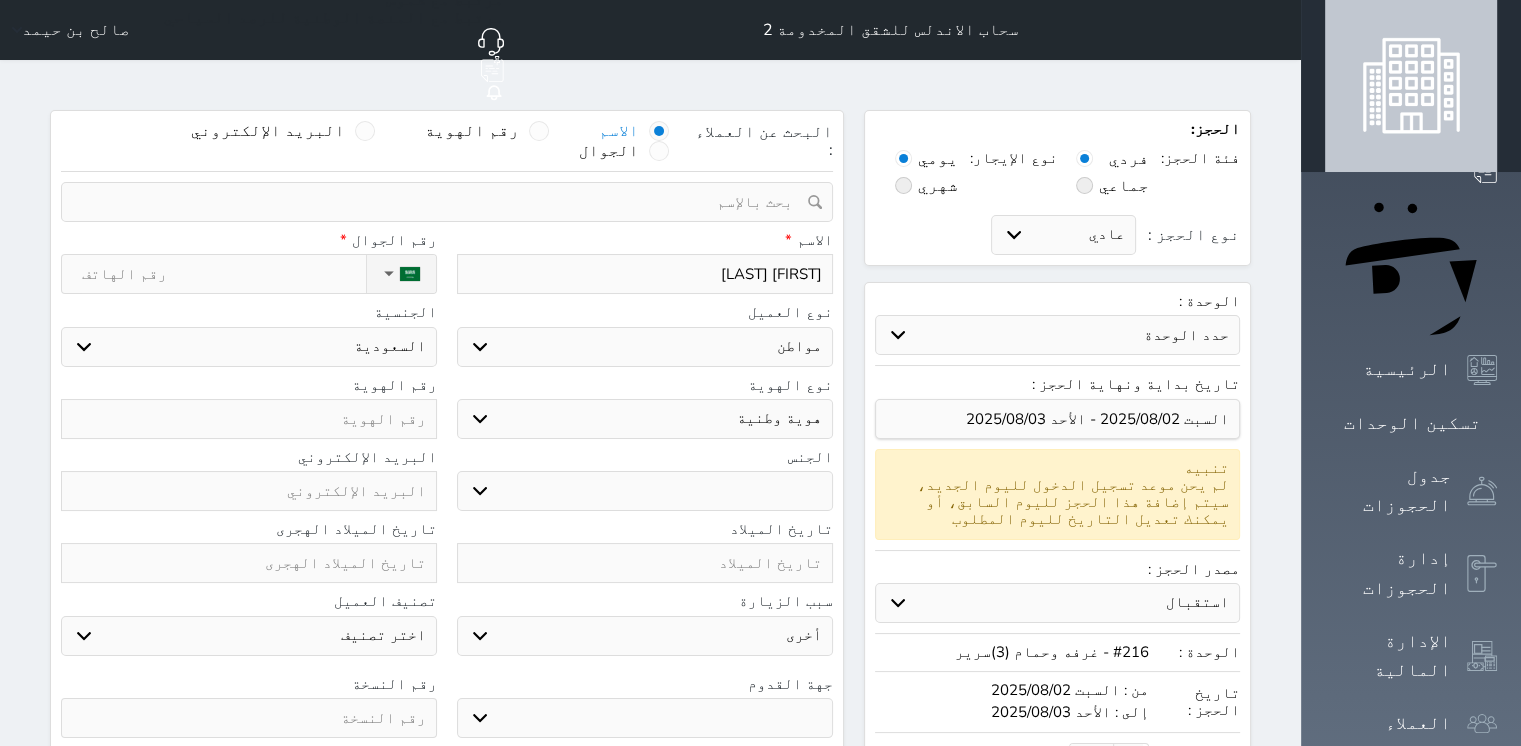 select 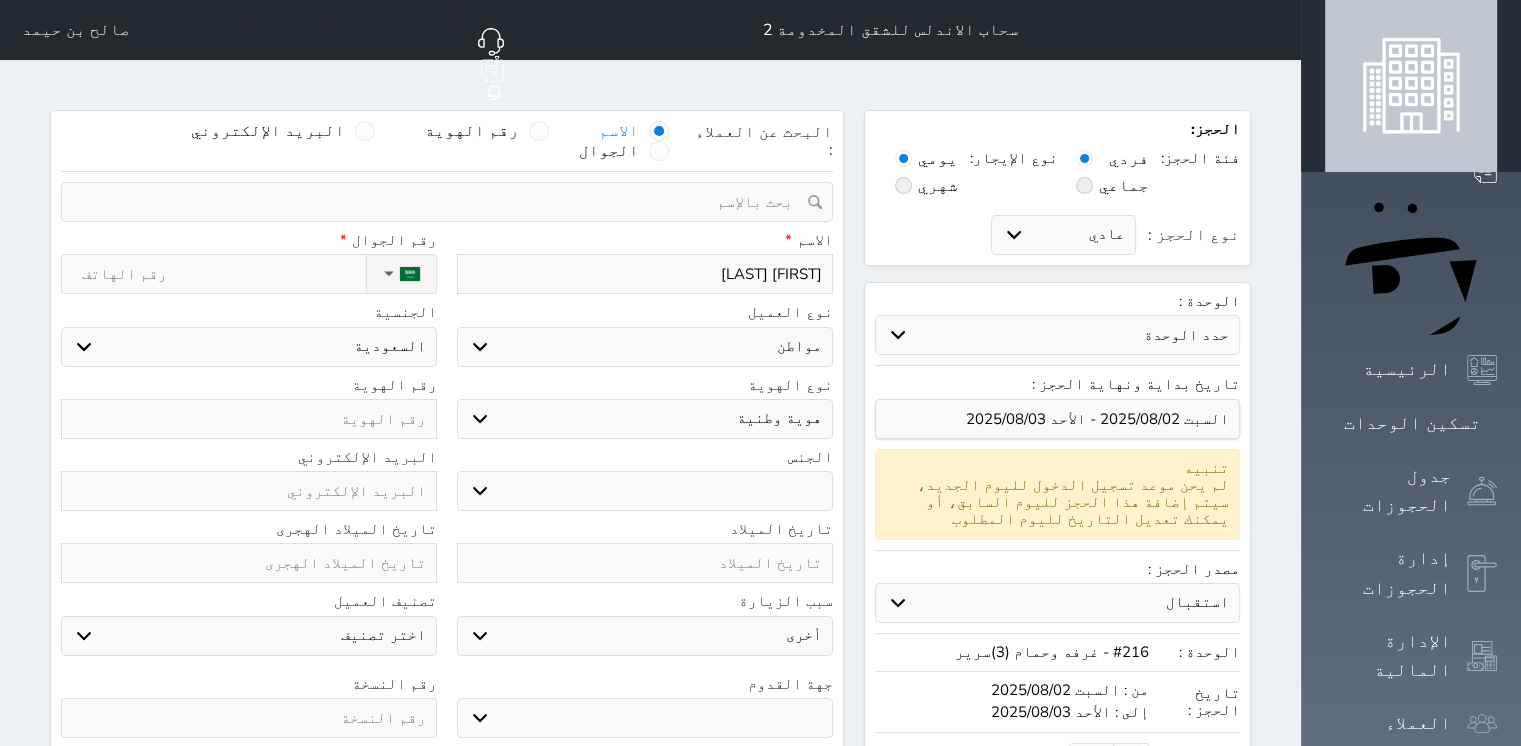 type on "نزهان انور حافظ عب" 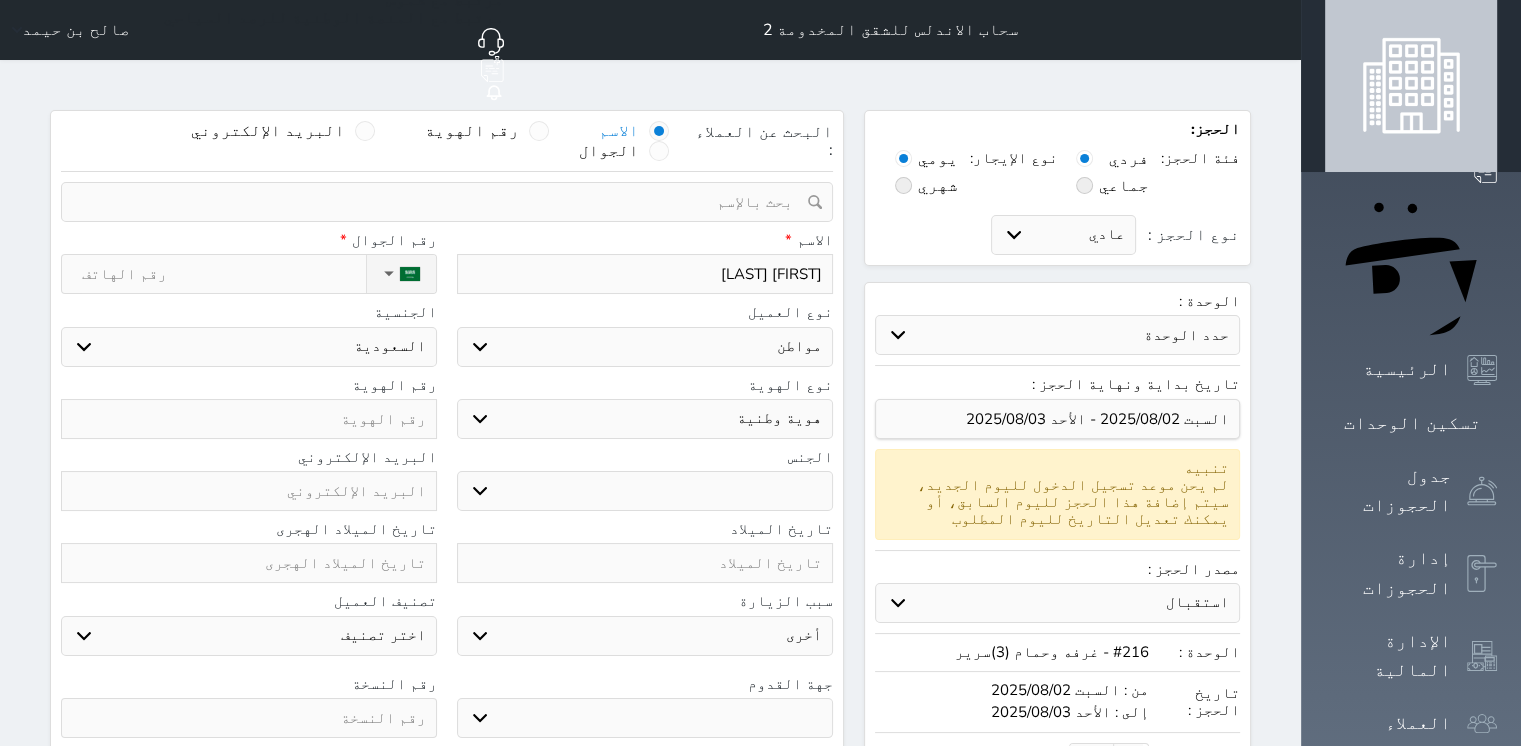 select 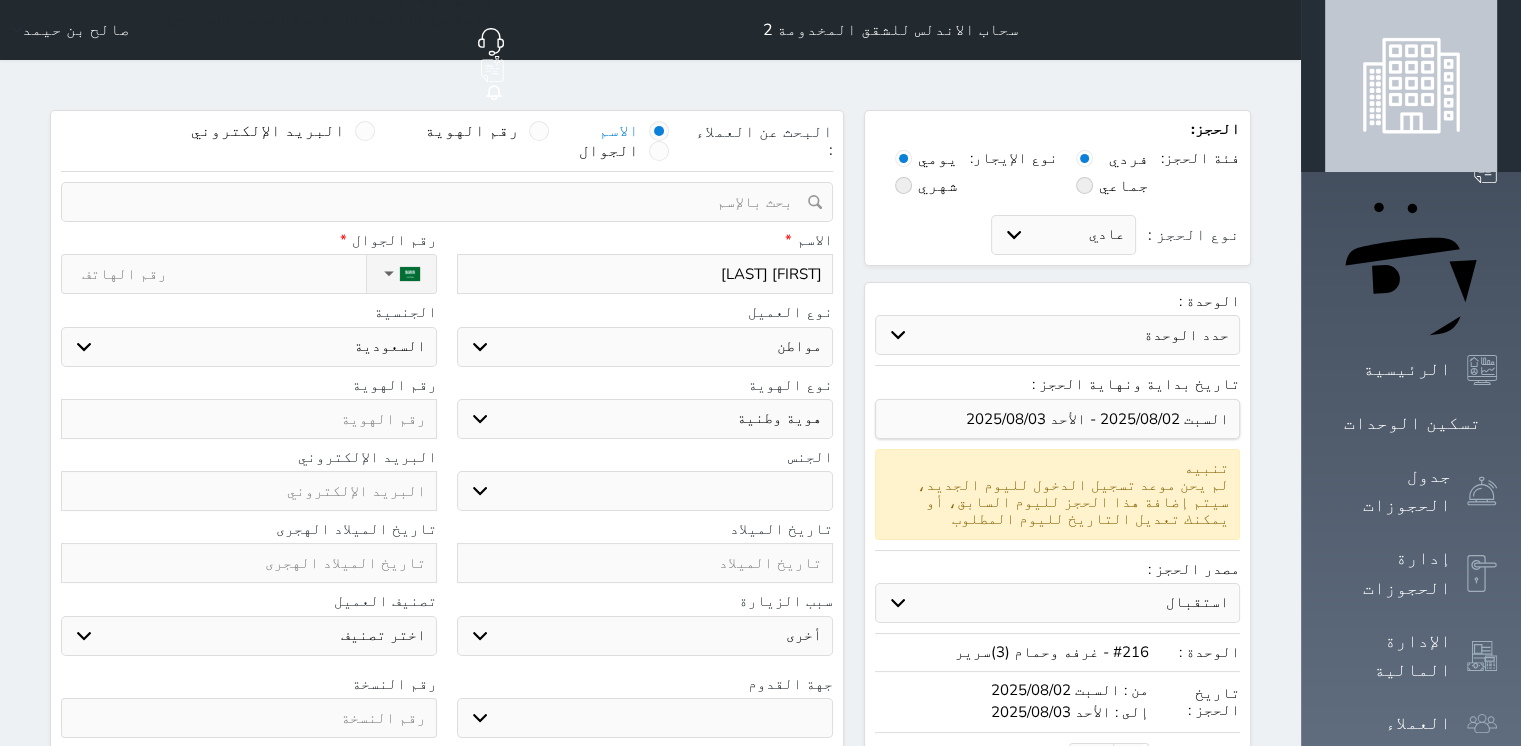 type on "نزهان انور حافظ عبا" 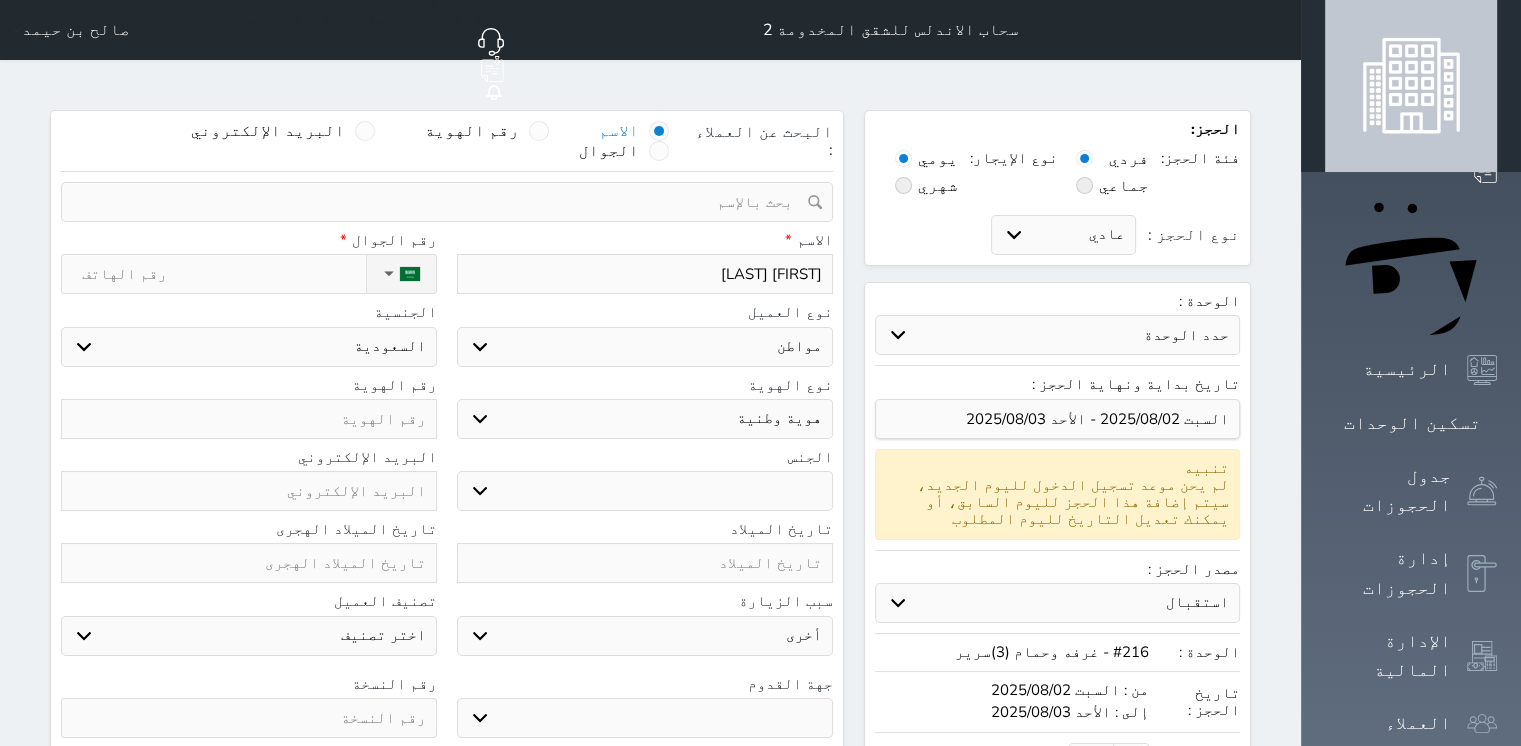 select 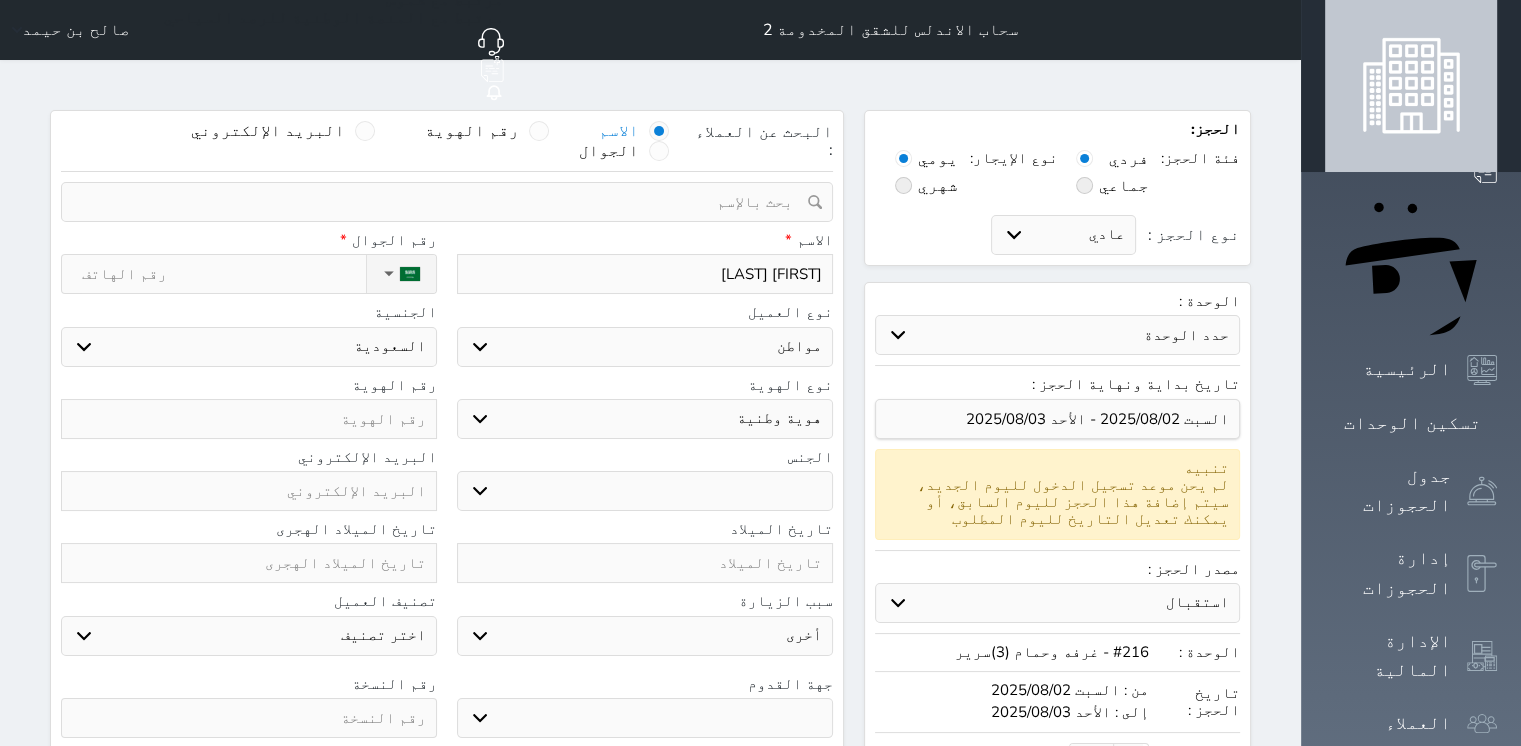 type on "[FIRST] [LAST] عباس" 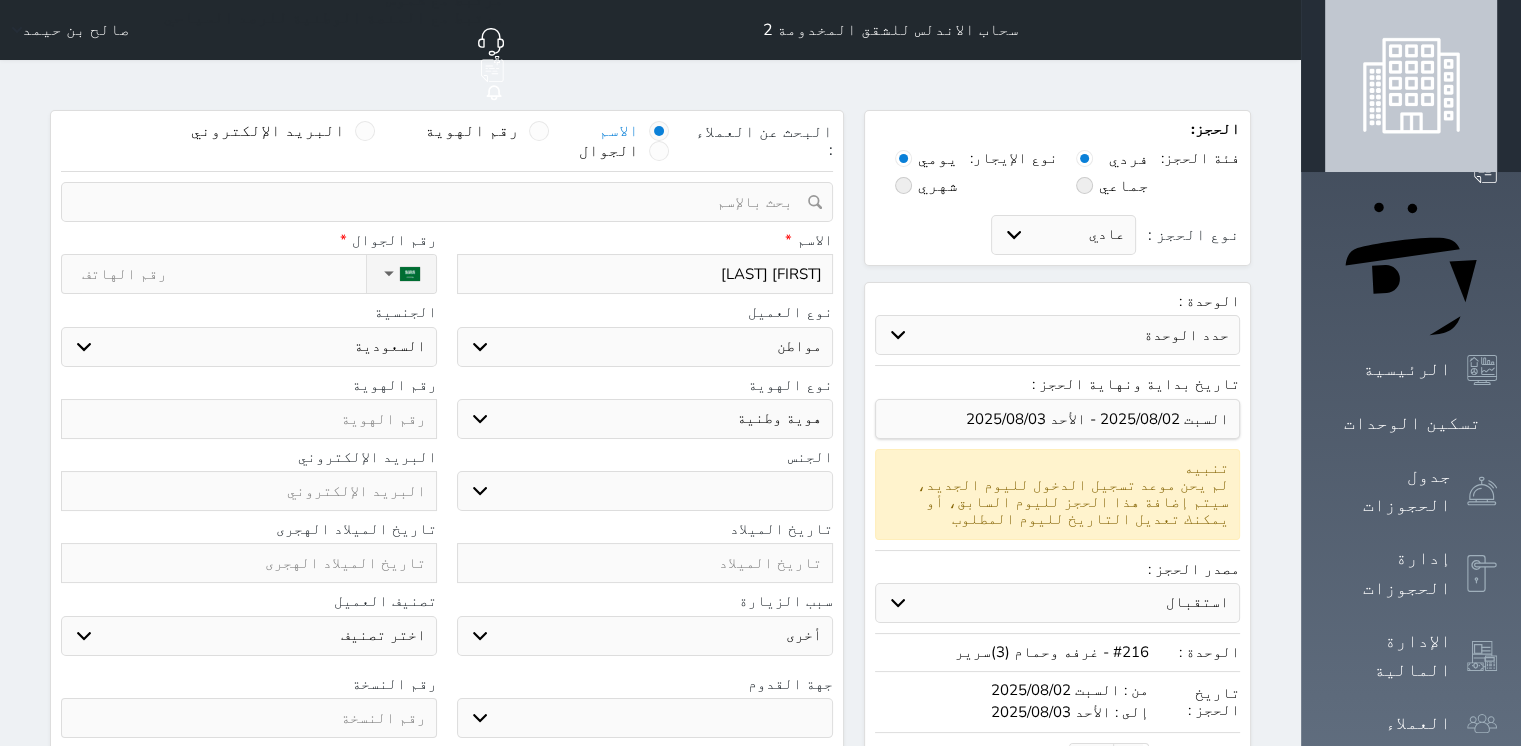 select 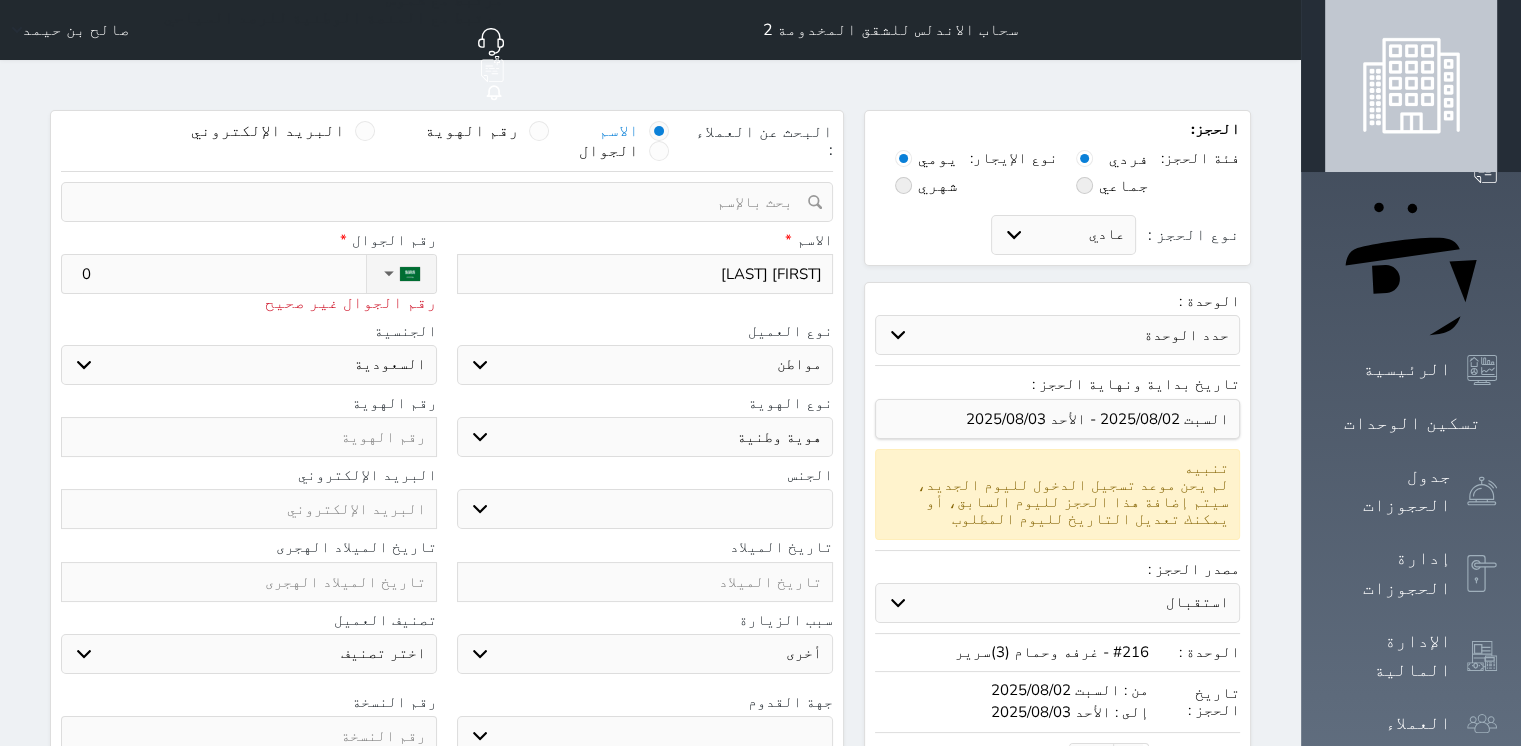type on "05" 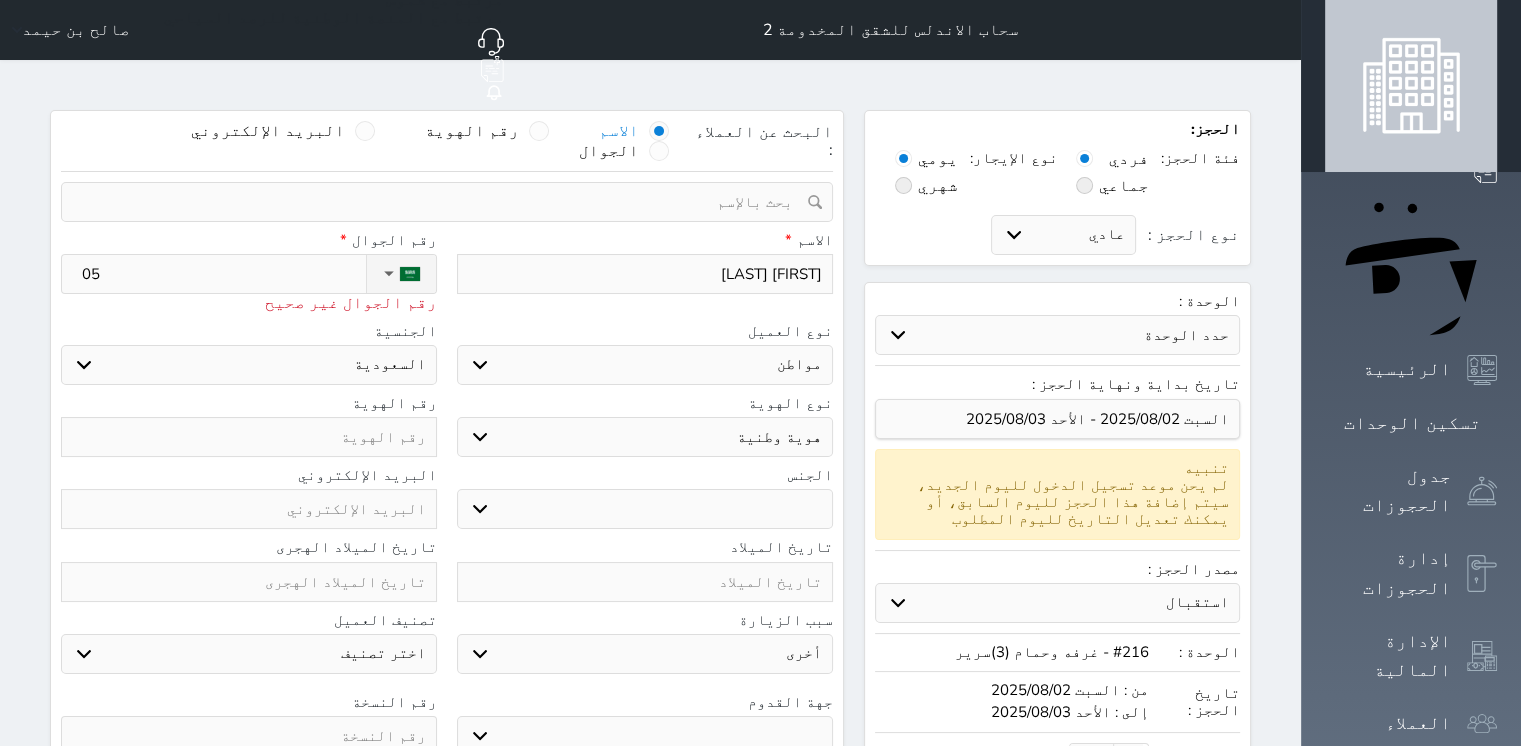type on "059" 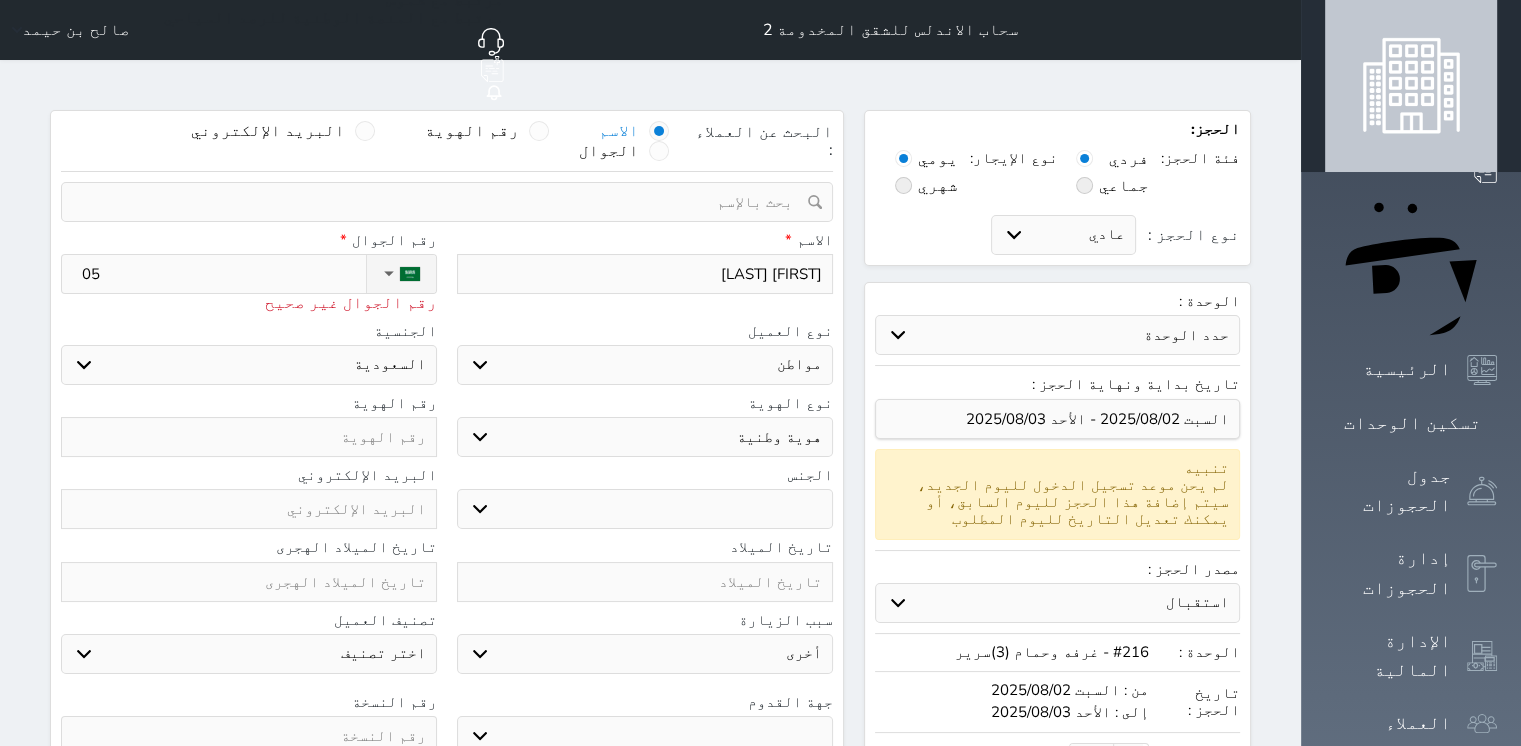 select 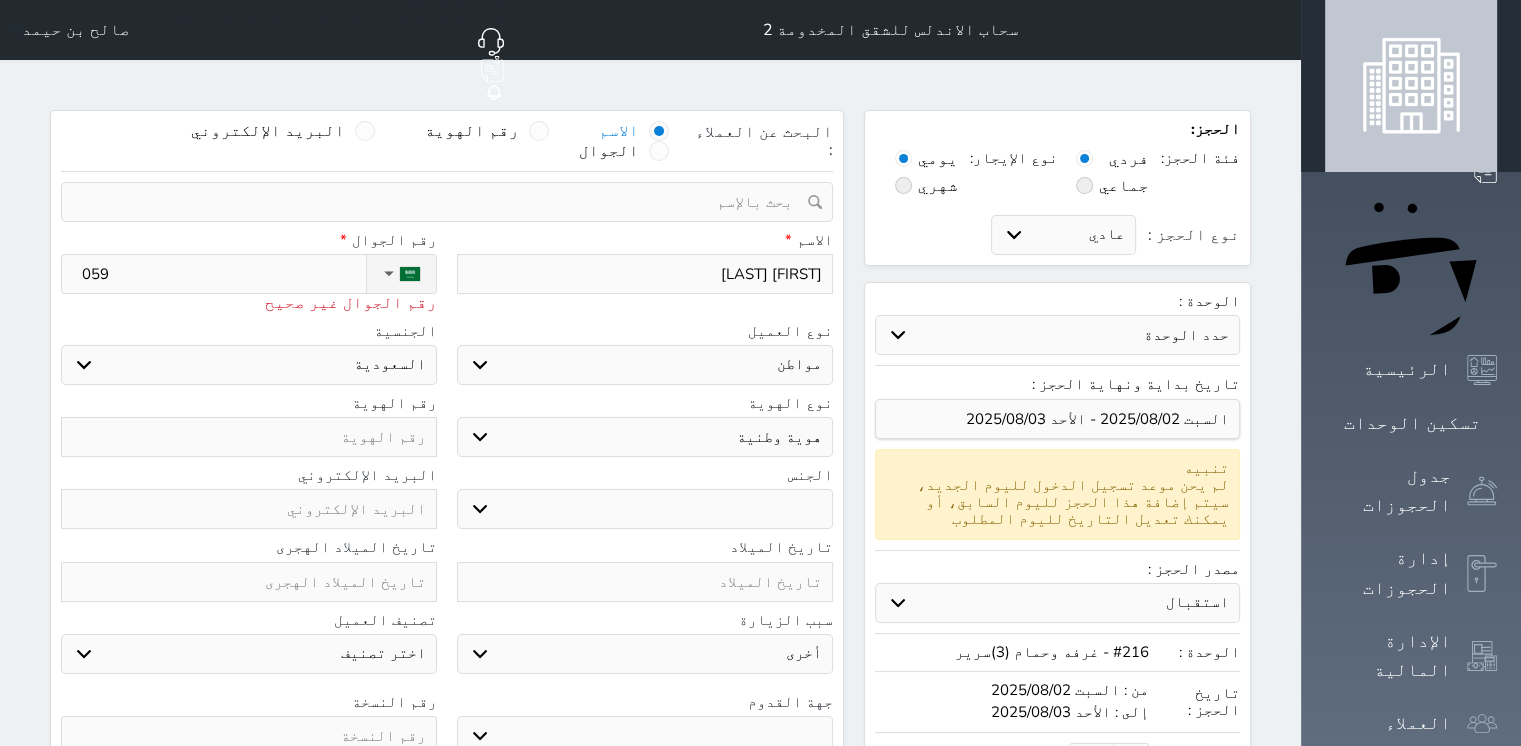 type on "0590" 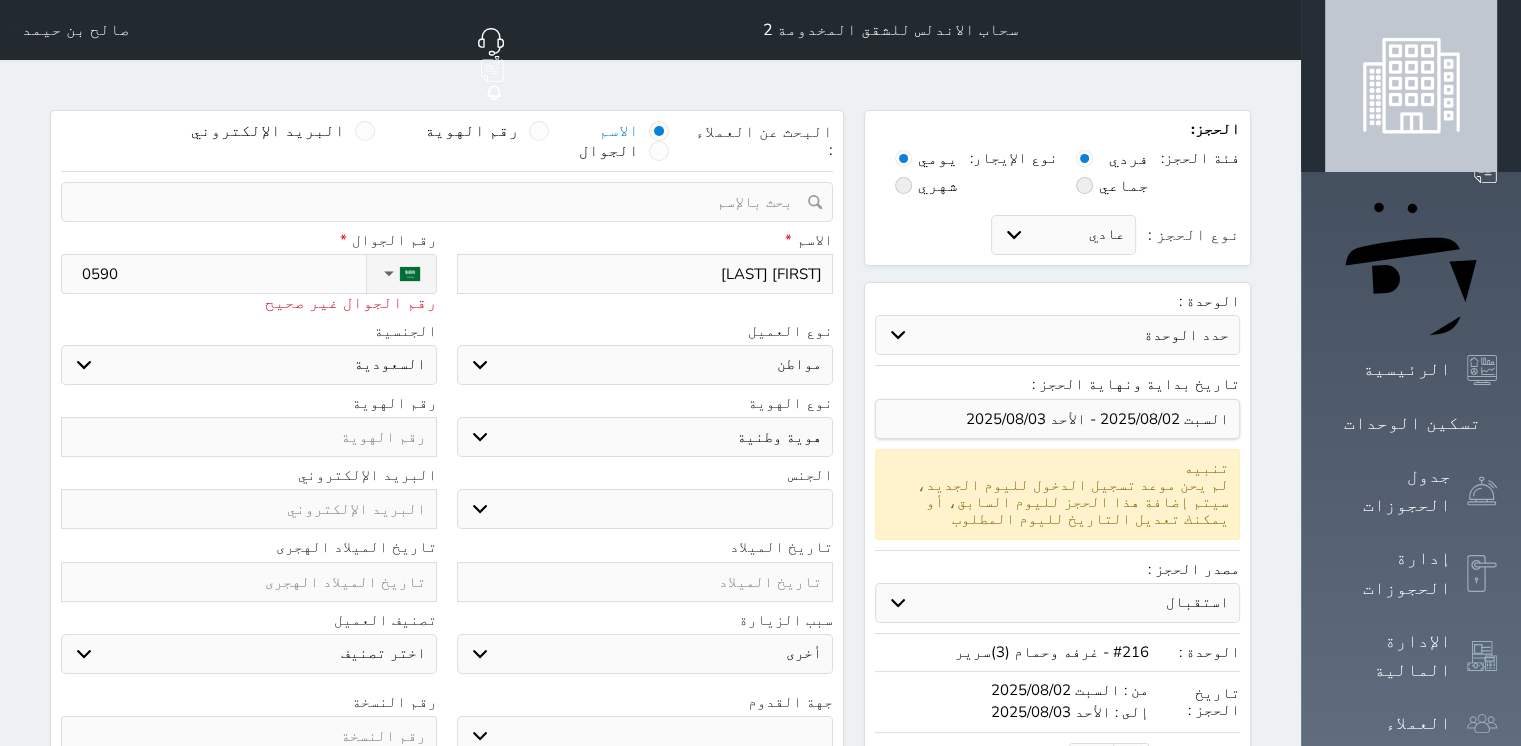 type on "05907" 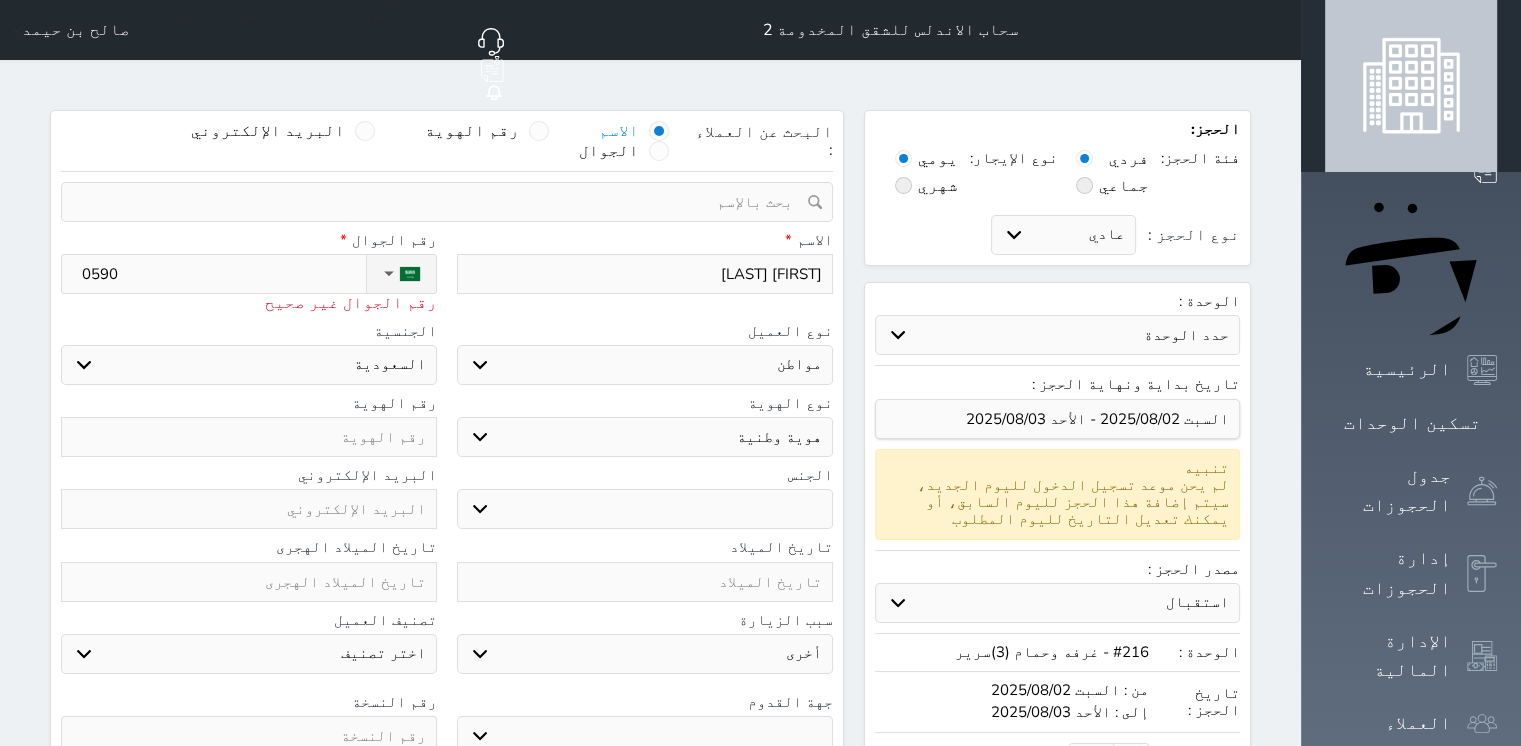 select 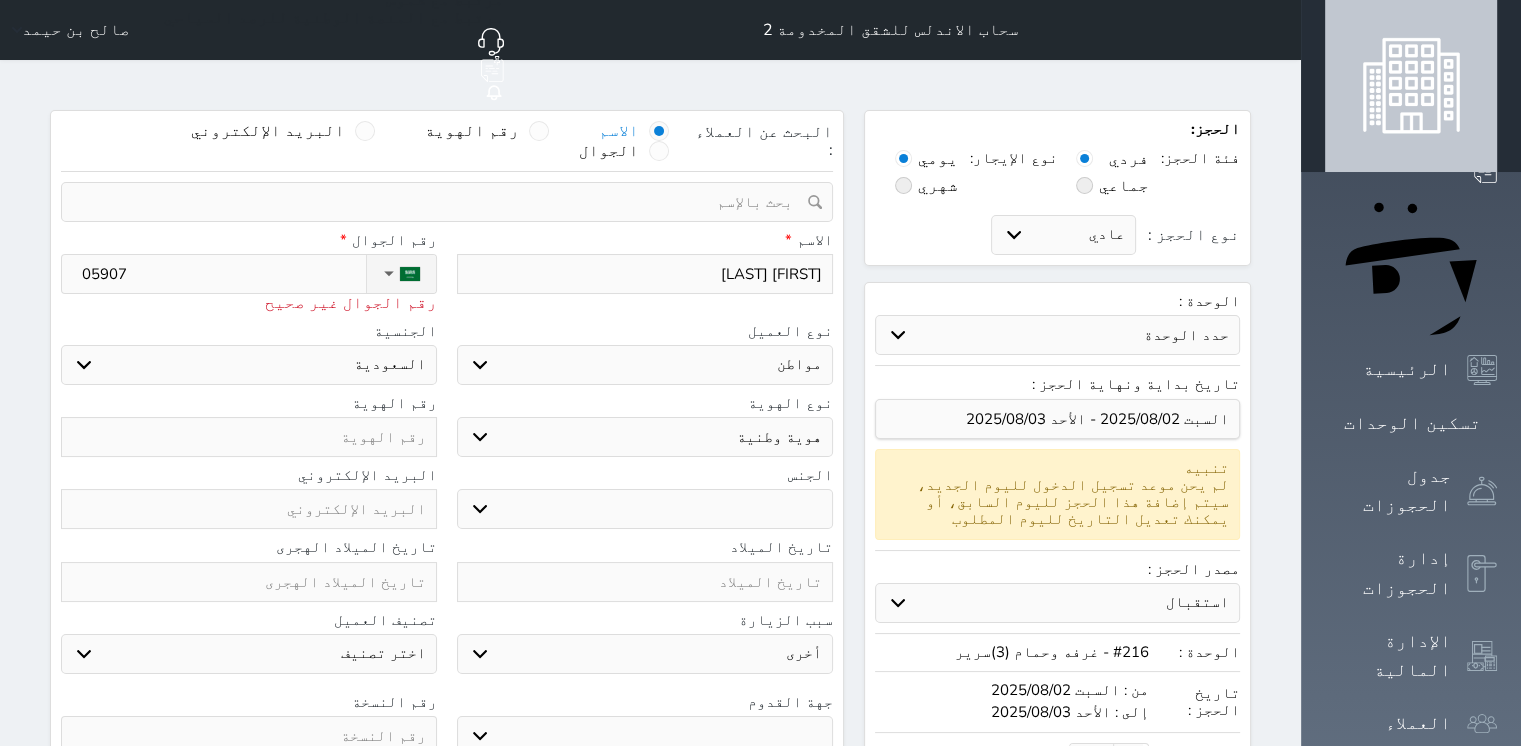 type on "059073" 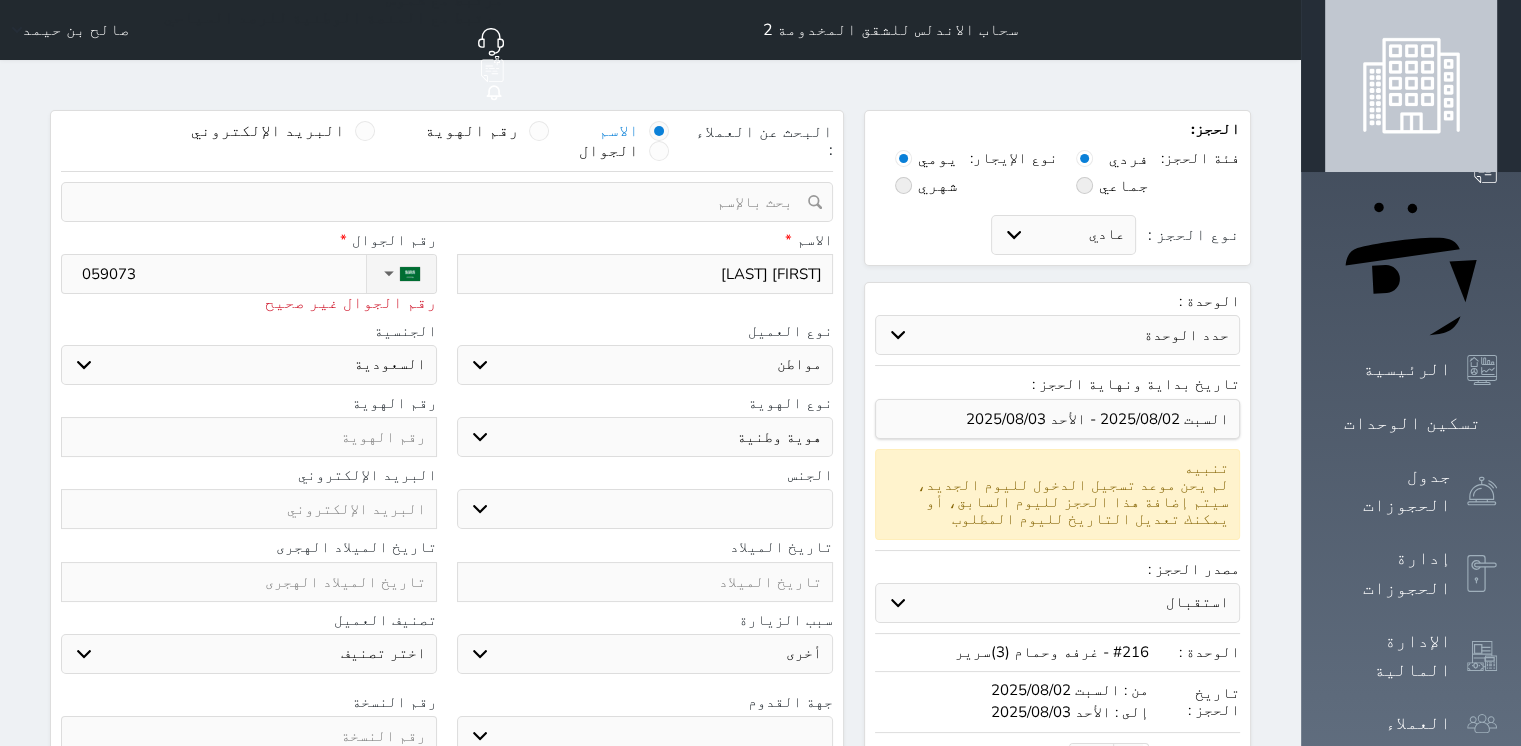 type on "0590731" 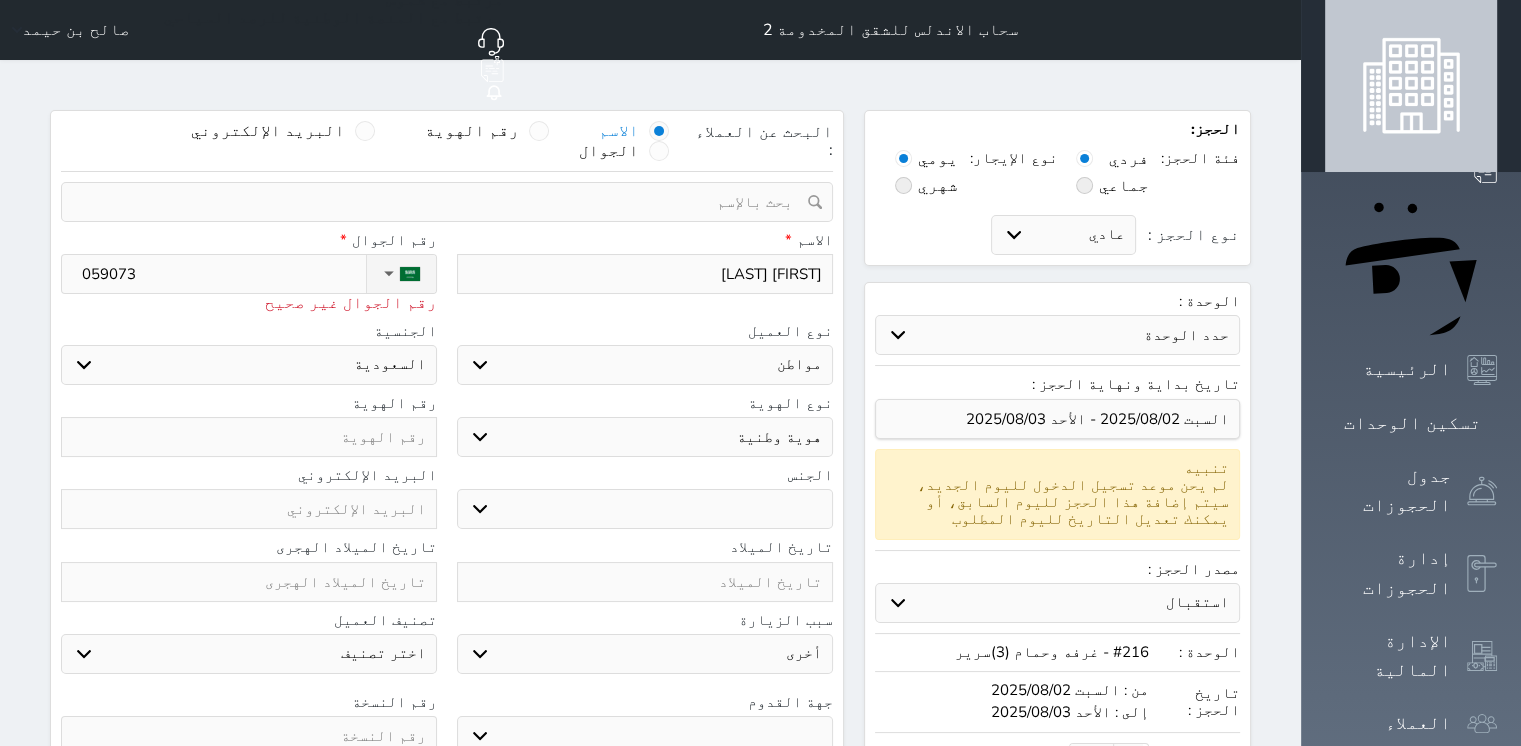 select 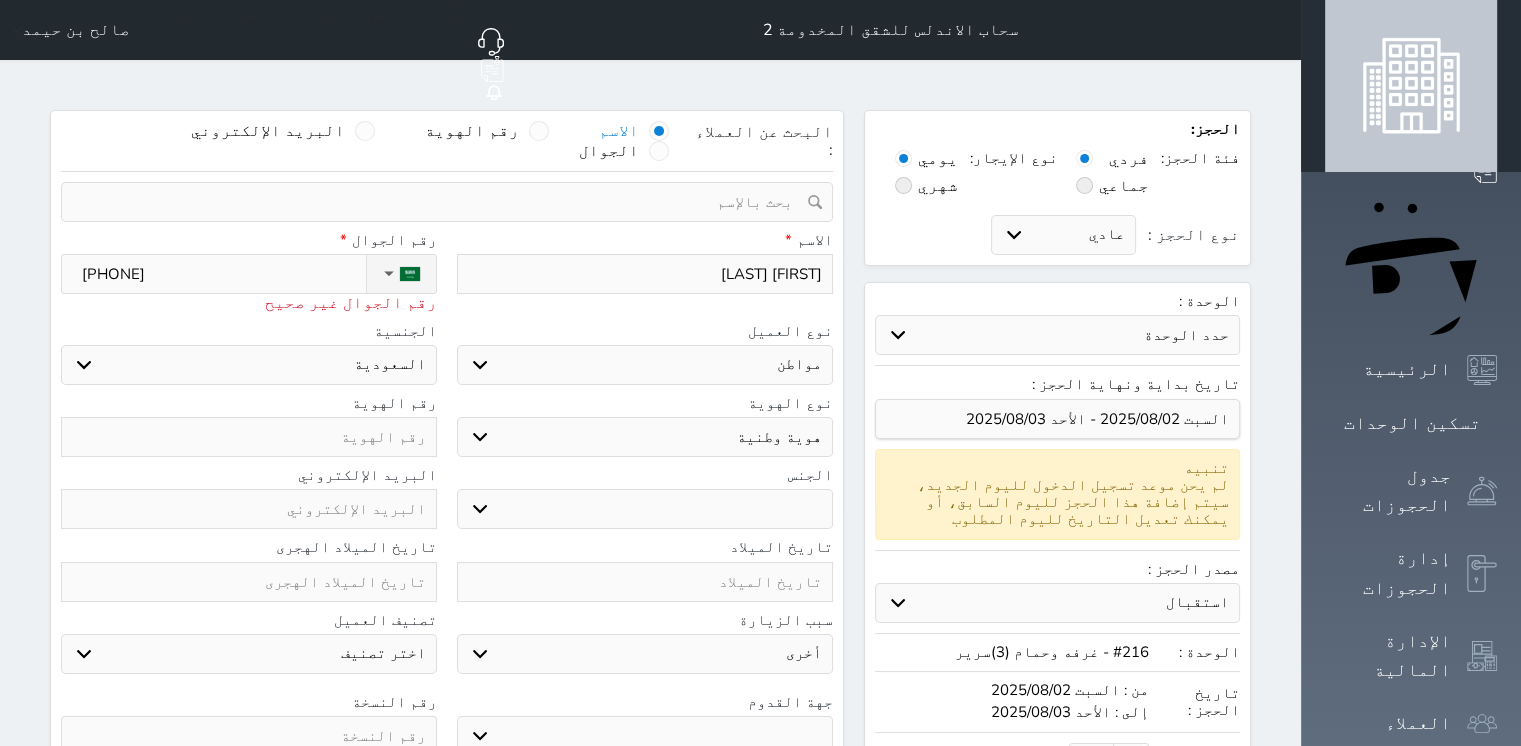 type on "05907318" 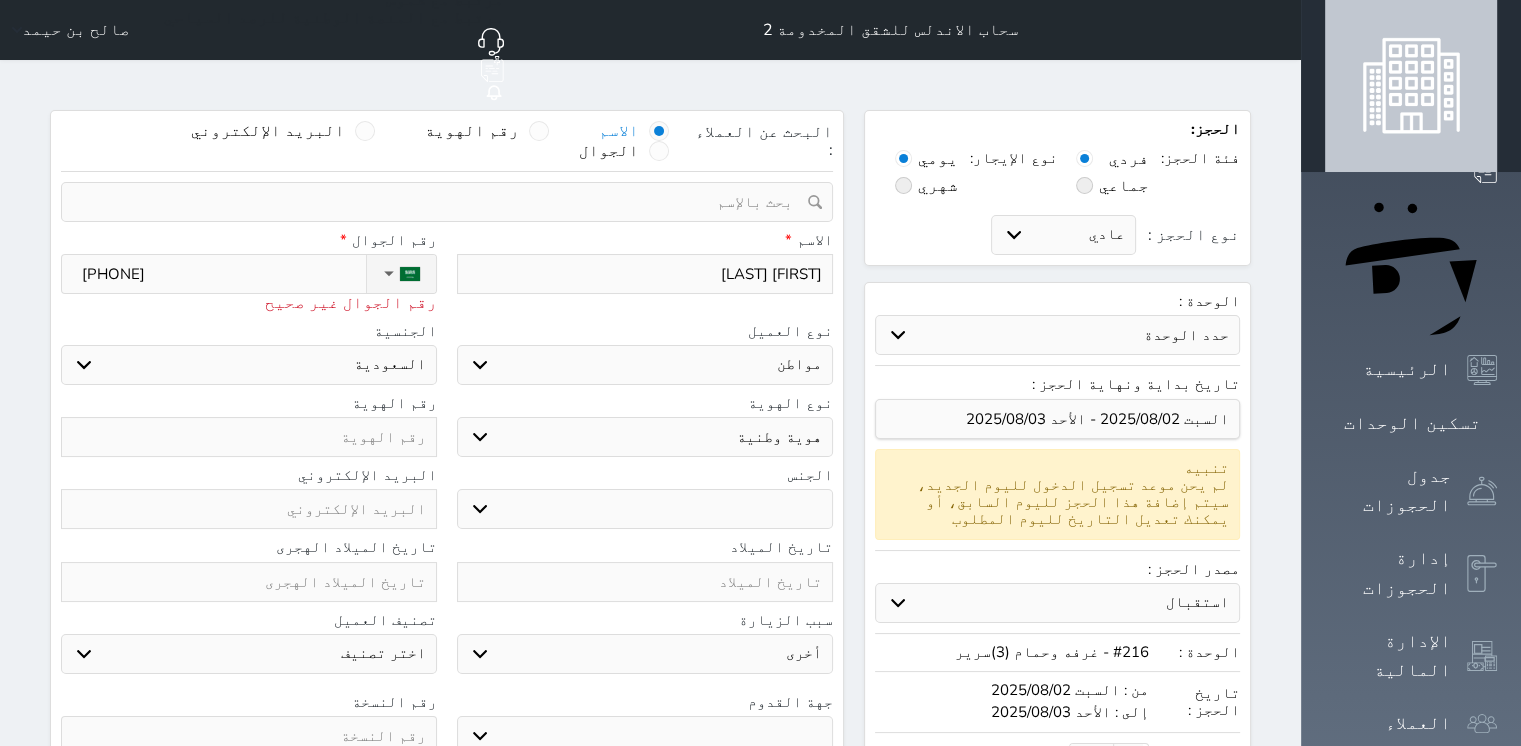 select 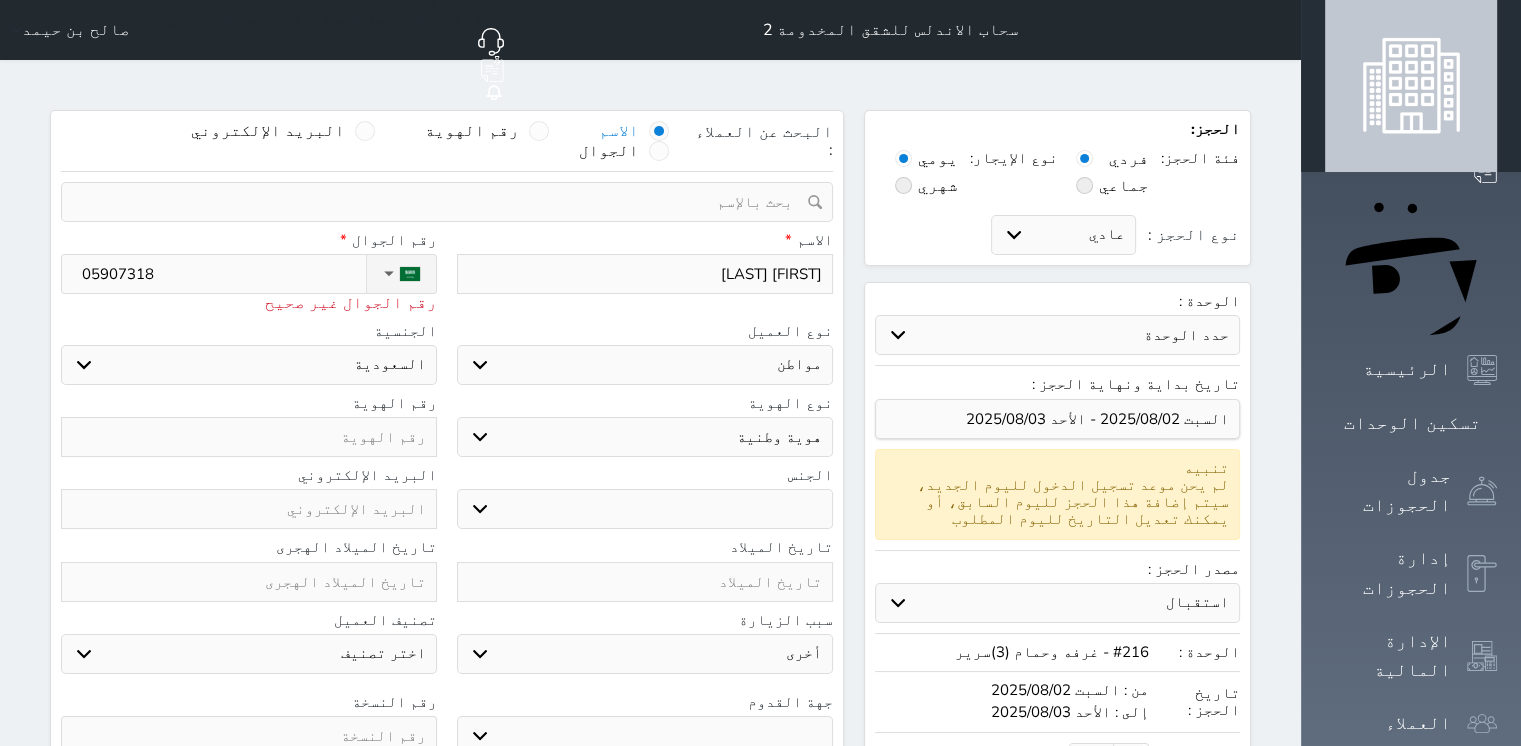 type on "0590731" 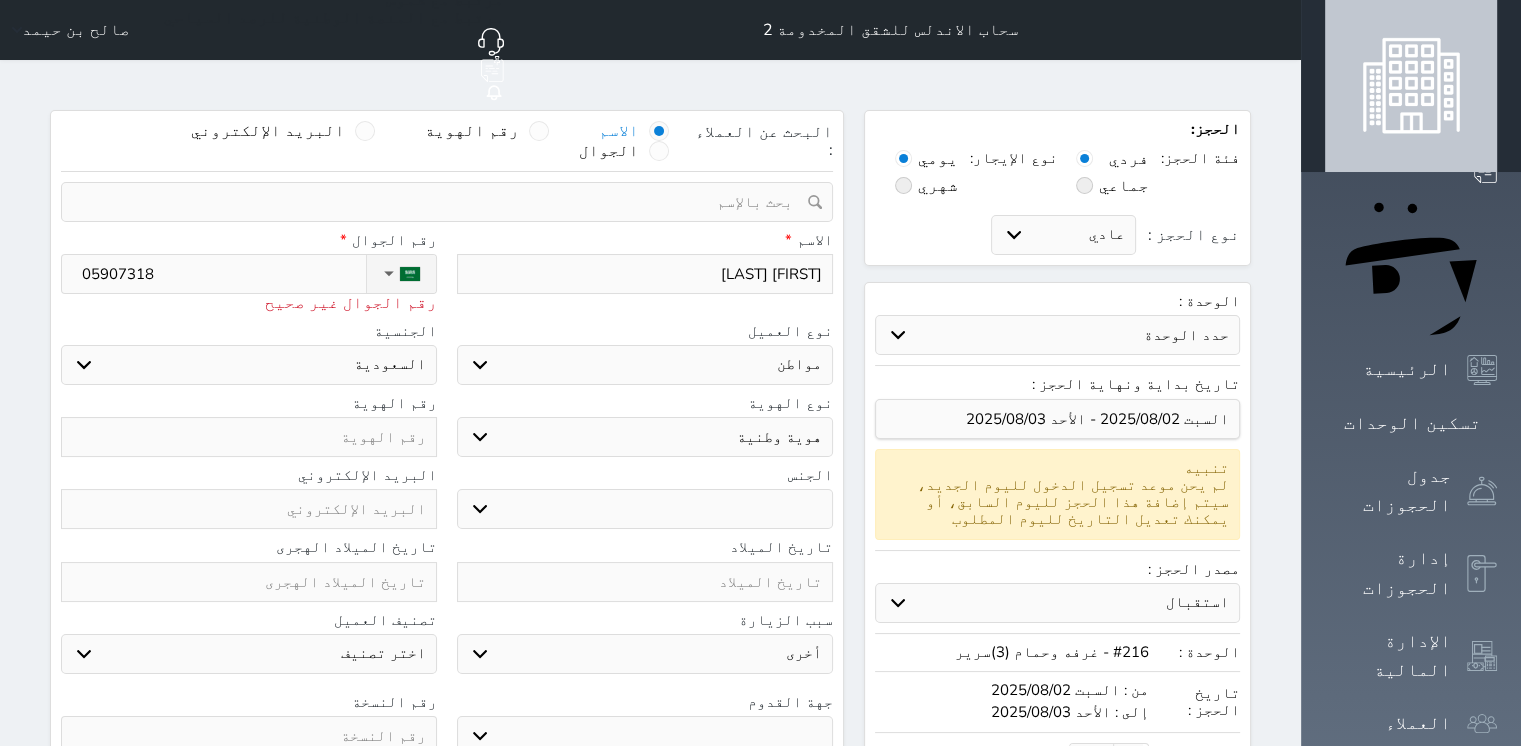 select 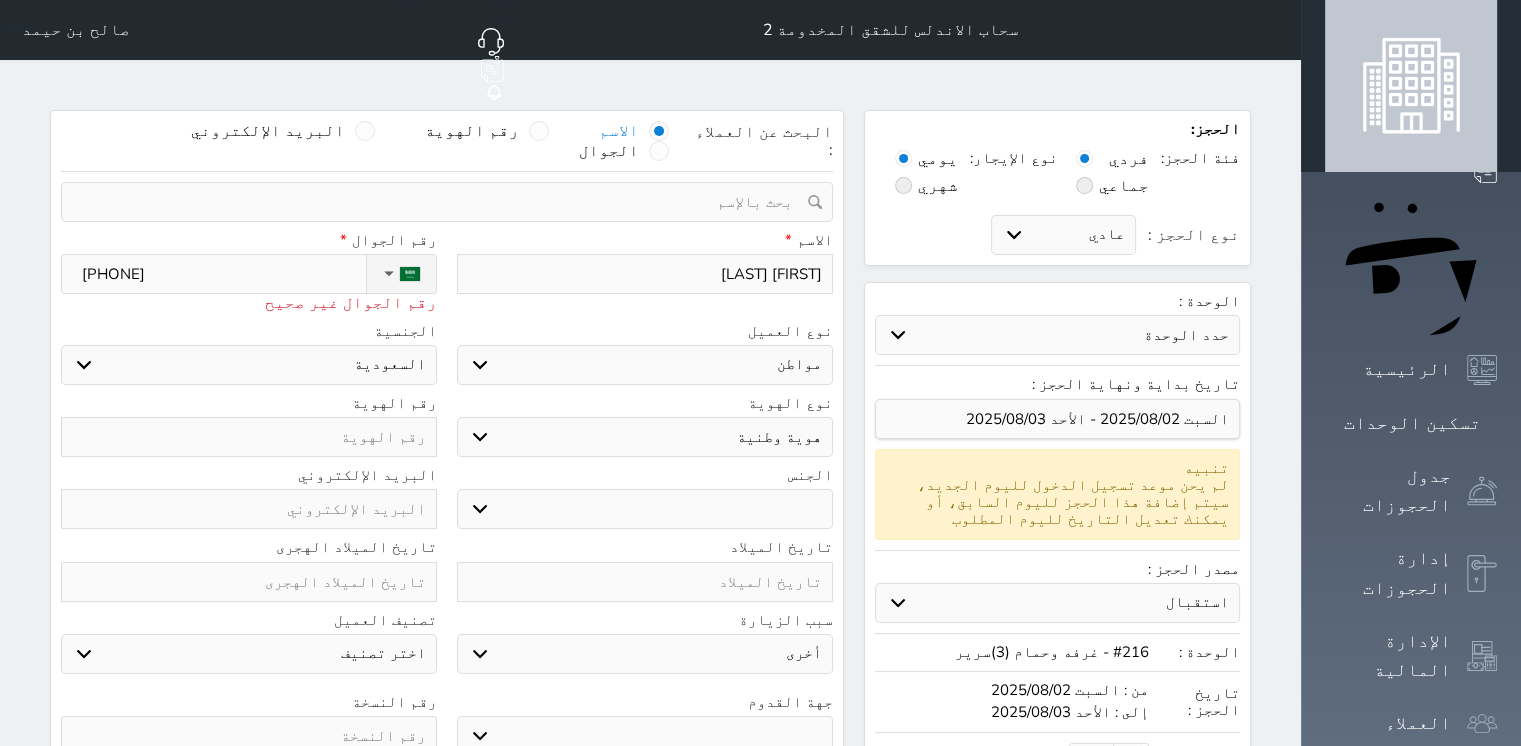 type on "05907312" 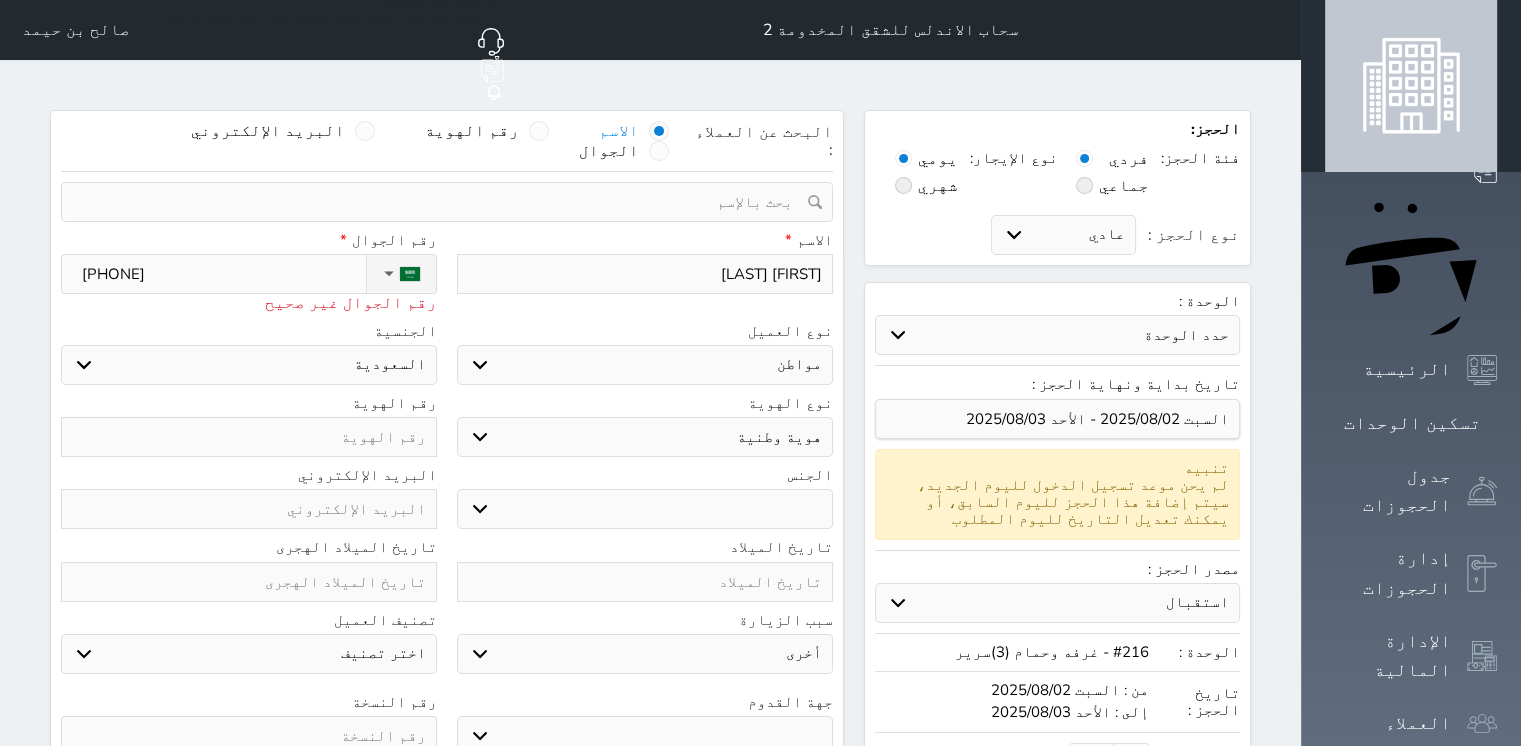 select 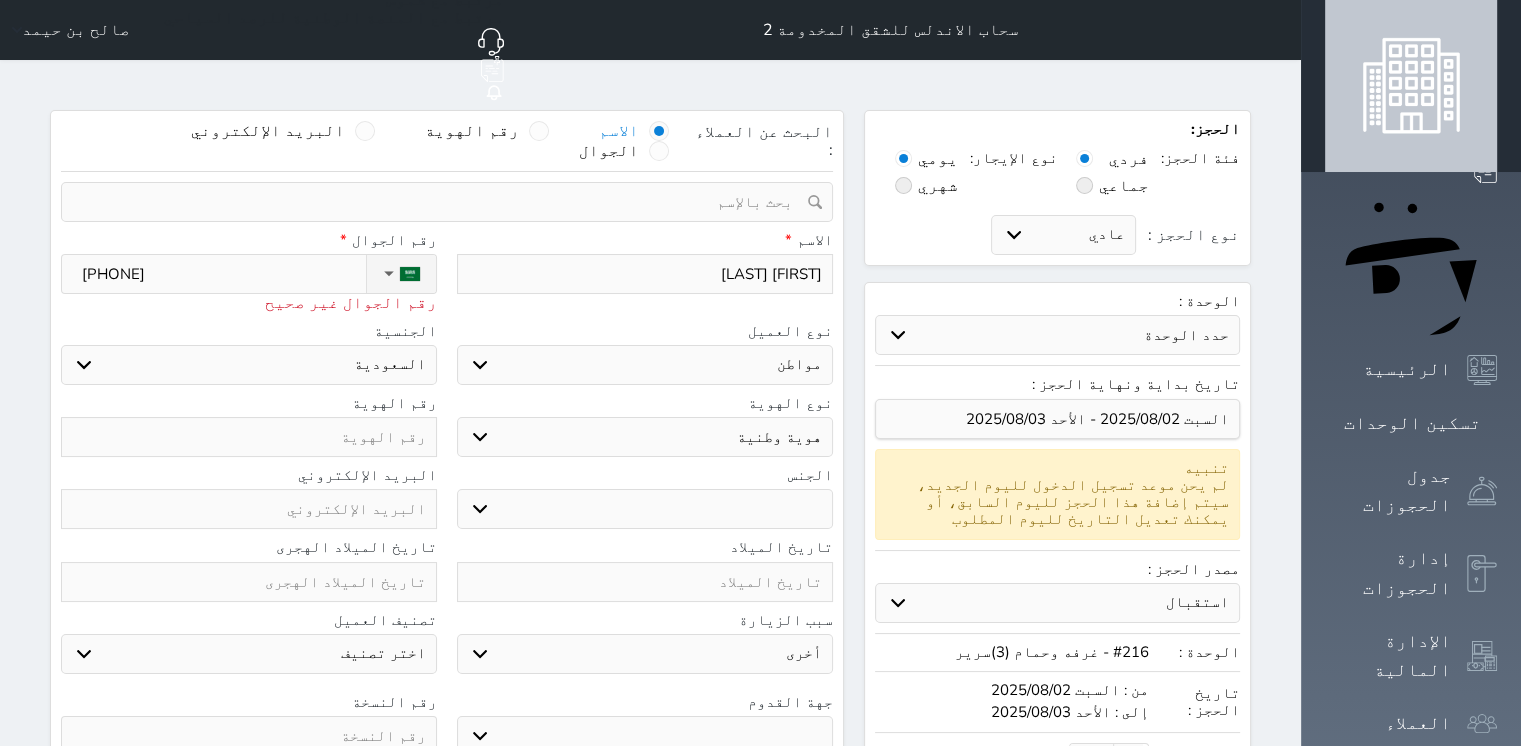 type on "059073129" 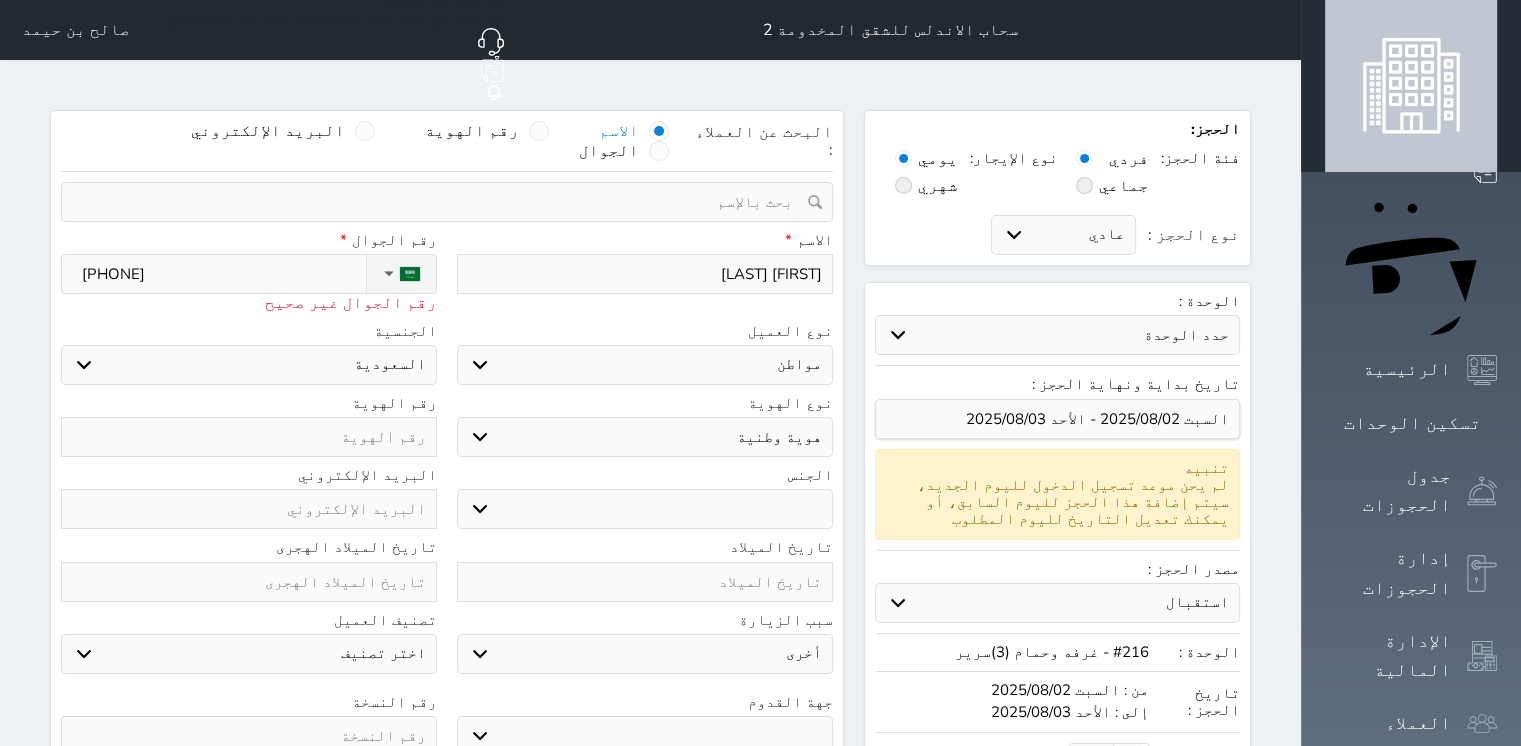 select 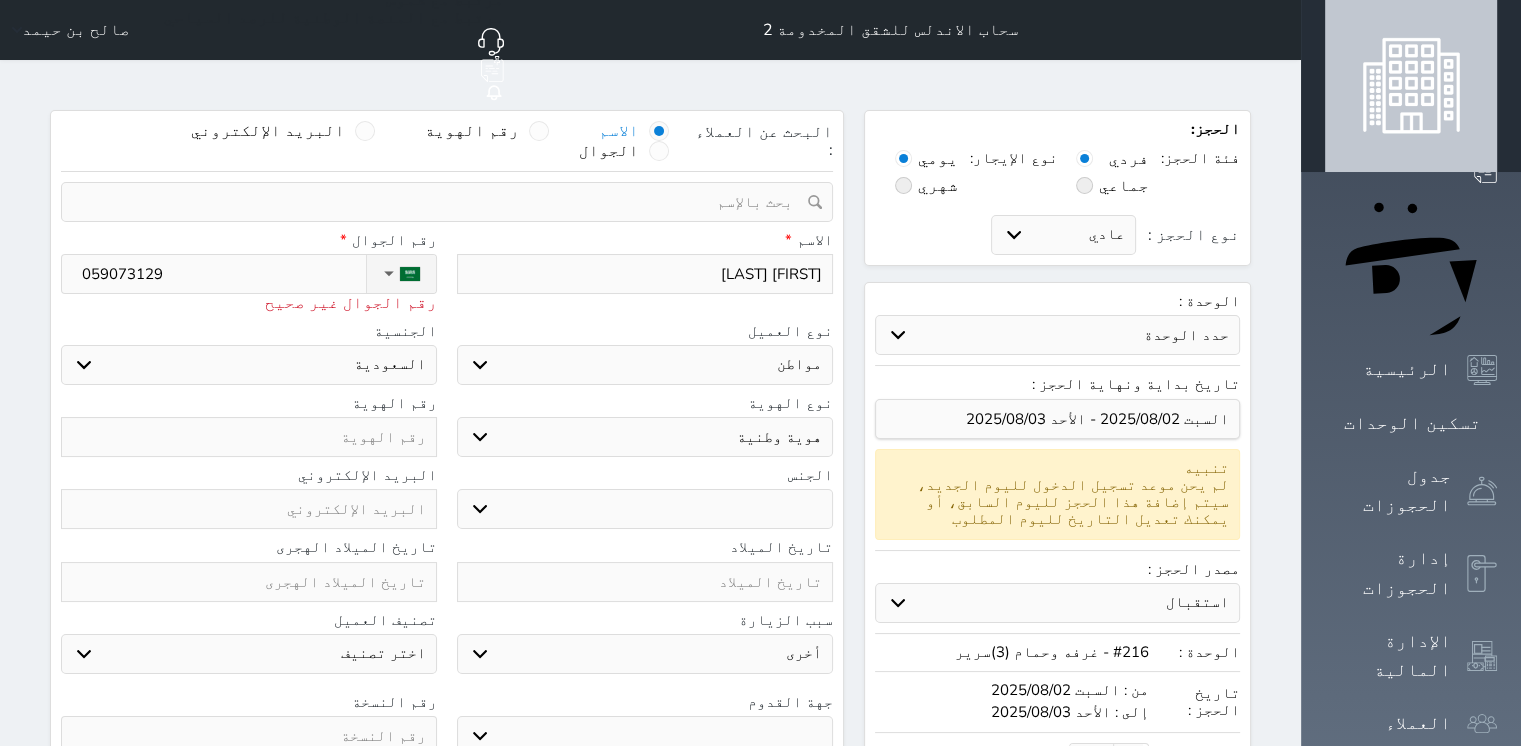 type on "+966 59 073 1290" 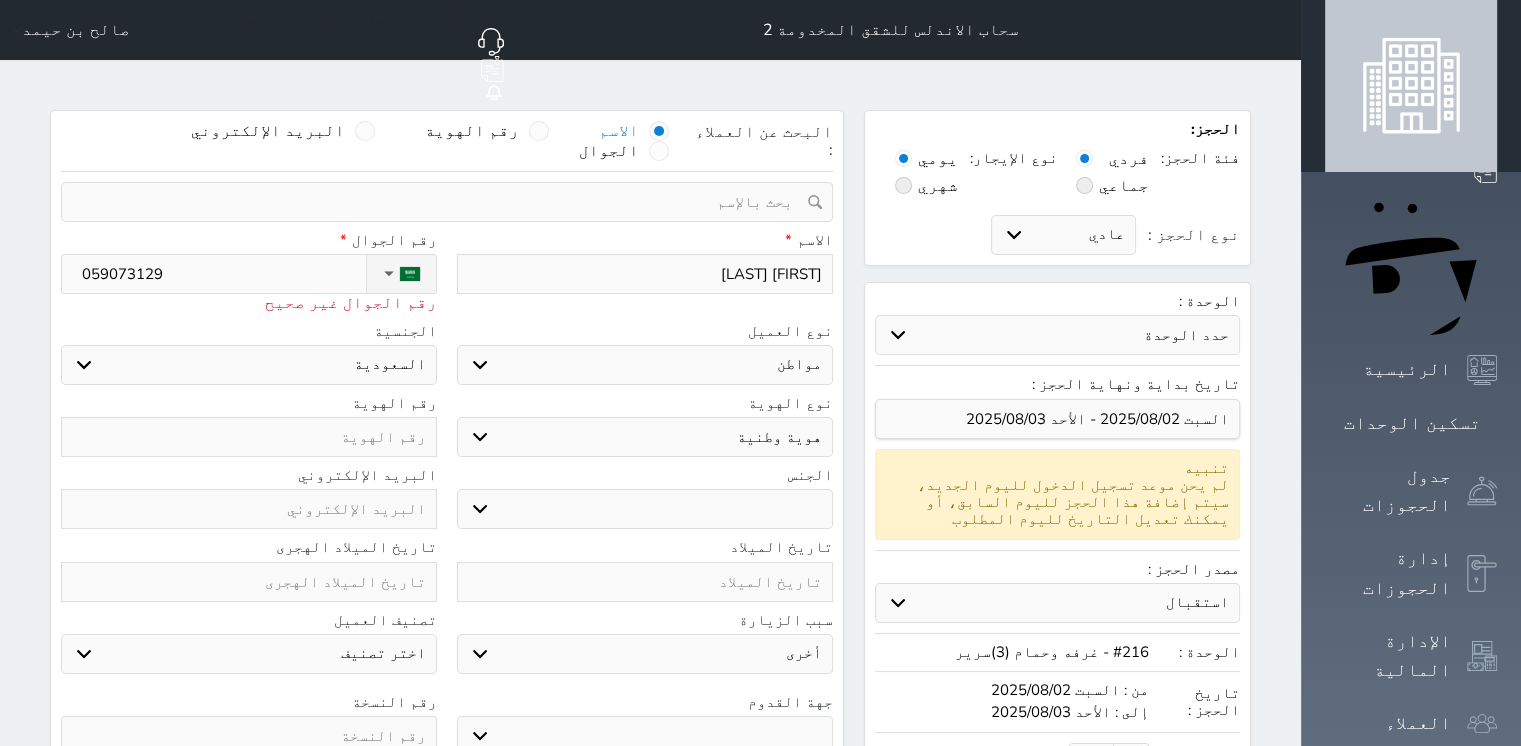 select 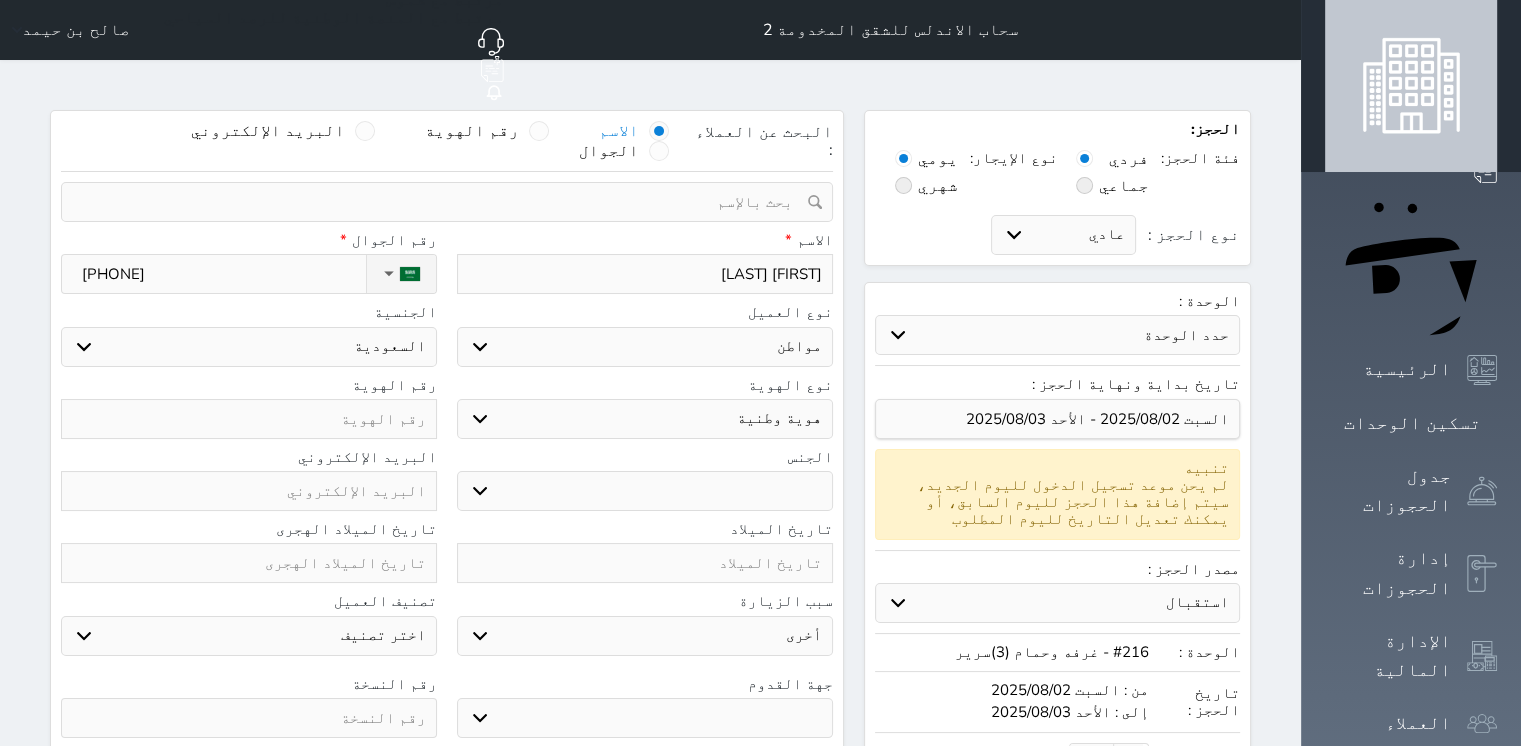 type on "+966 59 073 1290" 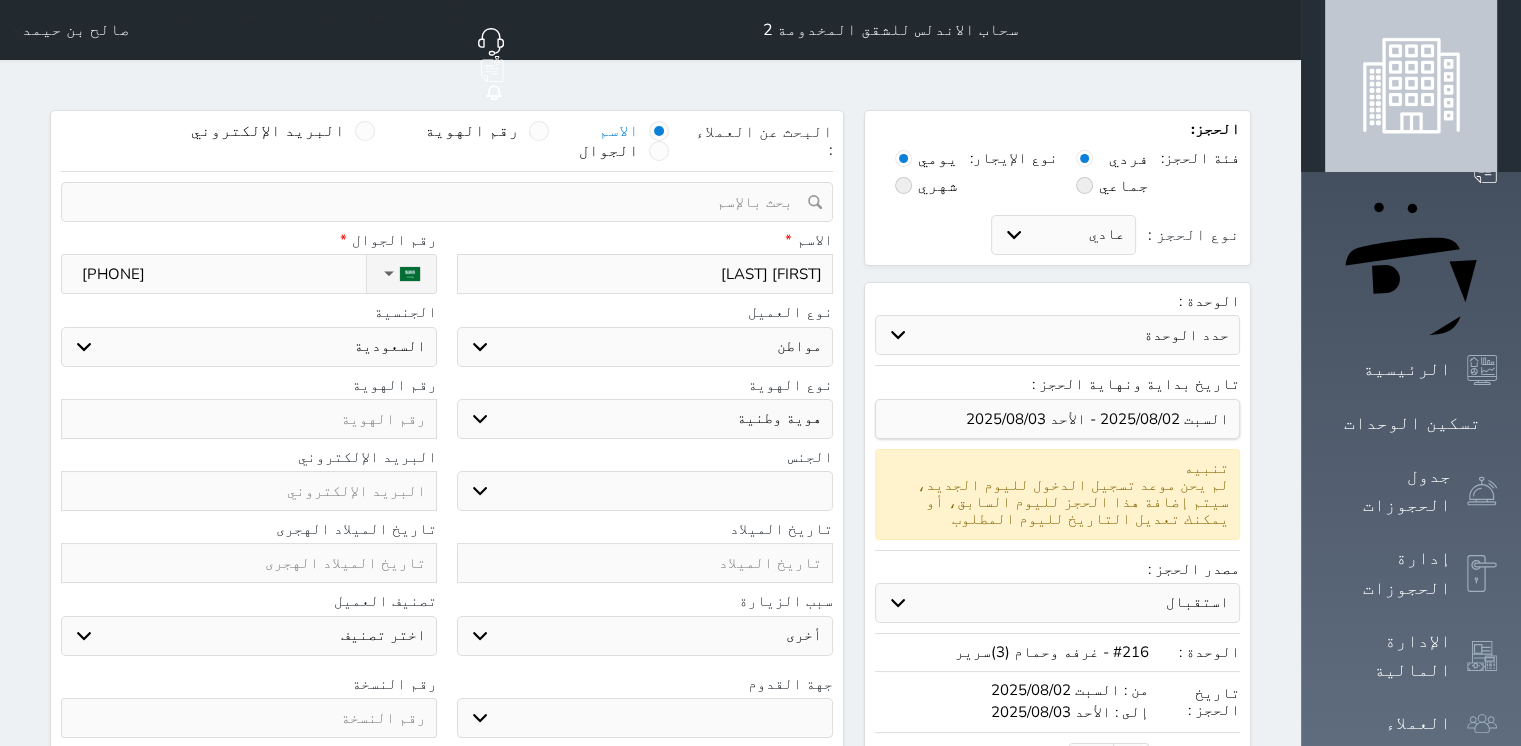 click on "اختر دولة
السعودية" at bounding box center (249, 347) 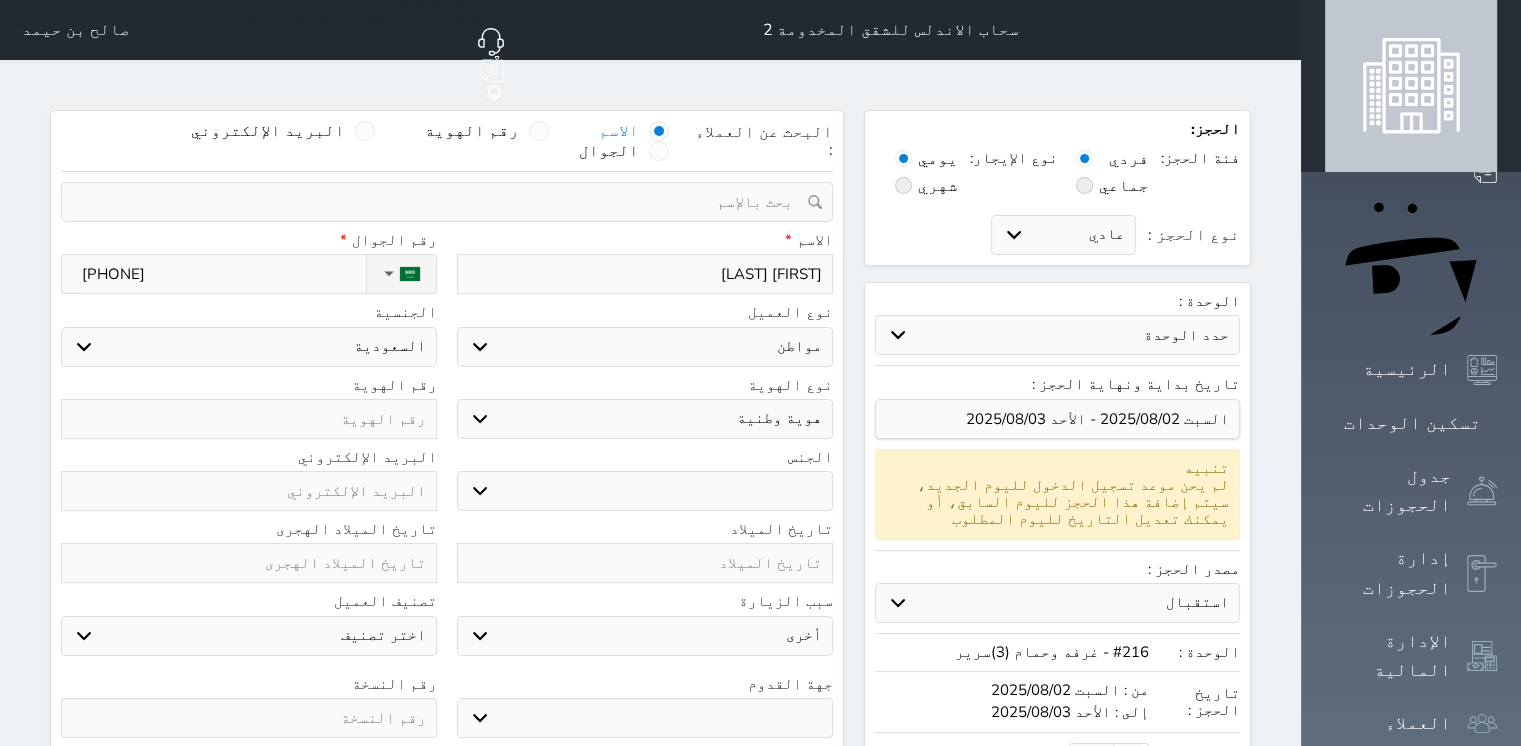 click on "اختر نوع   مواطن مواطن خليجي زائر مقيم" at bounding box center (645, 347) 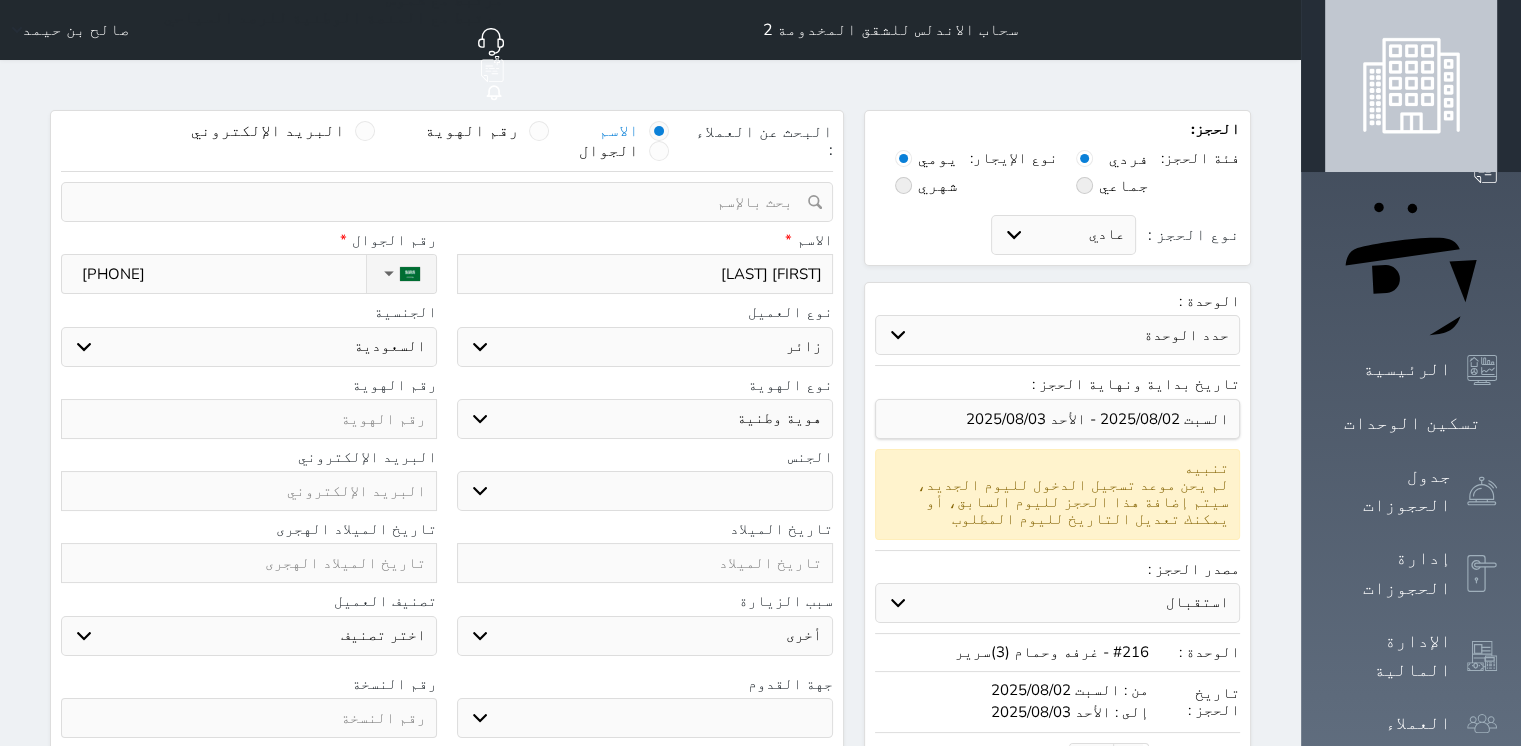 click on "اختر نوع   مواطن مواطن خليجي زائر مقيم" at bounding box center (645, 347) 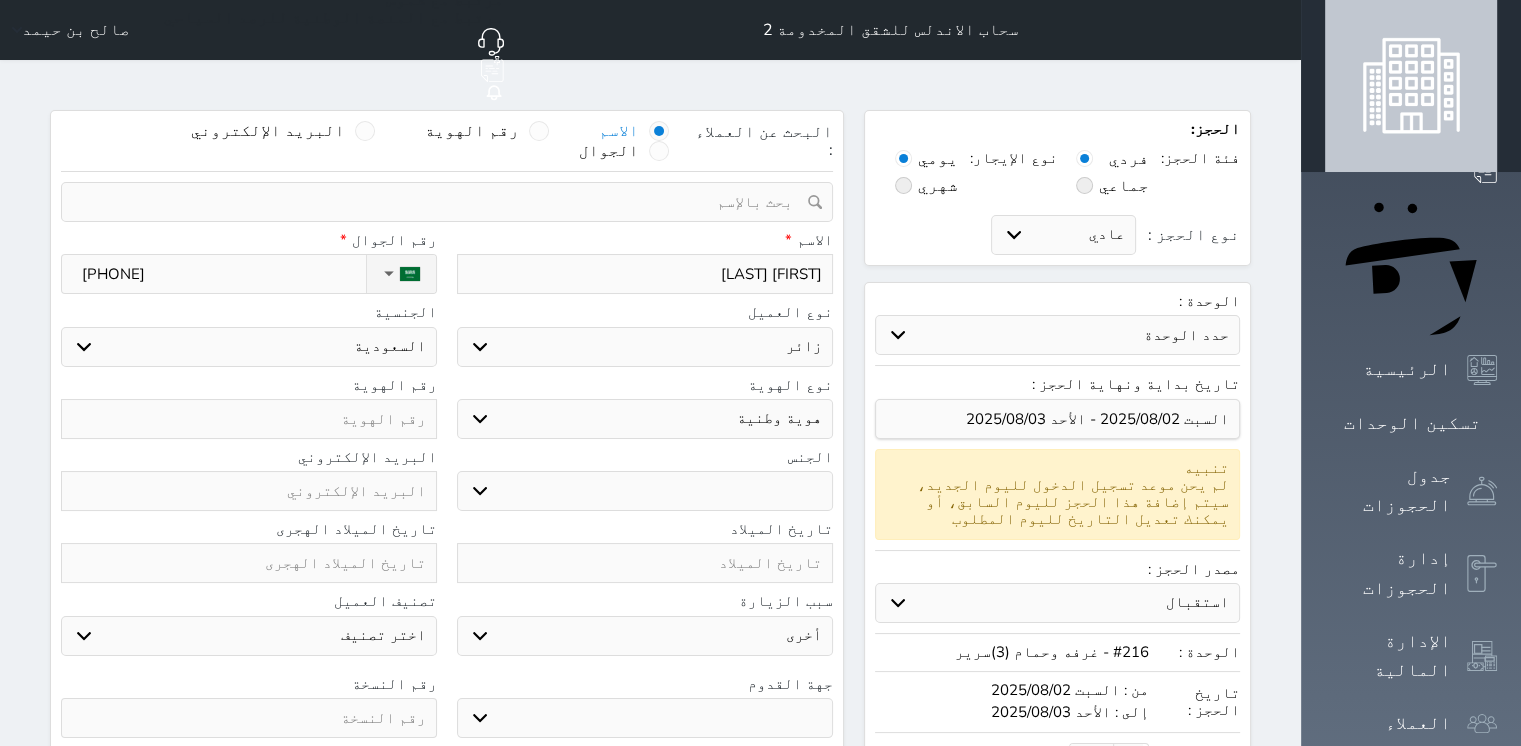 select 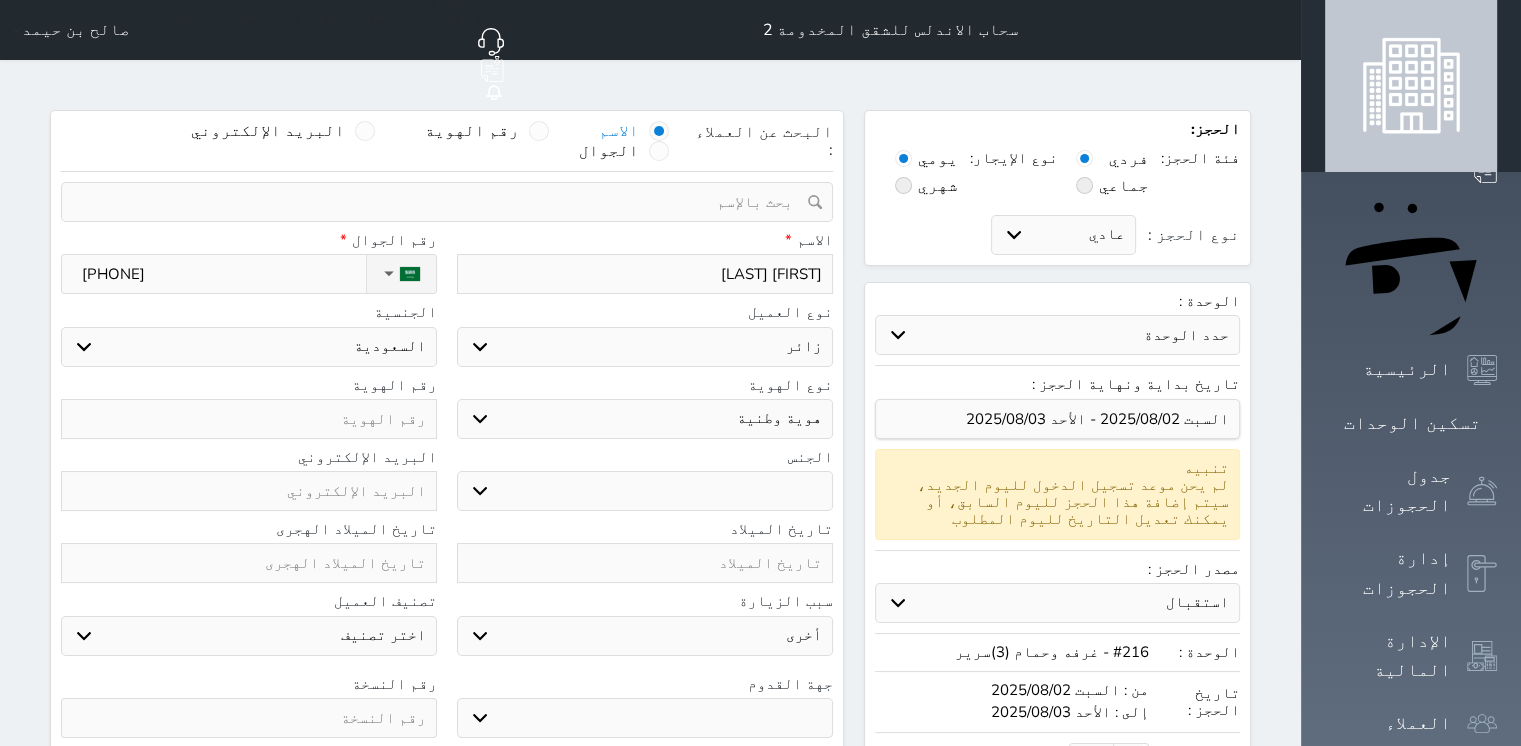 select 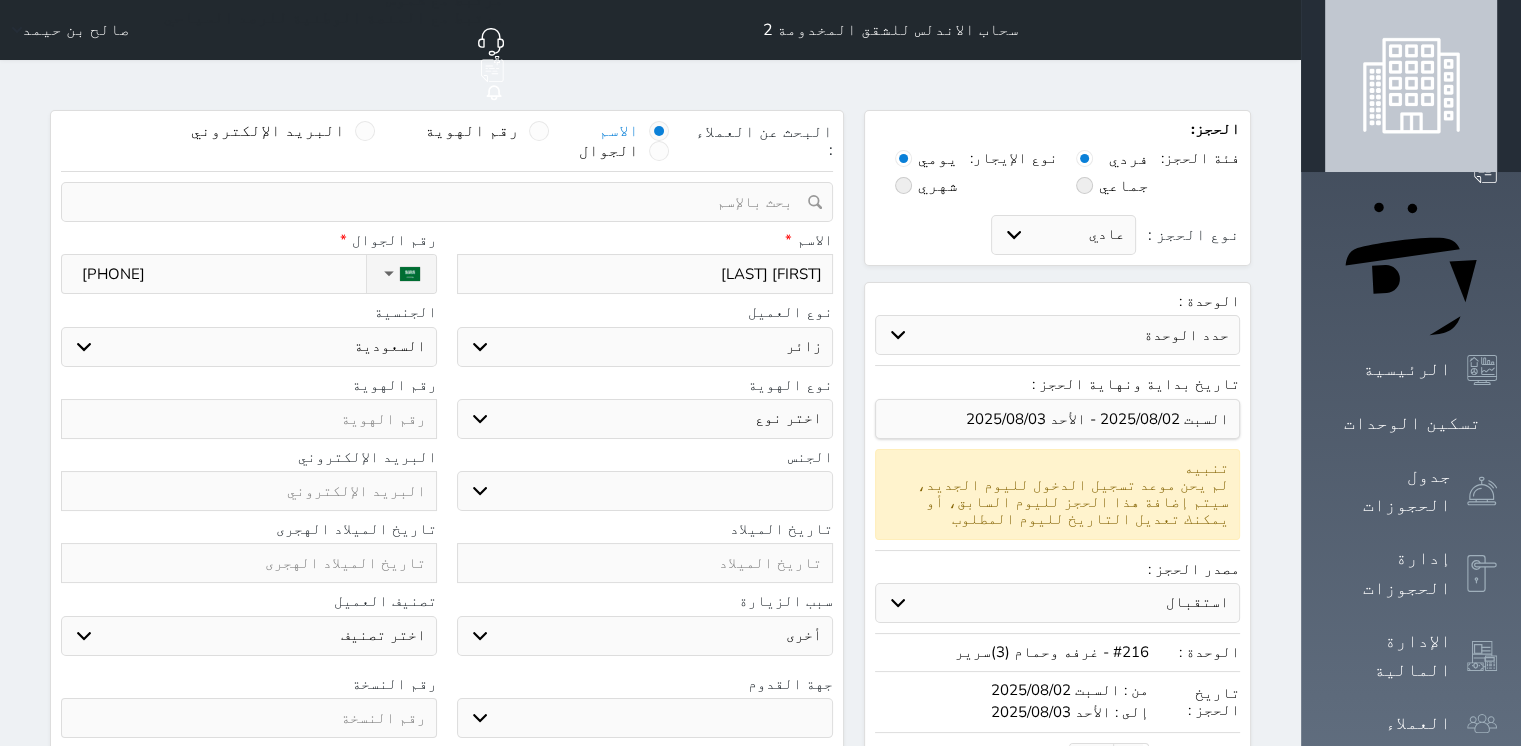 select 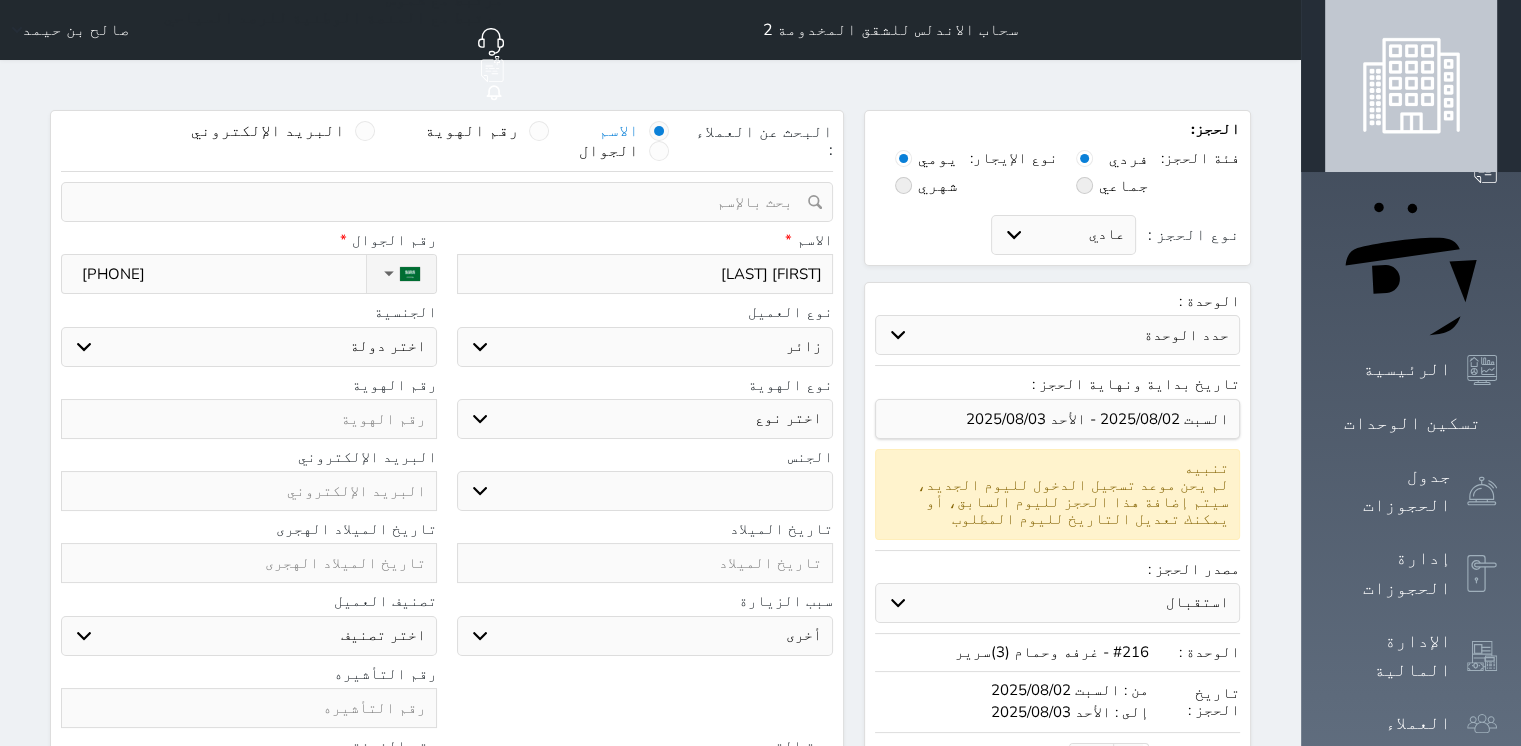click on "اختر نوع   جواز السفر هوية زائر" at bounding box center [645, 419] 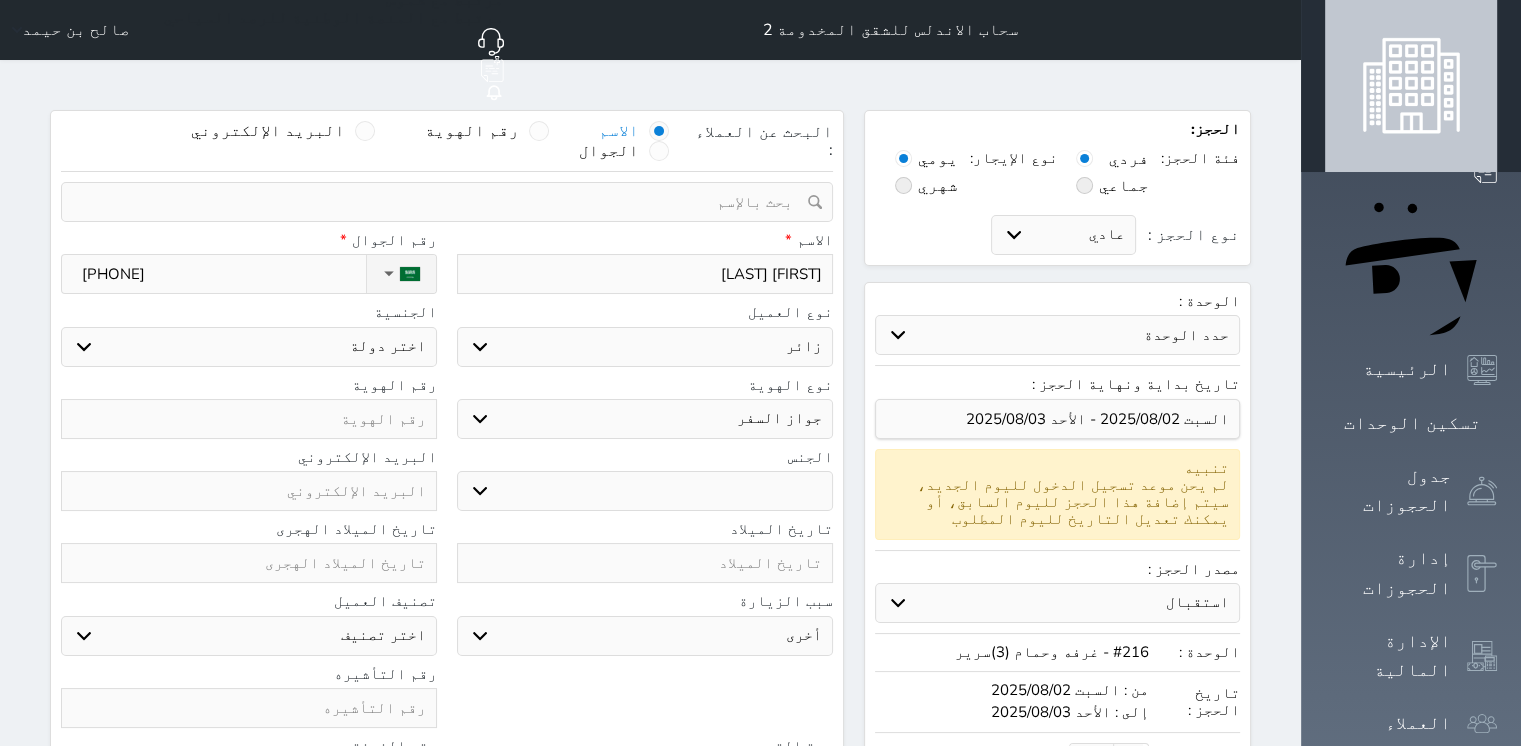 click on "اختر نوع   جواز السفر هوية زائر" at bounding box center (645, 419) 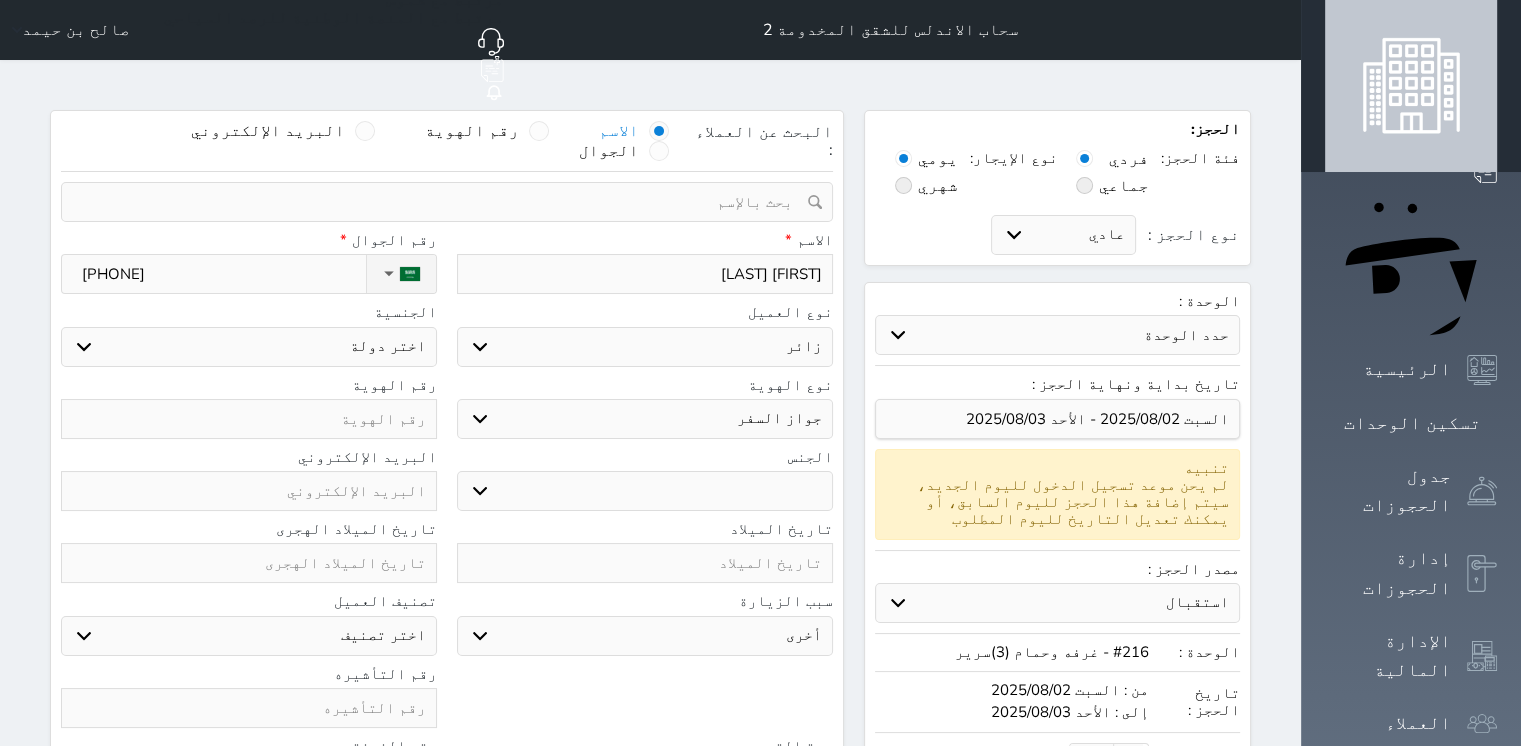 select 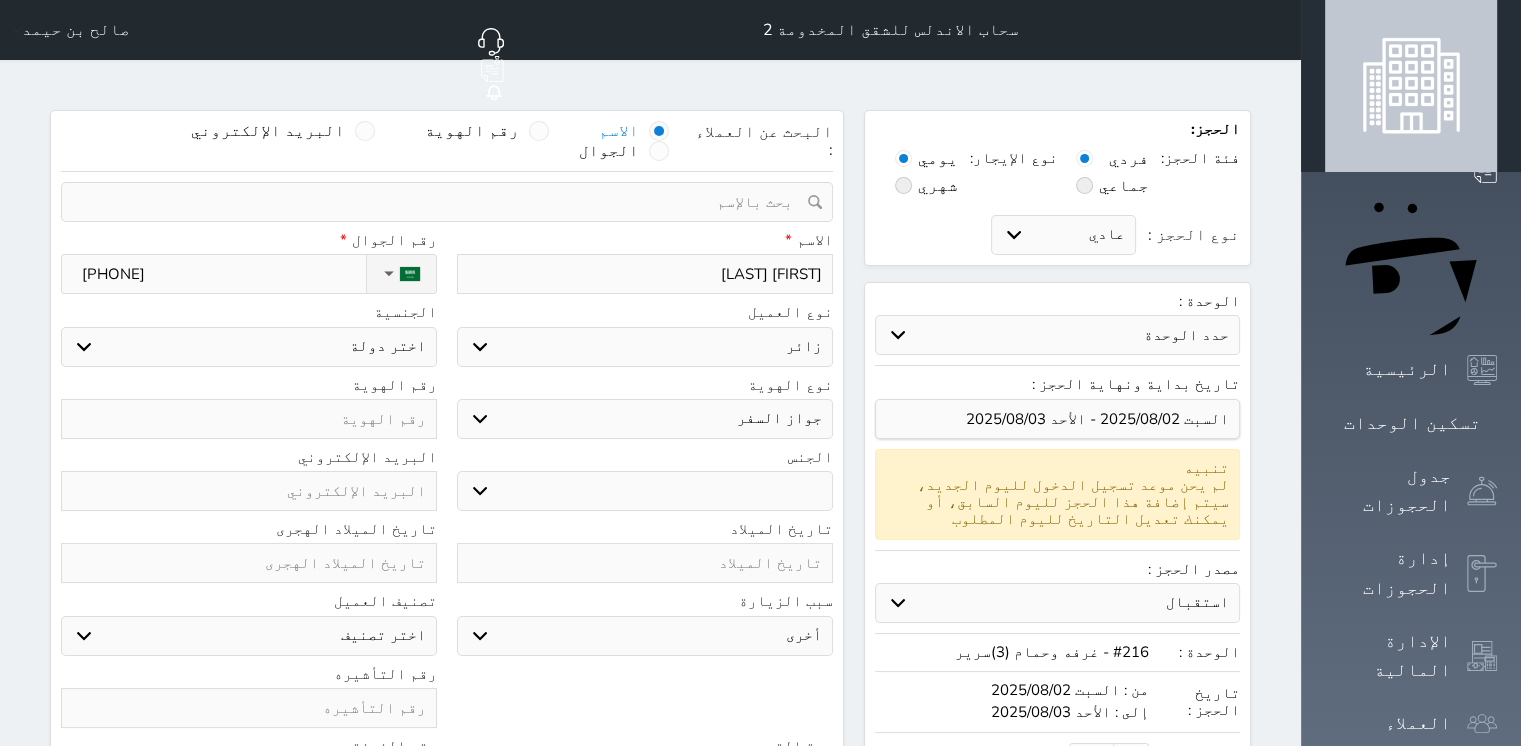 select 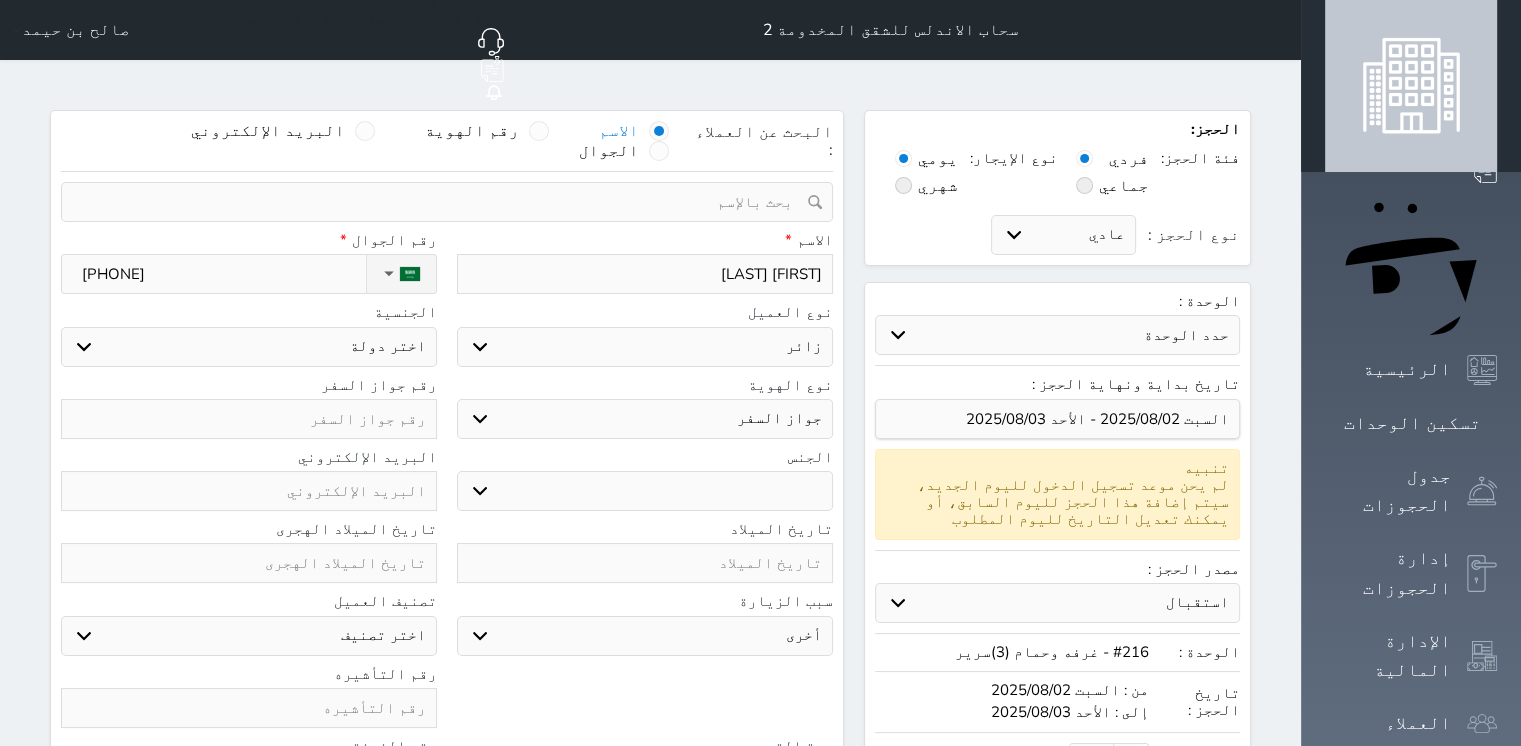 click on "ذكر   انثى" at bounding box center (645, 491) 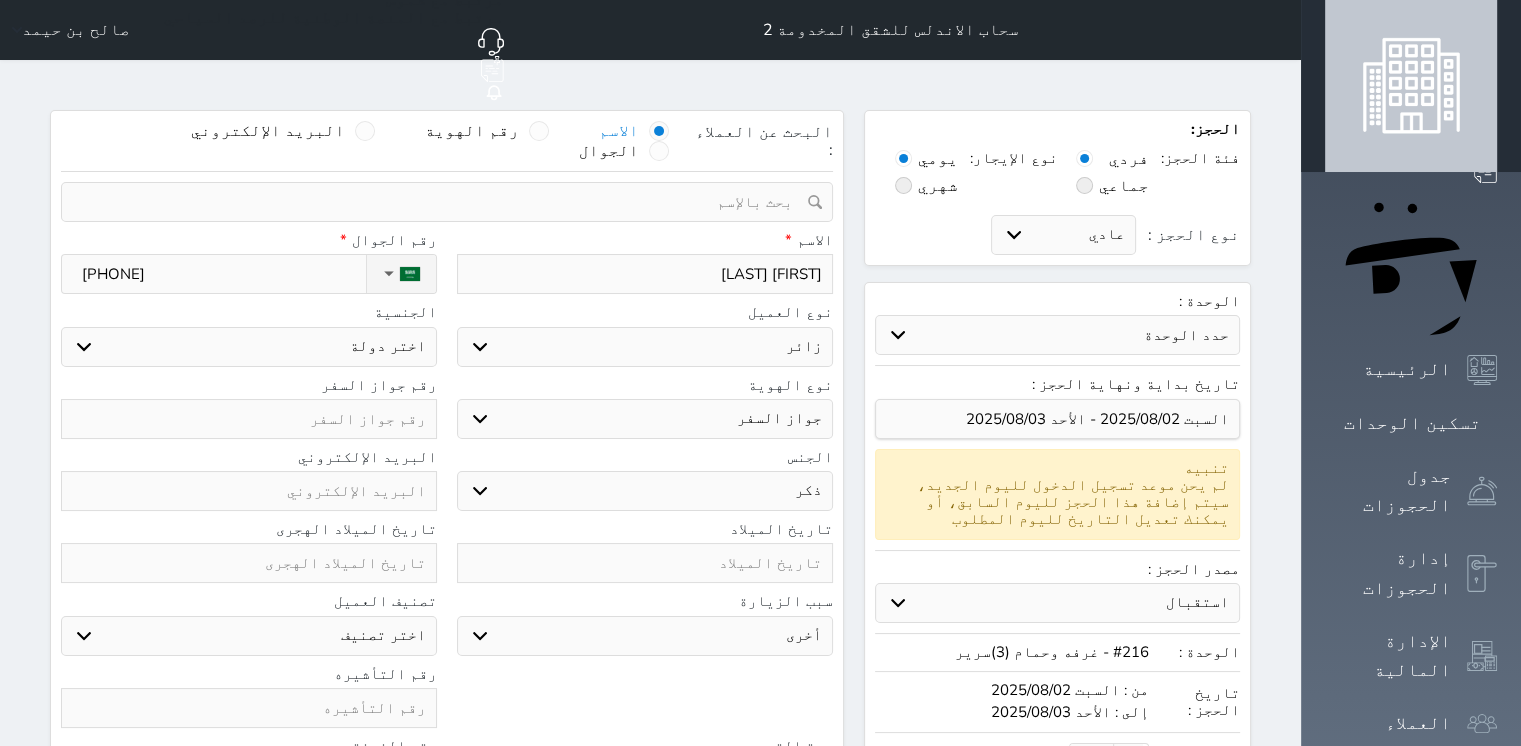 click on "ذكر   انثى" at bounding box center (645, 491) 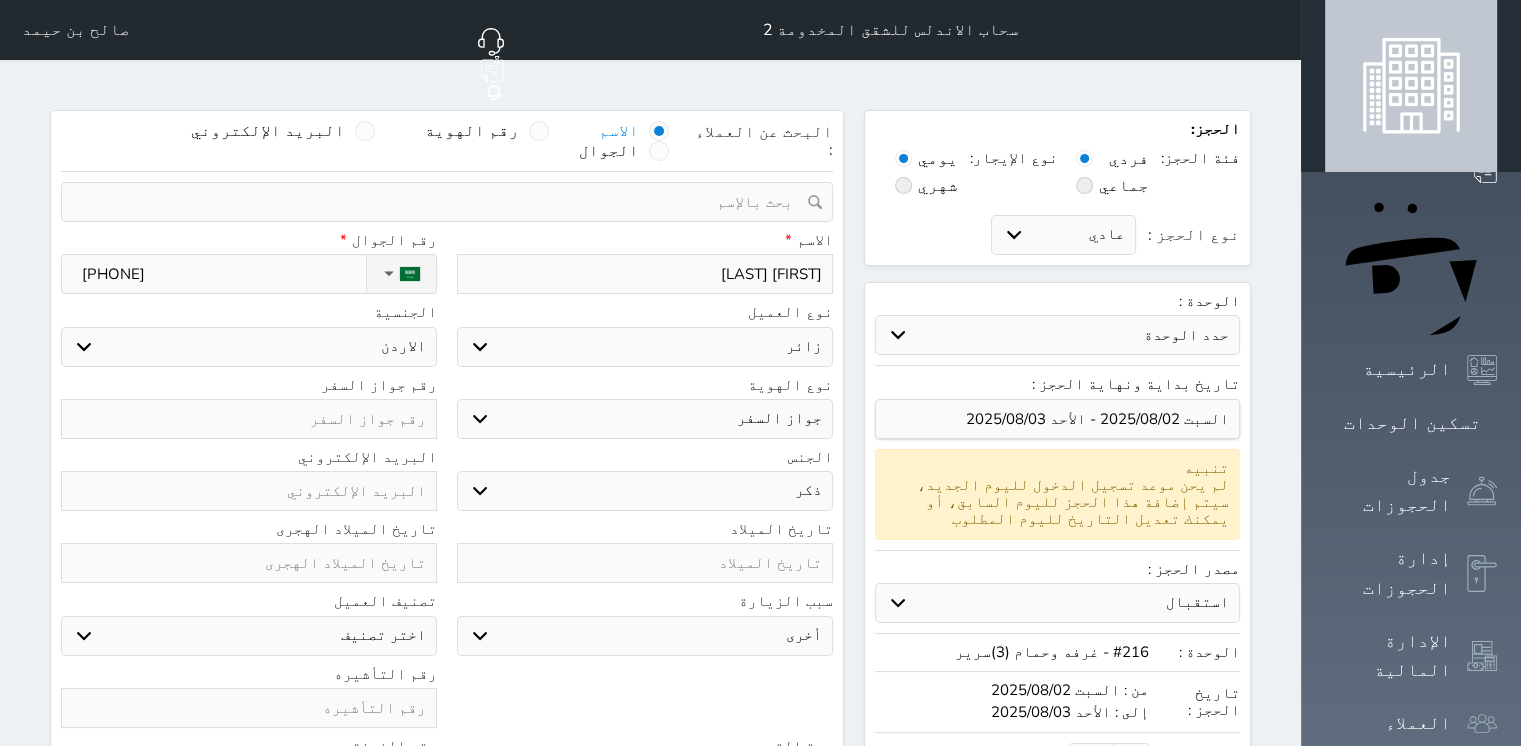 click on "اختر دولة
اثيوبيا
اجنبي بجواز سعودي
اخرى
اذربيجان
ارتيريا
ارمينيا
ازبكستان
اسبانيا
استراليا
استونيا" at bounding box center [249, 347] 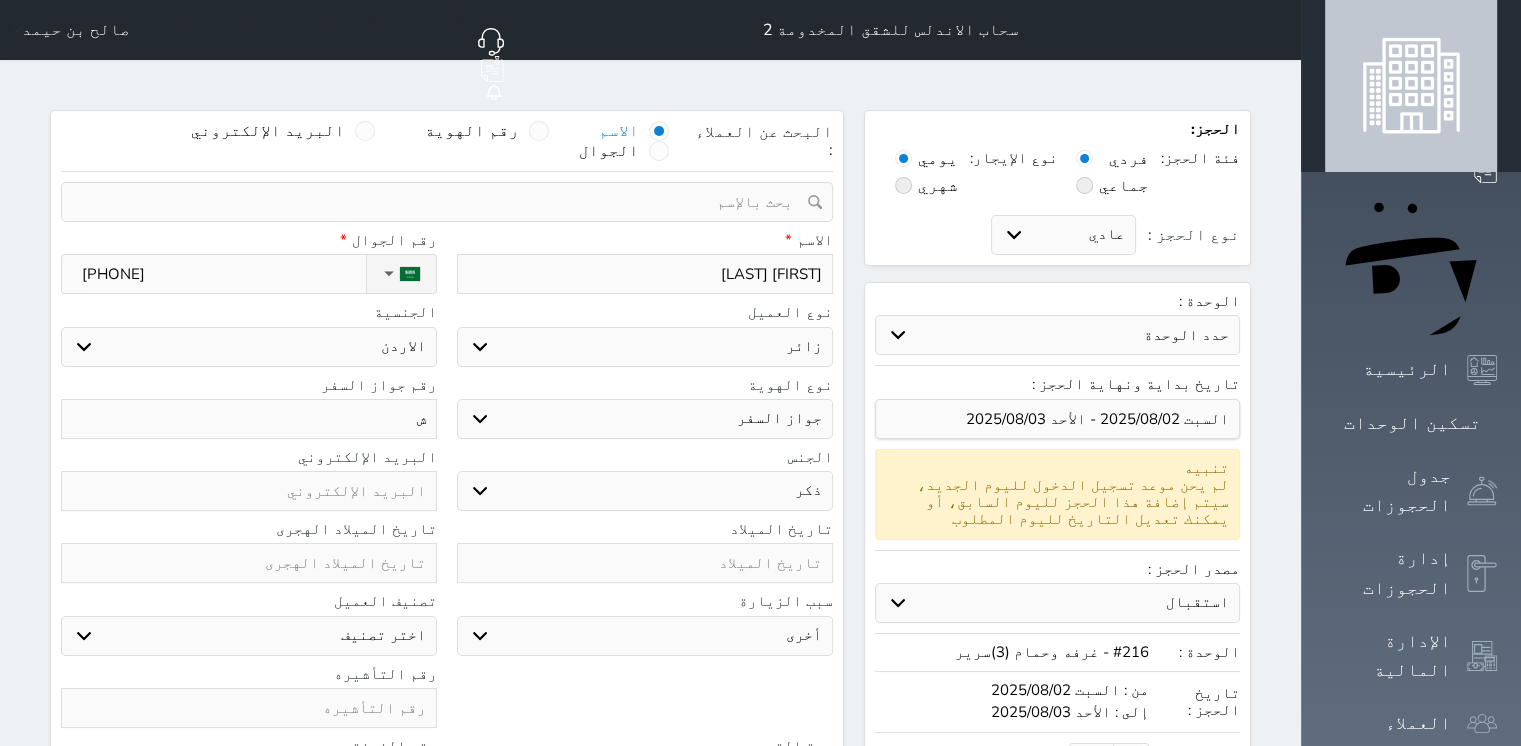 type 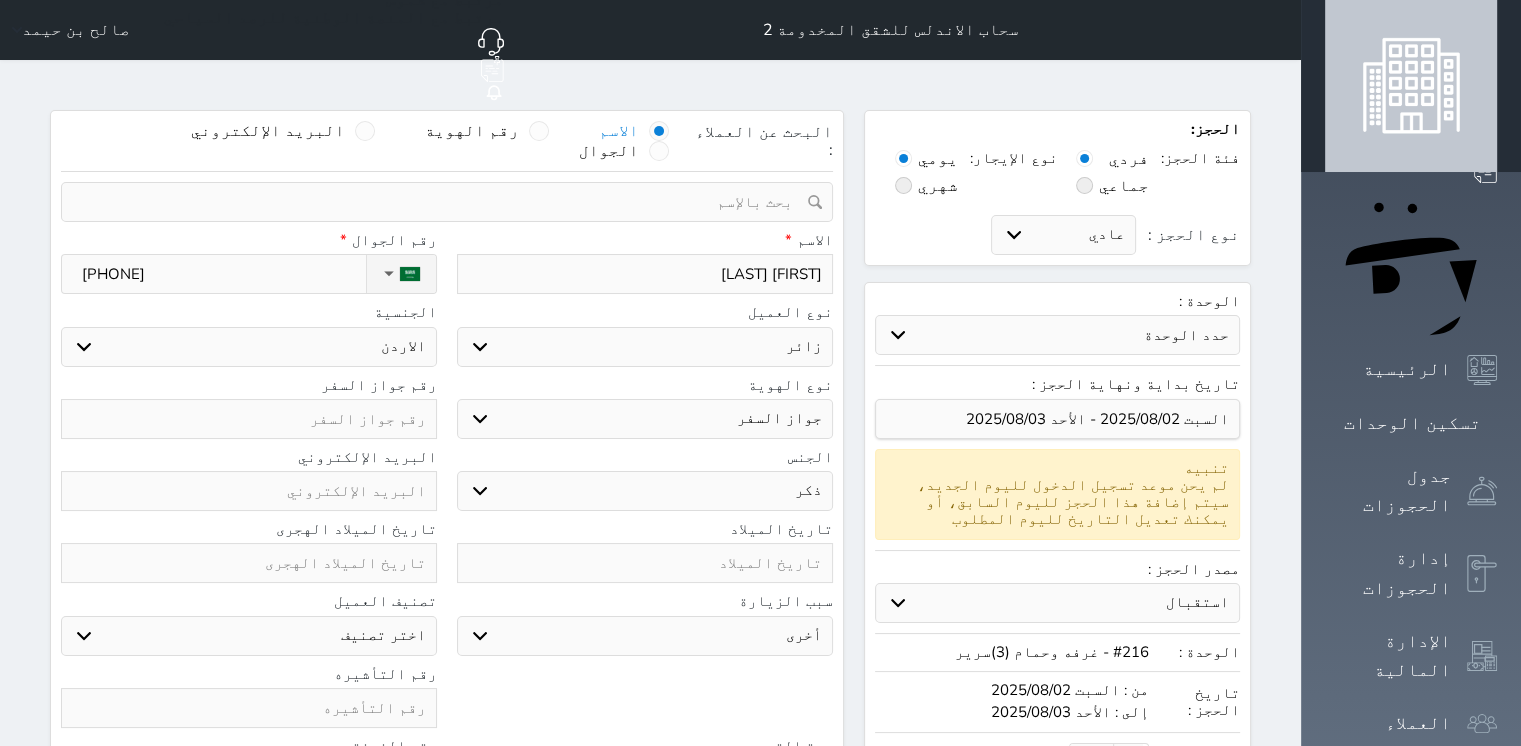 type on "r" 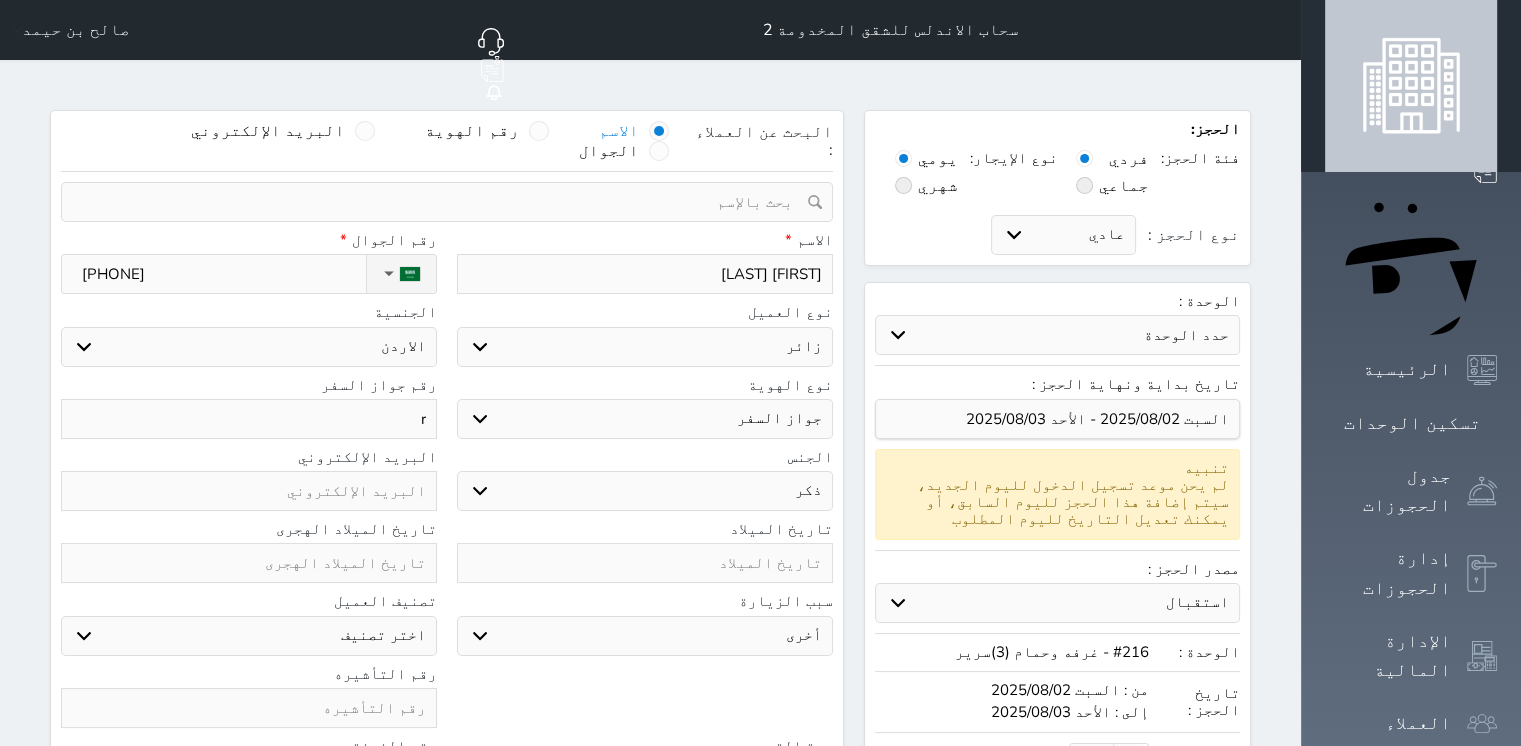 type 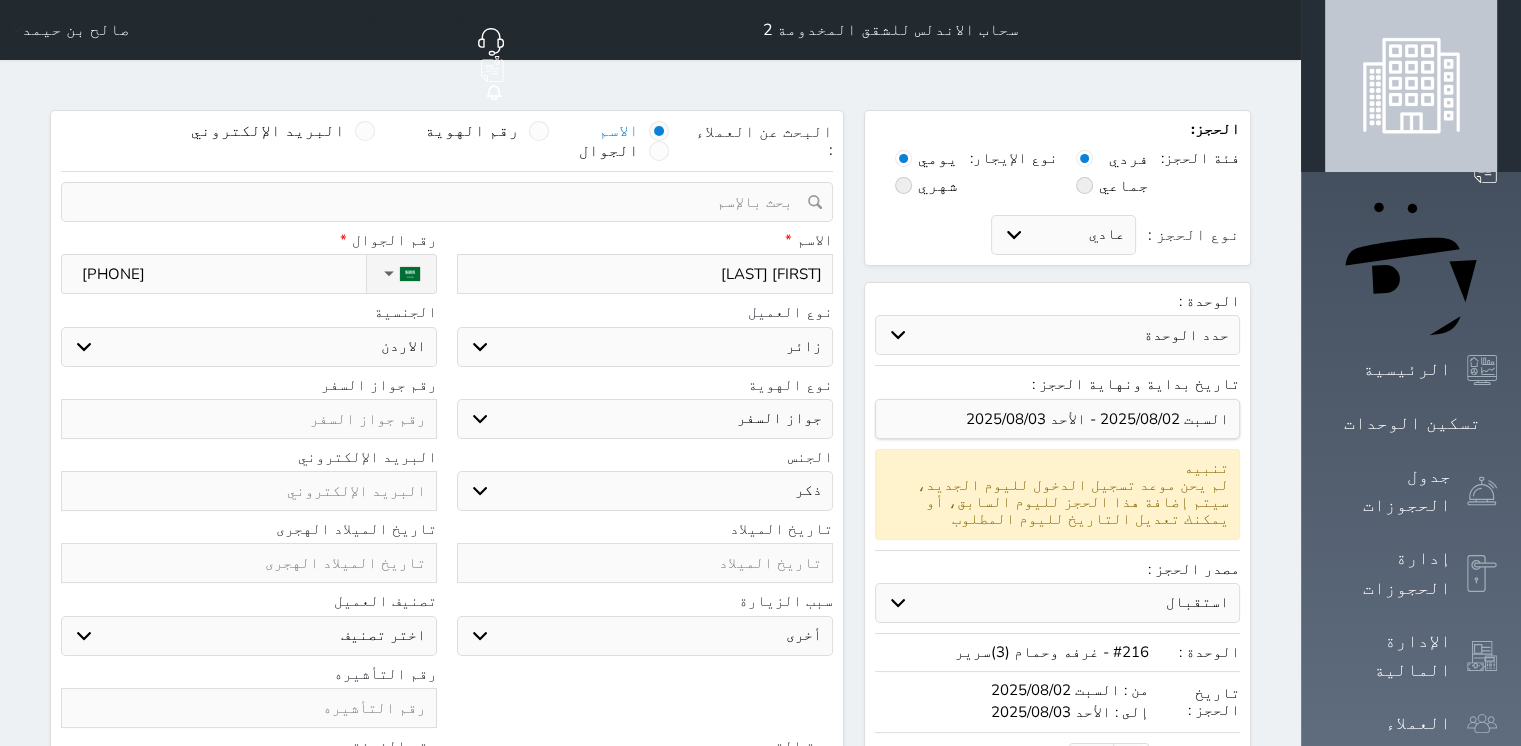 type on "r" 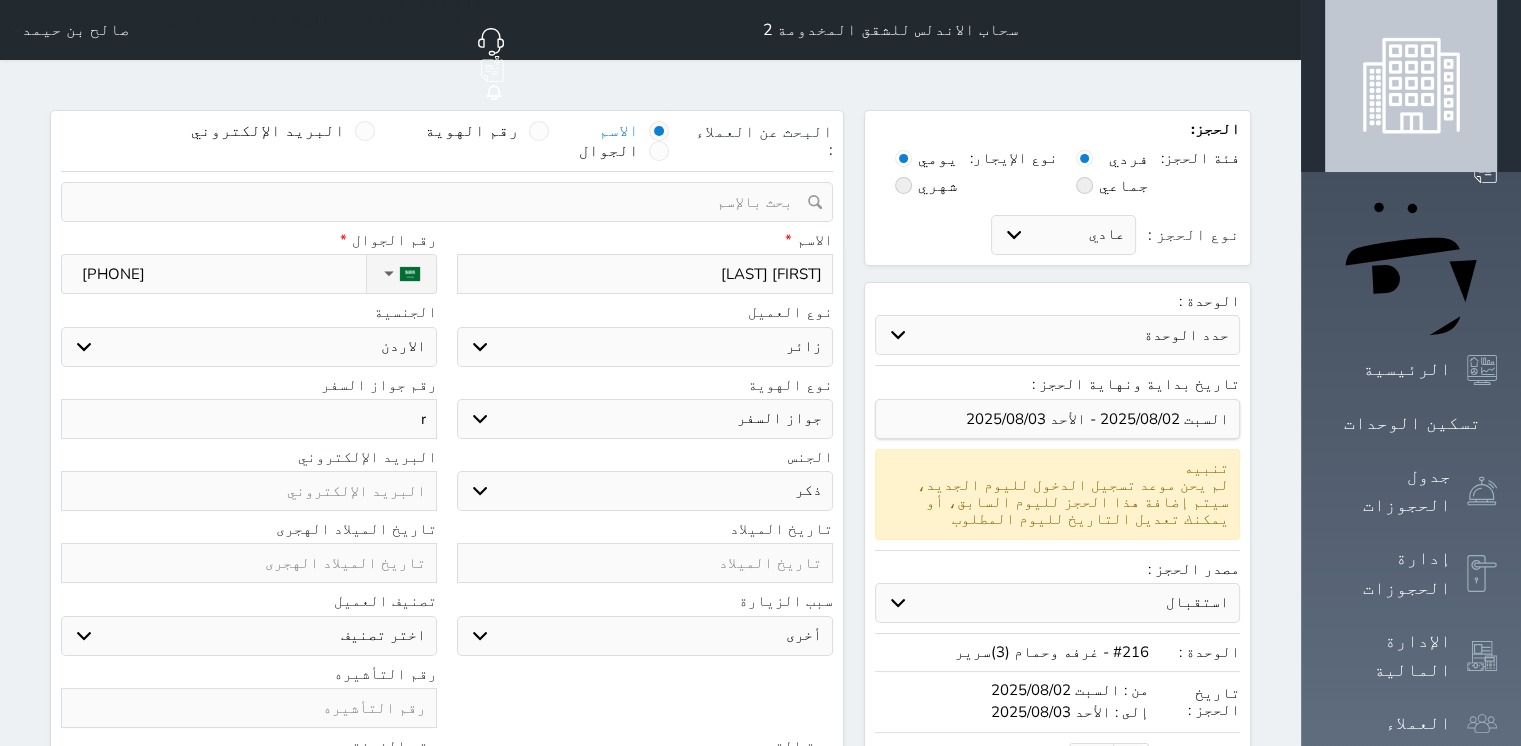 type 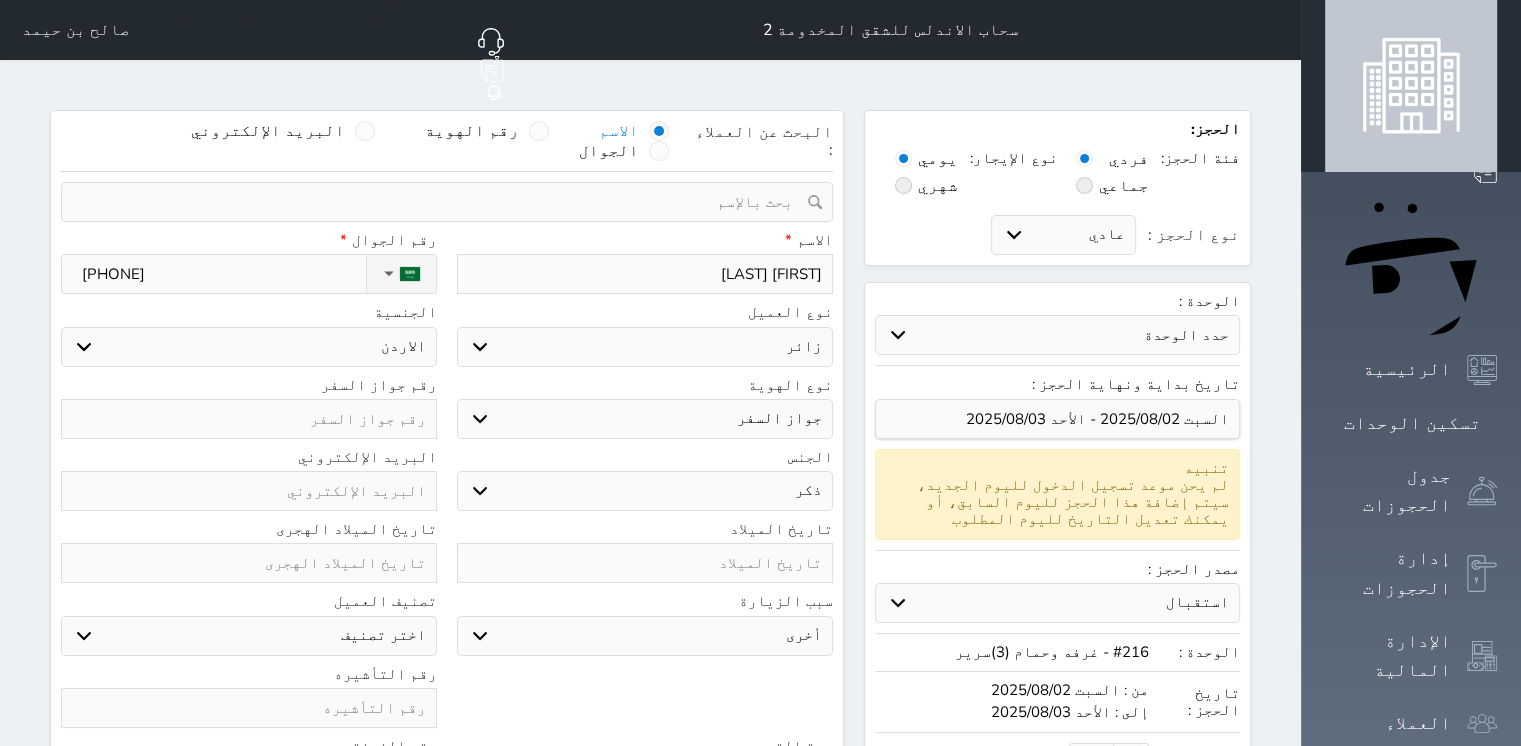 type on "r" 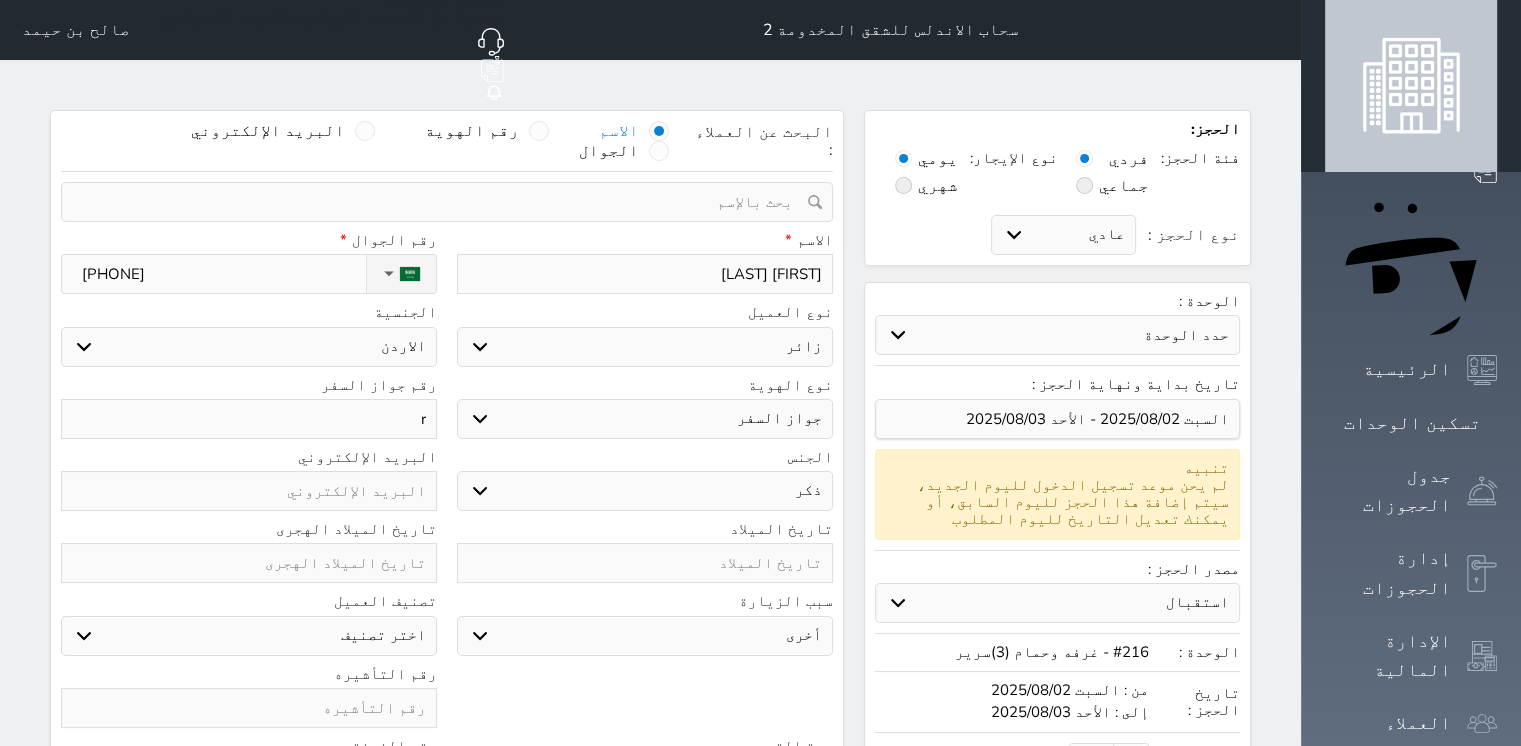 type on "rr" 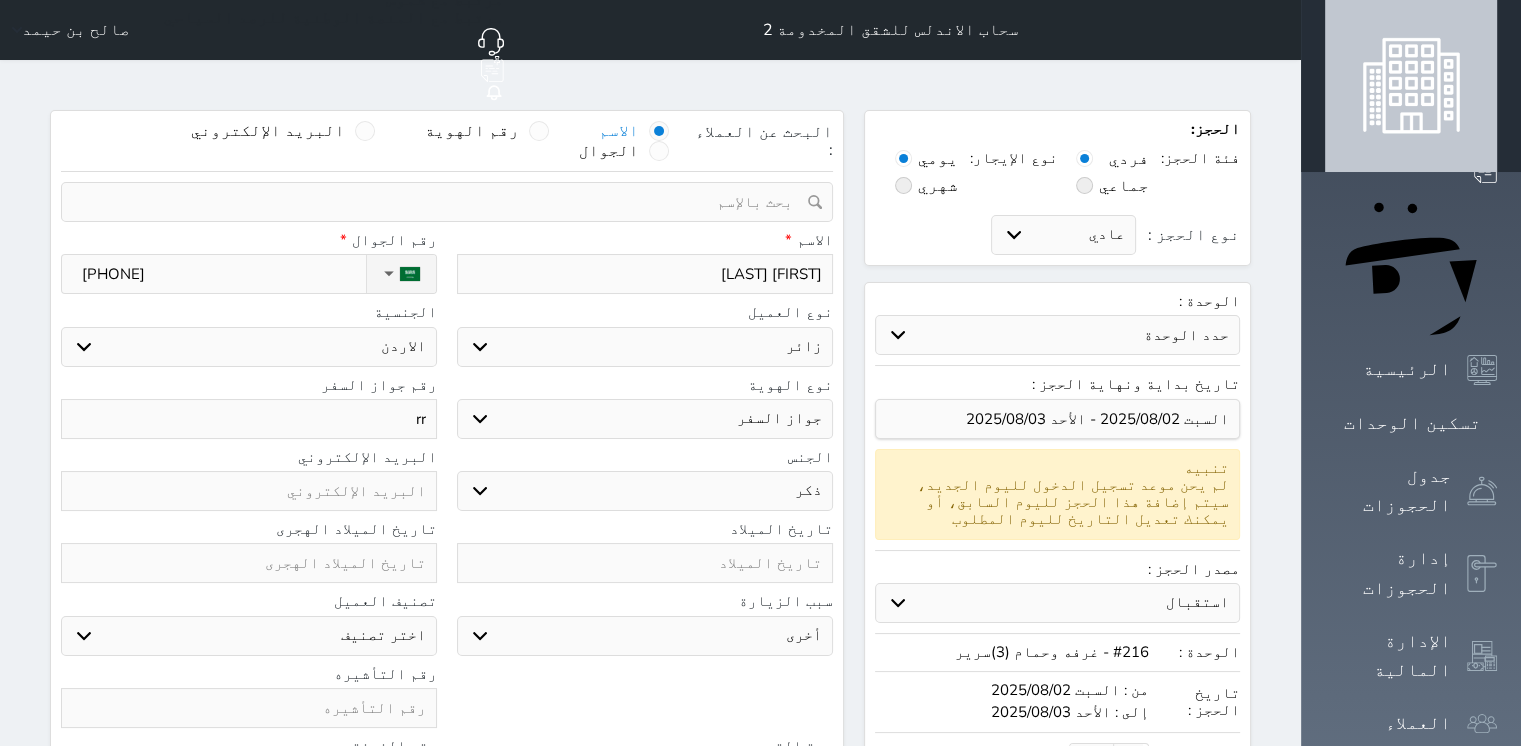 type on "r" 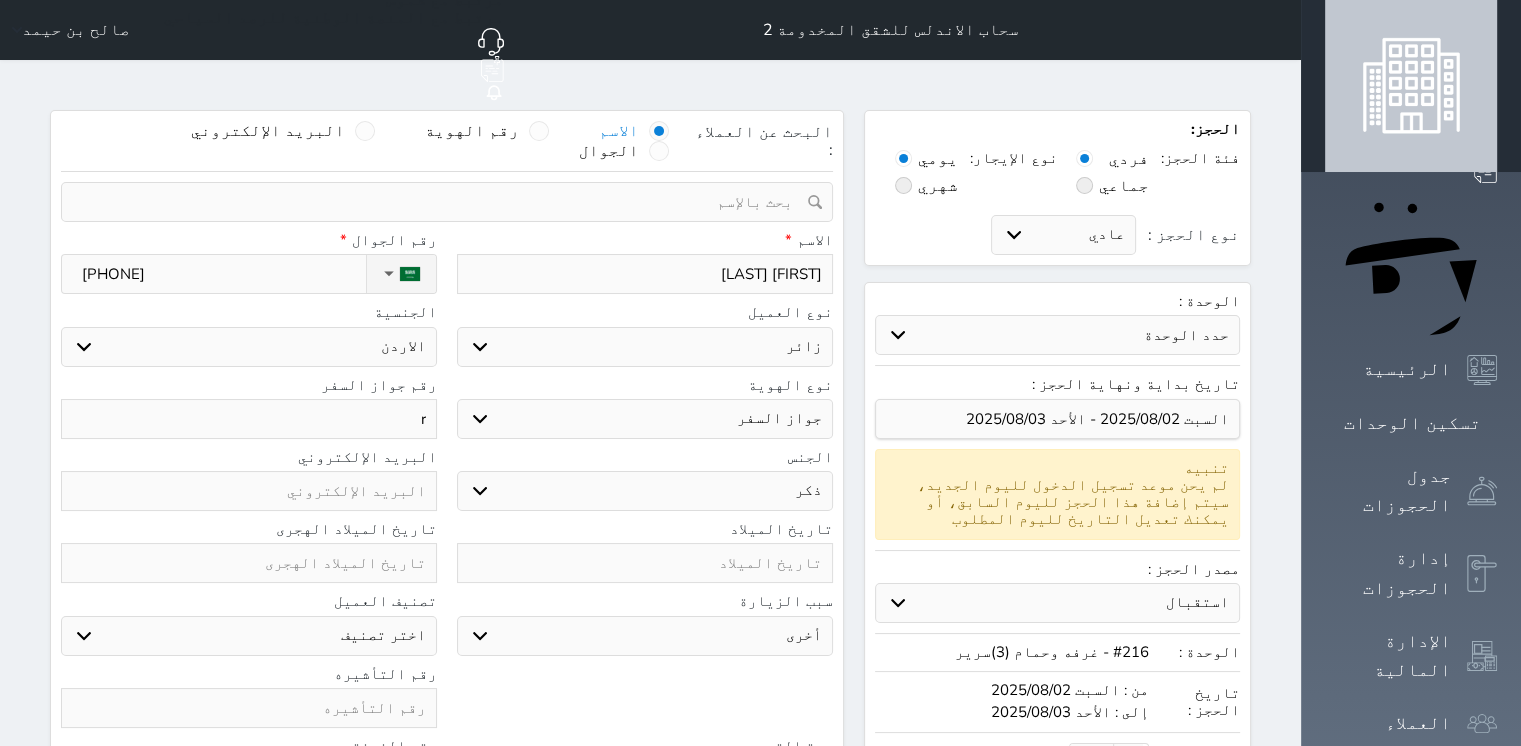 type on "r1" 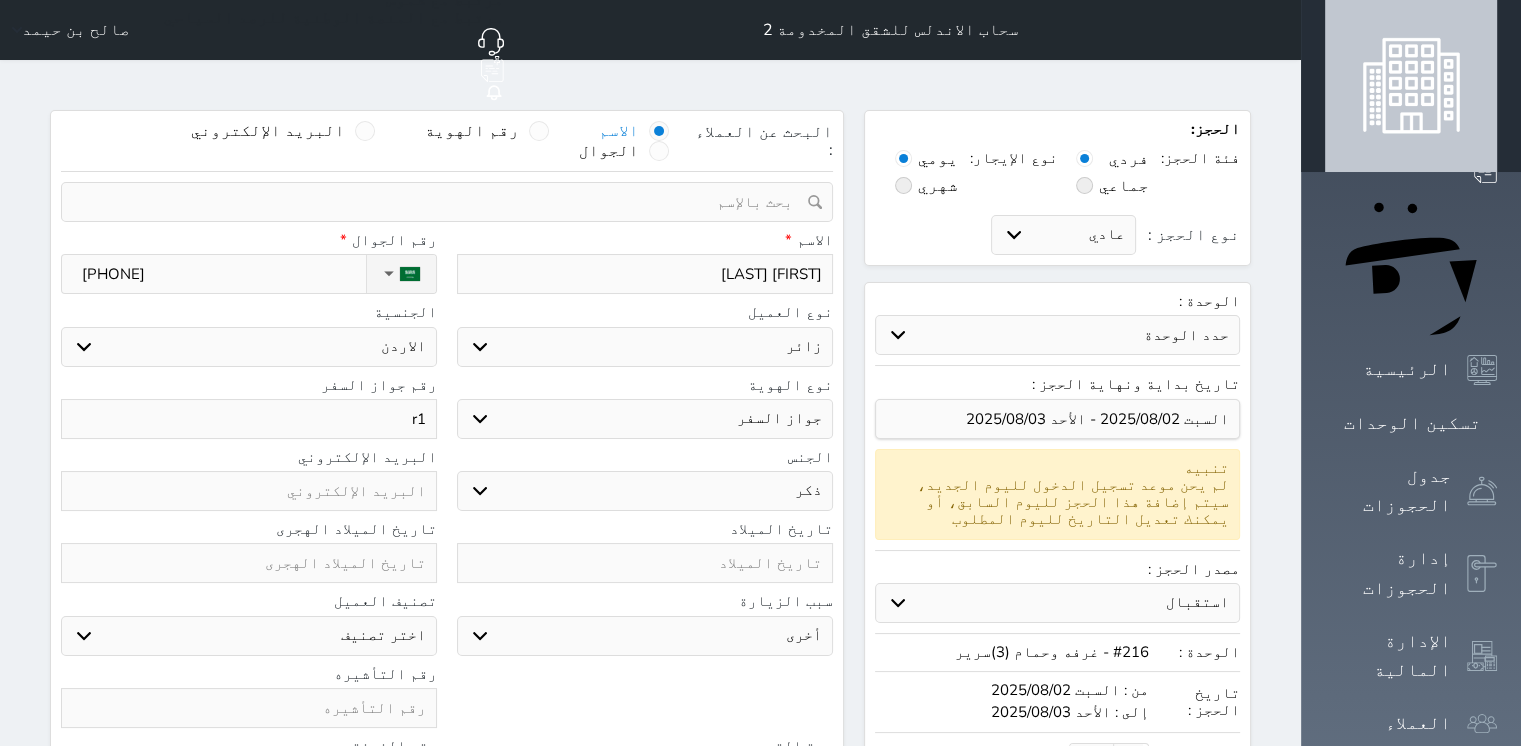 type on "r12" 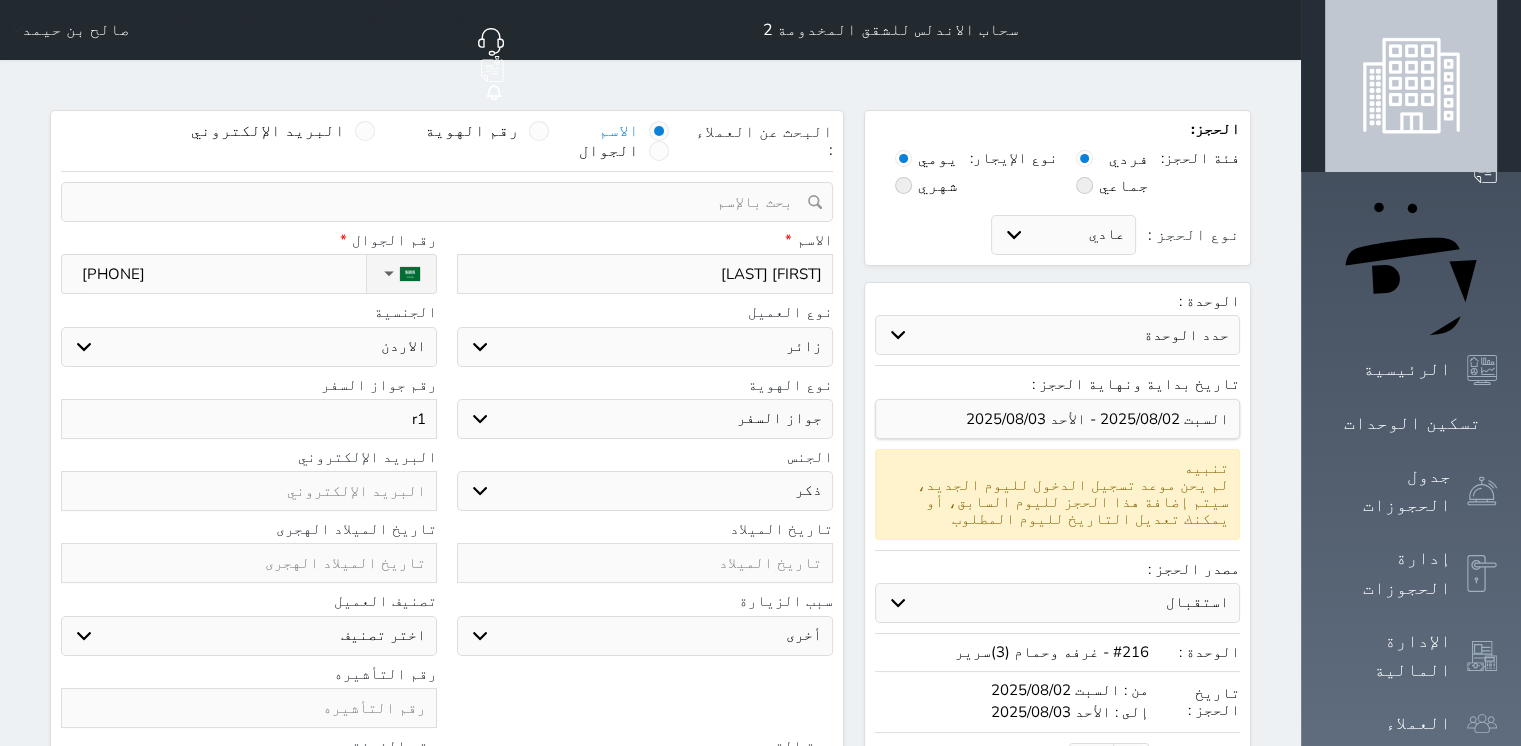 select 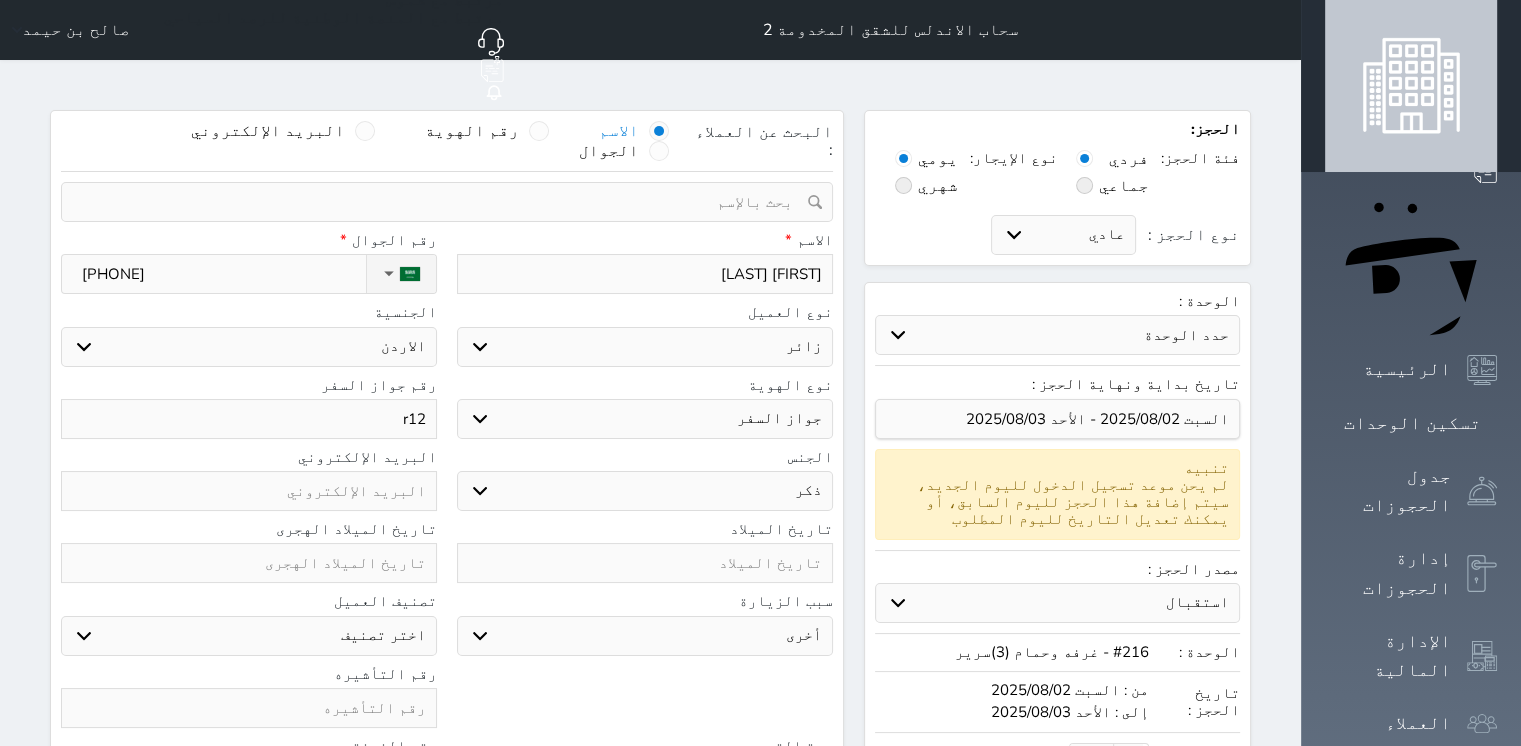 type on "r120" 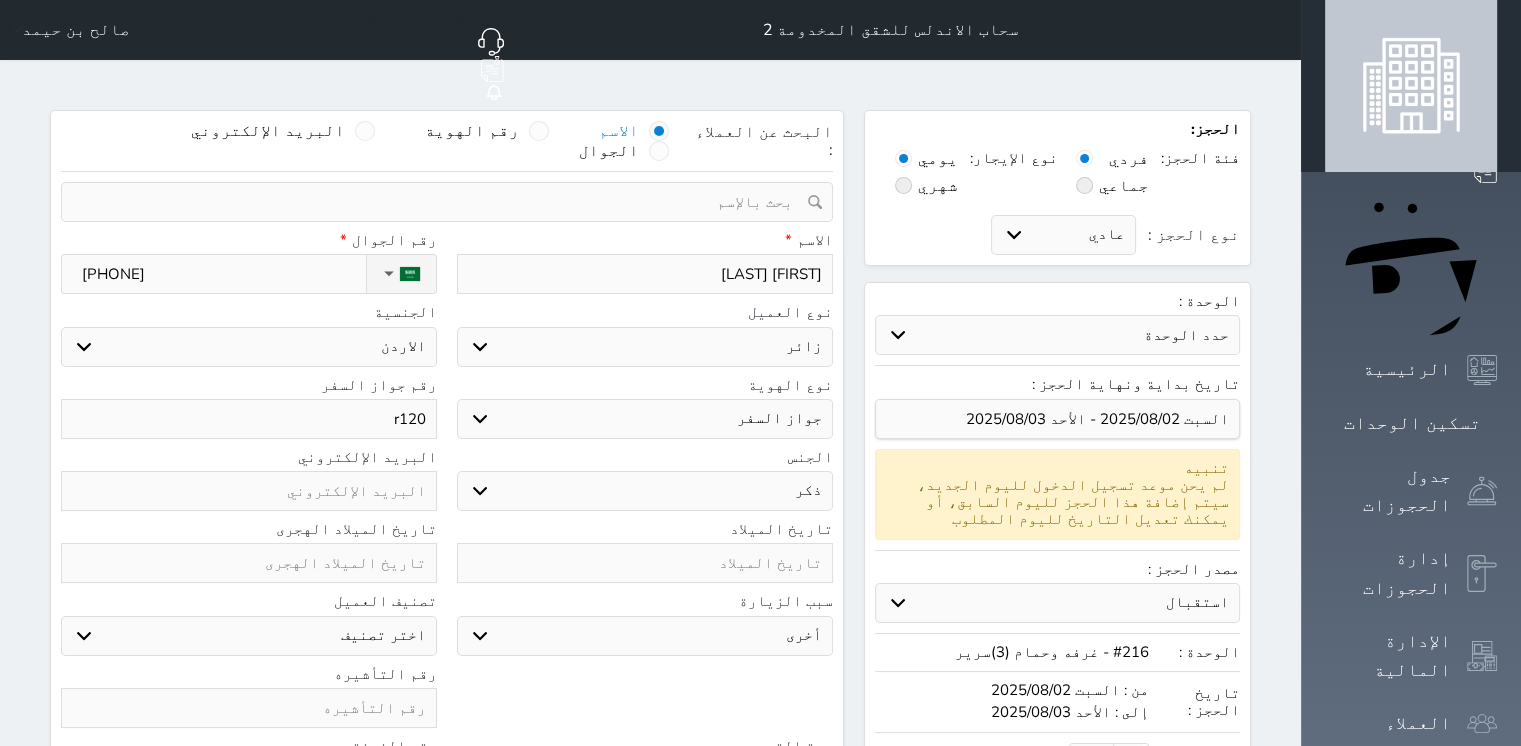 type on "r1200" 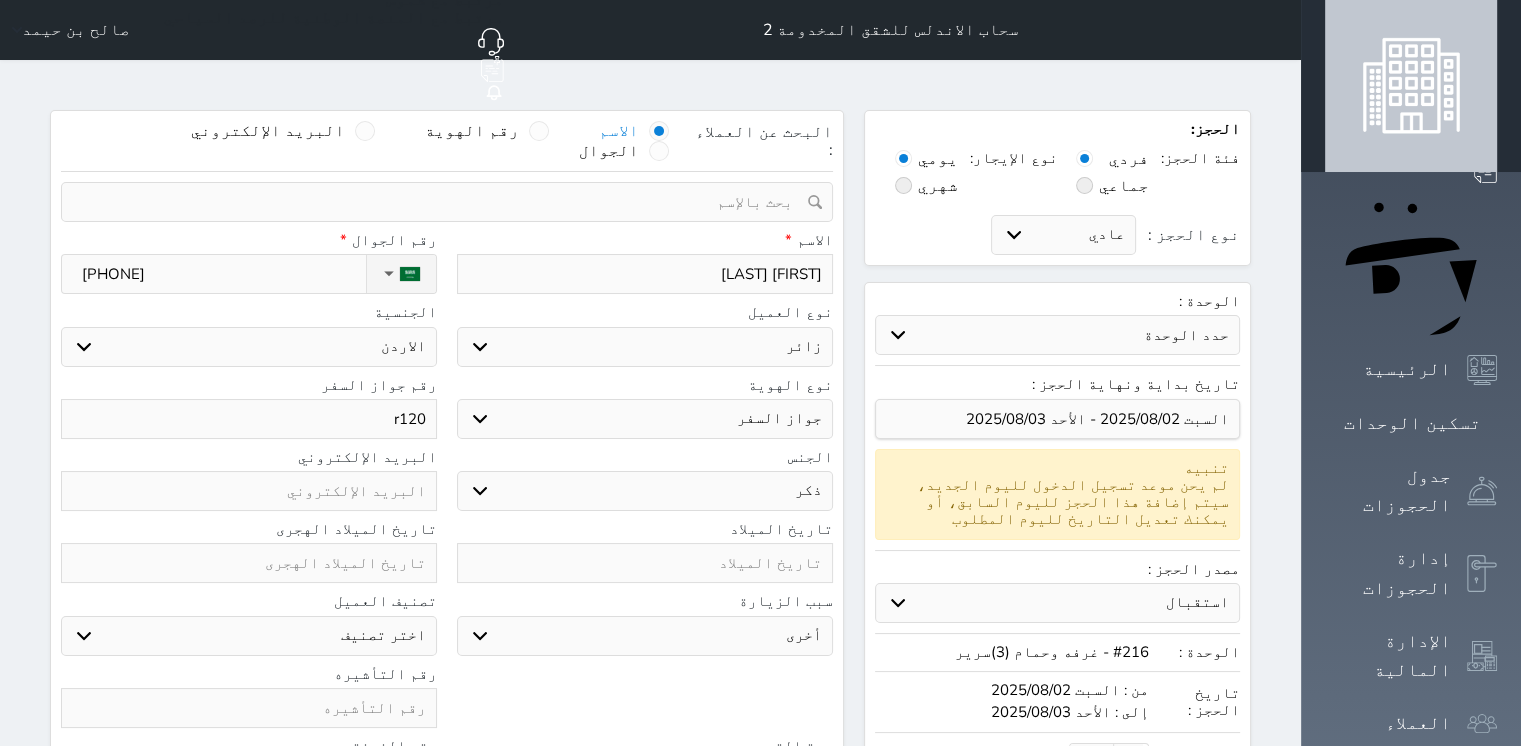 select 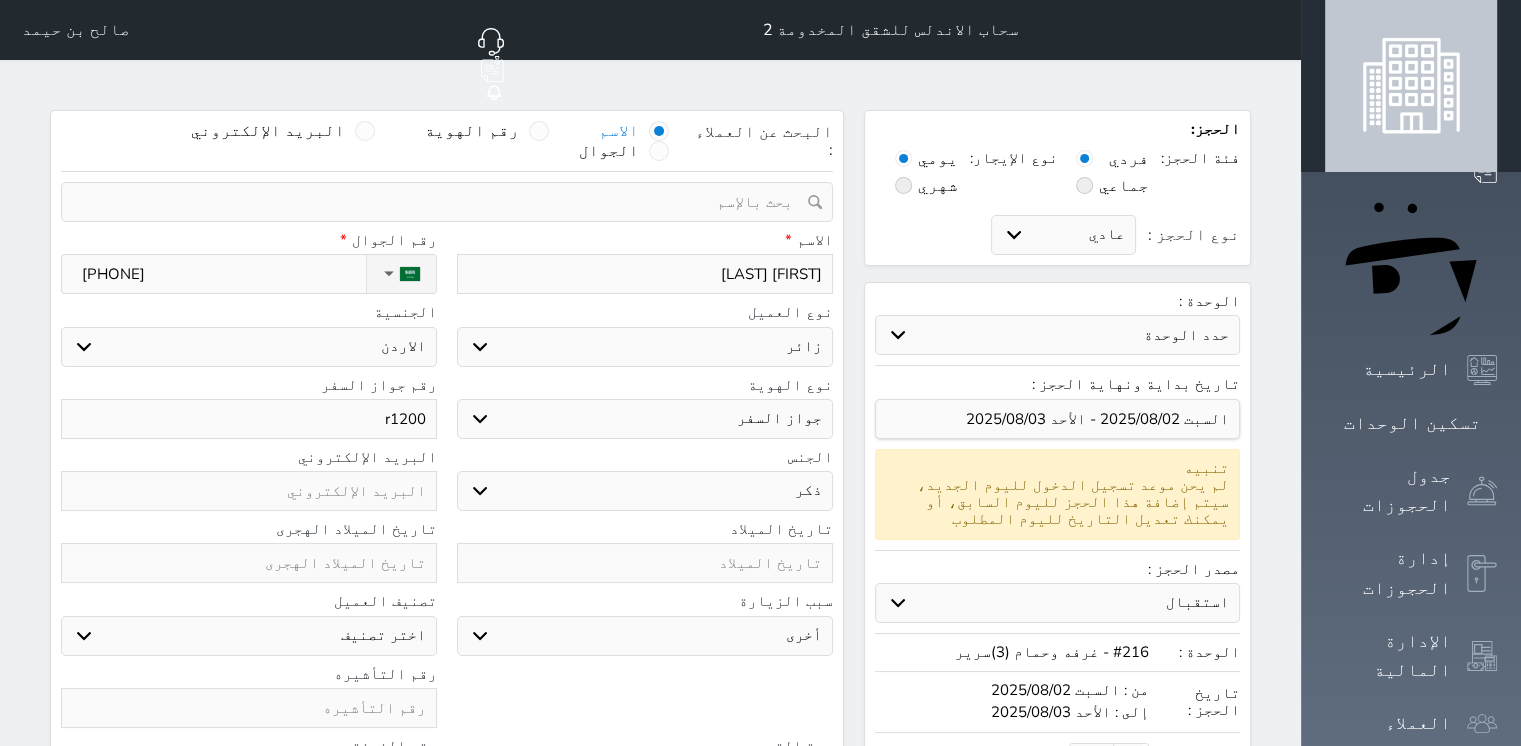type on "r12006" 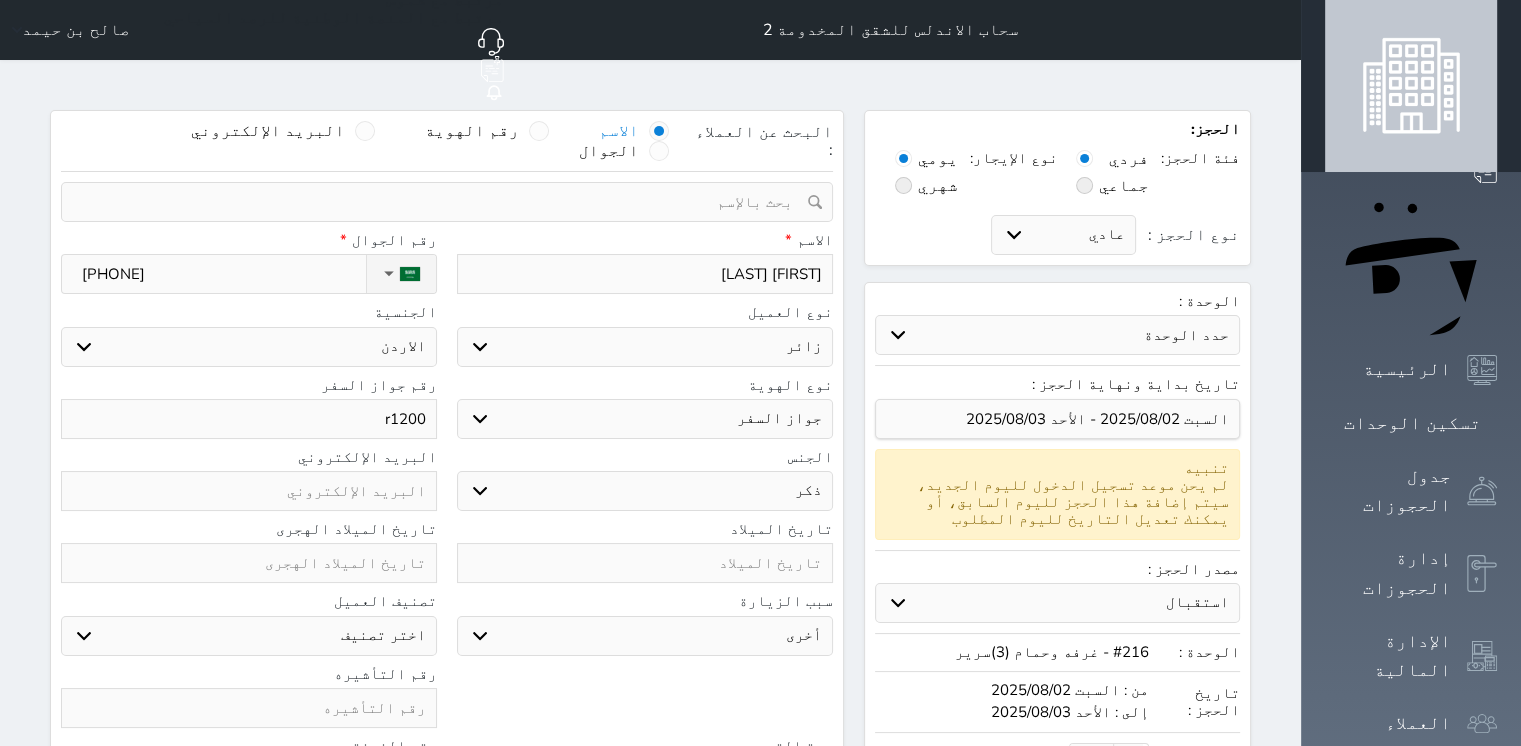 select 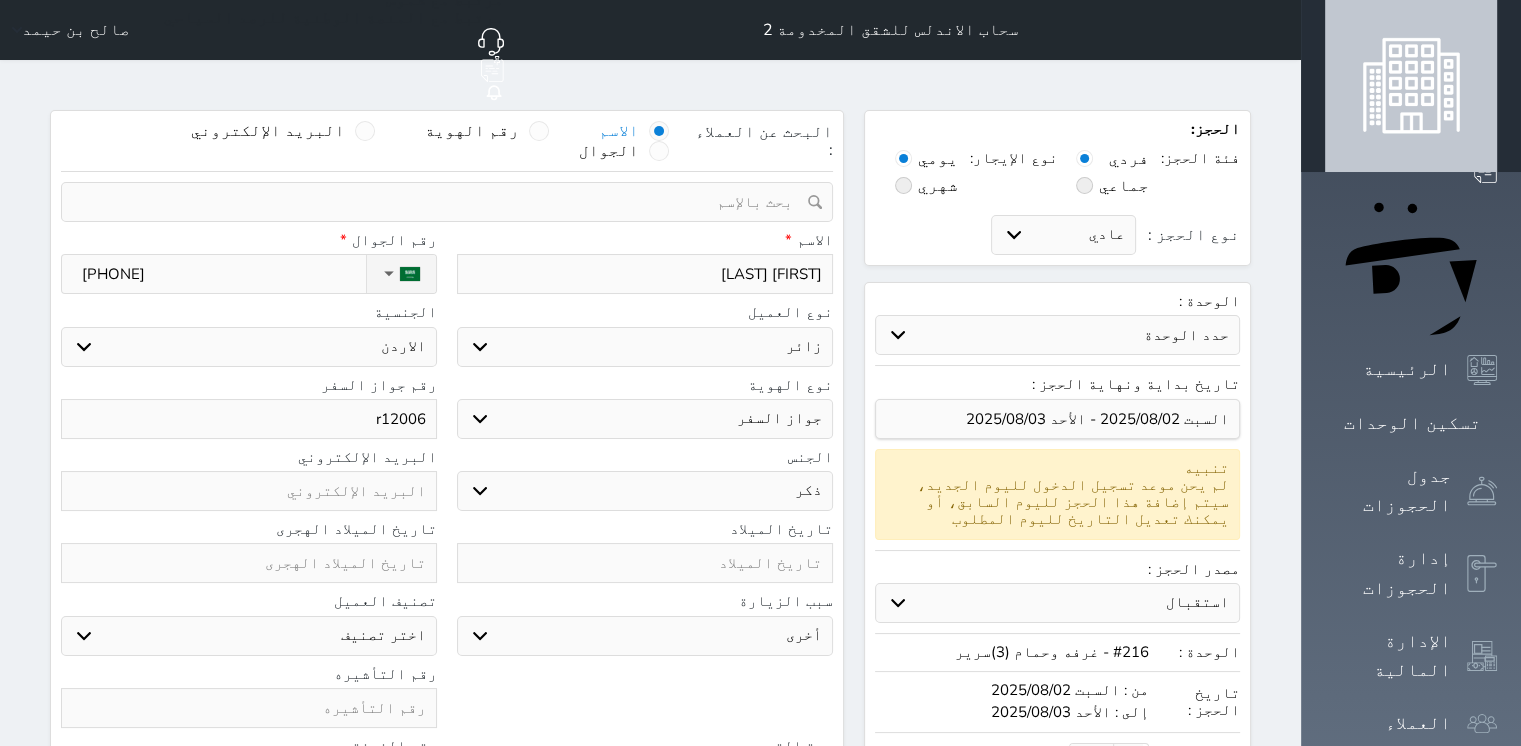 type on "r120064" 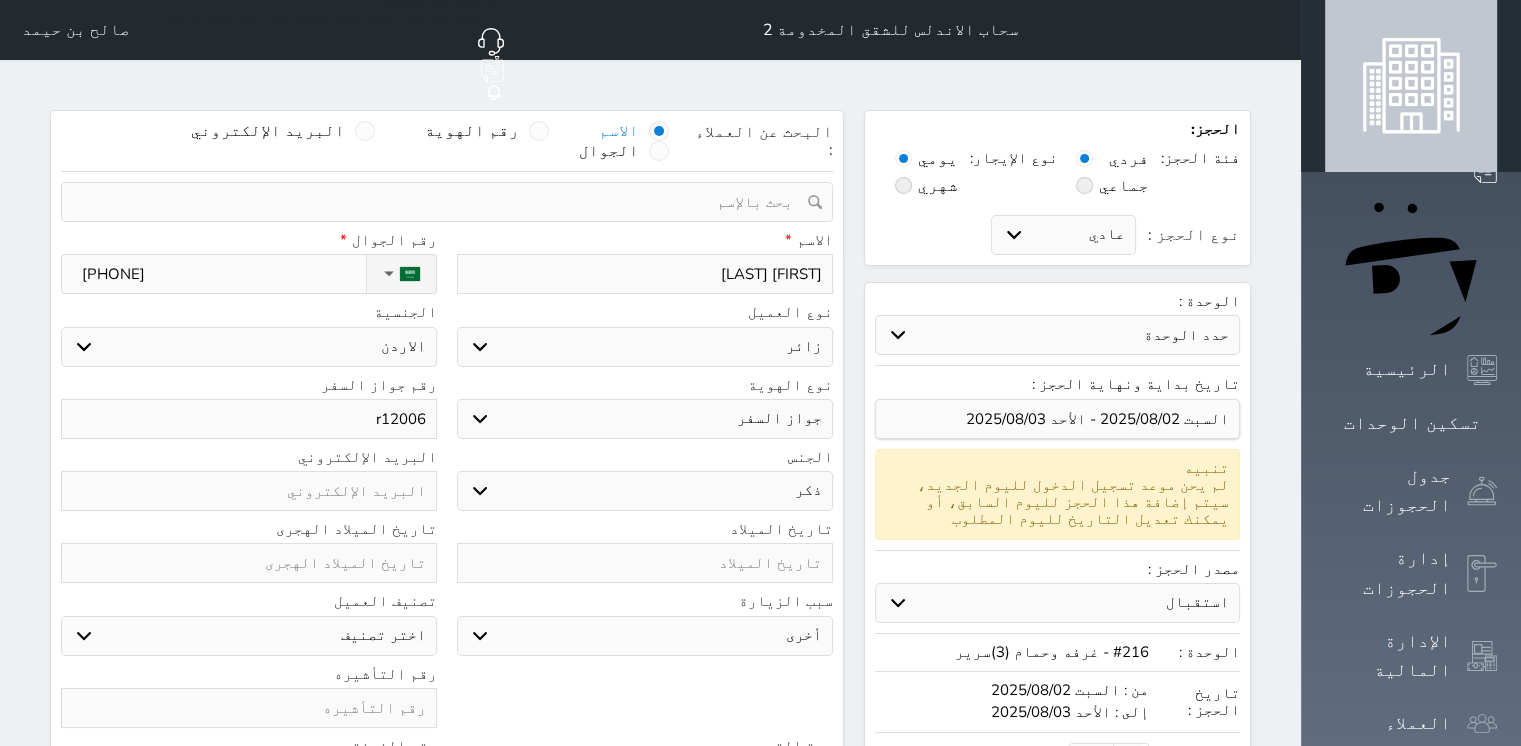 select 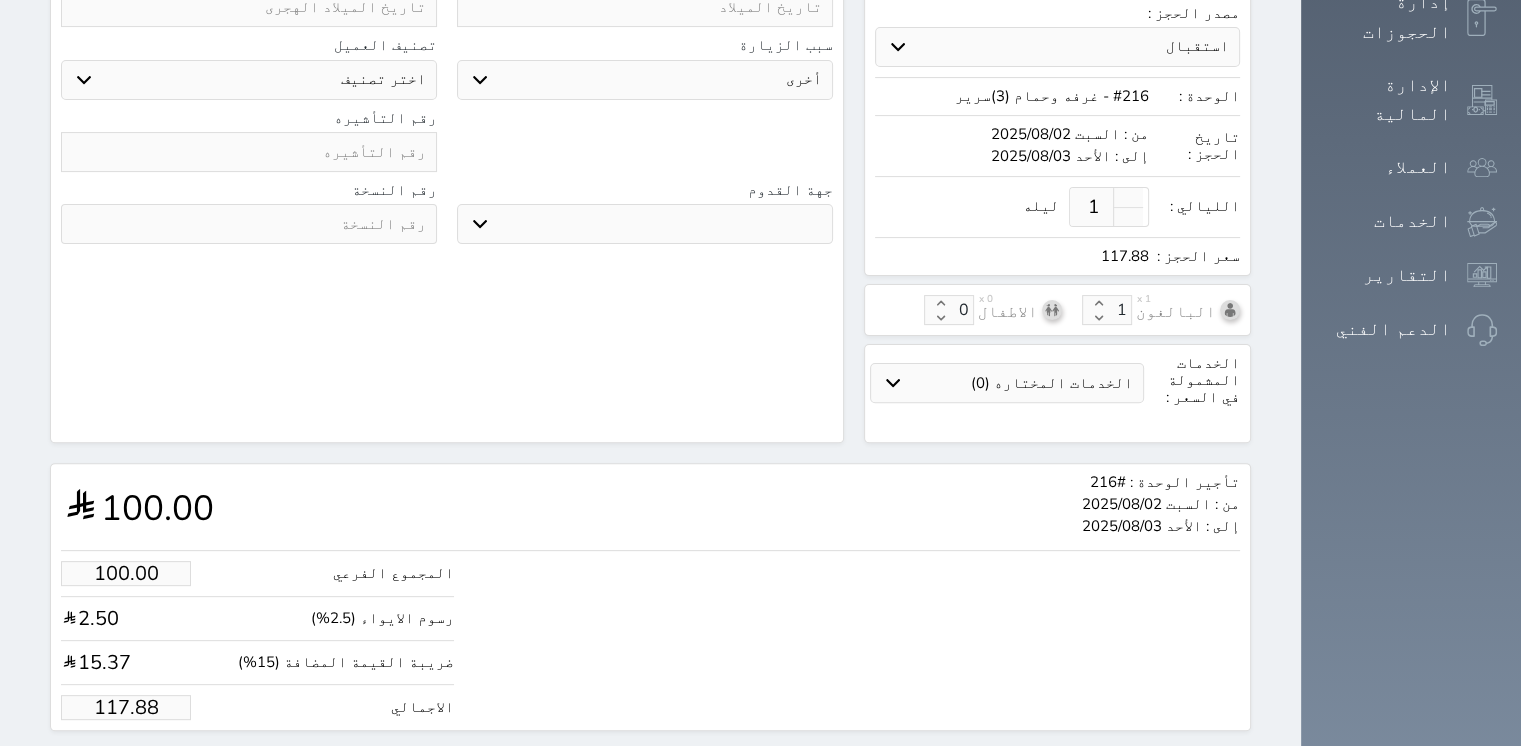 scroll, scrollTop: 559, scrollLeft: 0, axis: vertical 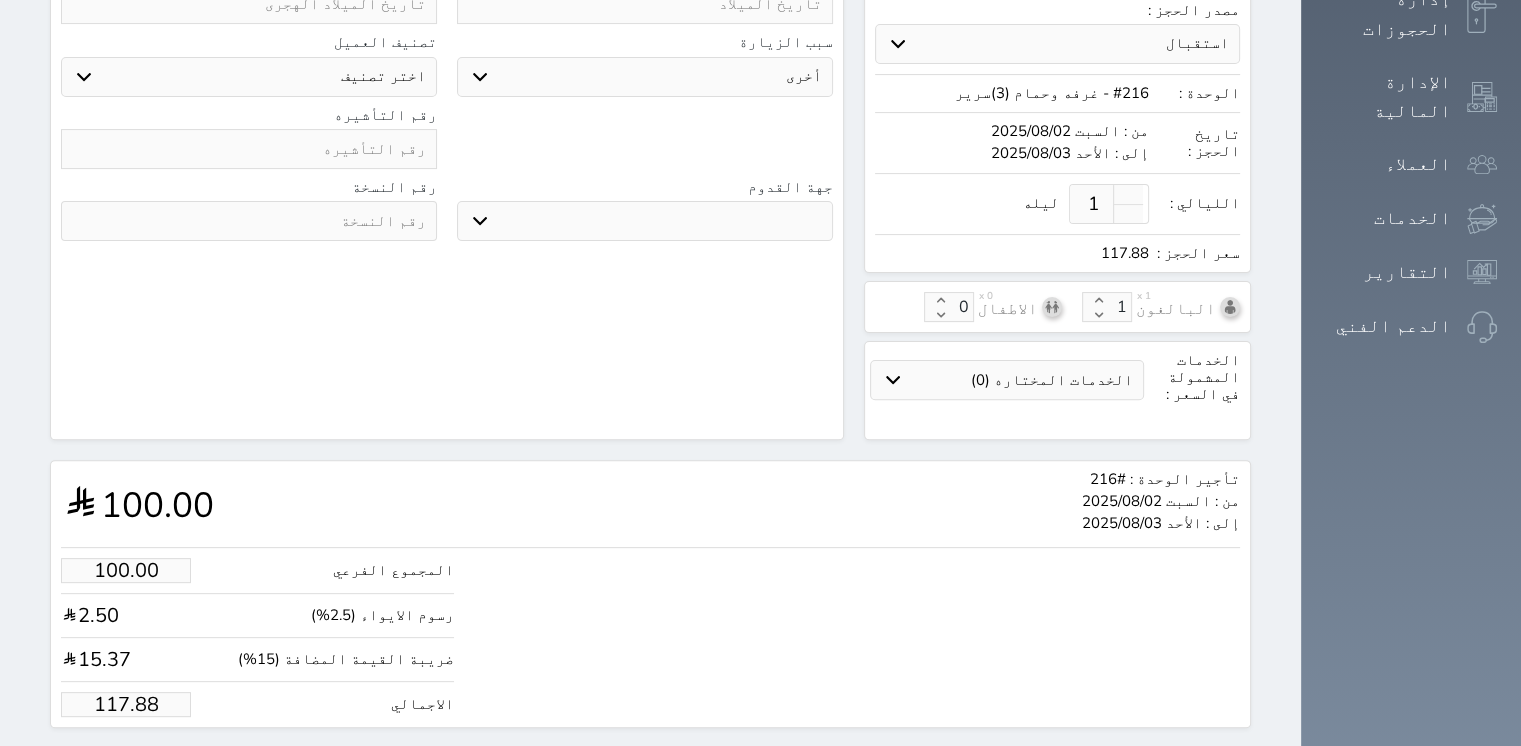 type on "r120064" 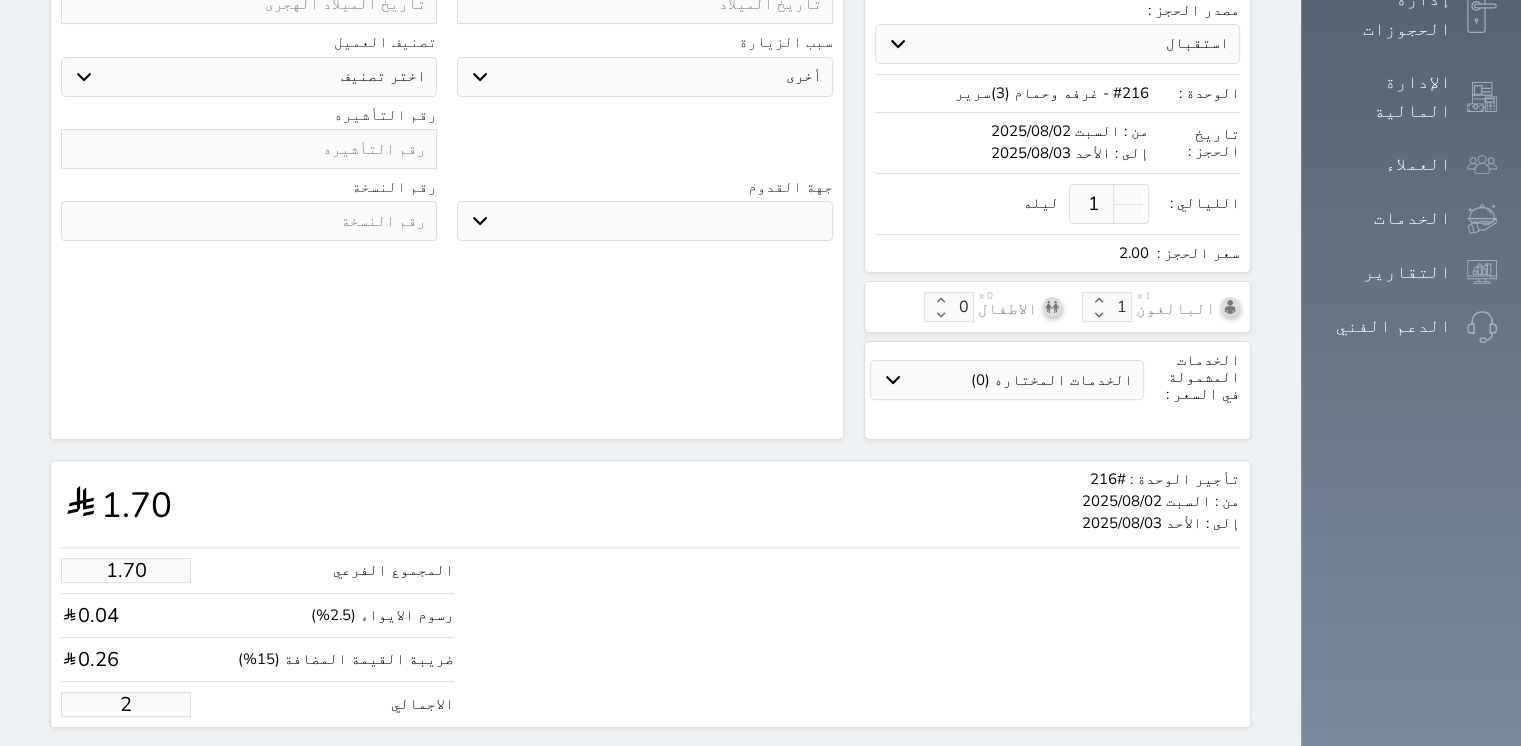 type on "21.21" 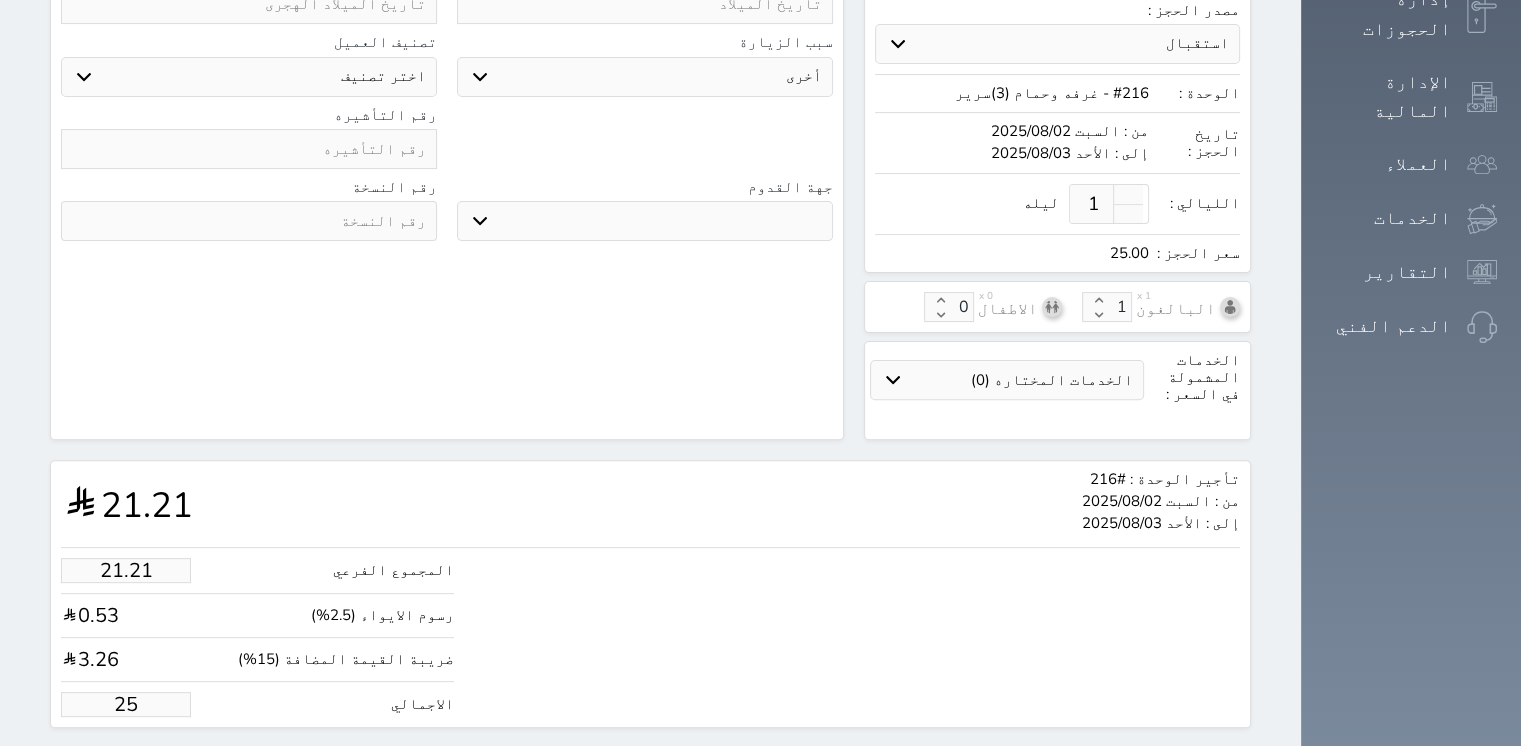 type on "212.09" 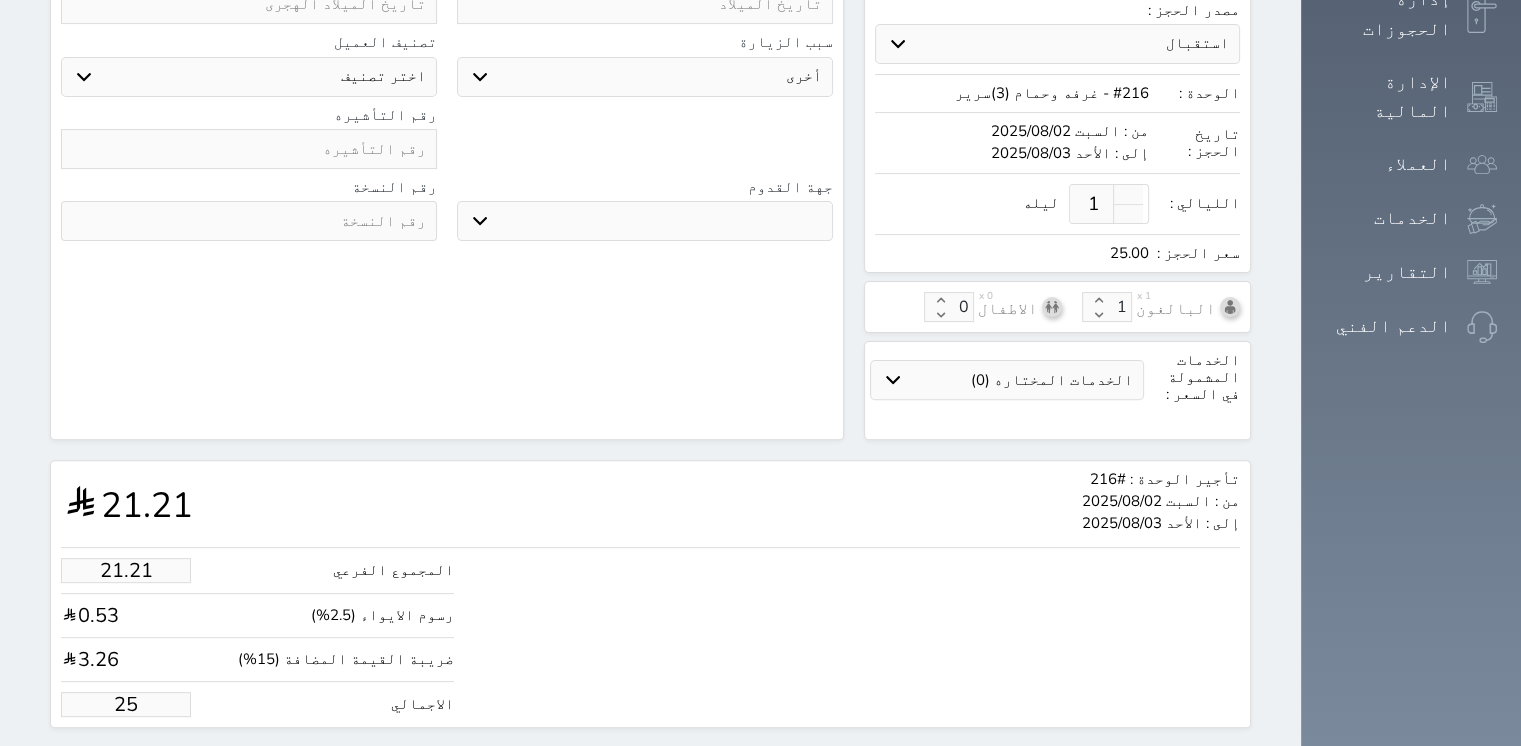 type on "250" 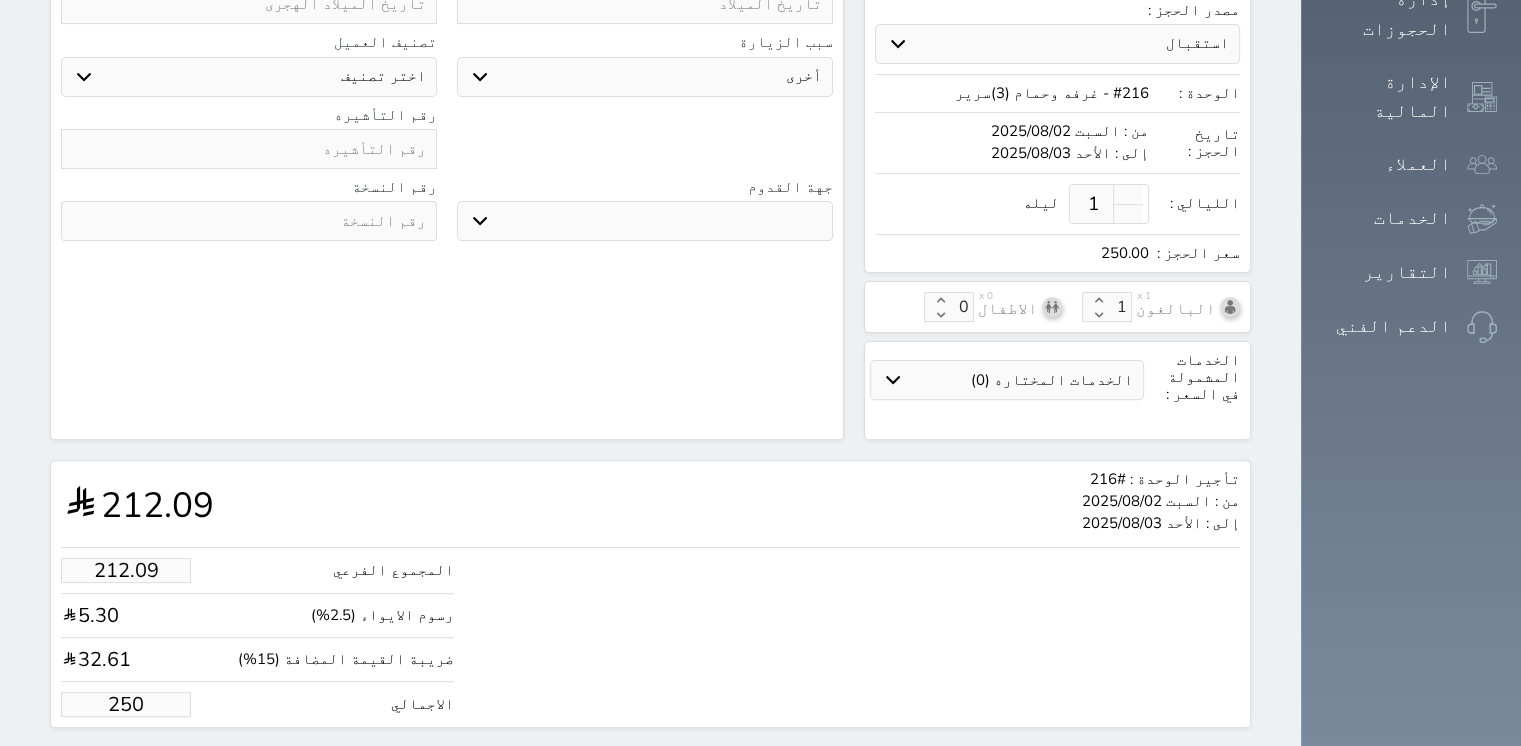 type on "250.00" 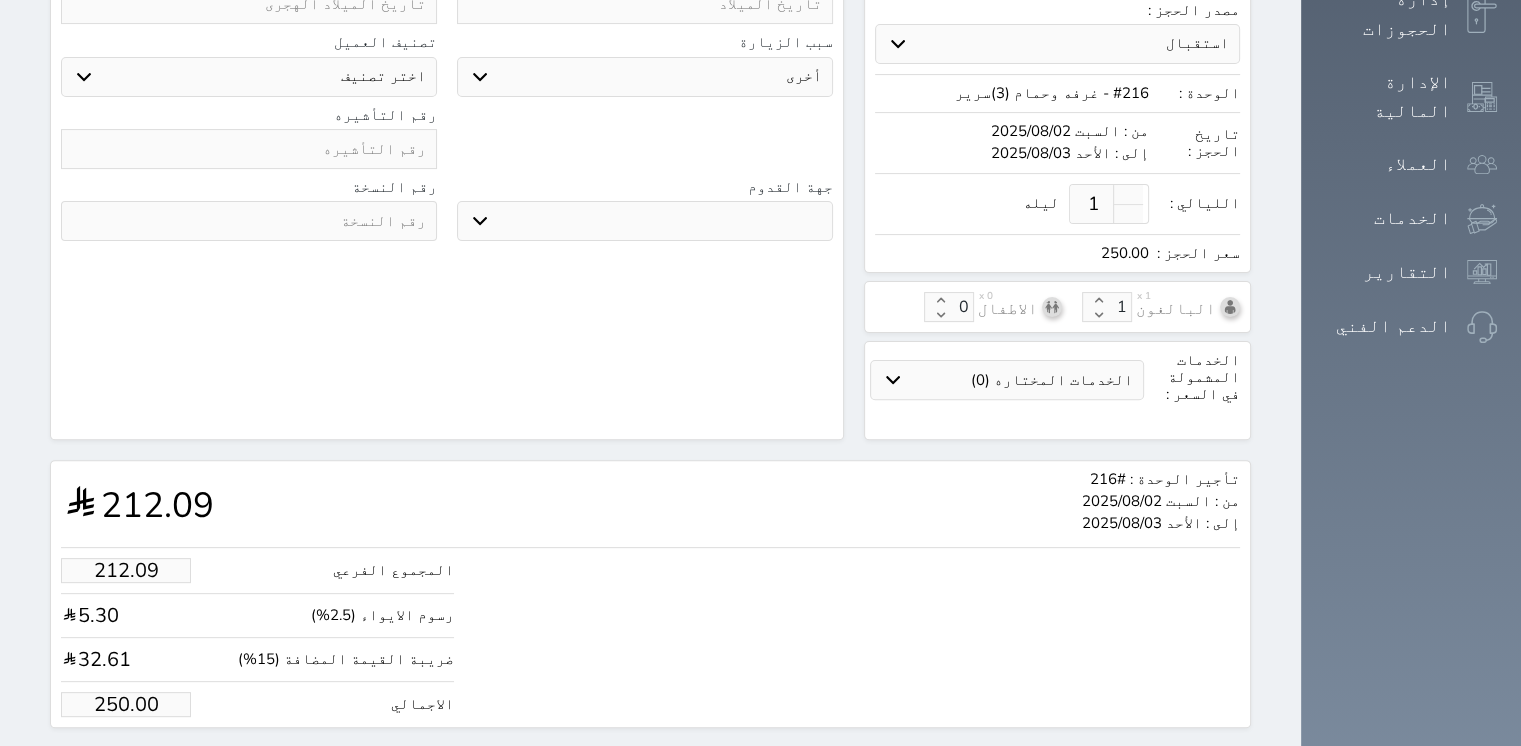 click on "حجز" at bounding box center [165, 765] 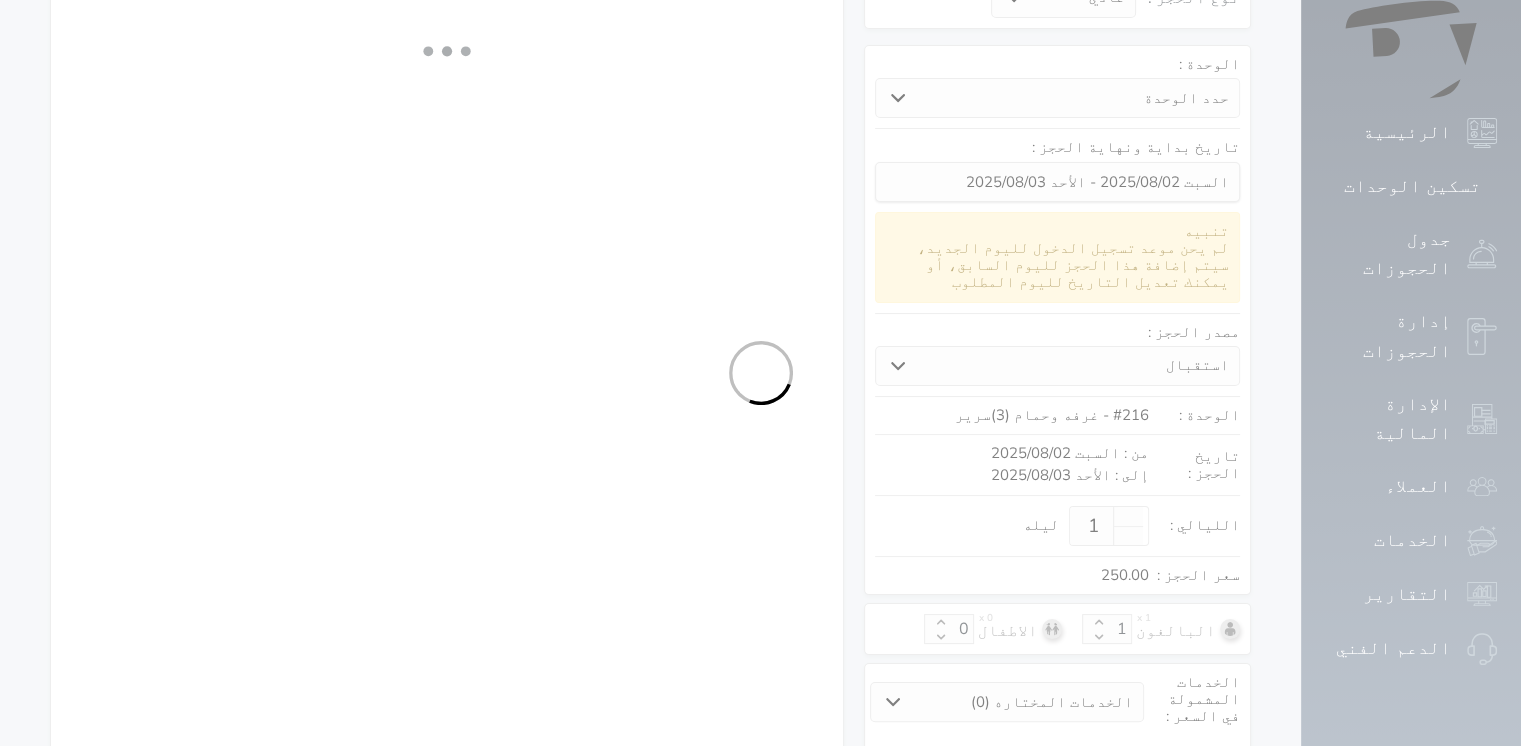select on "3" 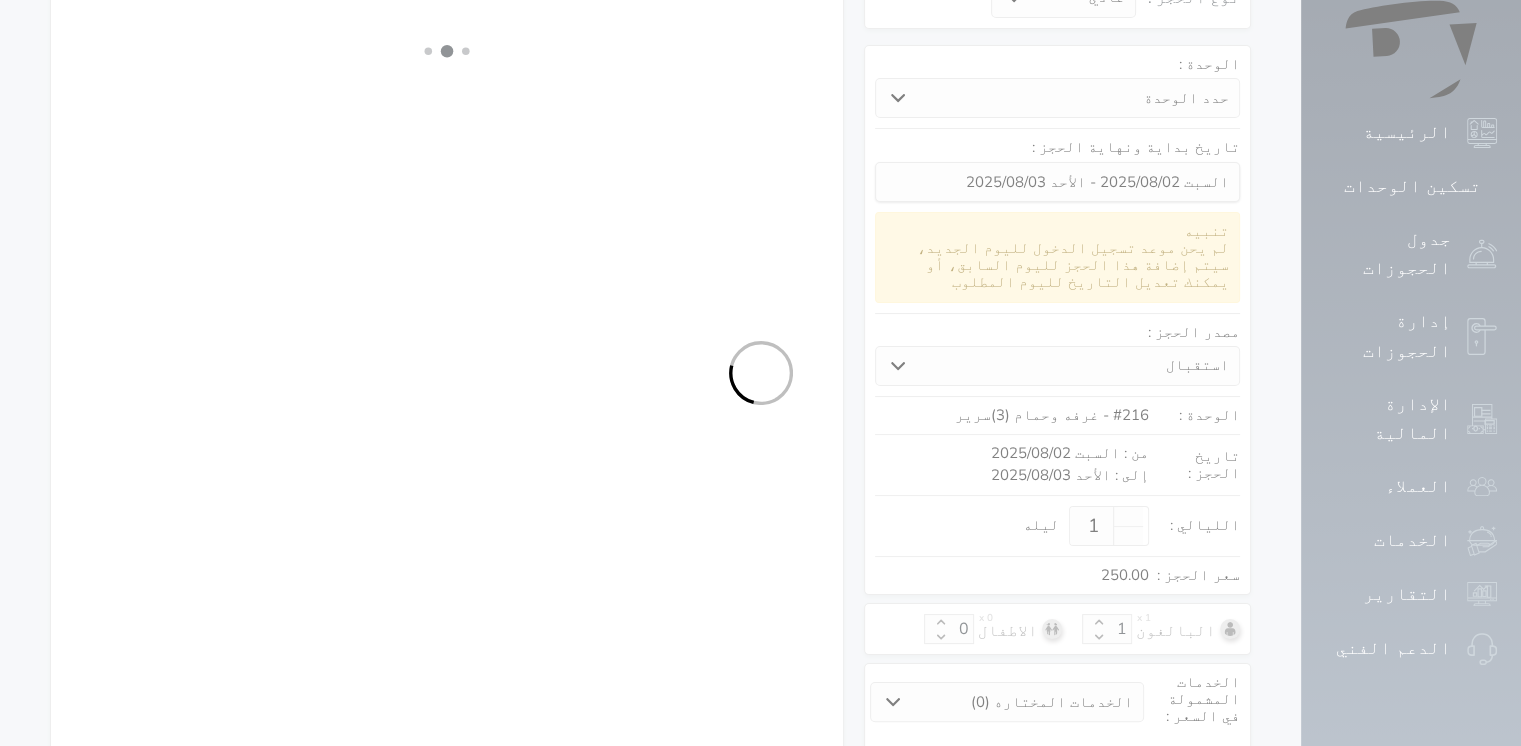 select on "102" 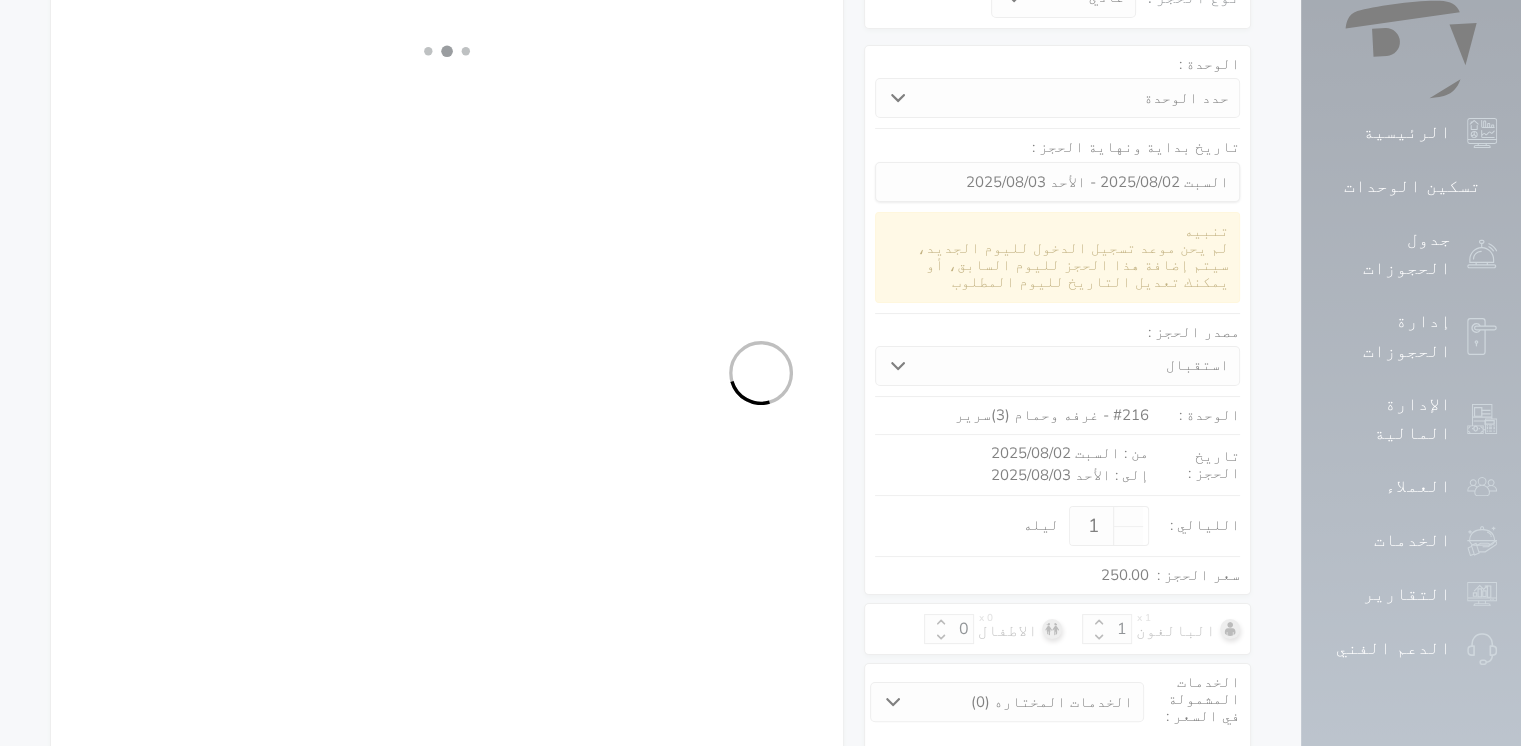 select on "5" 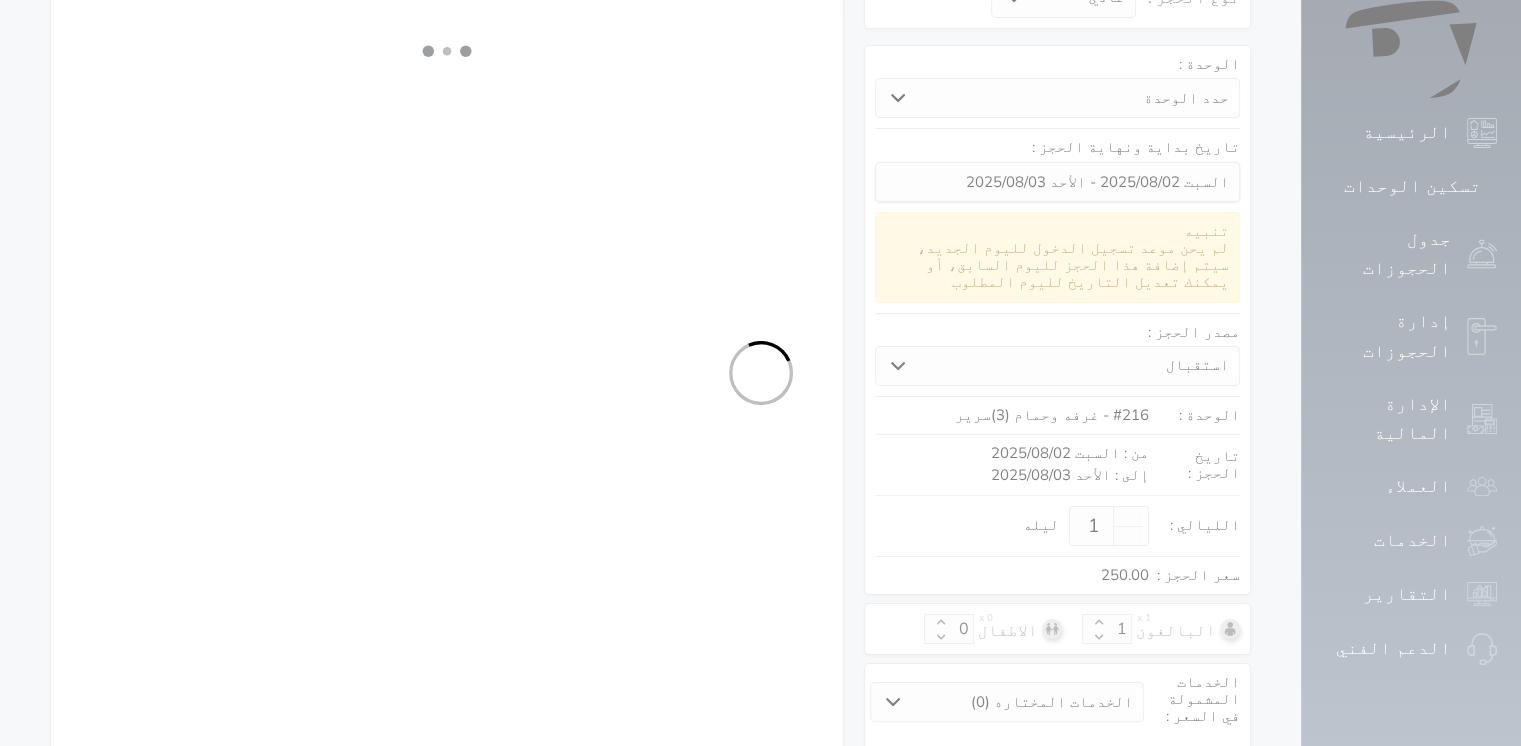 select on "7" 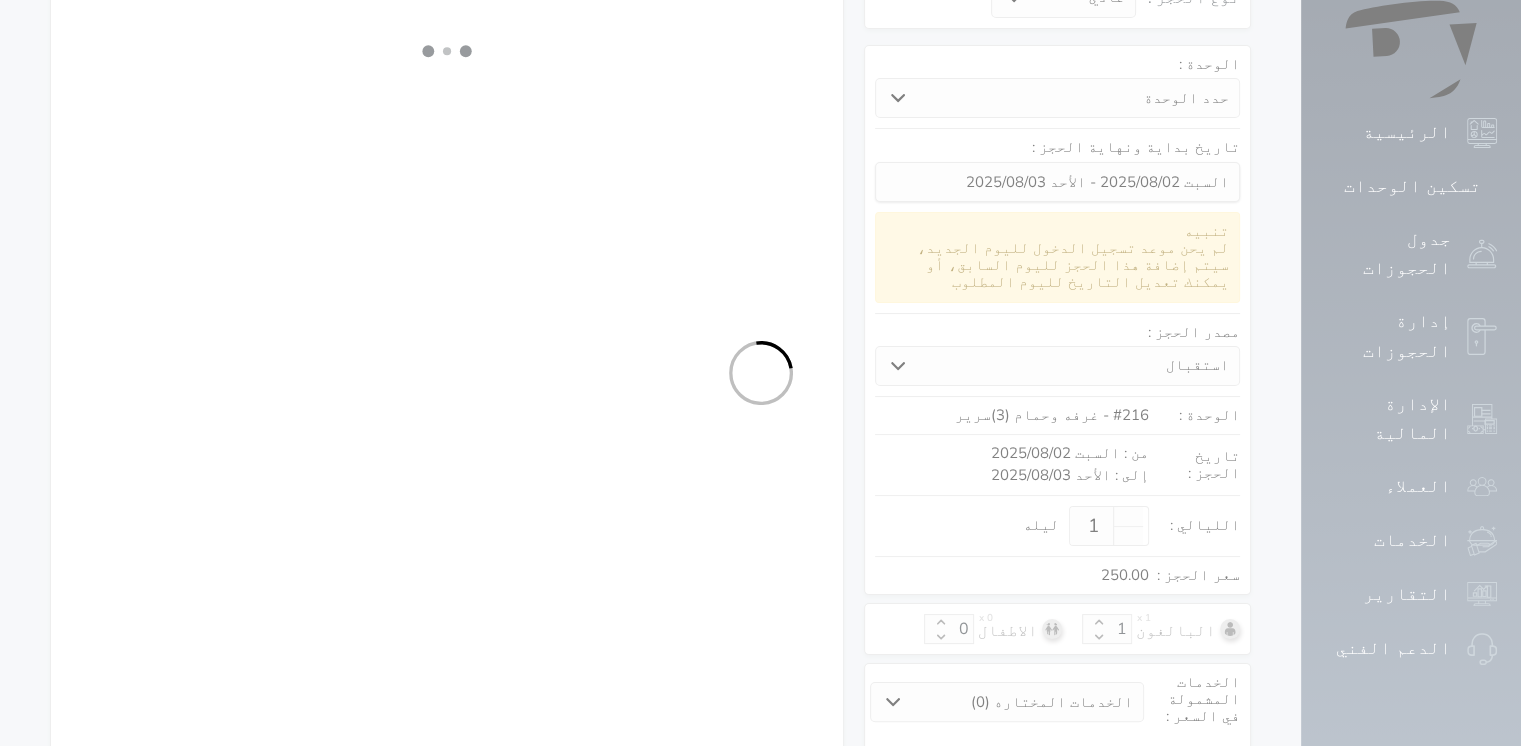 select 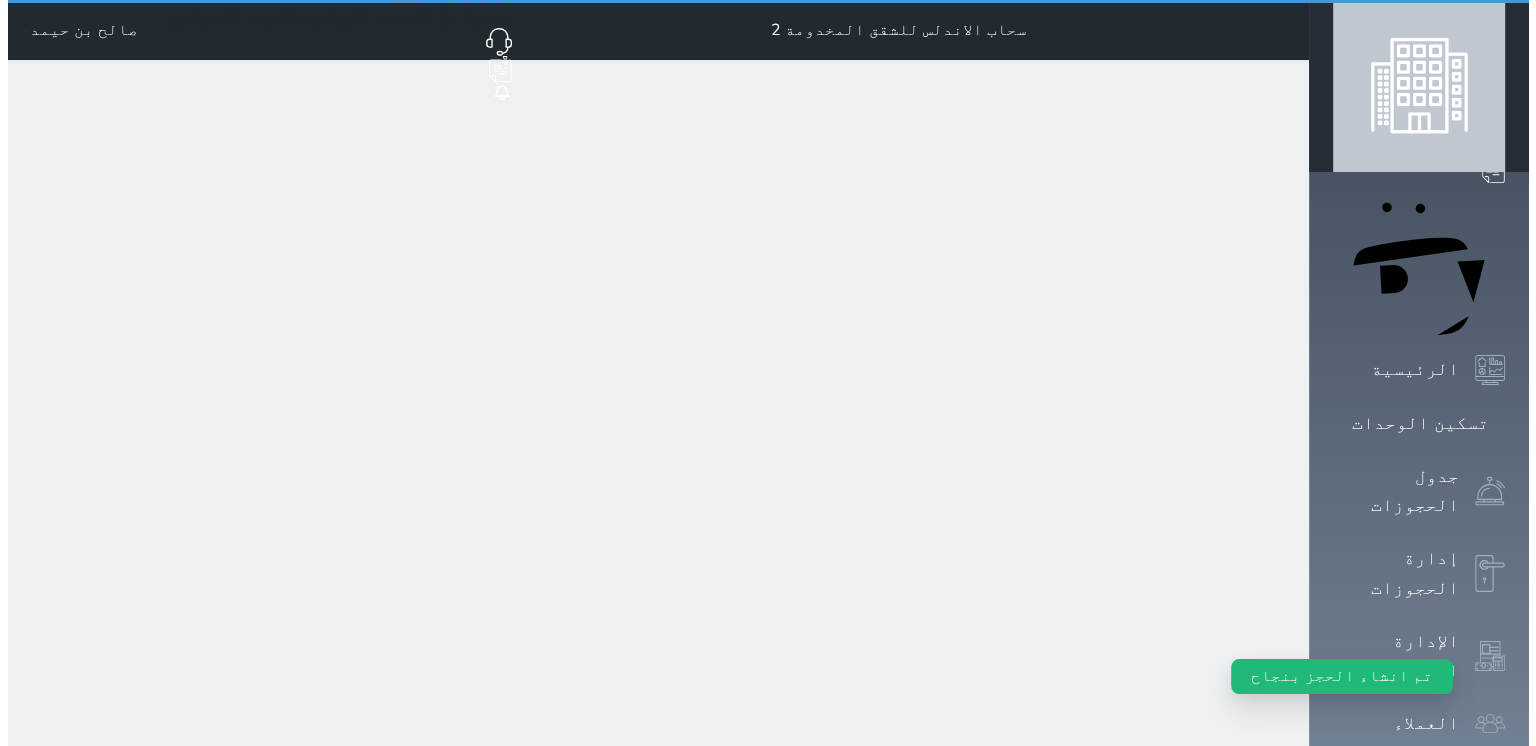 scroll, scrollTop: 0, scrollLeft: 0, axis: both 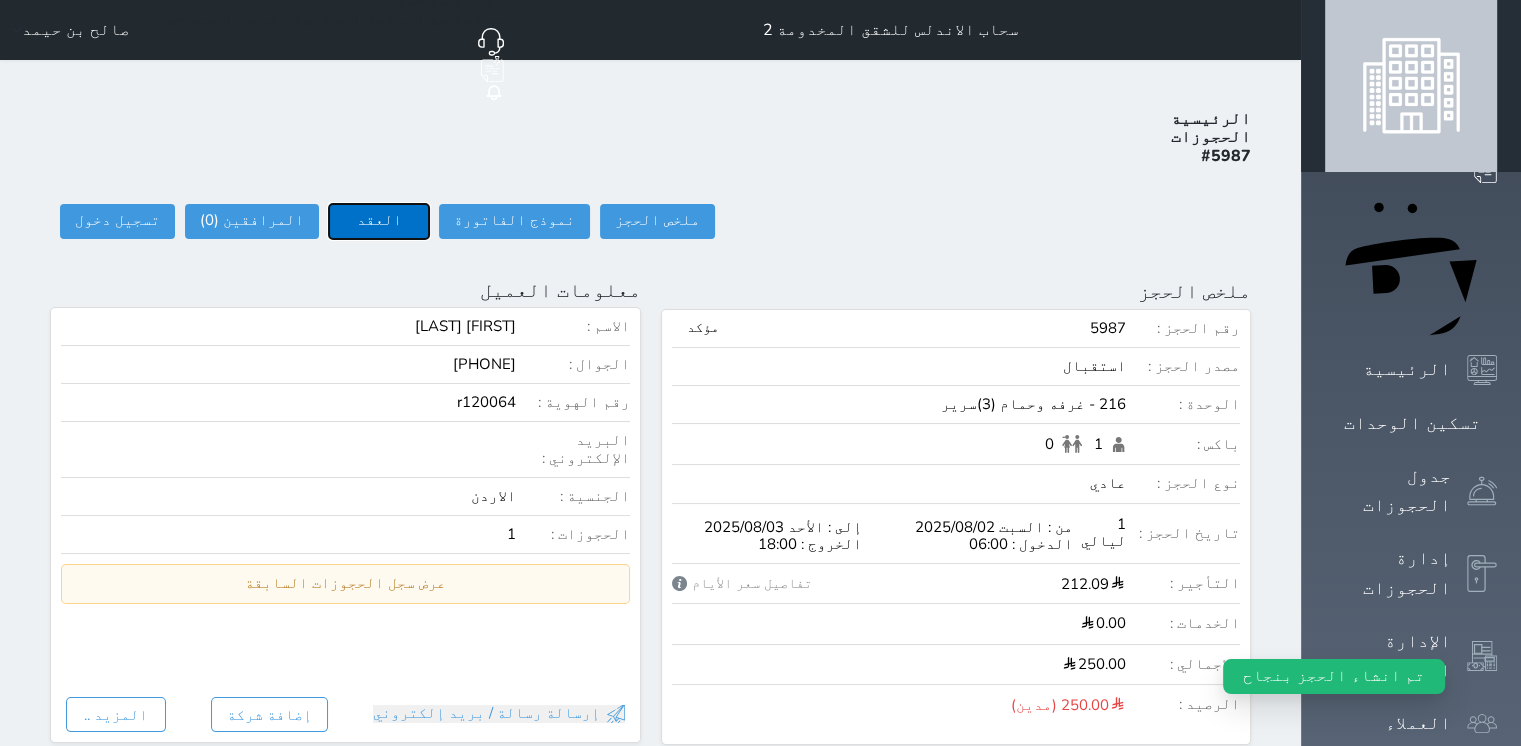 click on "العقد" at bounding box center [379, 221] 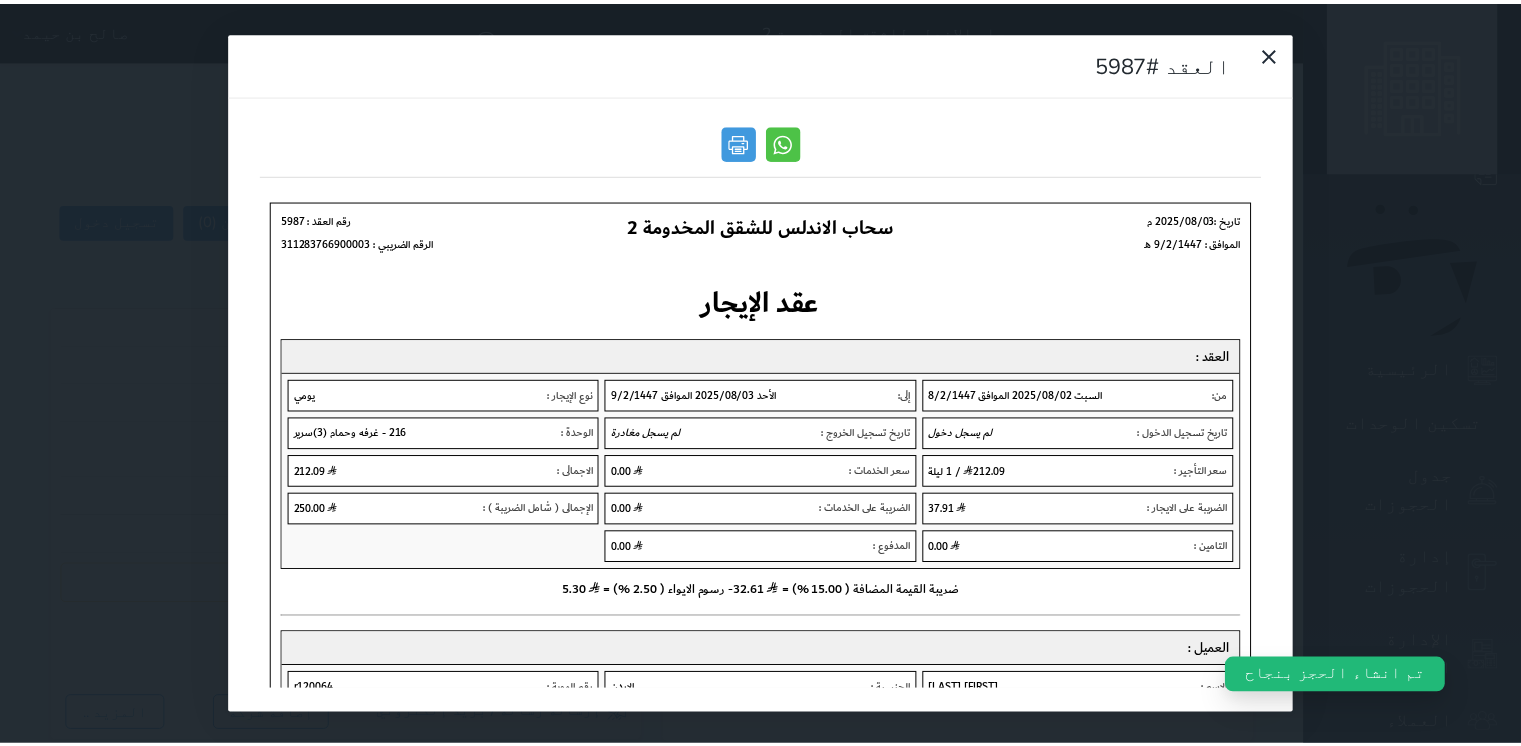 scroll, scrollTop: 0, scrollLeft: 0, axis: both 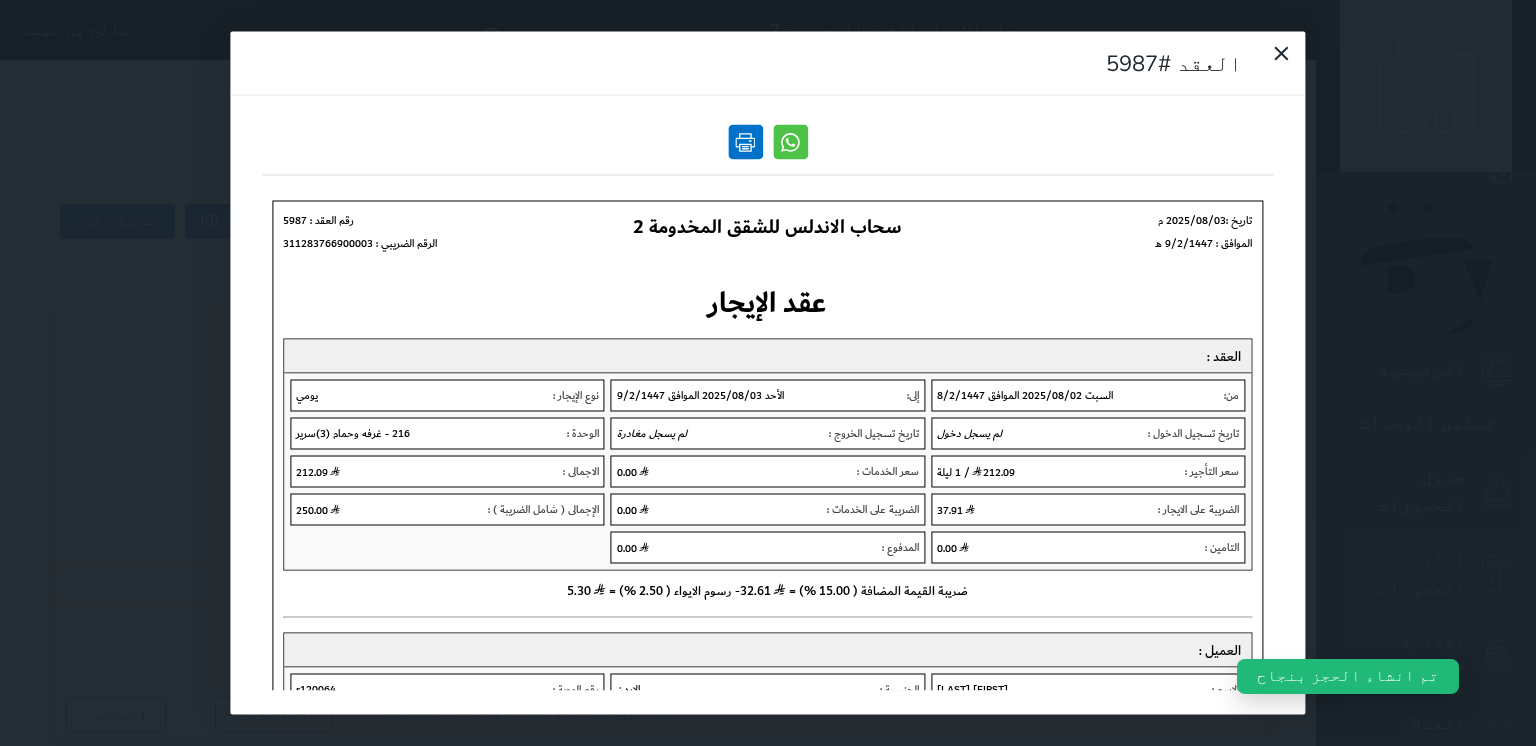 click at bounding box center [745, 142] 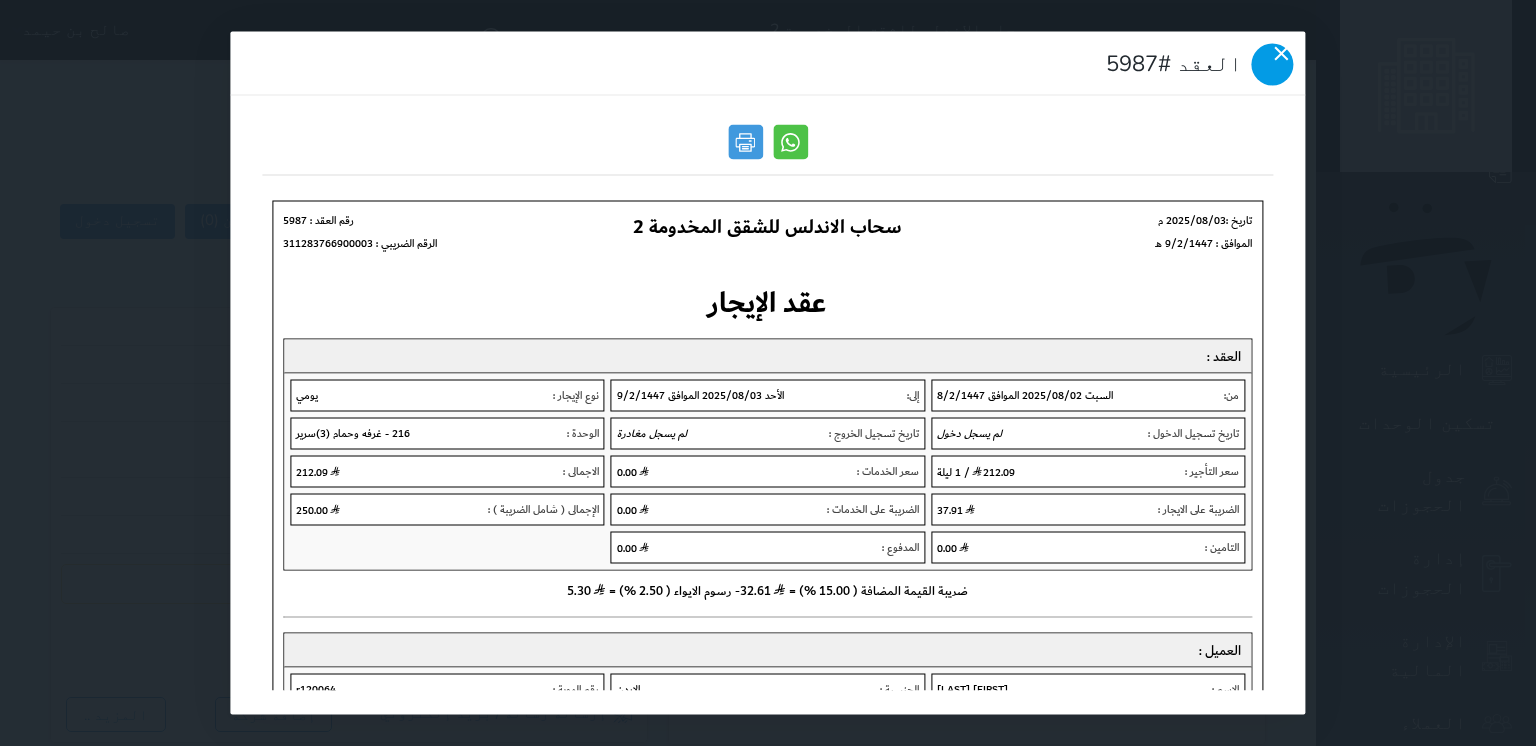 click 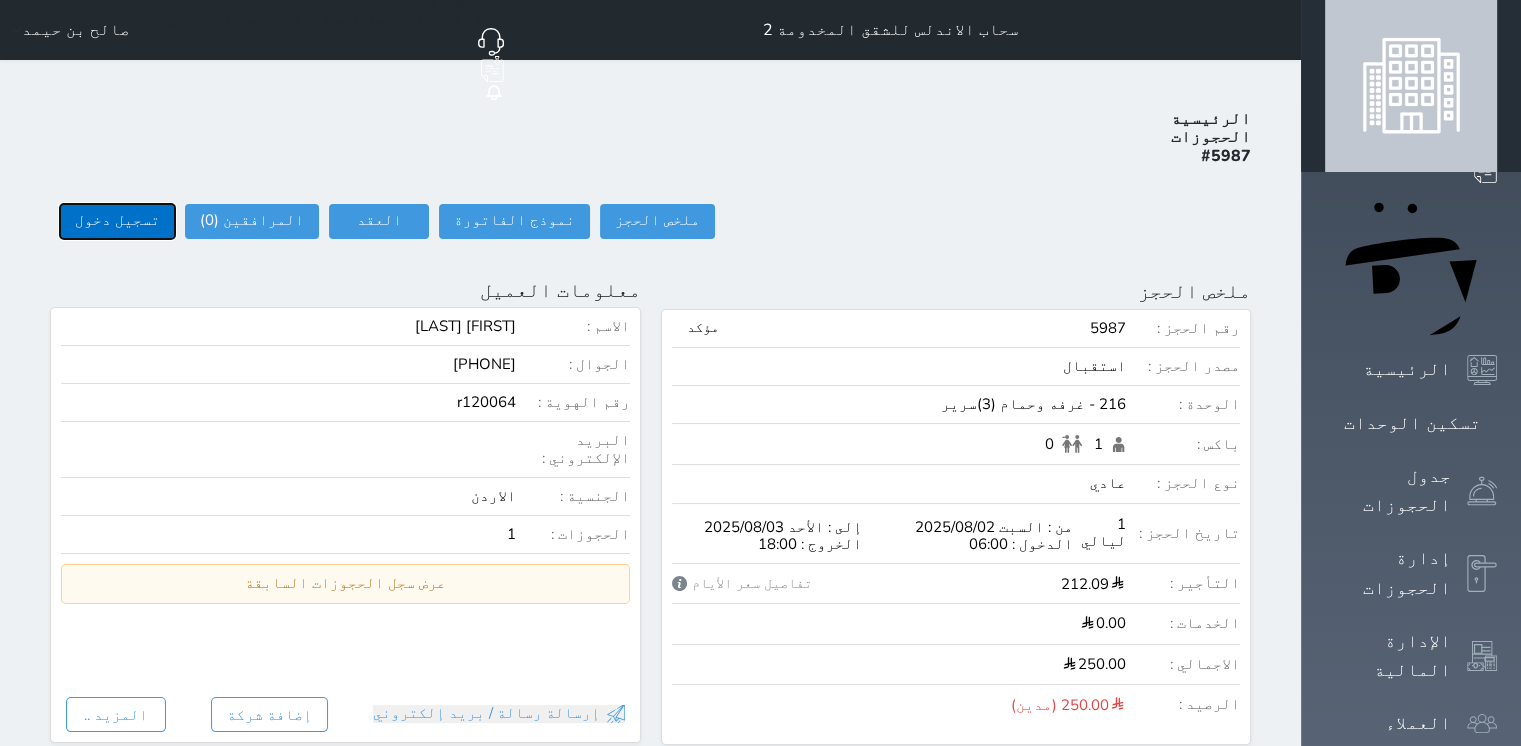 click on "تسجيل دخول" at bounding box center (117, 221) 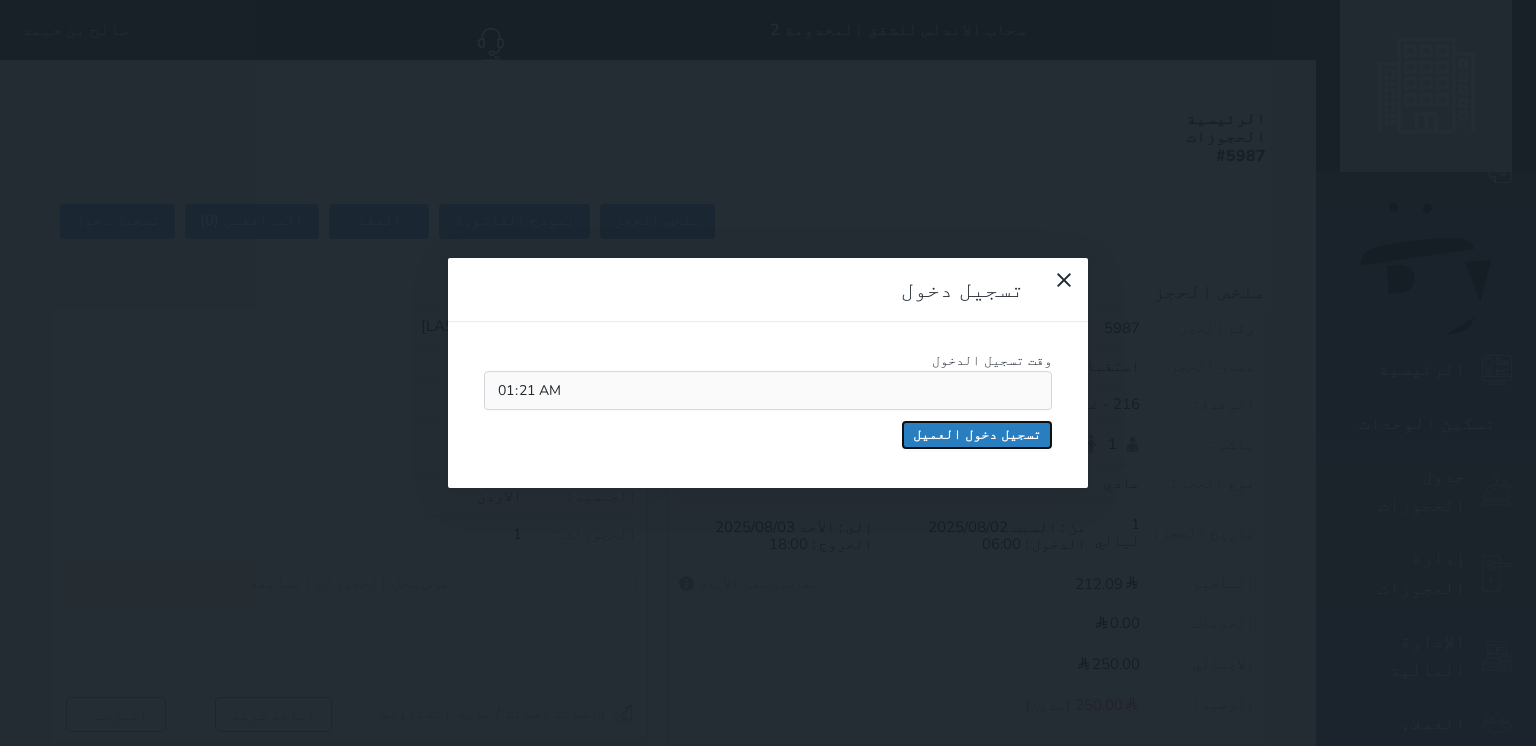 click on "تسجيل دخول العميل" at bounding box center (977, 435) 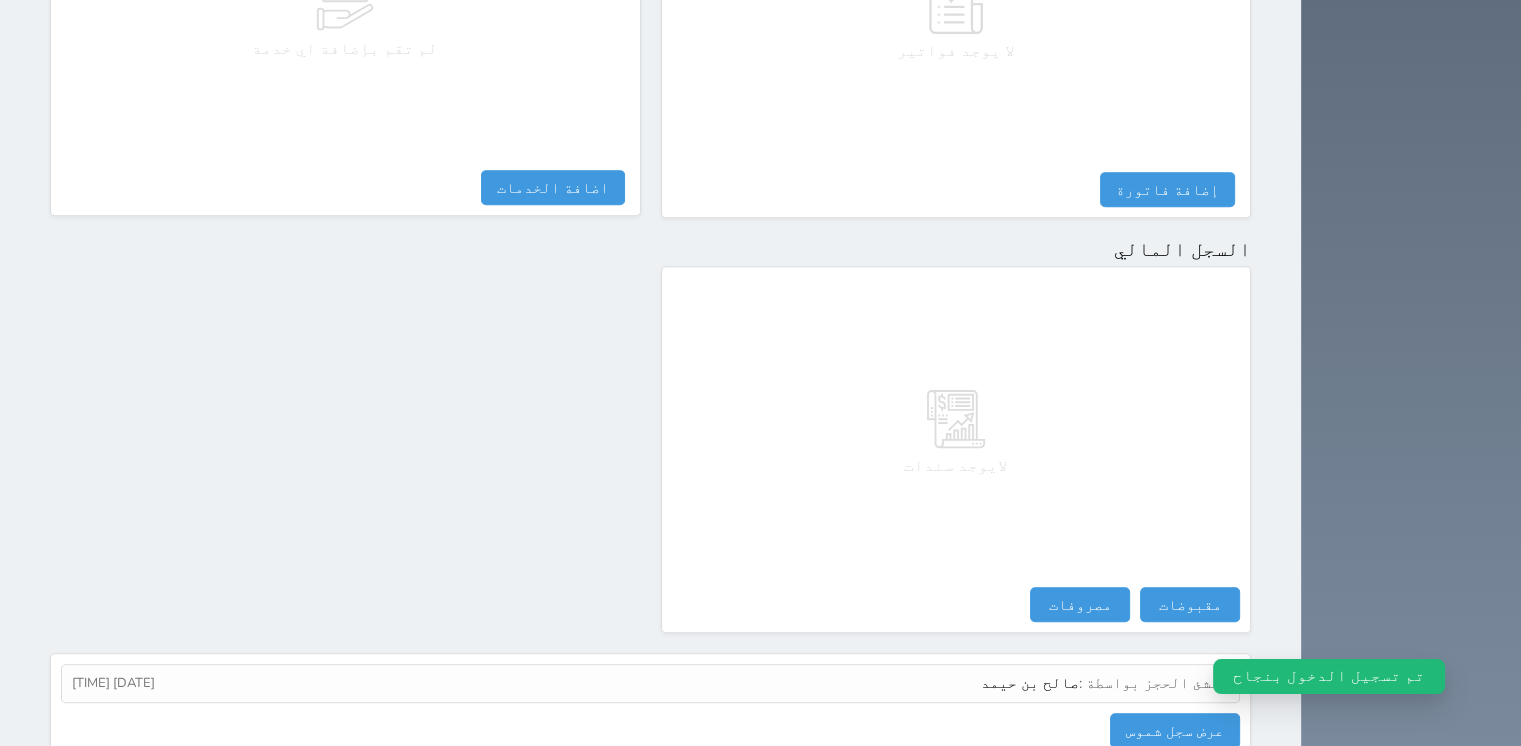 scroll, scrollTop: 1031, scrollLeft: 0, axis: vertical 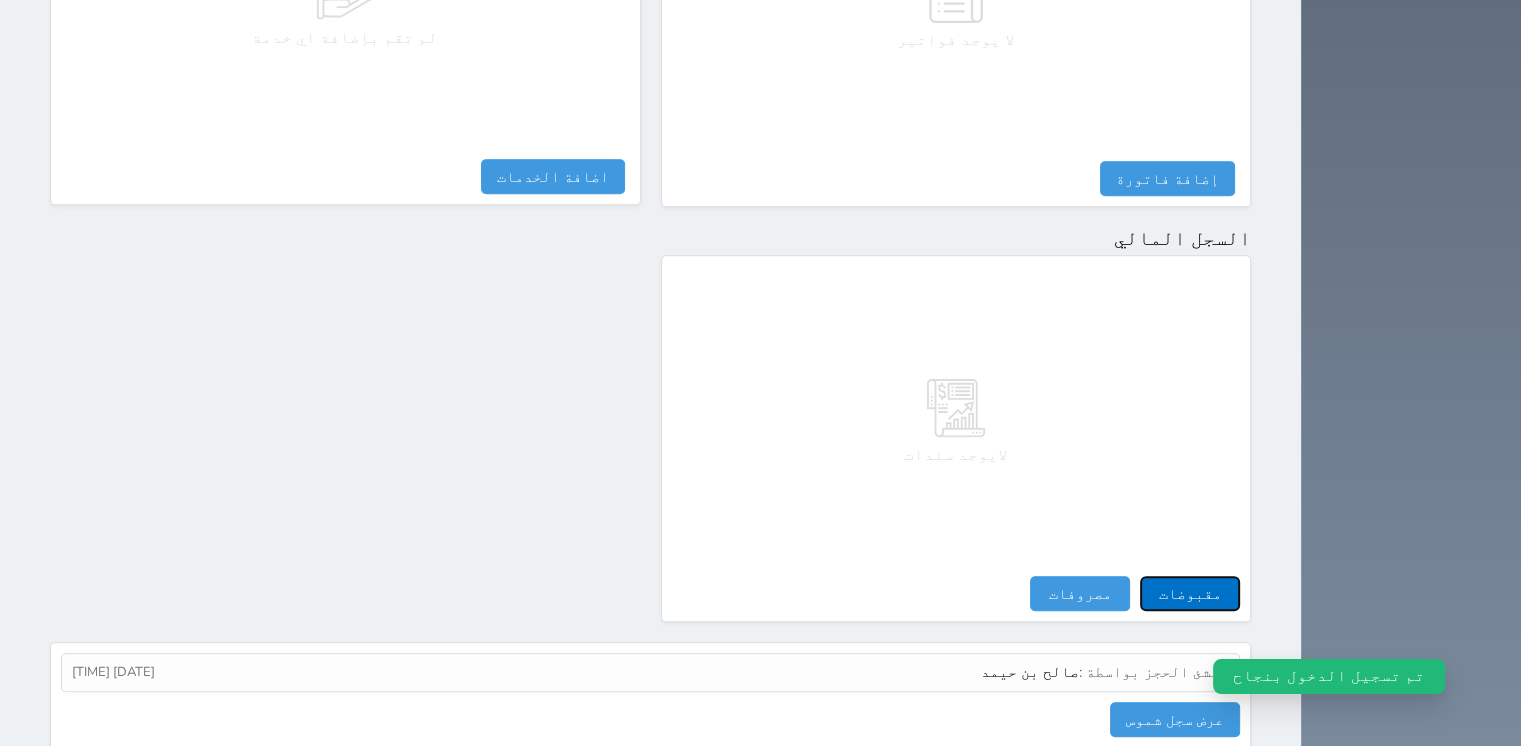 click on "مقبوضات" at bounding box center (1190, 593) 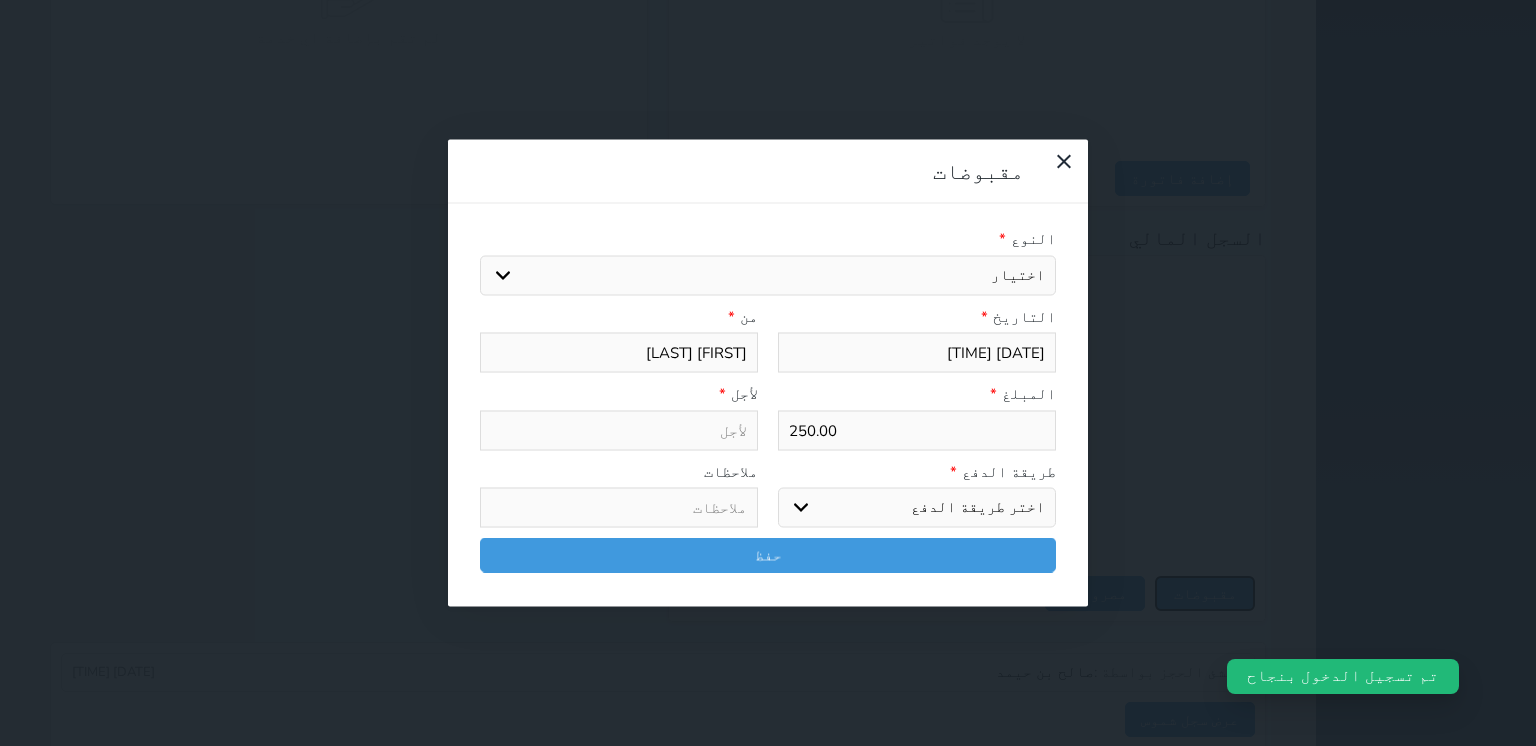 select 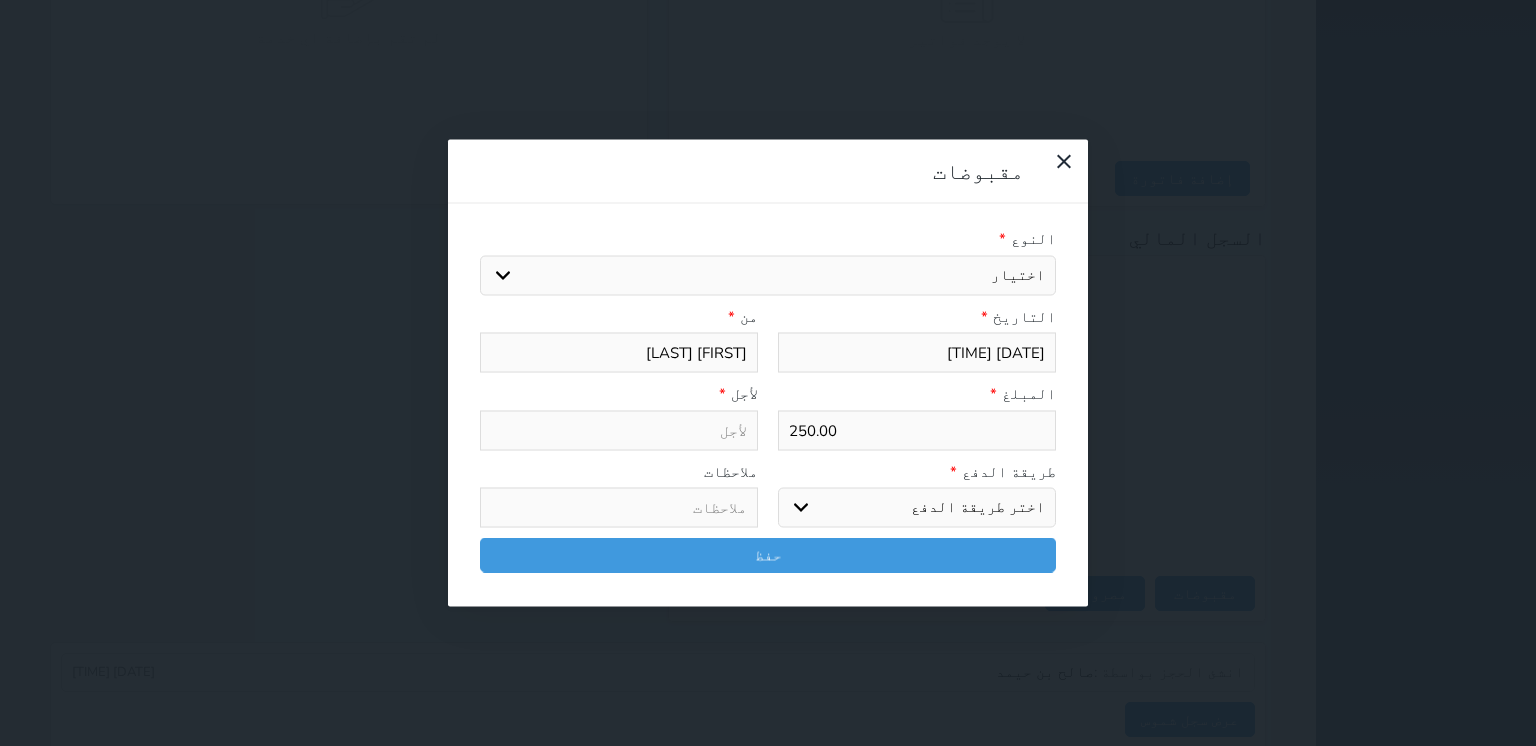 click on "اختيار   مقبوضات عامة قيمة إيجار فواتير تامين عربون لا ينطبق آخر مغسلة واي فاي - الإنترنت مواقف السيارات طعام الأغذية والمشروبات مشروبات المشروبات الباردة المشروبات الساخنة الإفطار غداء عشاء مخبز و كعك حمام سباحة الصالة الرياضية سبا و خدمات الجمال اختيار وإسقاط (خدمات النقل) ميني بار كابل - تلفزيون سرير إضافي تصفيف الشعر التسوق خدمات الجولات السياحية المنظمة خدمات الدليل السياحي" at bounding box center (768, 275) 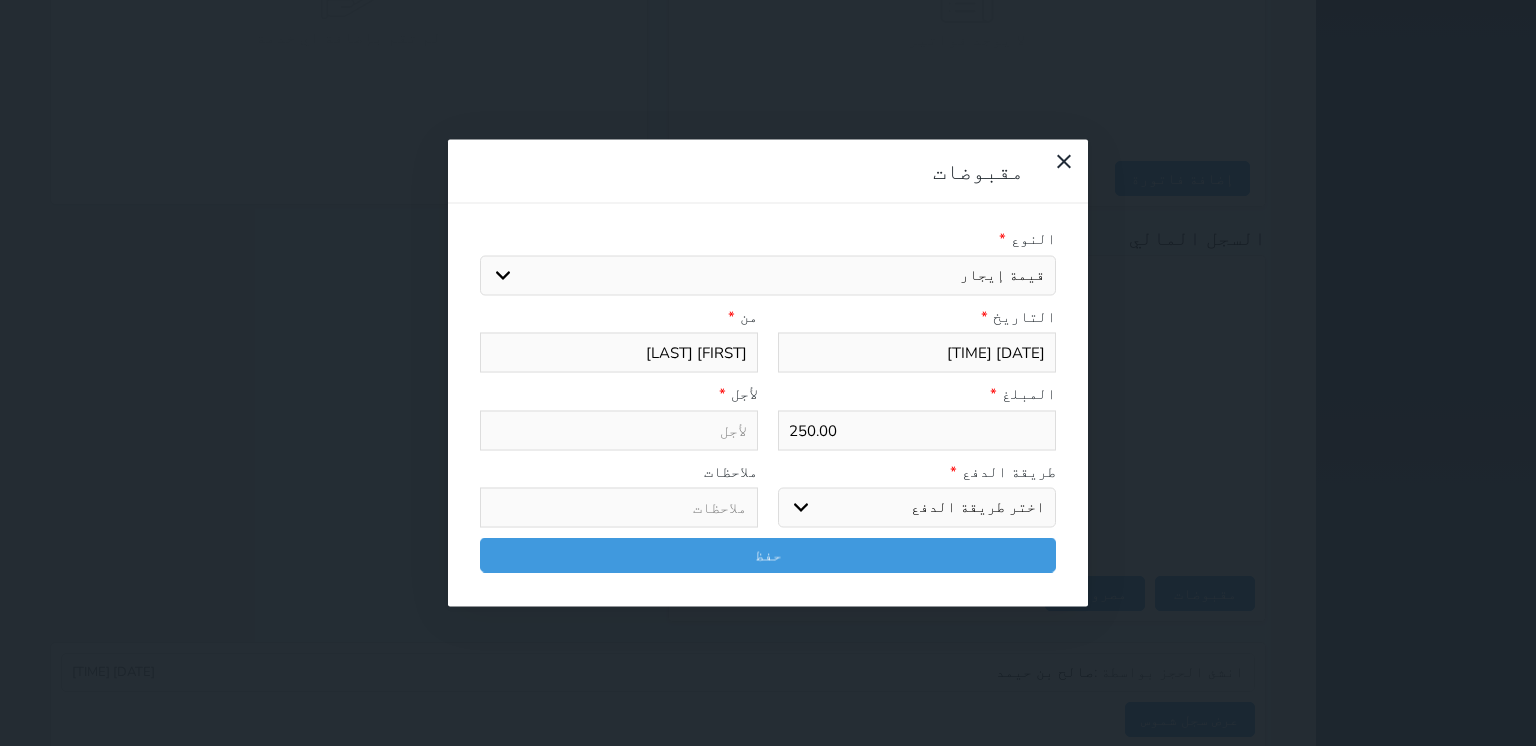 click on "اختيار   مقبوضات عامة قيمة إيجار فواتير تامين عربون لا ينطبق آخر مغسلة واي فاي - الإنترنت مواقف السيارات طعام الأغذية والمشروبات مشروبات المشروبات الباردة المشروبات الساخنة الإفطار غداء عشاء مخبز و كعك حمام سباحة الصالة الرياضية سبا و خدمات الجمال اختيار وإسقاط (خدمات النقل) ميني بار كابل - تلفزيون سرير إضافي تصفيف الشعر التسوق خدمات الجولات السياحية المنظمة خدمات الدليل السياحي" at bounding box center [768, 275] 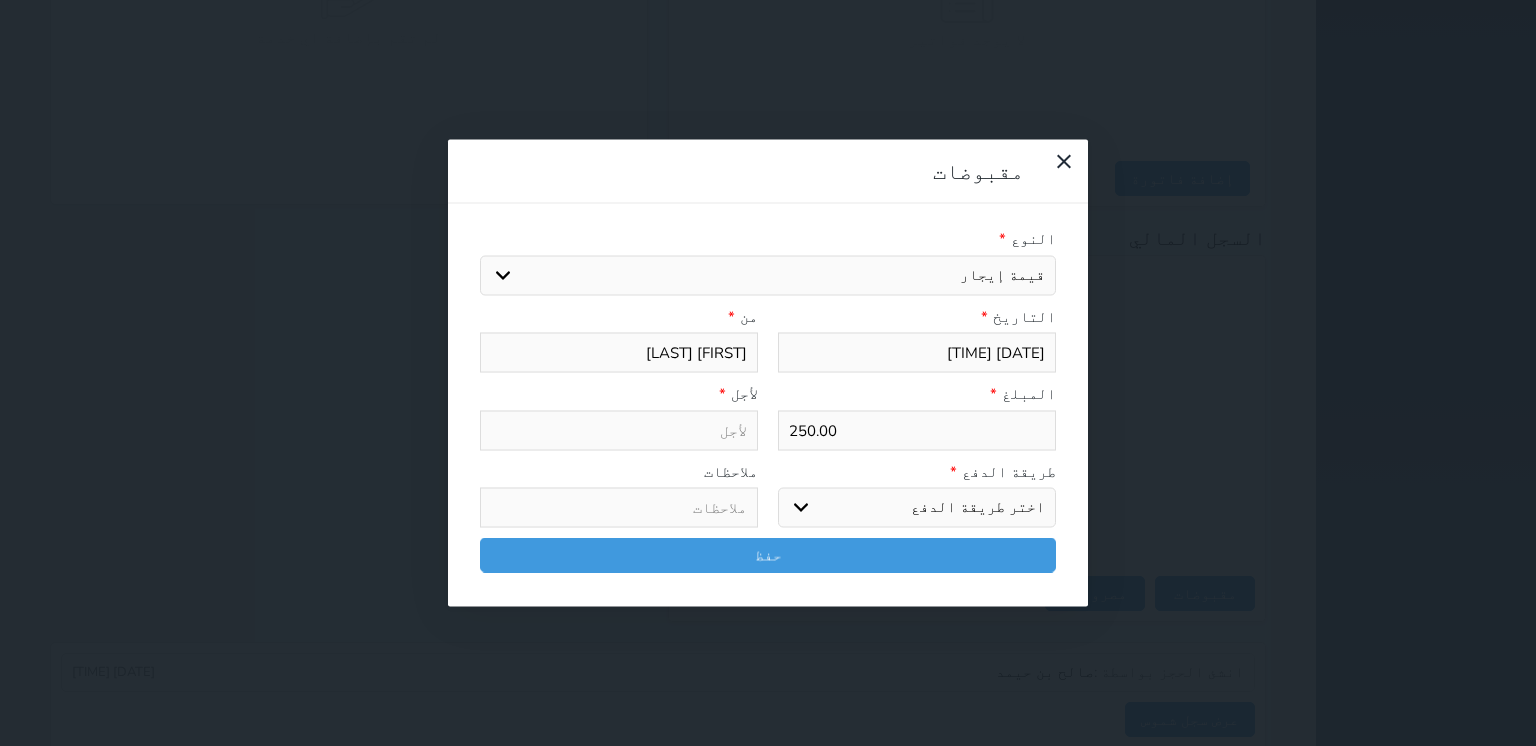 type on "قيمة إيجار - الوحدة - 216" 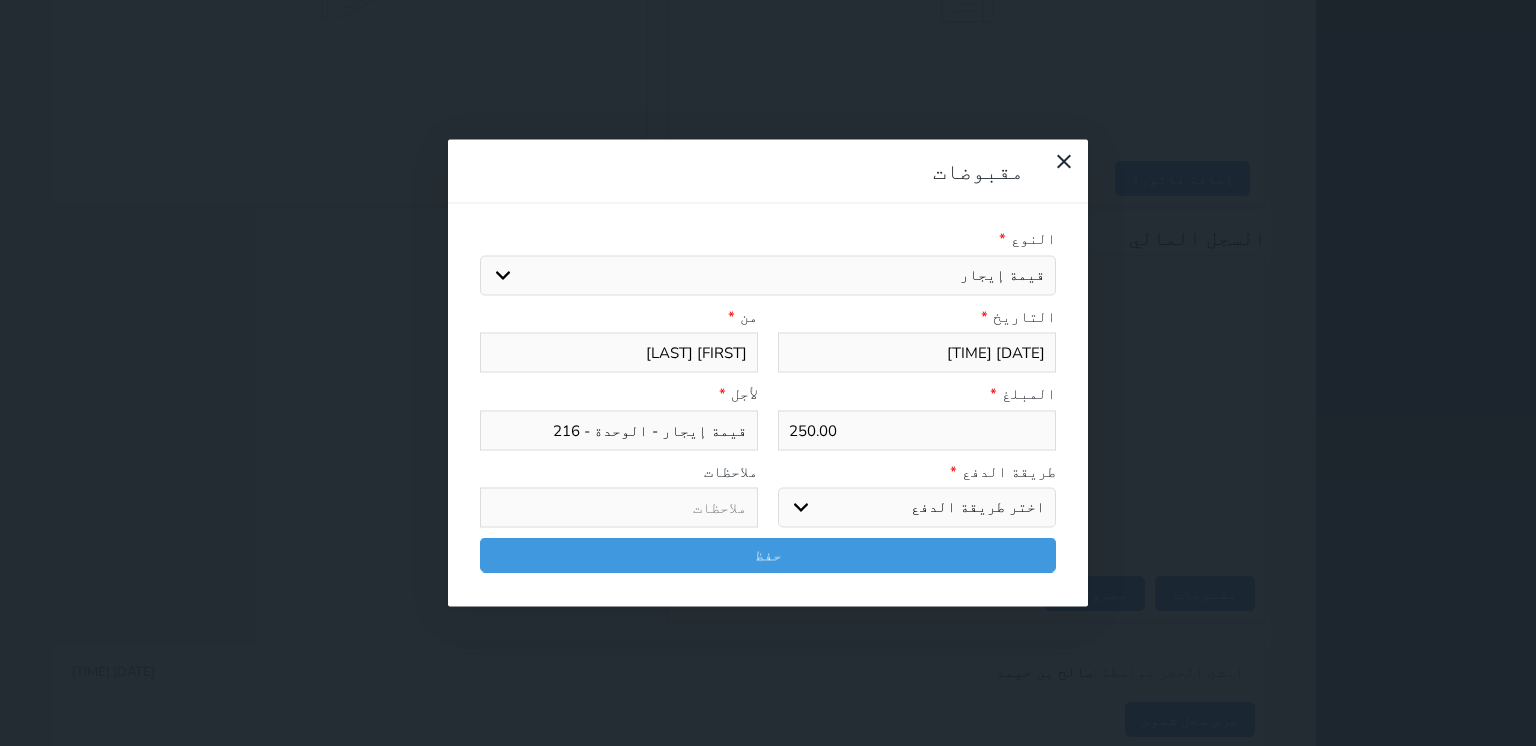 click on "اختر طريقة الدفع   دفع نقدى   تحويل بنكى   مدى   بطاقة ائتمان   آجل" at bounding box center (917, 508) 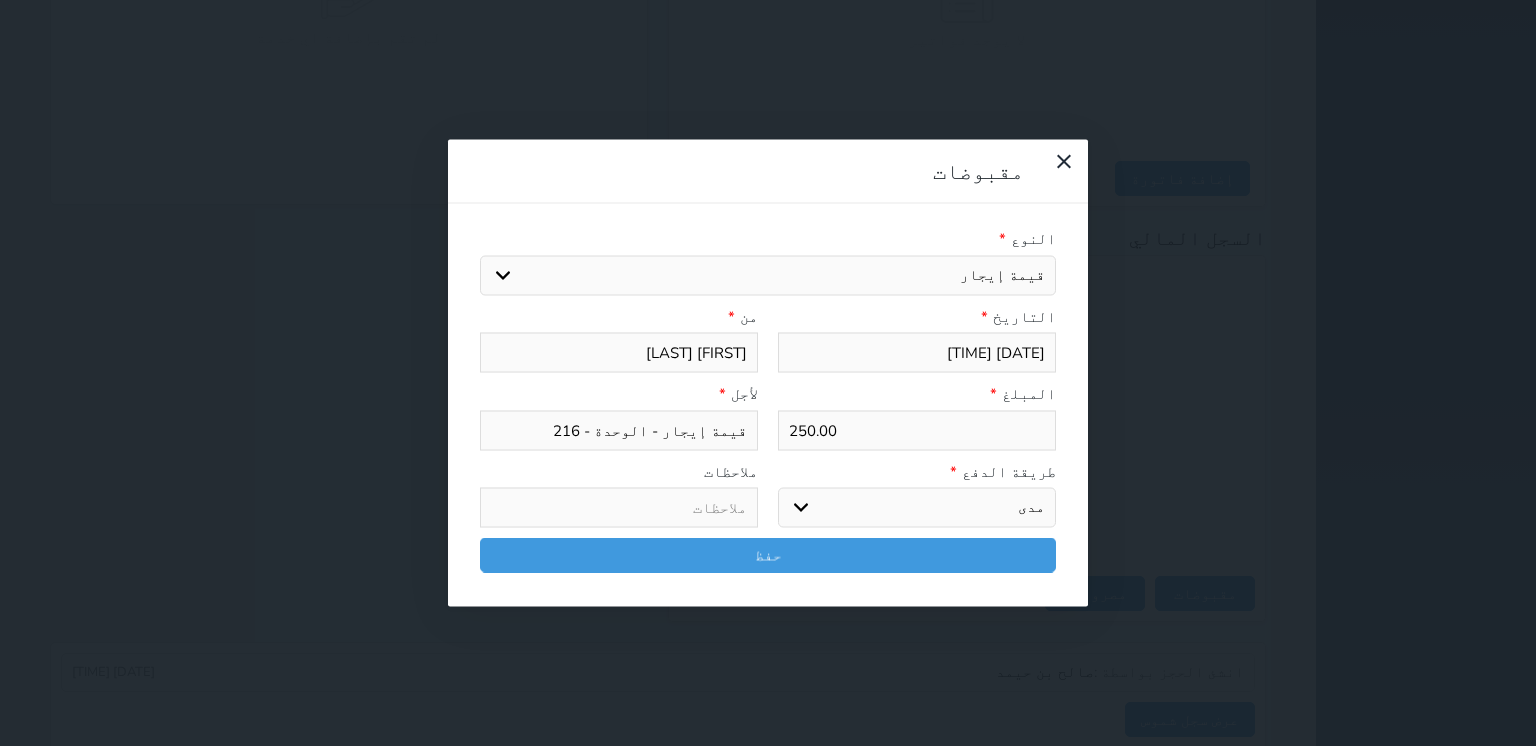 click on "اختر طريقة الدفع   دفع نقدى   تحويل بنكى   مدى   بطاقة ائتمان   آجل" at bounding box center [917, 508] 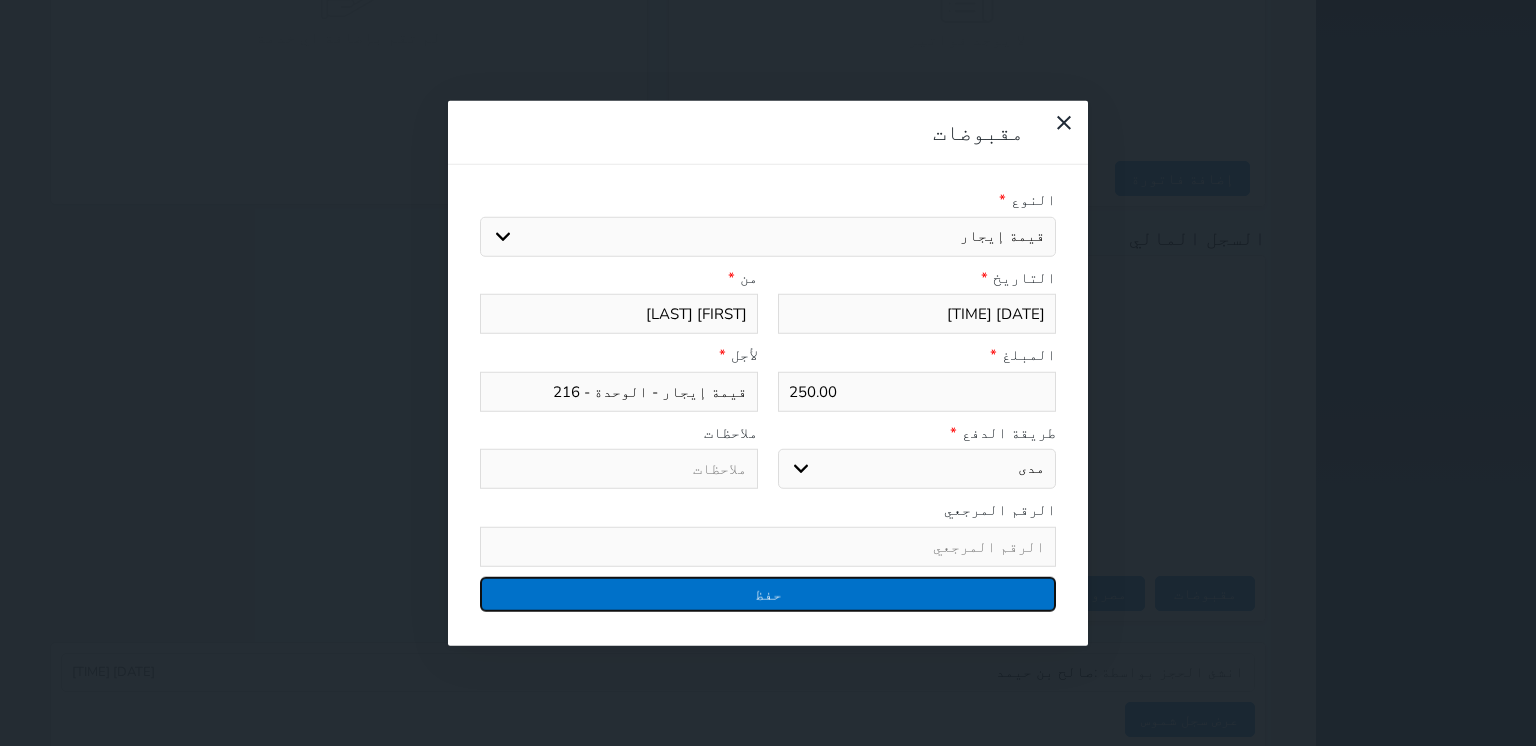 click on "حفظ" at bounding box center [768, 593] 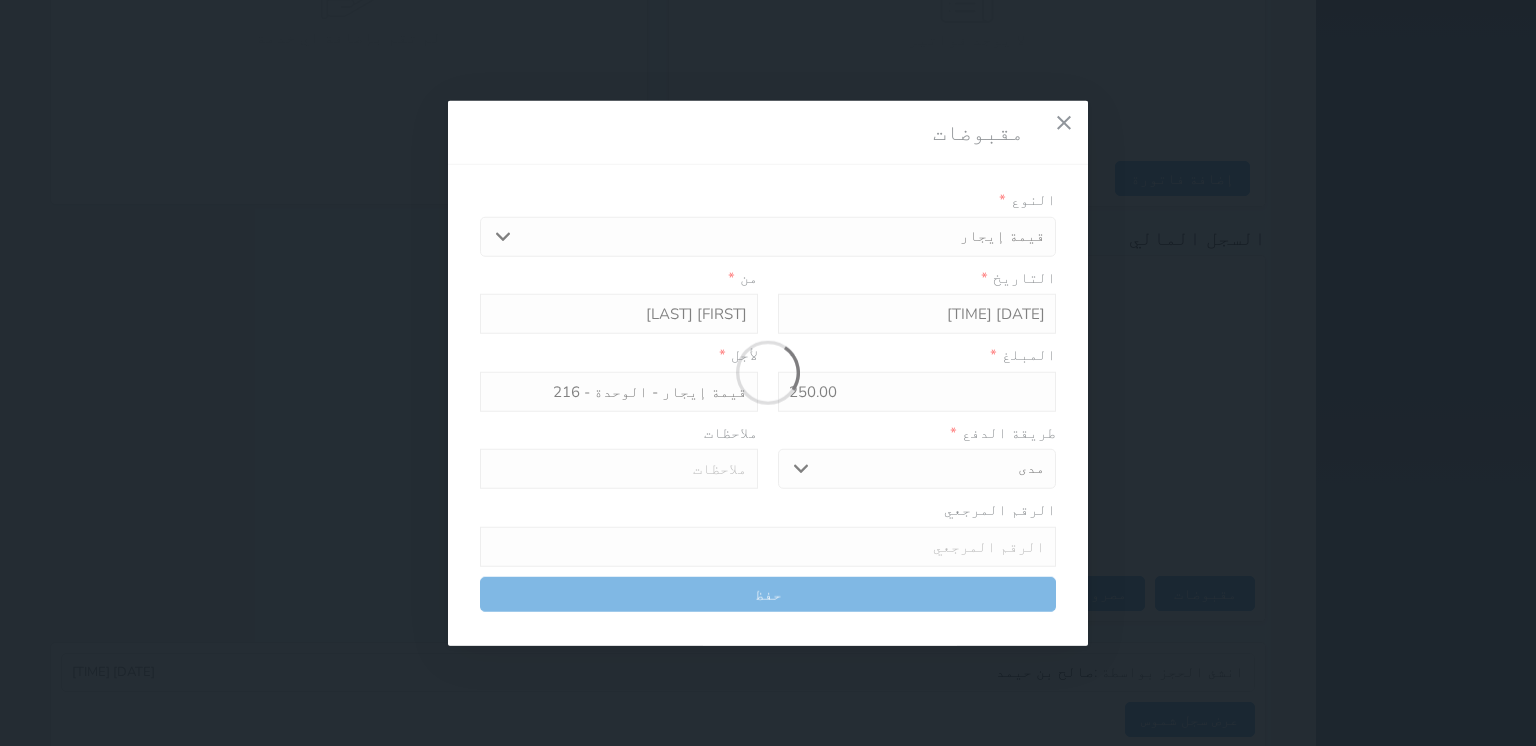 select 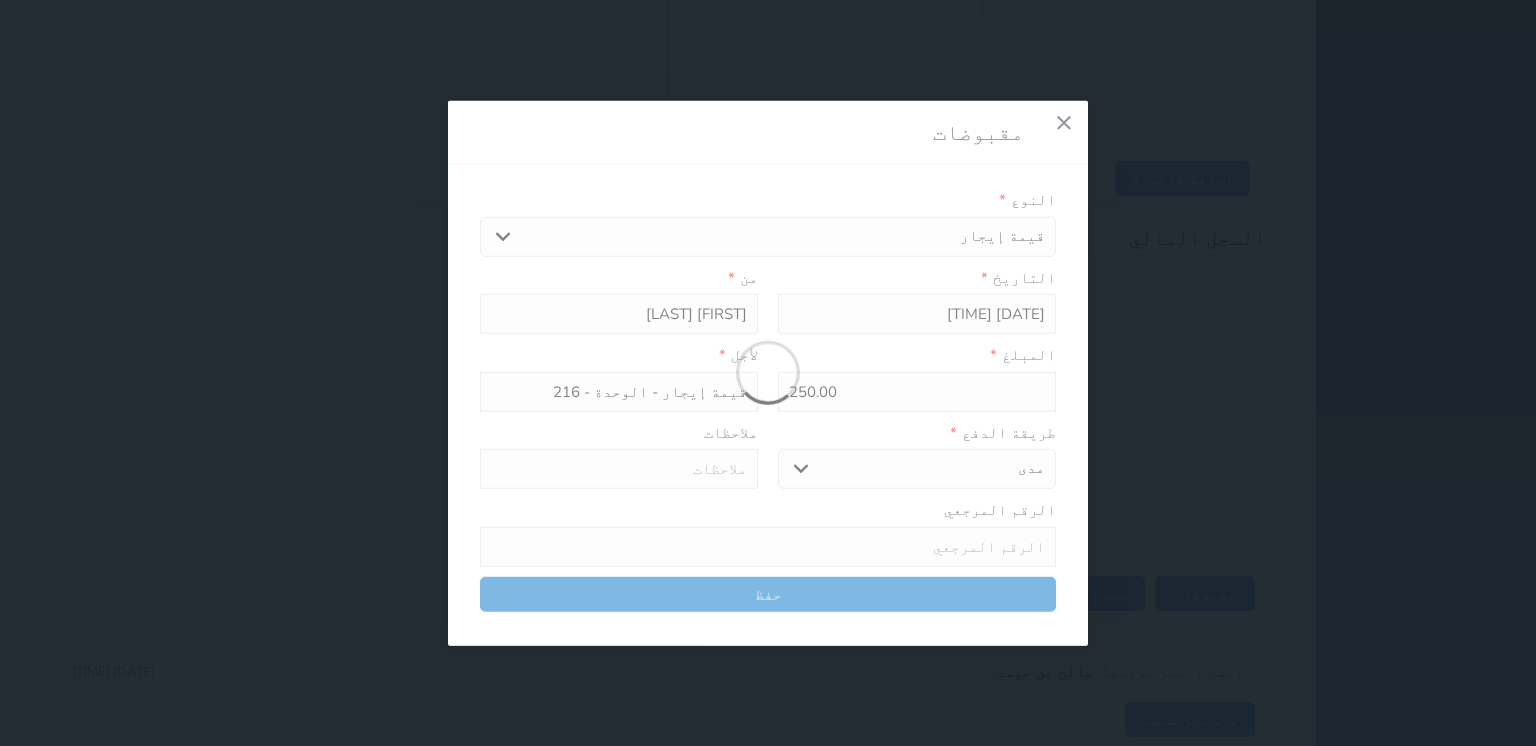 type 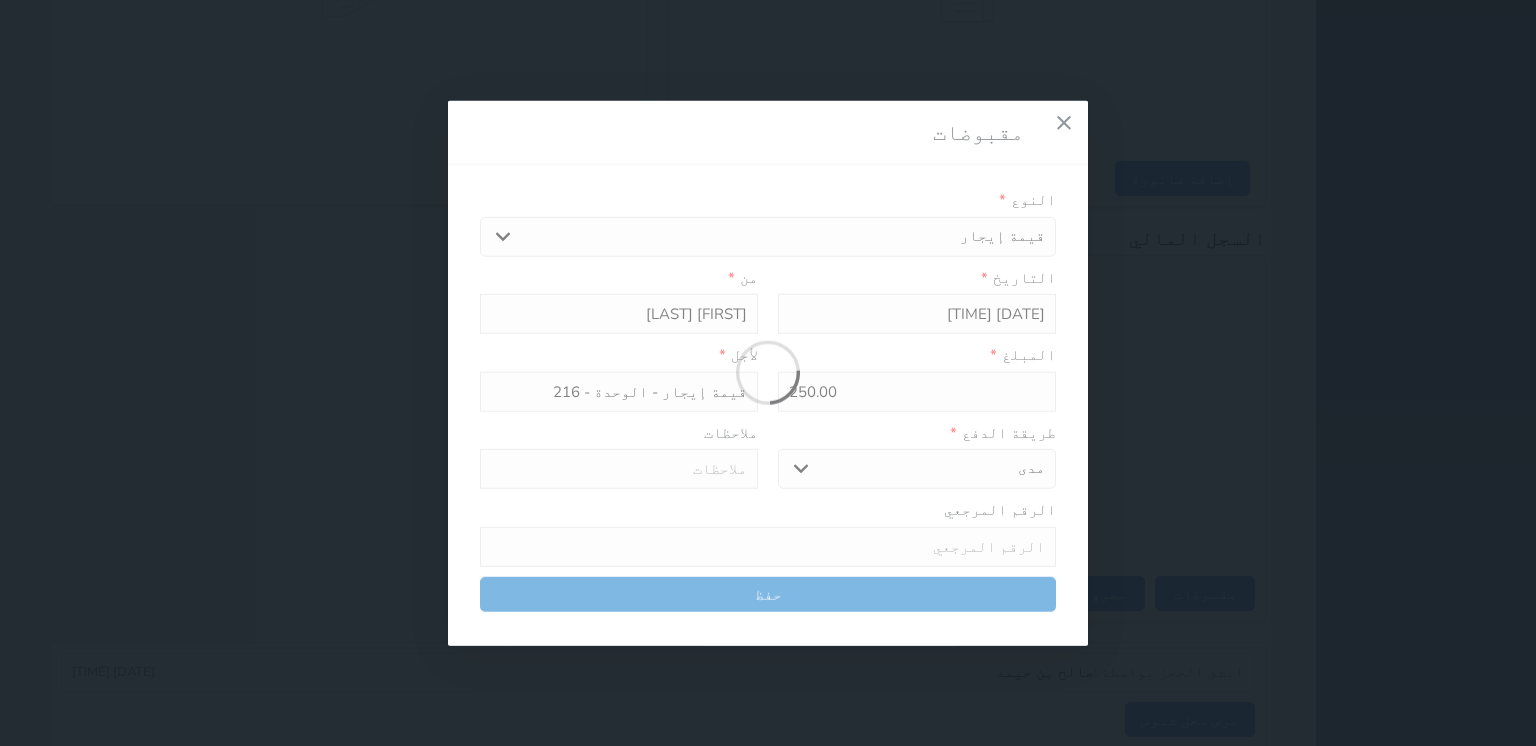 type on "0" 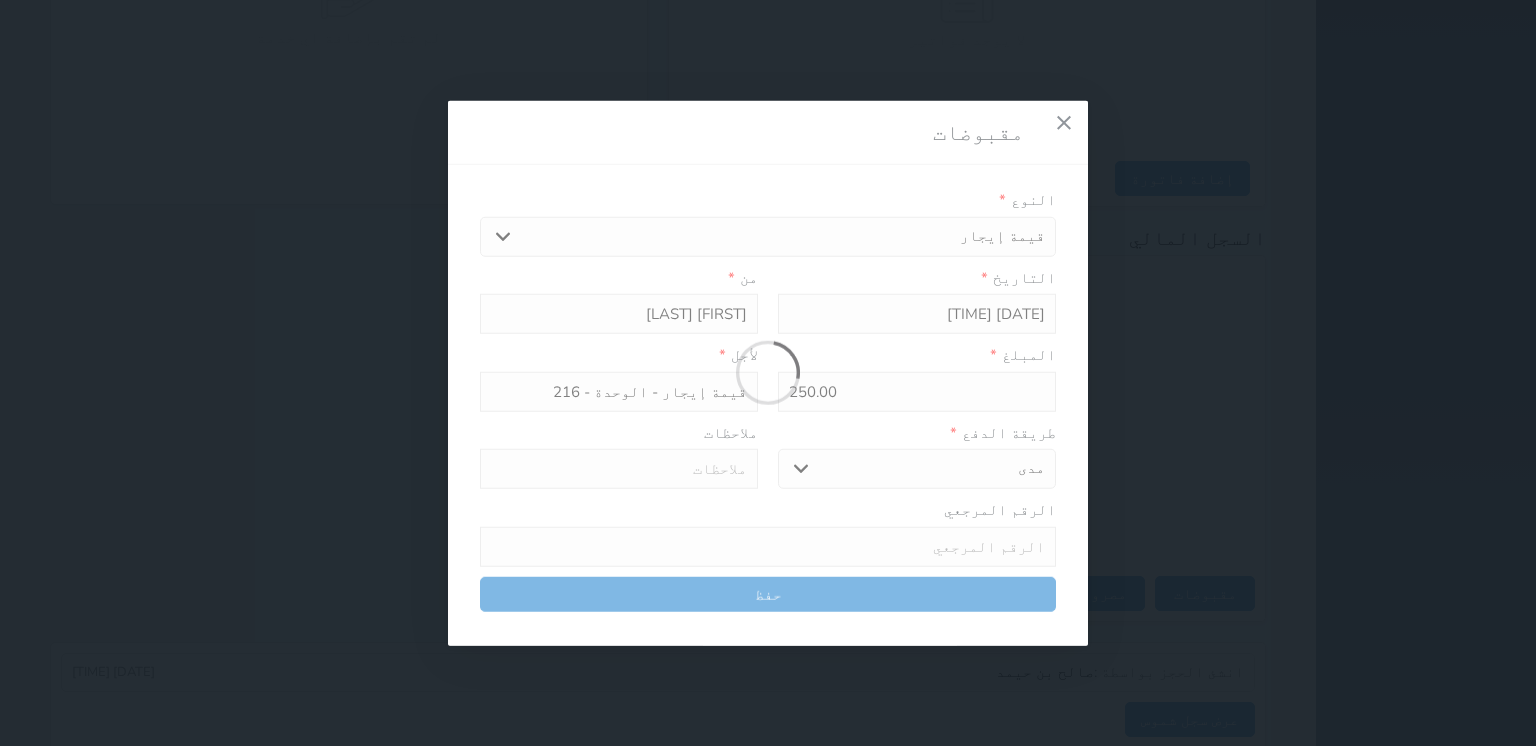 type 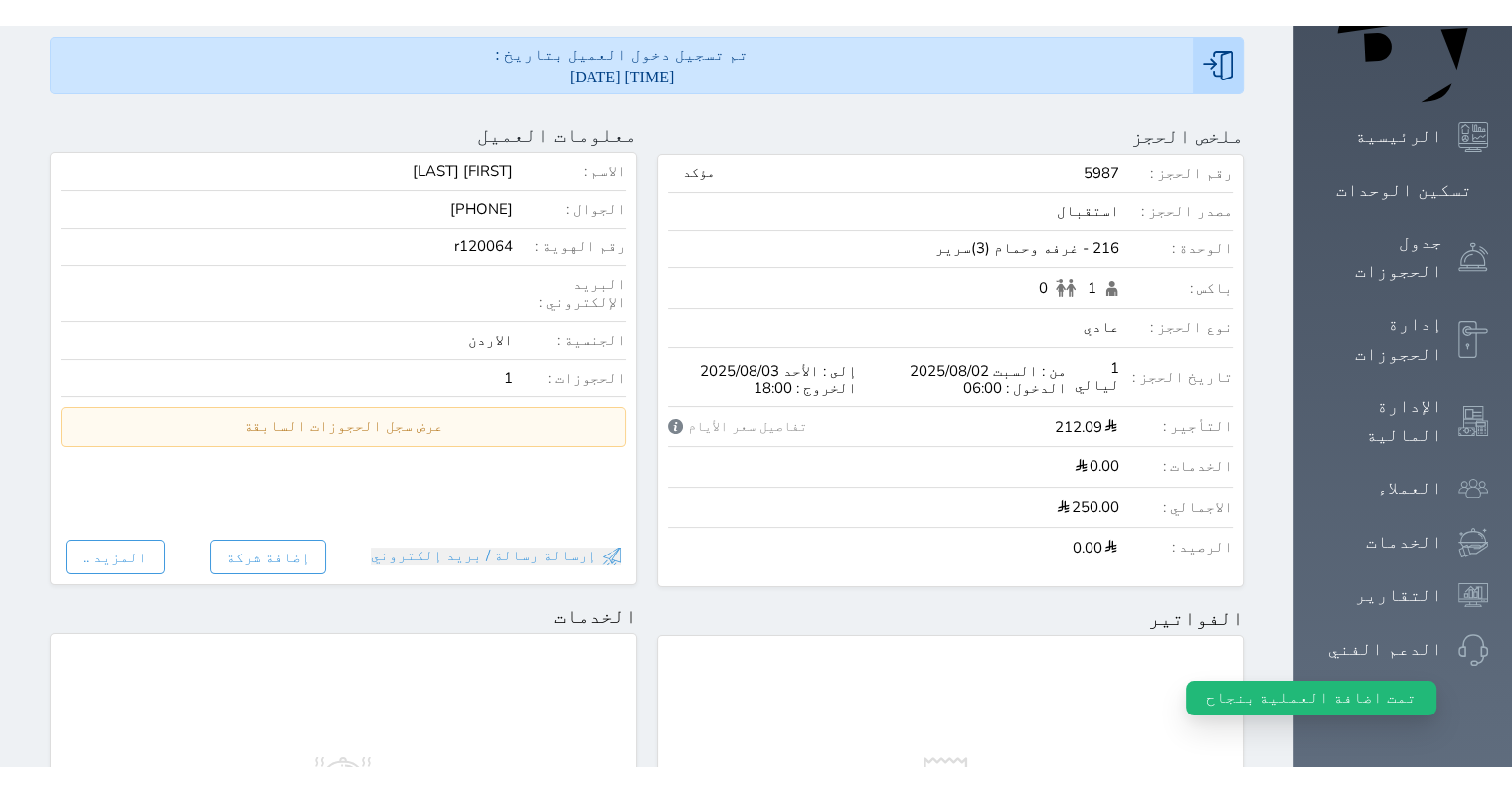 scroll, scrollTop: 0, scrollLeft: 0, axis: both 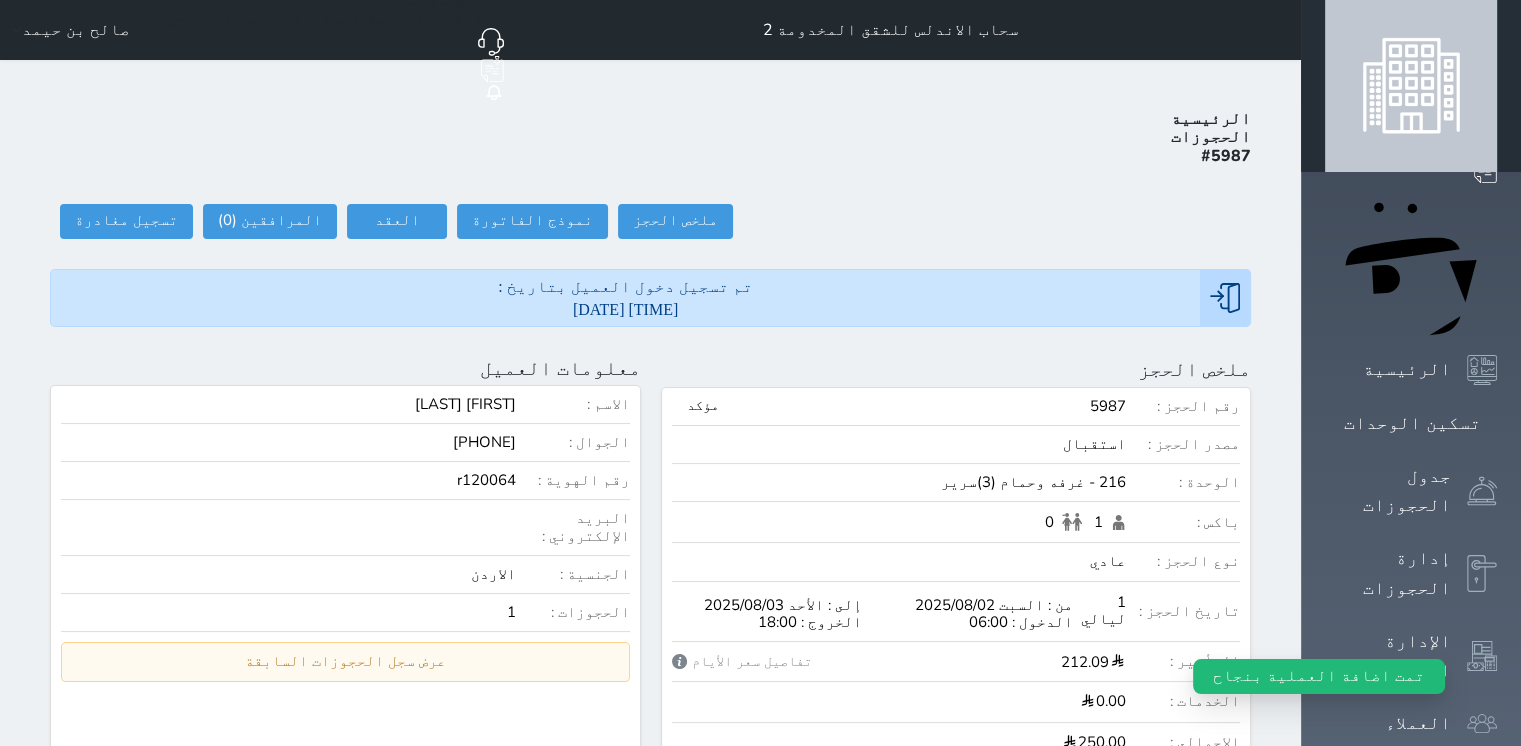 drag, startPoint x: 1438, startPoint y: 221, endPoint x: 1436, endPoint y: 253, distance: 32.06244 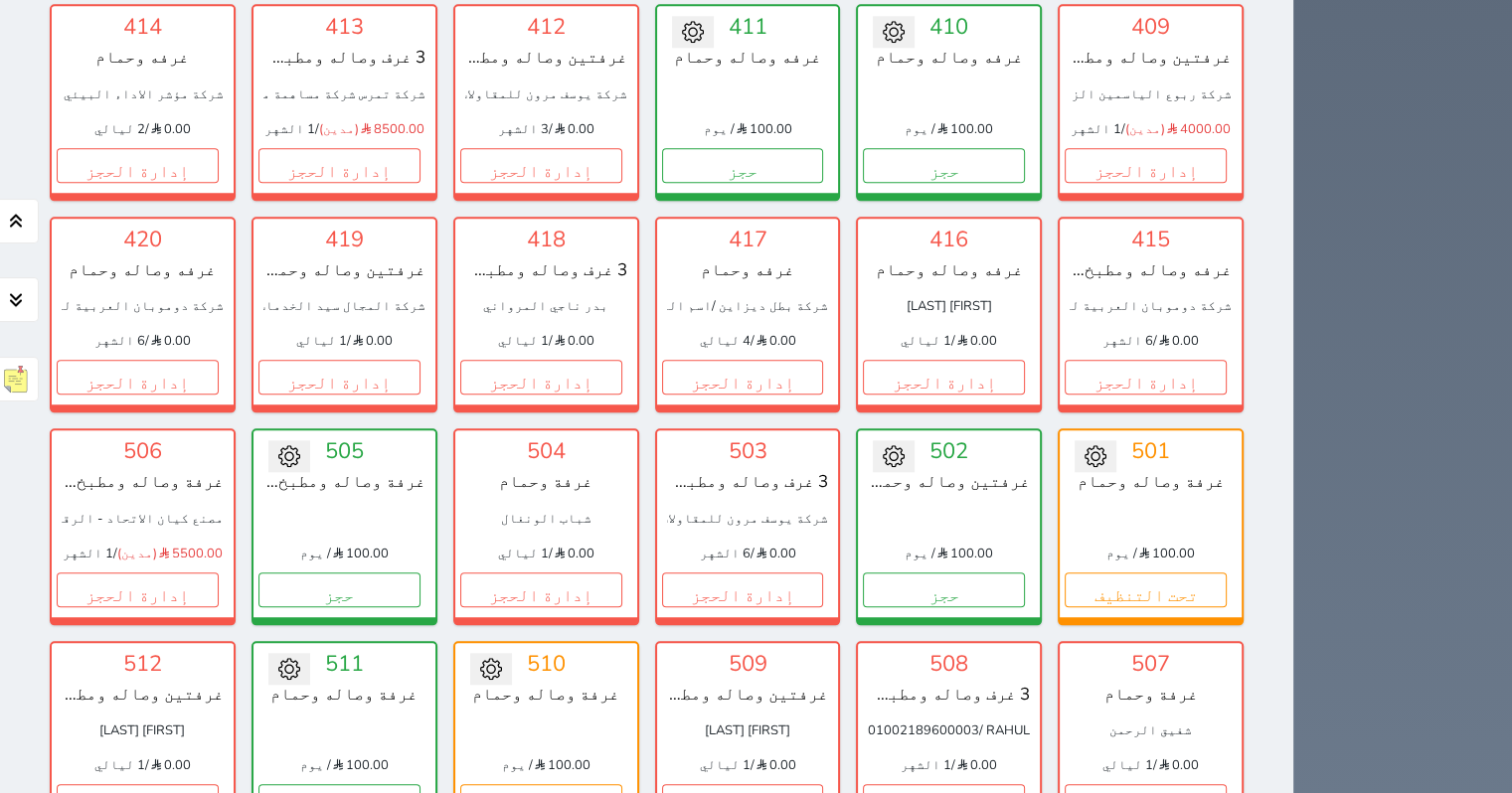 scroll, scrollTop: 2240, scrollLeft: 0, axis: vertical 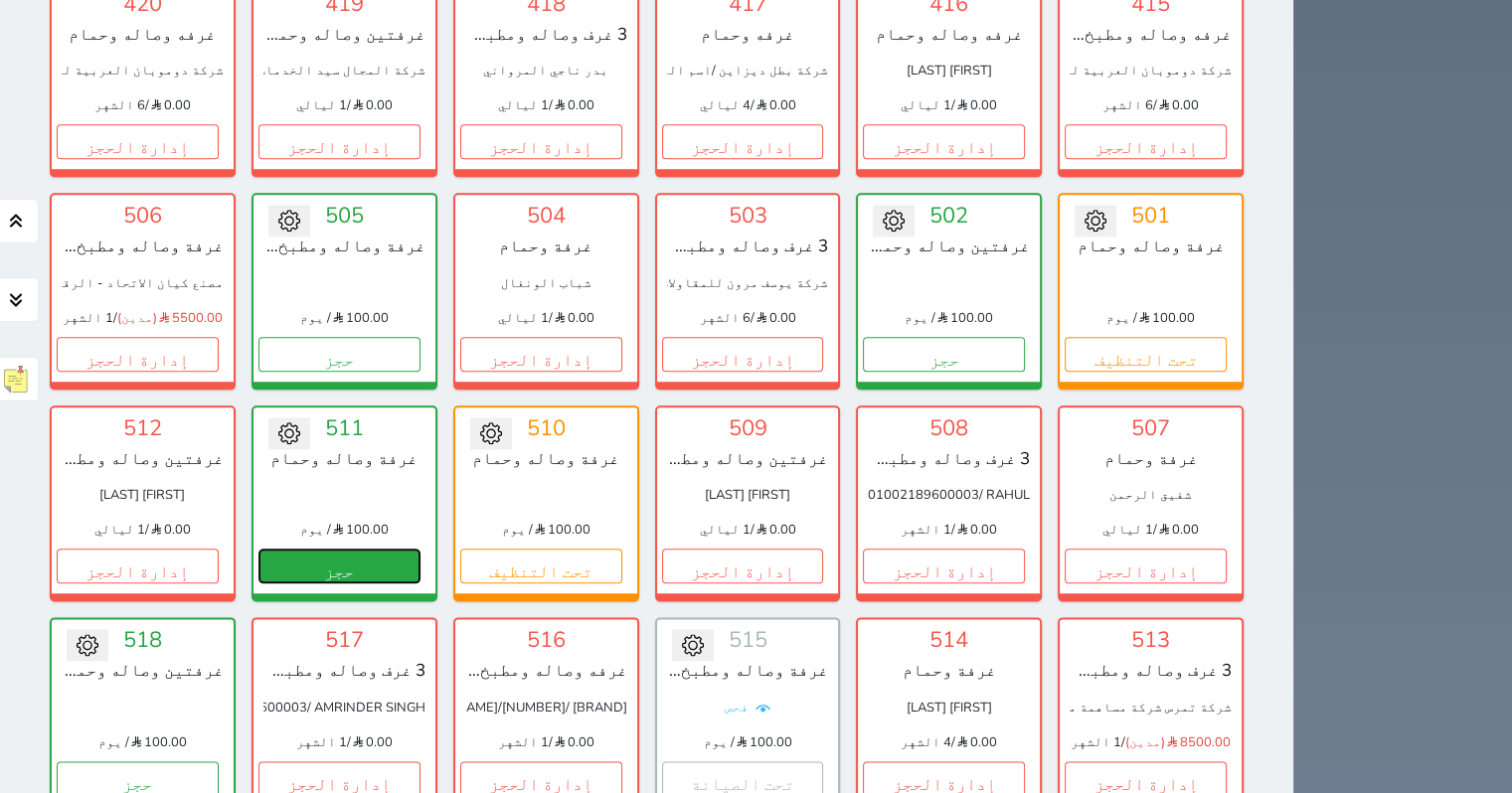 click on "حجز" at bounding box center (339, 565) 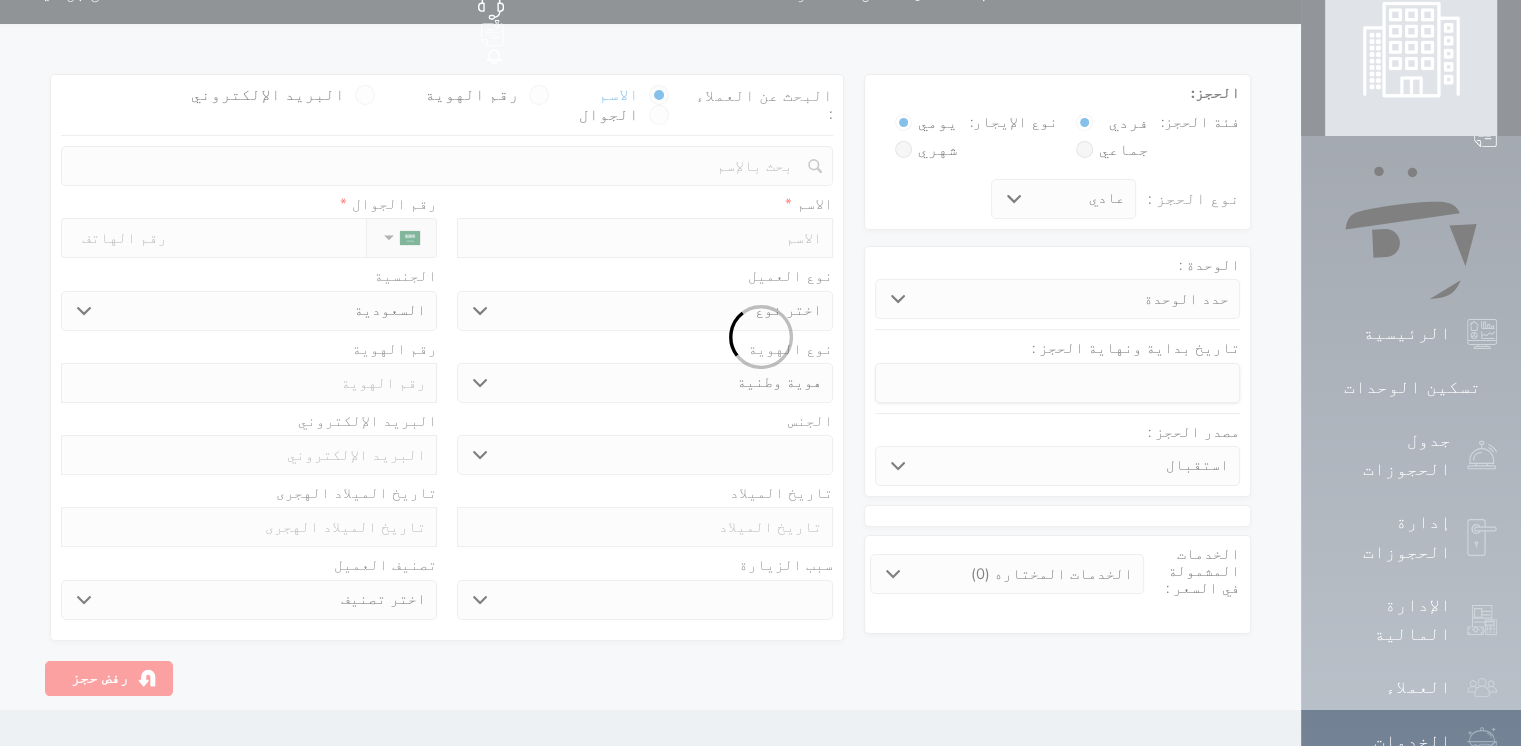 scroll, scrollTop: 0, scrollLeft: 0, axis: both 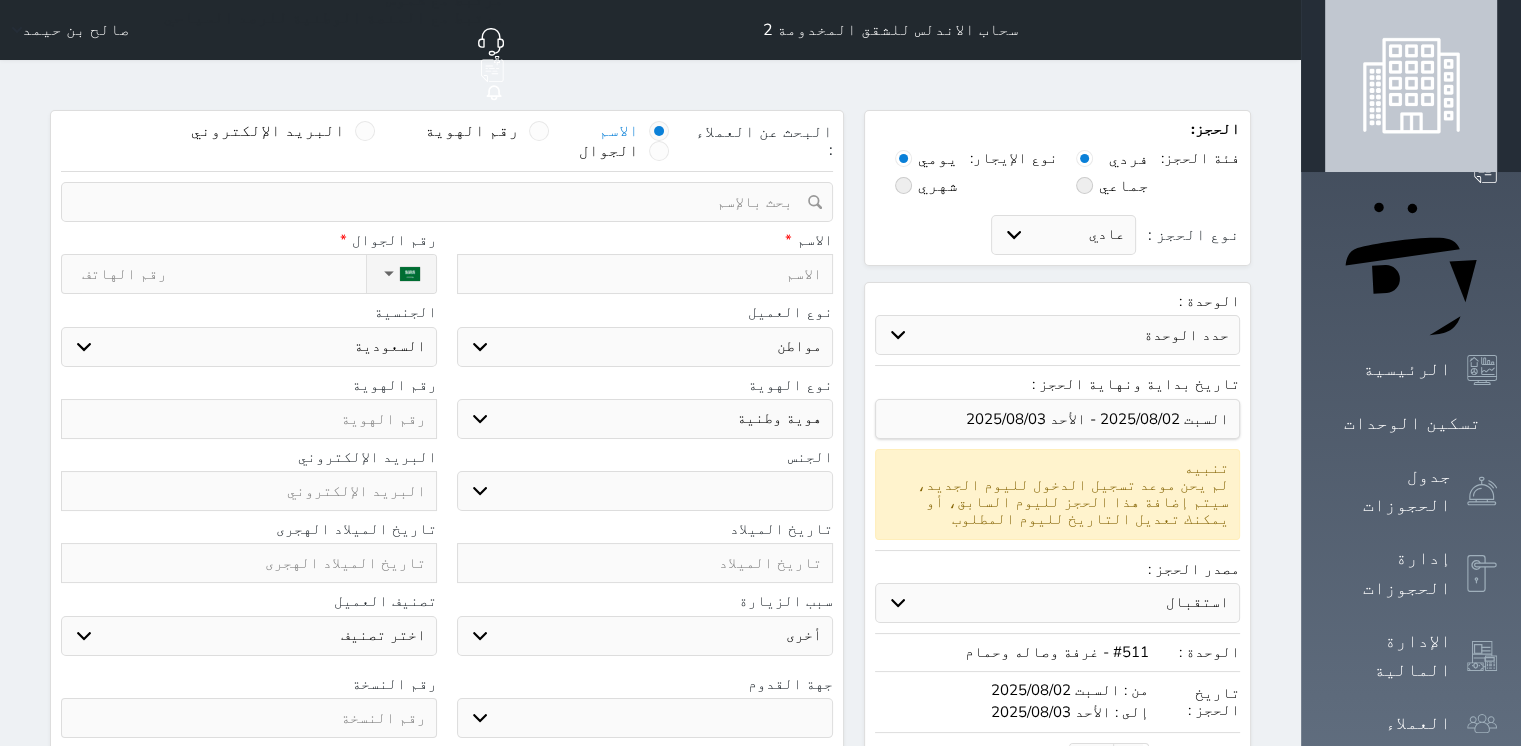 click at bounding box center [645, 274] 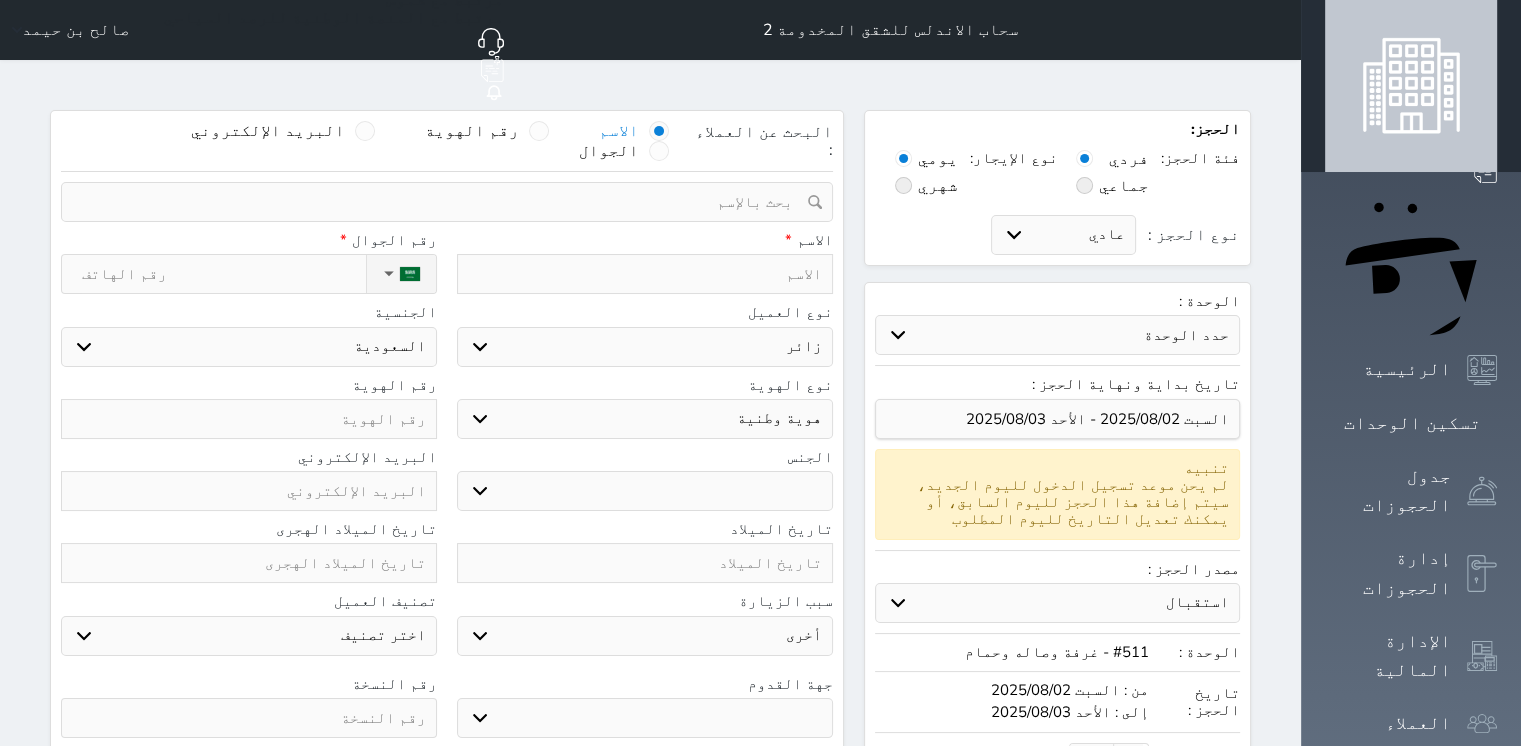 click on "اختر نوع   مواطن مواطن خليجي زائر مقيم" at bounding box center (645, 347) 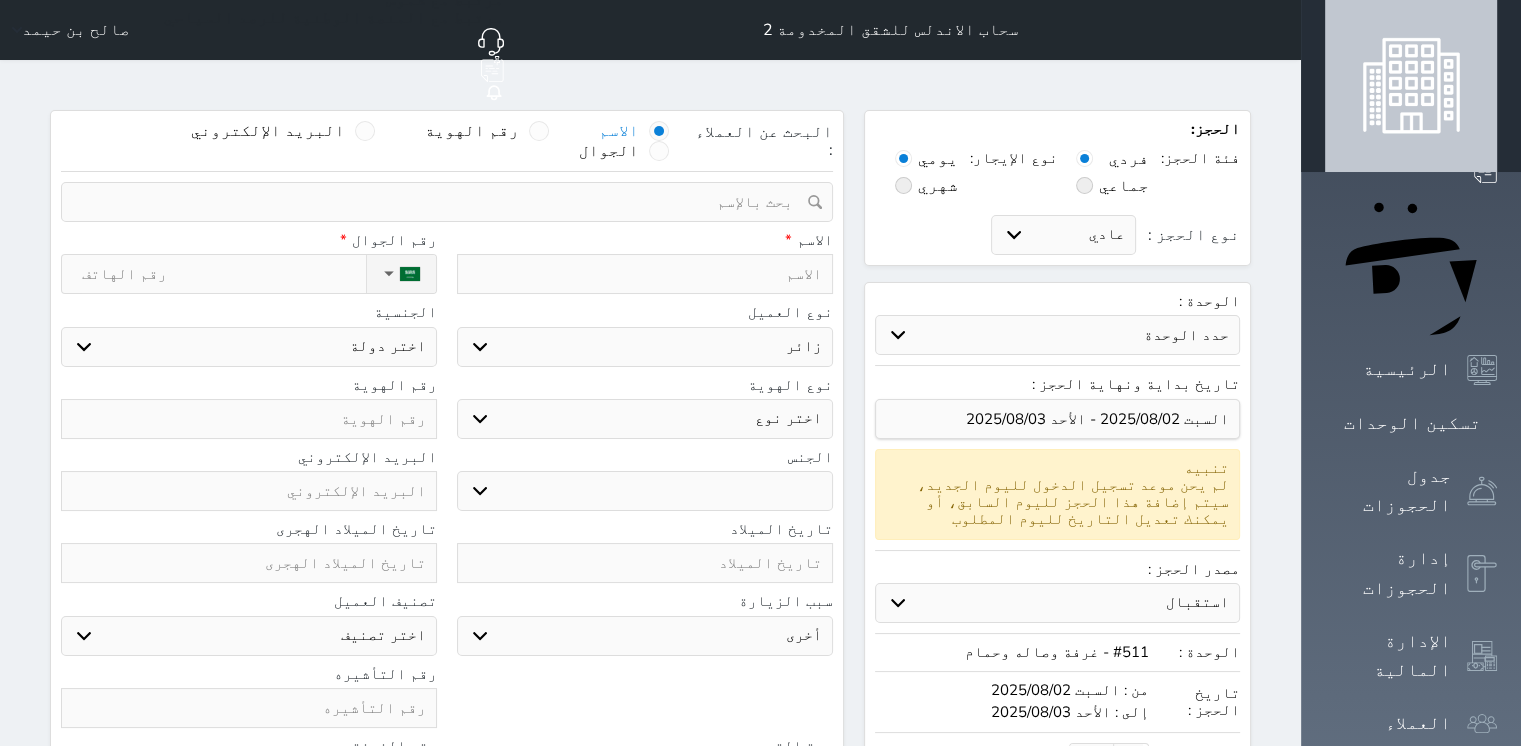 click on "اختر دولة
اثيوبيا
اجنبي بجواز سعودي
اخرى
اذربيجان
ارتيريا
ارمينيا
ازبكستان
اسبانيا
استراليا
استونيا" at bounding box center [249, 347] 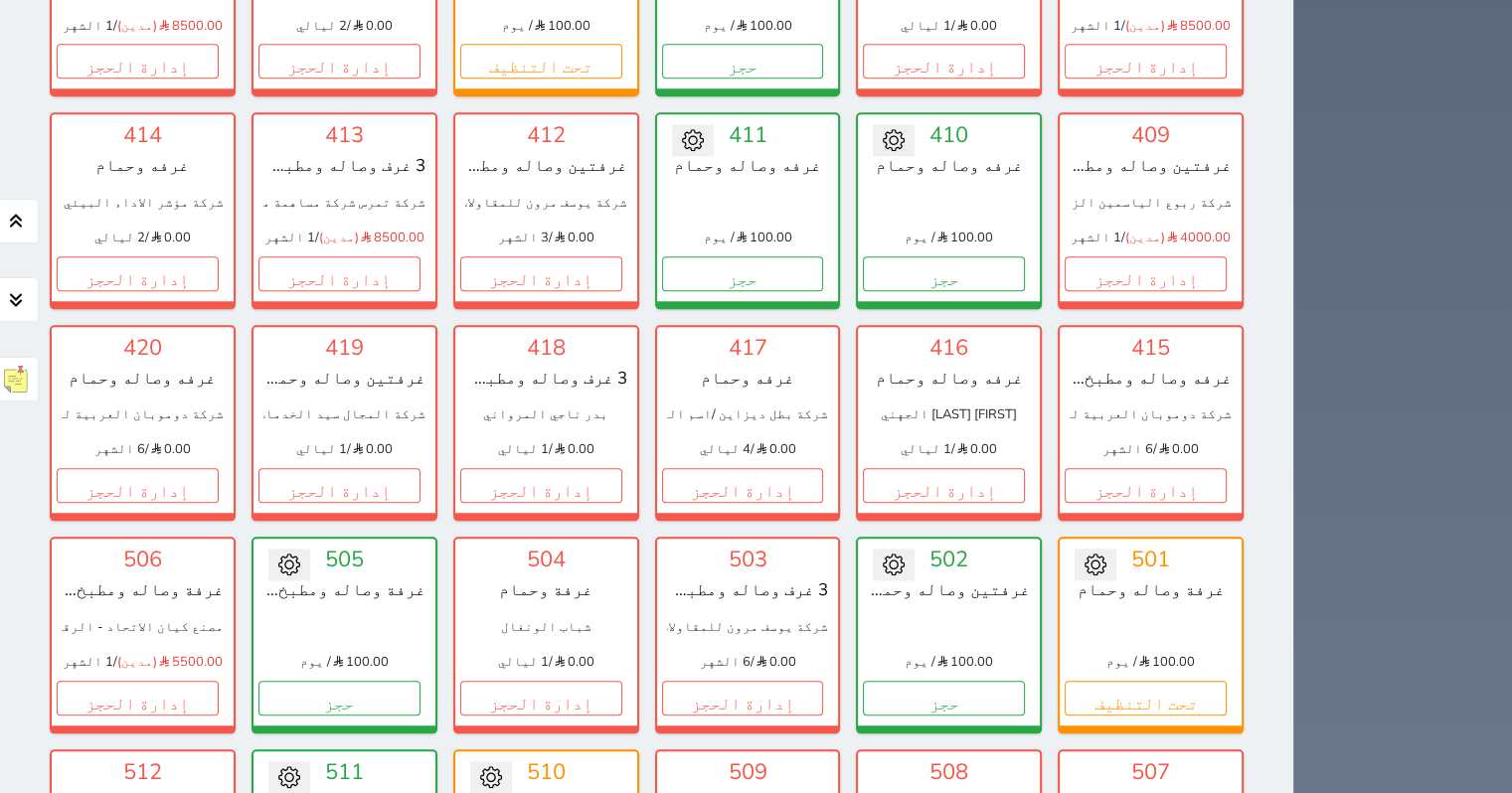 scroll, scrollTop: 1942, scrollLeft: 0, axis: vertical 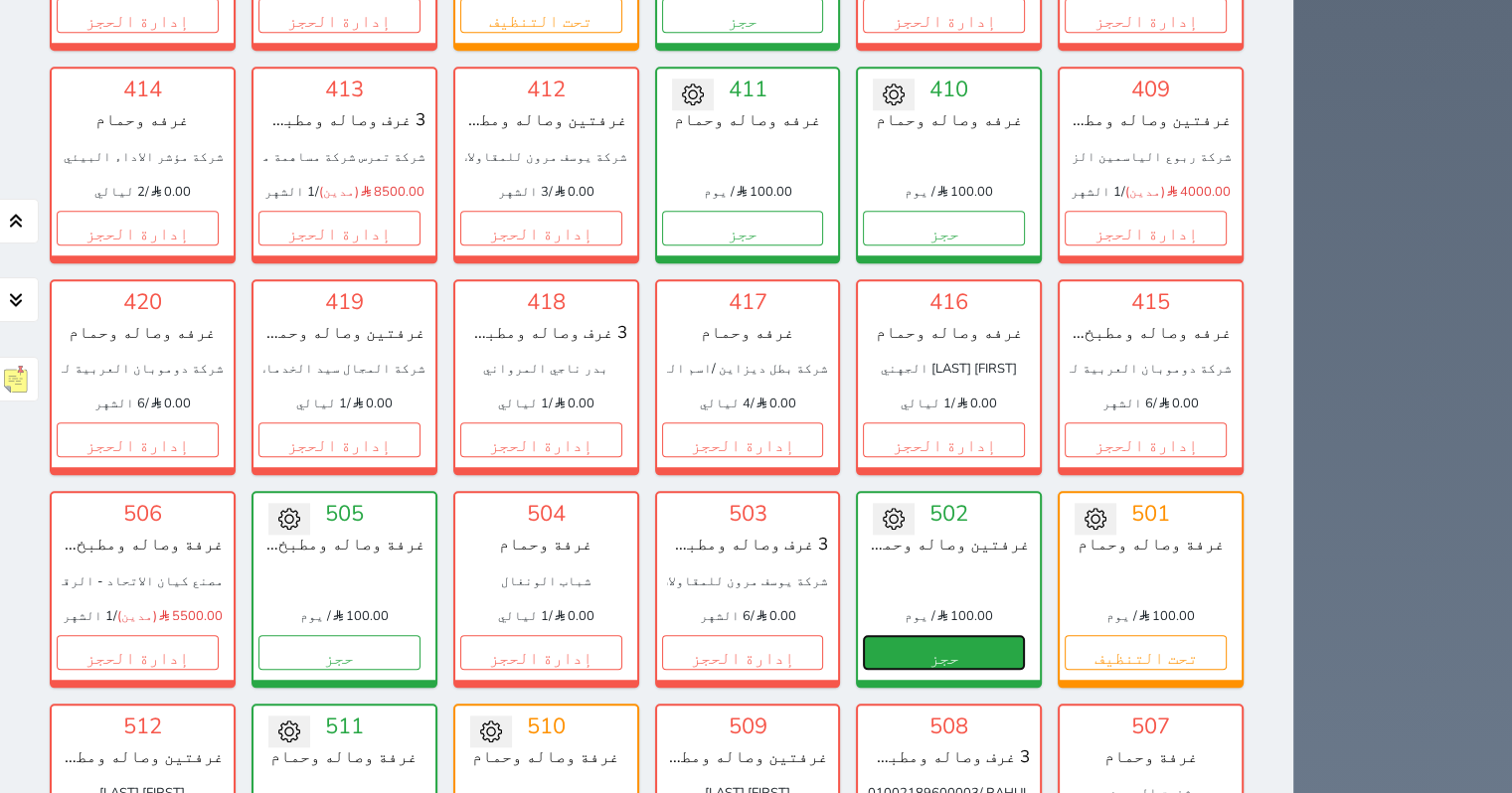 click on "حجز" at bounding box center (943, 652) 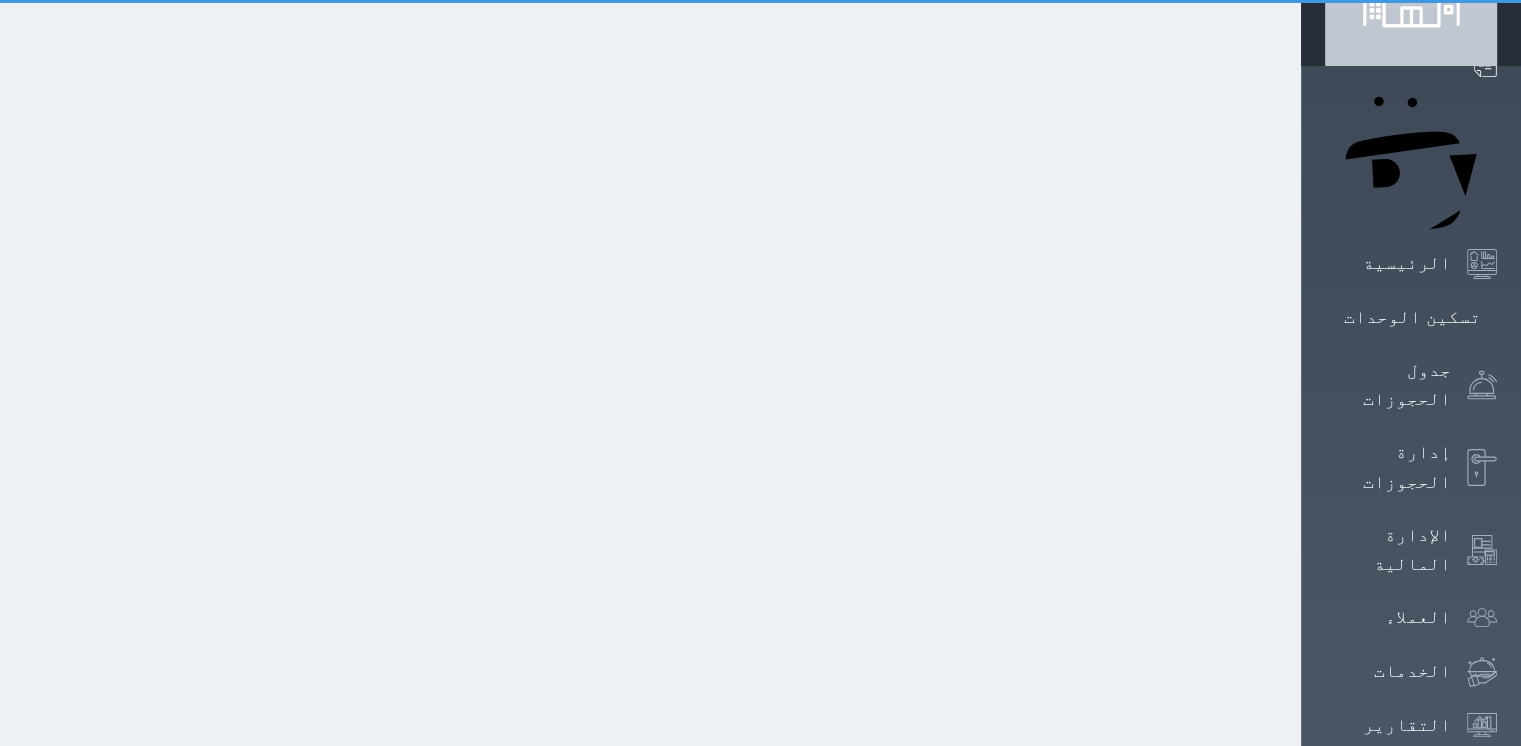 select on "1" 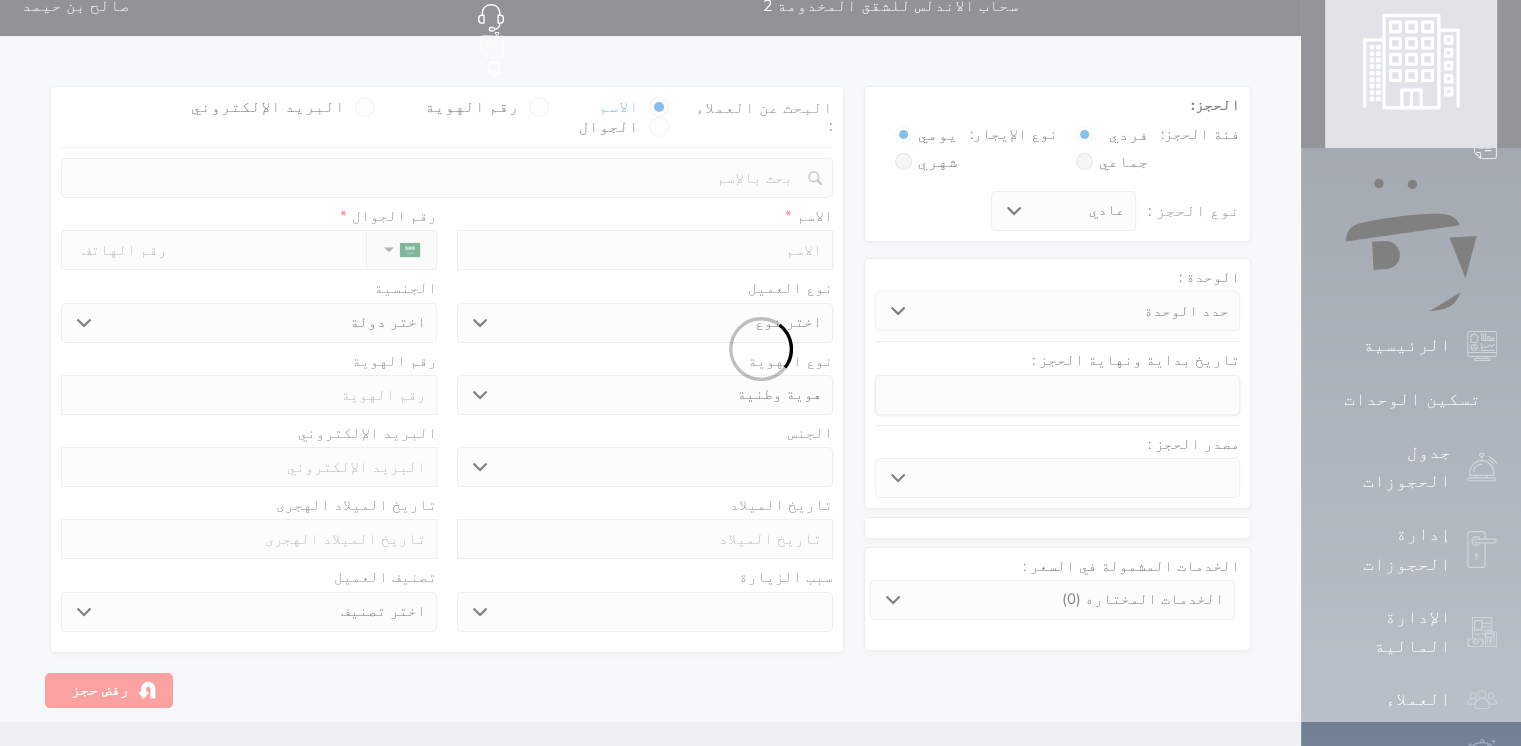 select 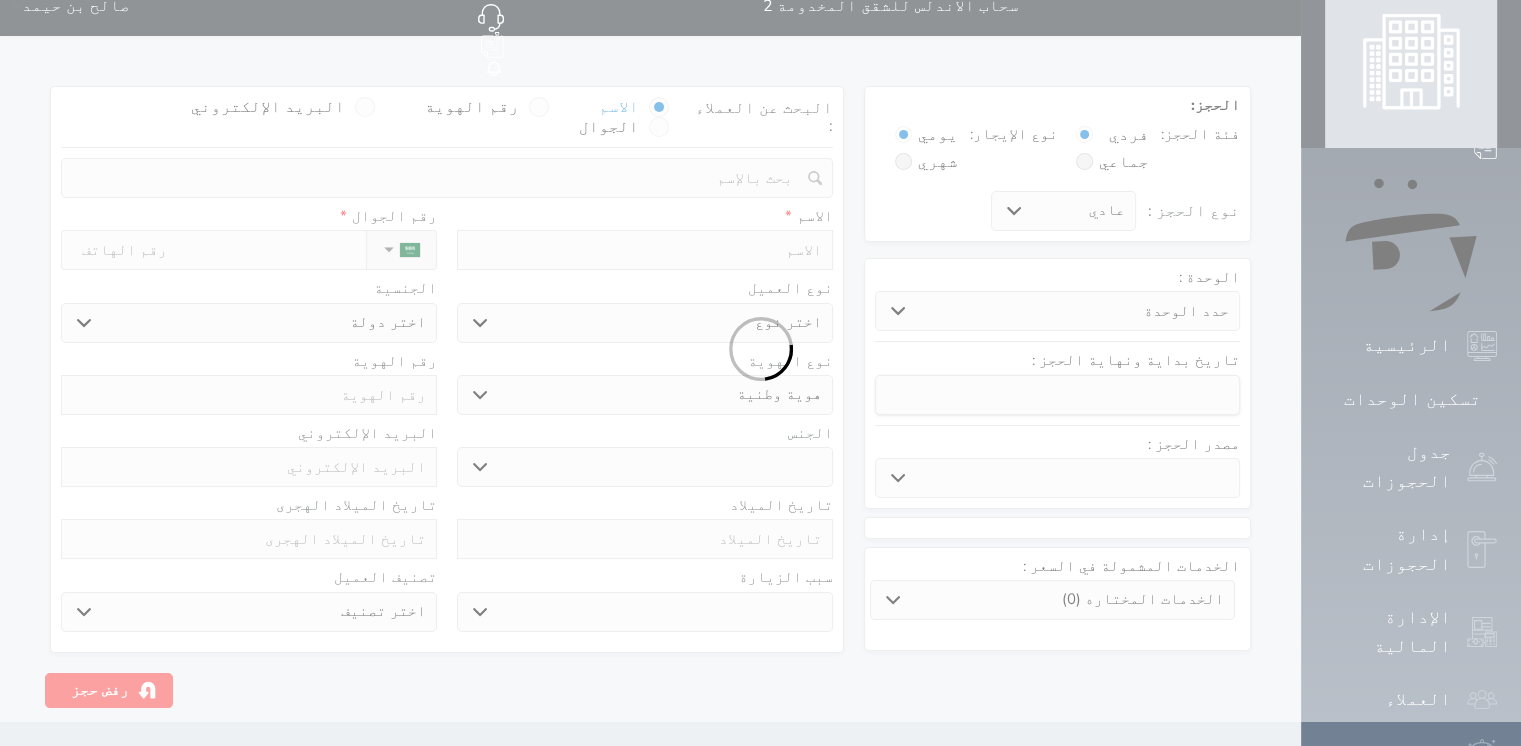 select 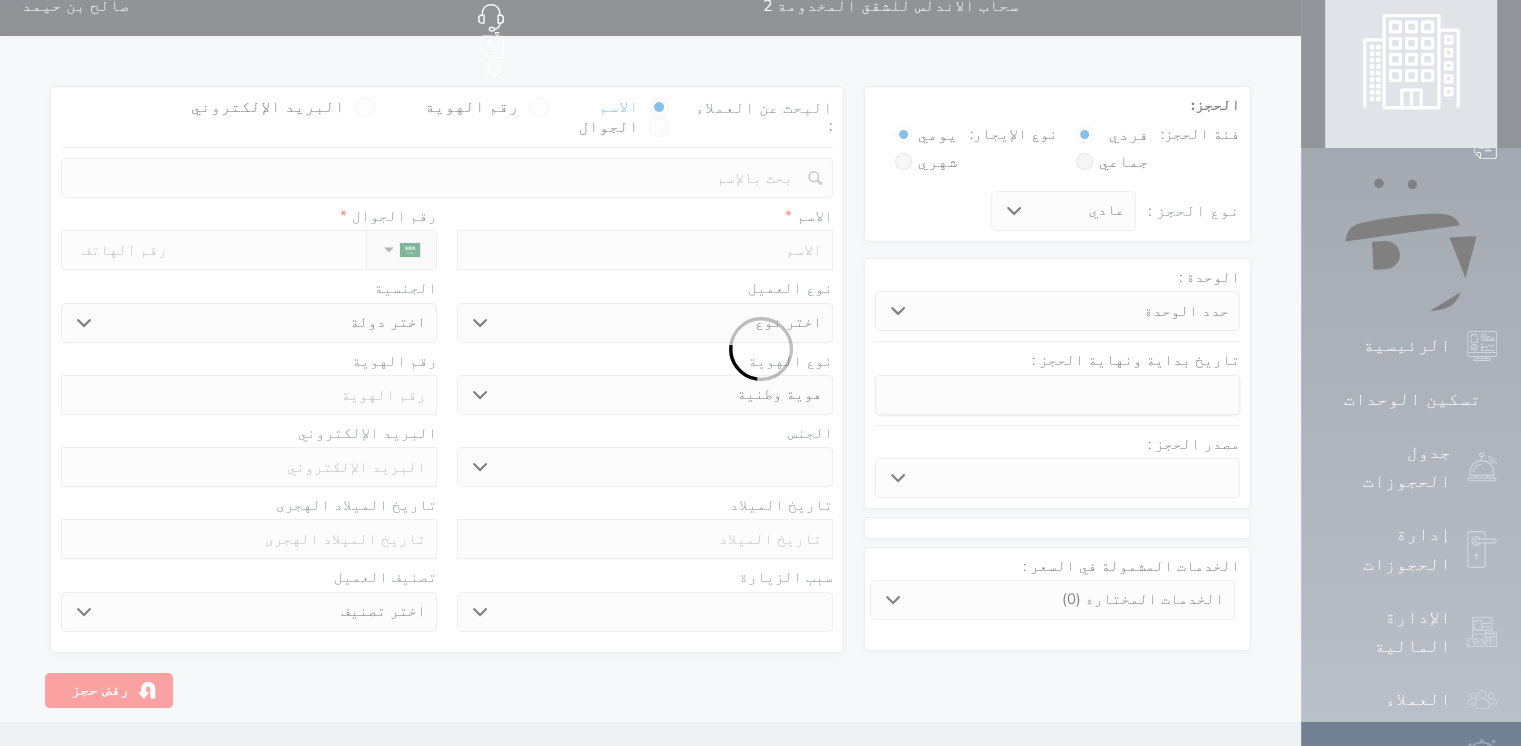 select 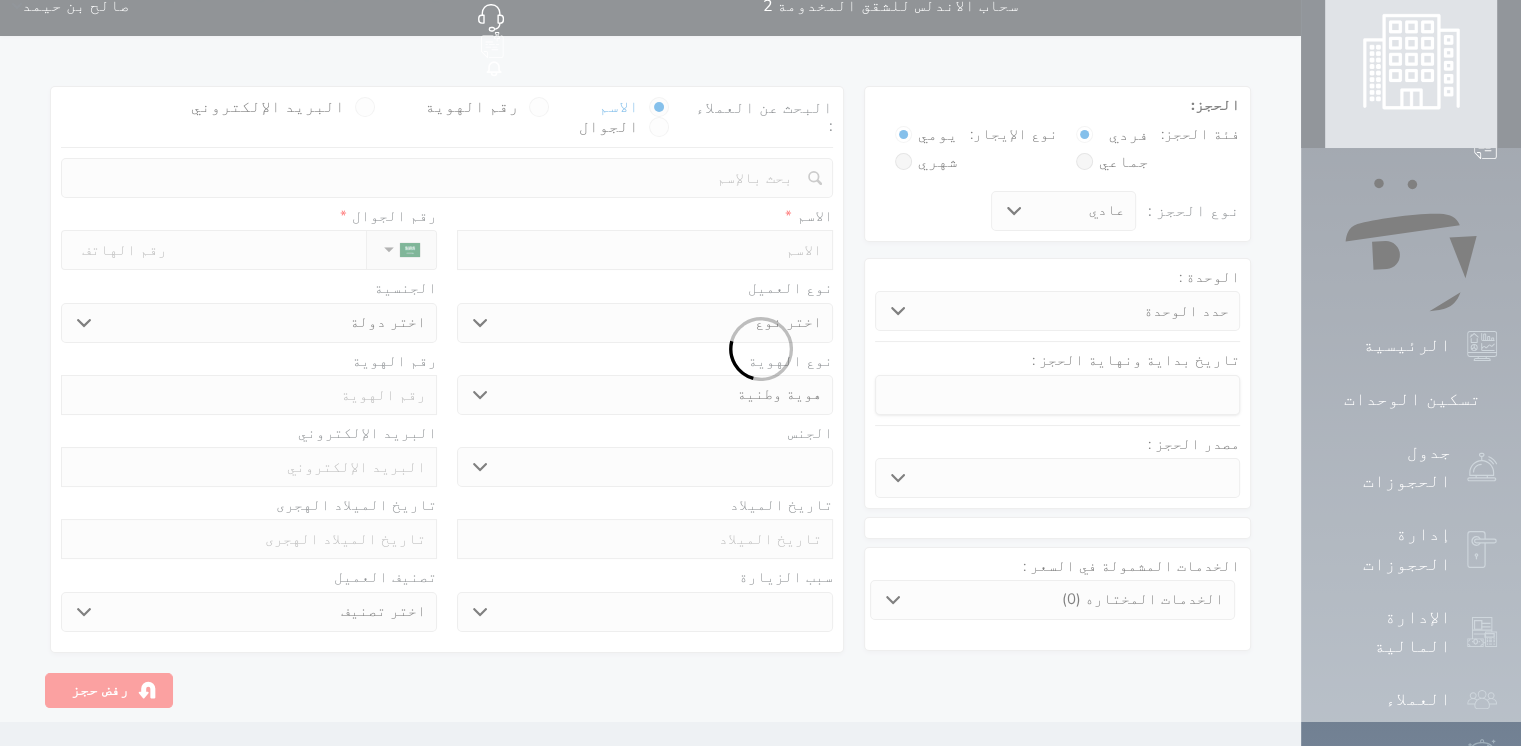 select 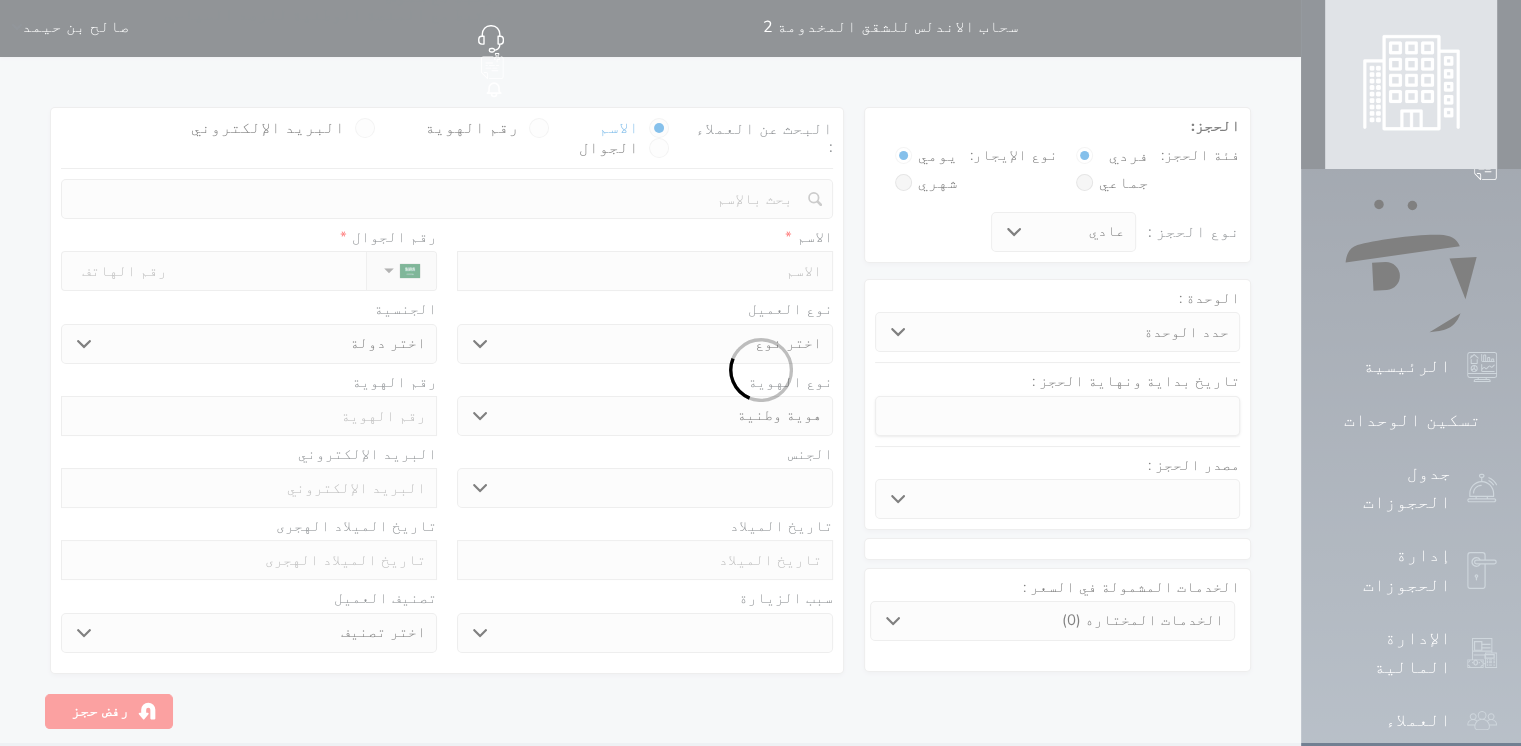 scroll, scrollTop: 0, scrollLeft: 0, axis: both 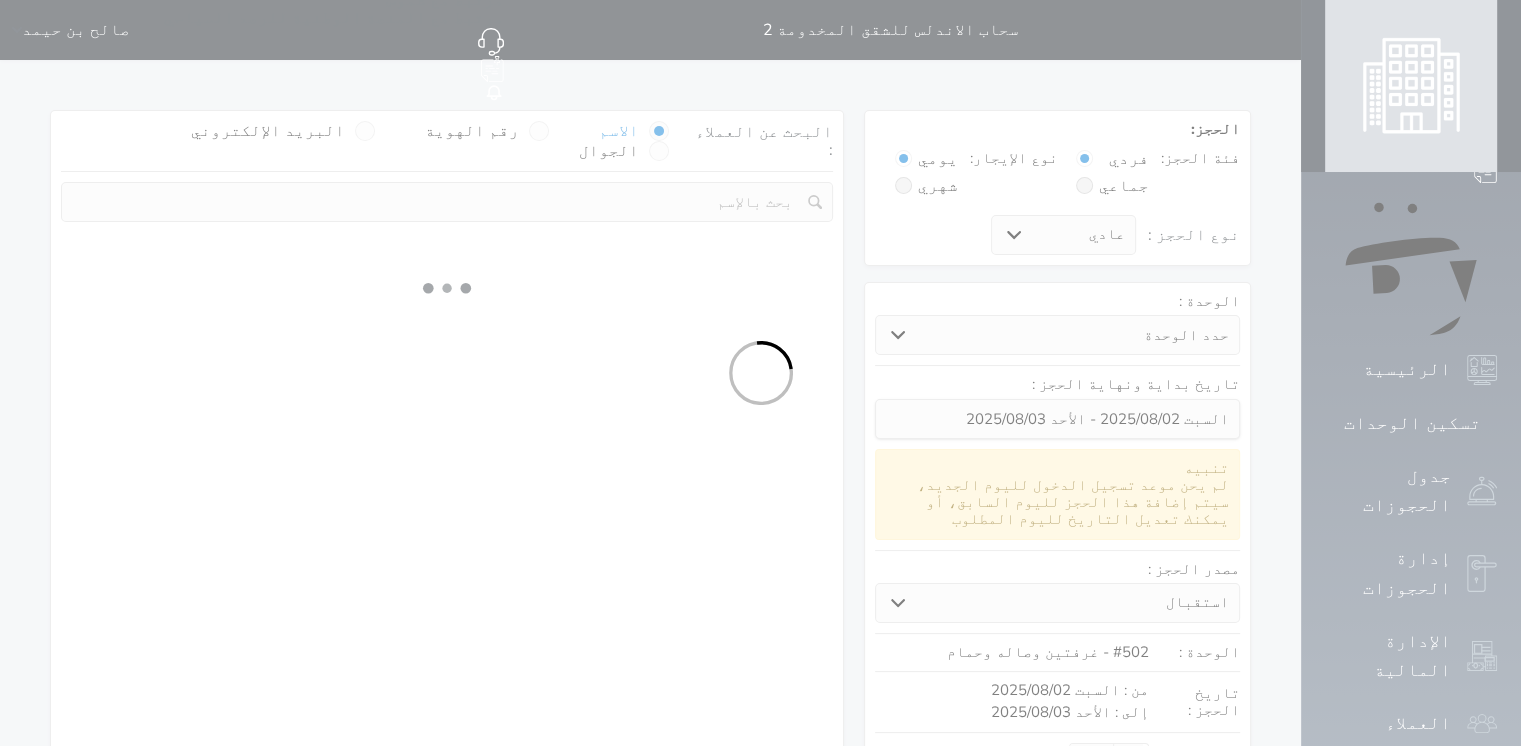 select 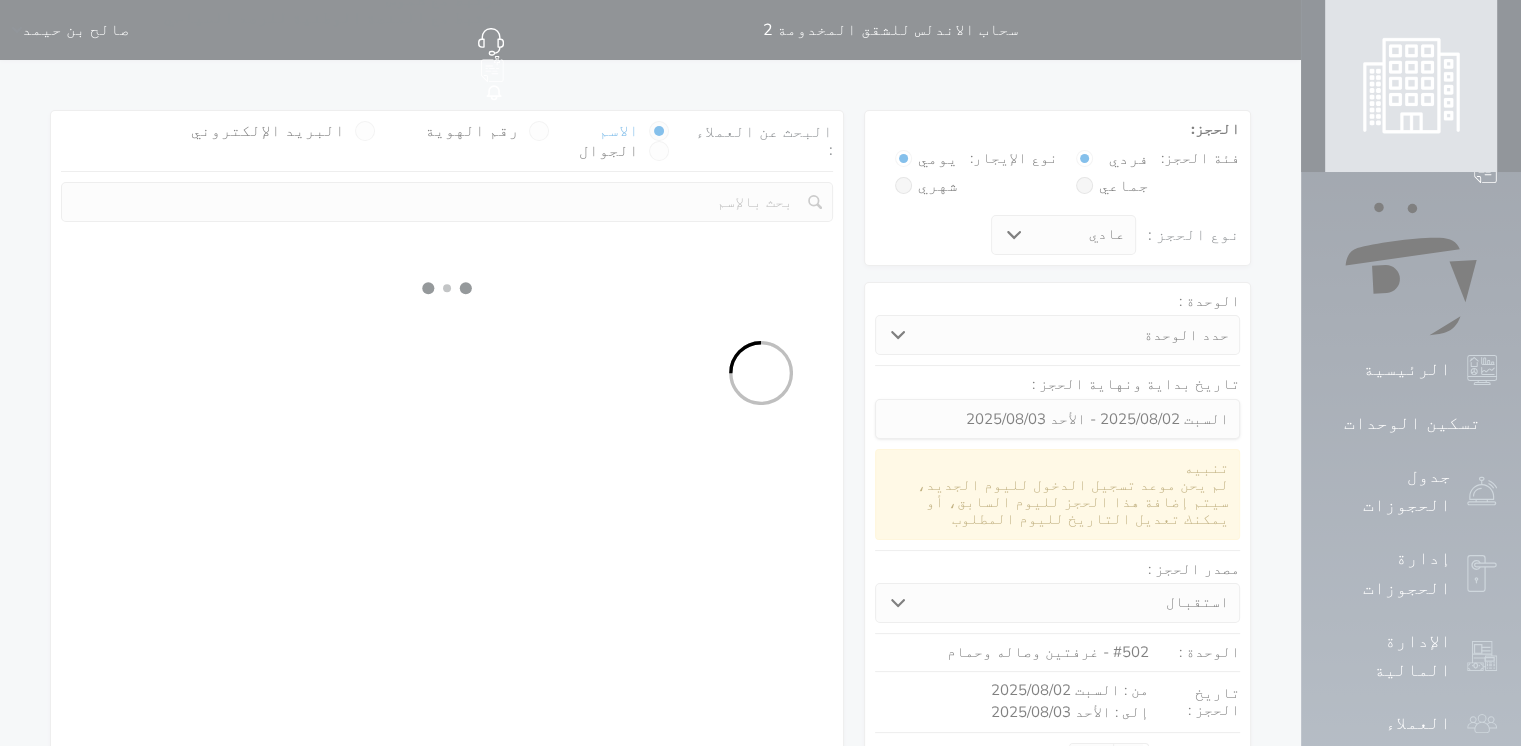 select on "113" 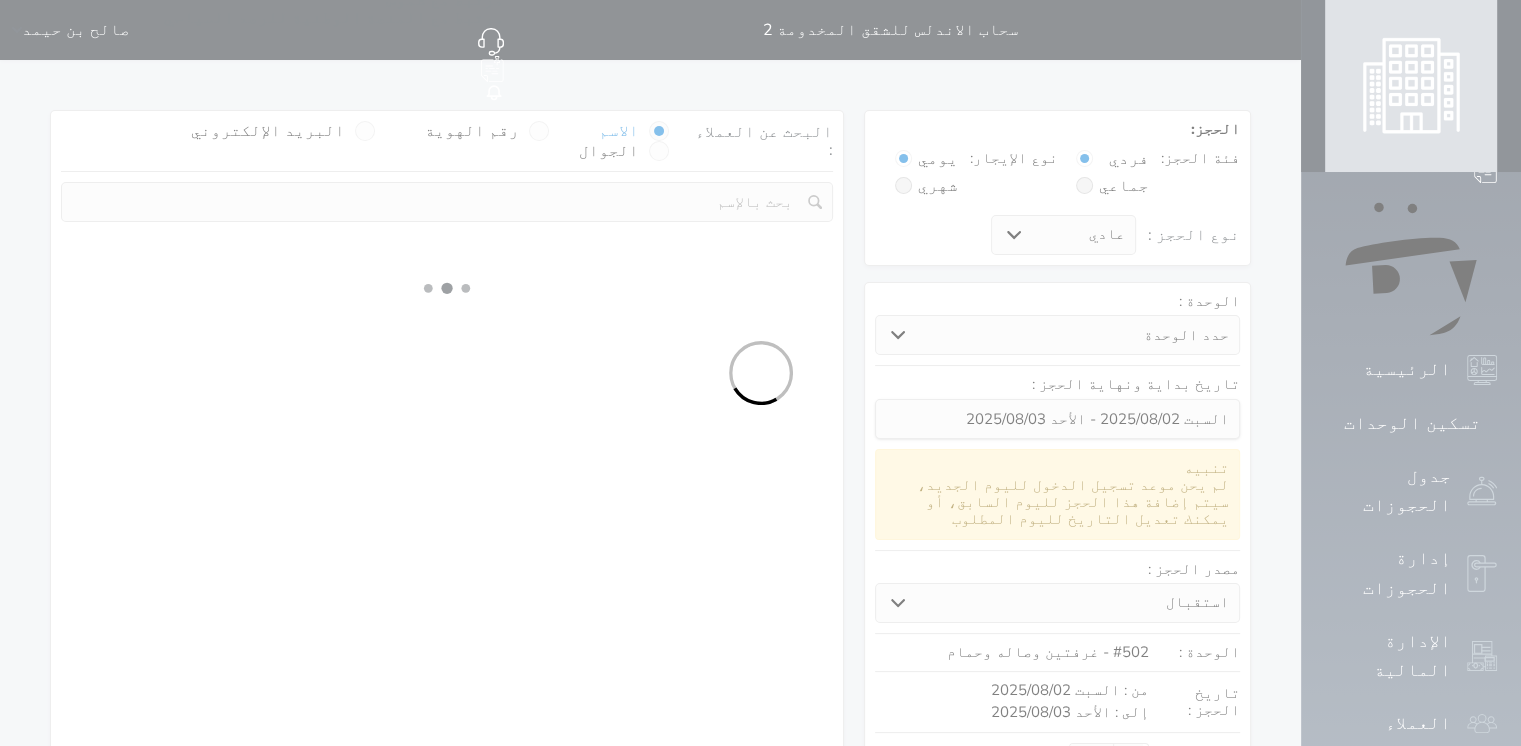 select on "1" 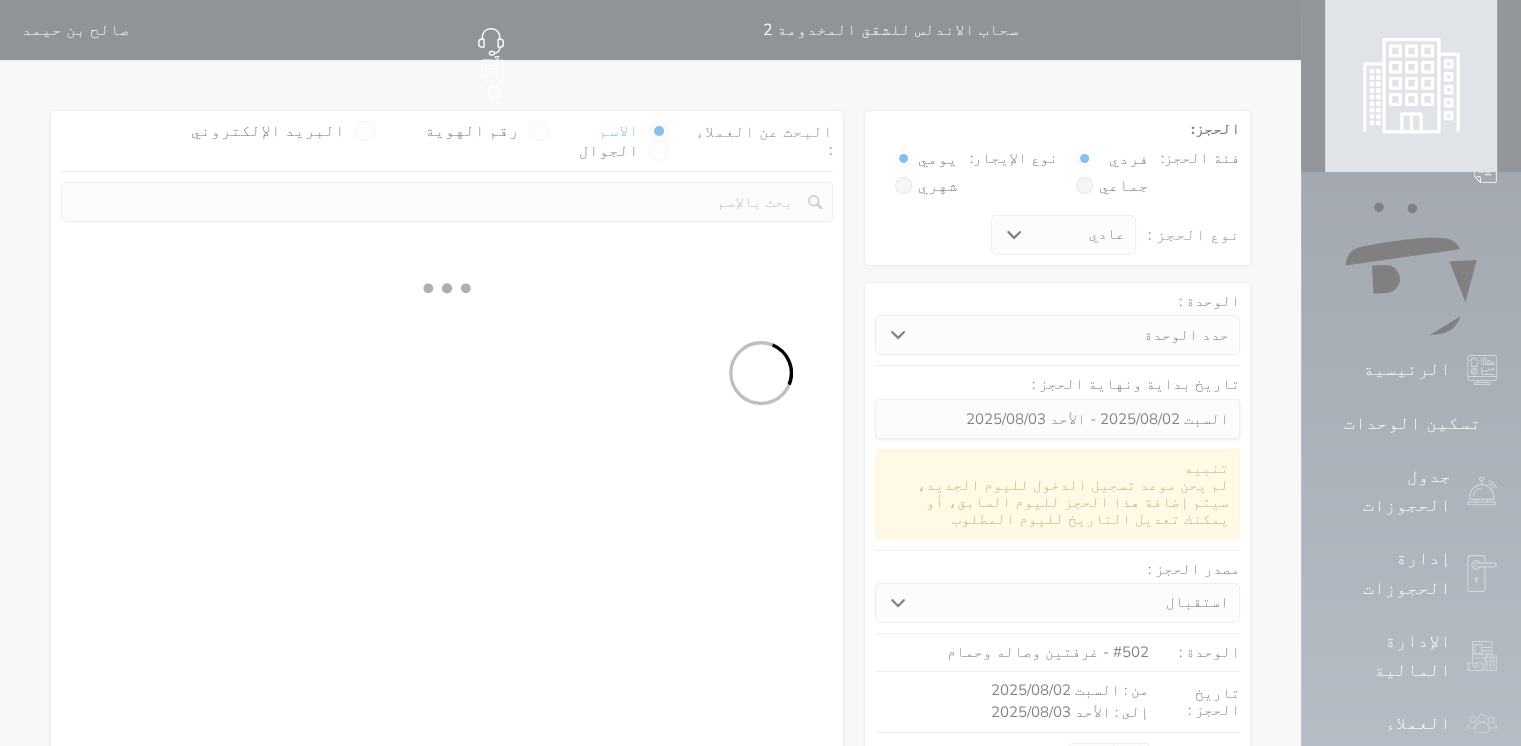 select 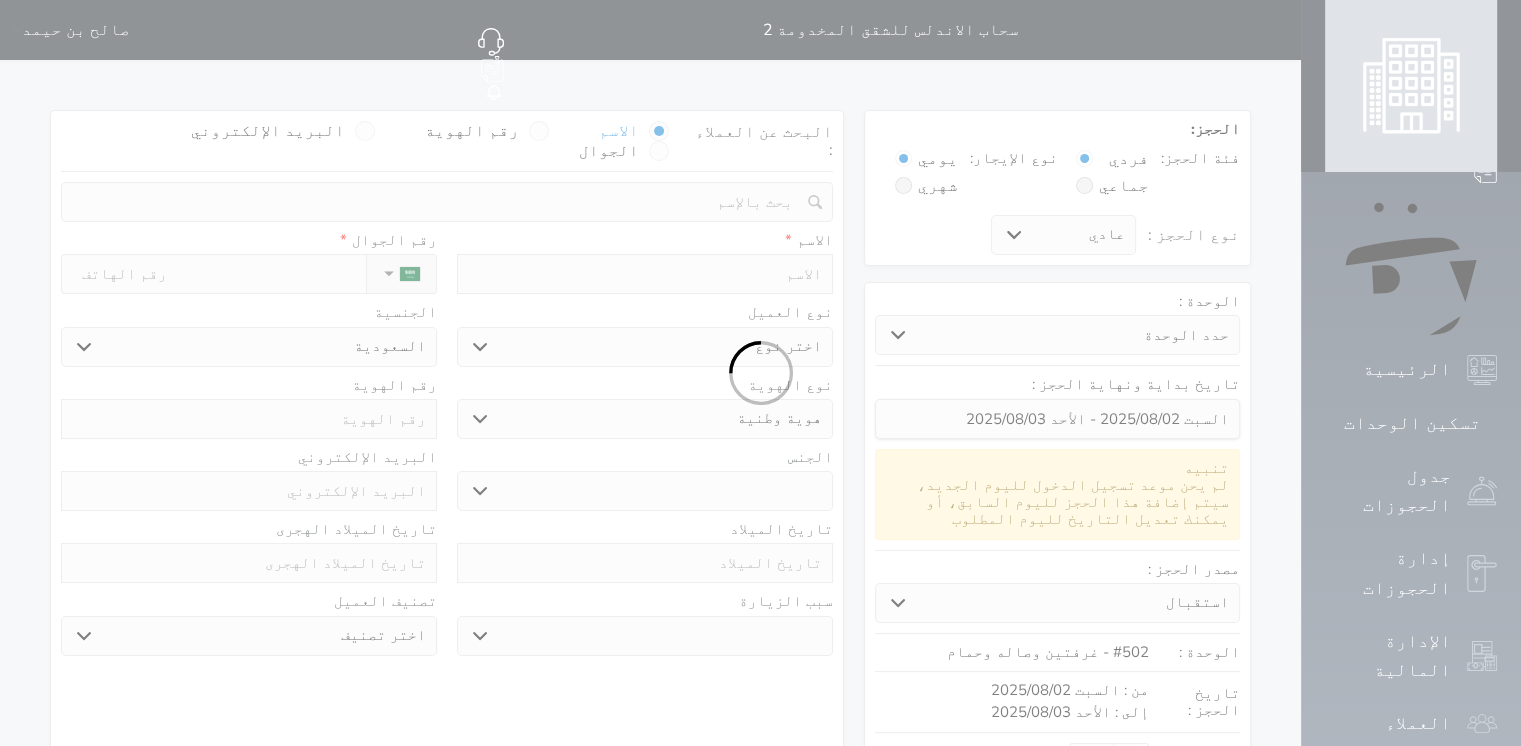 select 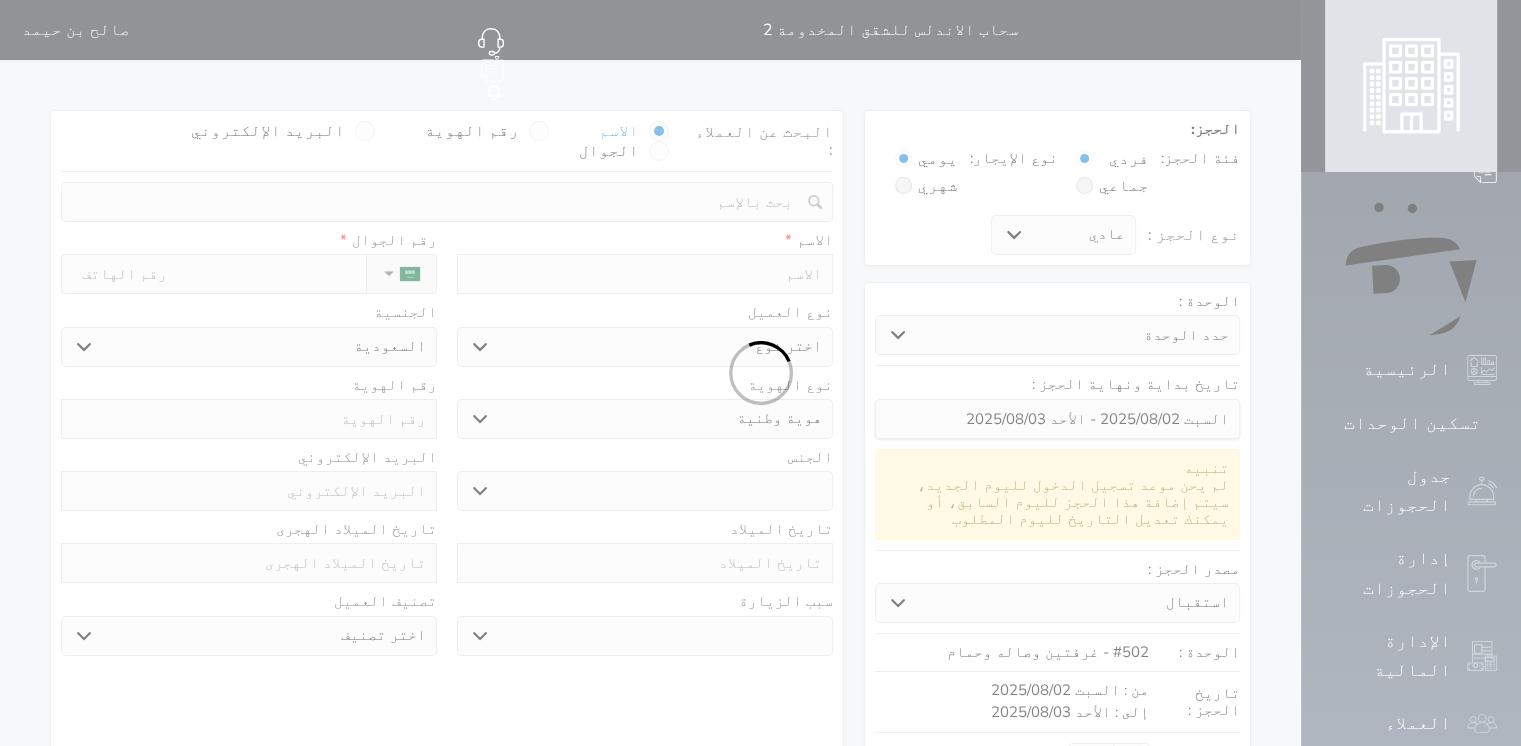 select 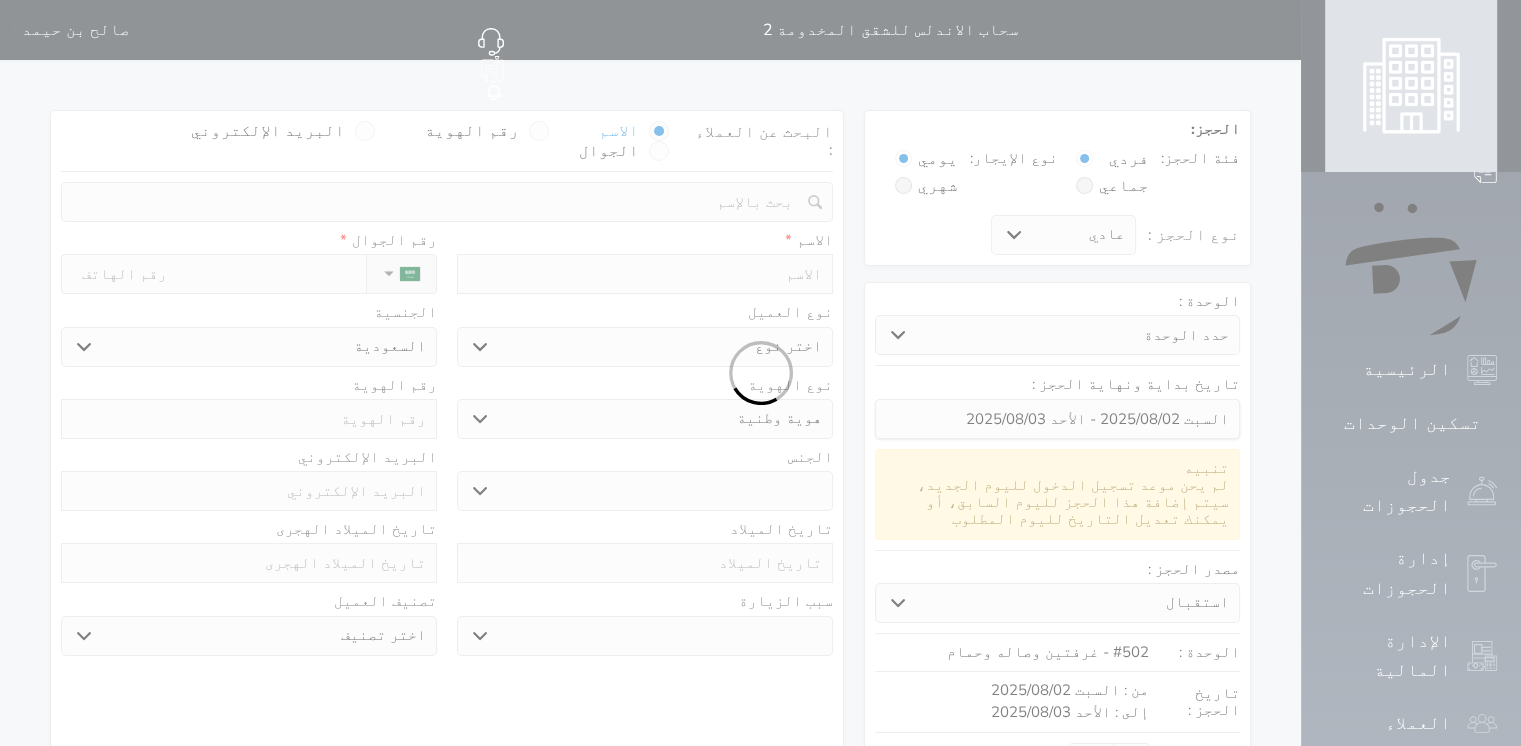 select 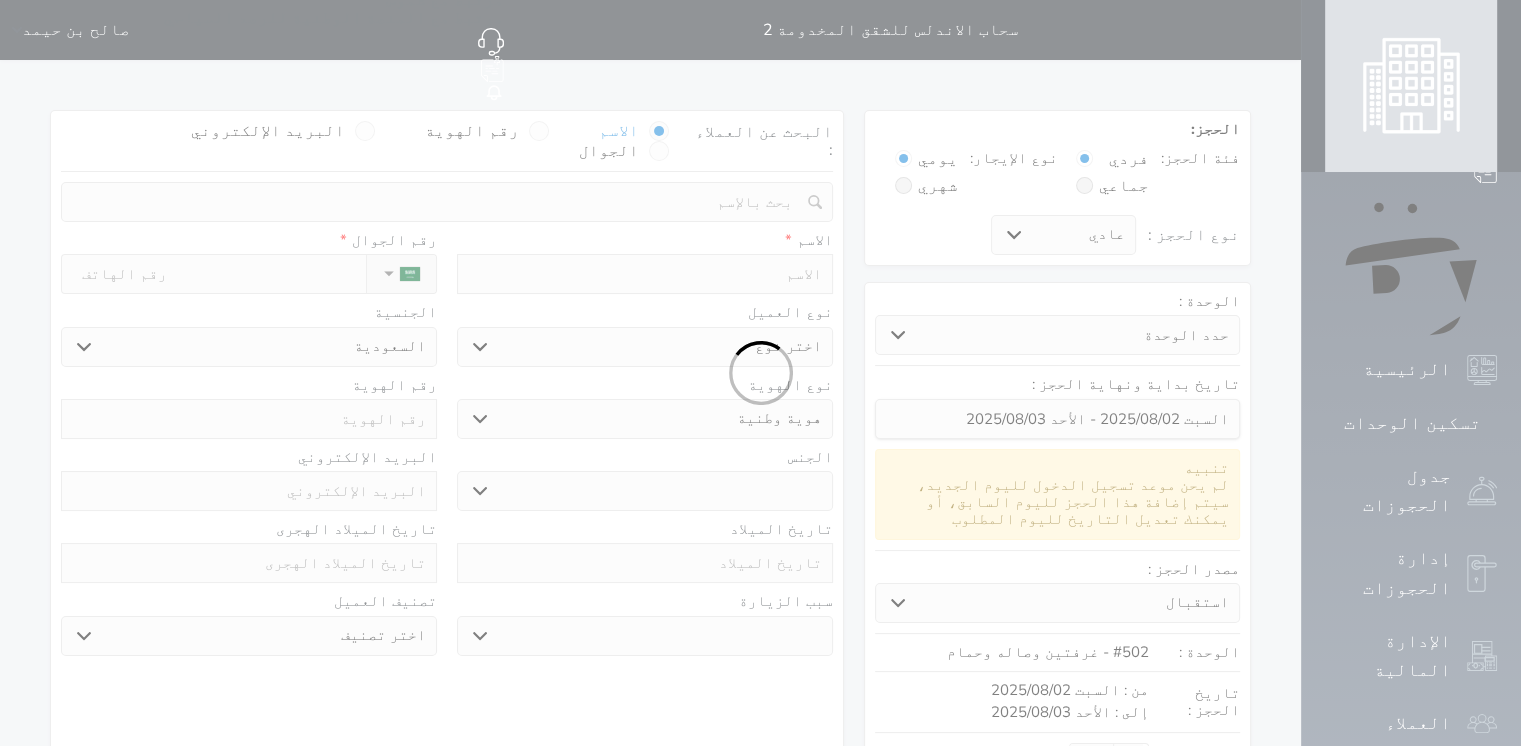 select 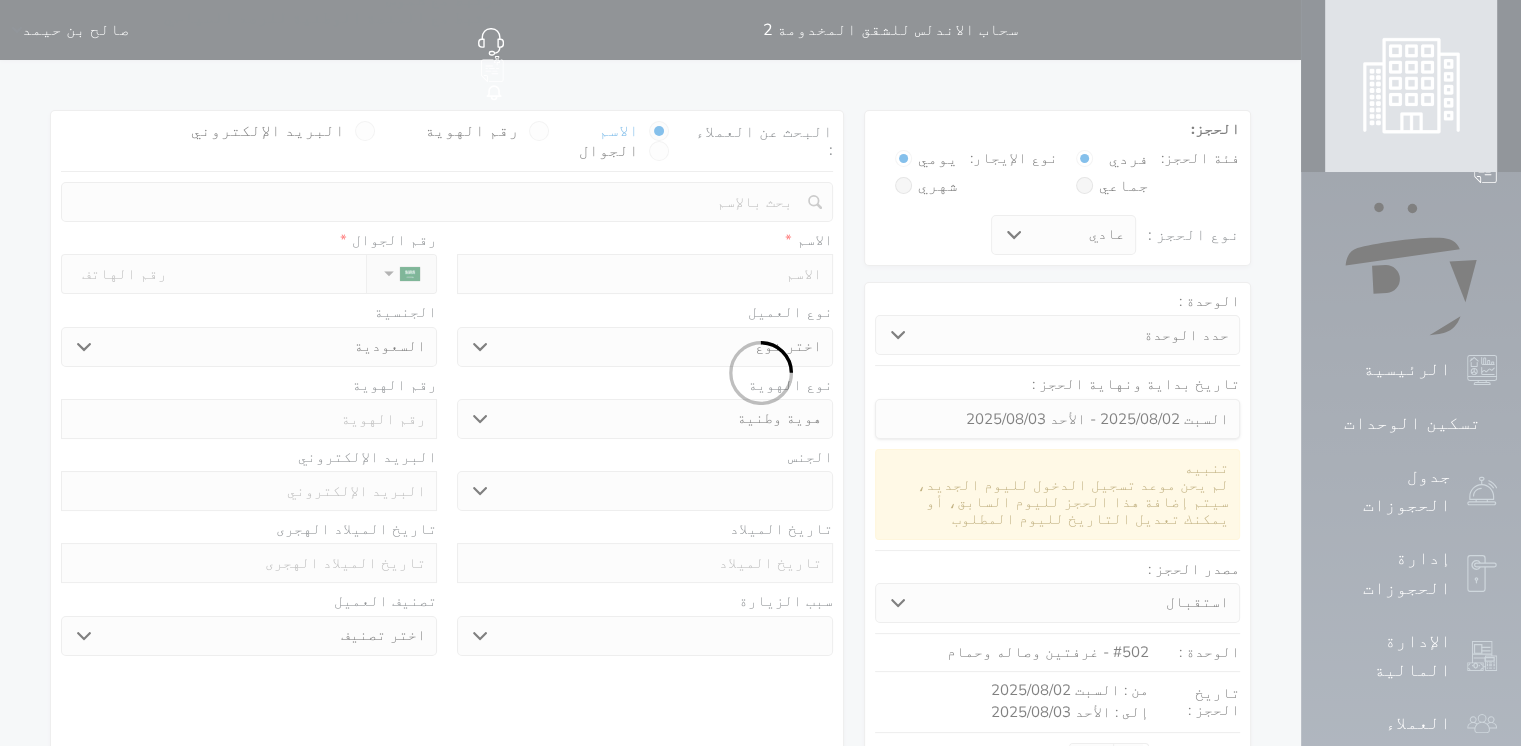 select on "1" 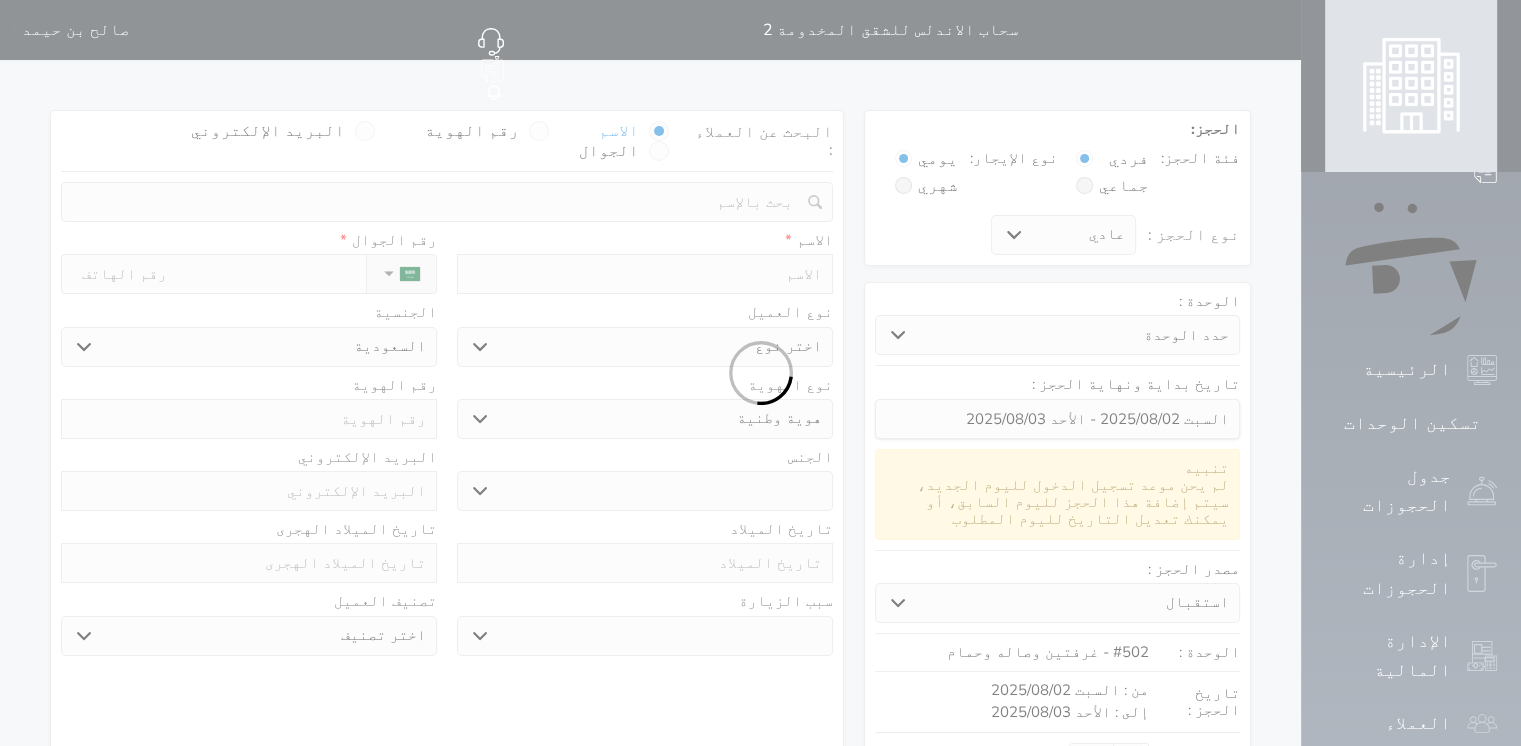 select on "7" 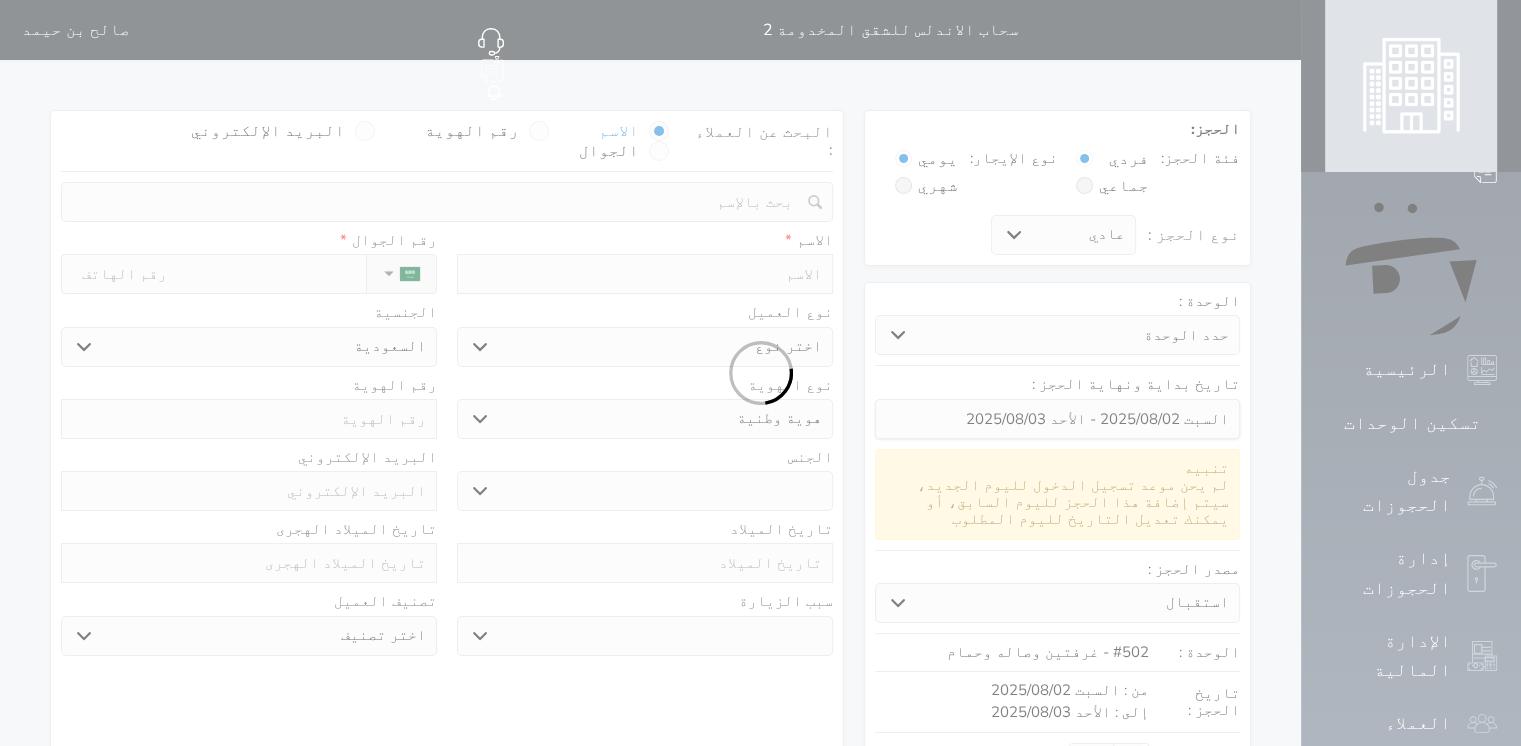 select 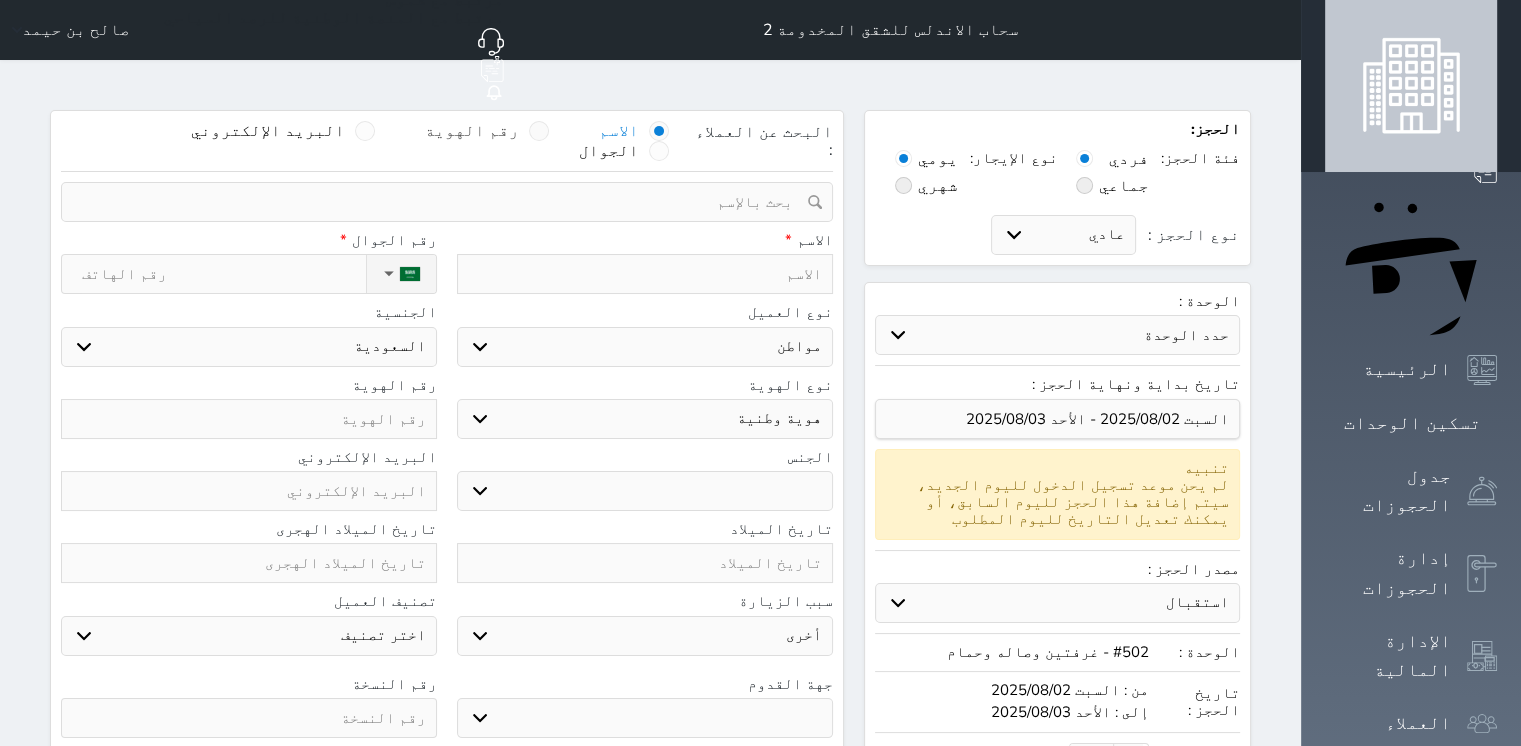 click at bounding box center [539, 131] 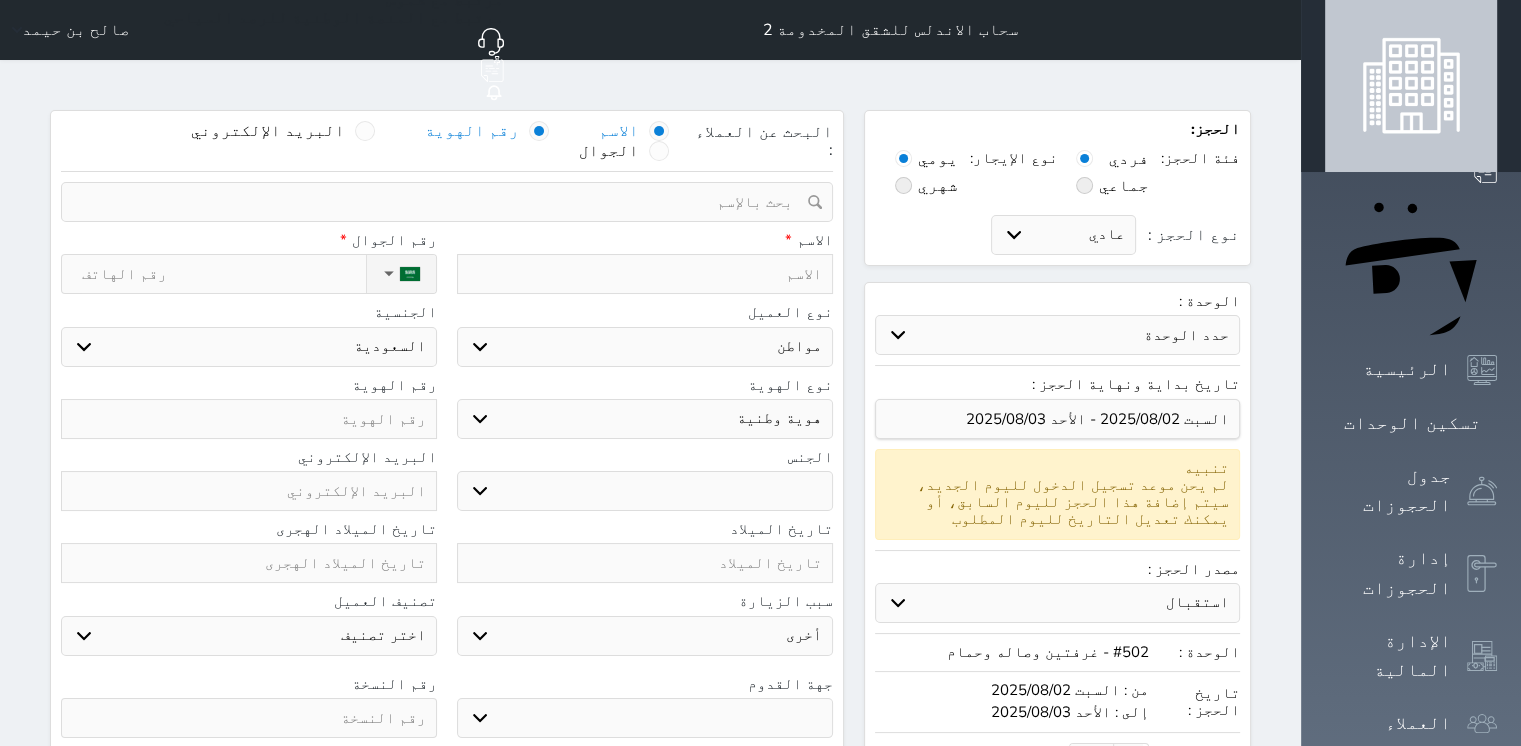 select 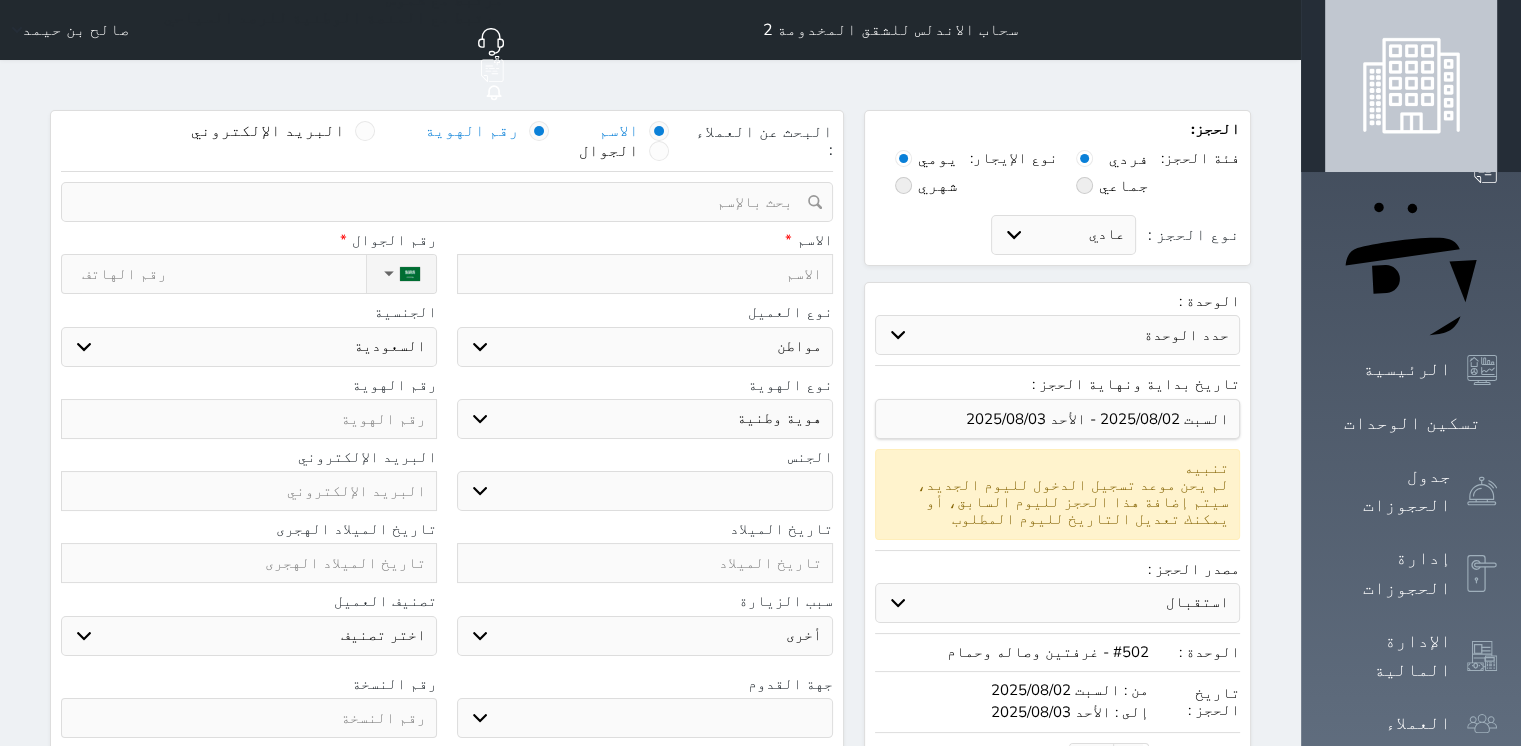 select 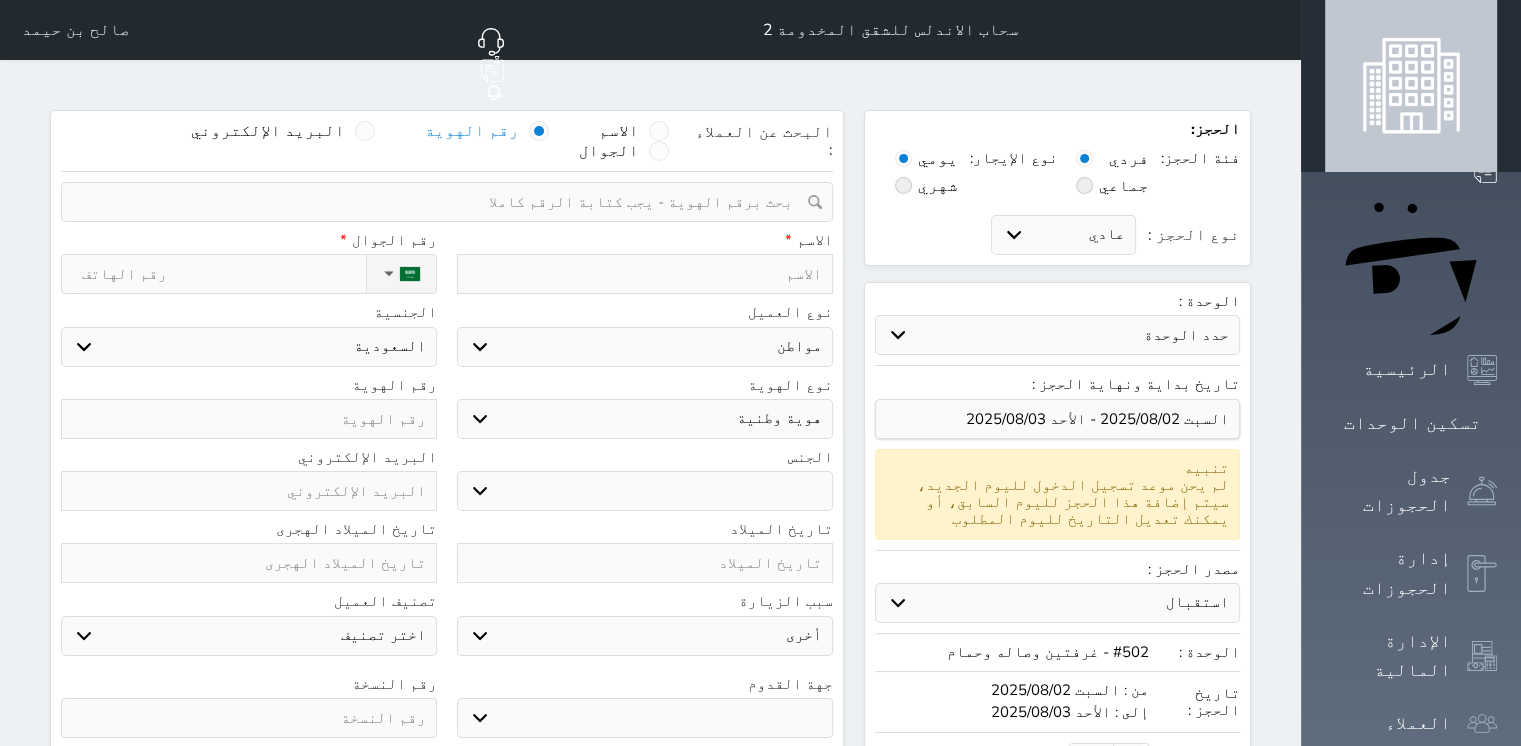 click at bounding box center [440, 202] 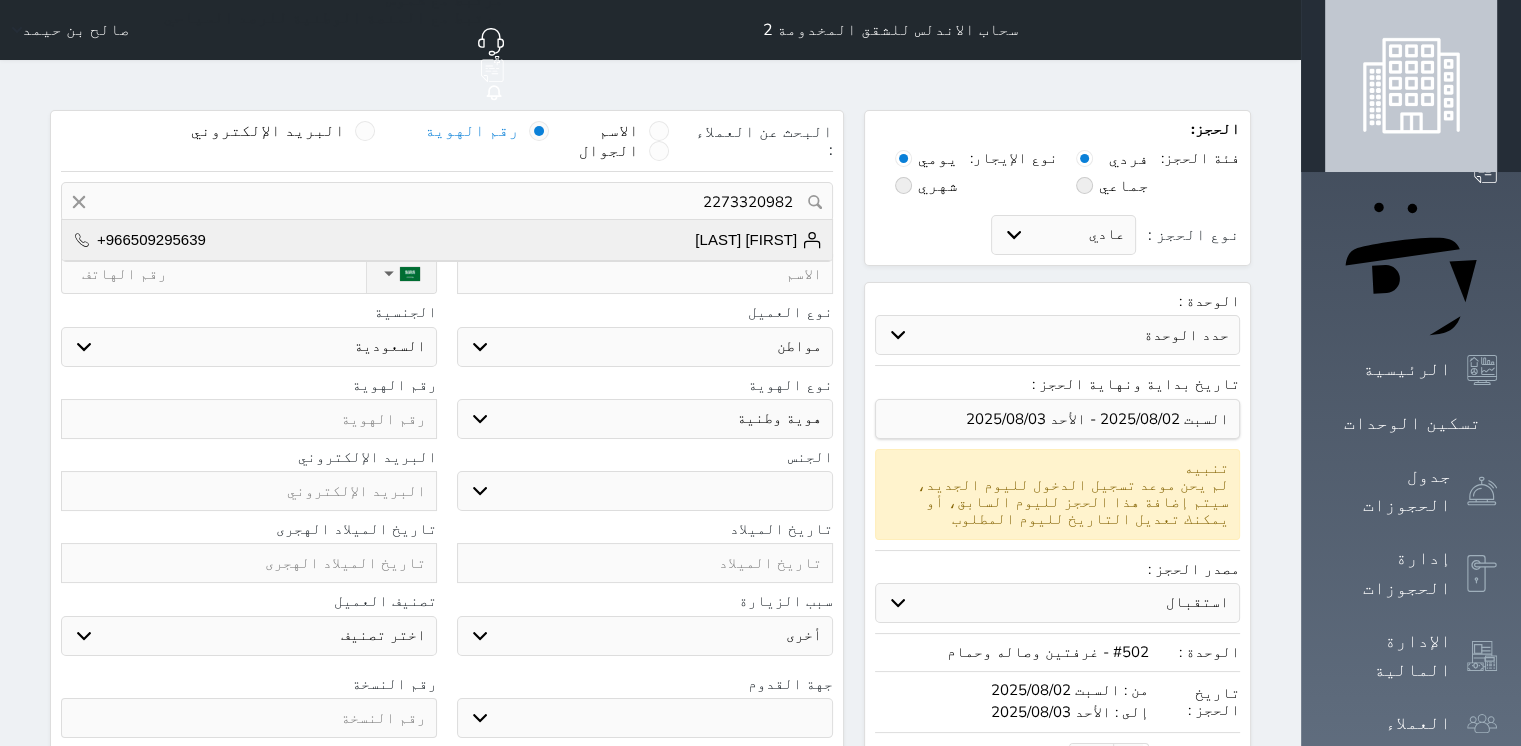 type on "2273320982" 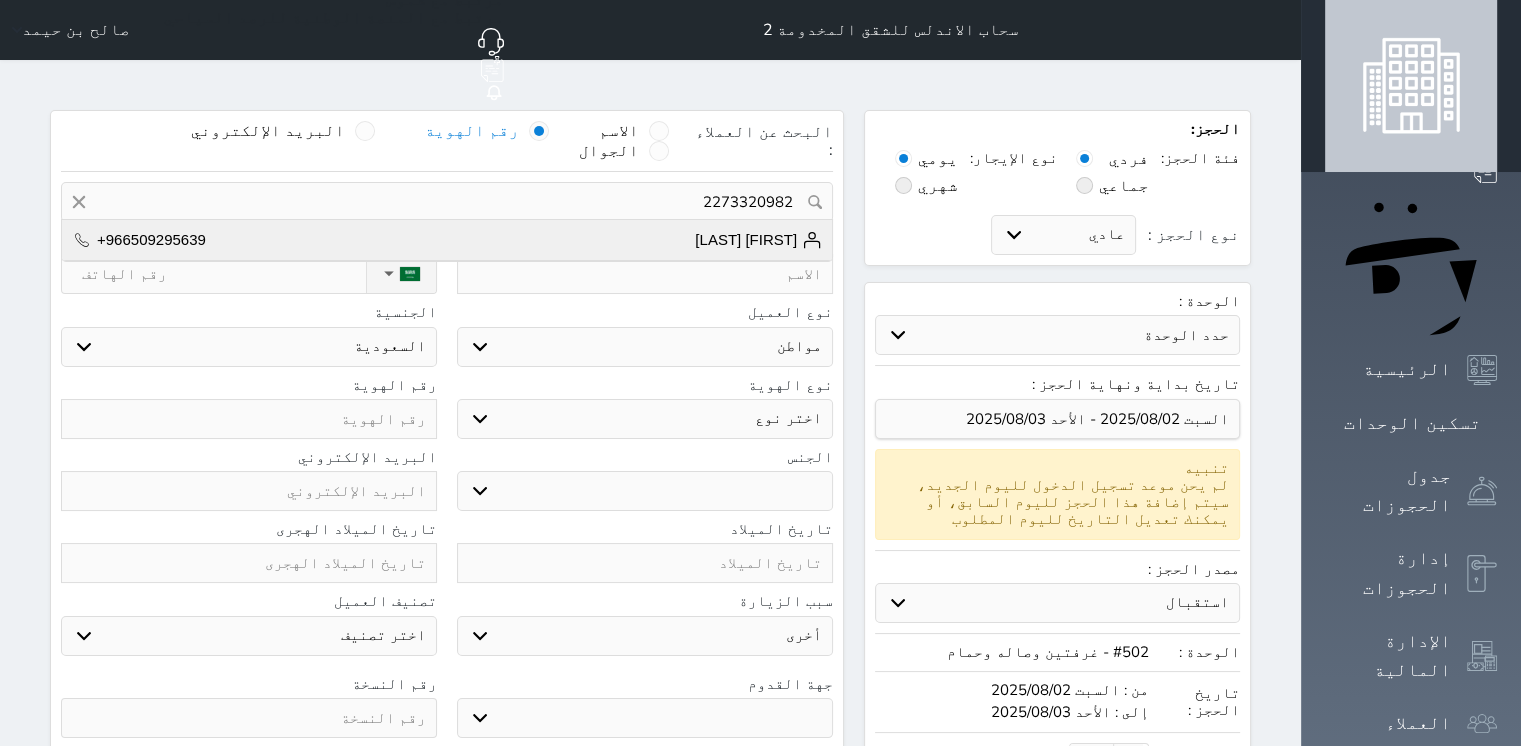 type on "[FIRST] [LAST]  ||  +966[PHONE]" 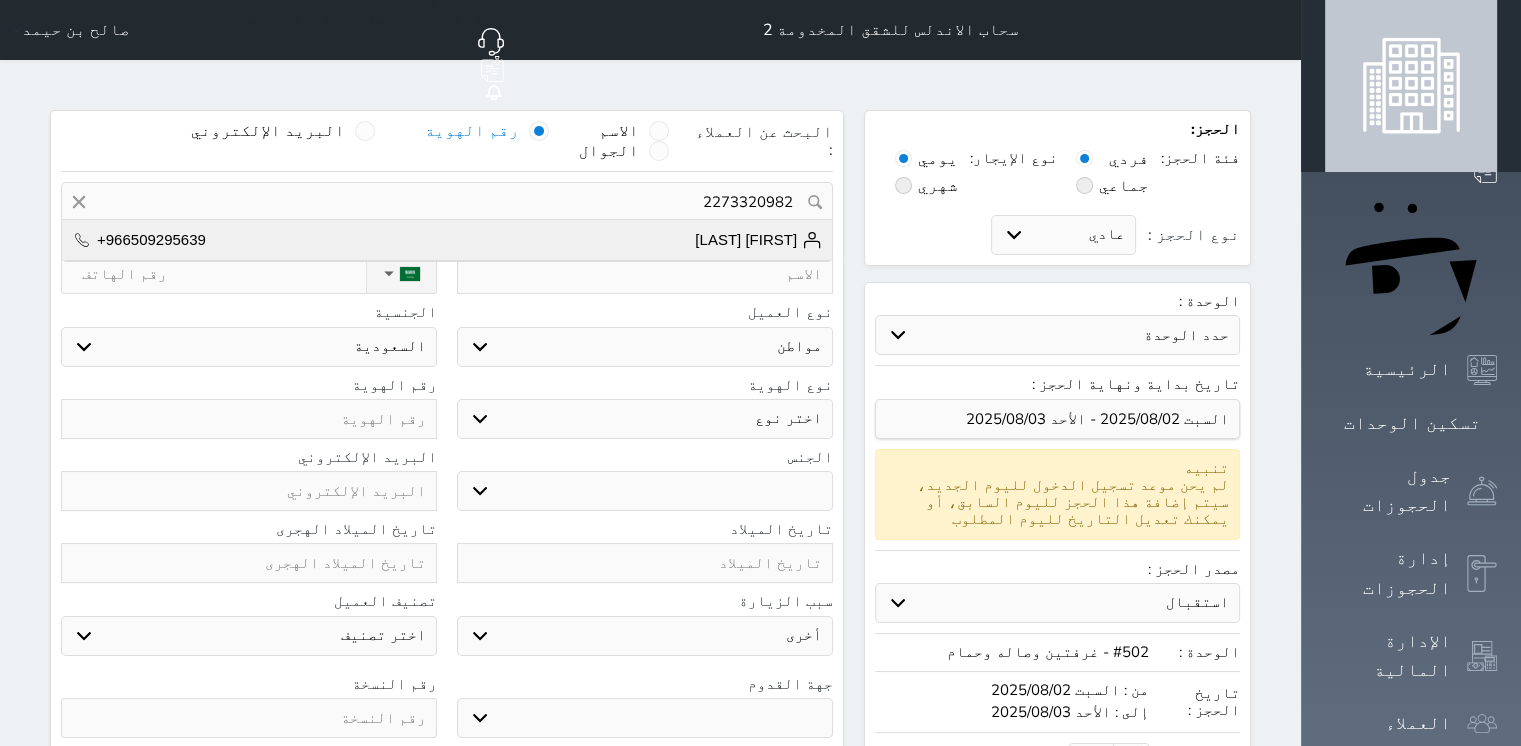 type on "[FIRST] [LAST]" 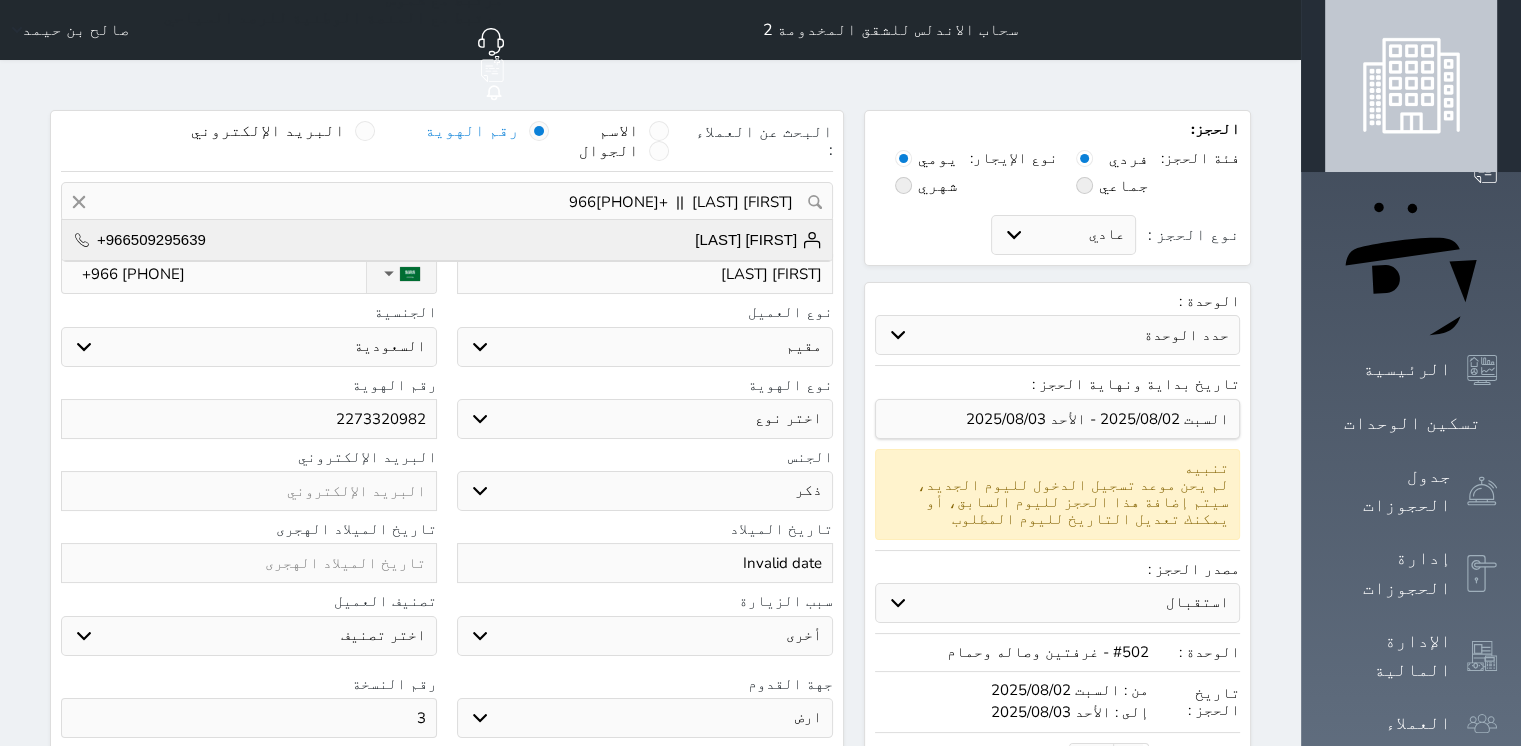 select on "111" 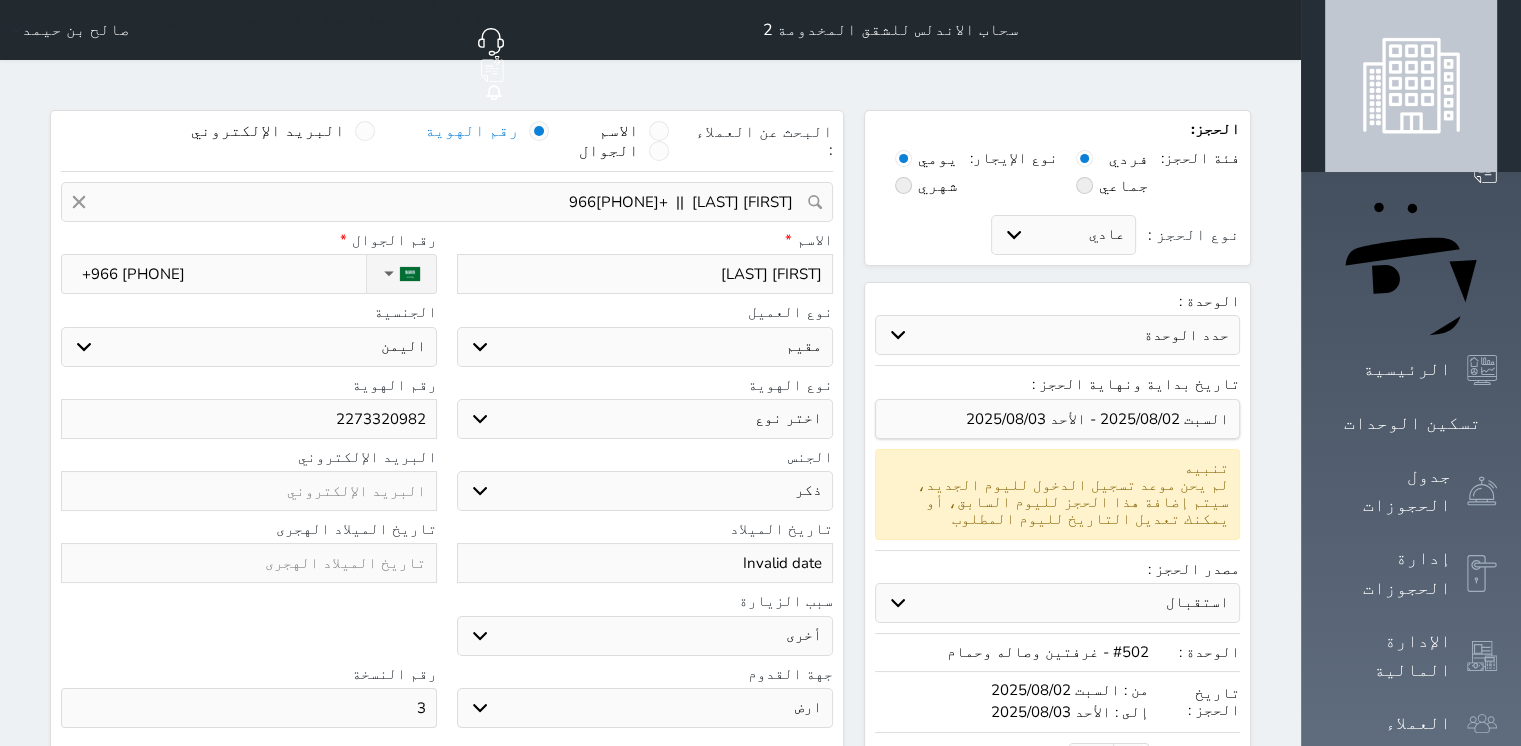 select 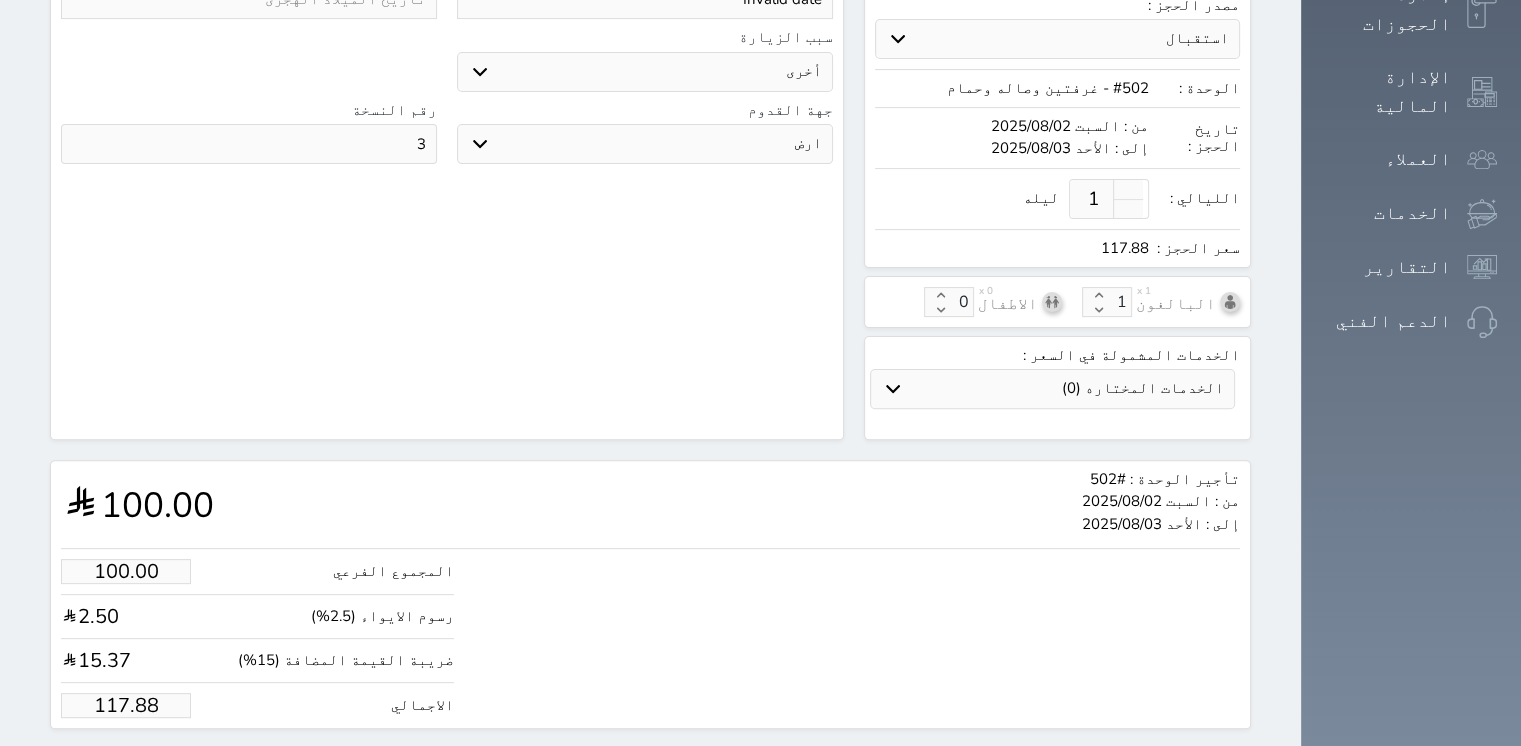 scroll, scrollTop: 564, scrollLeft: 0, axis: vertical 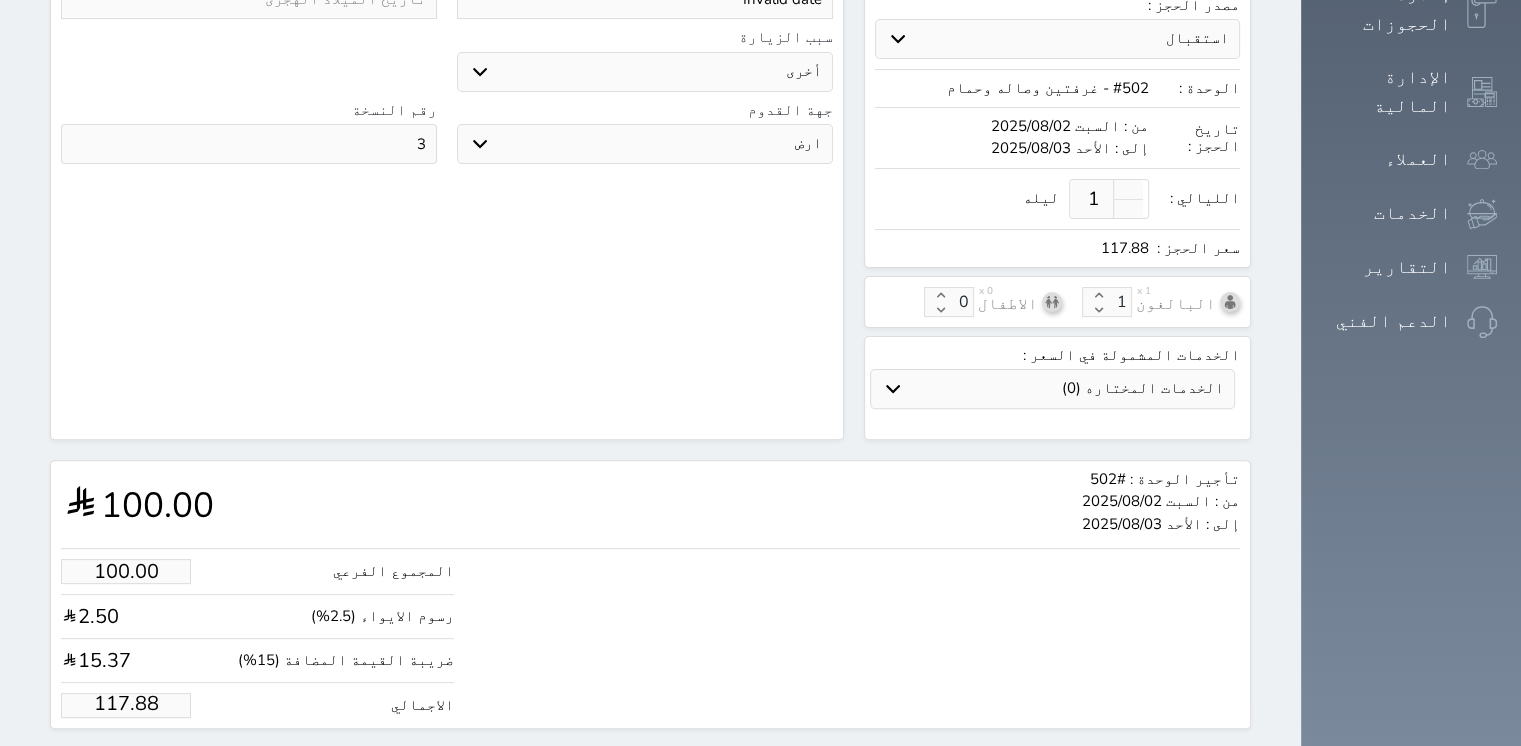 drag, startPoint x: 64, startPoint y: 650, endPoint x: 163, endPoint y: 659, distance: 99.40825 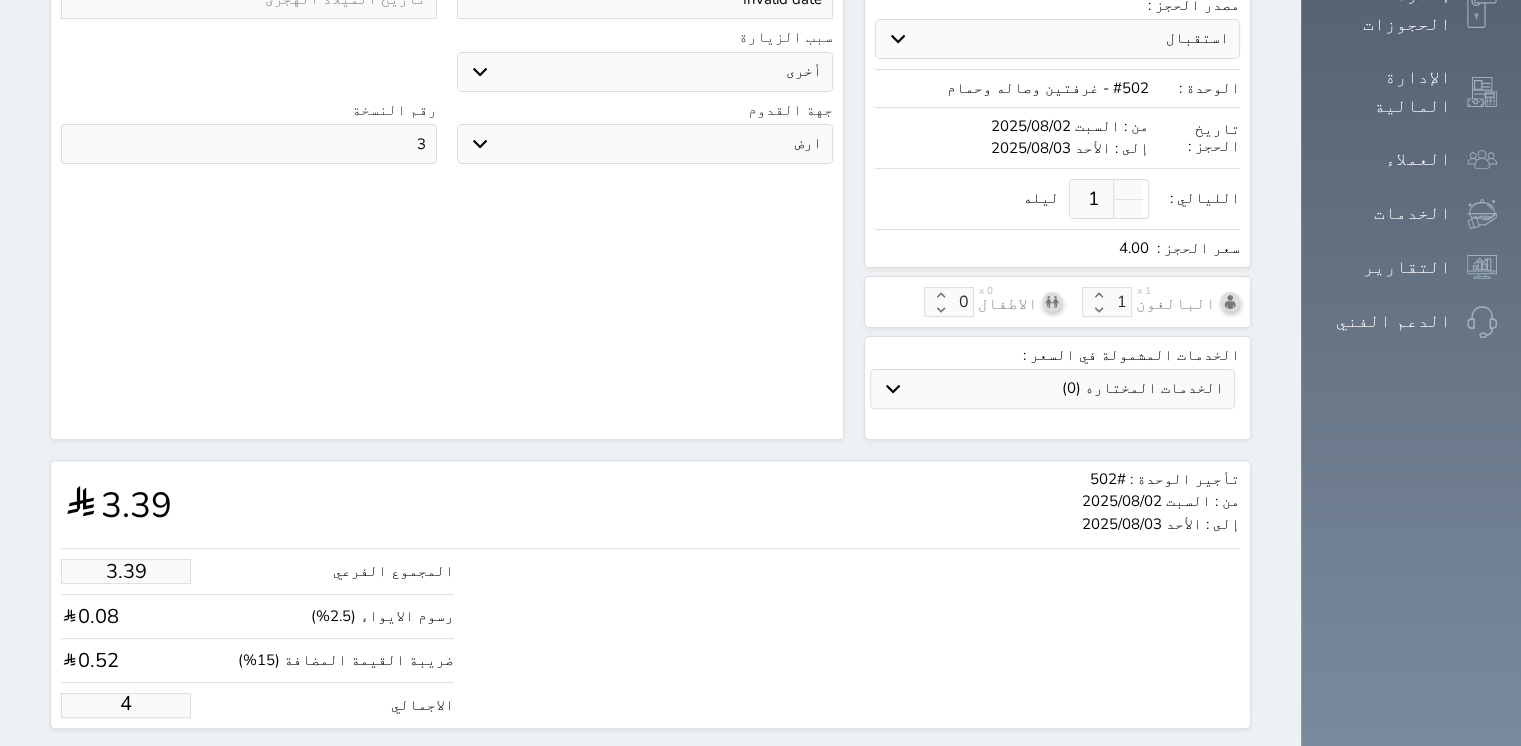 type on "33.93" 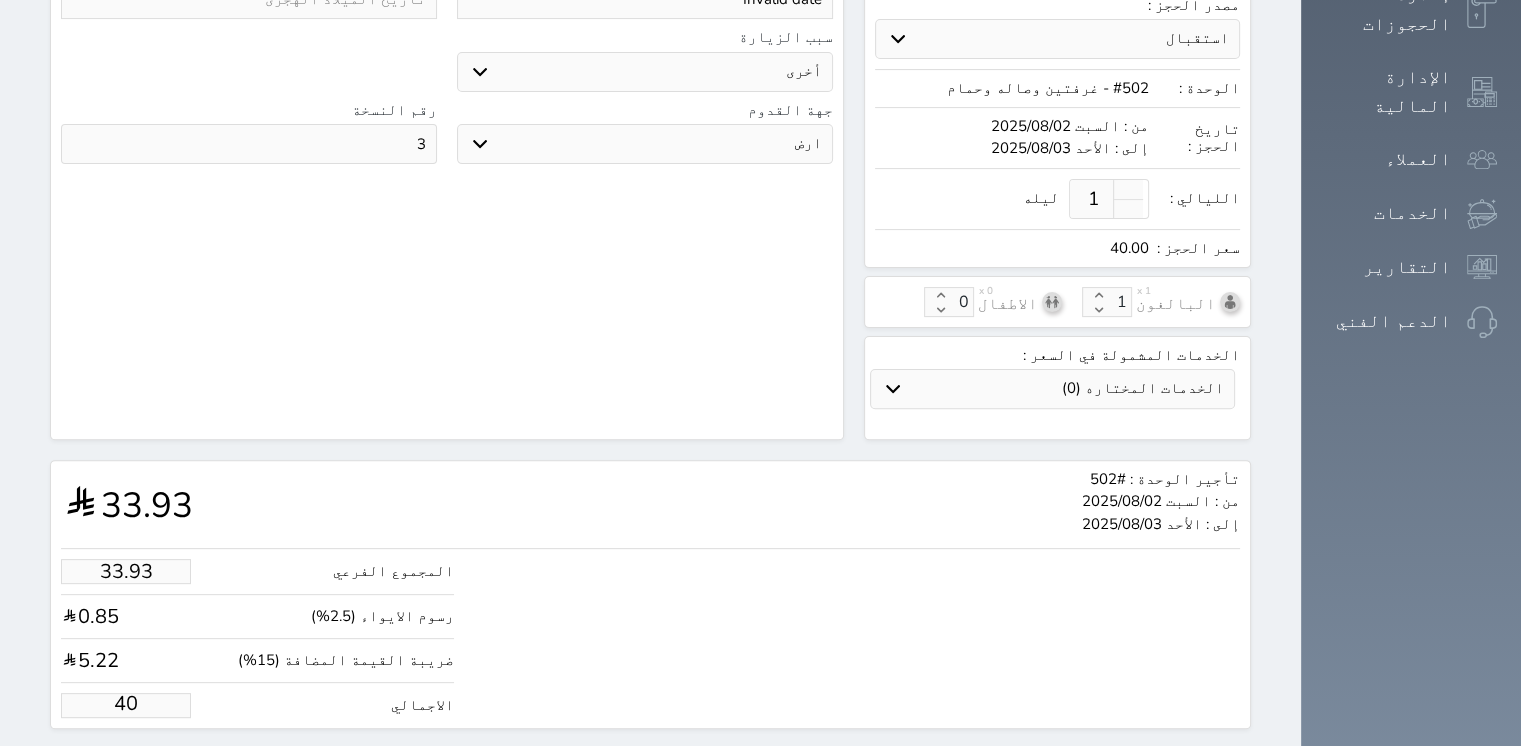 type on "339.34" 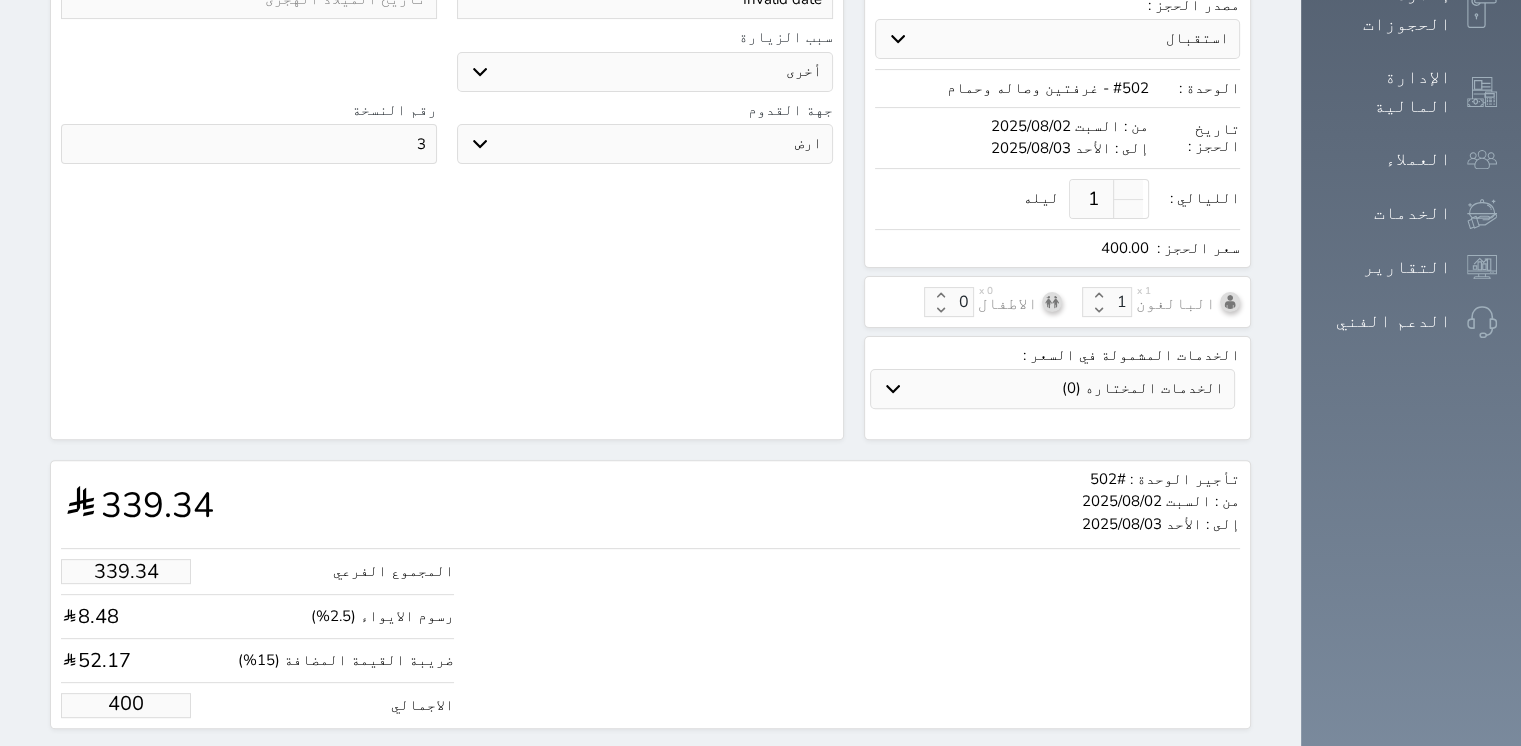 type on "400.00" 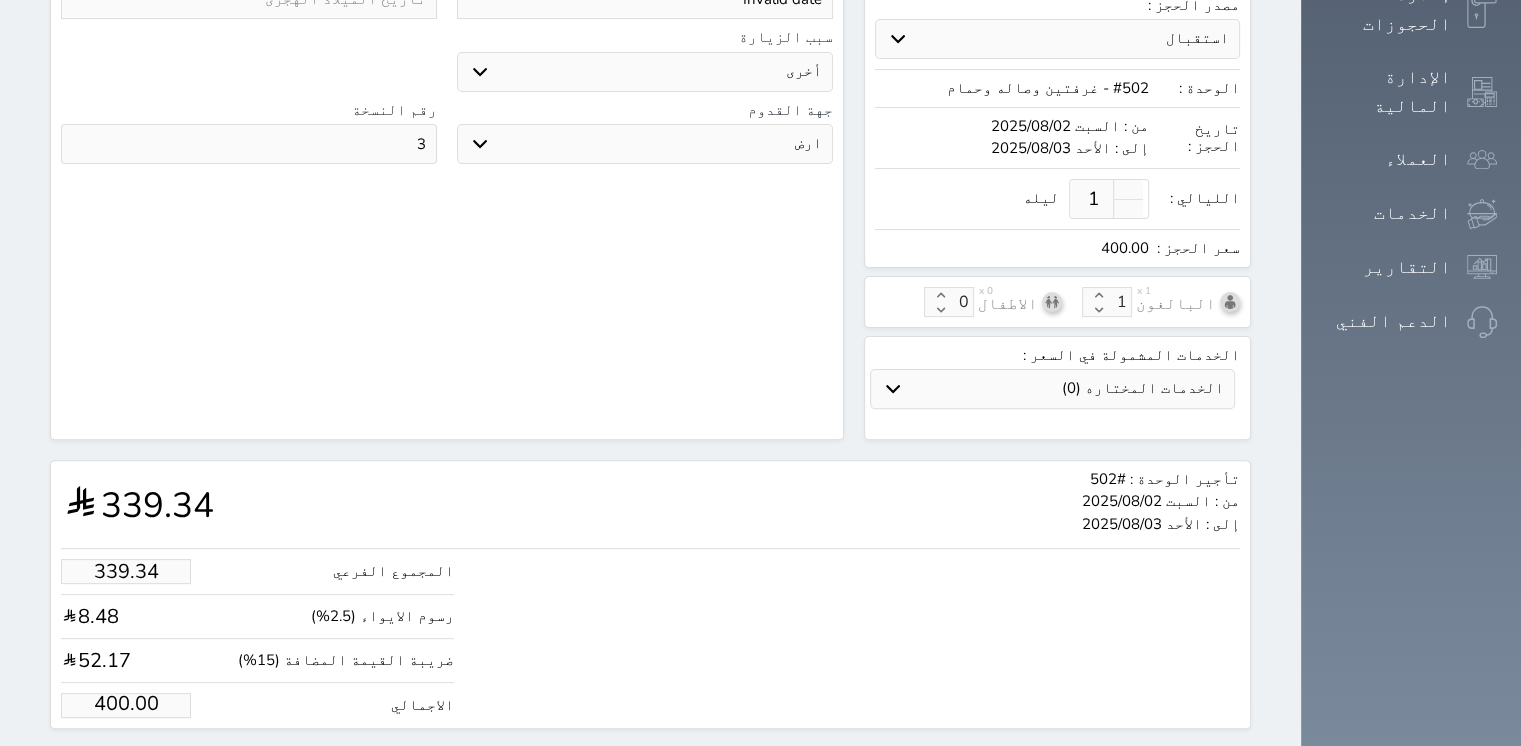 scroll, scrollTop: 0, scrollLeft: 0, axis: both 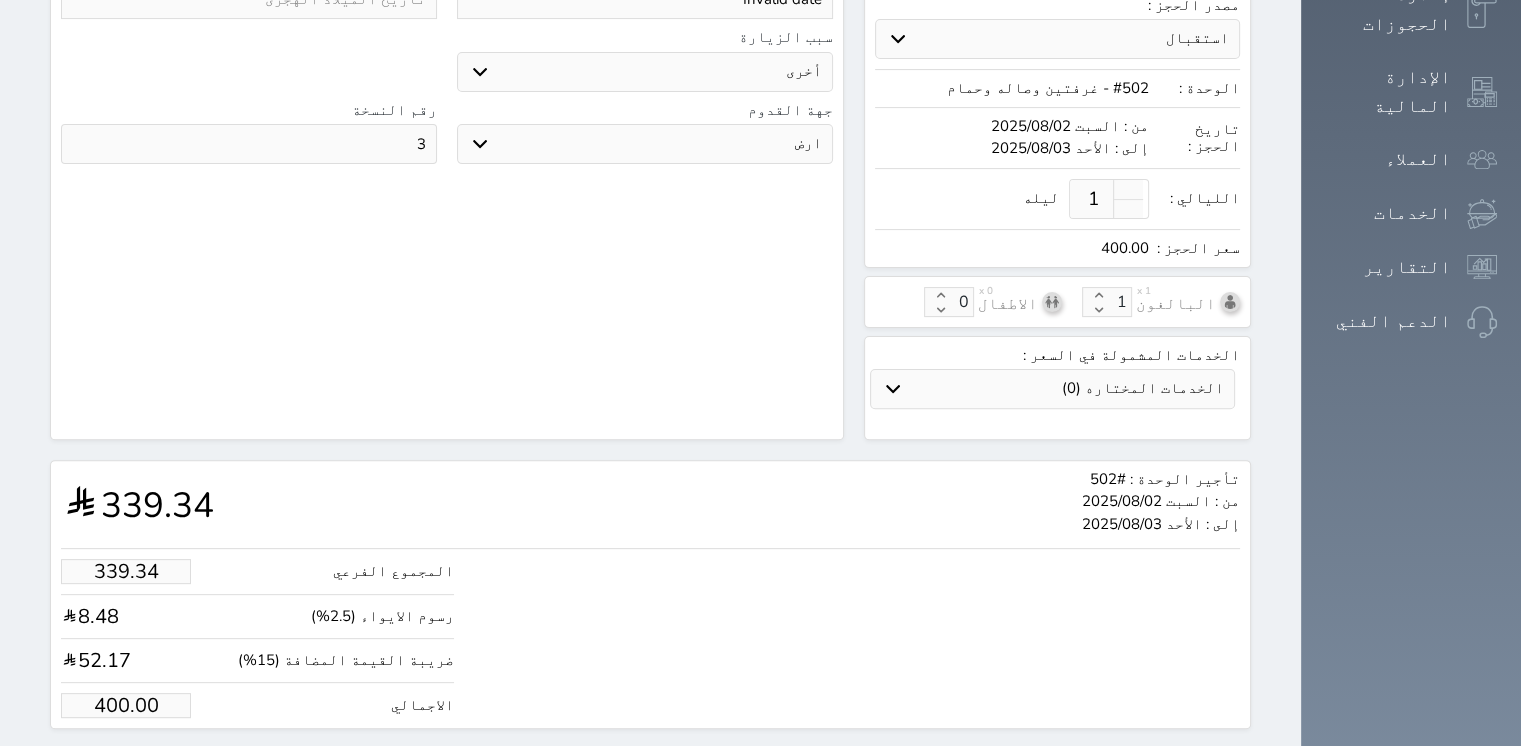 click on "حجز" at bounding box center (165, 766) 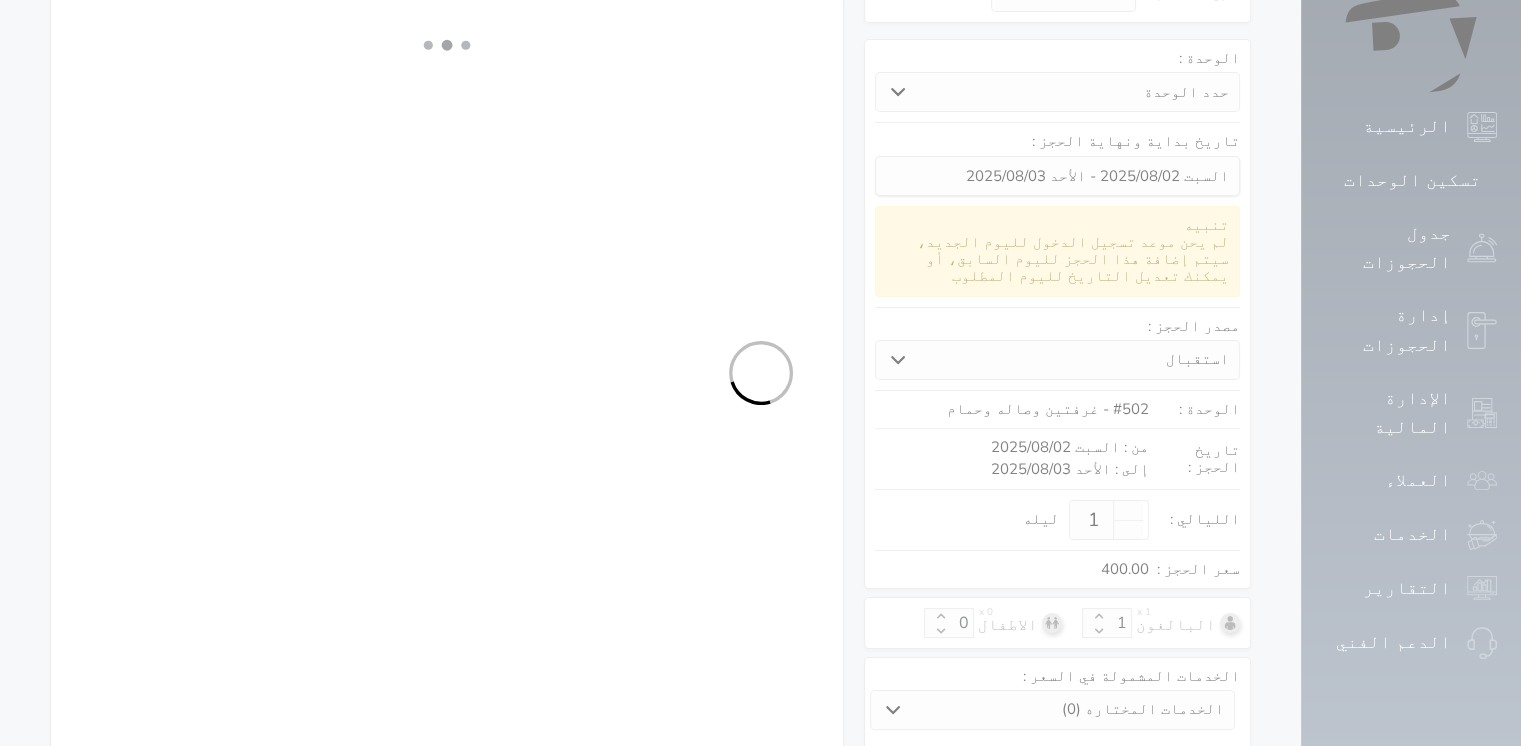 select on "4" 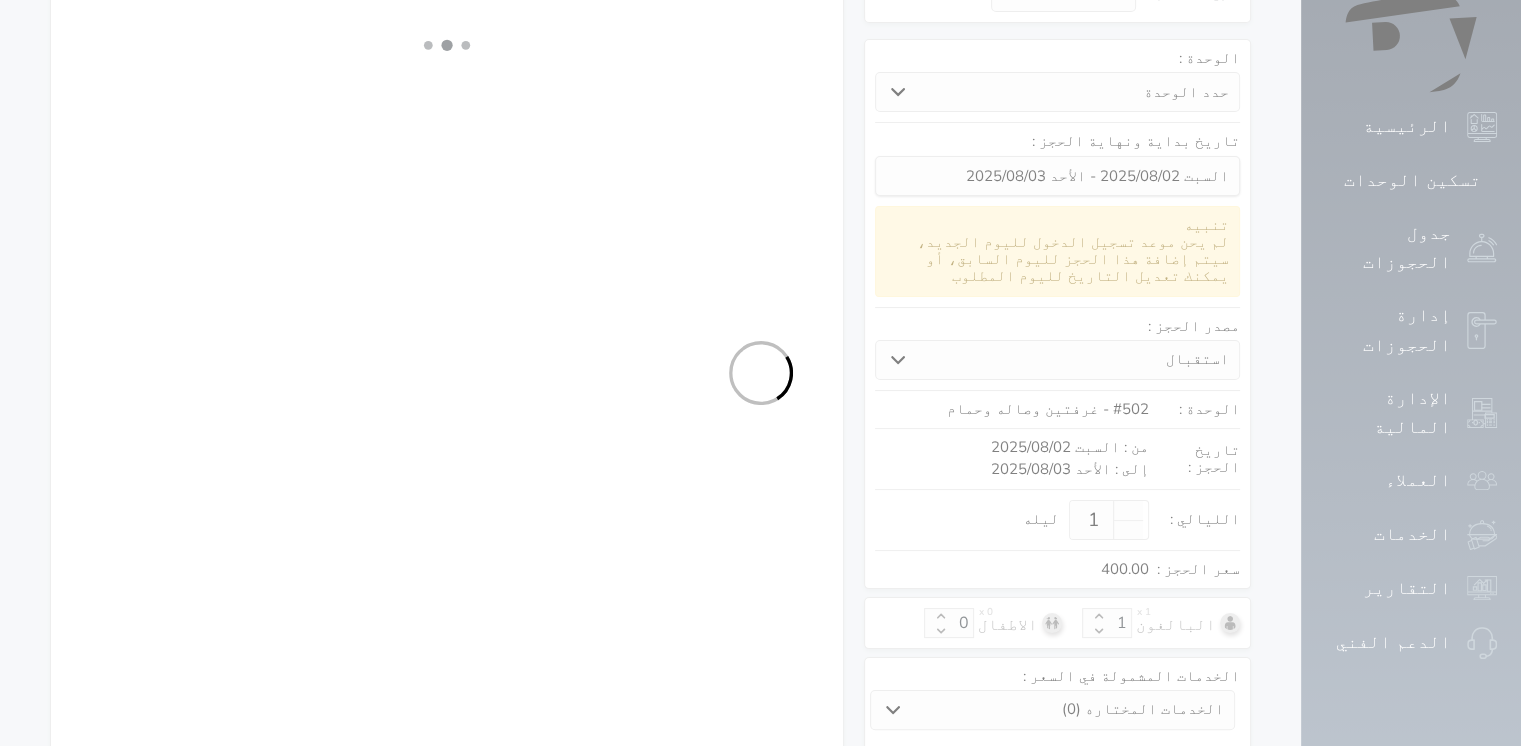 select on "111" 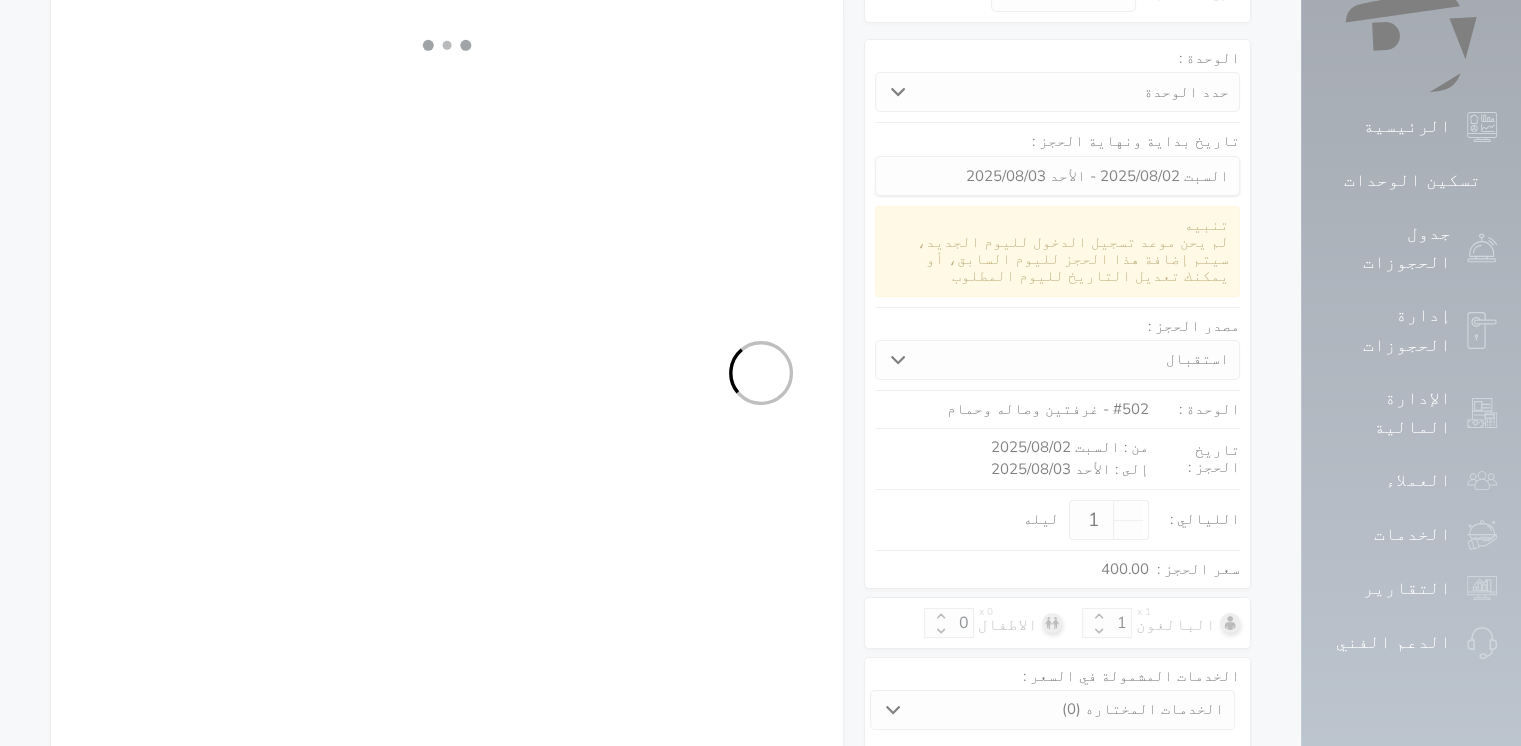 select on "7" 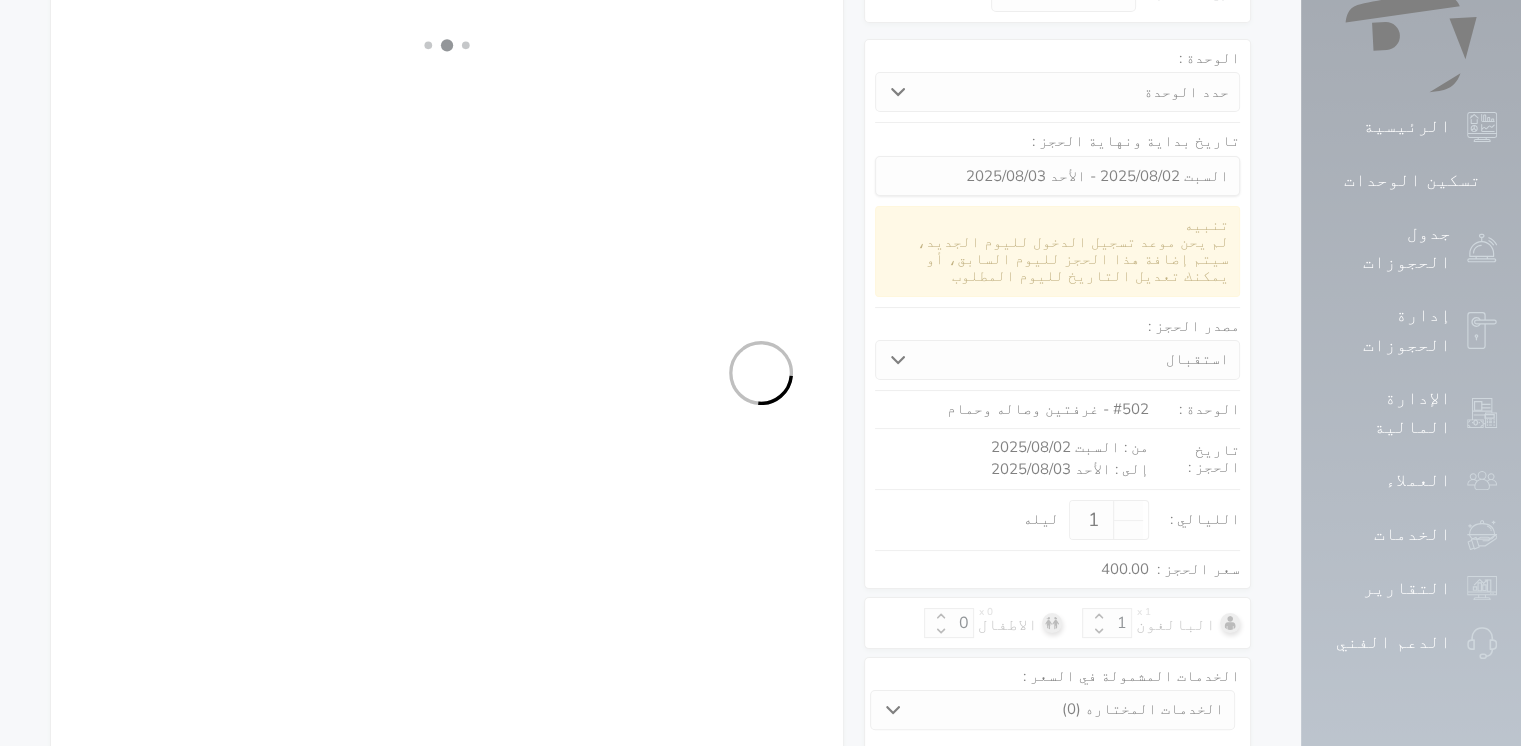 select on "9" 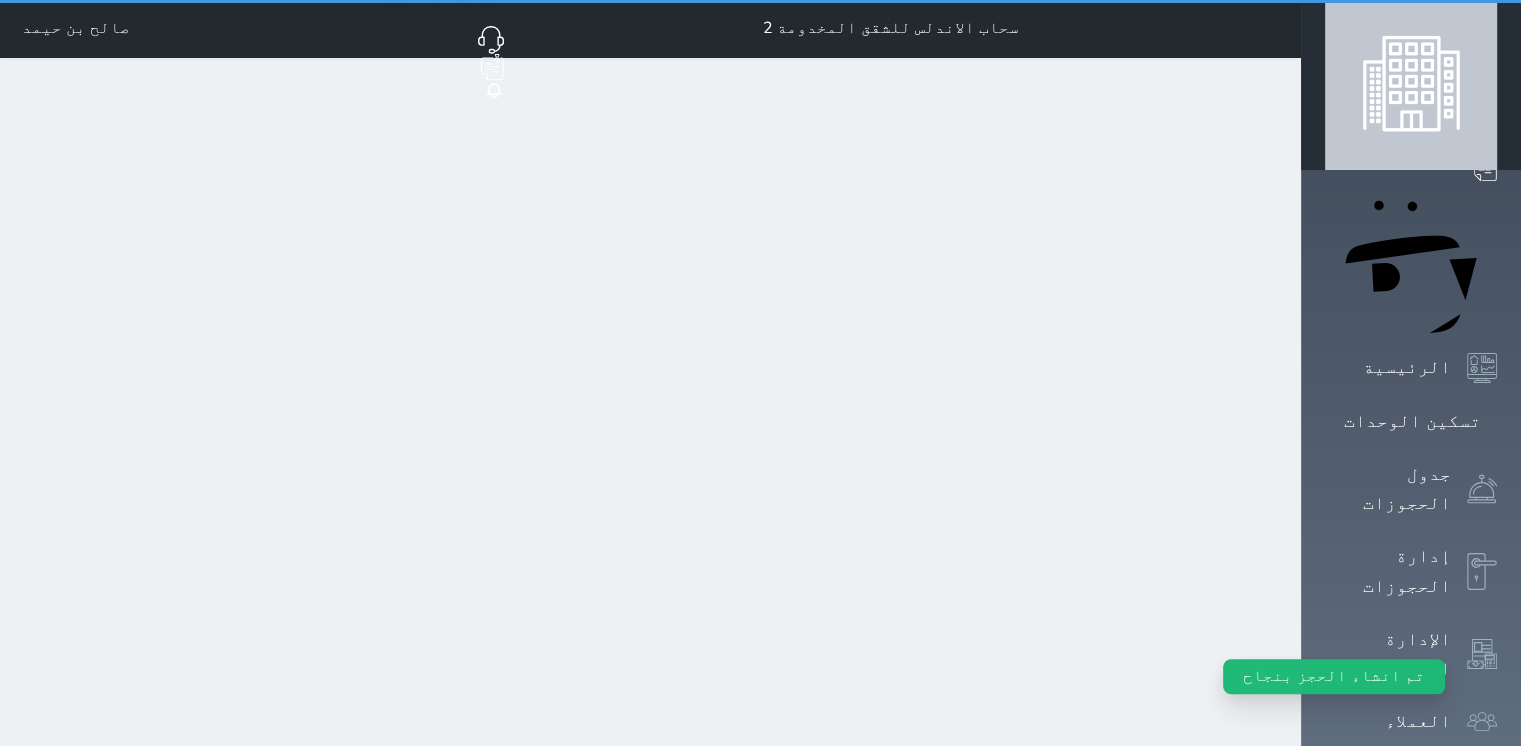 scroll, scrollTop: 0, scrollLeft: 0, axis: both 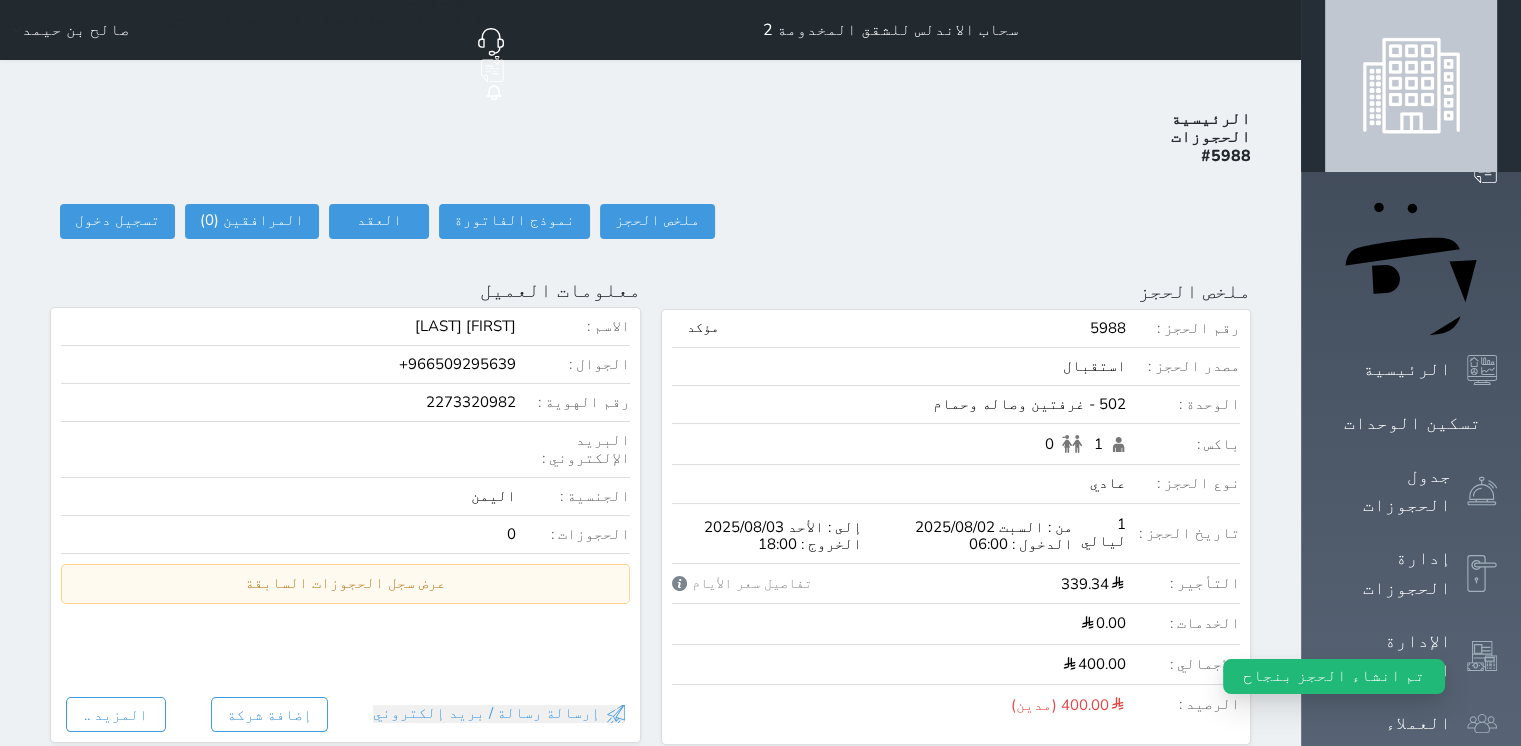 select 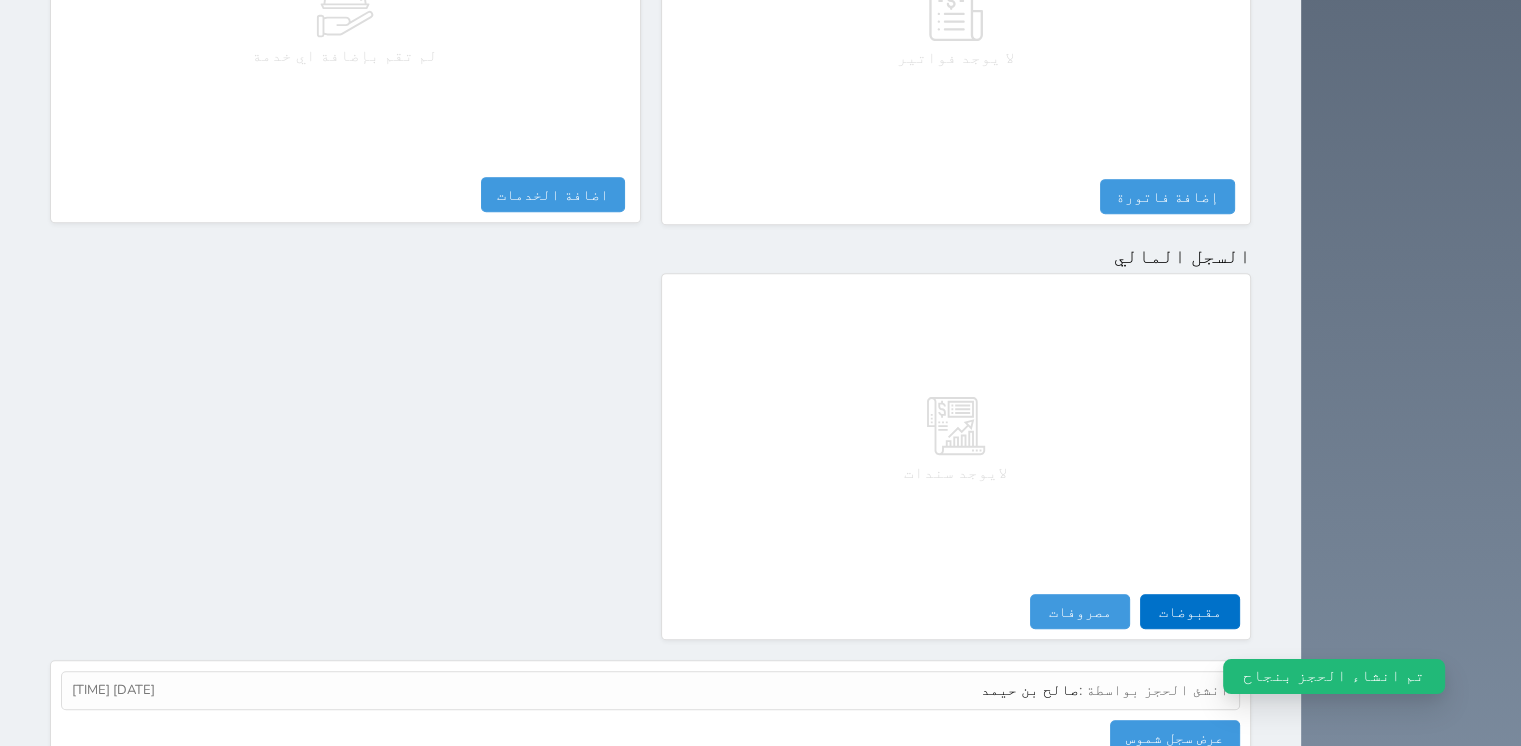 scroll, scrollTop: 953, scrollLeft: 0, axis: vertical 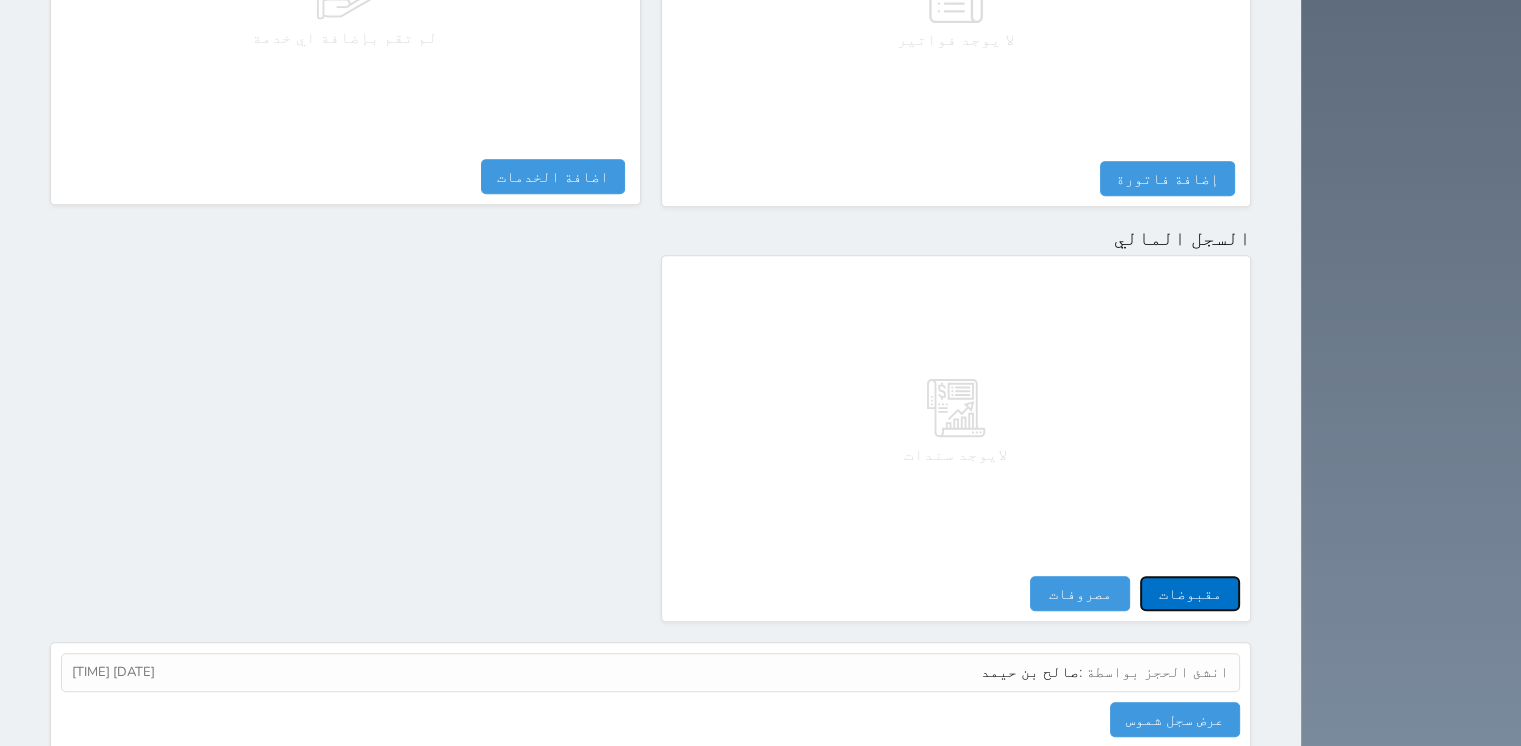 click on "مقبوضات" at bounding box center [1190, 593] 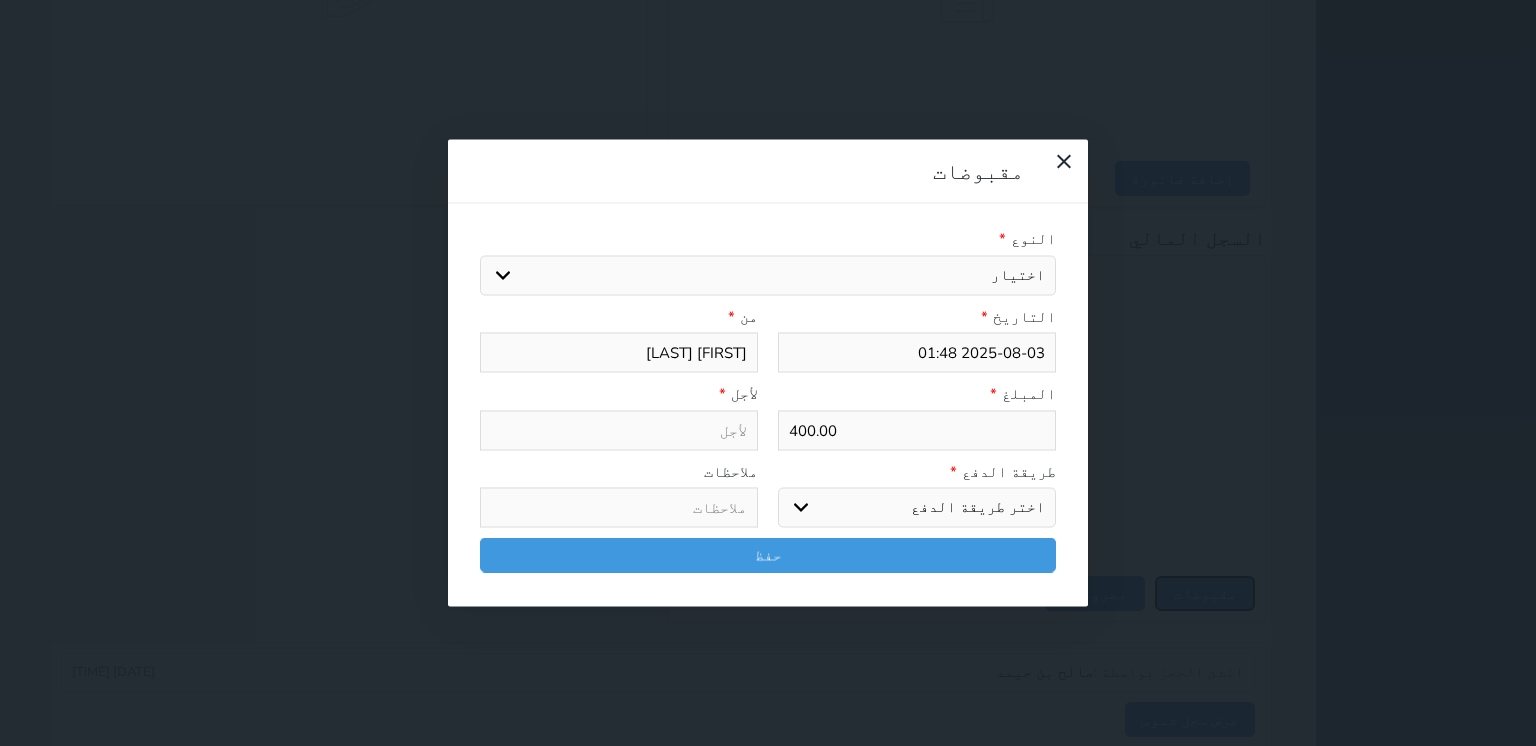 select 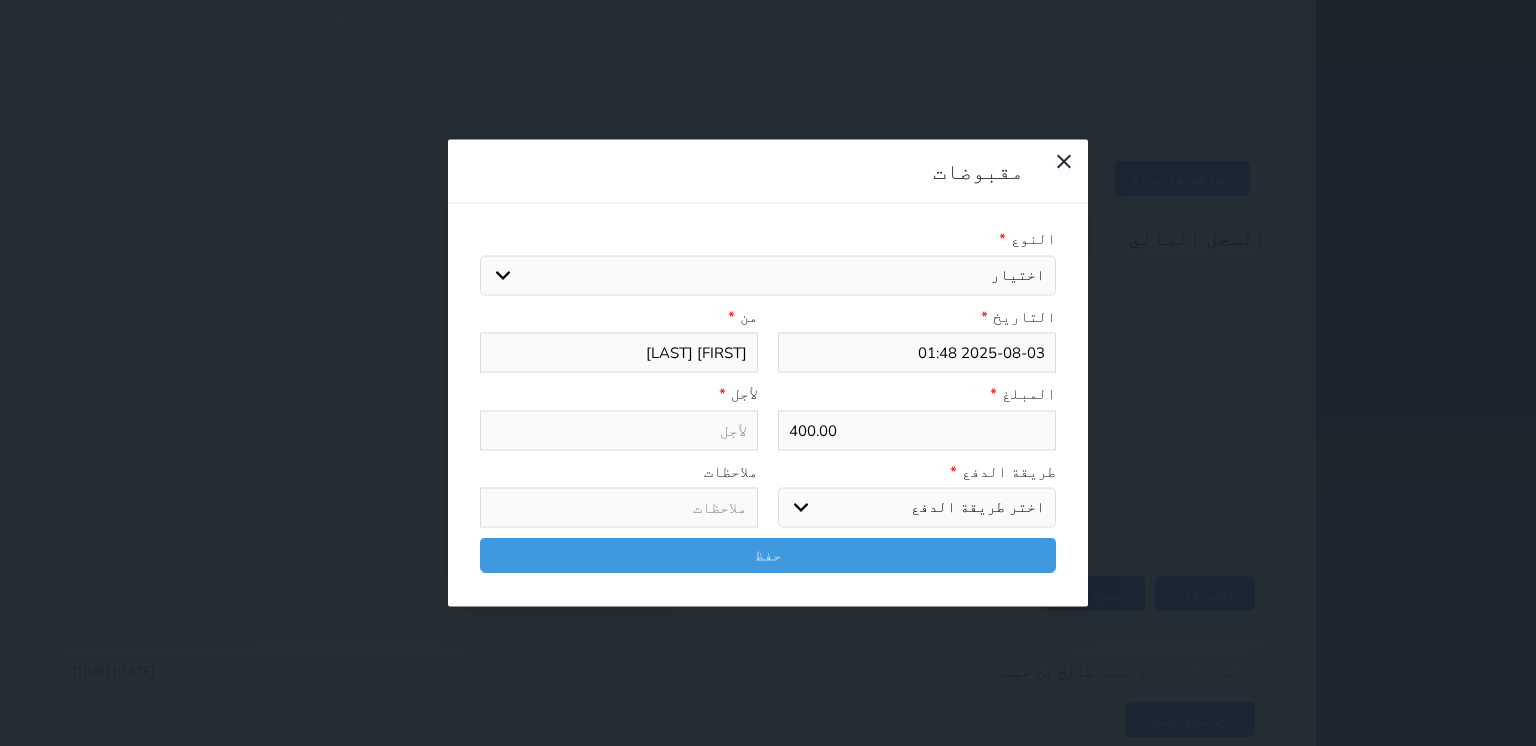 click on "اختيار   مقبوضات عامة قيمة إيجار فواتير تامين عربون لا ينطبق آخر مغسلة واي فاي - الإنترنت مواقف السيارات طعام الأغذية والمشروبات مشروبات المشروبات الباردة المشروبات الساخنة الإفطار غداء عشاء مخبز و كعك حمام سباحة الصالة الرياضية سبا و خدمات الجمال اختيار وإسقاط (خدمات النقل) ميني بار كابل - تلفزيون سرير إضافي تصفيف الشعر التسوق خدمات الجولات السياحية المنظمة خدمات الدليل السياحي" at bounding box center (768, 275) 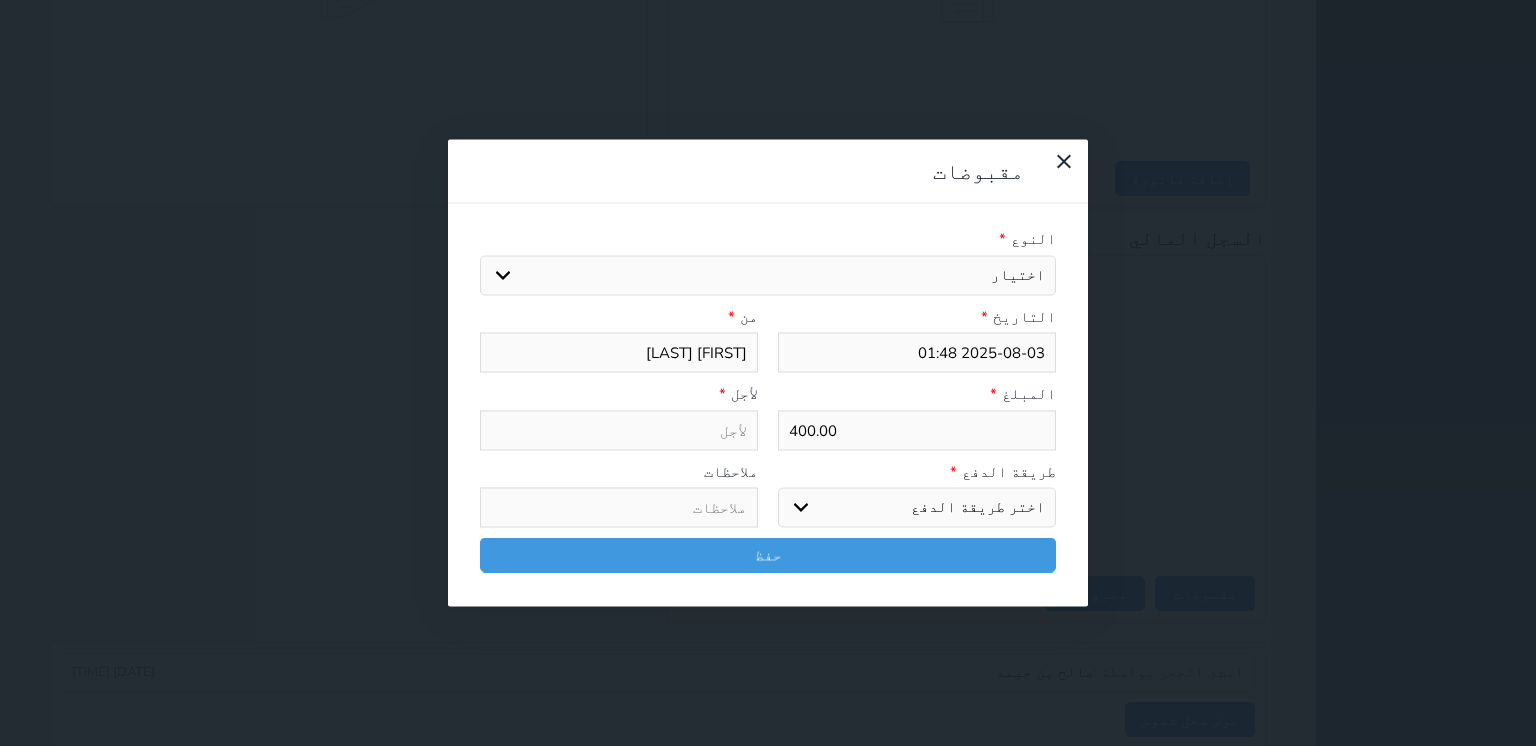 select on "138489" 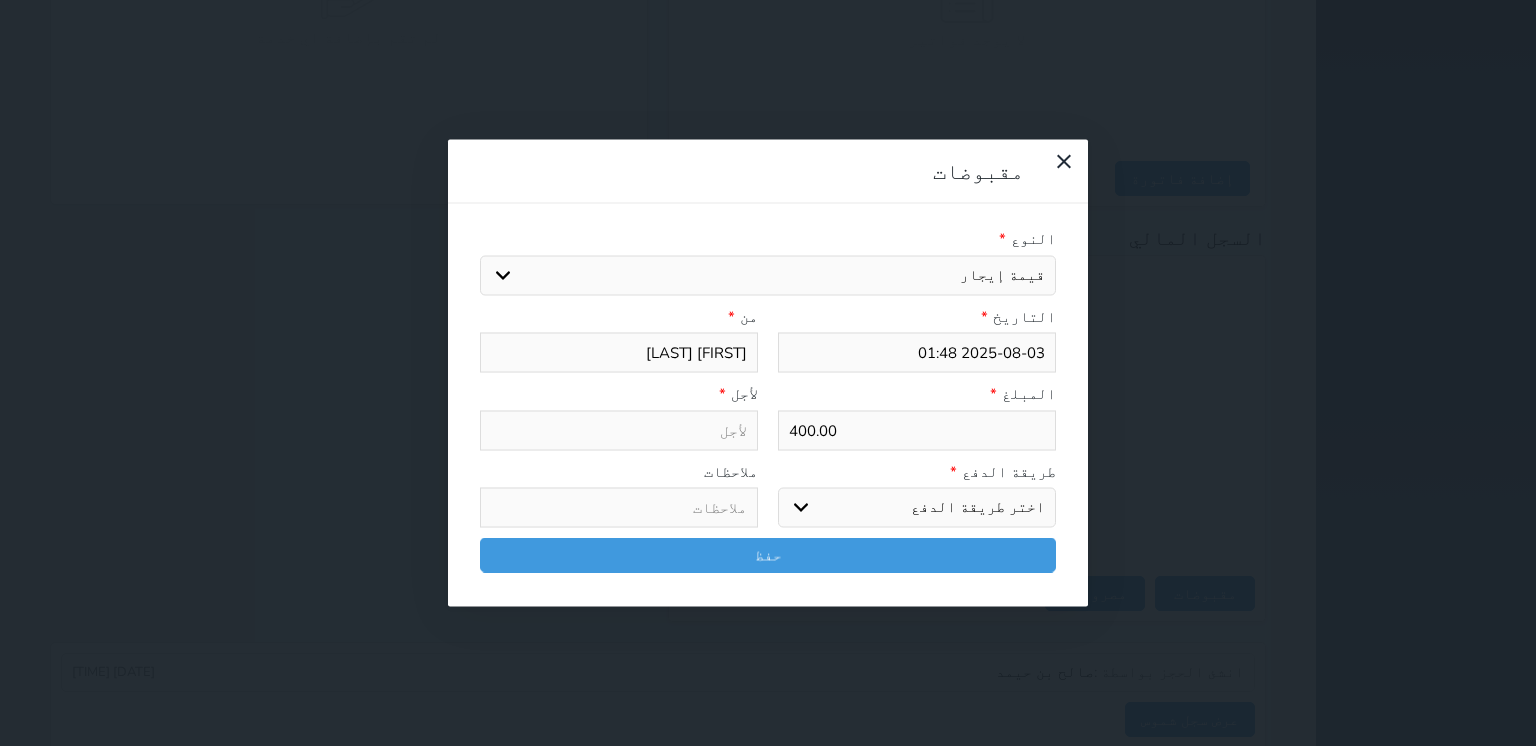 click on "اختيار   مقبوضات عامة قيمة إيجار فواتير تامين عربون لا ينطبق آخر مغسلة واي فاي - الإنترنت مواقف السيارات طعام الأغذية والمشروبات مشروبات المشروبات الباردة المشروبات الساخنة الإفطار غداء عشاء مخبز و كعك حمام سباحة الصالة الرياضية سبا و خدمات الجمال اختيار وإسقاط (خدمات النقل) ميني بار كابل - تلفزيون سرير إضافي تصفيف الشعر التسوق خدمات الجولات السياحية المنظمة خدمات الدليل السياحي" at bounding box center [768, 275] 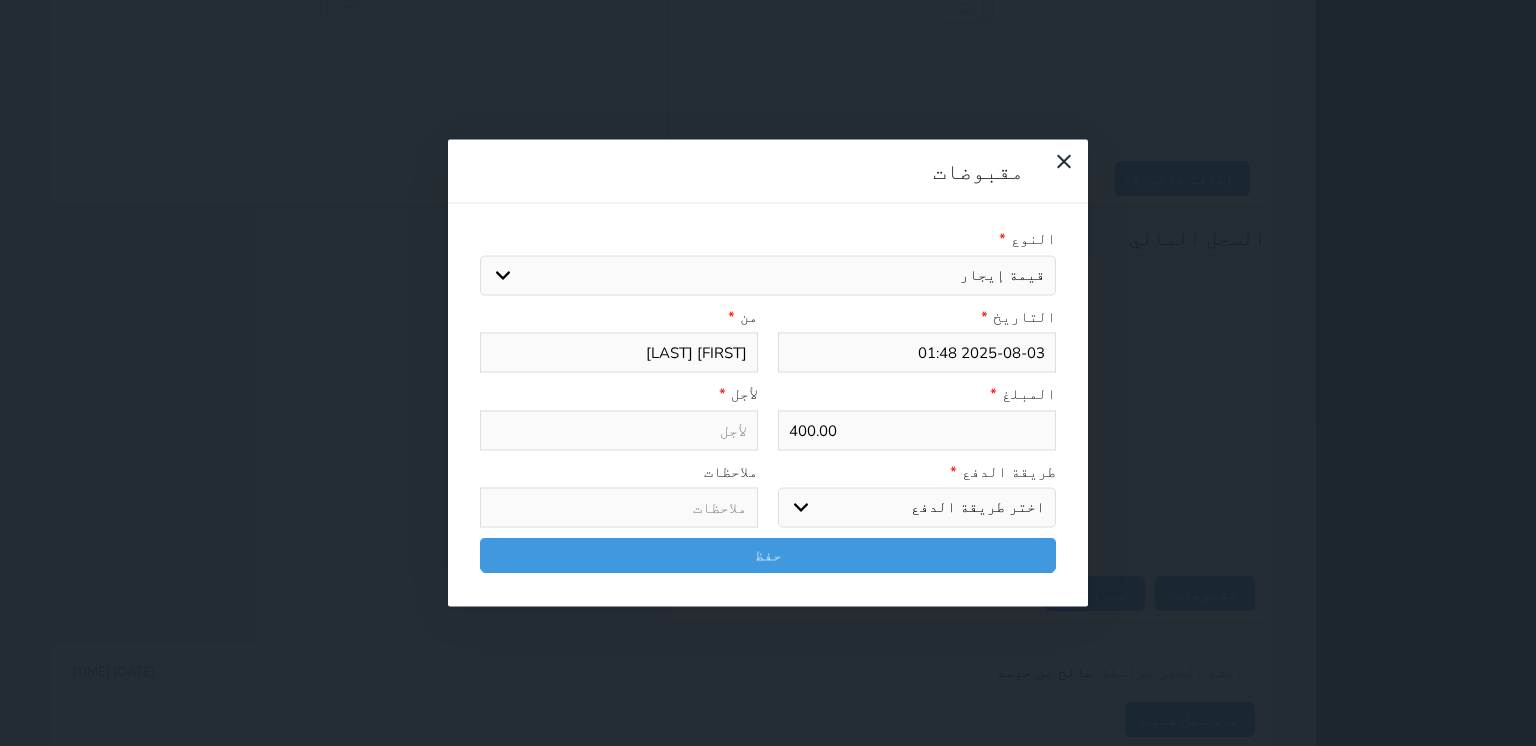 type on "قيمة إيجار - الوحدة - 502" 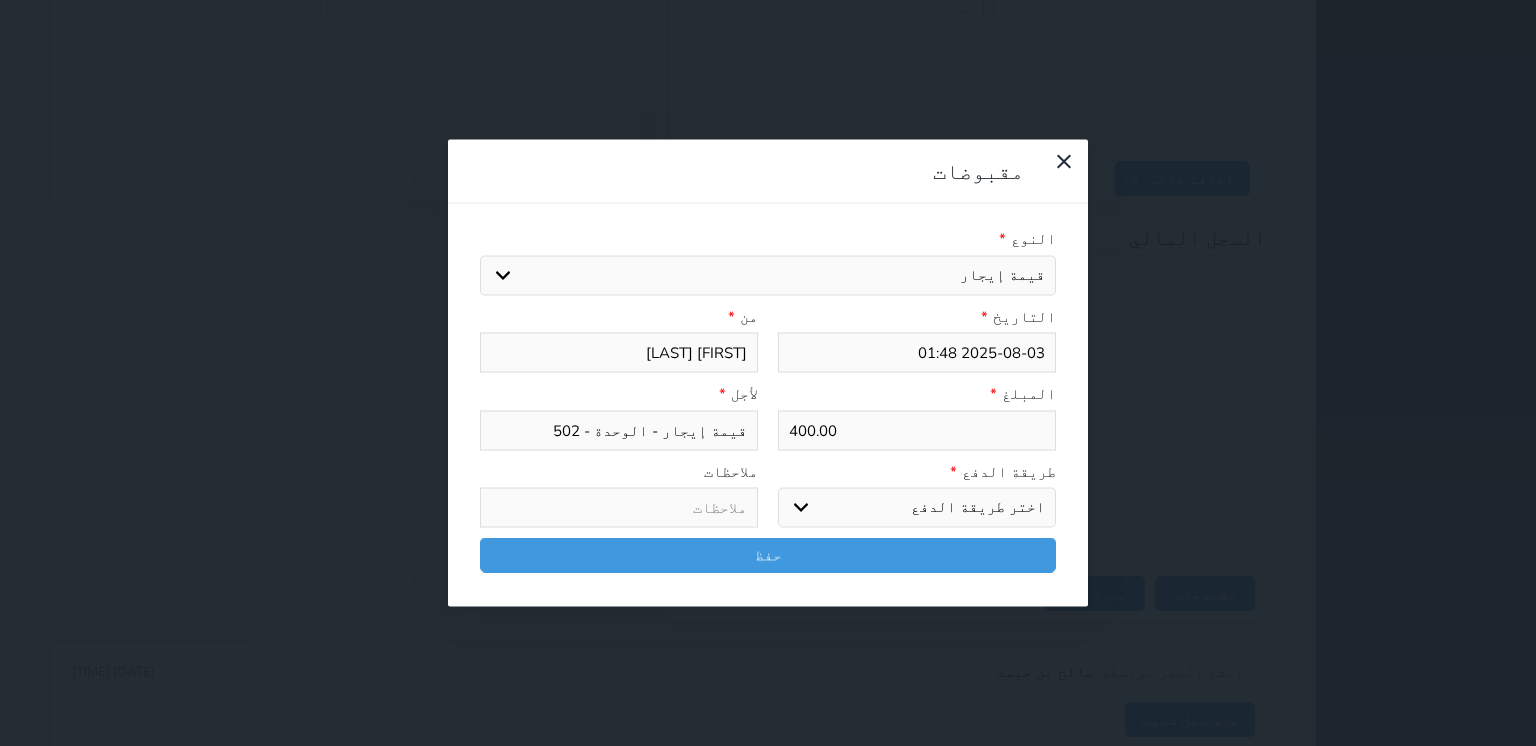 click on "اختر طريقة الدفع   دفع نقدى   تحويل بنكى   مدى   بطاقة ائتمان   آجل" at bounding box center [917, 508] 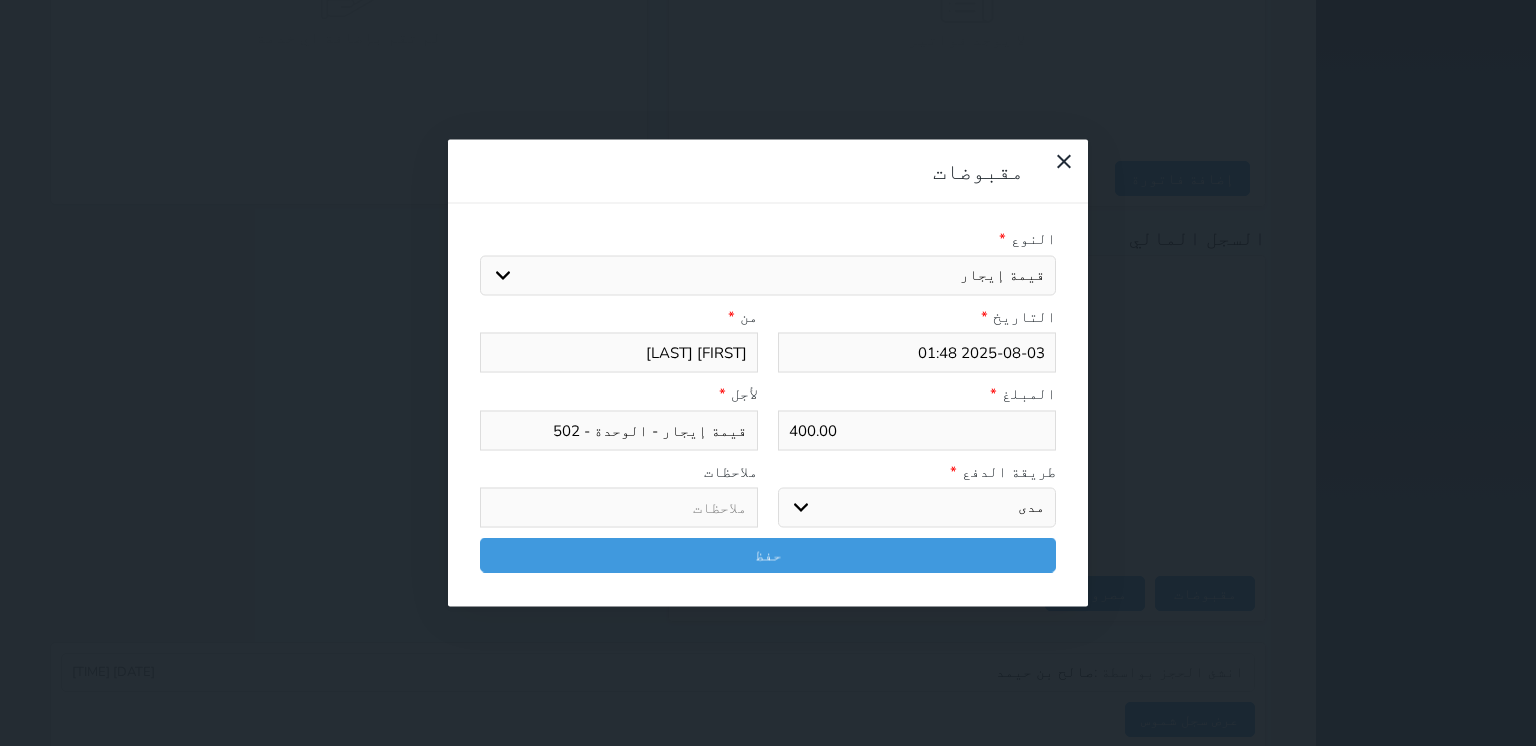 click on "اختر طريقة الدفع   دفع نقدى   تحويل بنكى   مدى   بطاقة ائتمان   آجل" at bounding box center (917, 508) 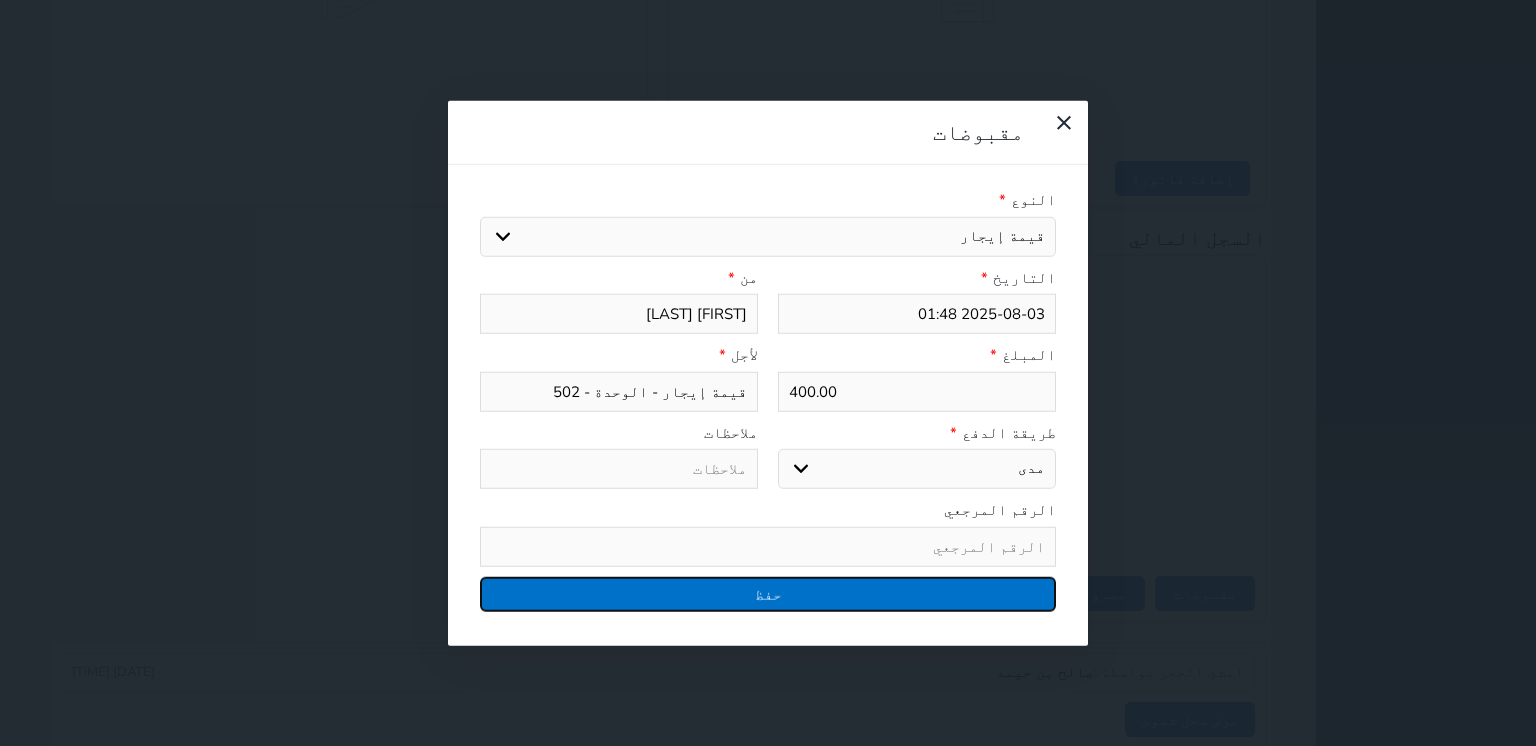 click on "حفظ" at bounding box center (768, 593) 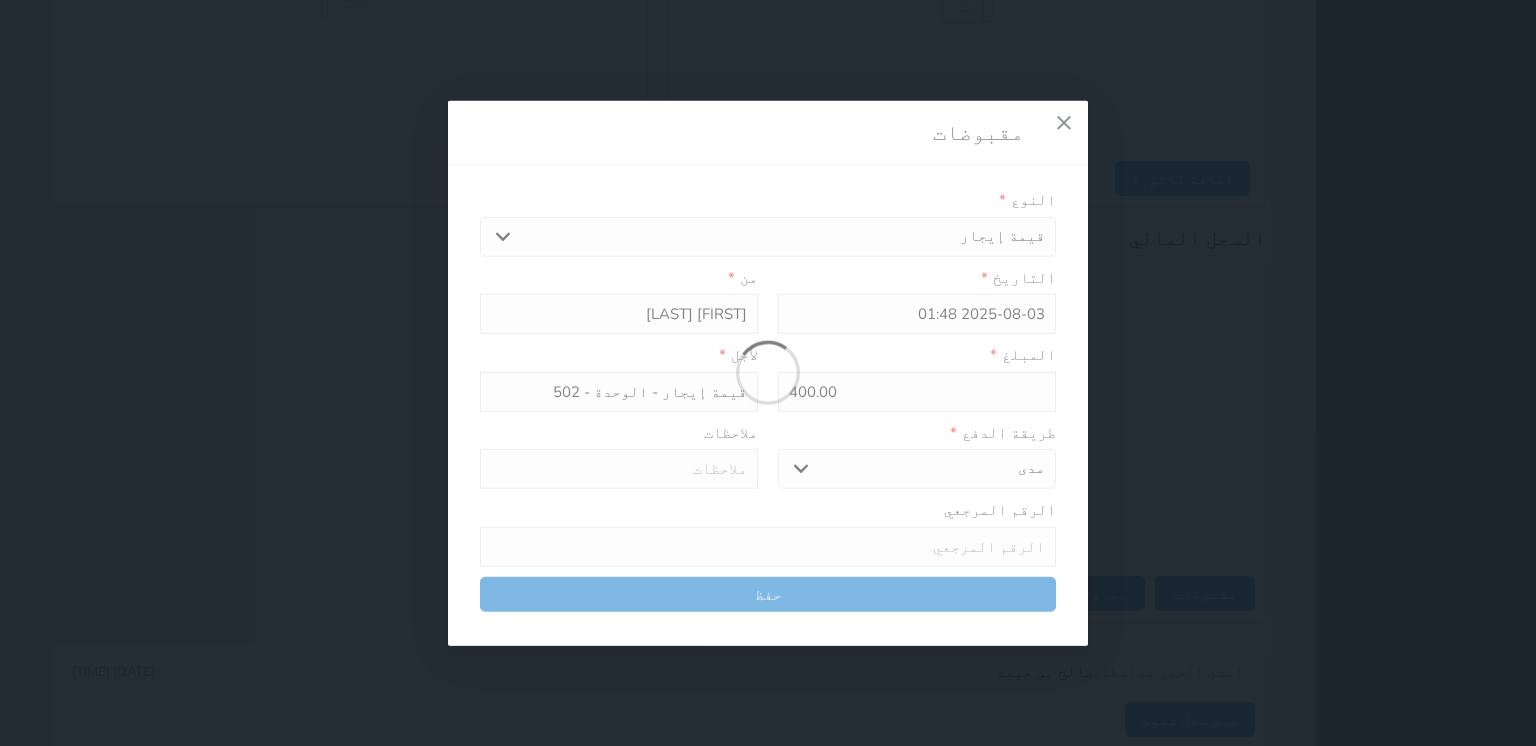 select 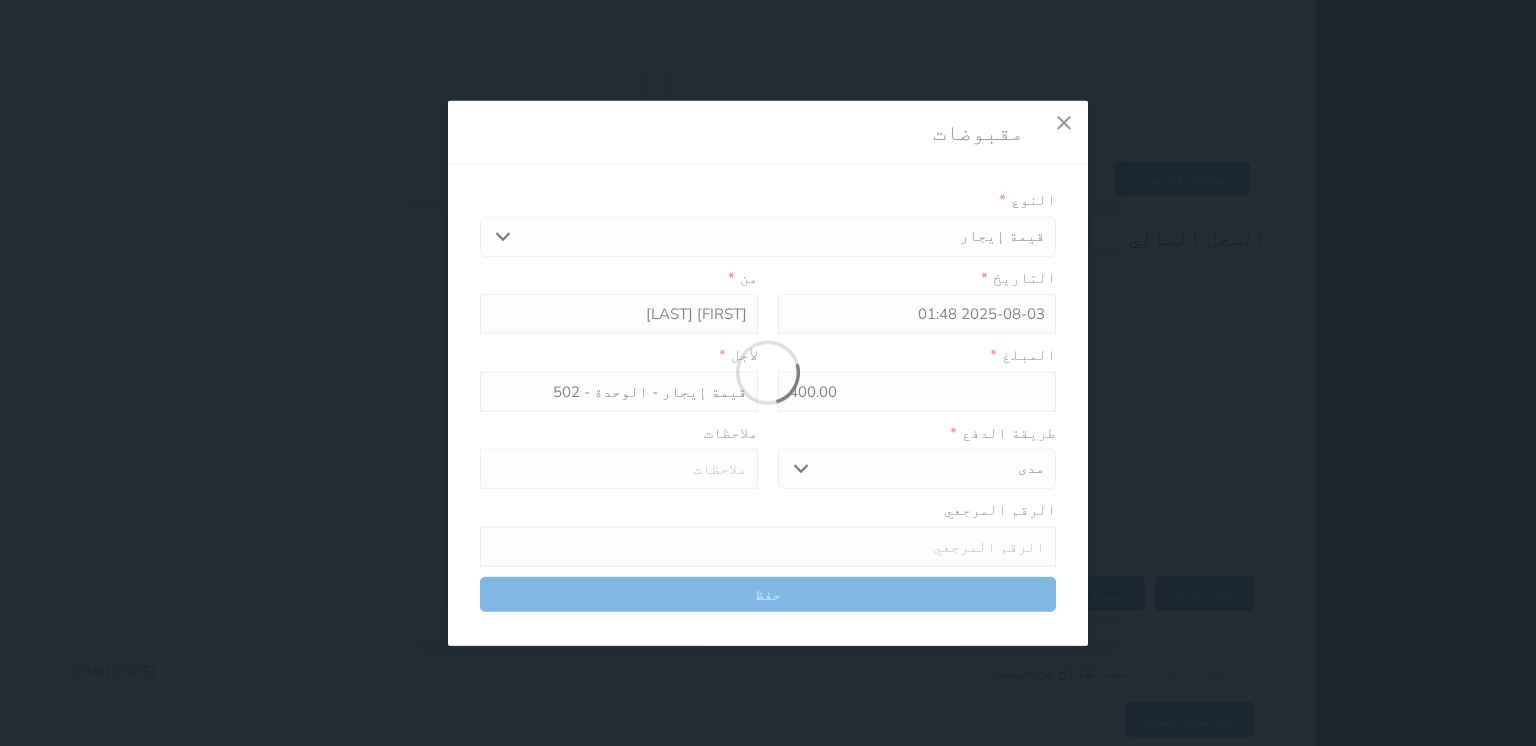 type 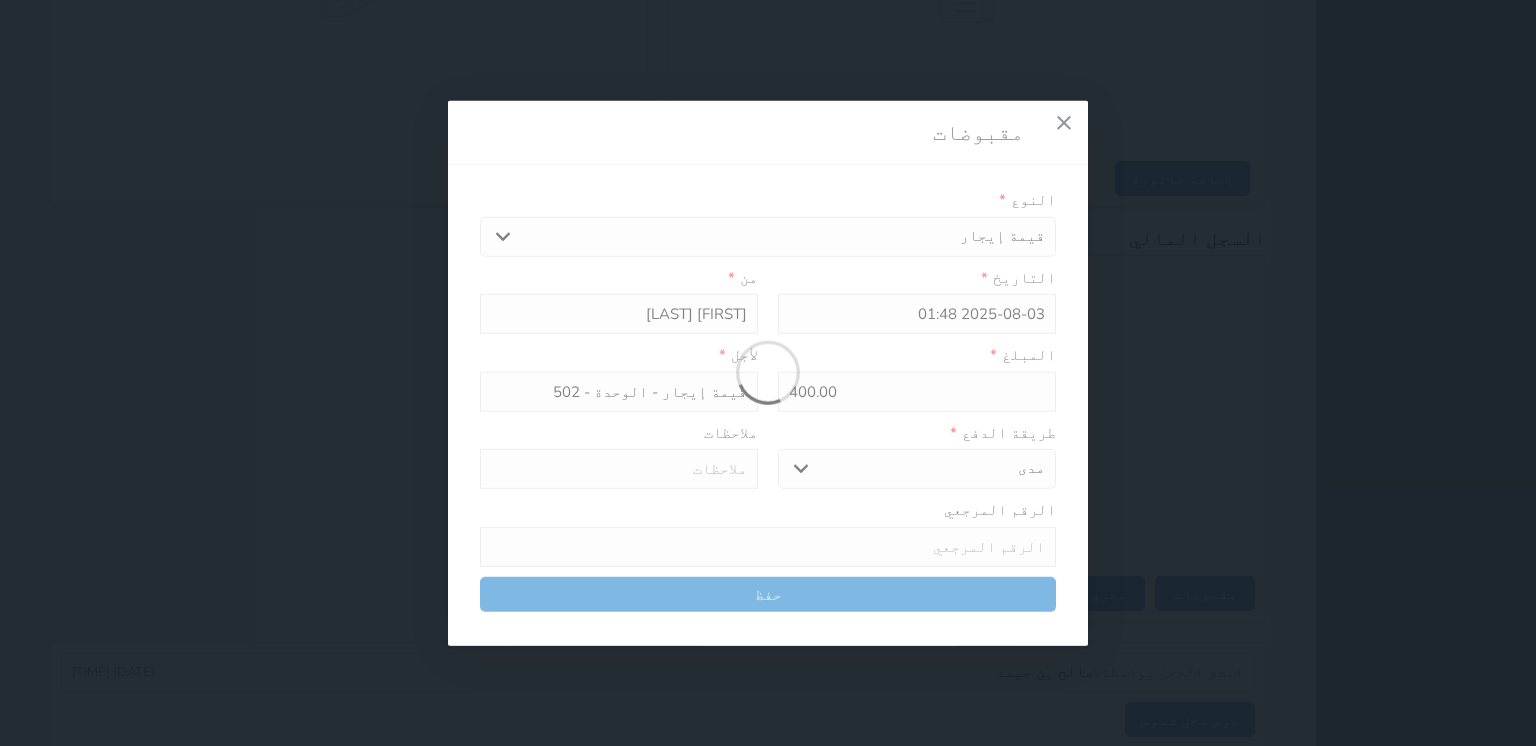 type on "0" 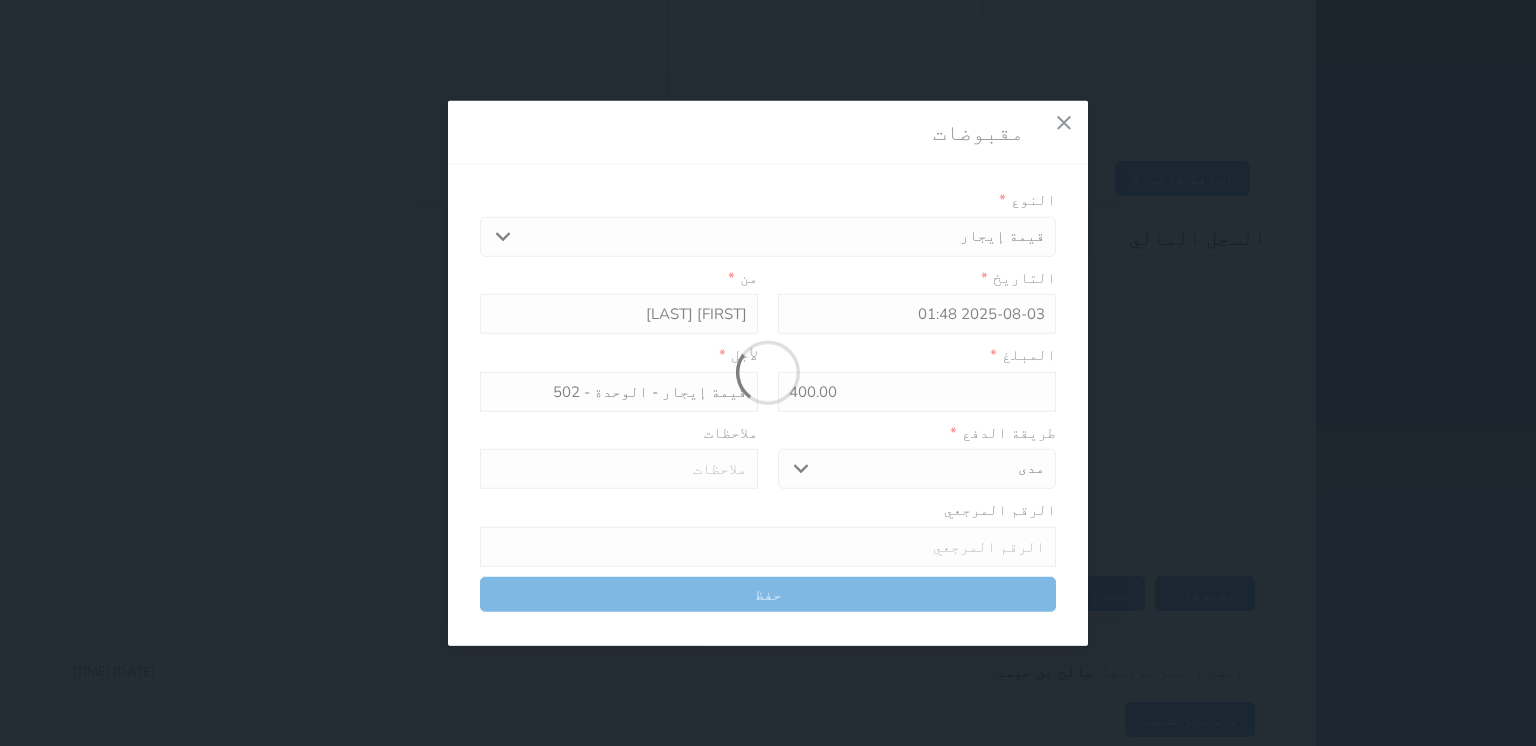 select 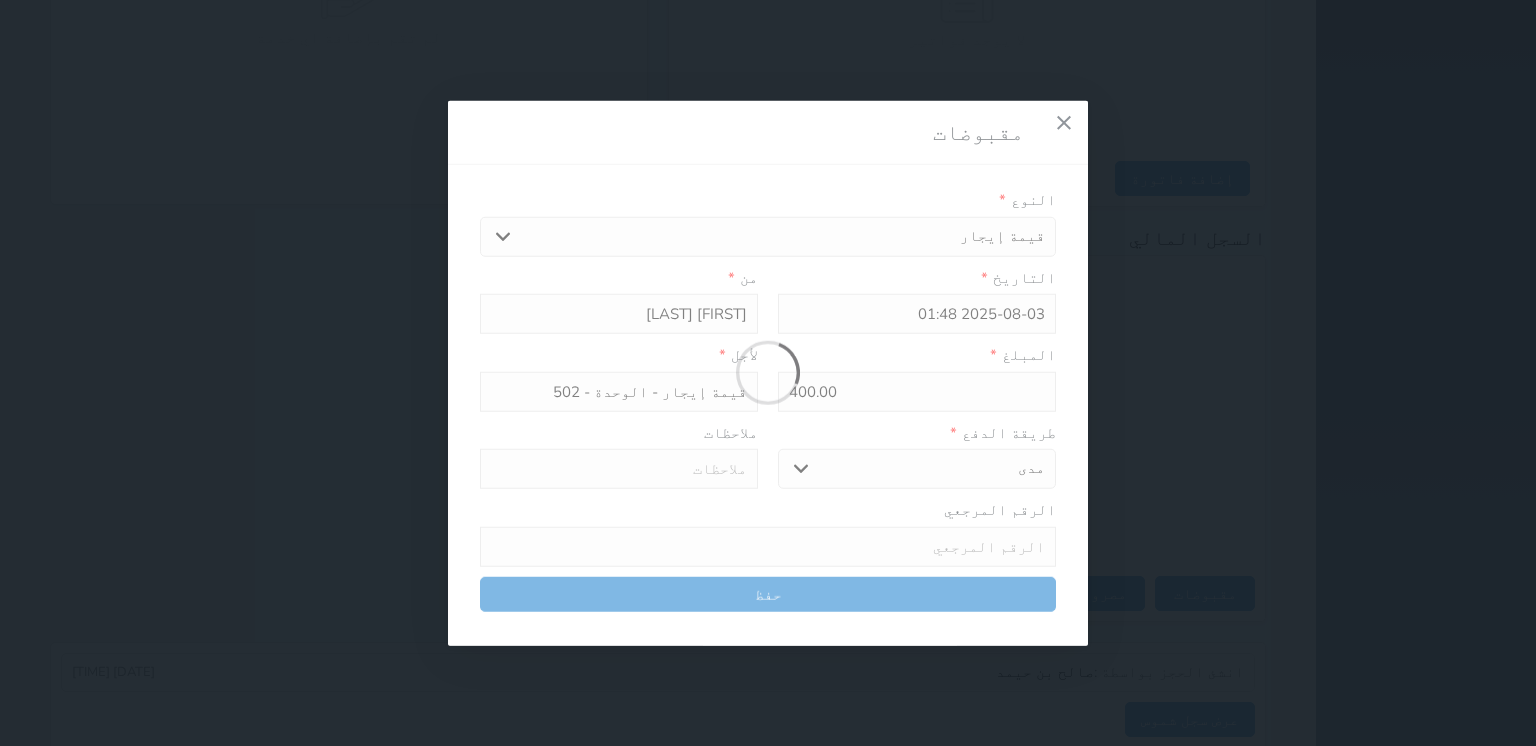 type on "0" 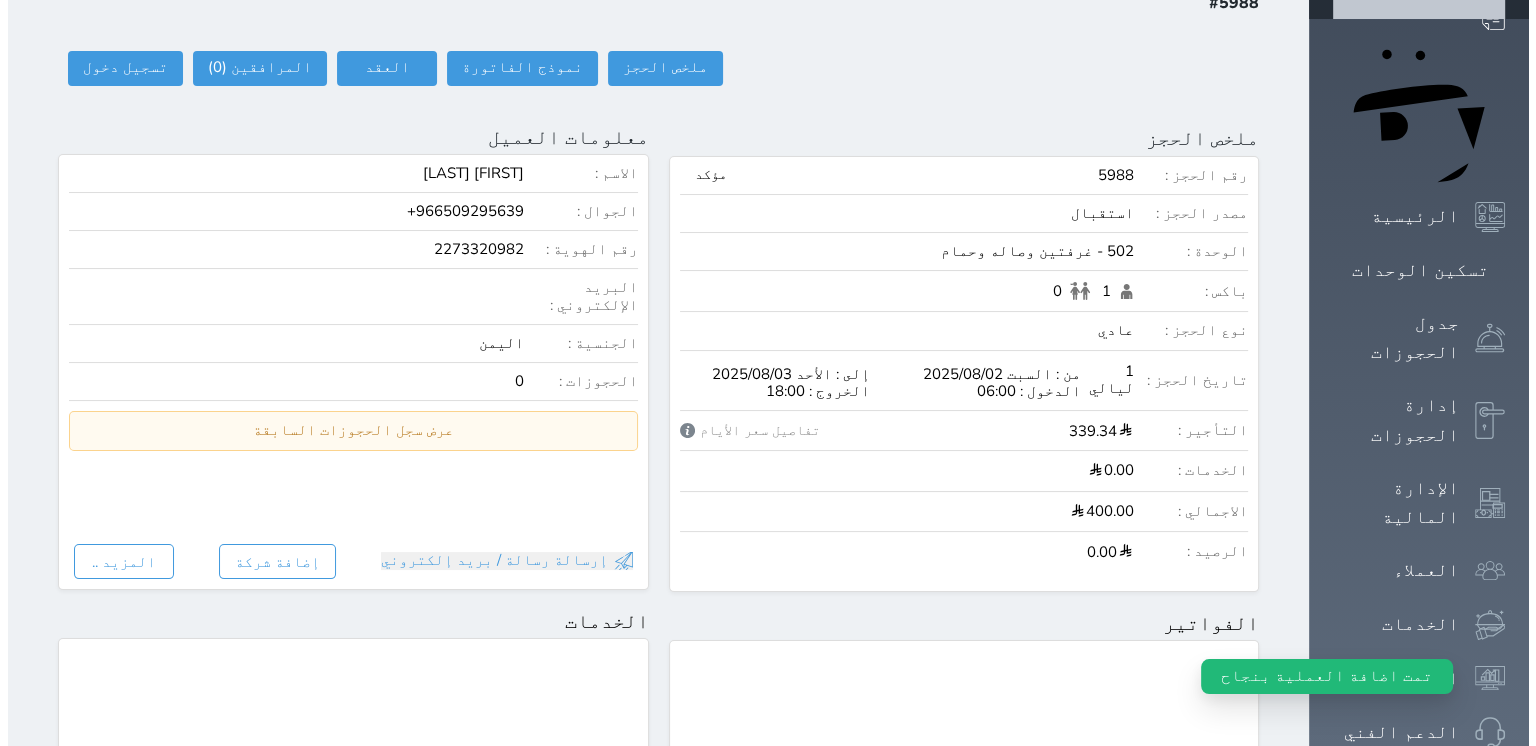 scroll, scrollTop: 0, scrollLeft: 0, axis: both 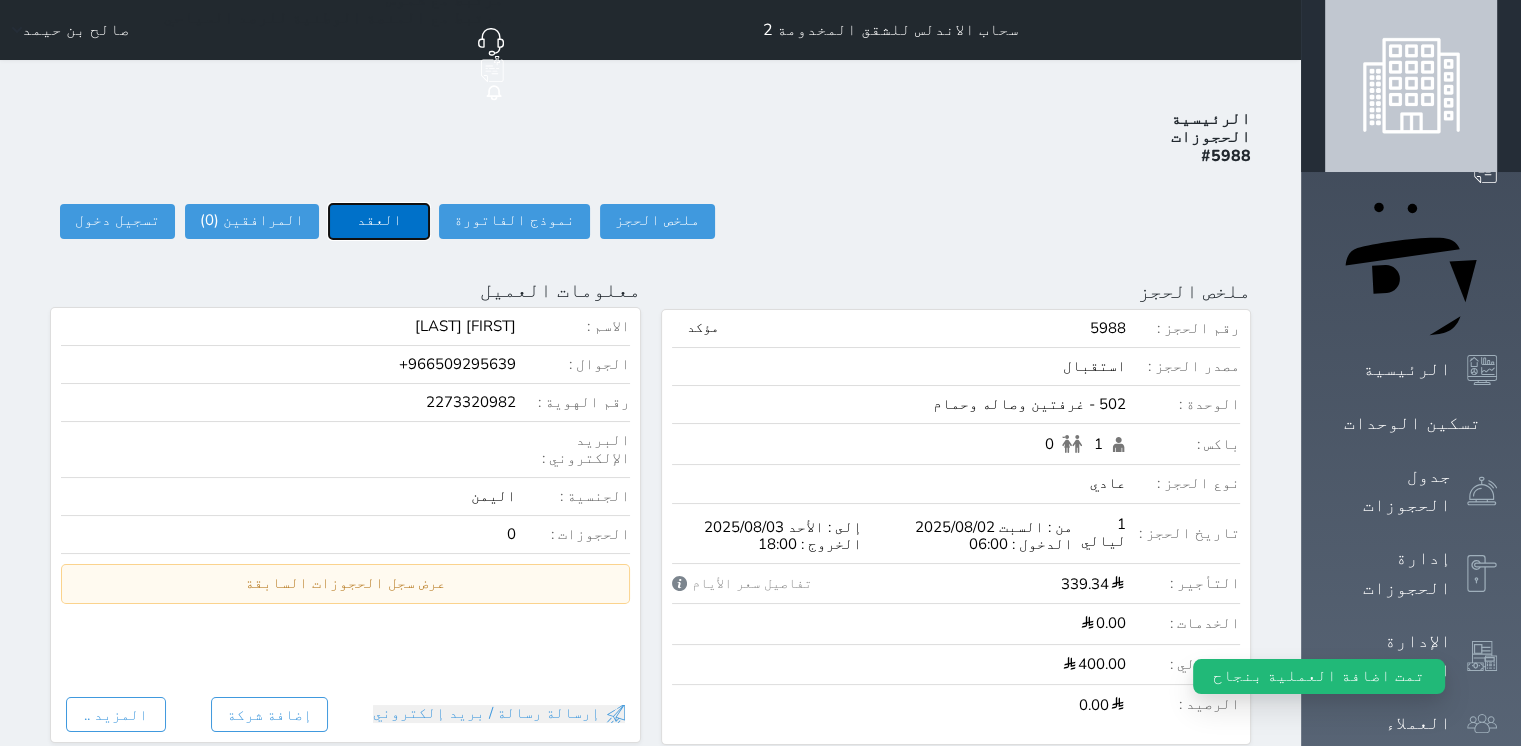 click on "العقد" at bounding box center [379, 221] 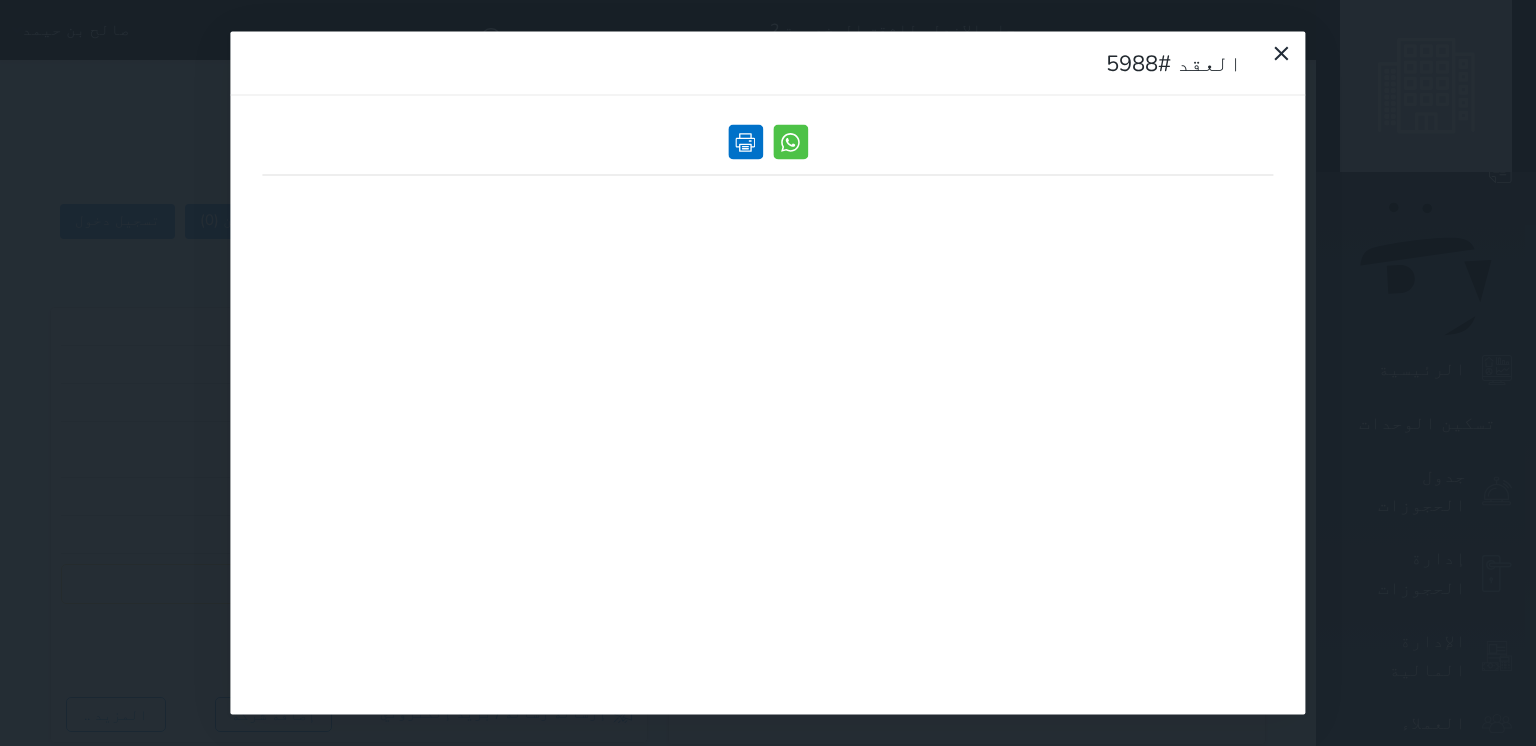 click at bounding box center [745, 142] 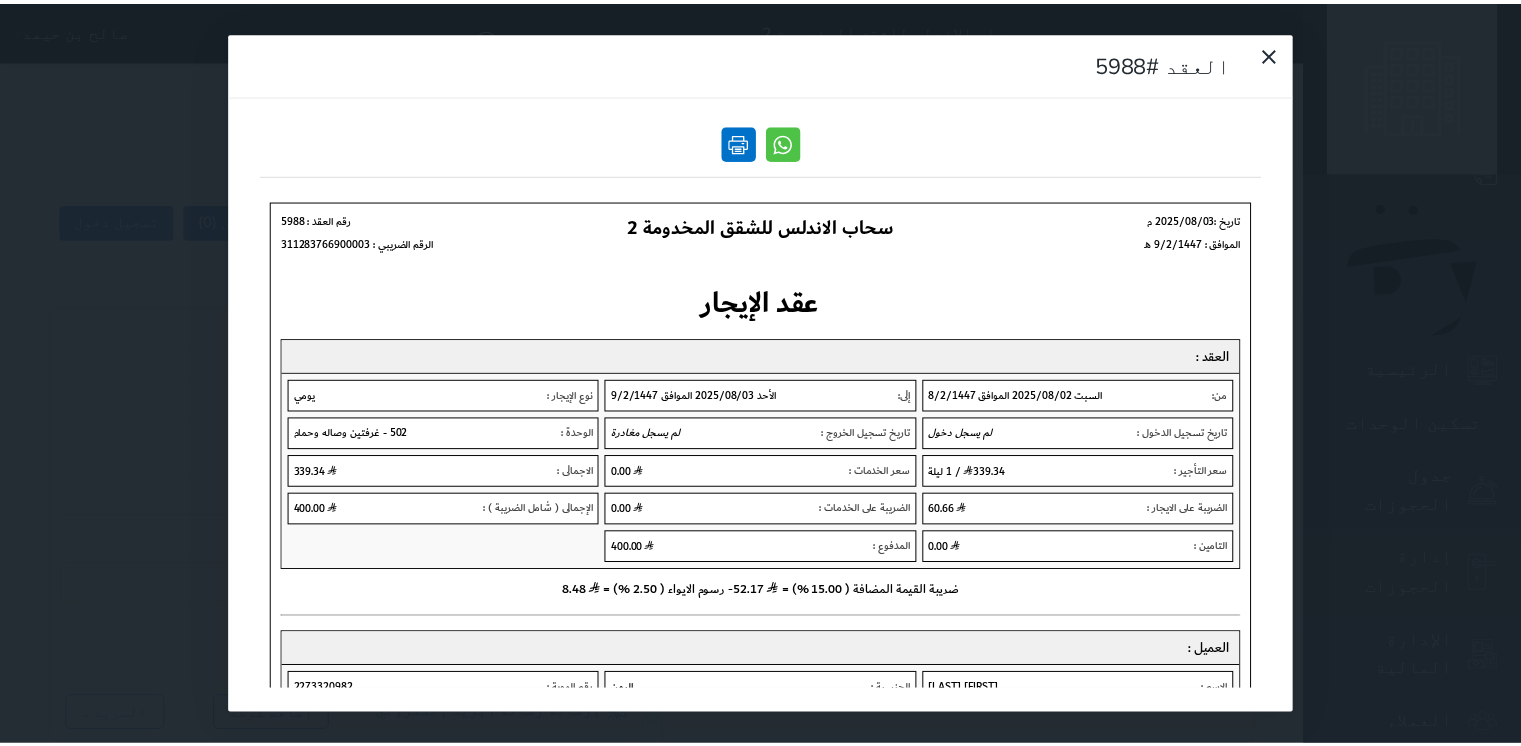 scroll, scrollTop: 0, scrollLeft: 0, axis: both 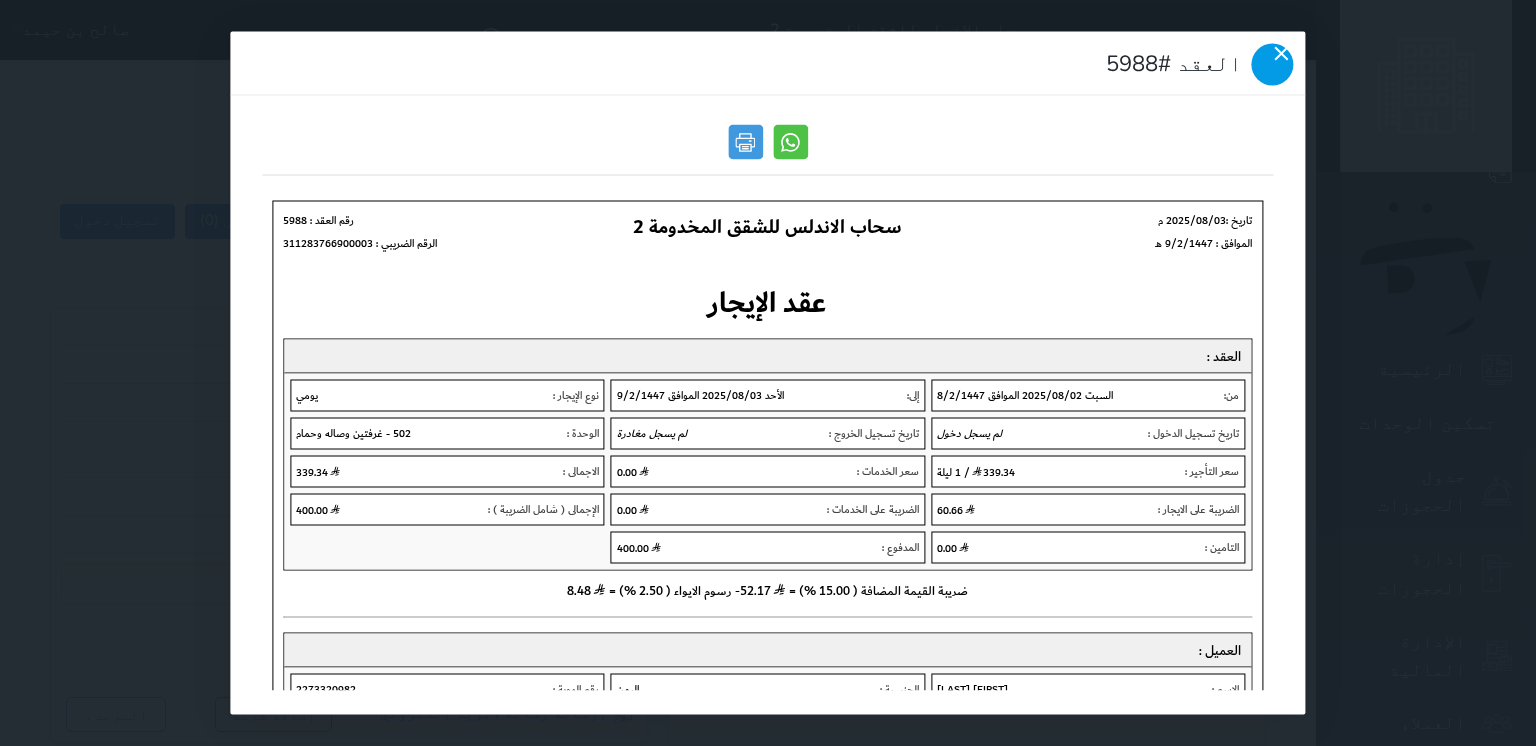 click 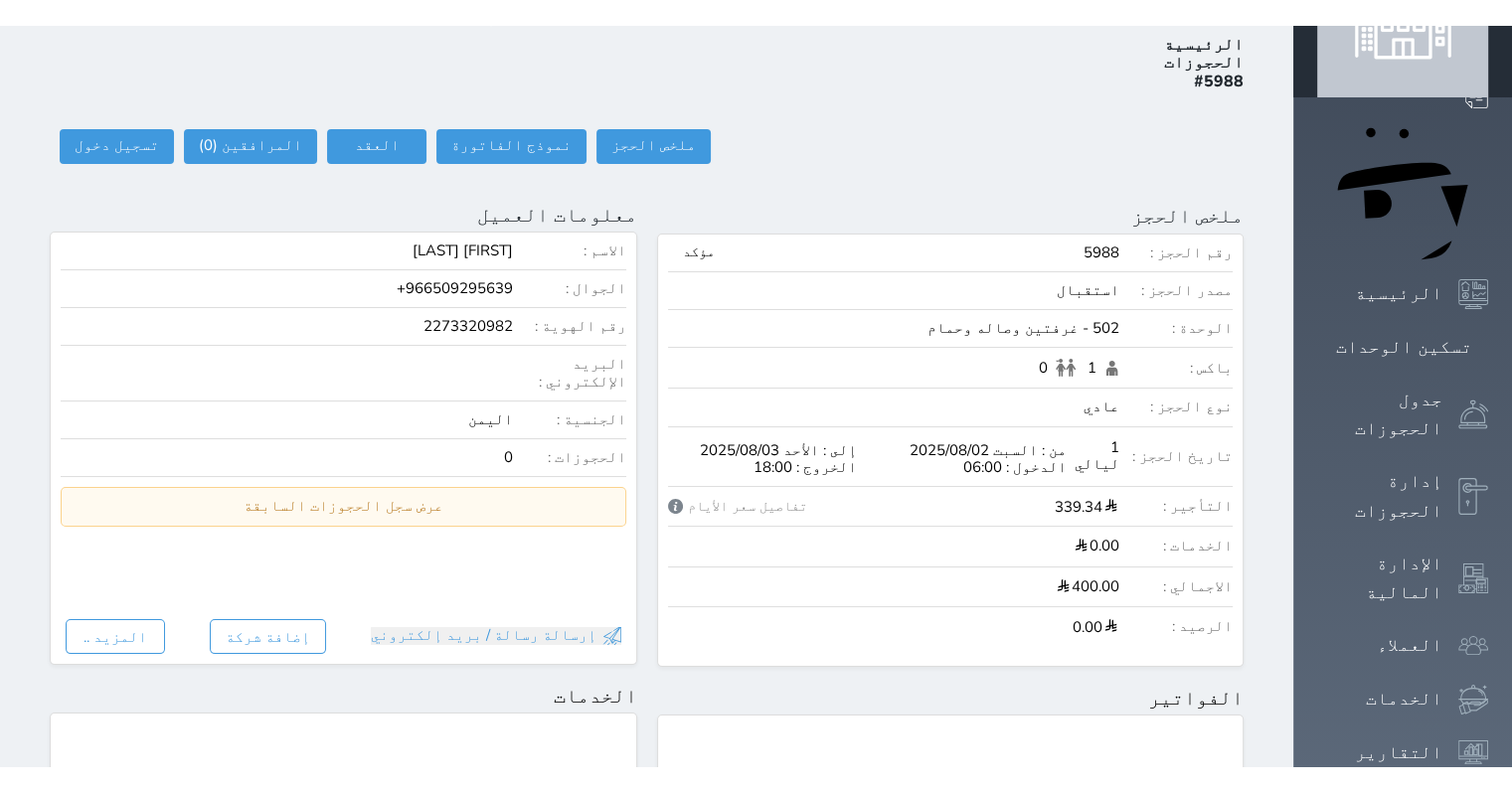 scroll, scrollTop: 0, scrollLeft: 0, axis: both 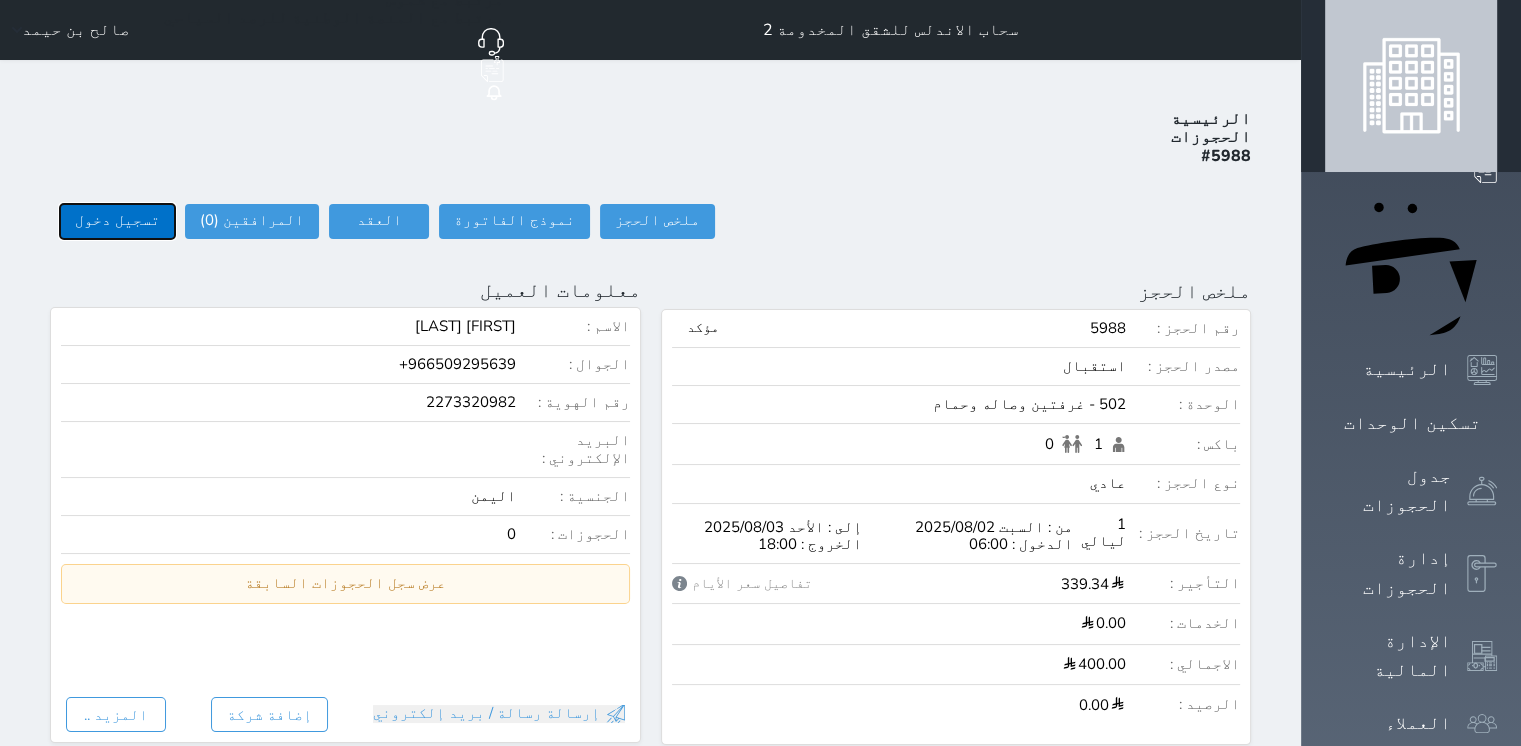 click on "تسجيل دخول" at bounding box center (117, 221) 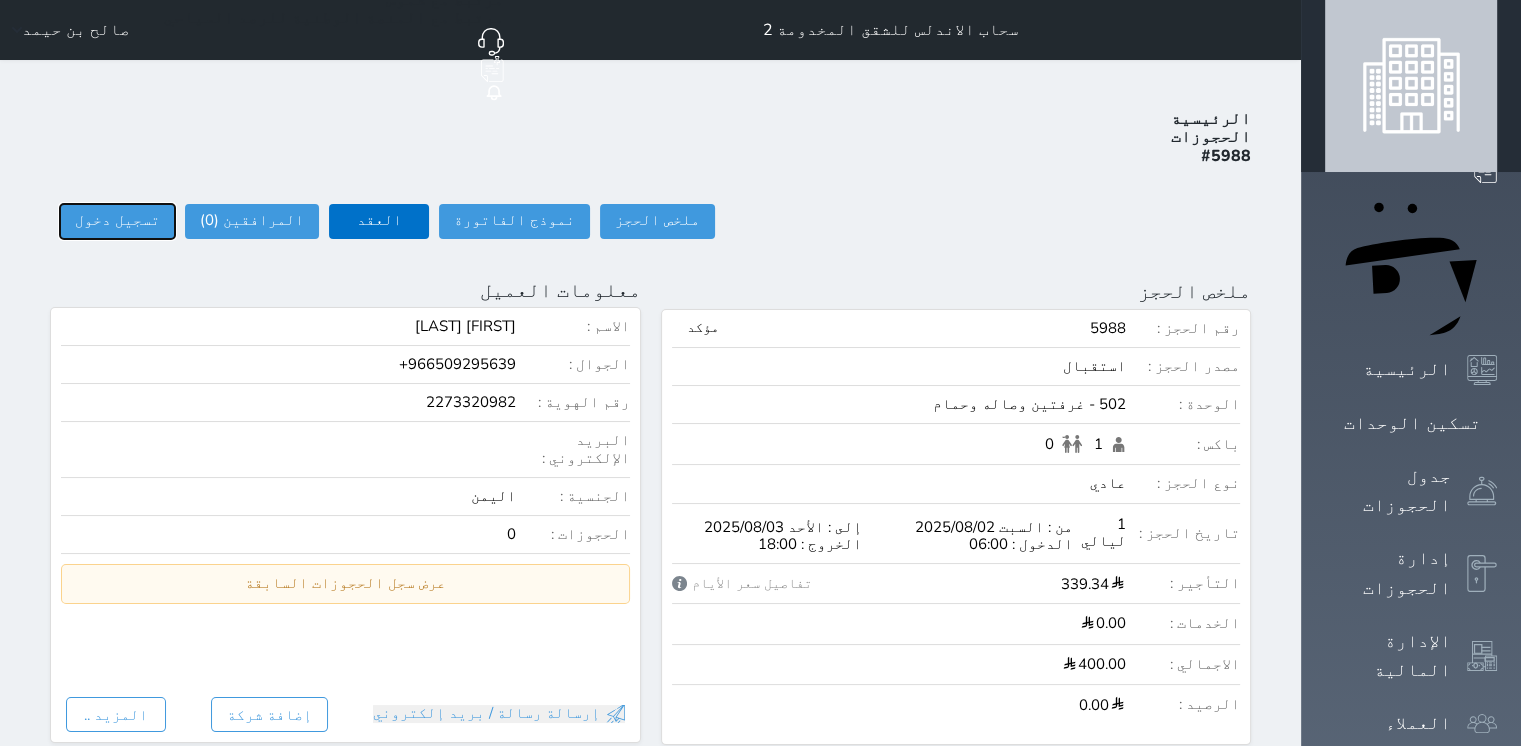 type on "01:49" 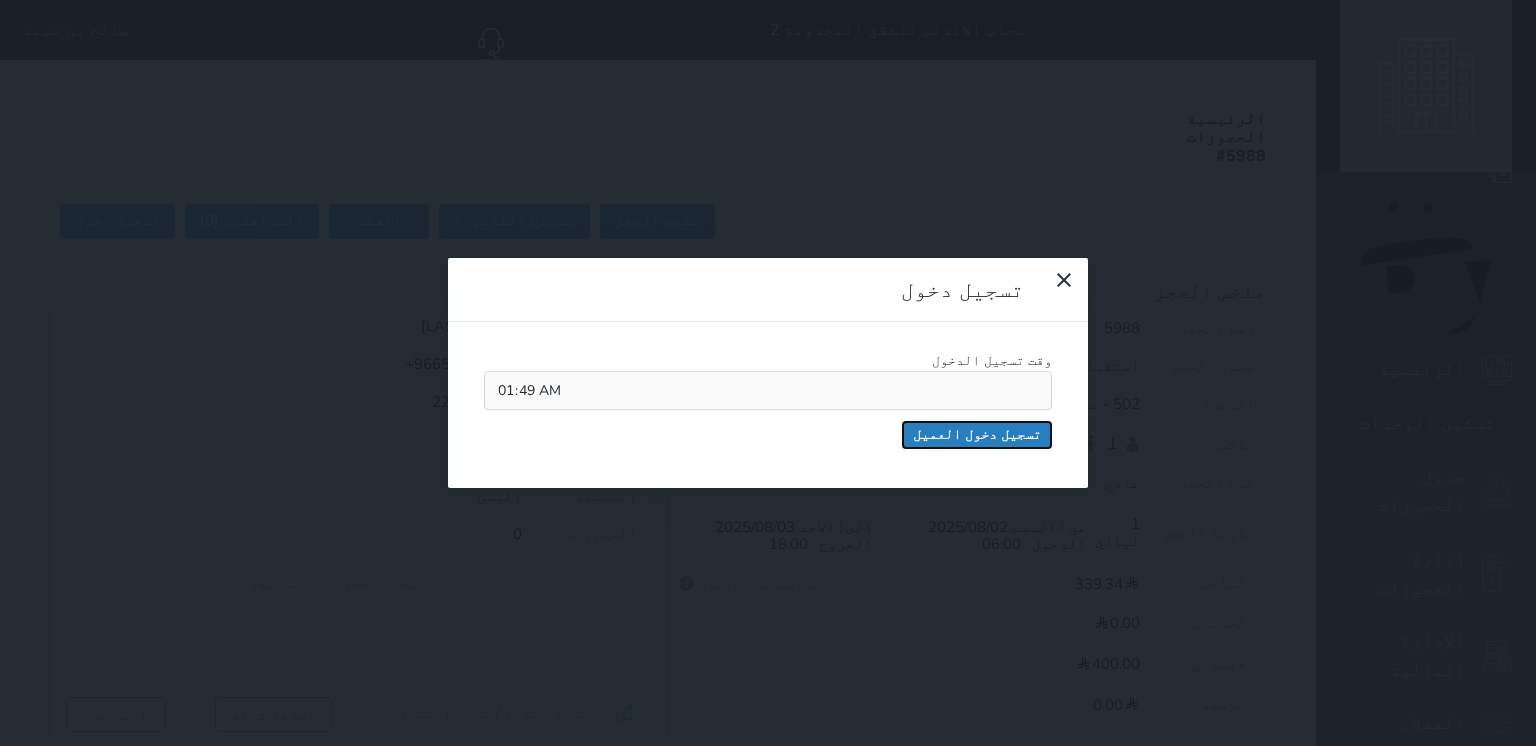 click on "تسجيل دخول العميل" at bounding box center [977, 435] 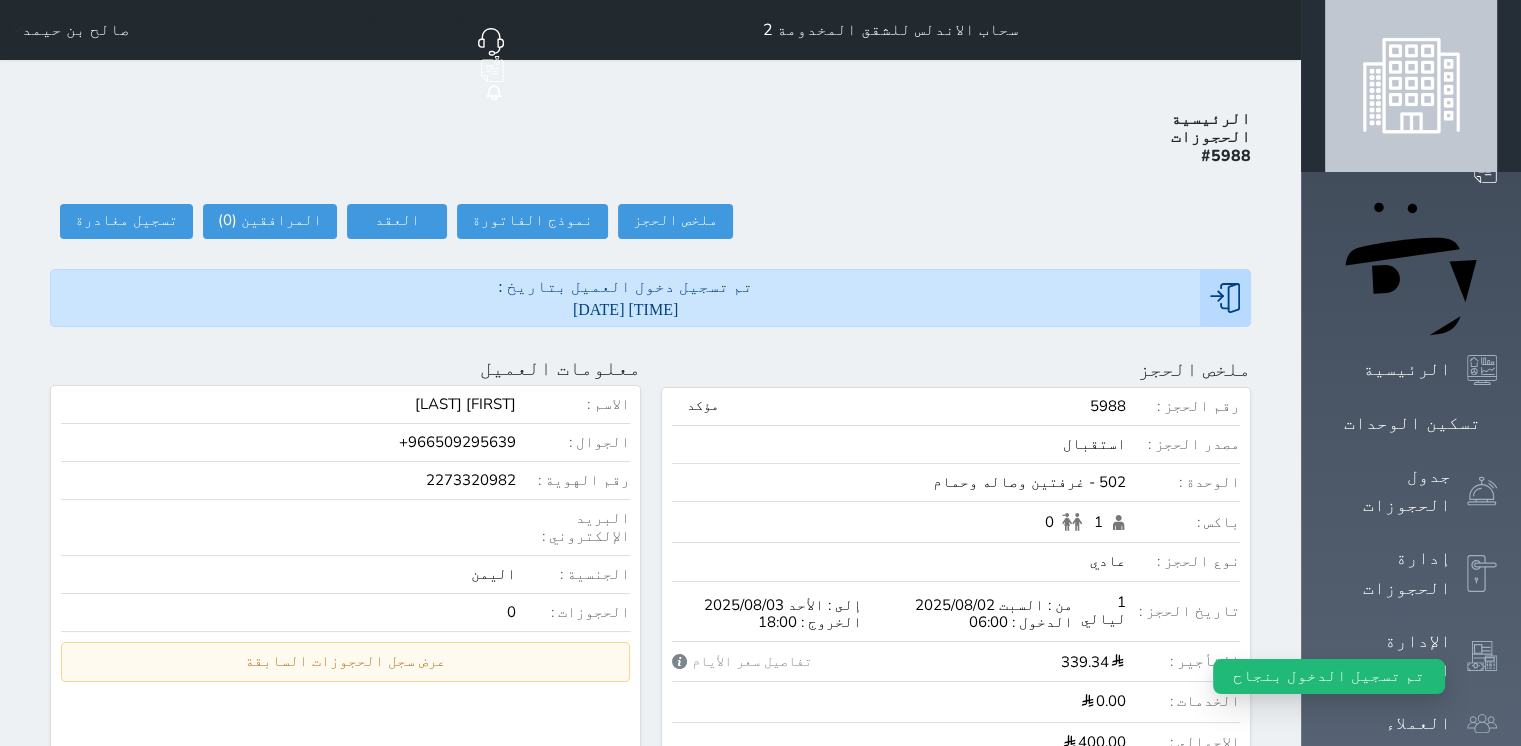 drag, startPoint x: 1454, startPoint y: 223, endPoint x: 1462, endPoint y: 269, distance: 46.69047 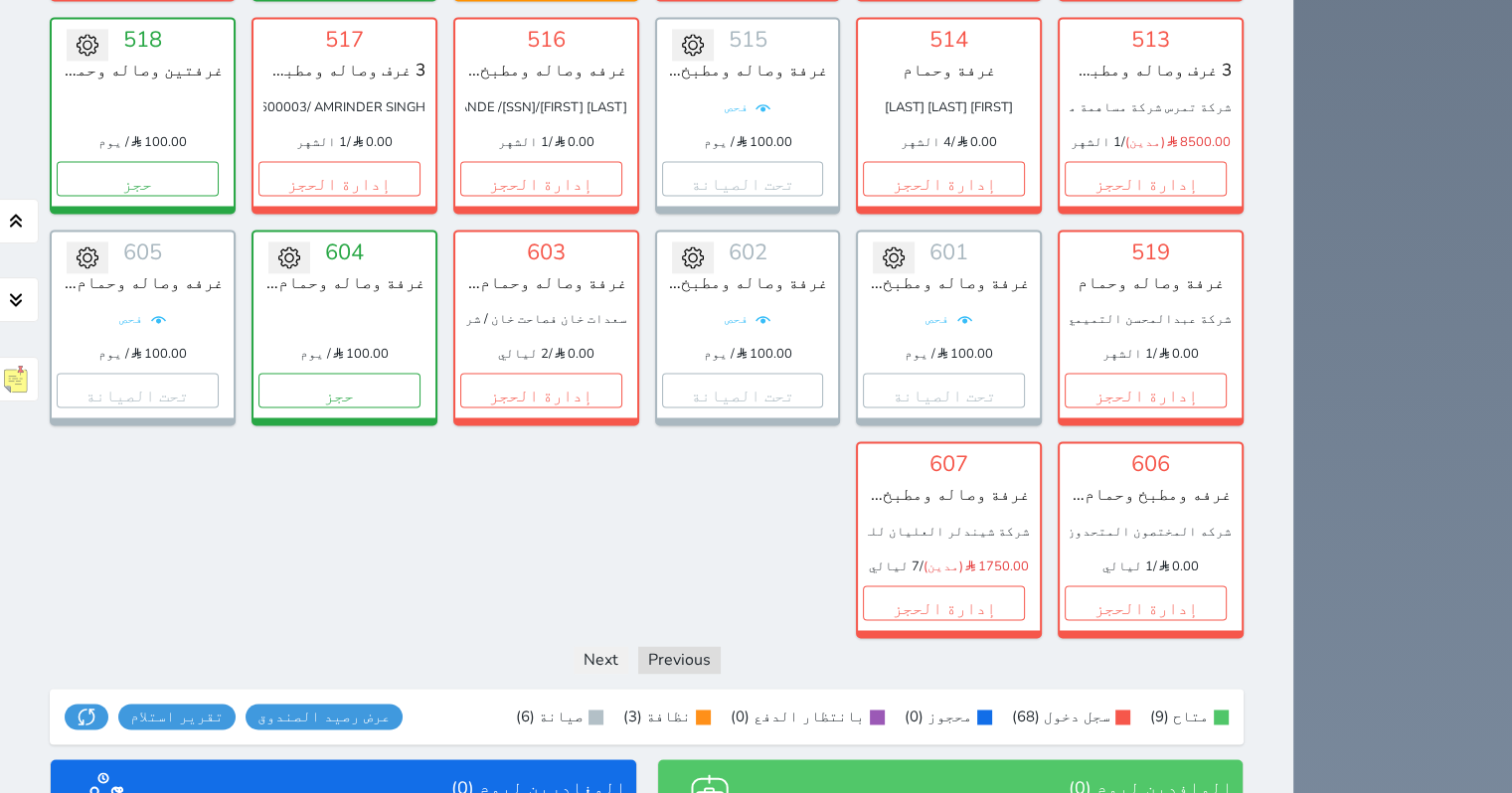 scroll, scrollTop: 2737, scrollLeft: 0, axis: vertical 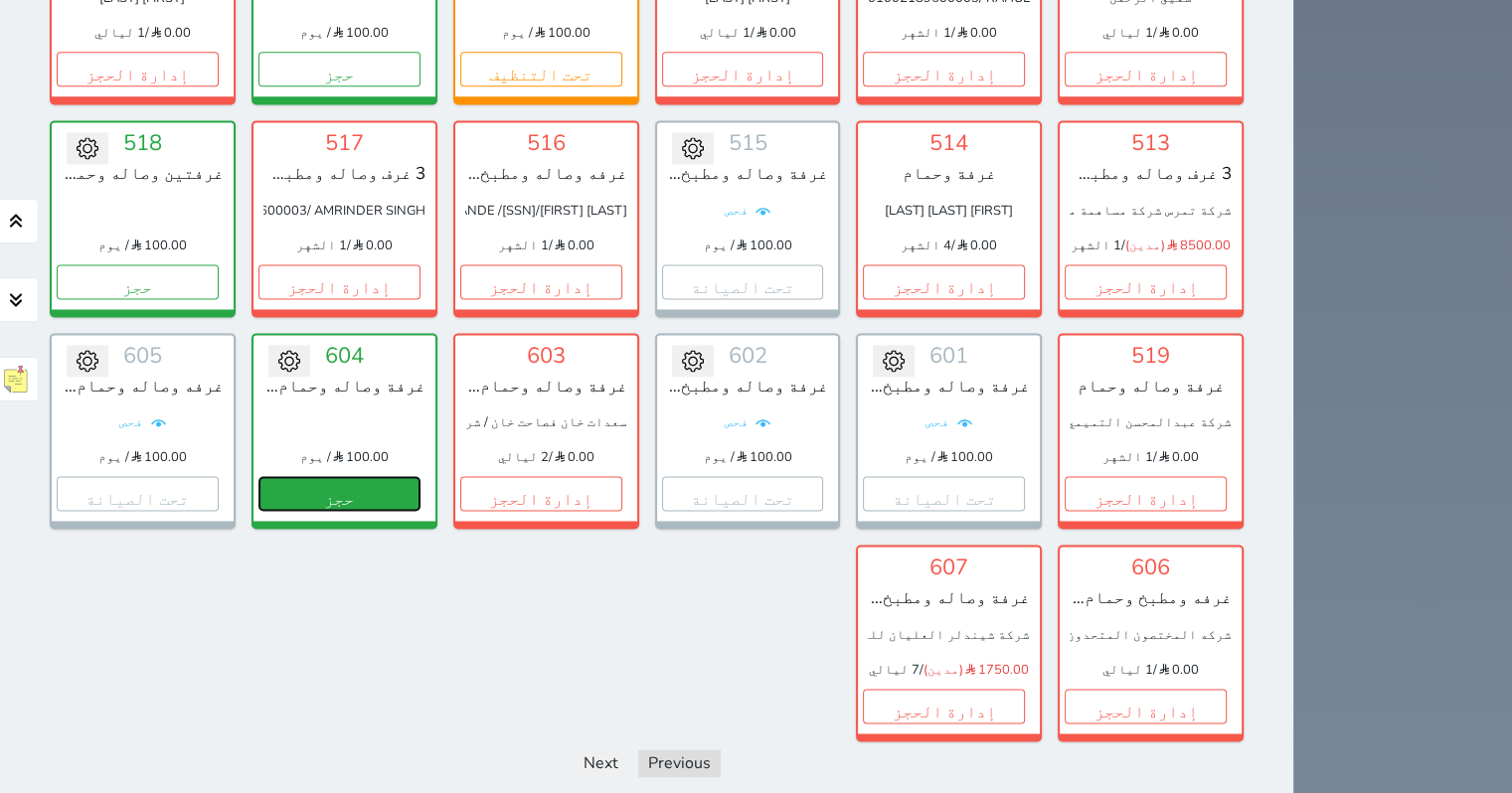 drag, startPoint x: 382, startPoint y: 456, endPoint x: 379, endPoint y: 438, distance: 18.248288 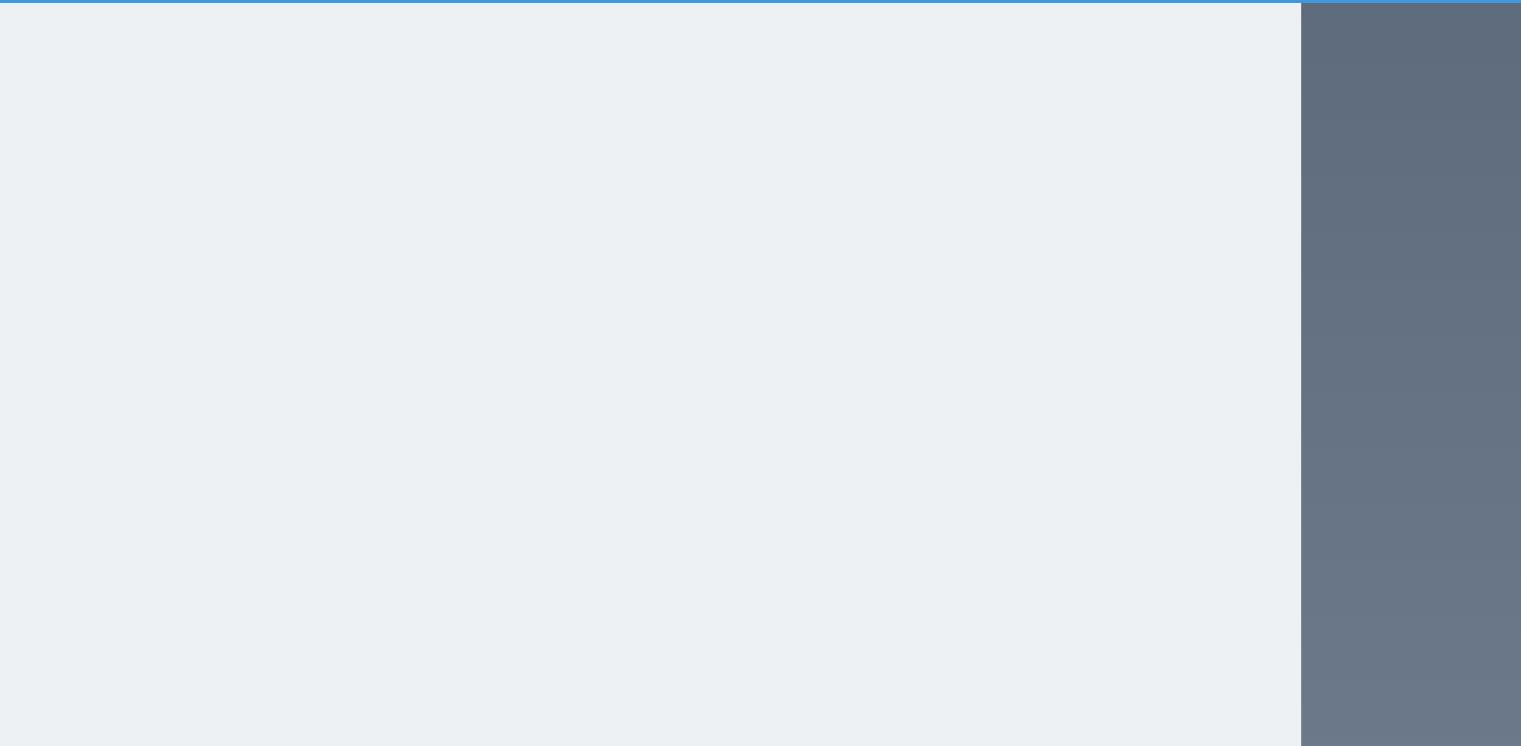 select on "1" 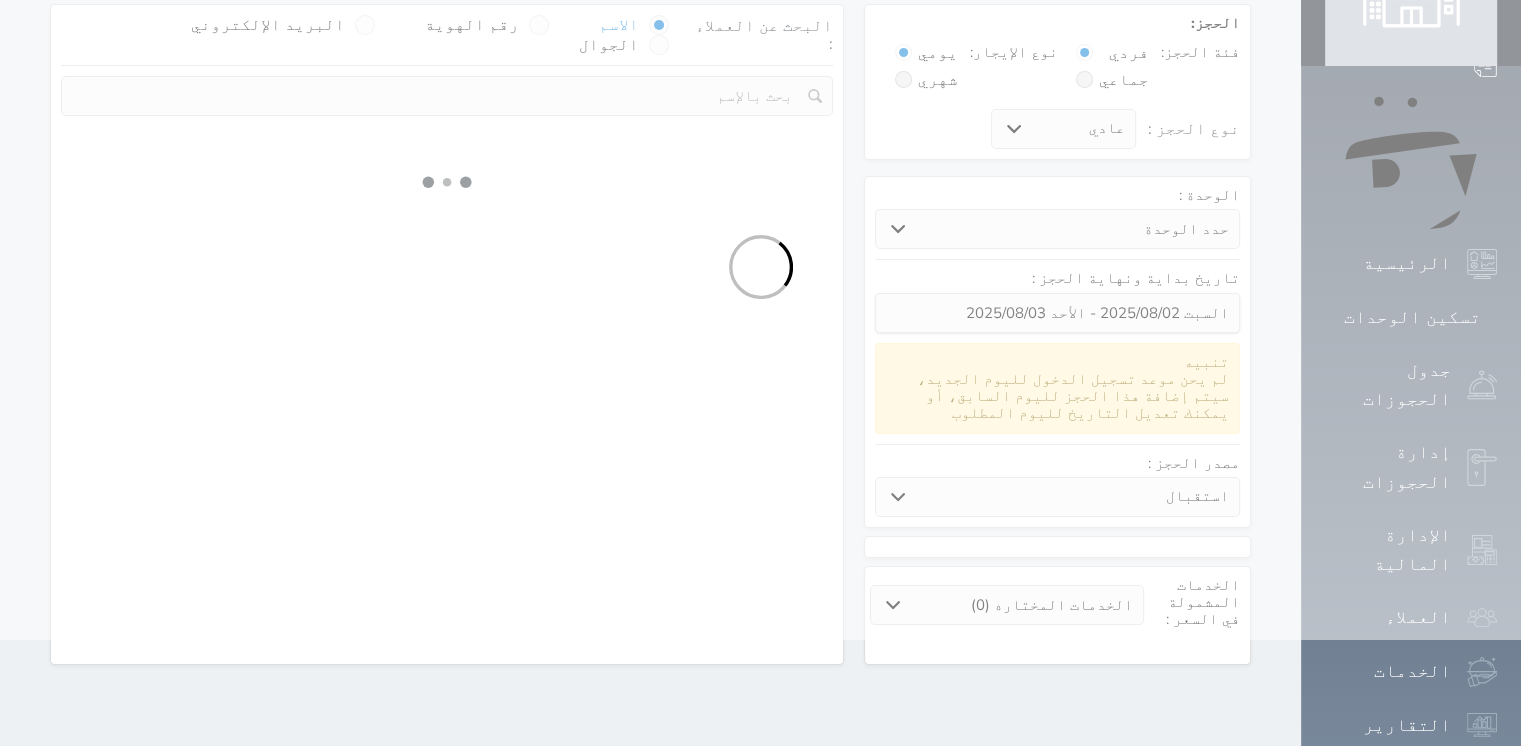 select 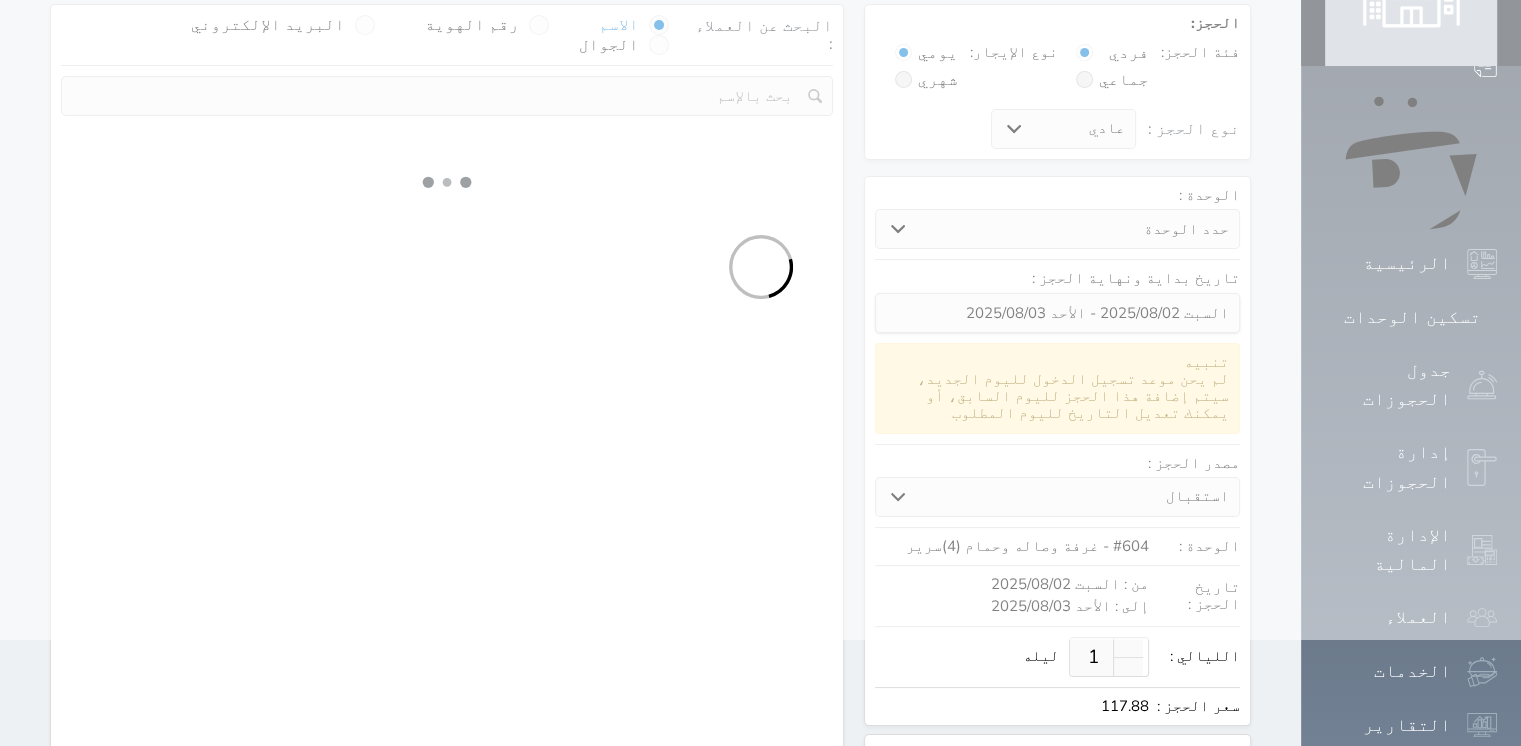 scroll, scrollTop: 23, scrollLeft: 0, axis: vertical 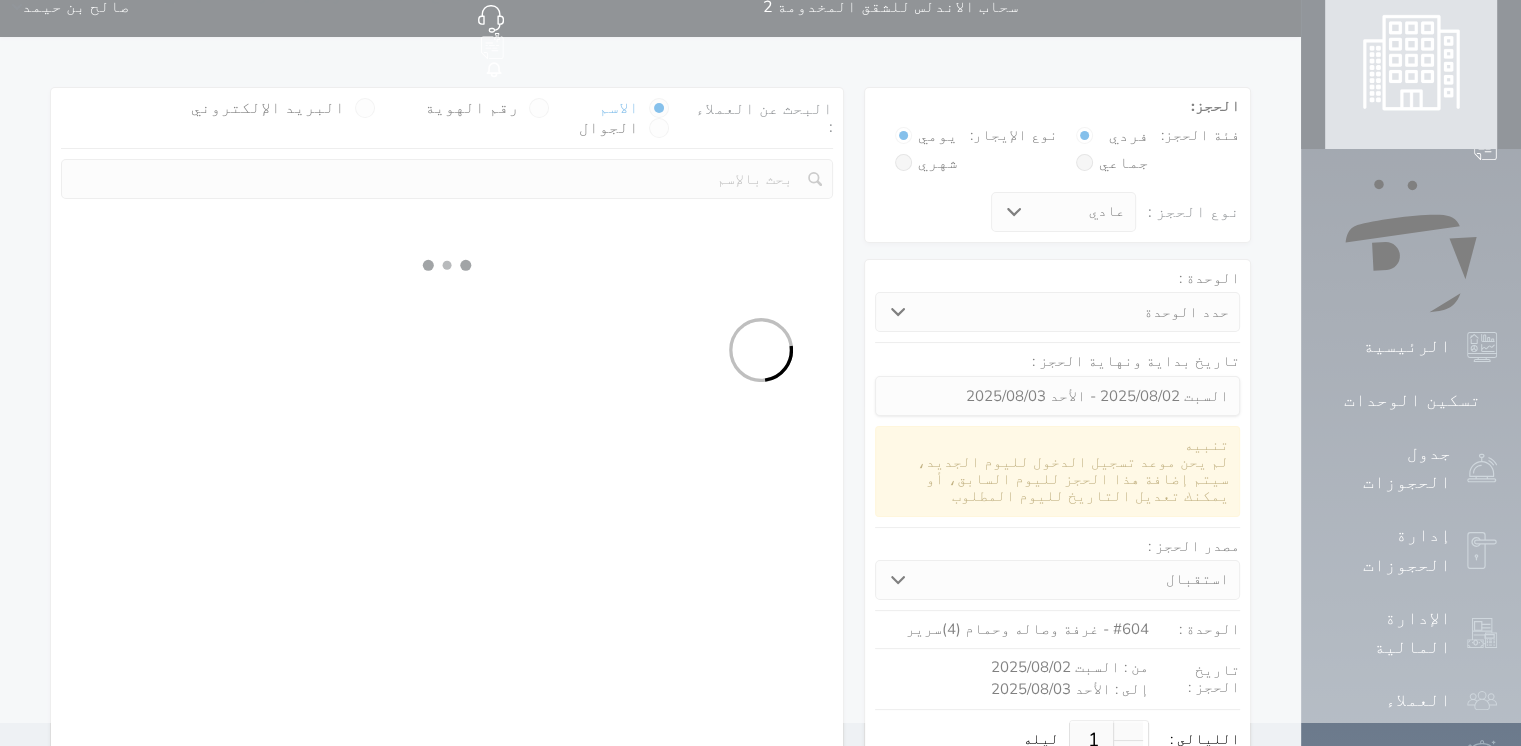 select on "113" 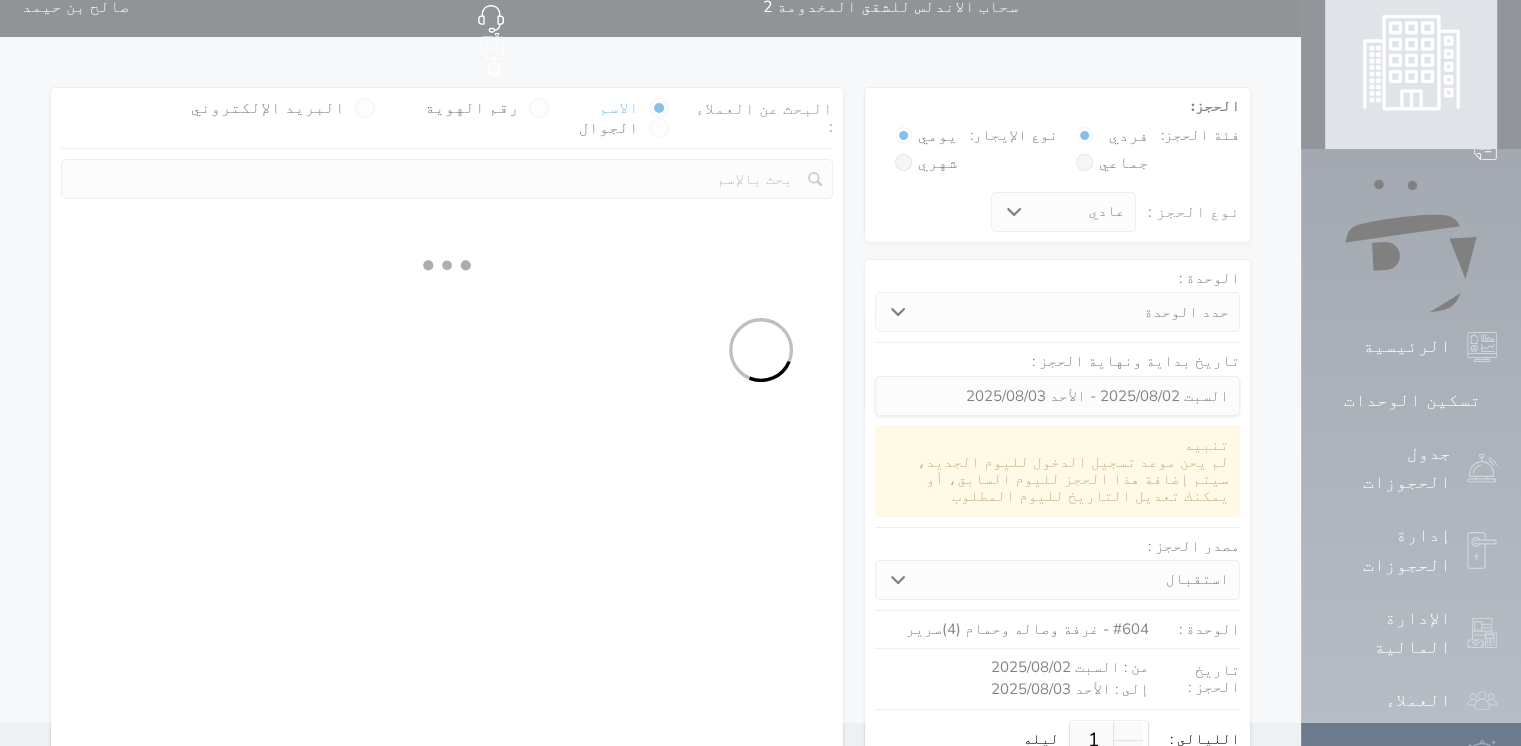 select on "1" 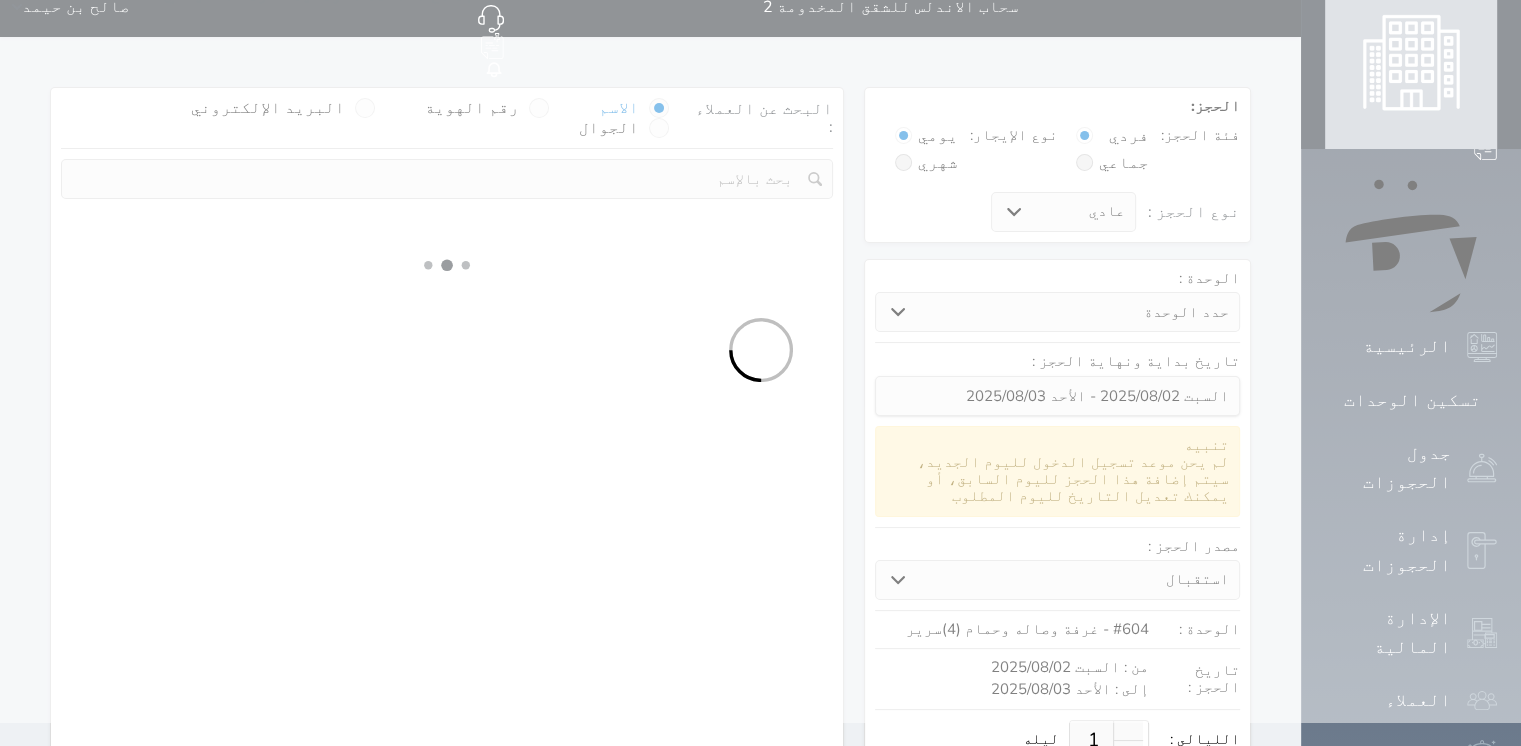 select 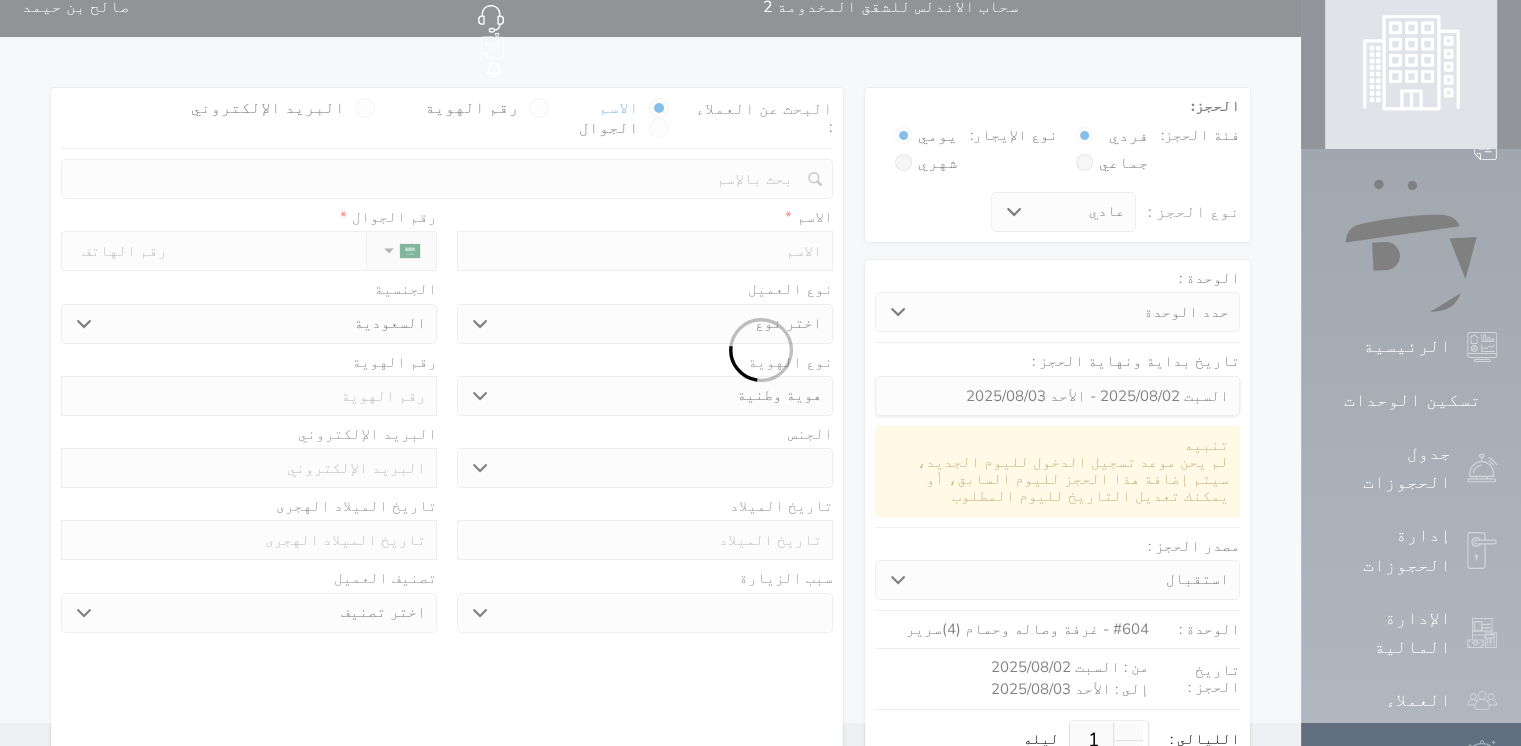 select 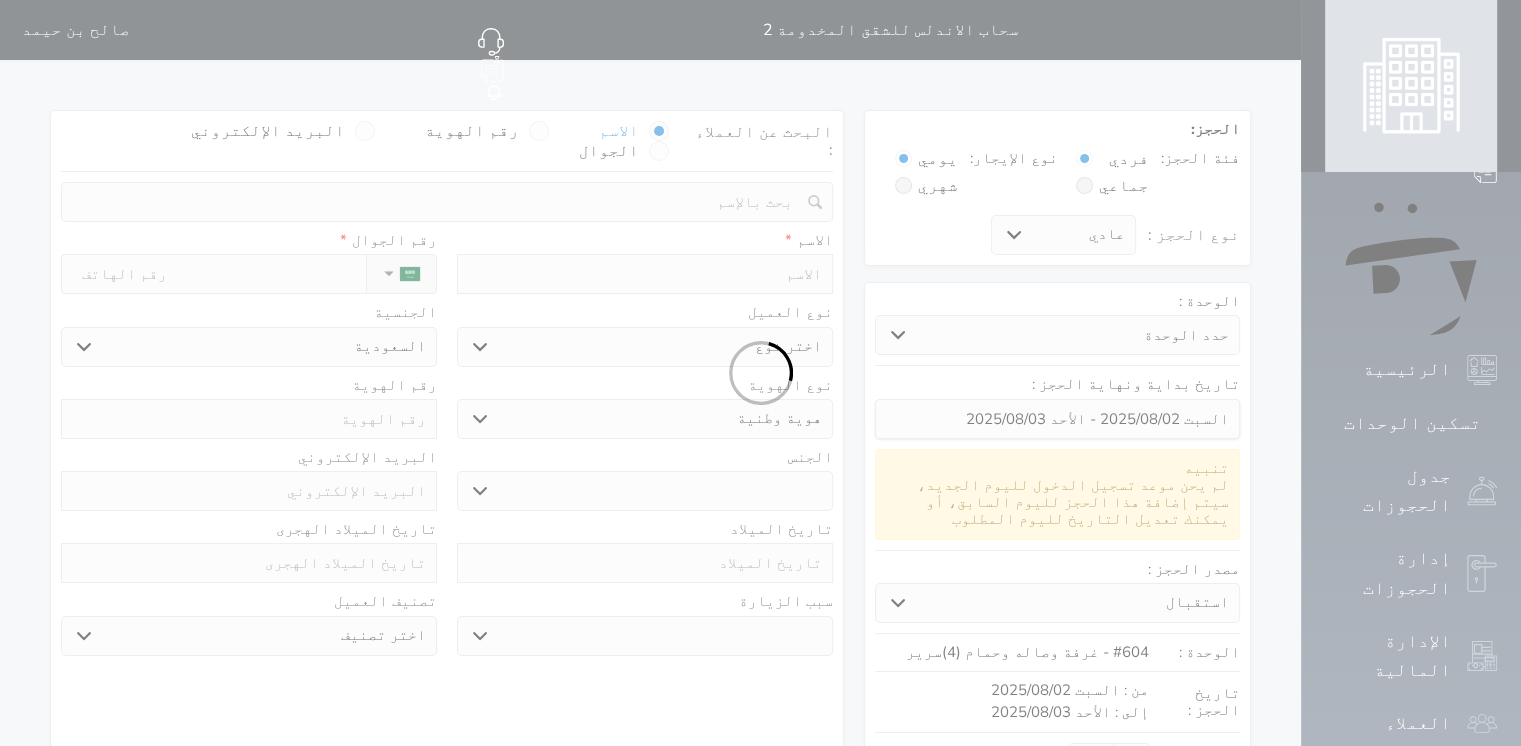 scroll, scrollTop: 0, scrollLeft: 0, axis: both 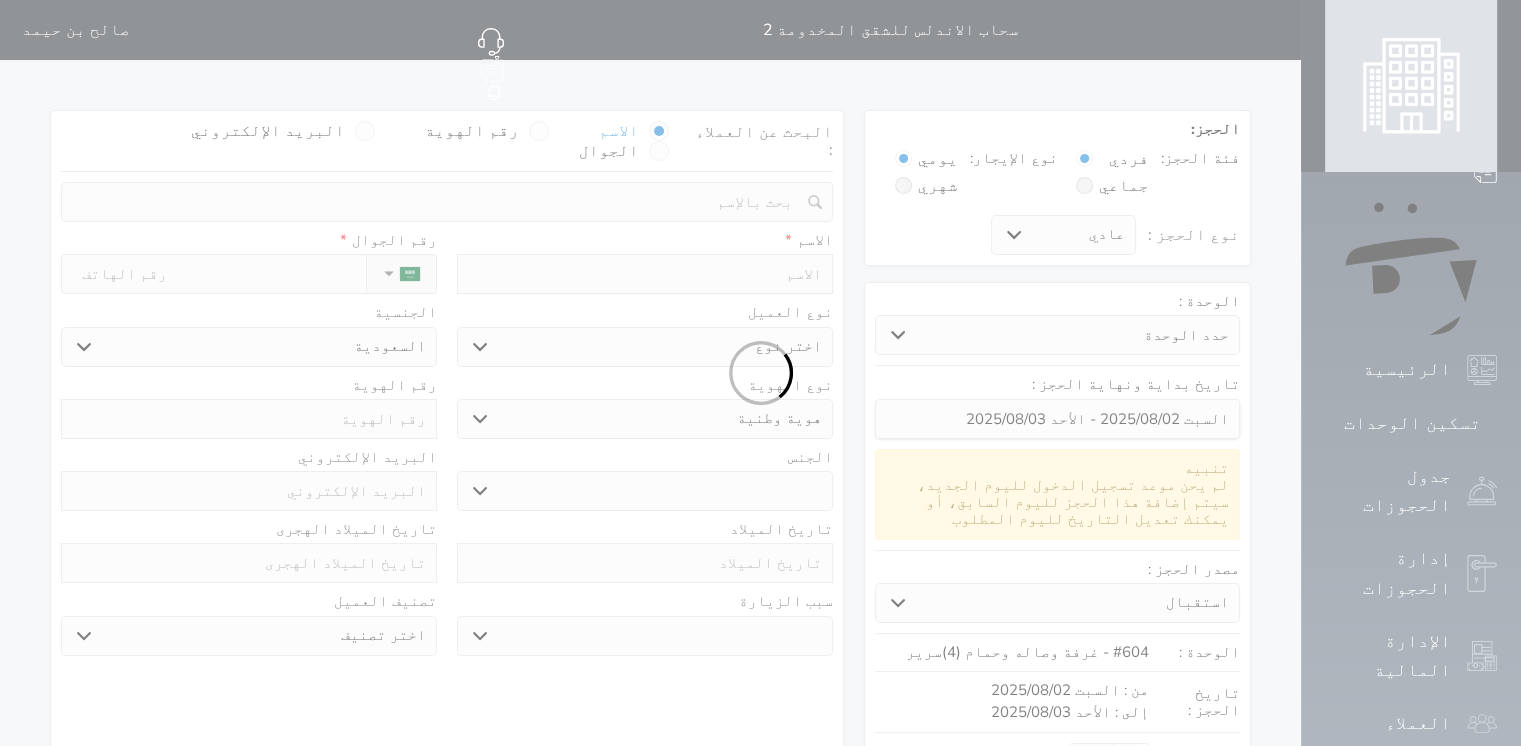 select 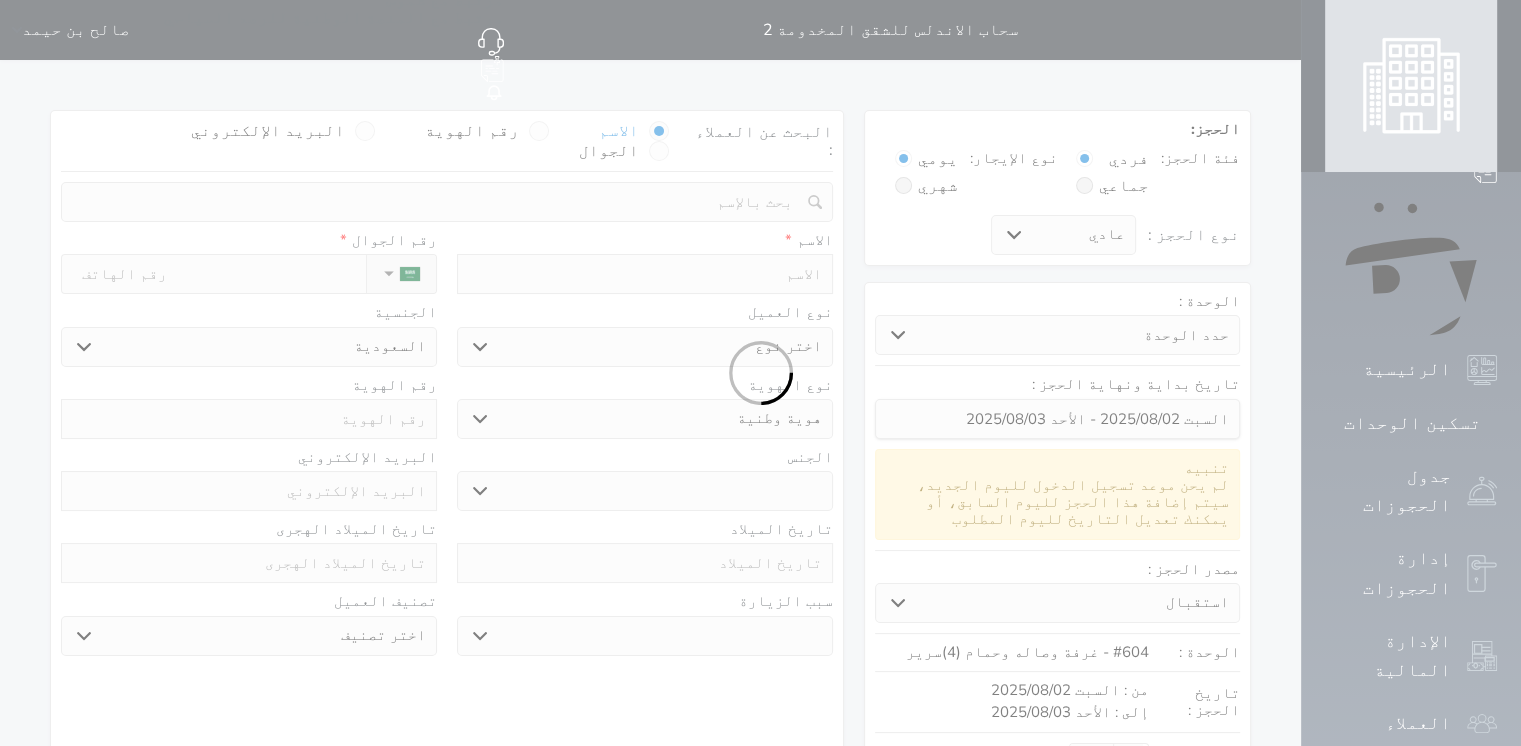 select 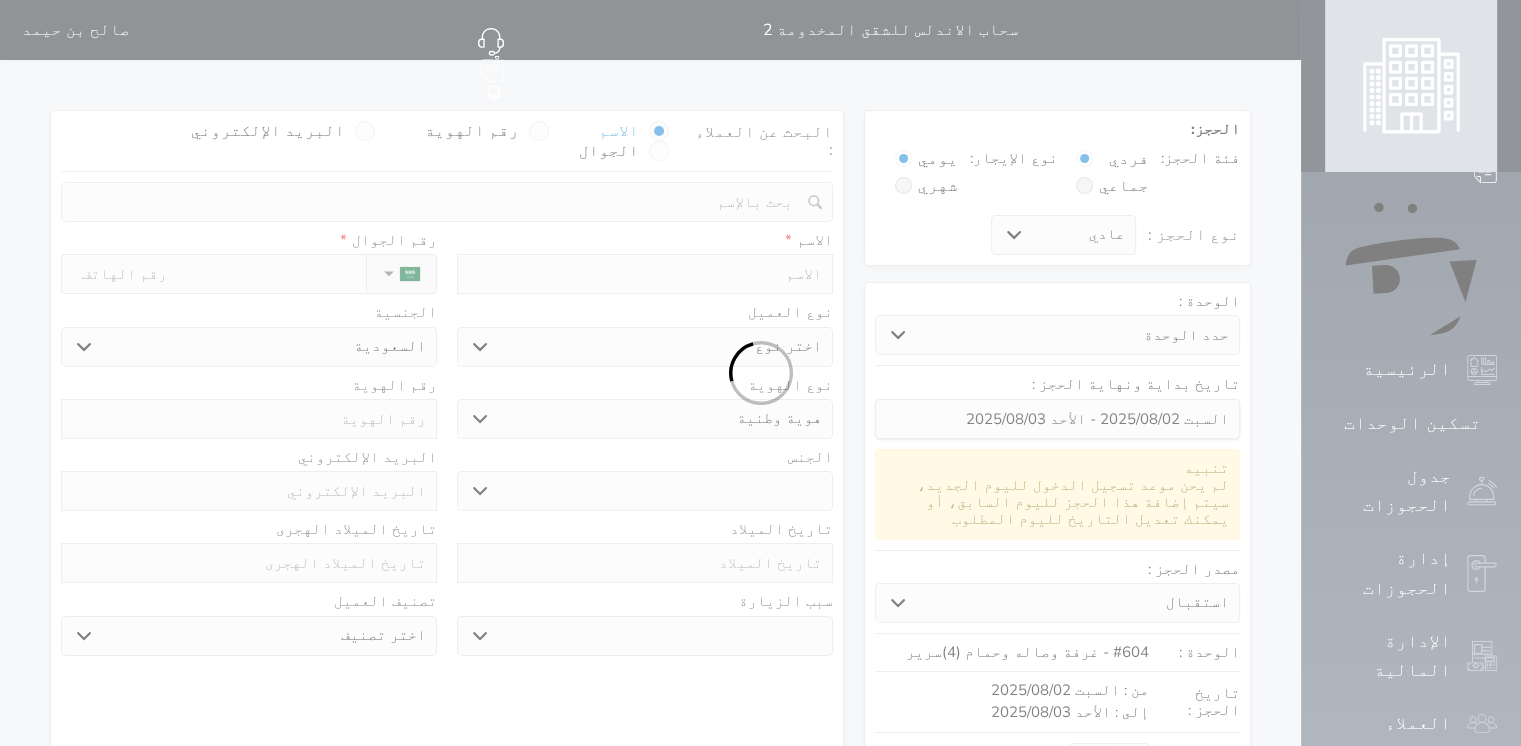 select 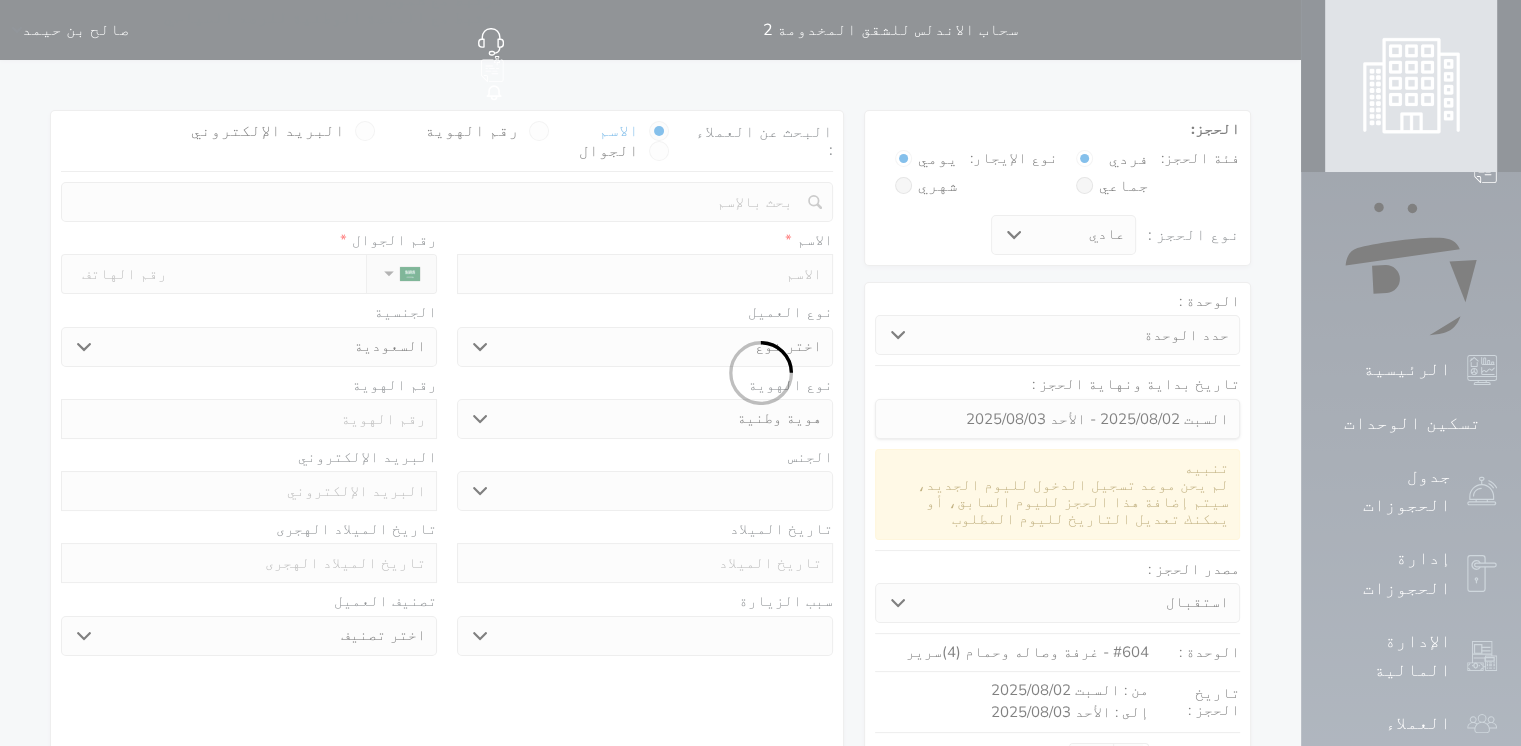 select 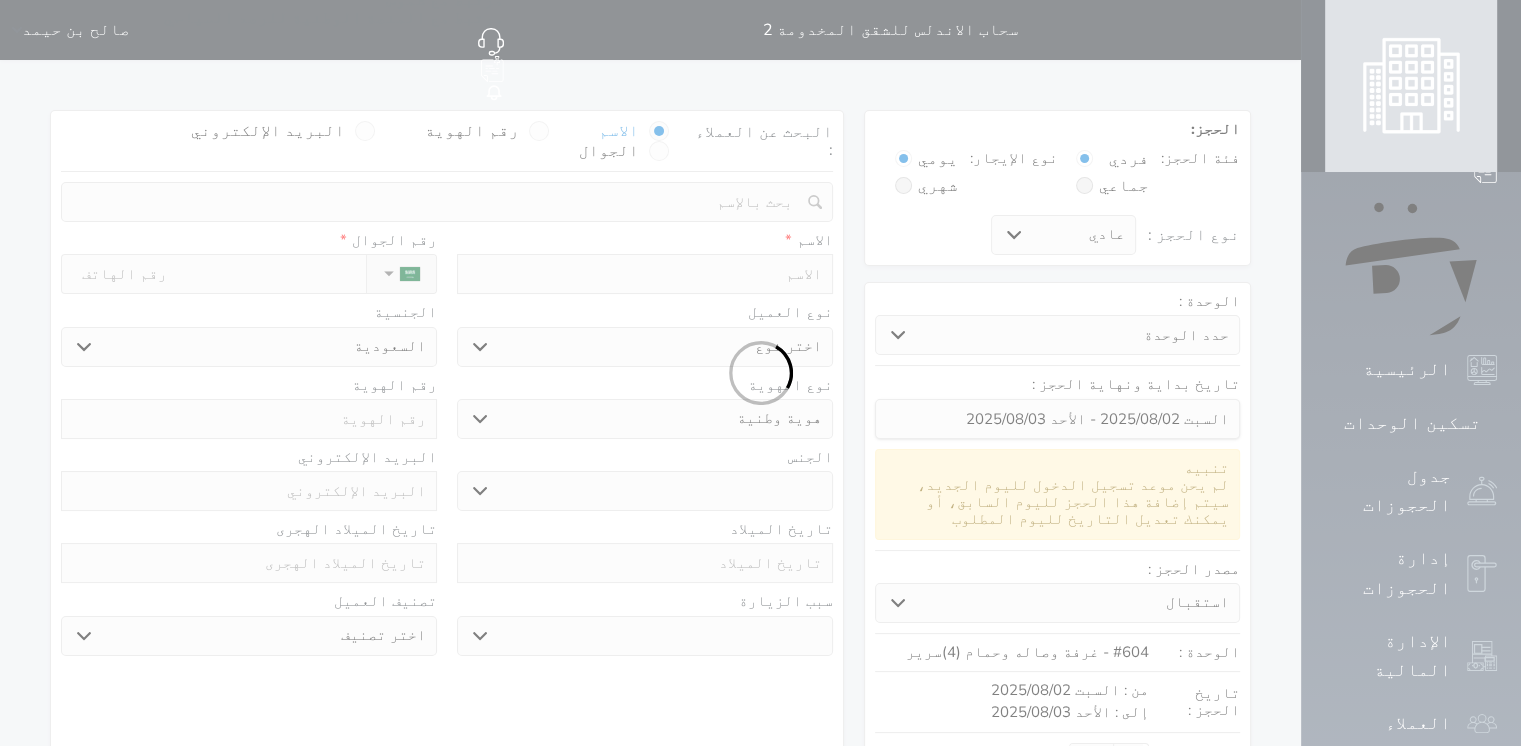 select on "1" 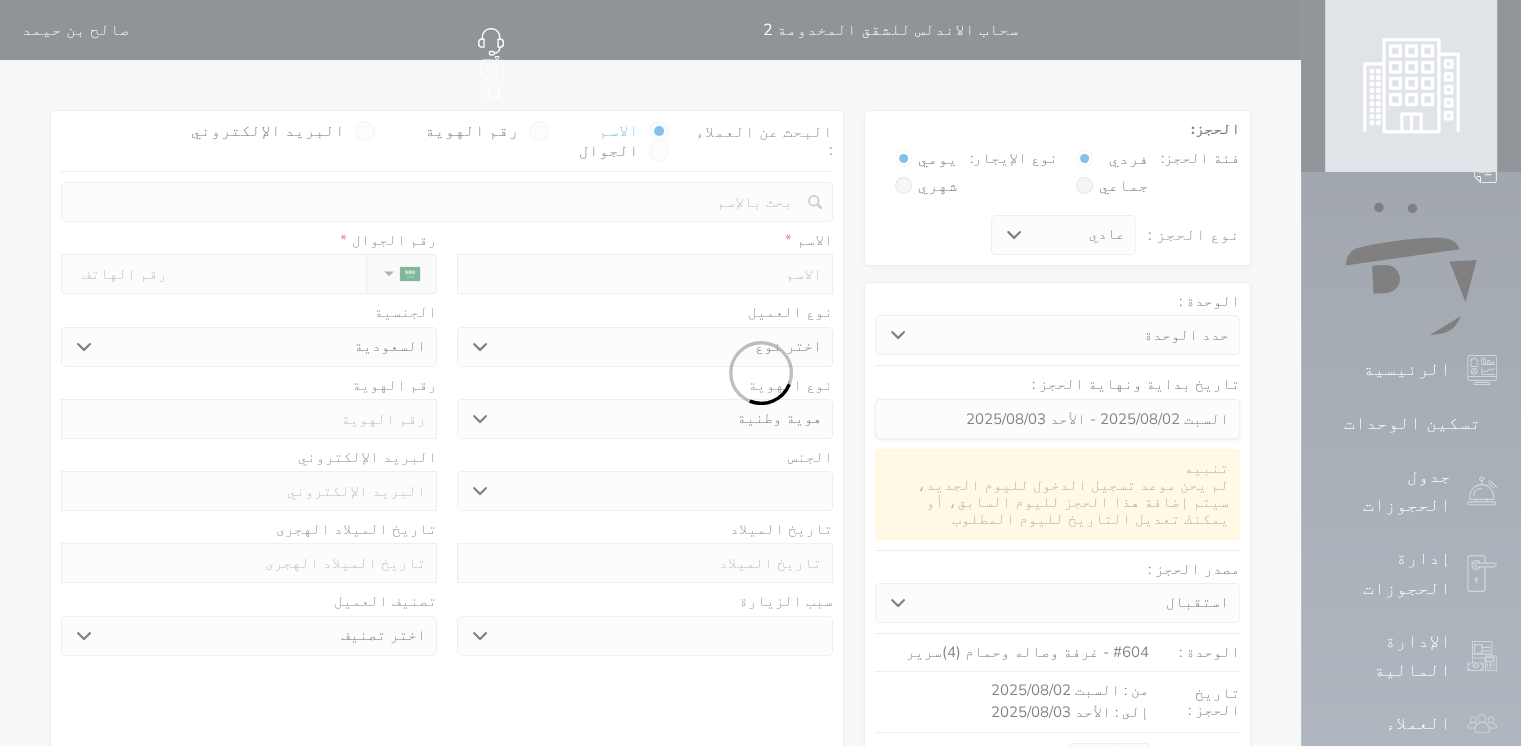 select on "7" 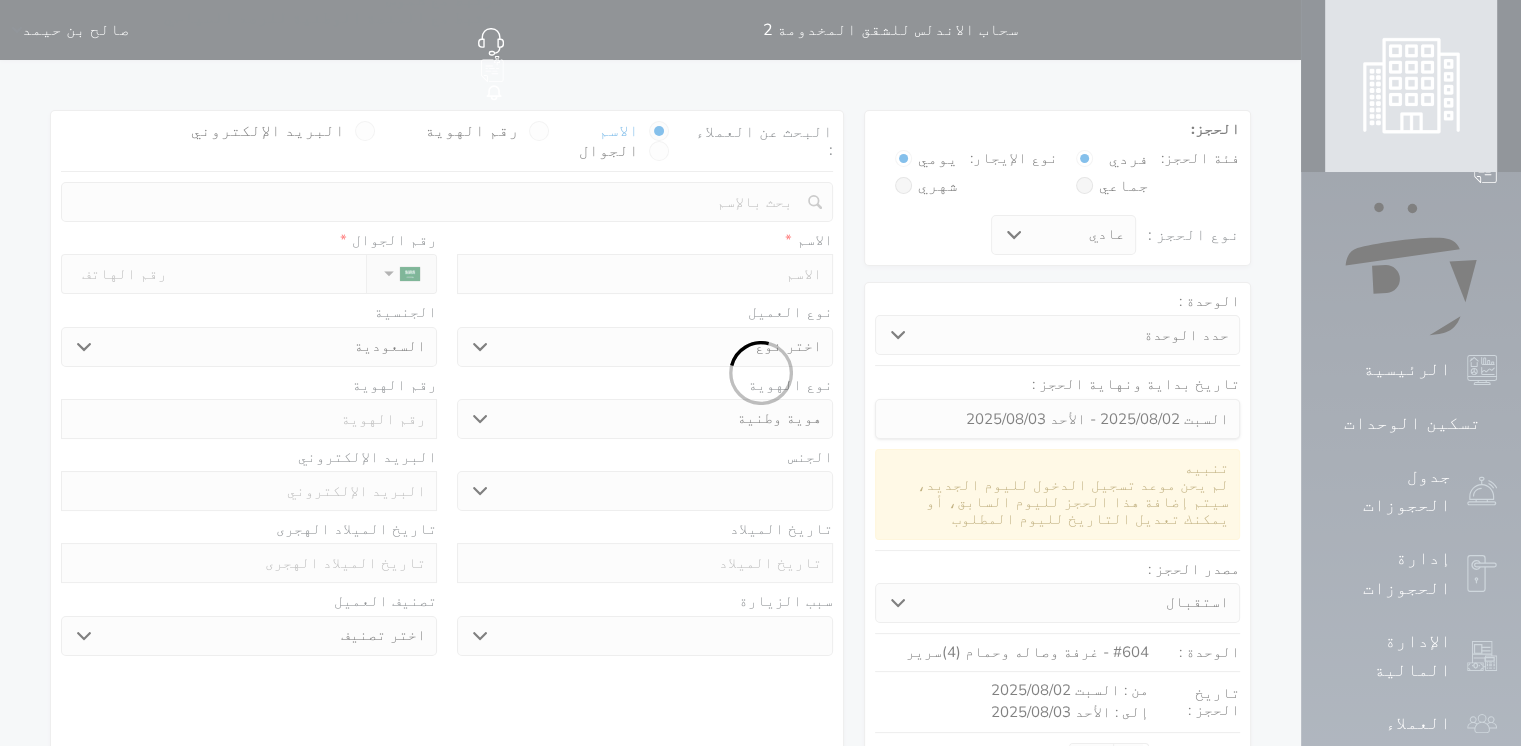 select 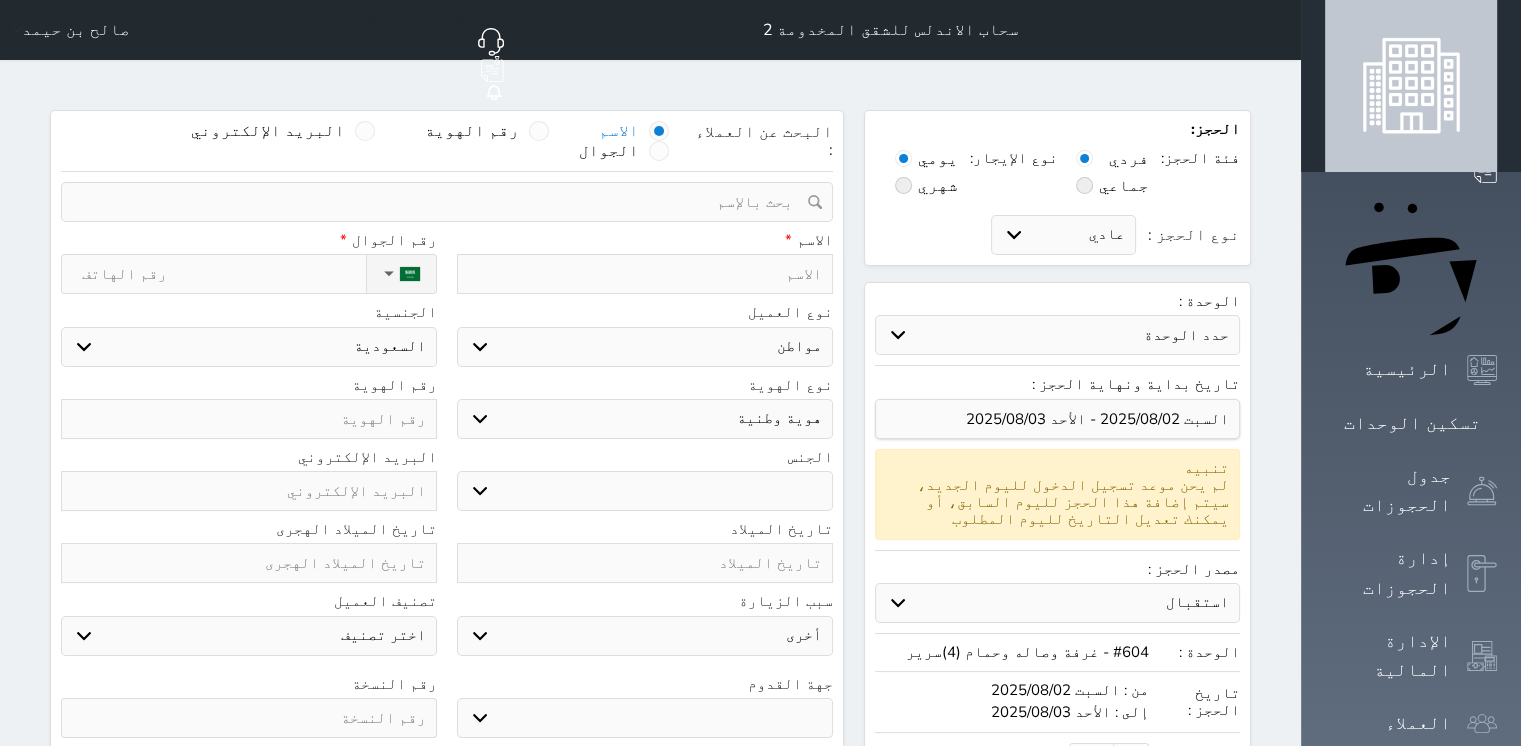 select 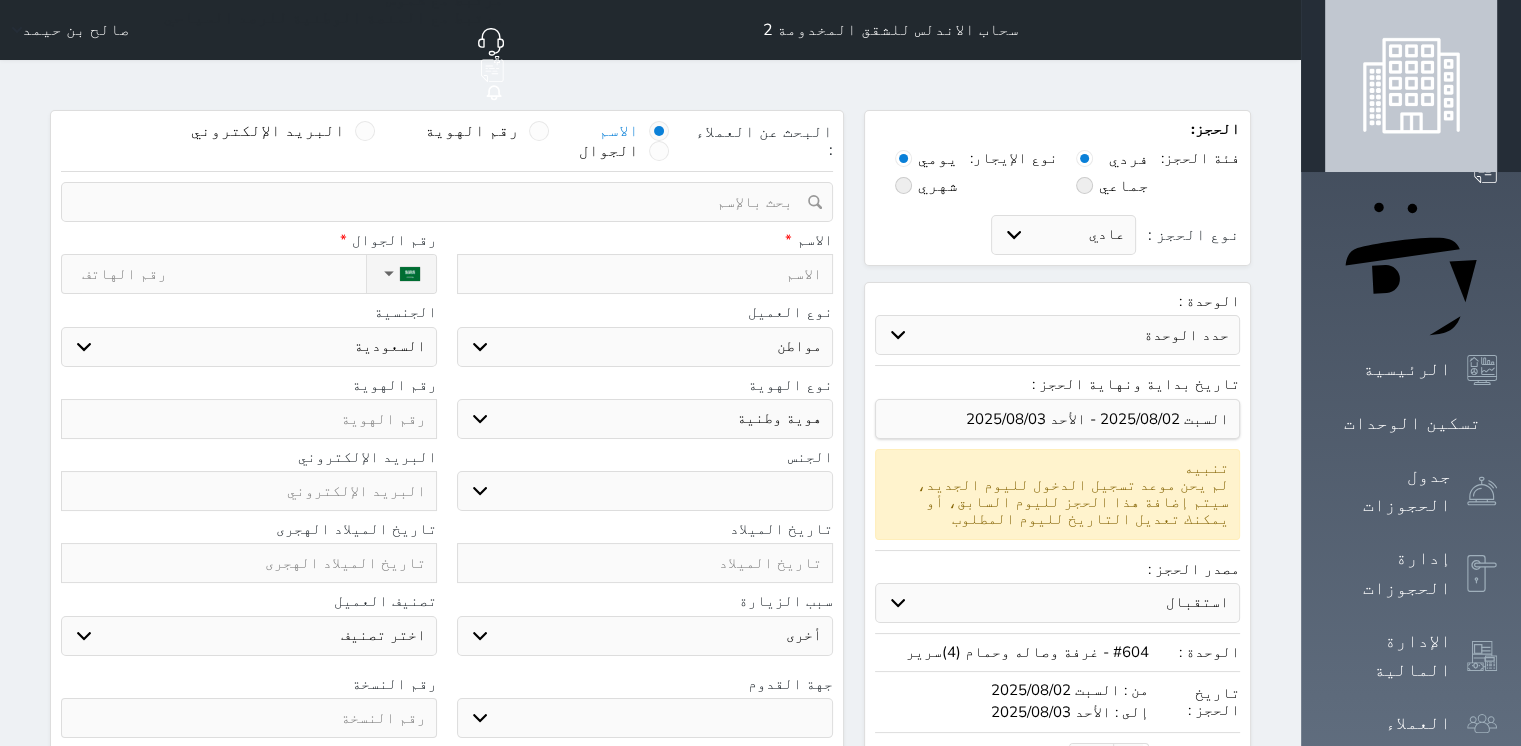 select 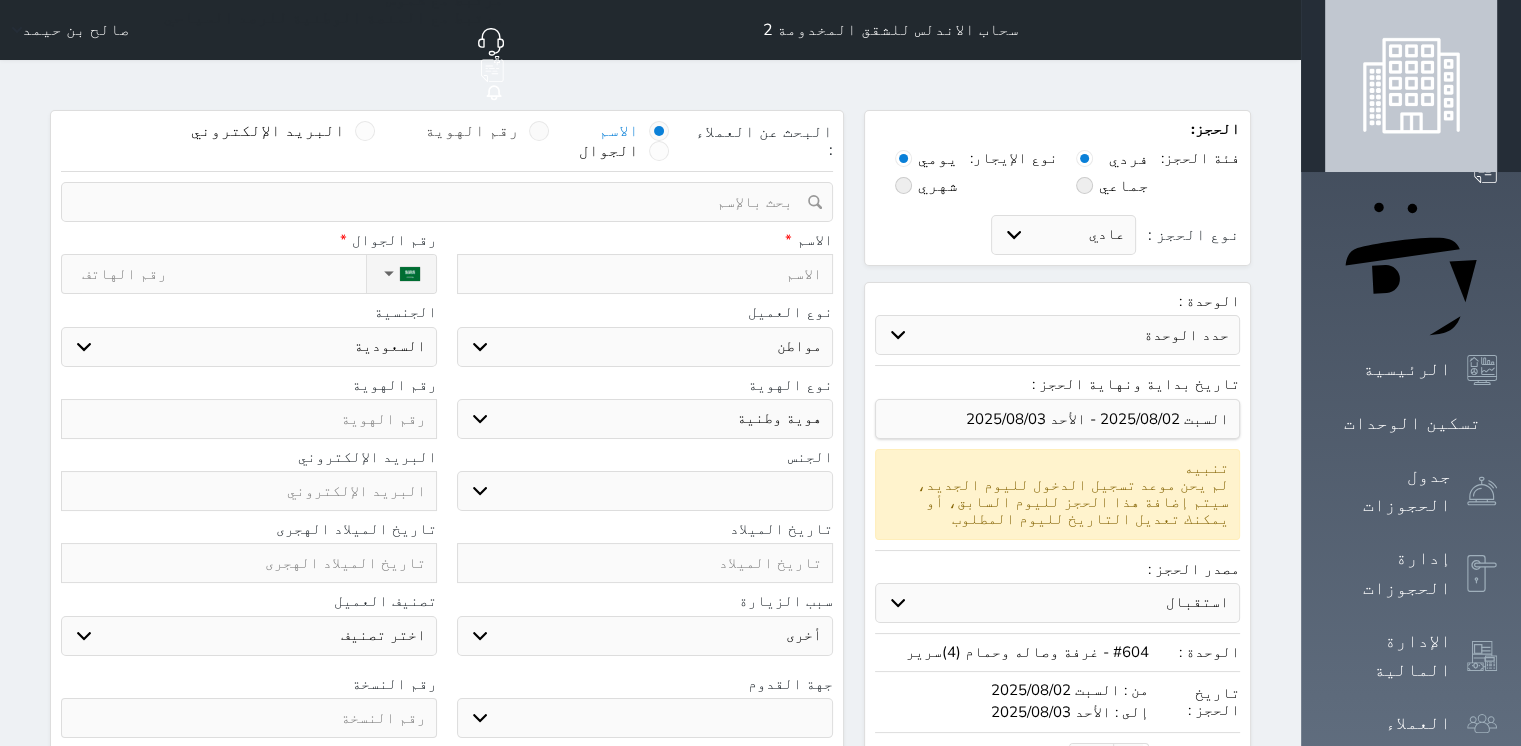 click at bounding box center [539, 131] 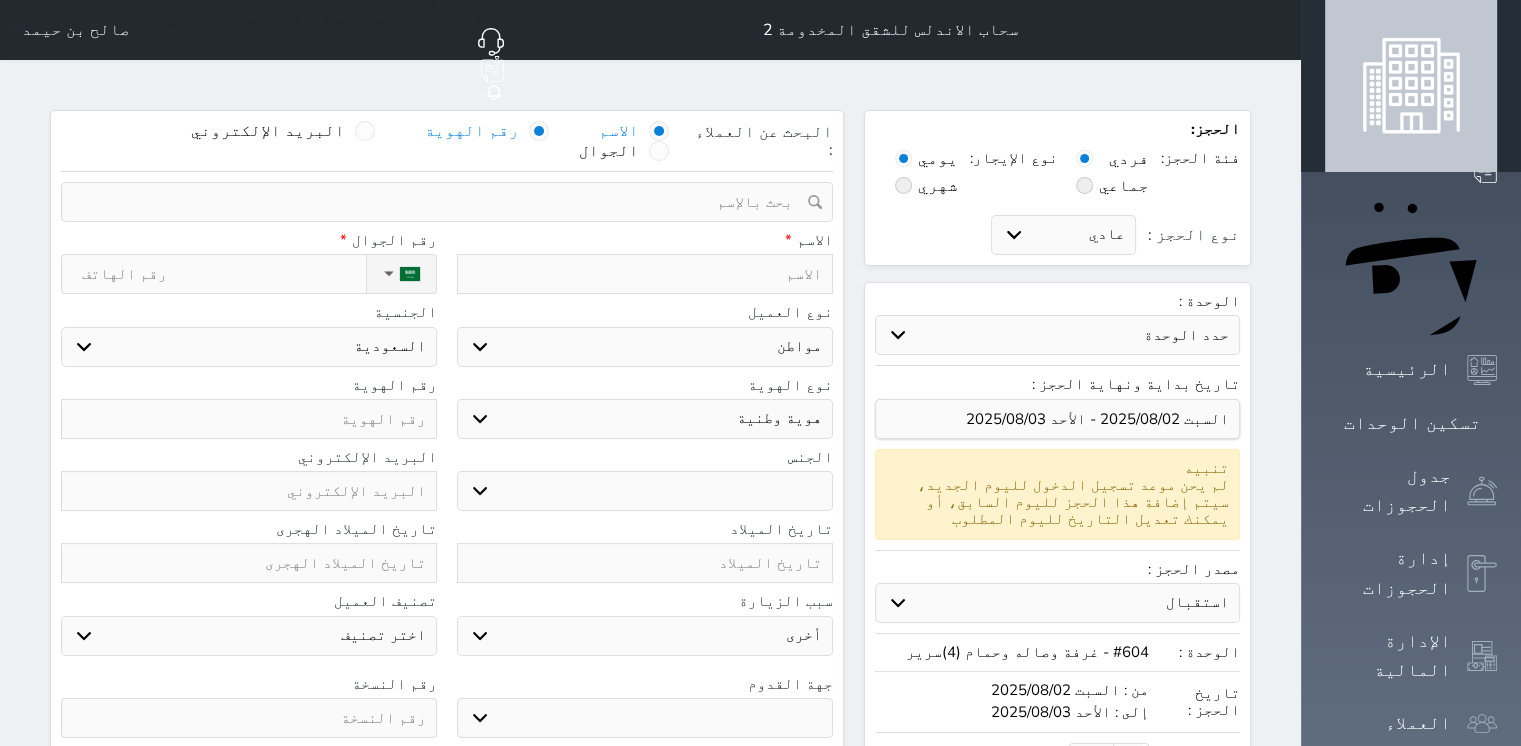 select 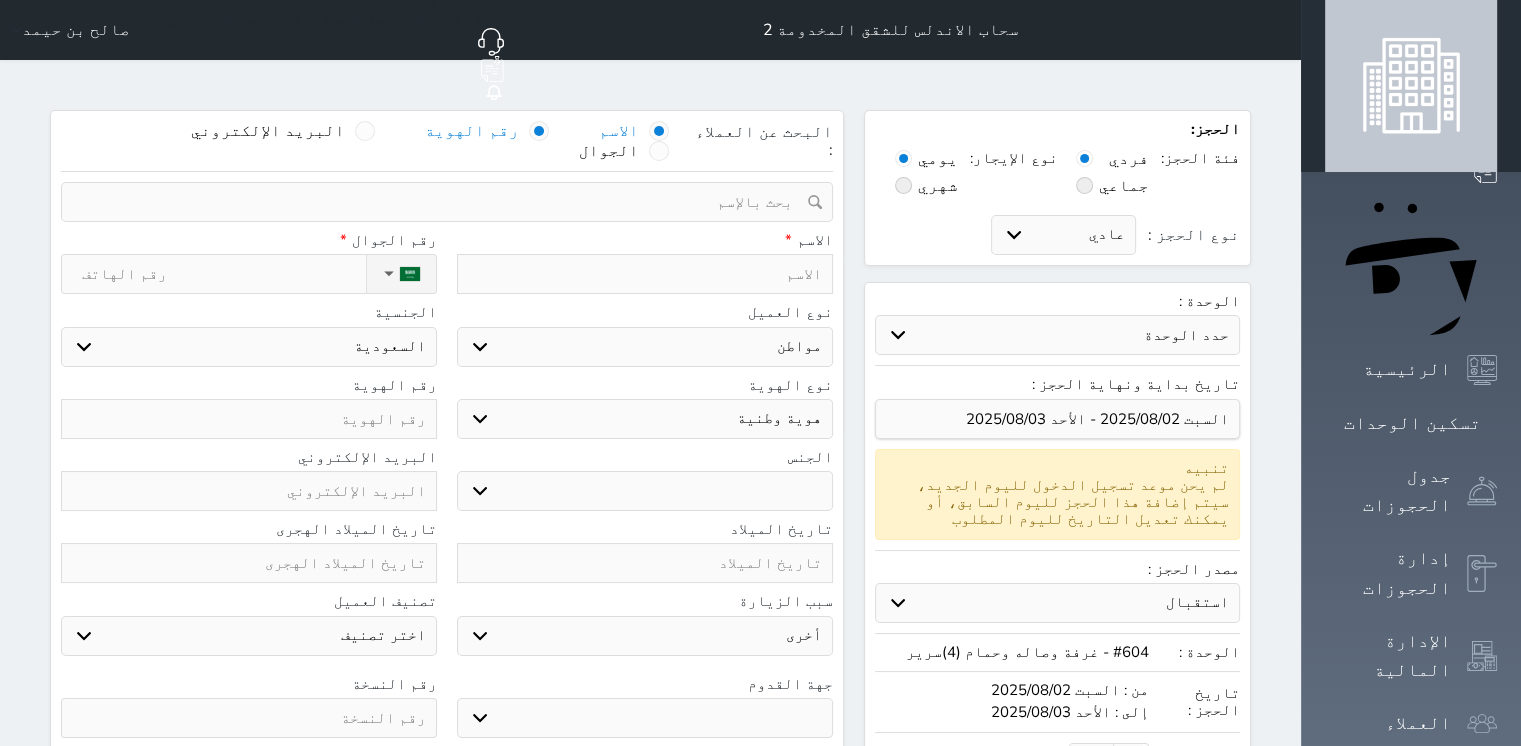select 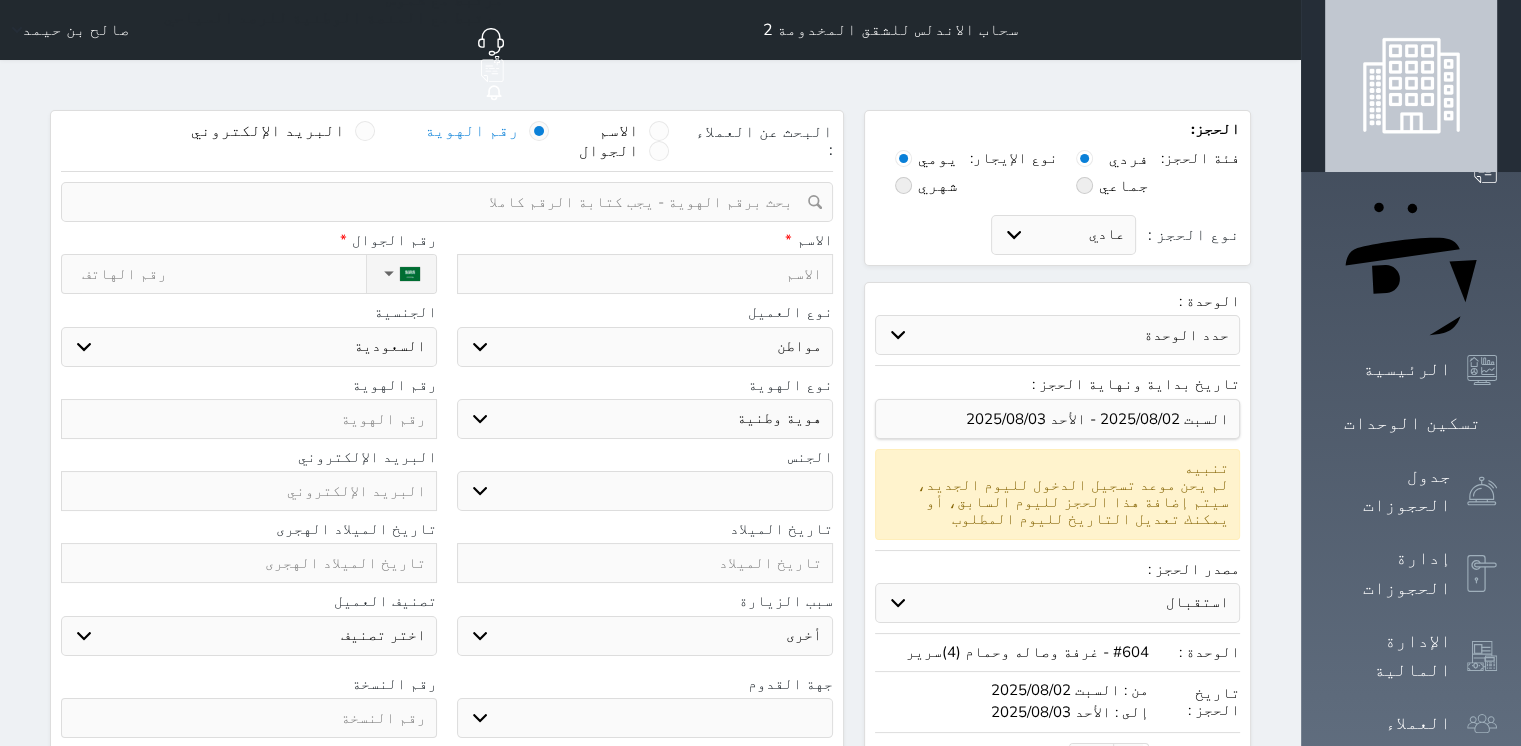 click at bounding box center [440, 202] 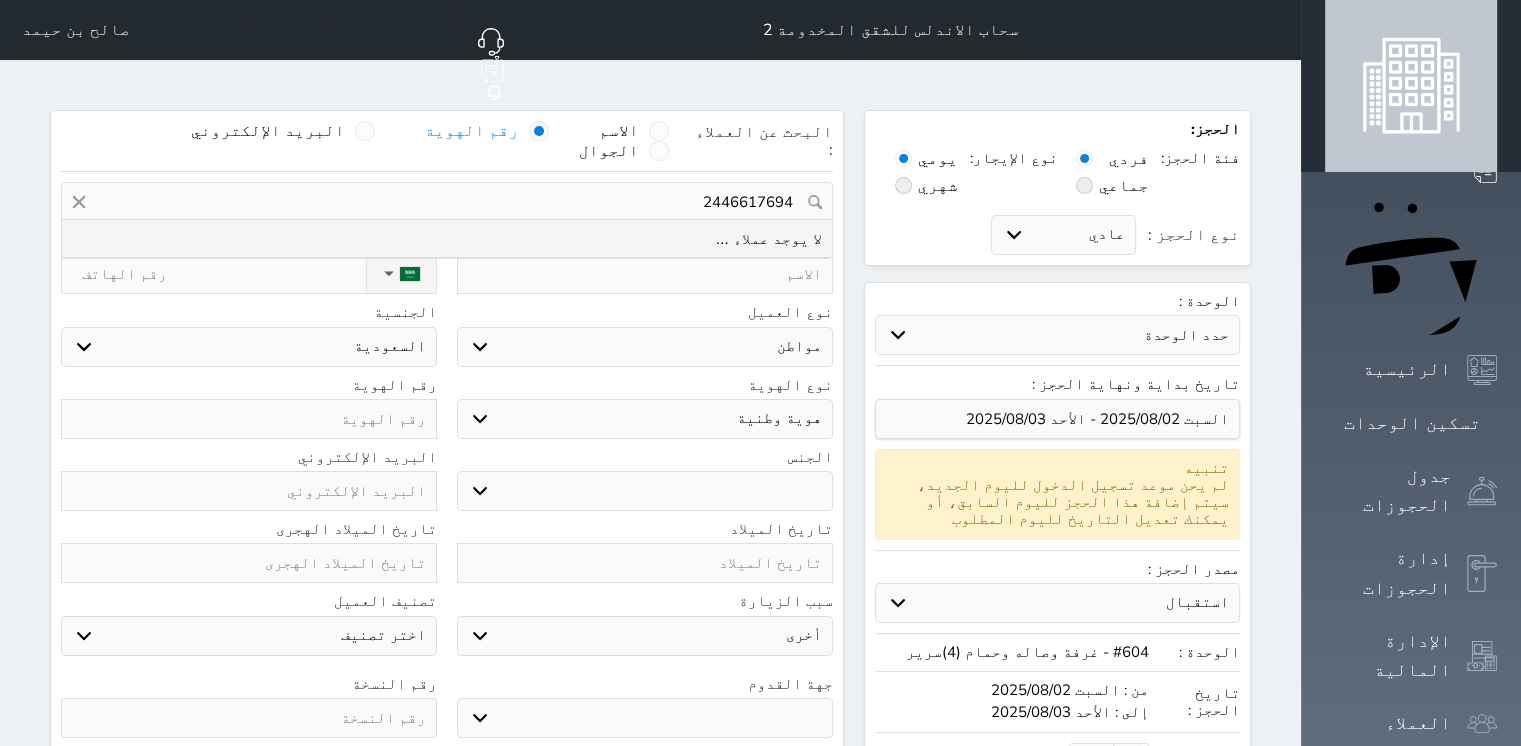 click on "2446617694" at bounding box center [447, 202] 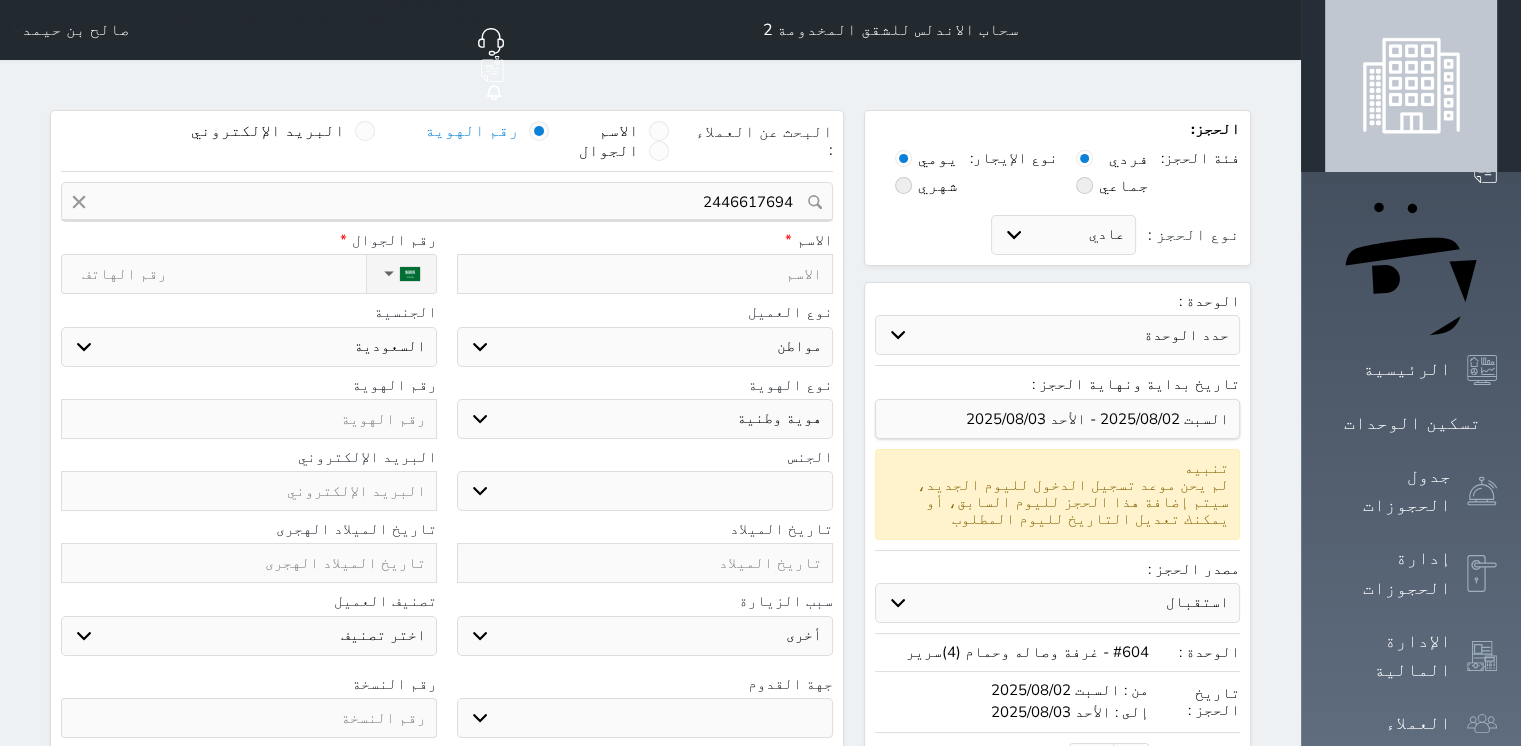click at bounding box center [249, 419] 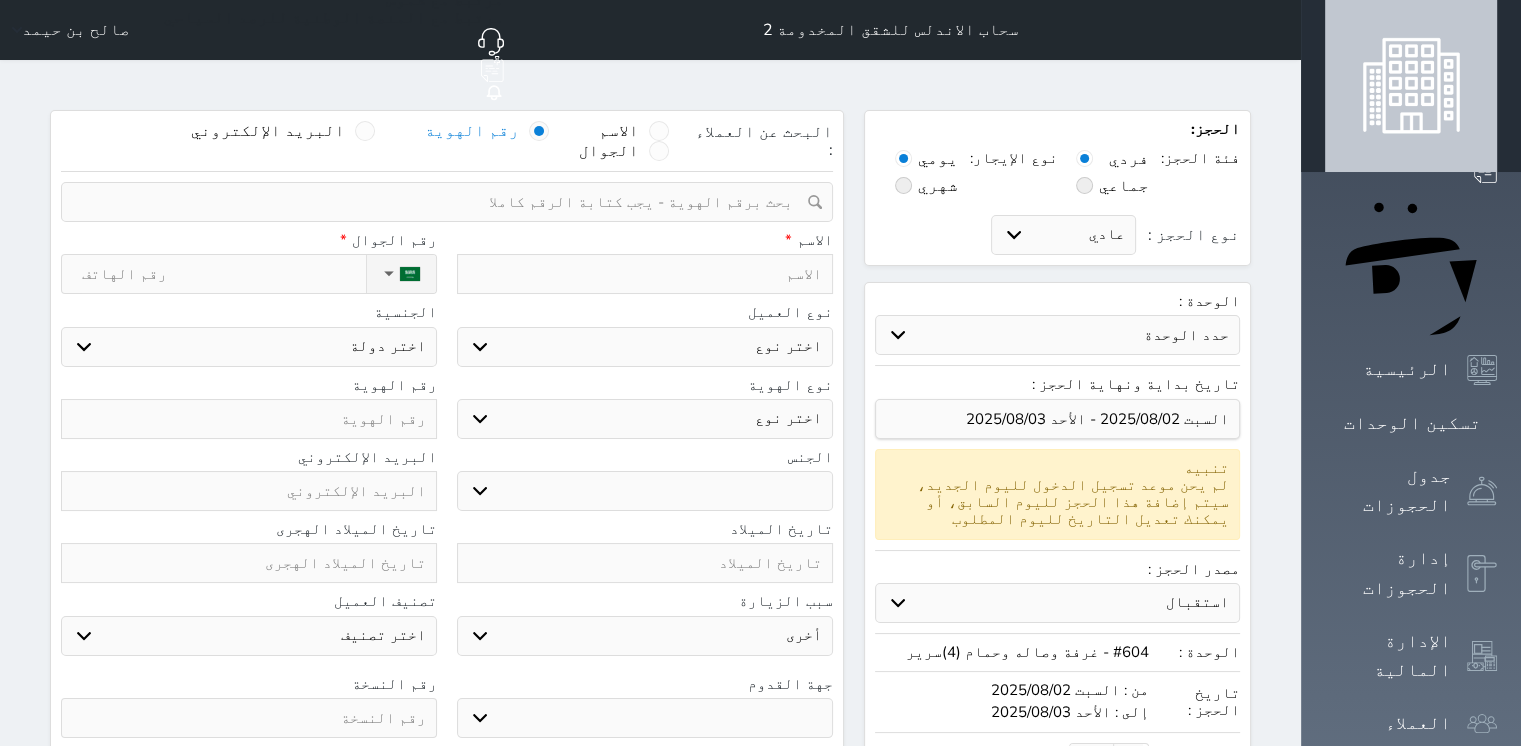 paste on "2446617694" 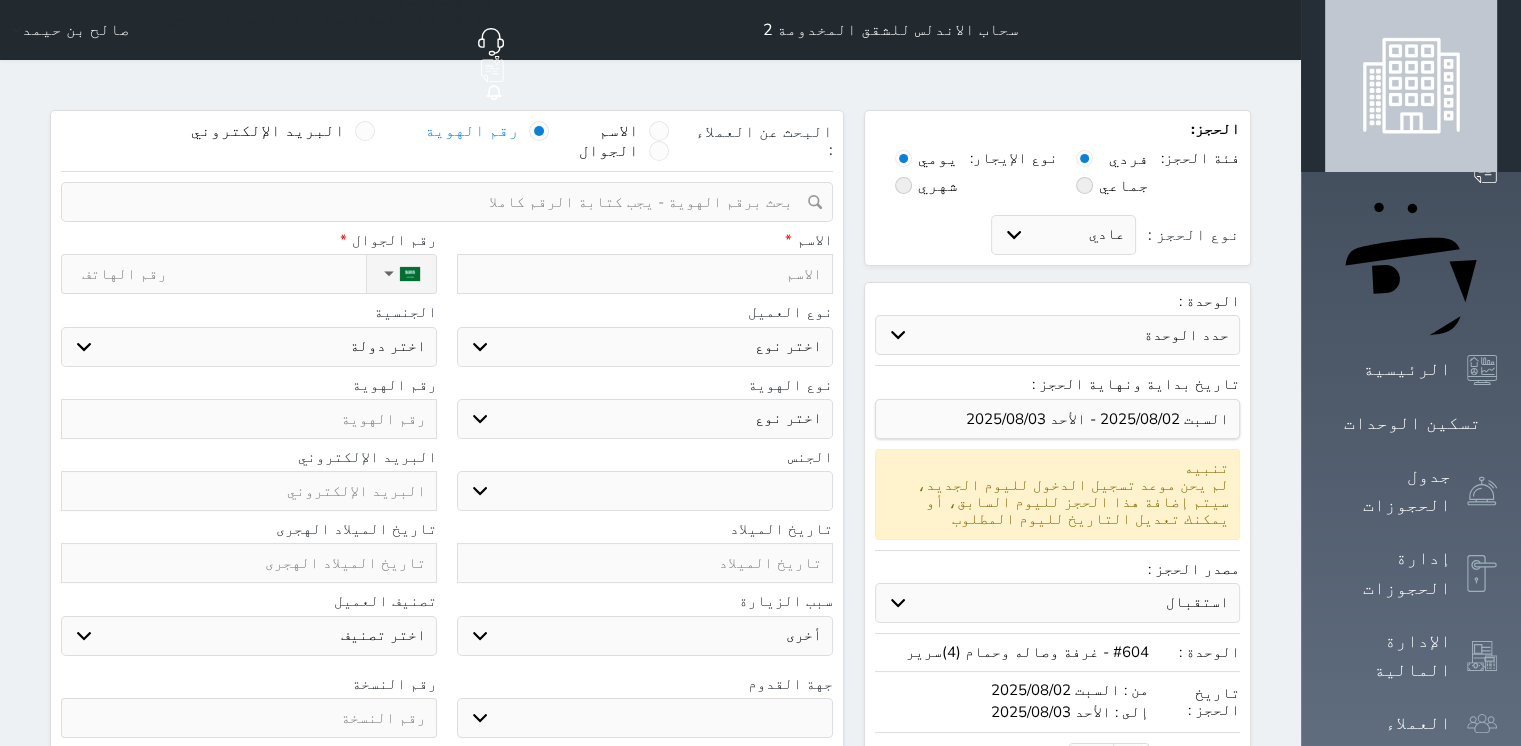 select 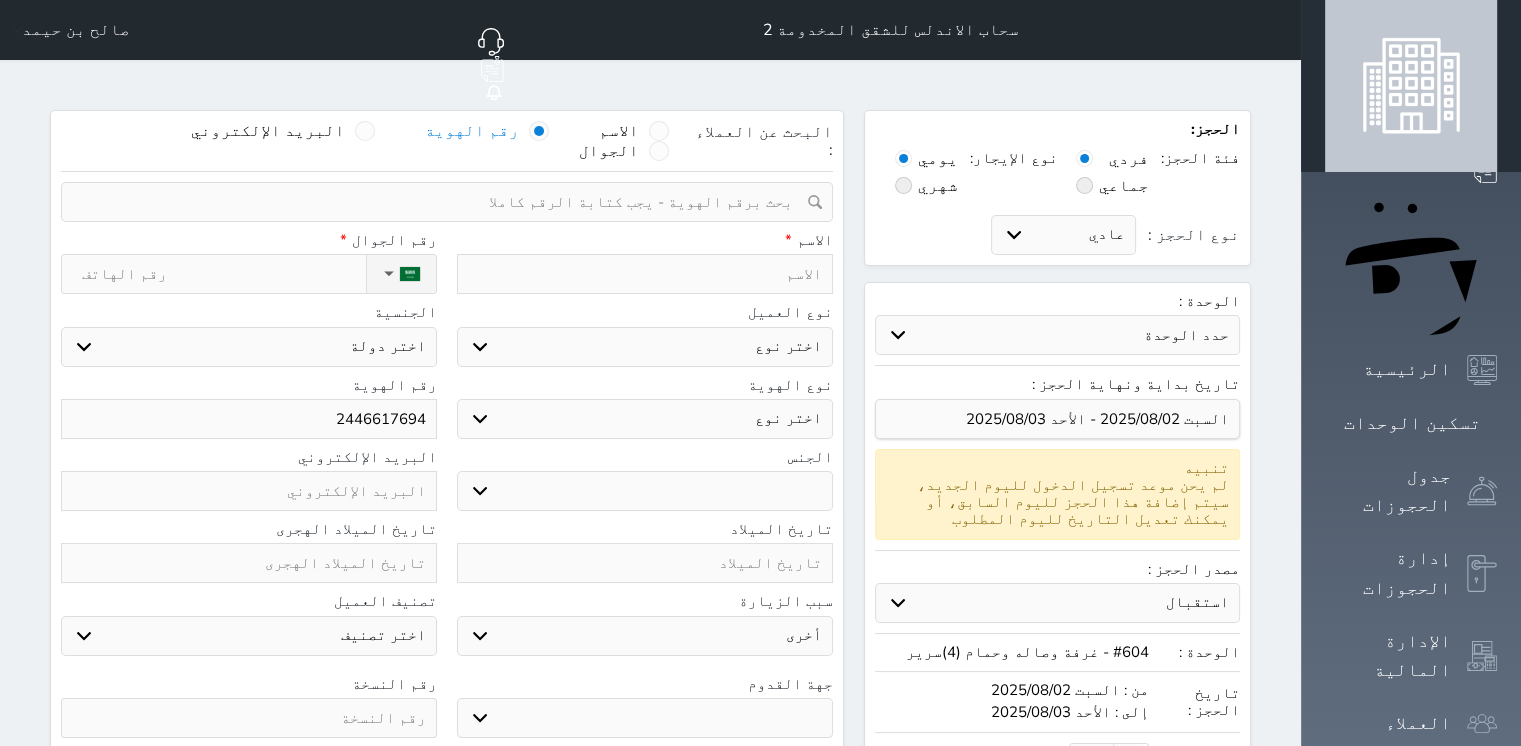 type on "2446617694" 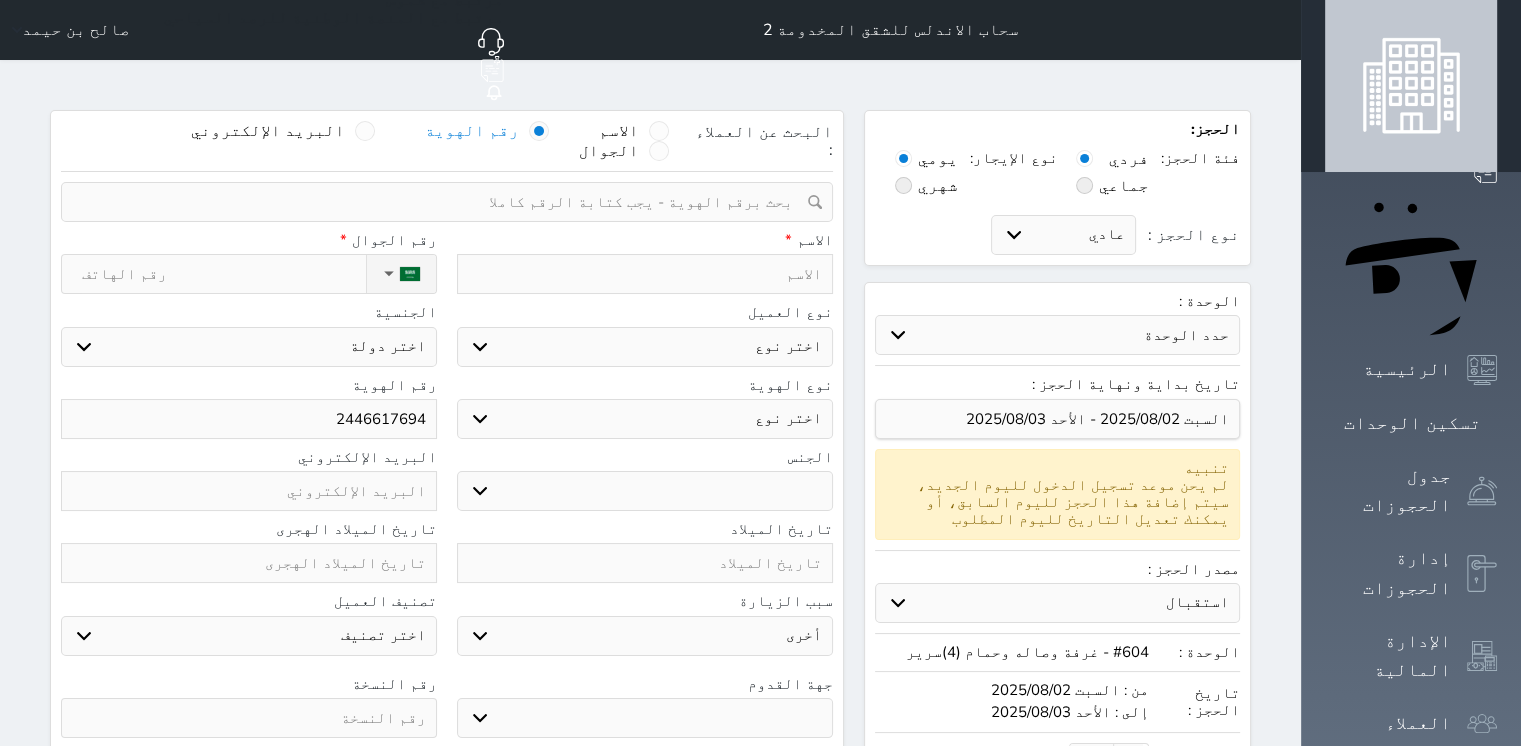 click on "اختر دولة
السعودية" at bounding box center (249, 347) 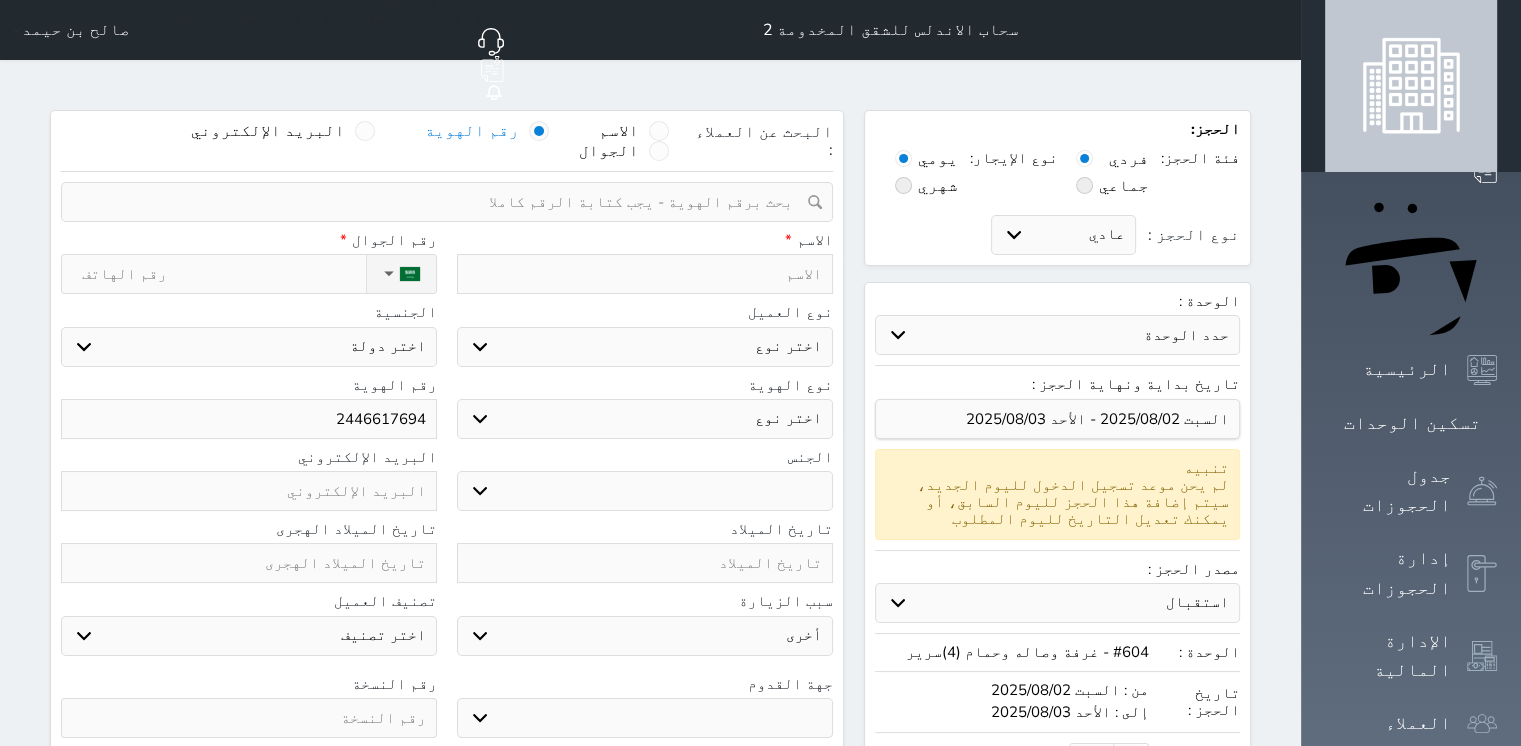 click on "اختر نوع   مواطن مواطن خليجي زائر مقيم" at bounding box center [645, 347] 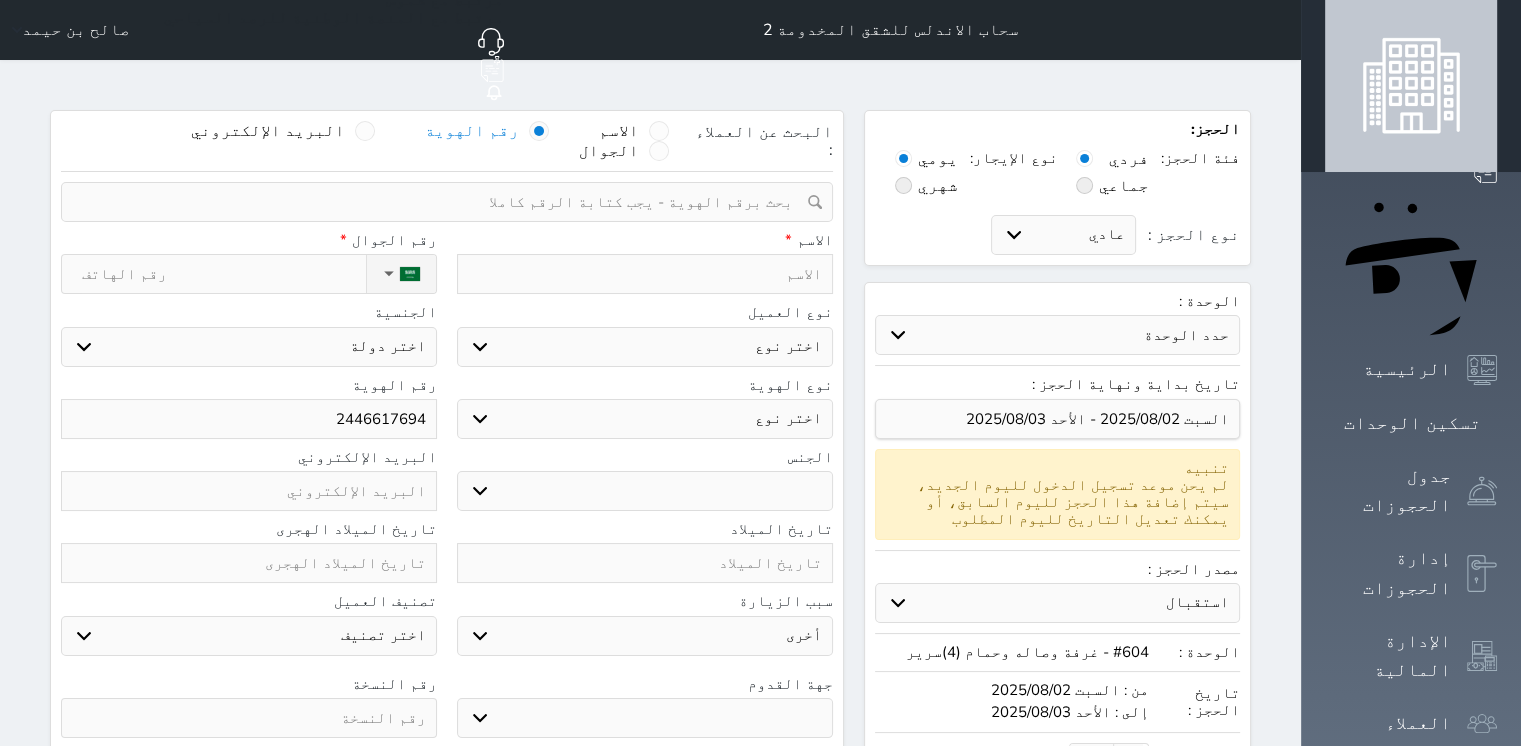 select on "4" 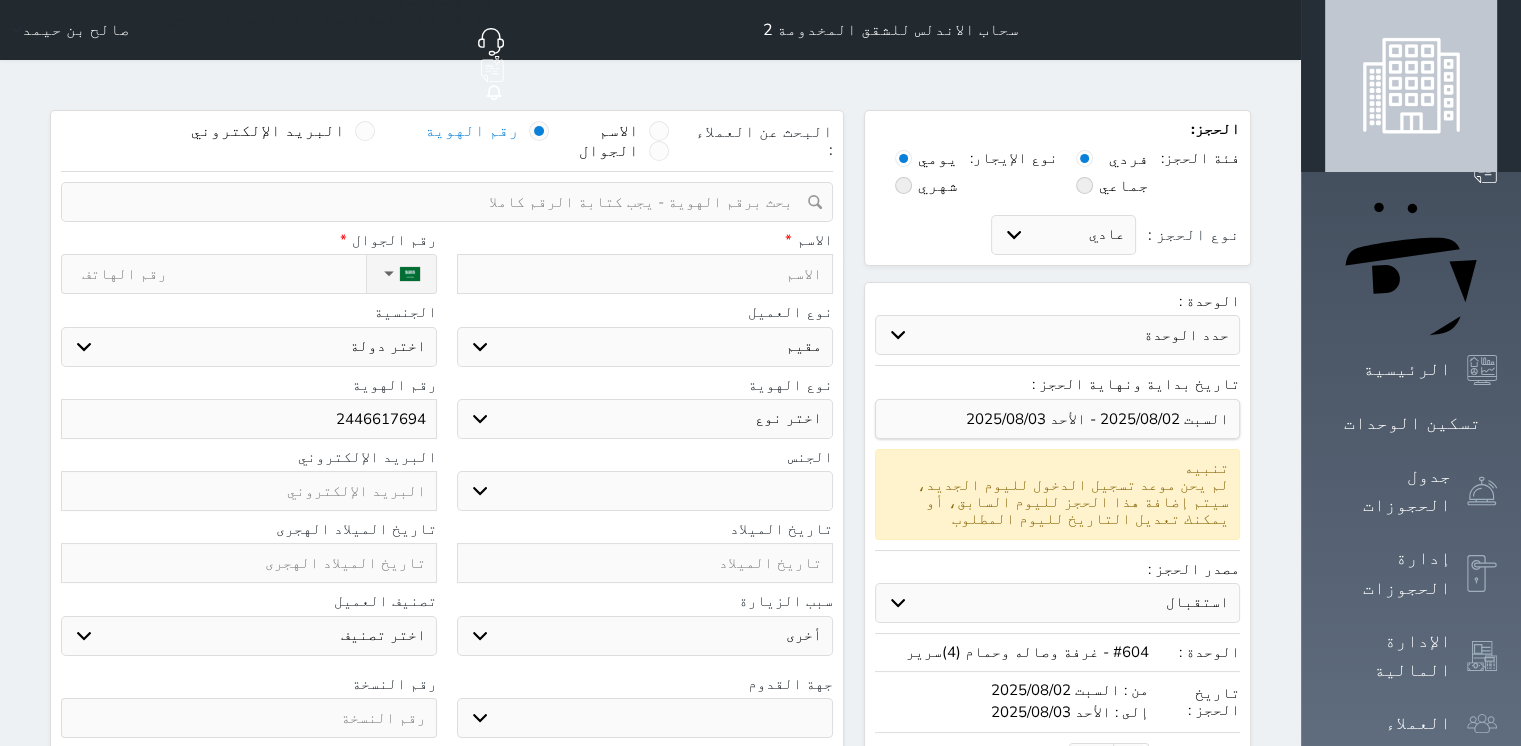 click on "اختر نوع   مواطن مواطن خليجي زائر مقيم" at bounding box center (645, 347) 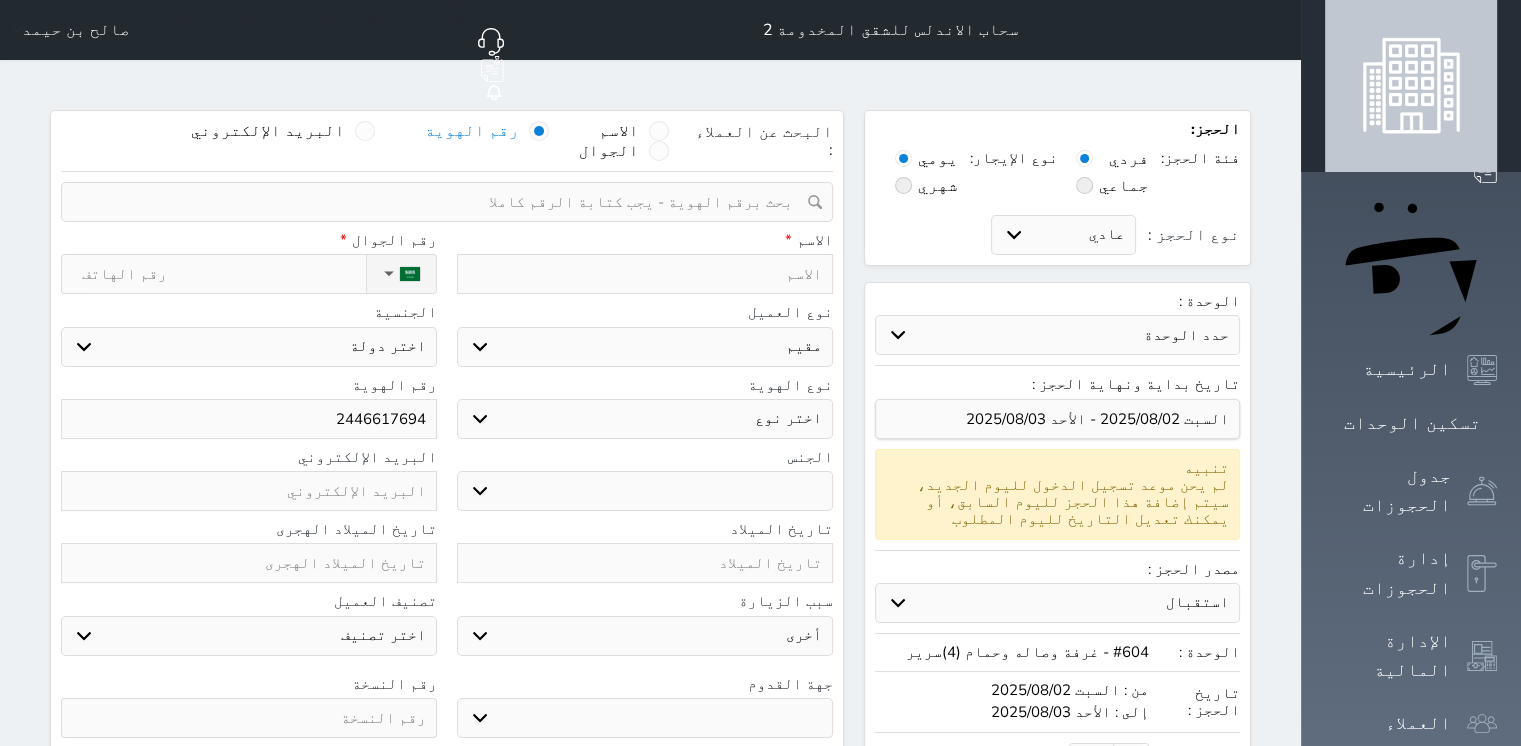 select 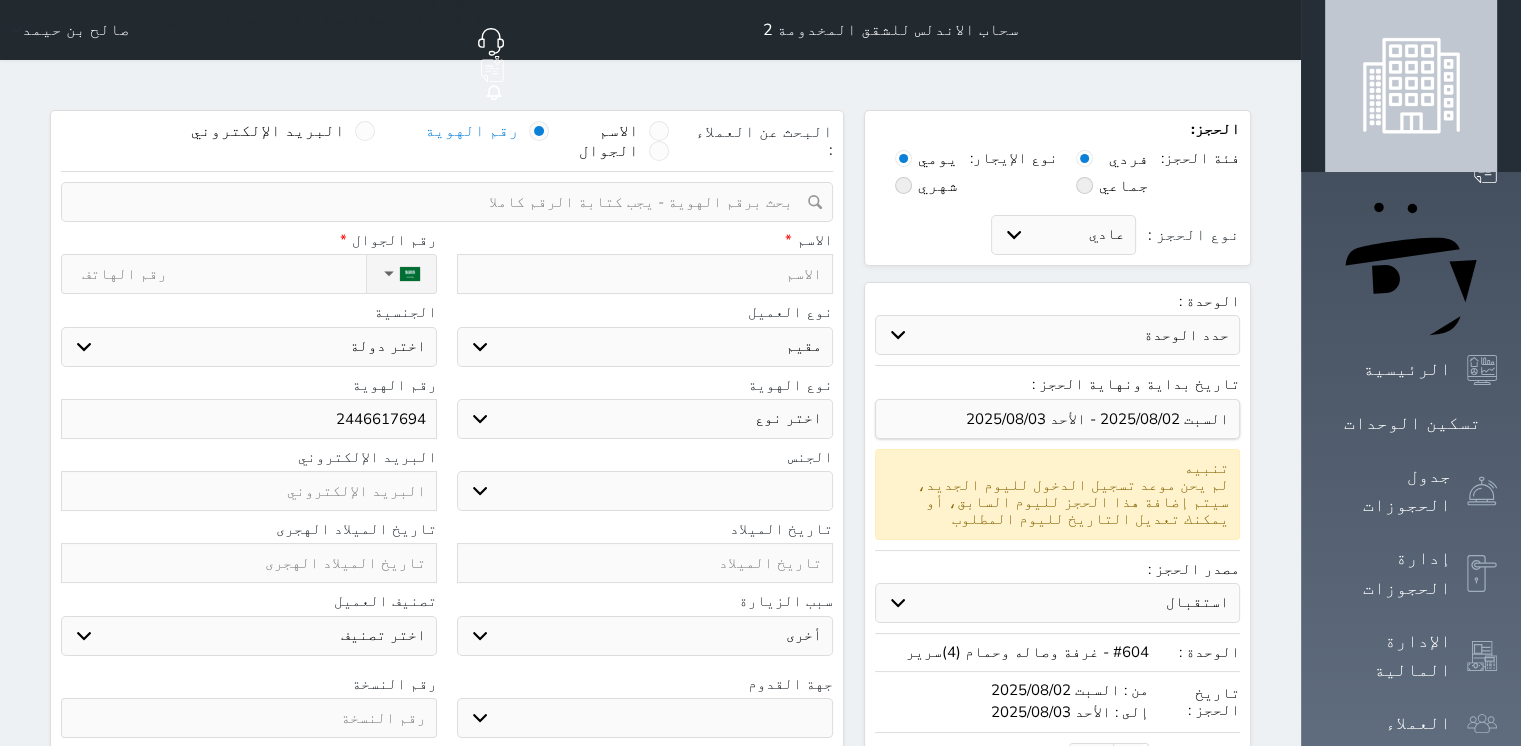 click on "اختر نوع   مقيم جواز السفر" at bounding box center [645, 419] 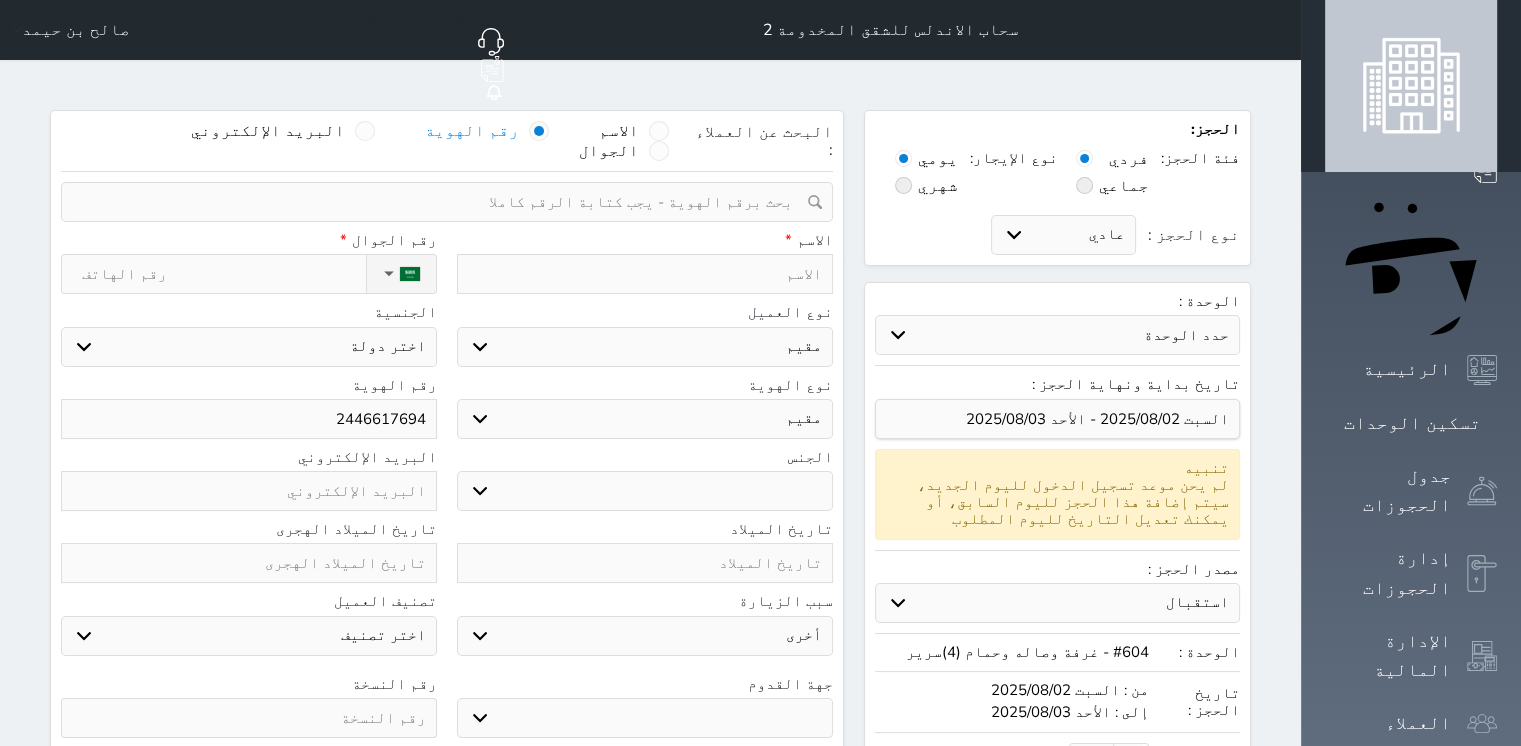 click on "اختر نوع   مقيم جواز السفر" at bounding box center [645, 419] 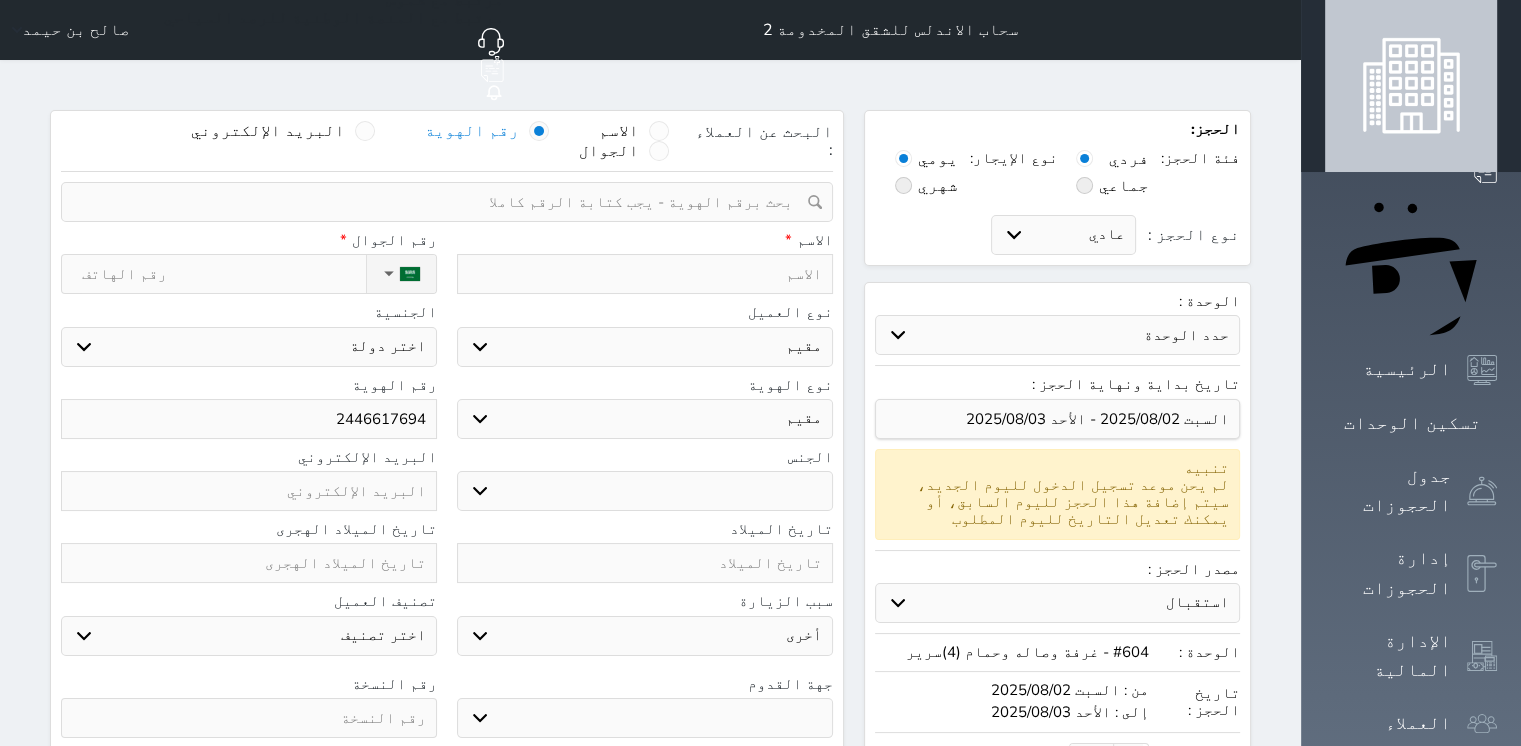 select 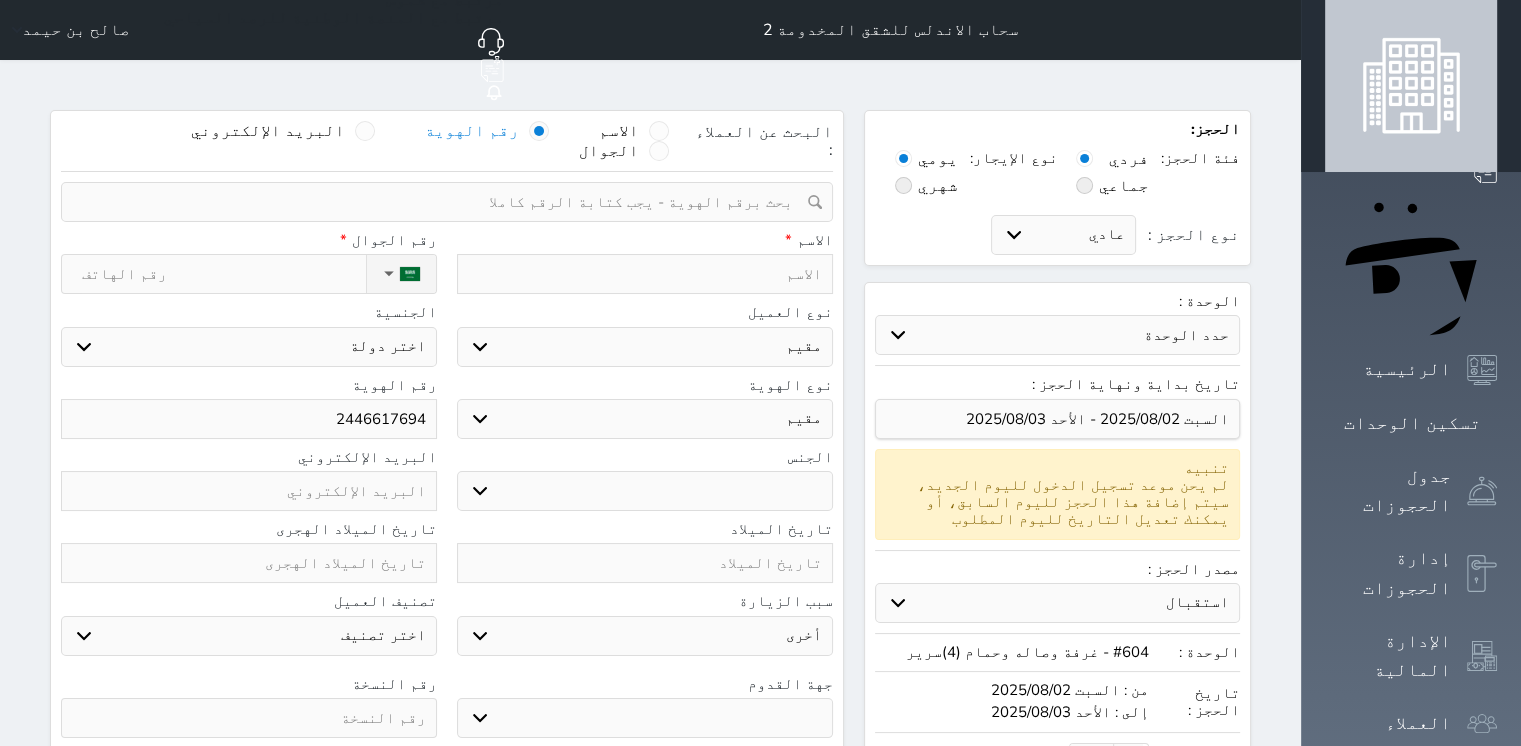 select 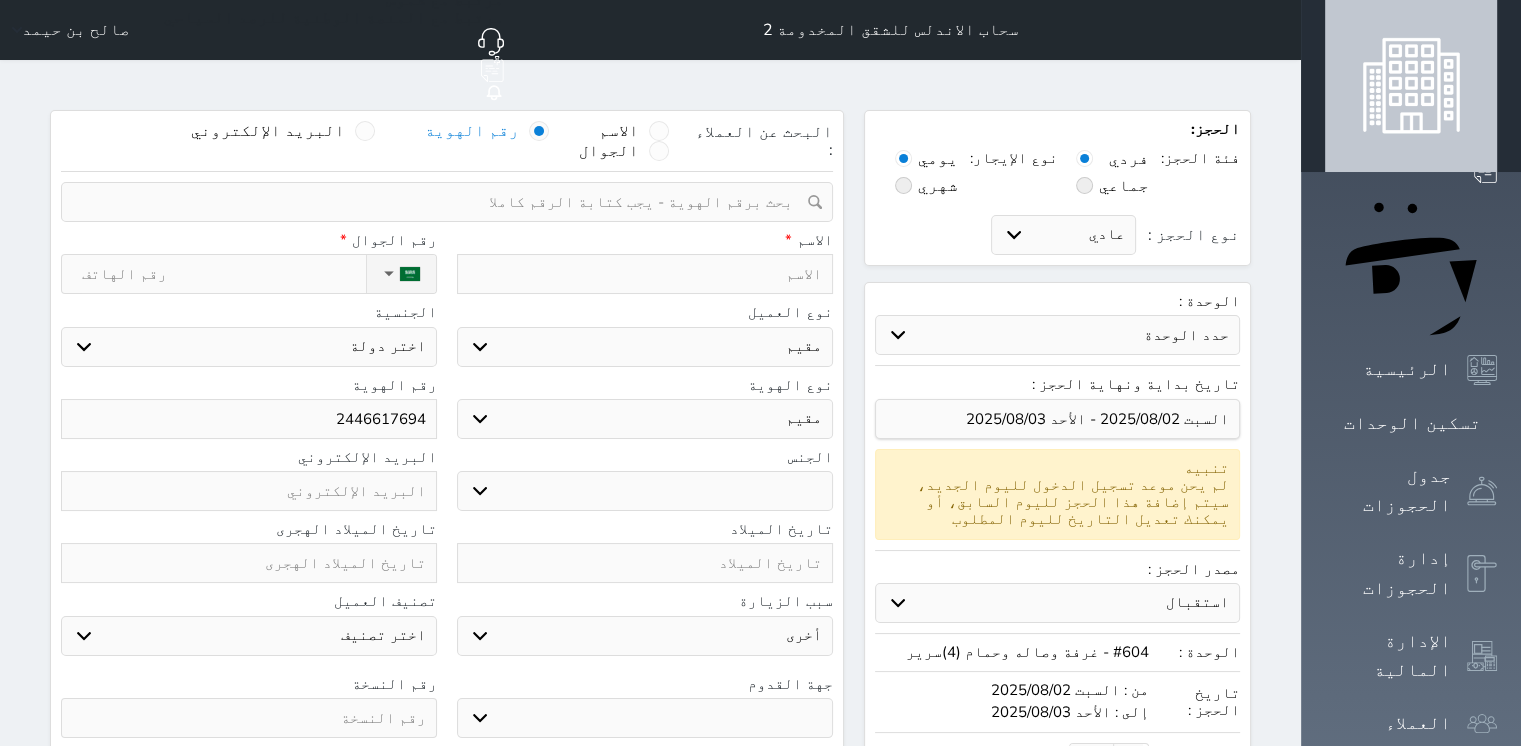 click on "اختر دولة
اثيوبيا
اجنبي بجواز سعودي
اخرى
اذربيجان
ارتيريا
ارمينيا
ازبكستان
اسبانيا
استراليا
استونيا" at bounding box center [249, 347] 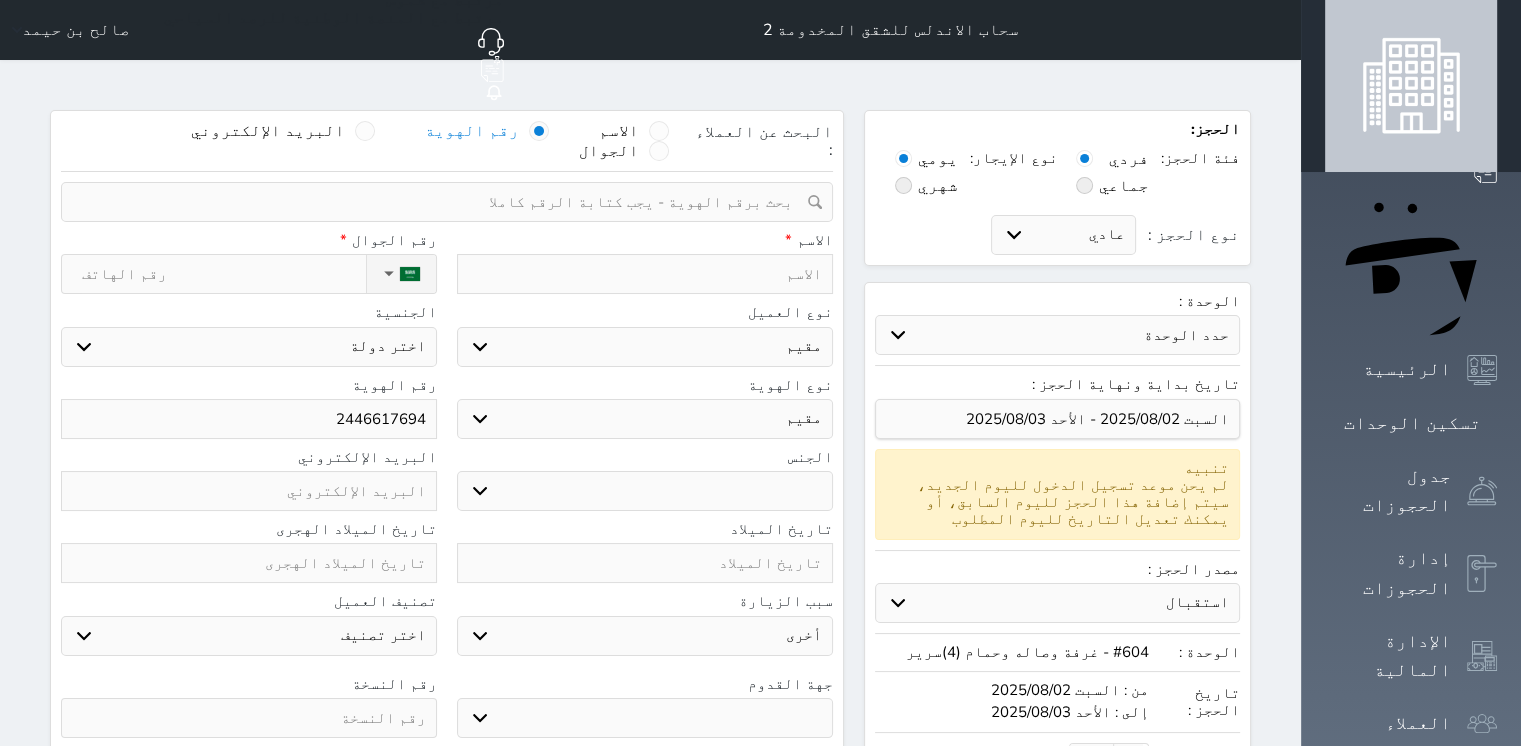 select on "305" 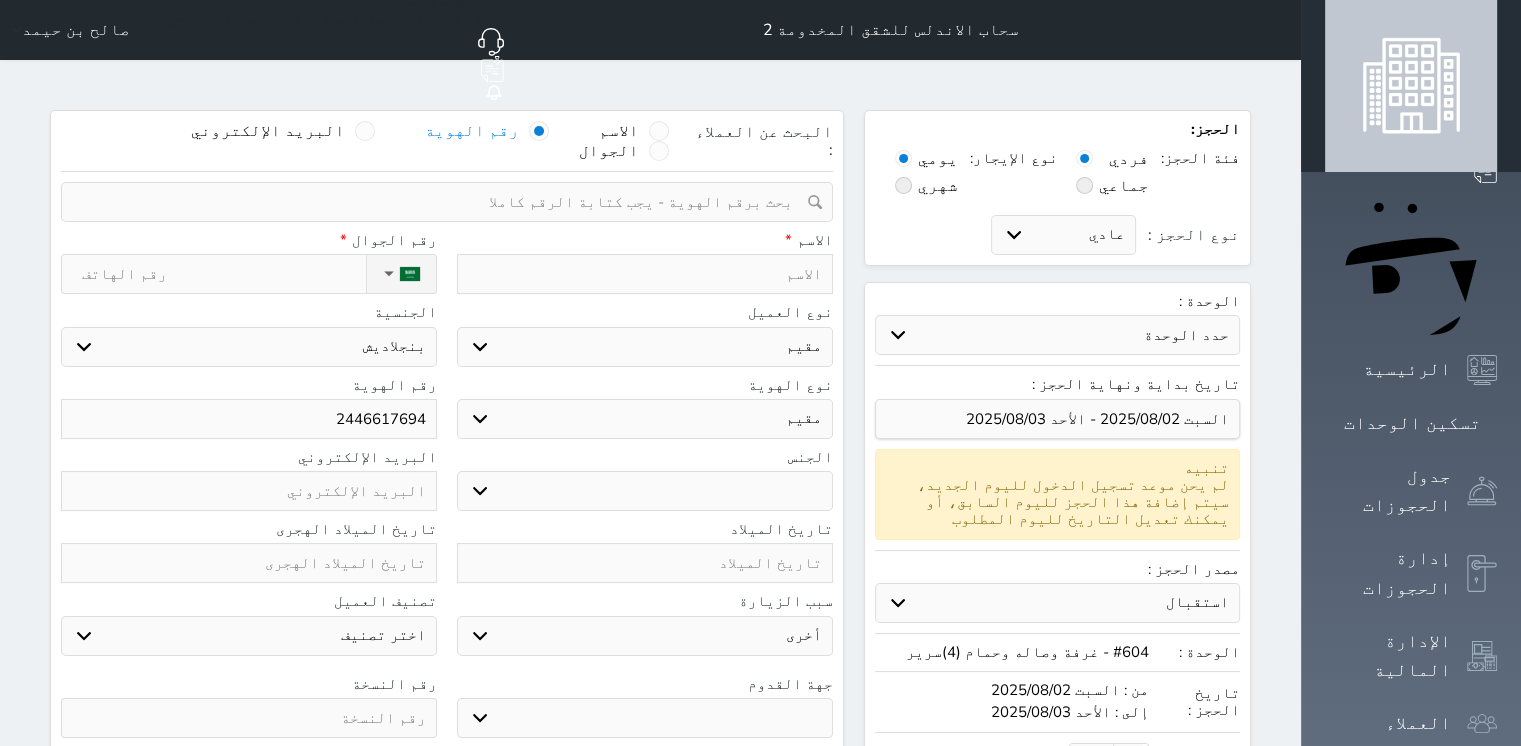 click on "اختر دولة
اثيوبيا
اجنبي بجواز سعودي
اخرى
اذربيجان
ارتيريا
ارمينيا
ازبكستان
اسبانيا
استراليا
استونيا" at bounding box center (249, 347) 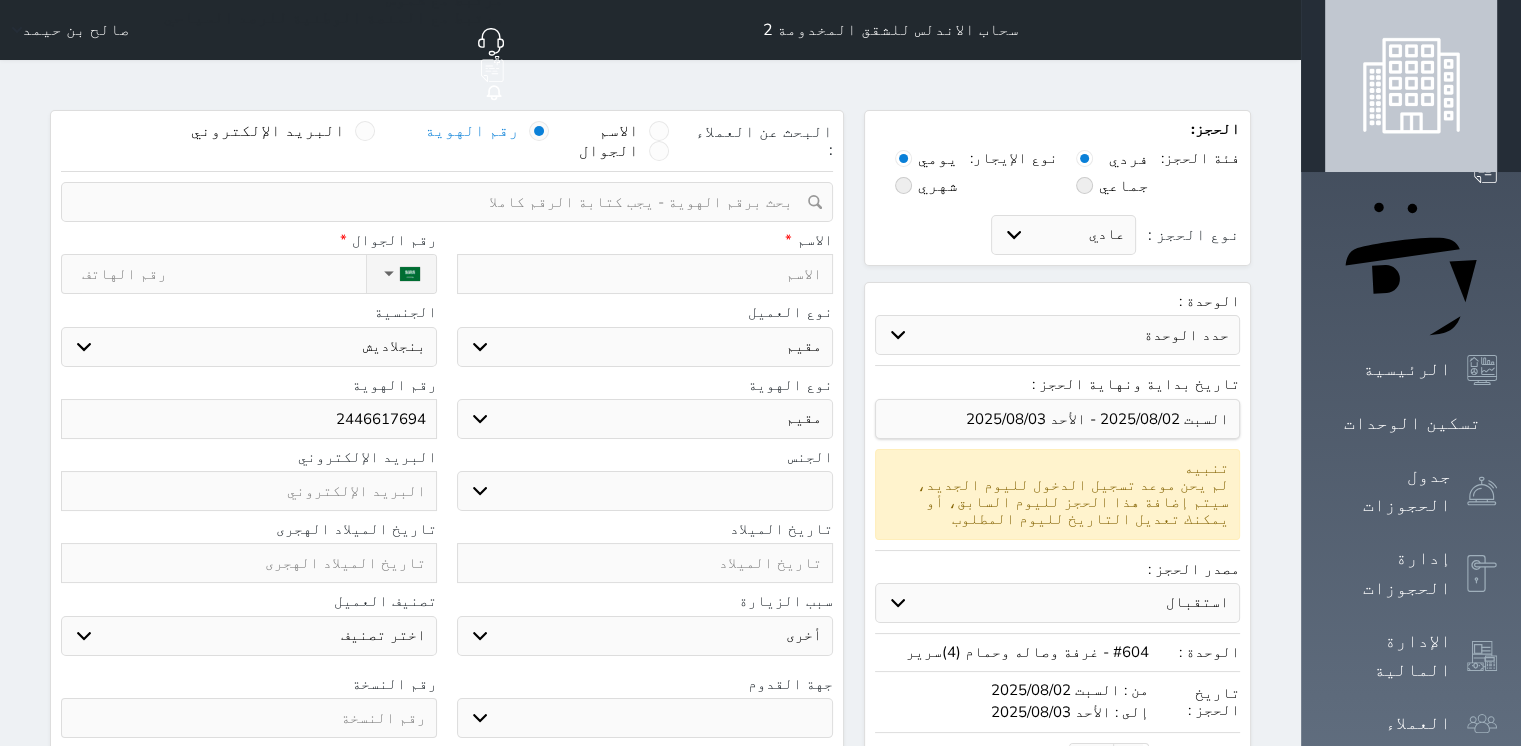 click on "ذكر   انثى" at bounding box center (645, 491) 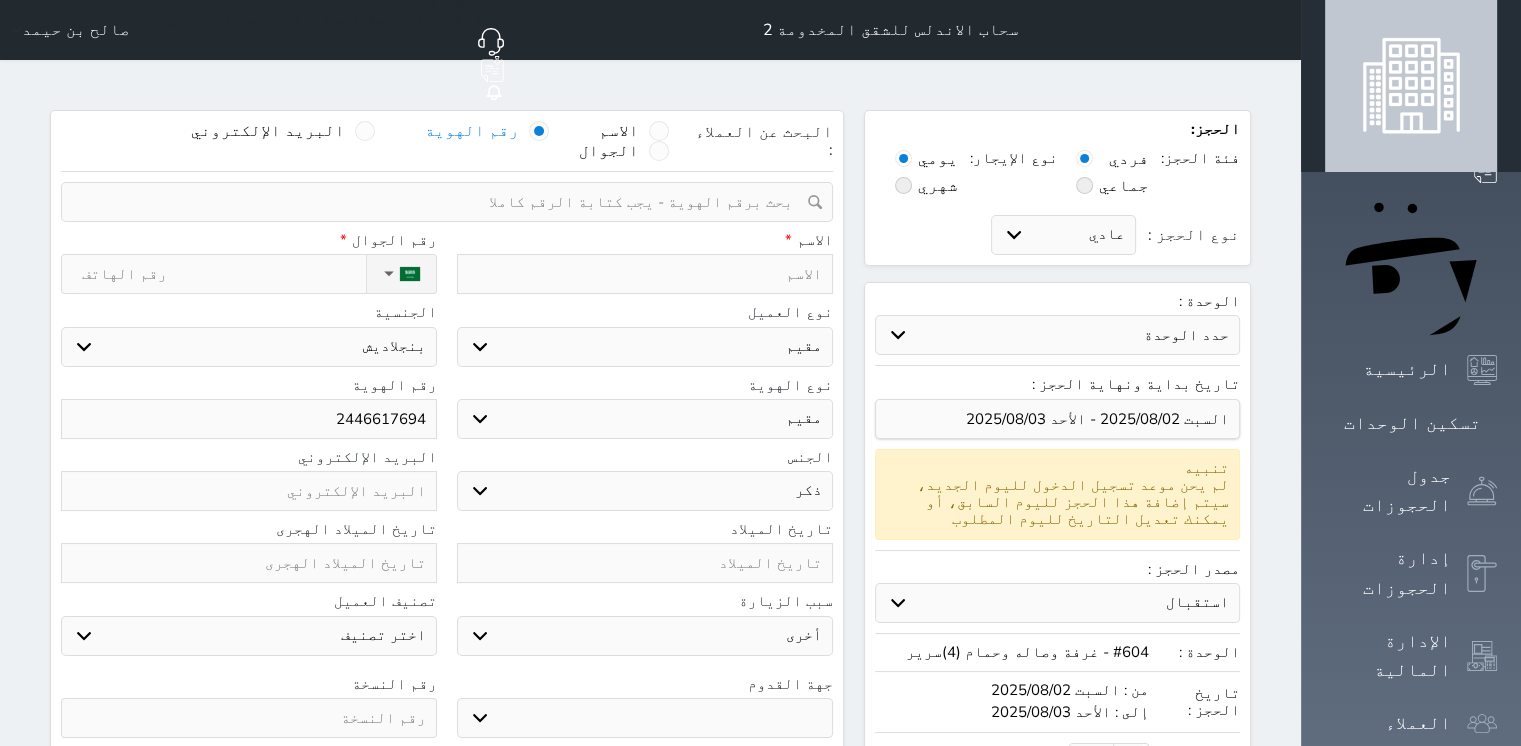 click on "ذكر   انثى" at bounding box center (645, 491) 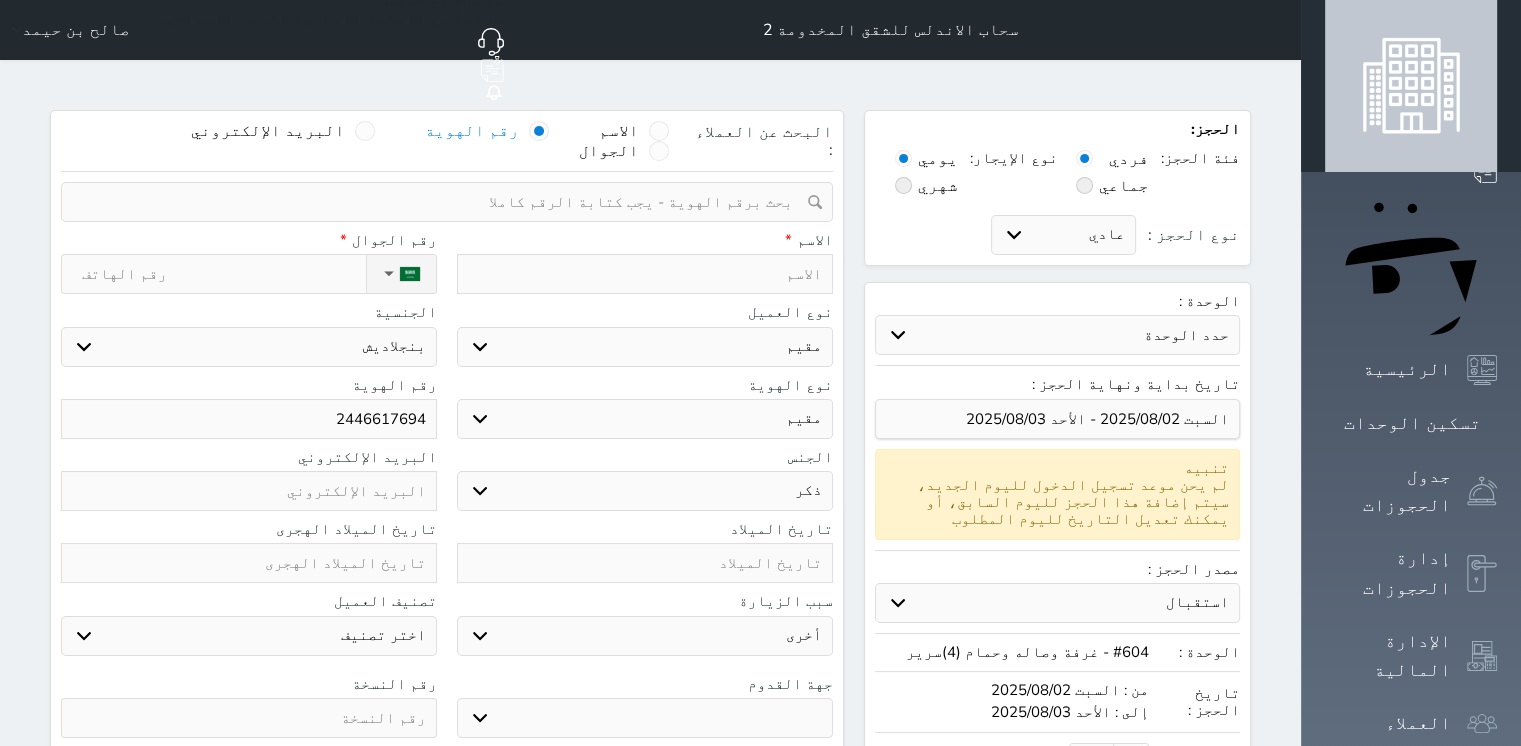 click at bounding box center (645, 274) 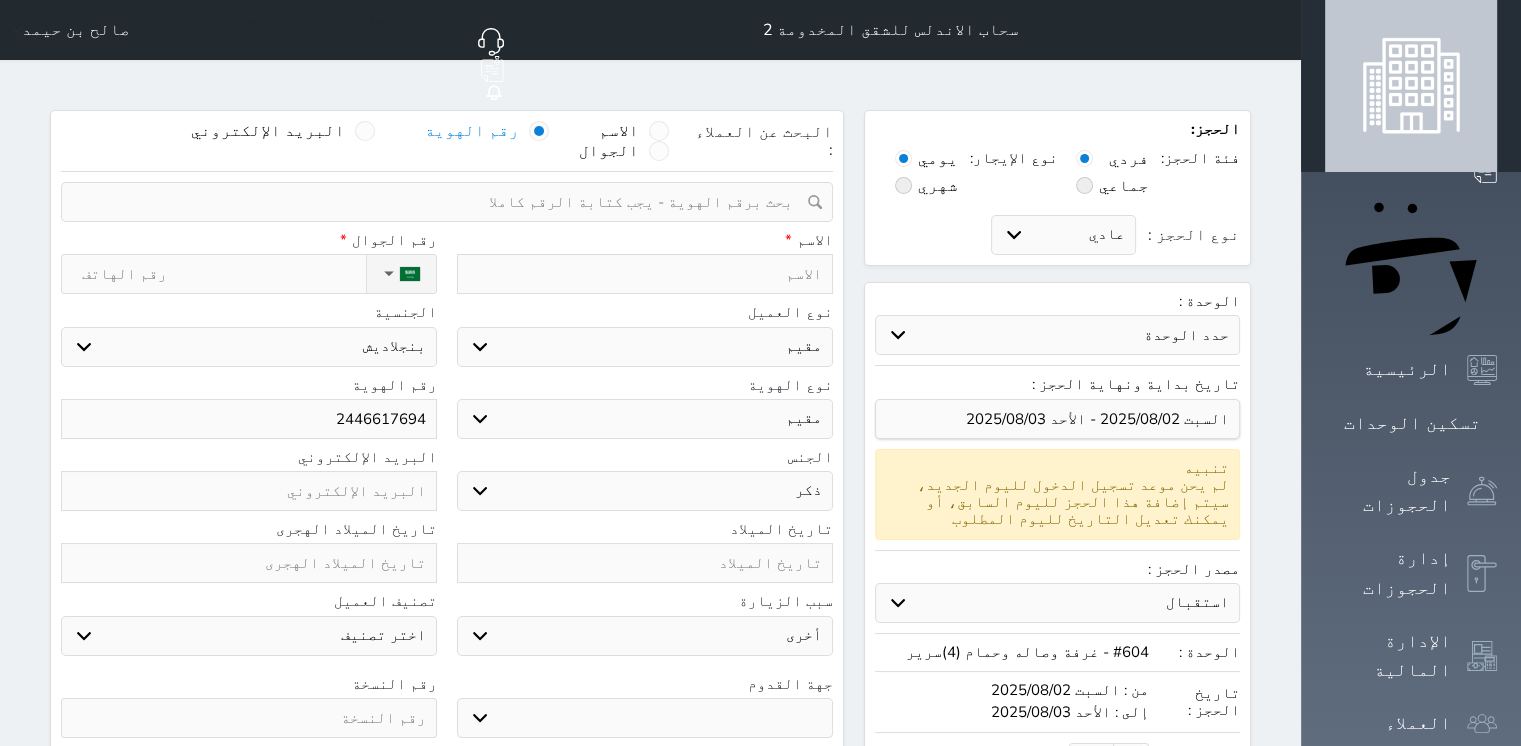 type on "," 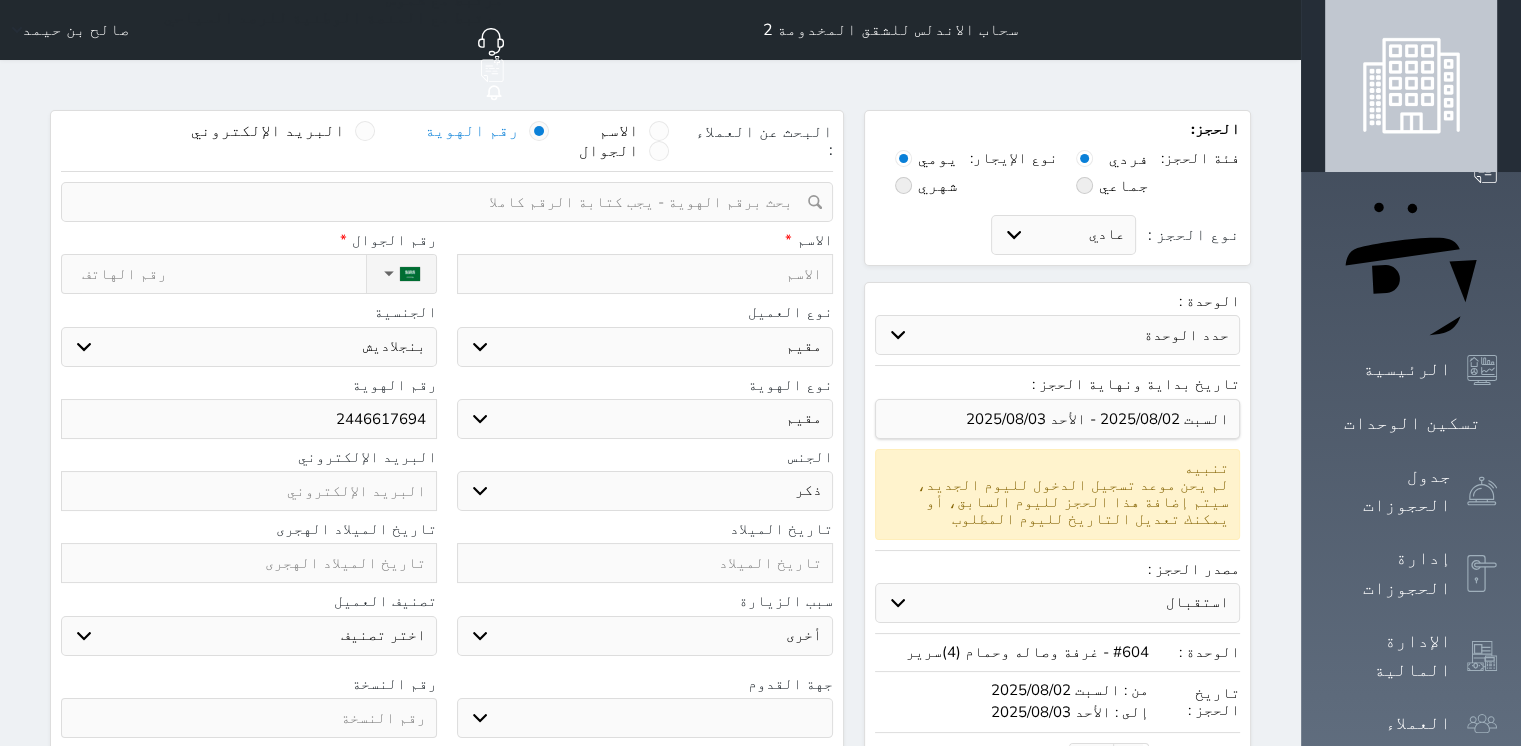 select 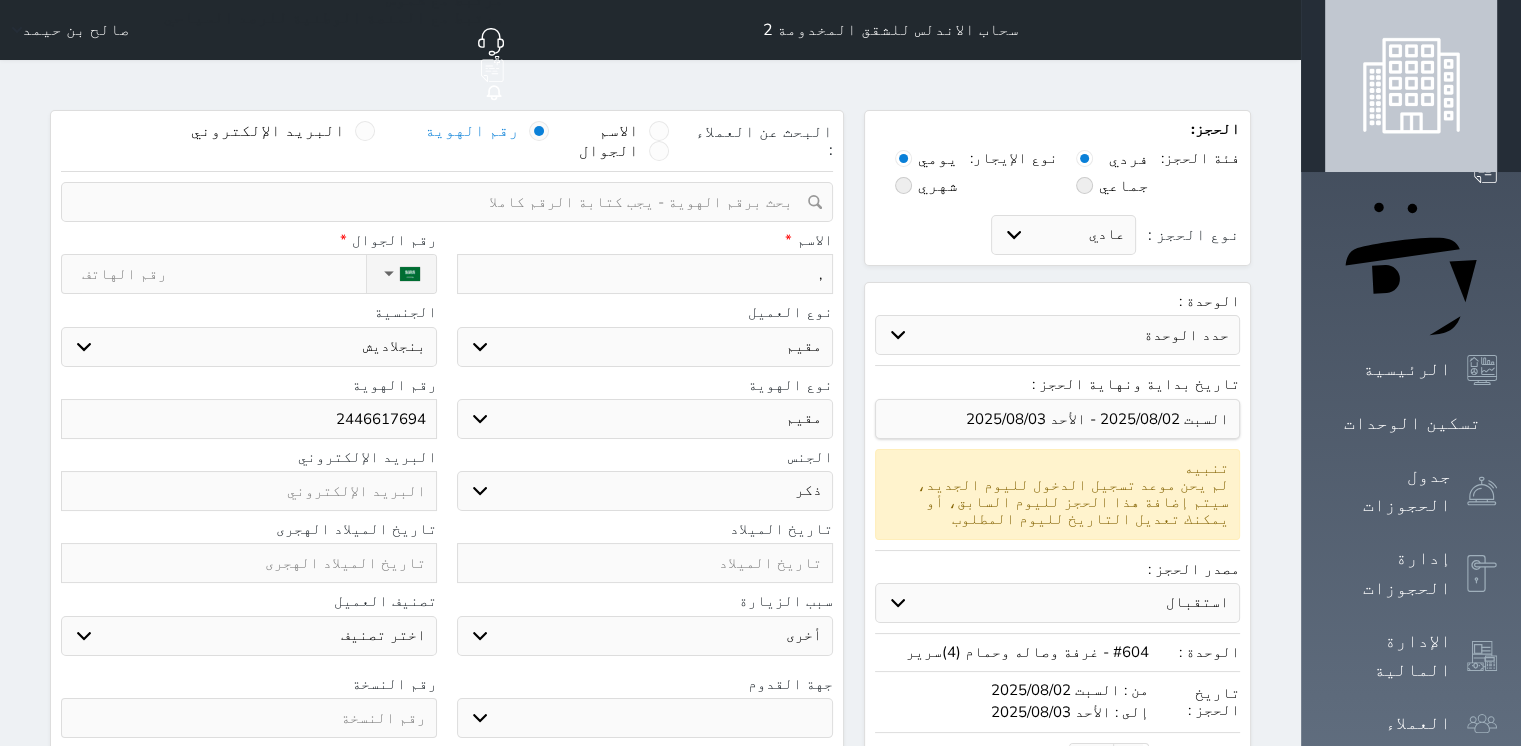 type on ",k" 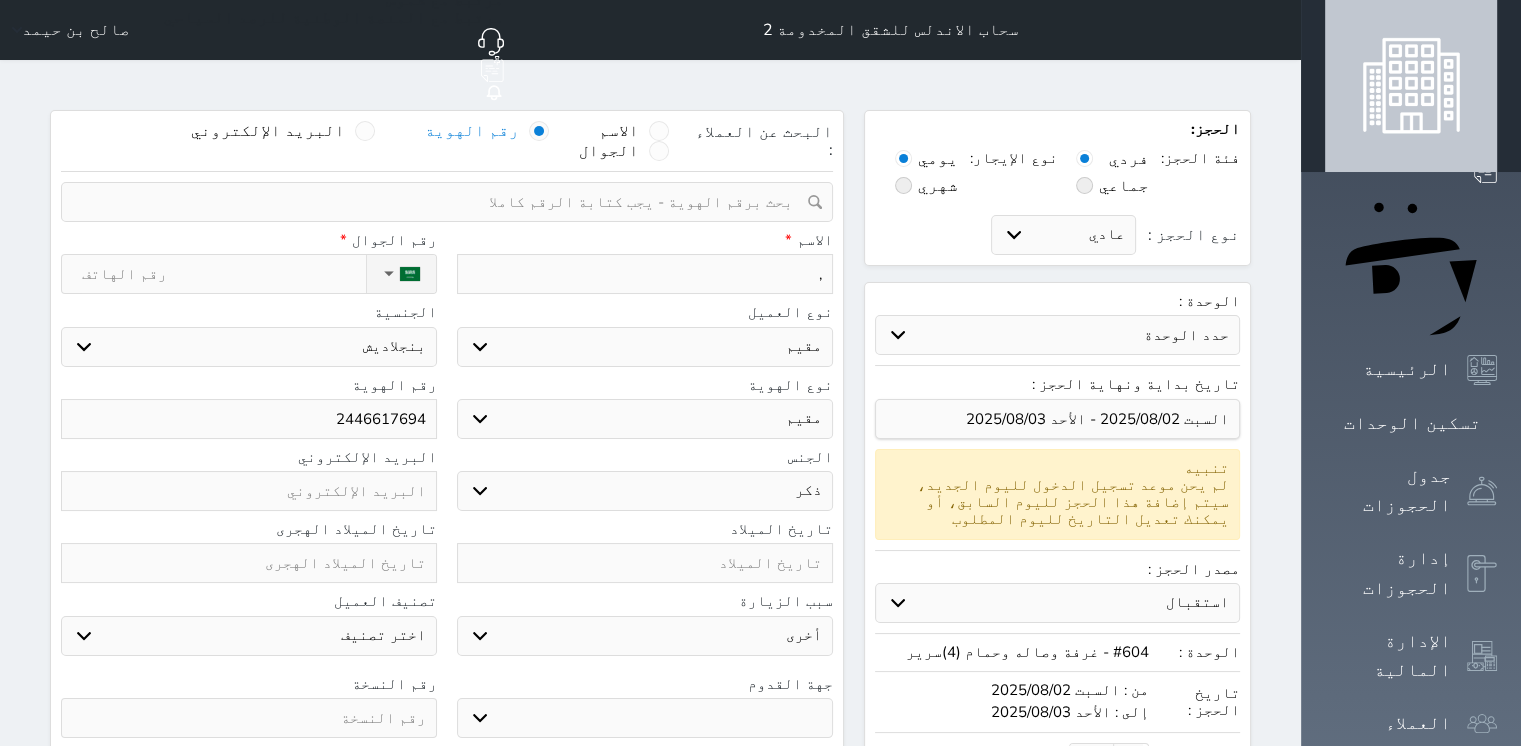 select 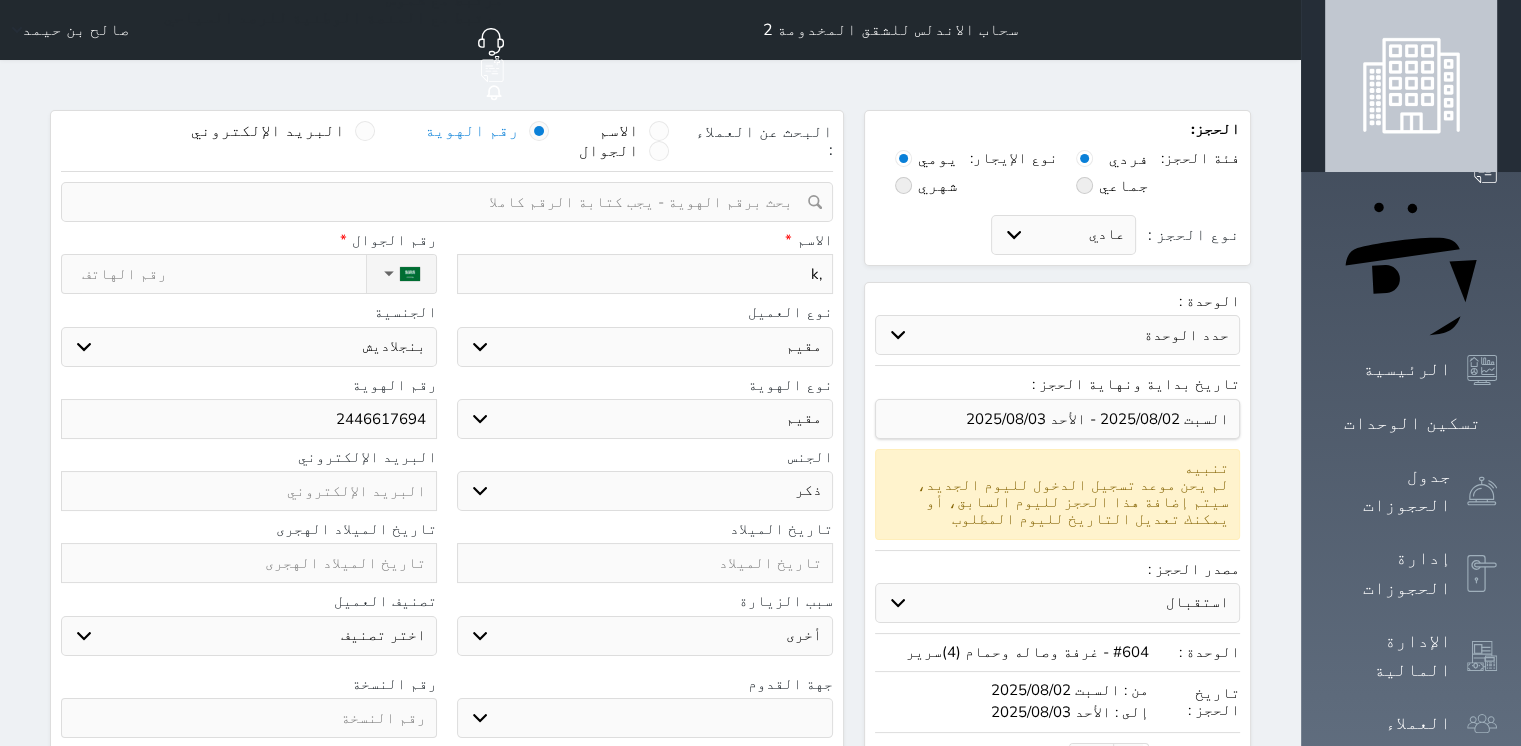 type on ",k" 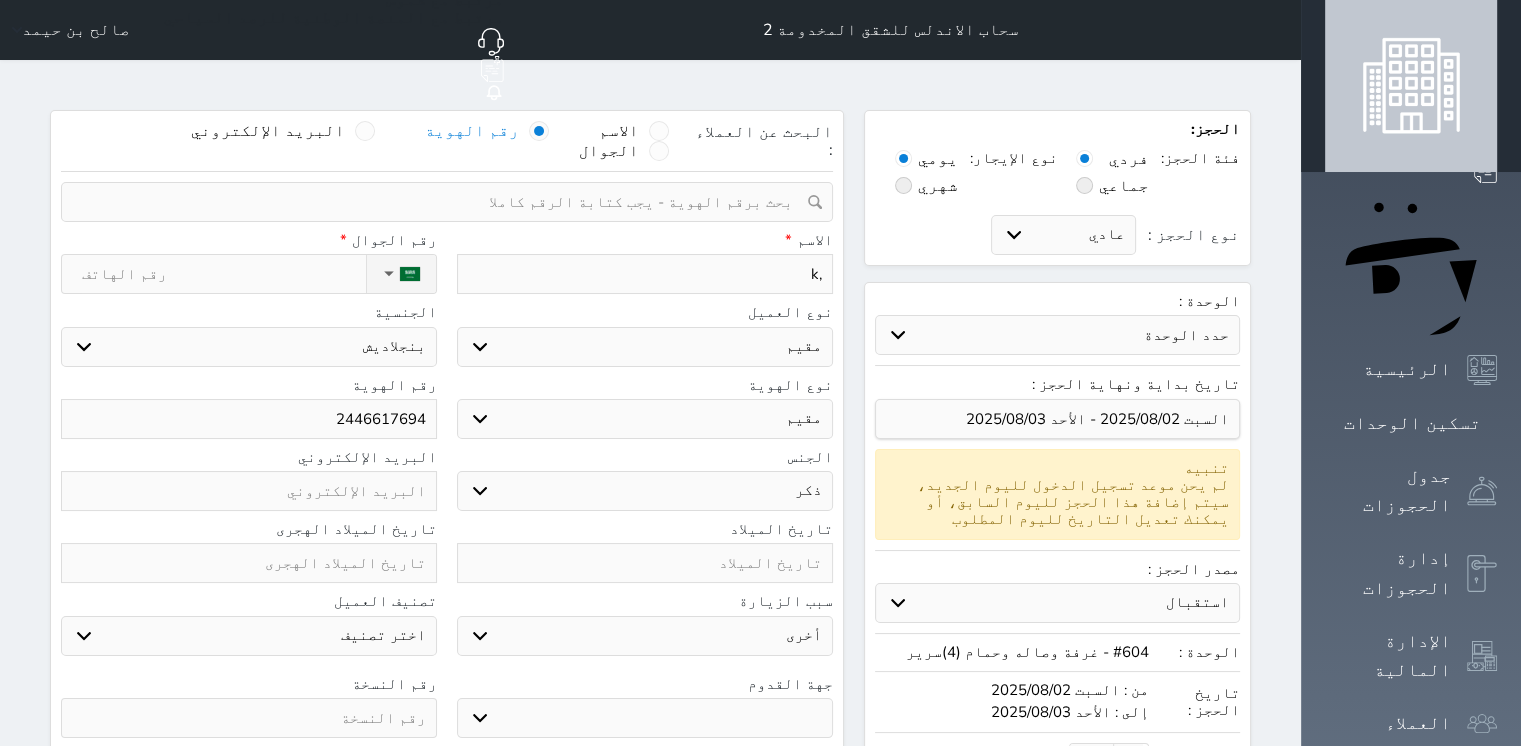 select 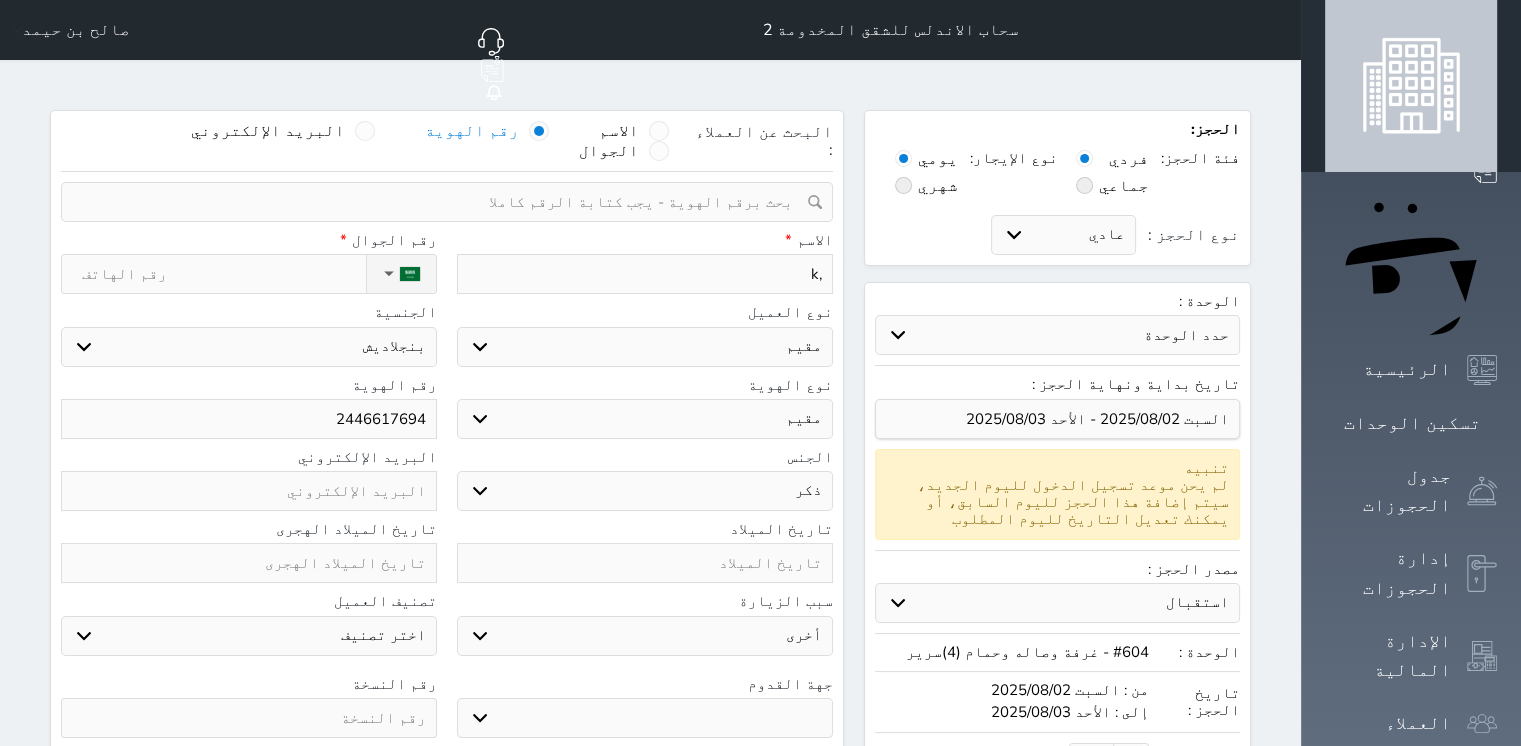 type on ",k" 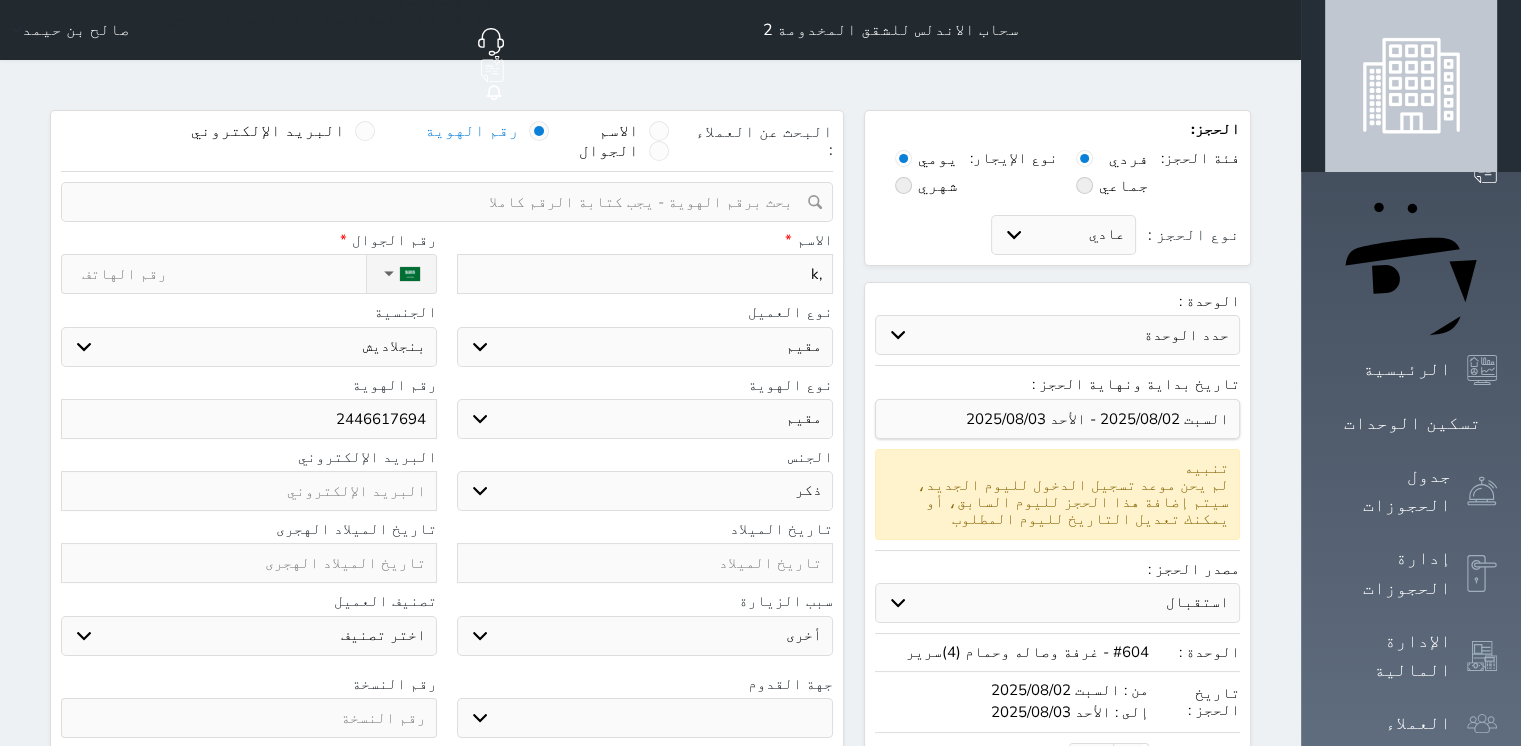 select 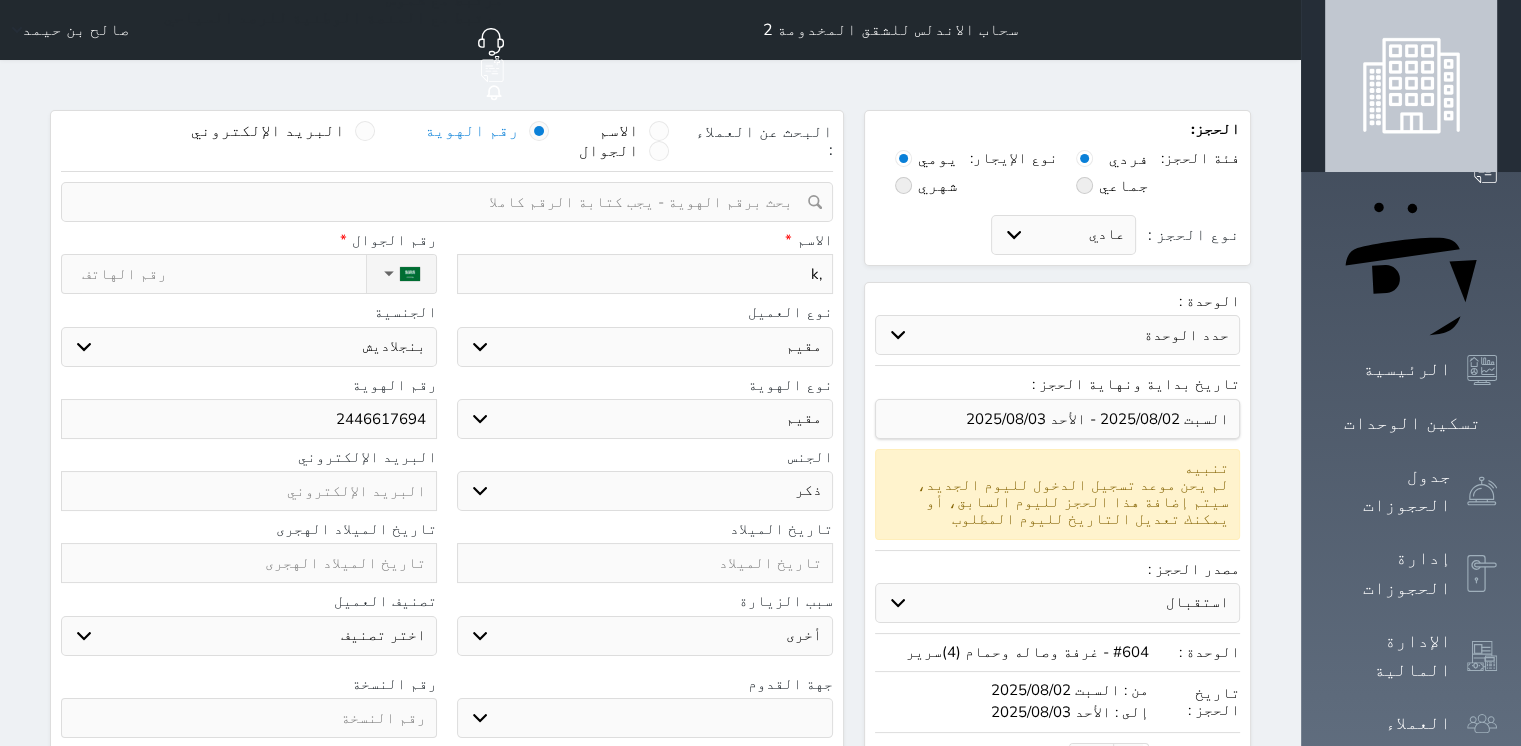 type on "," 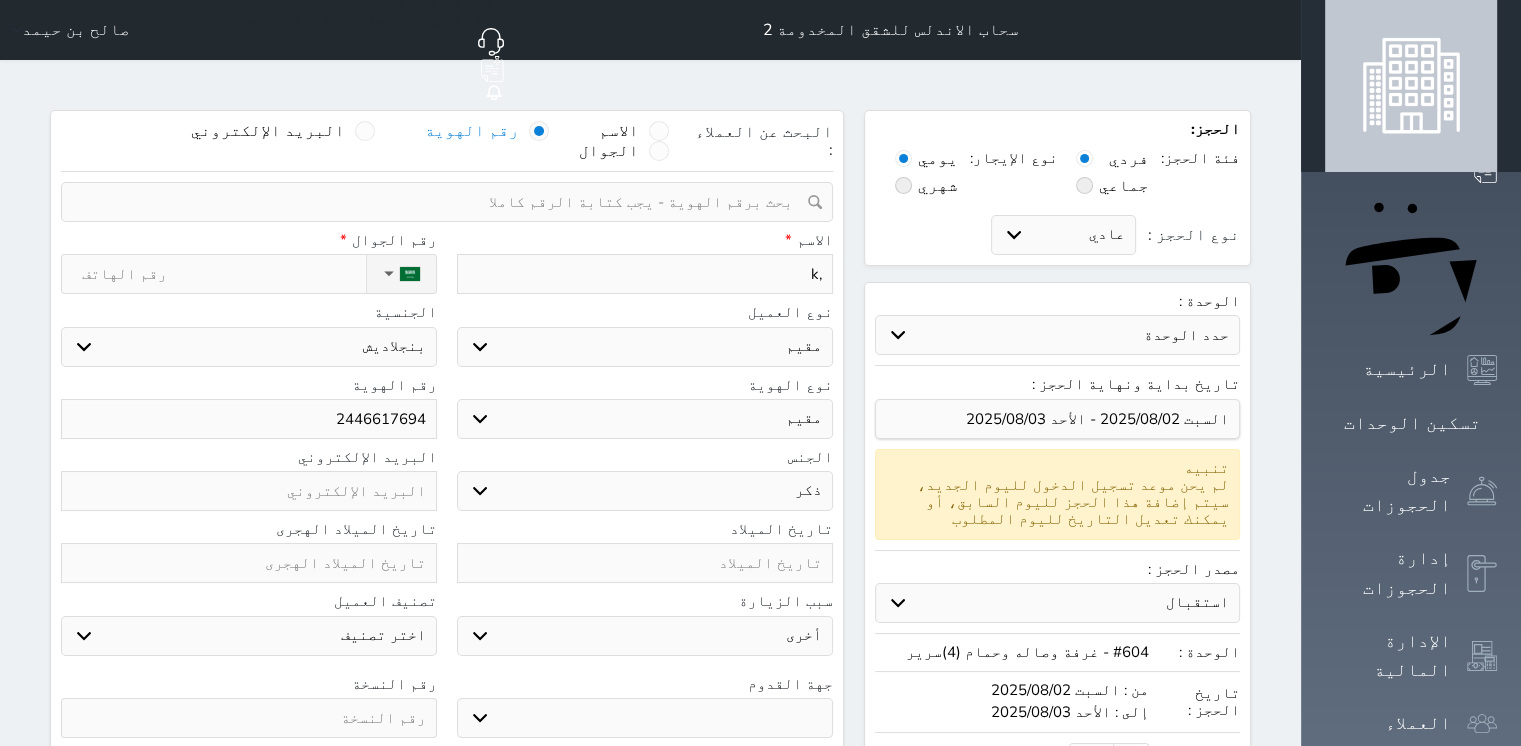 select 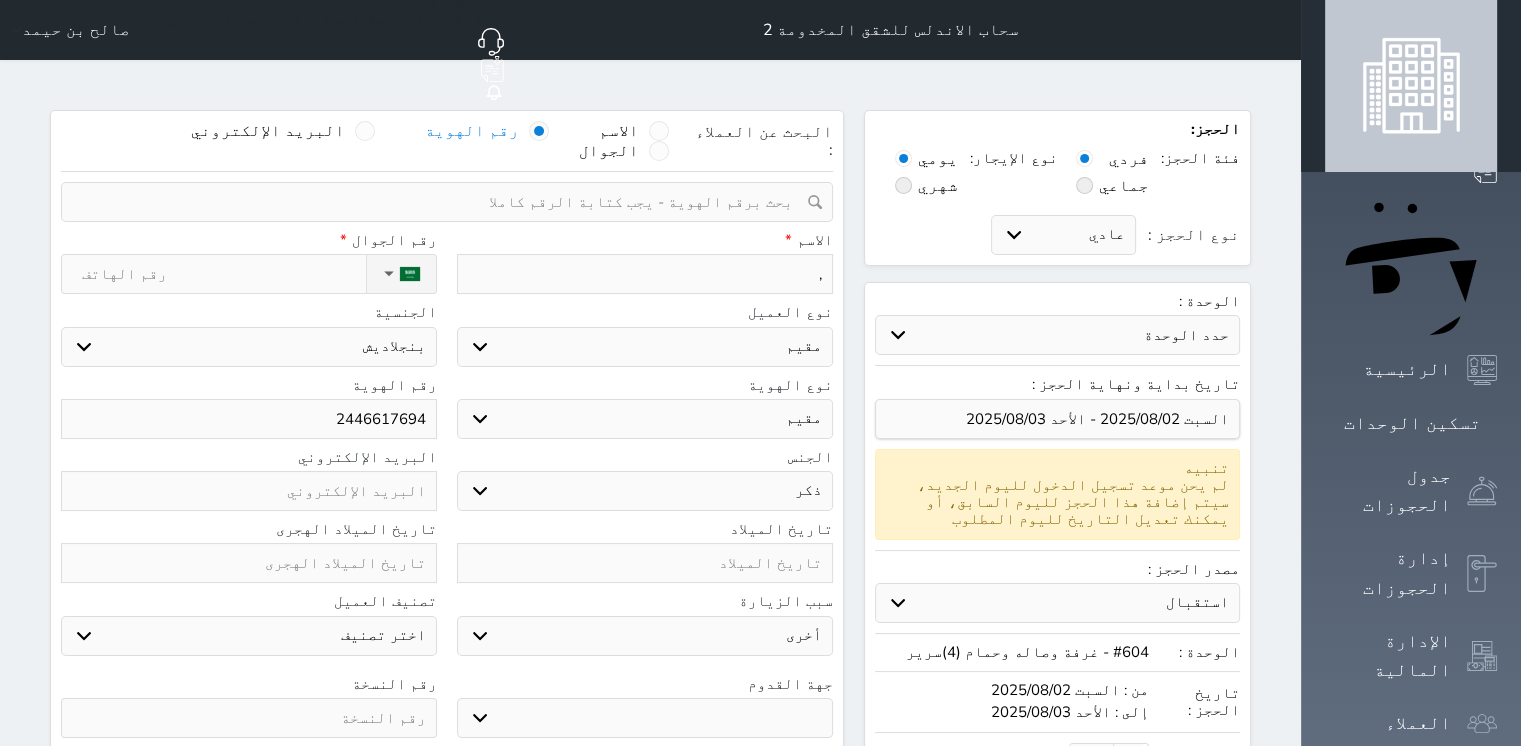 type 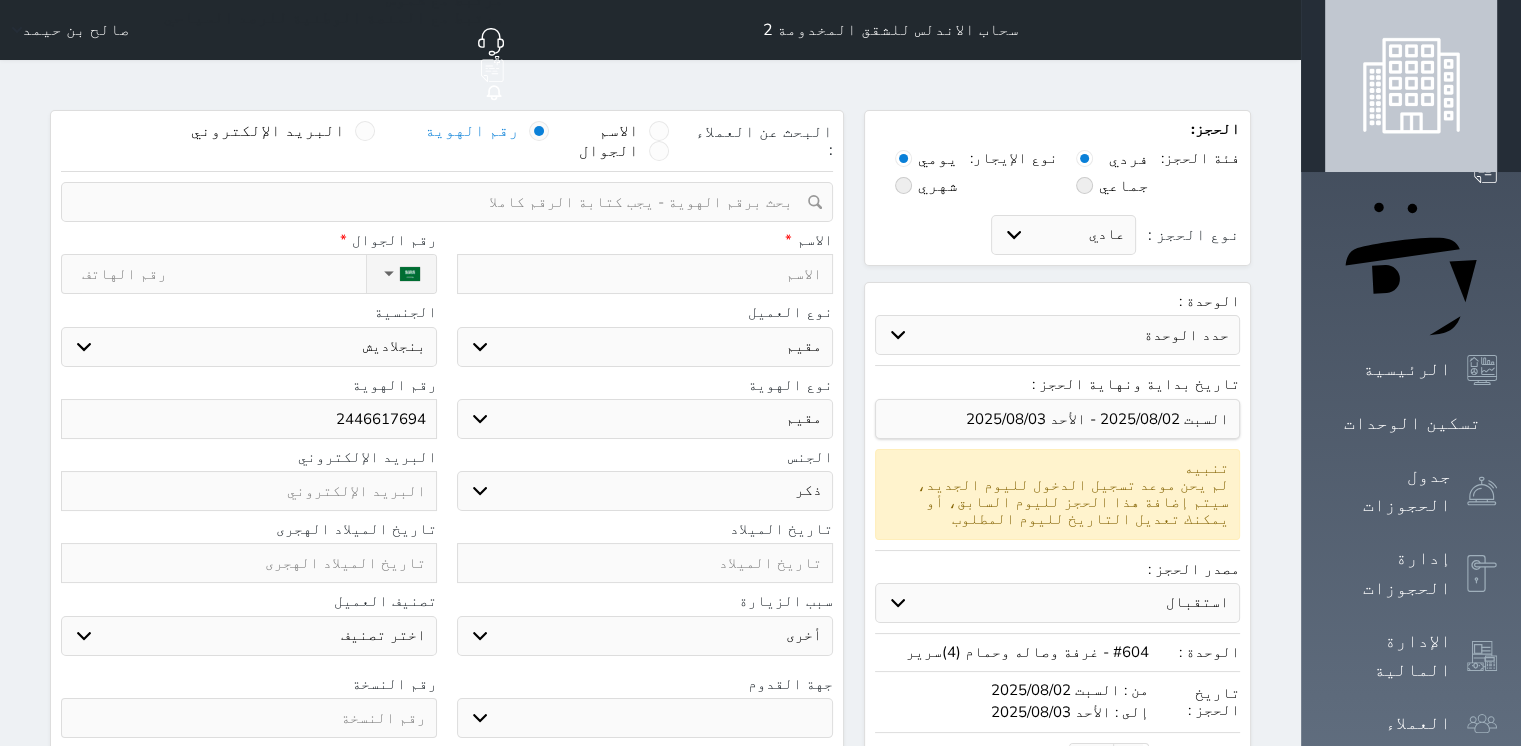 select 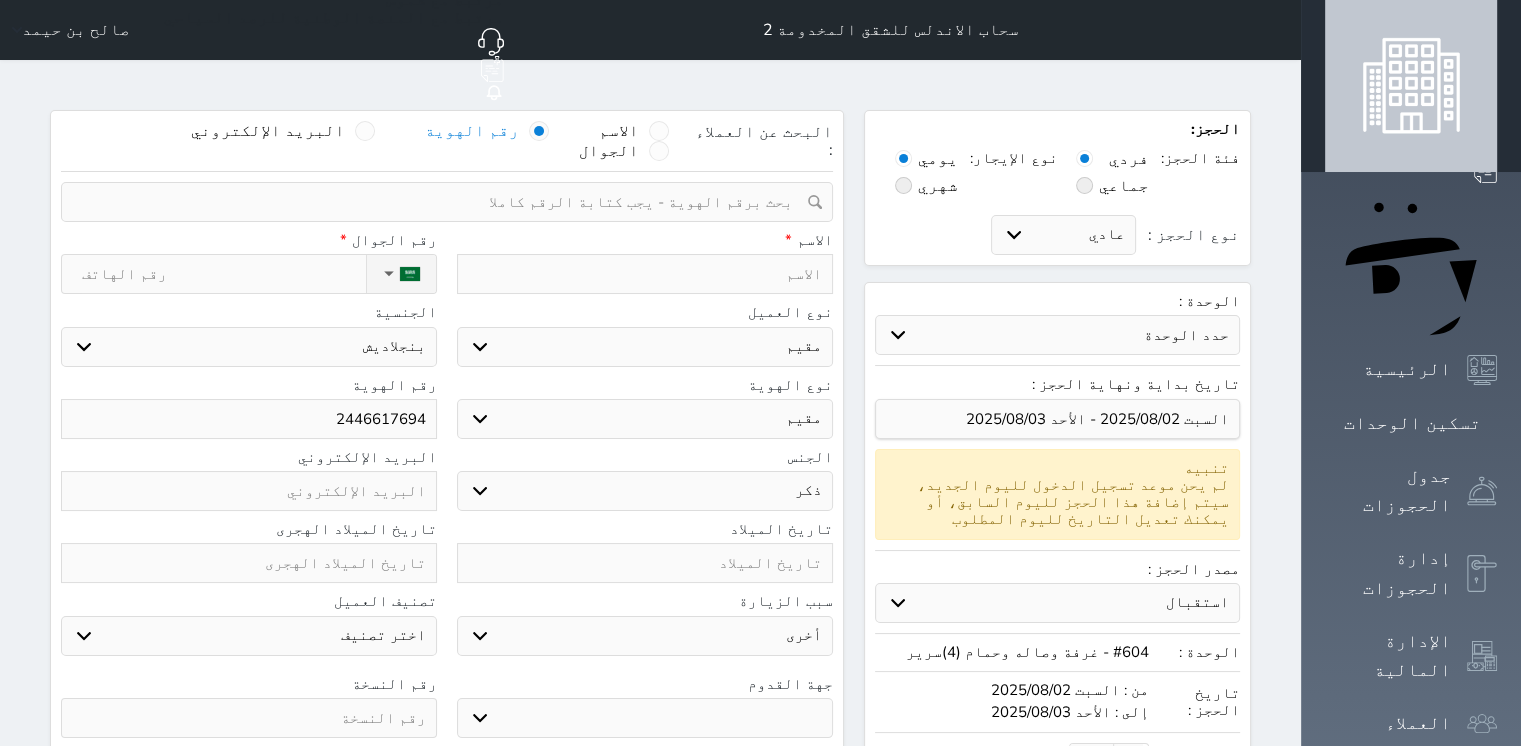 type on "و" 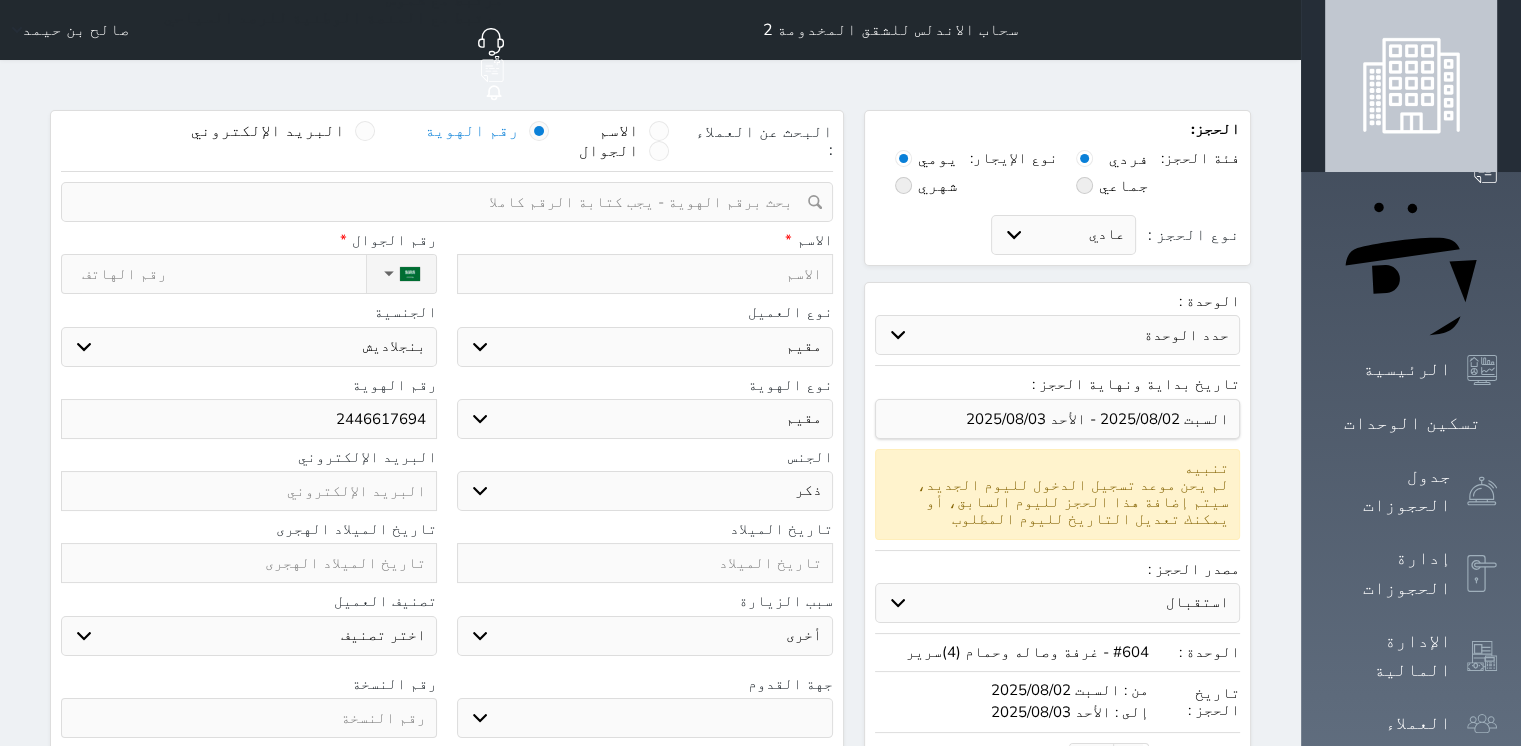 select 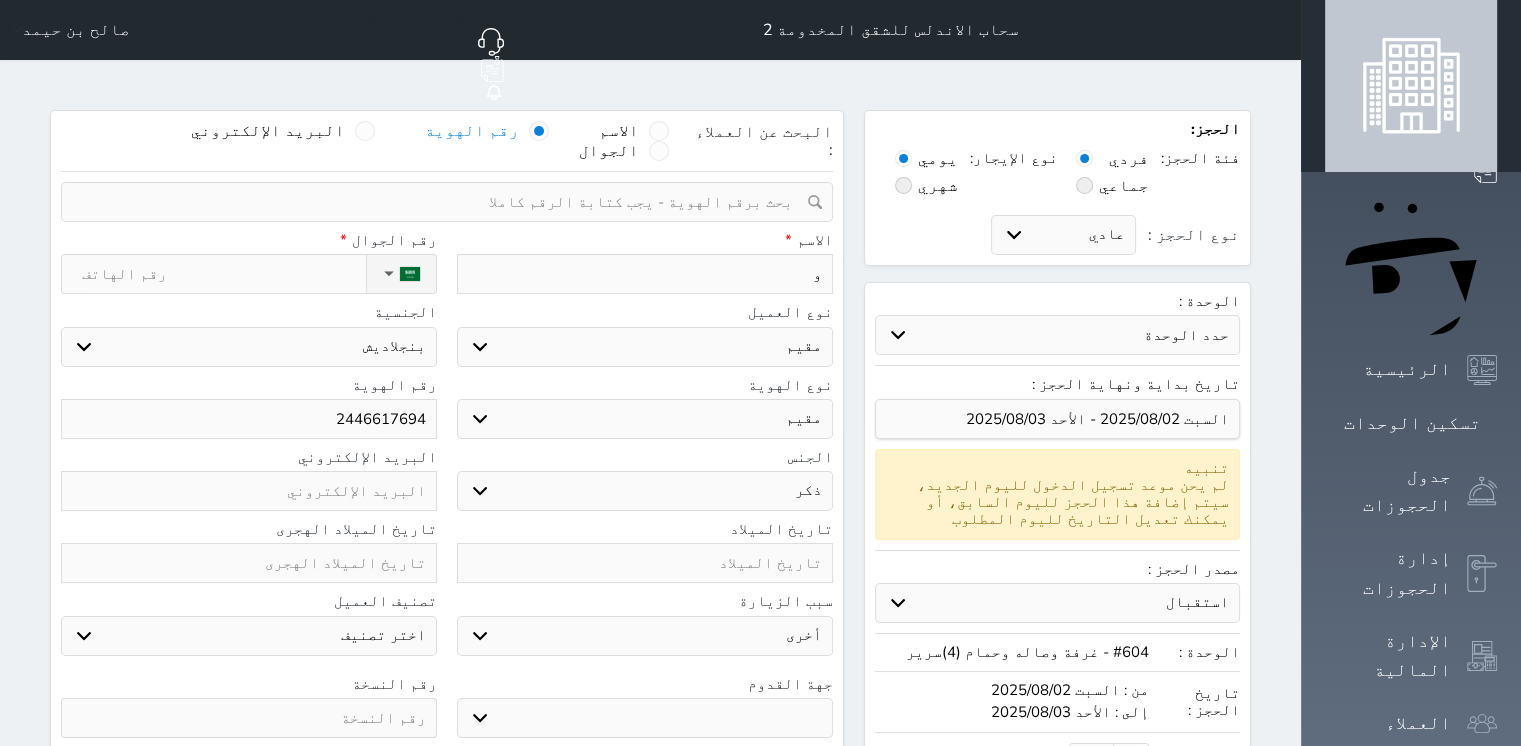 type on "ون" 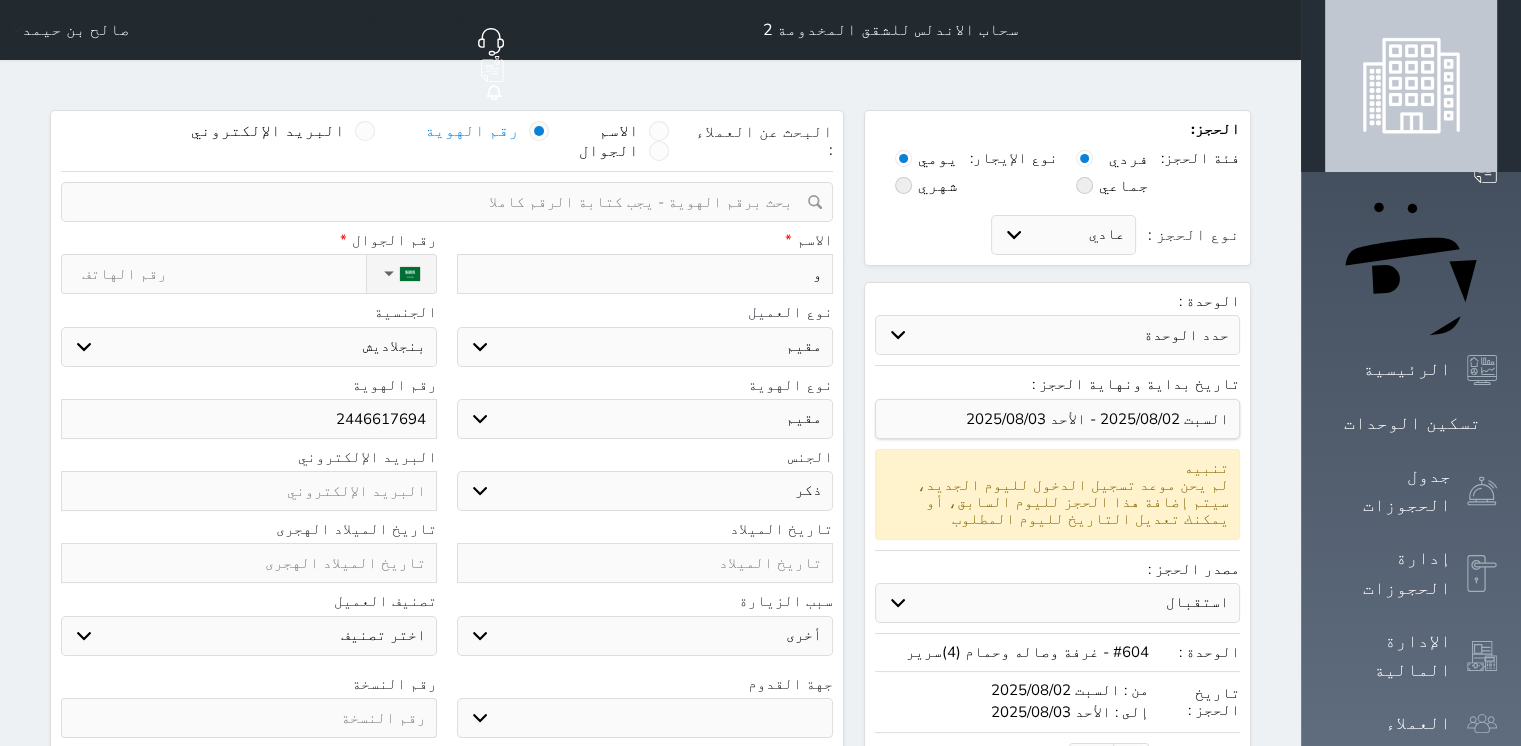 select 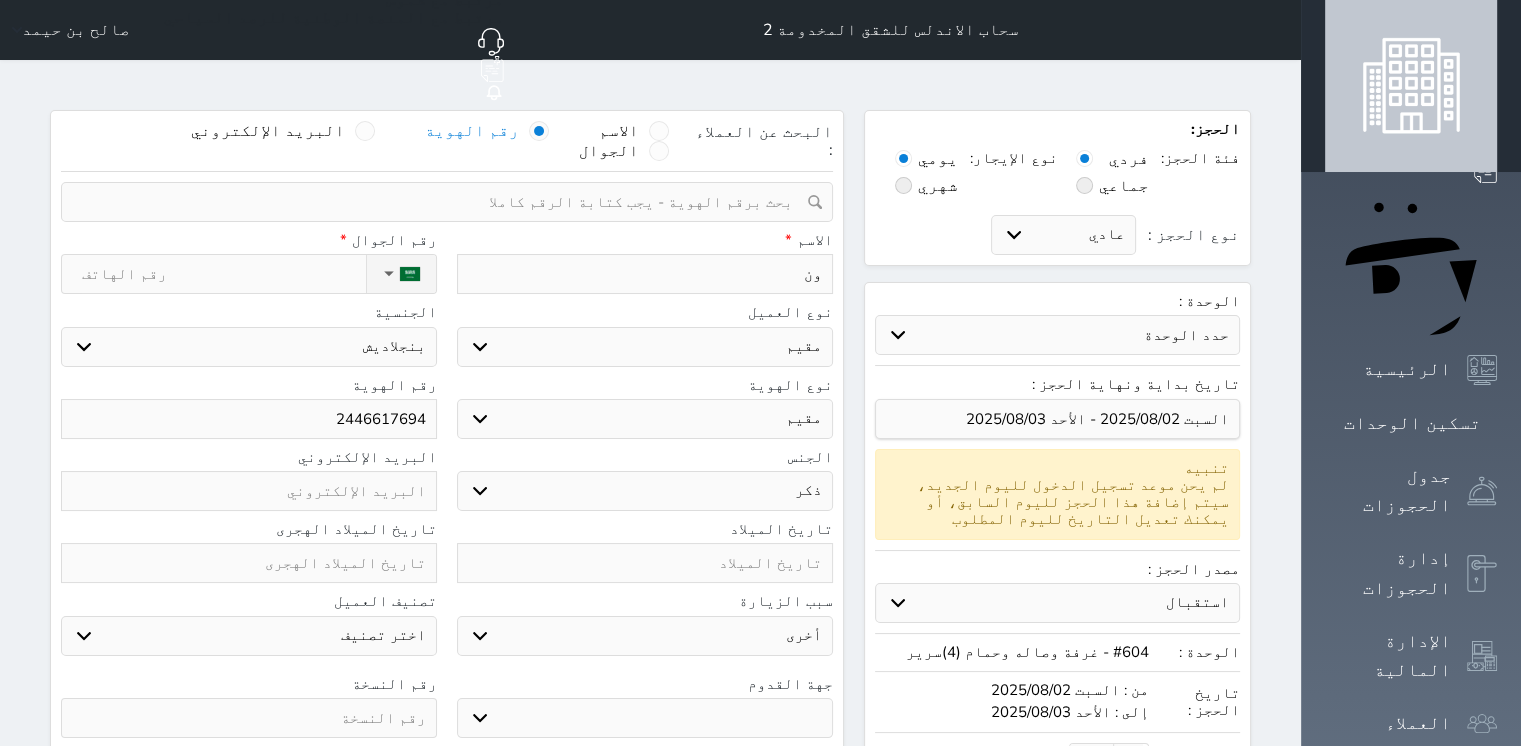 type on "ون" 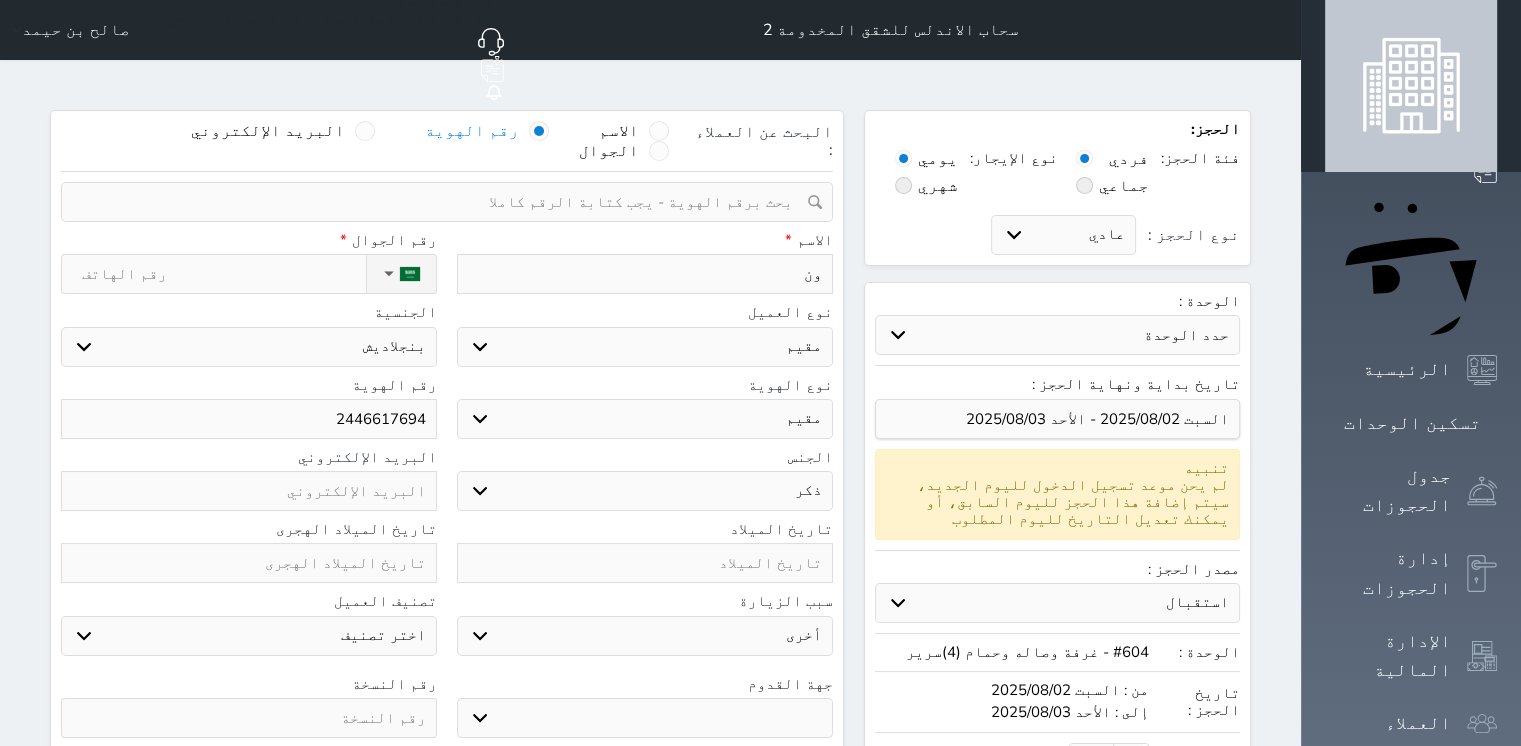 select 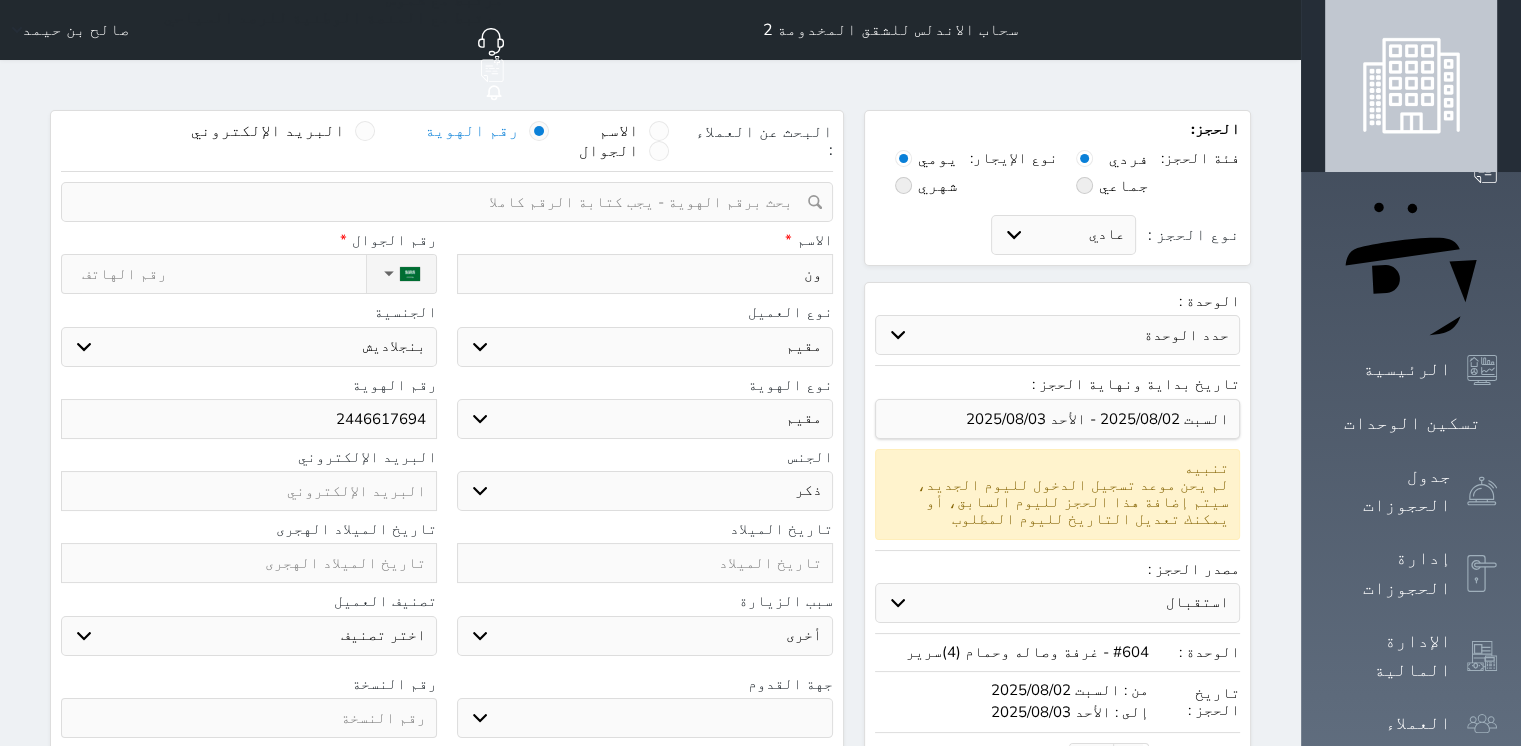 type on "ون ز" 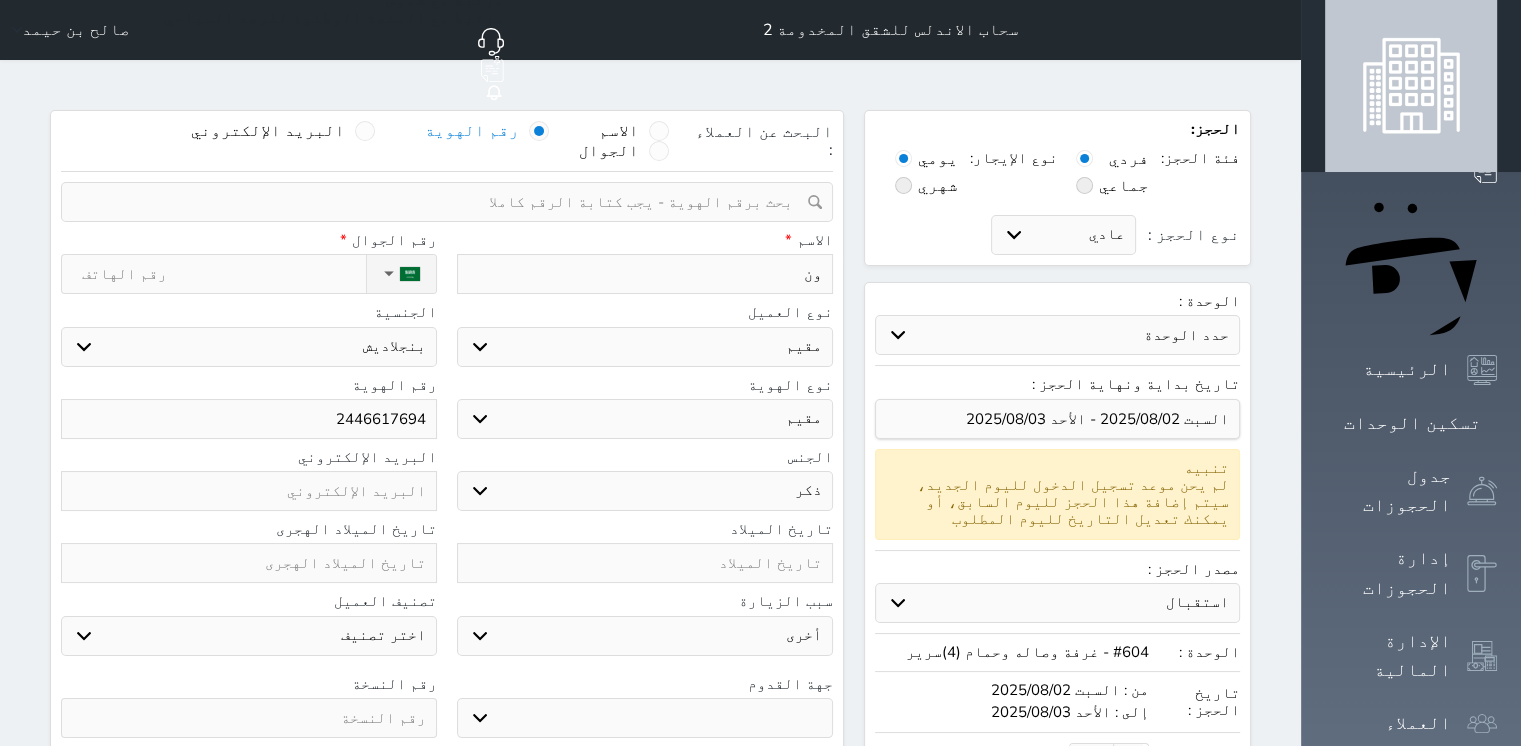 select 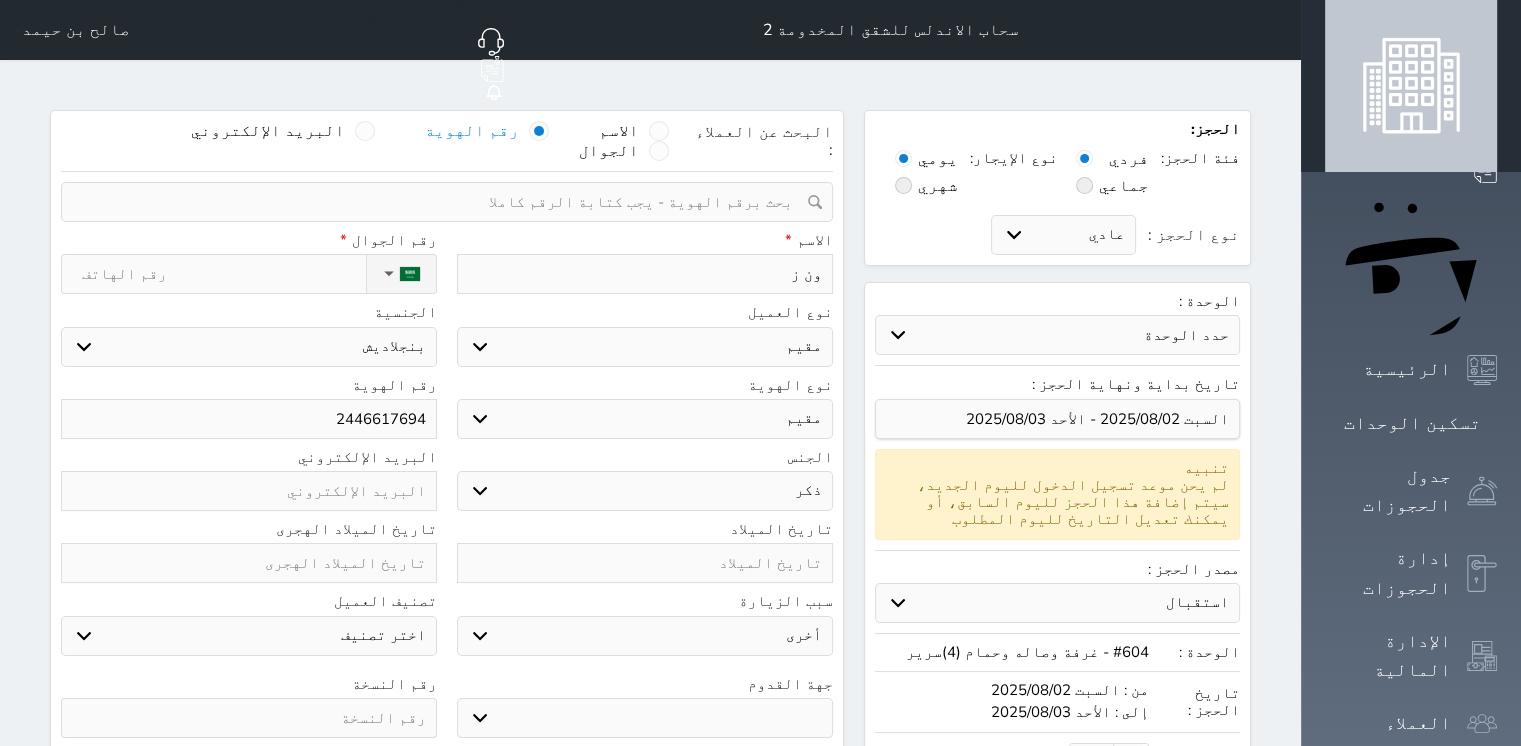 type on "ون زي" 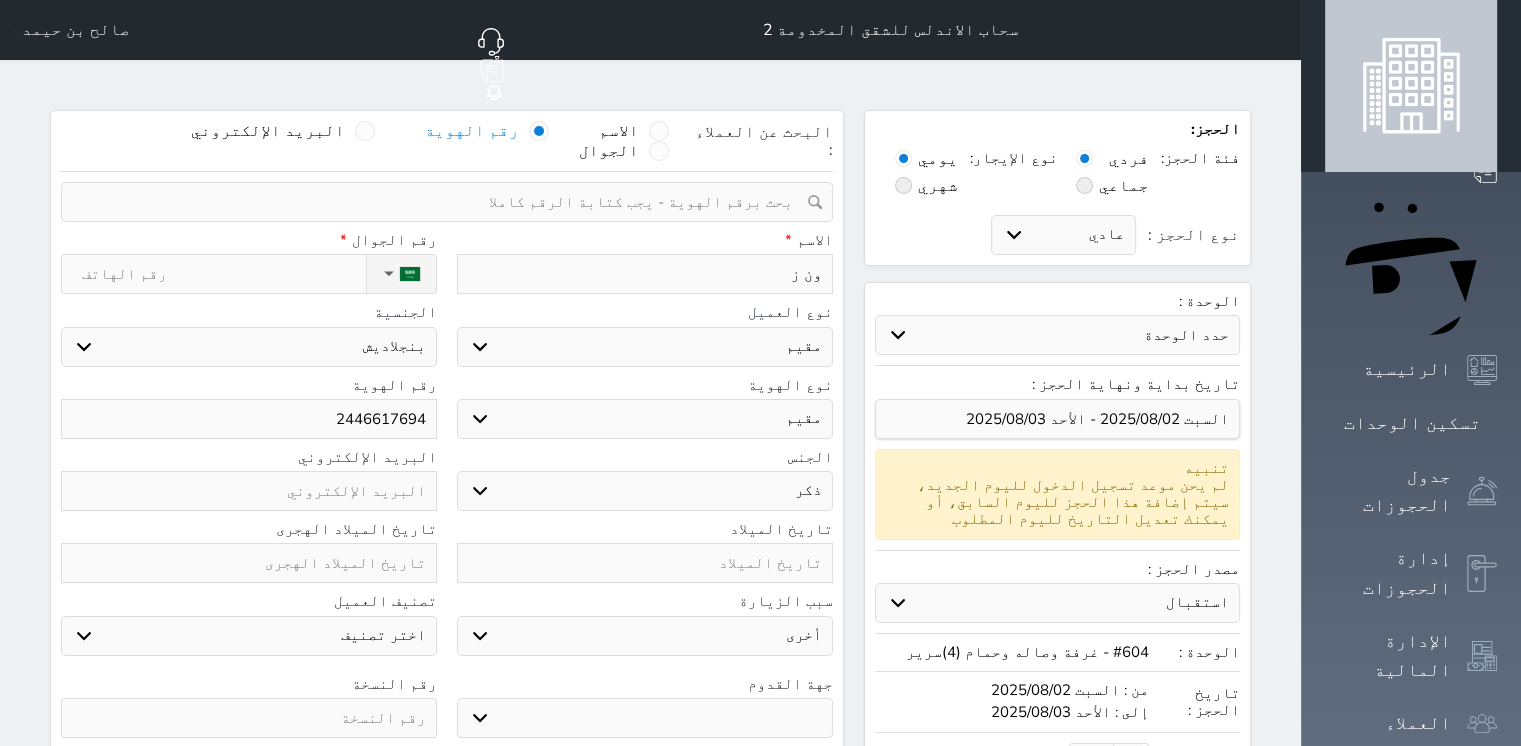 select 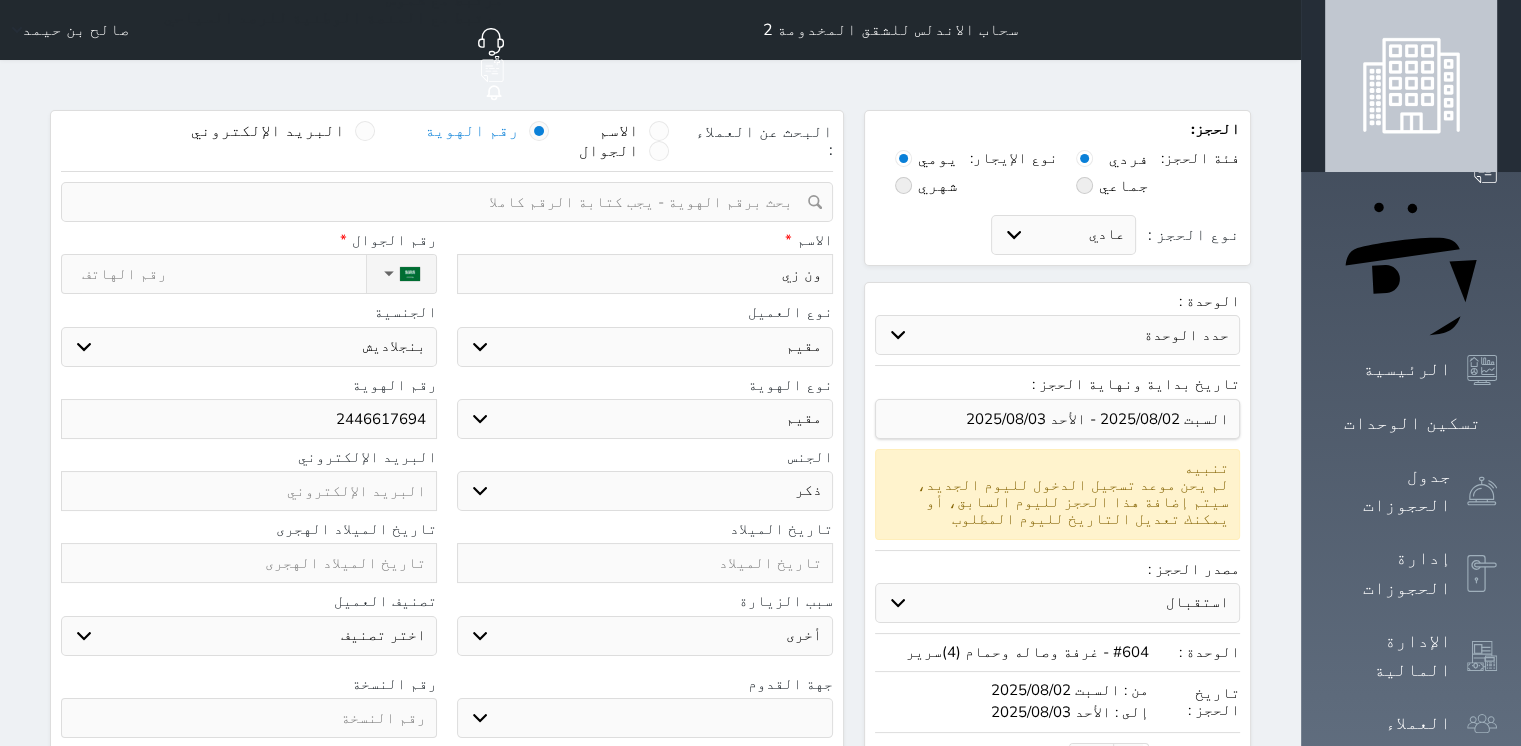 type on "ون زير" 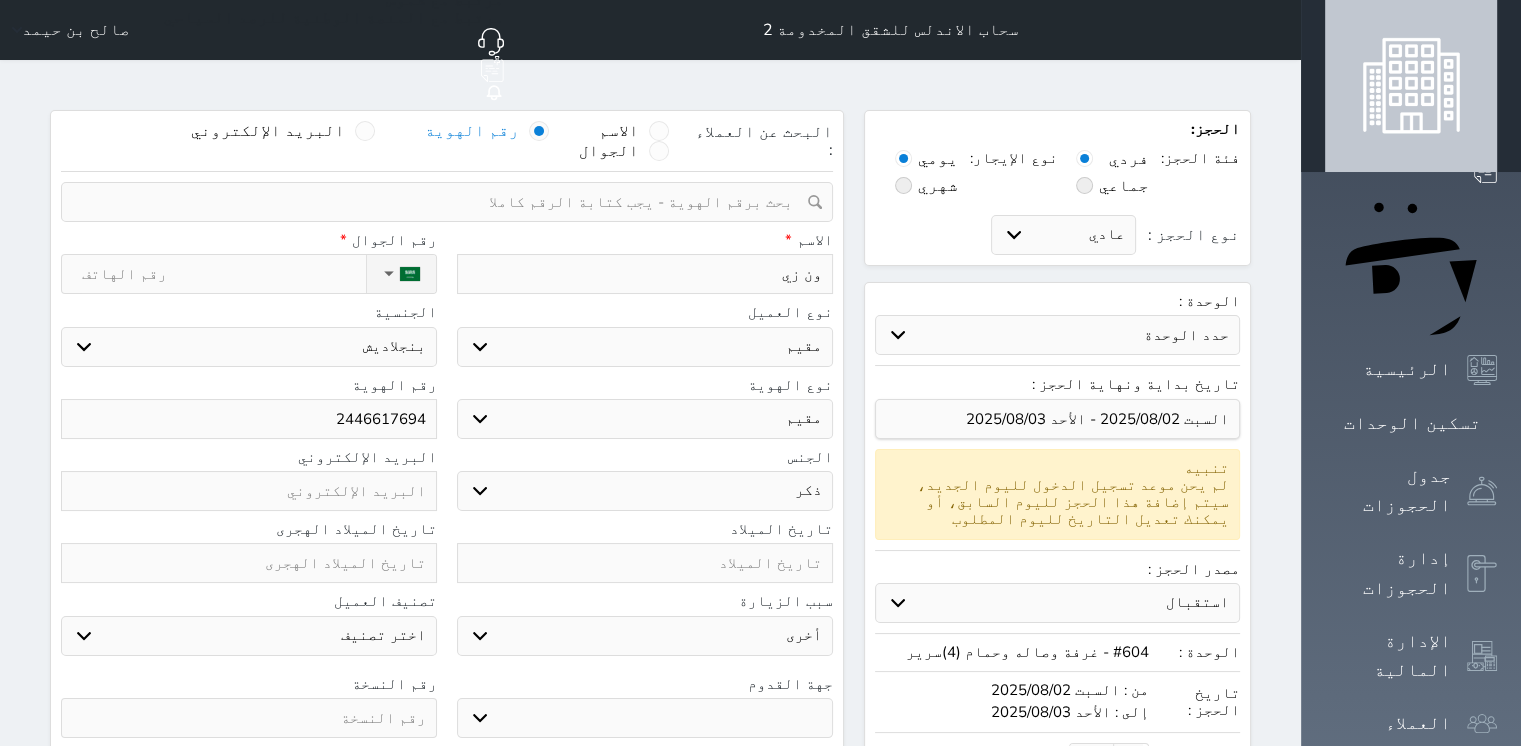 select 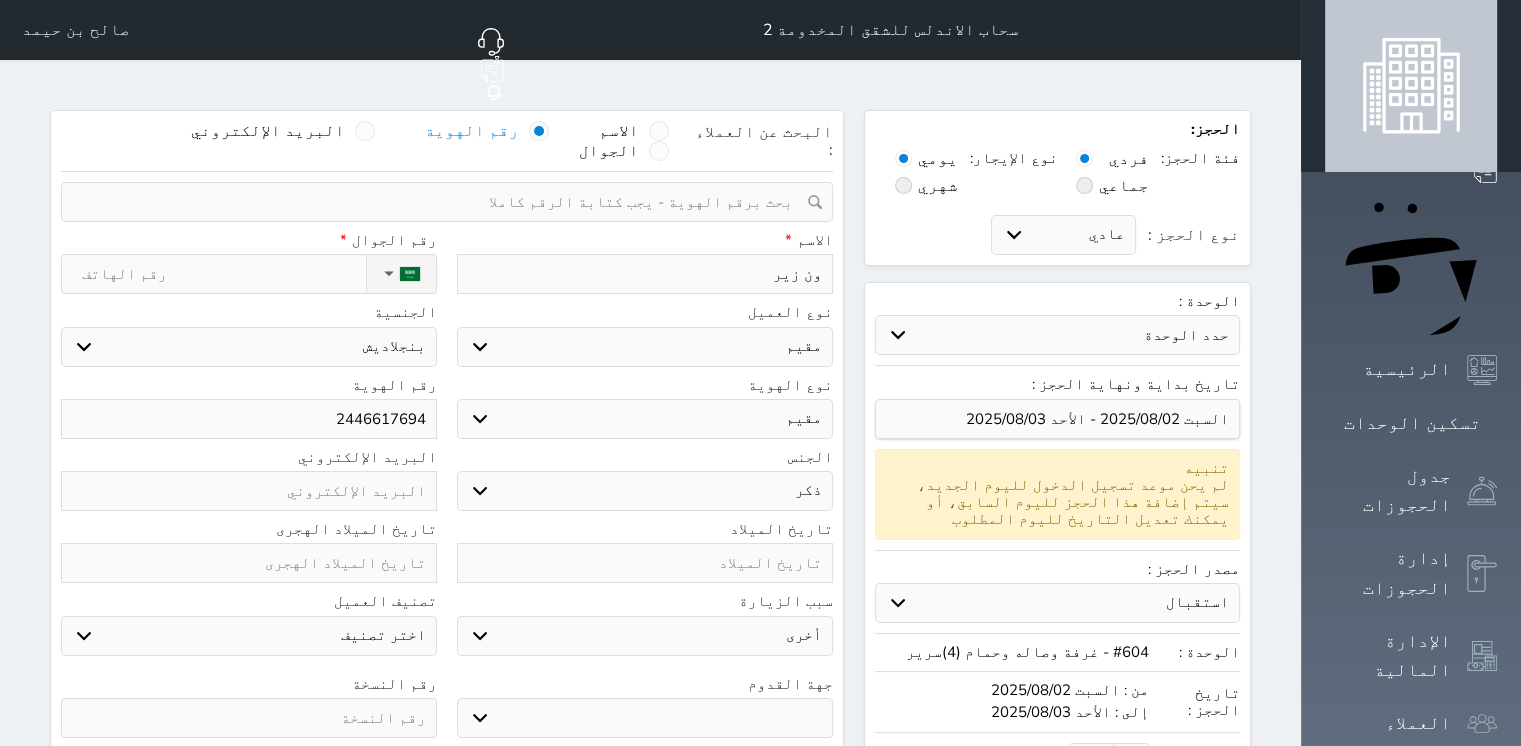 type on "ون زيرو" 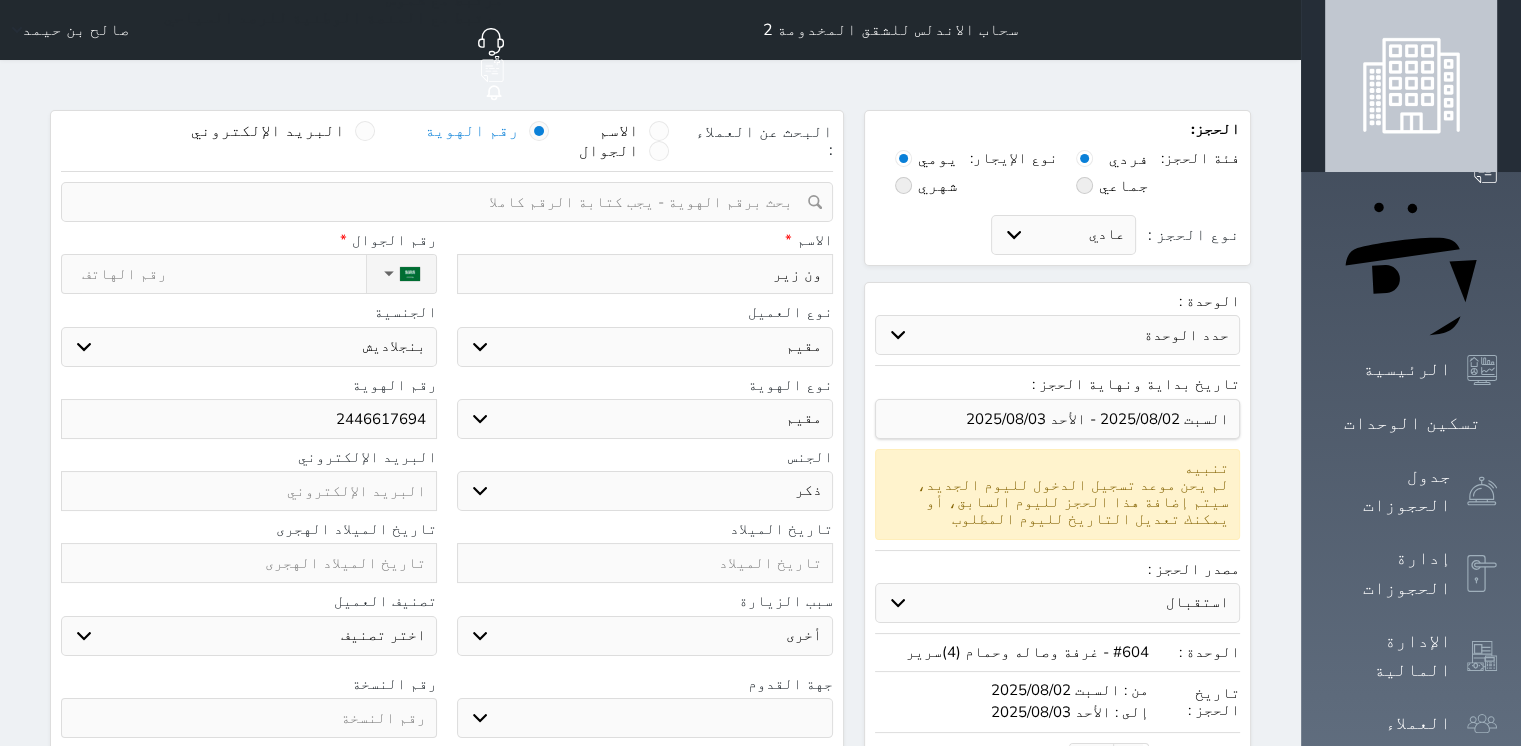 select 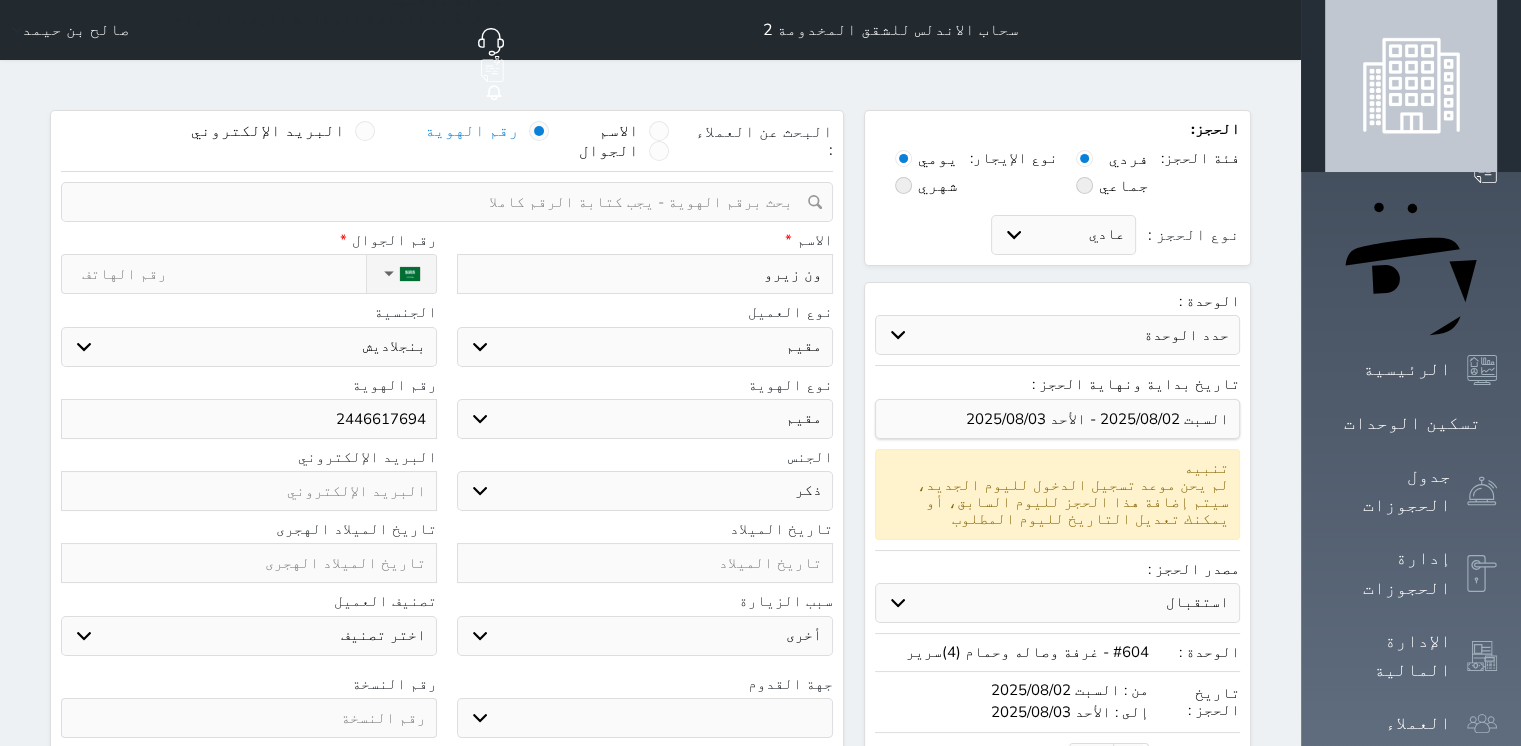 type on "ون زيرو" 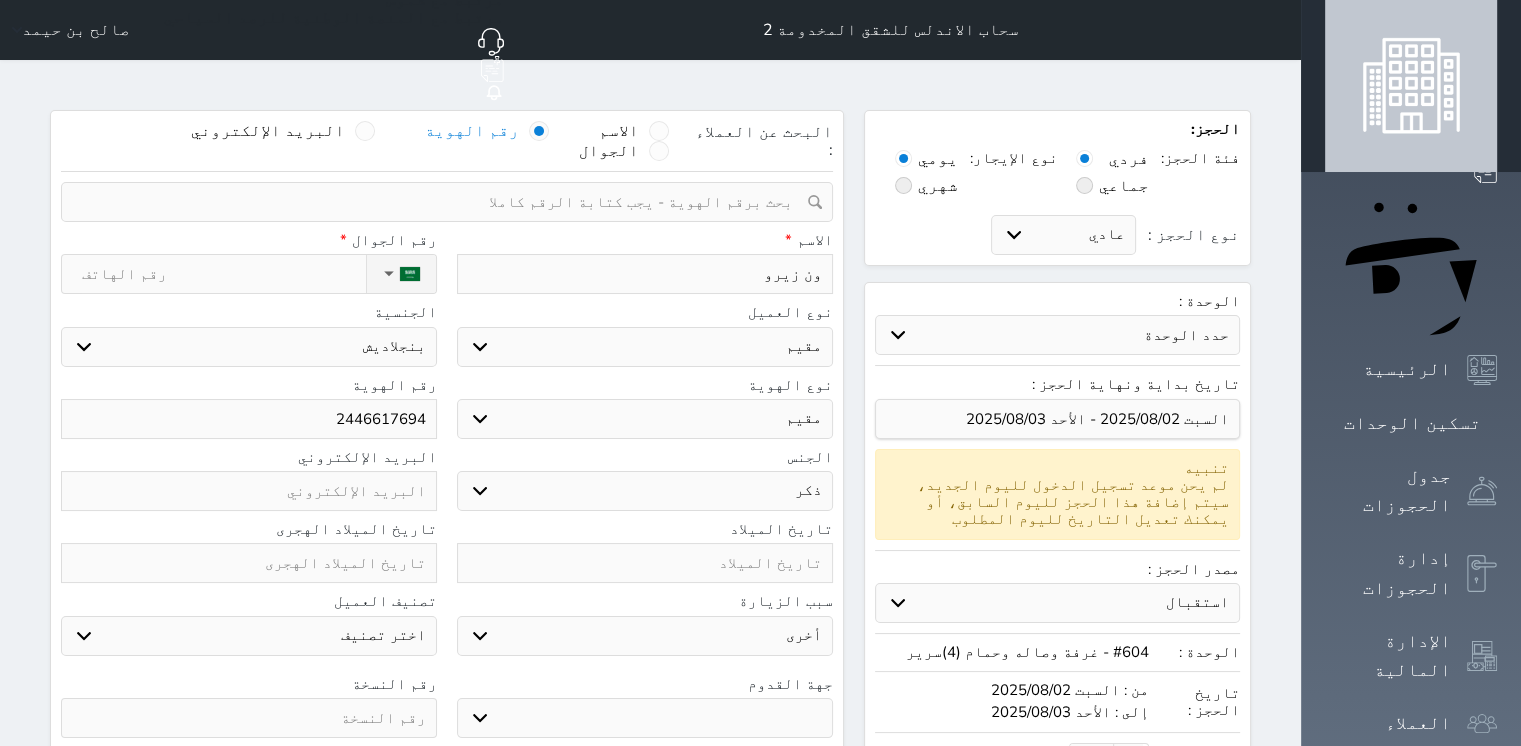 select 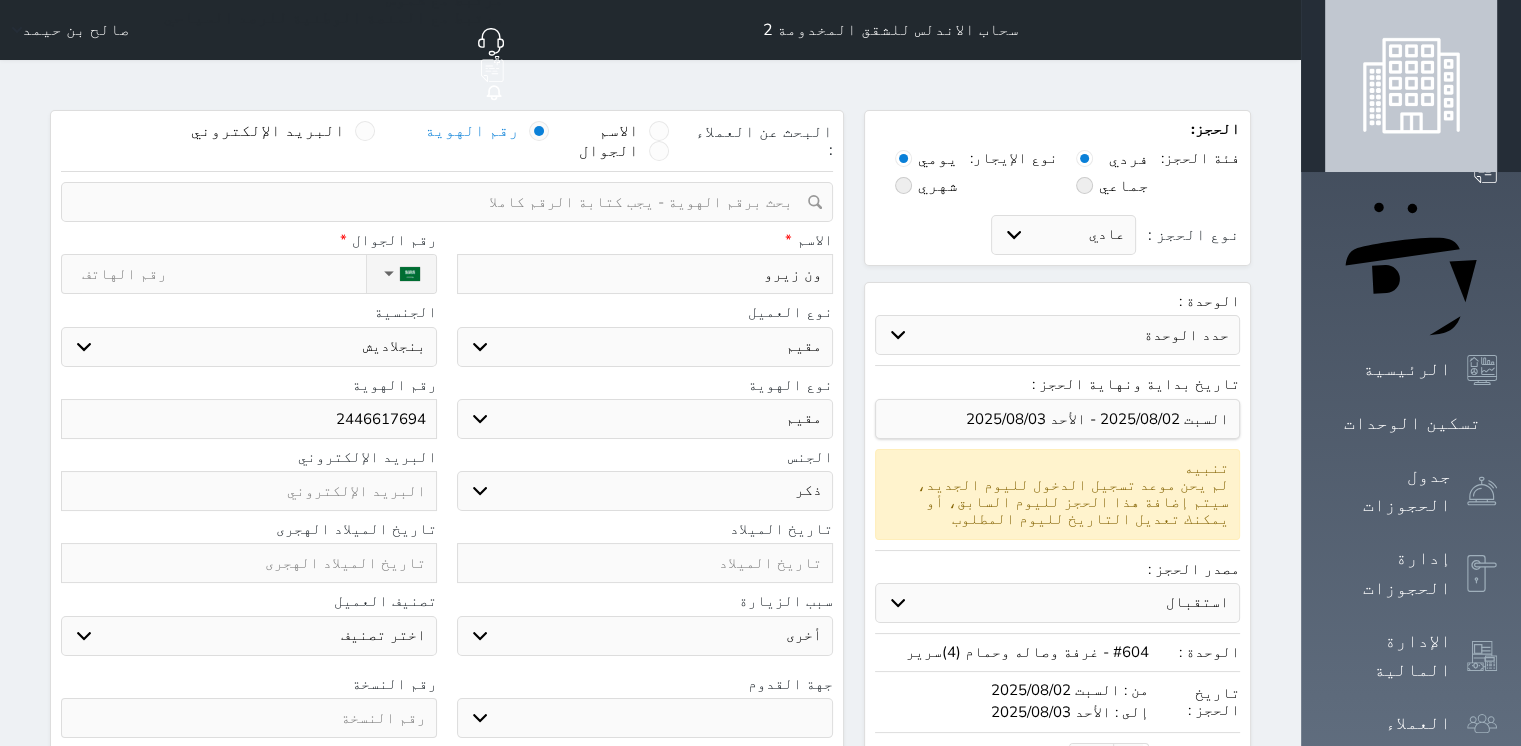 type on "ون زيرو و" 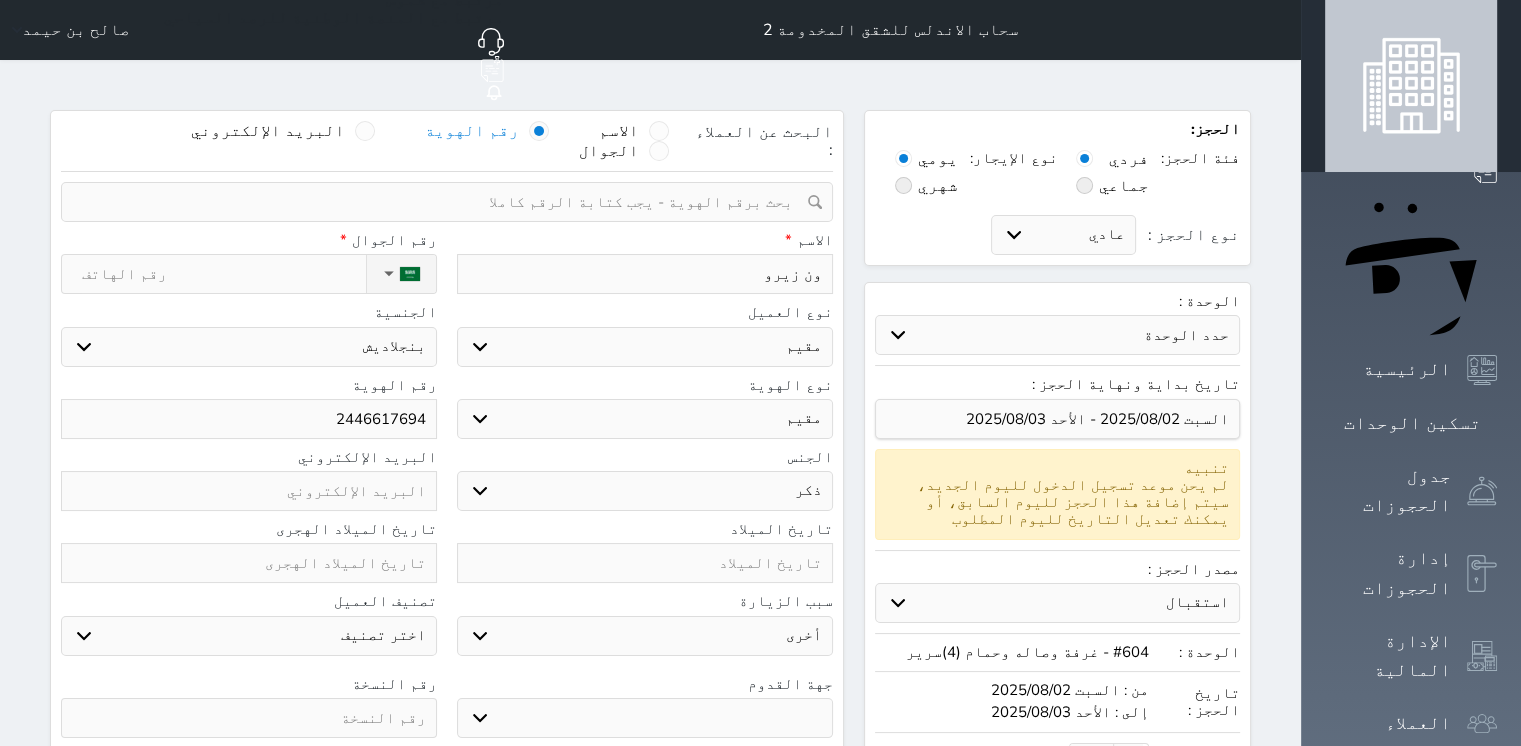 select 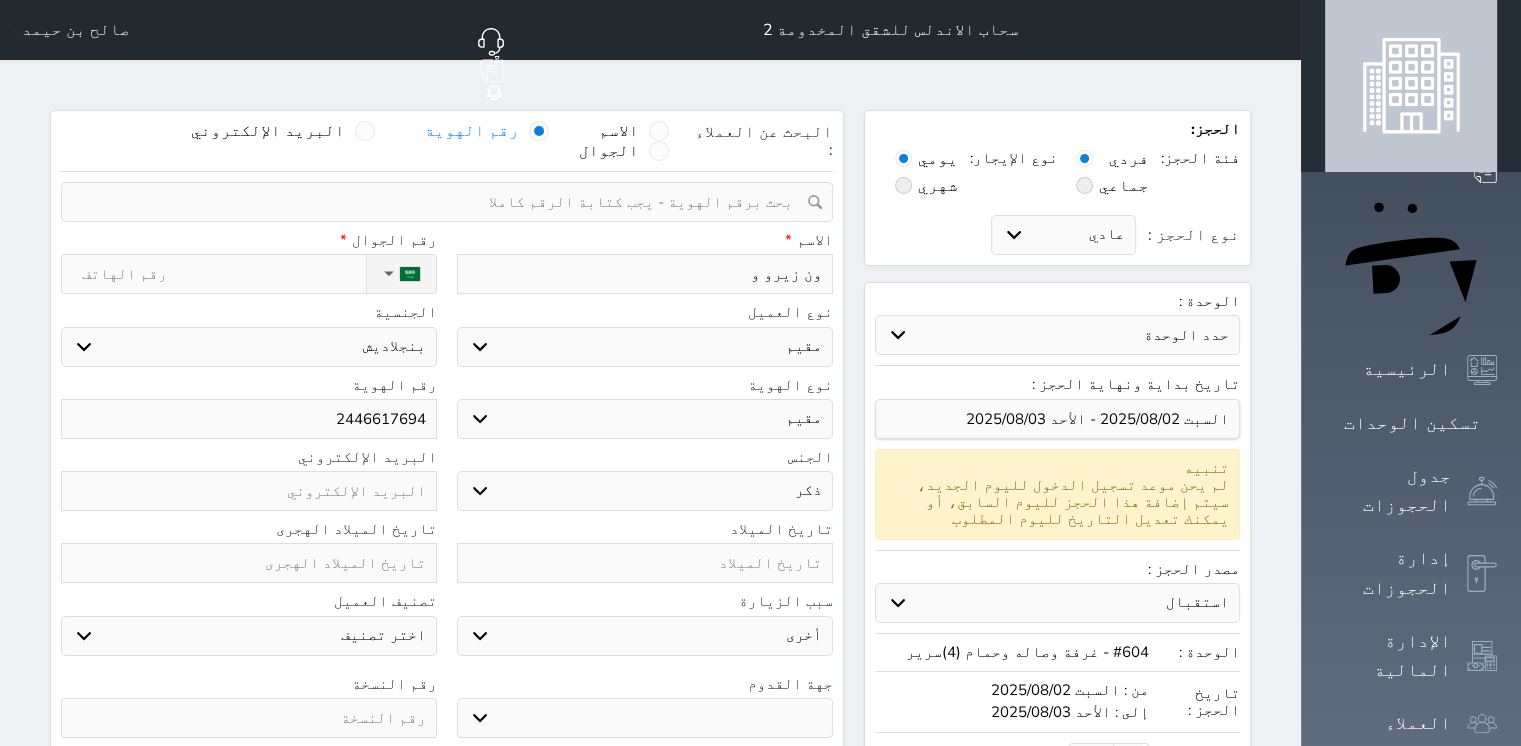 type on "ون زيرو ون" 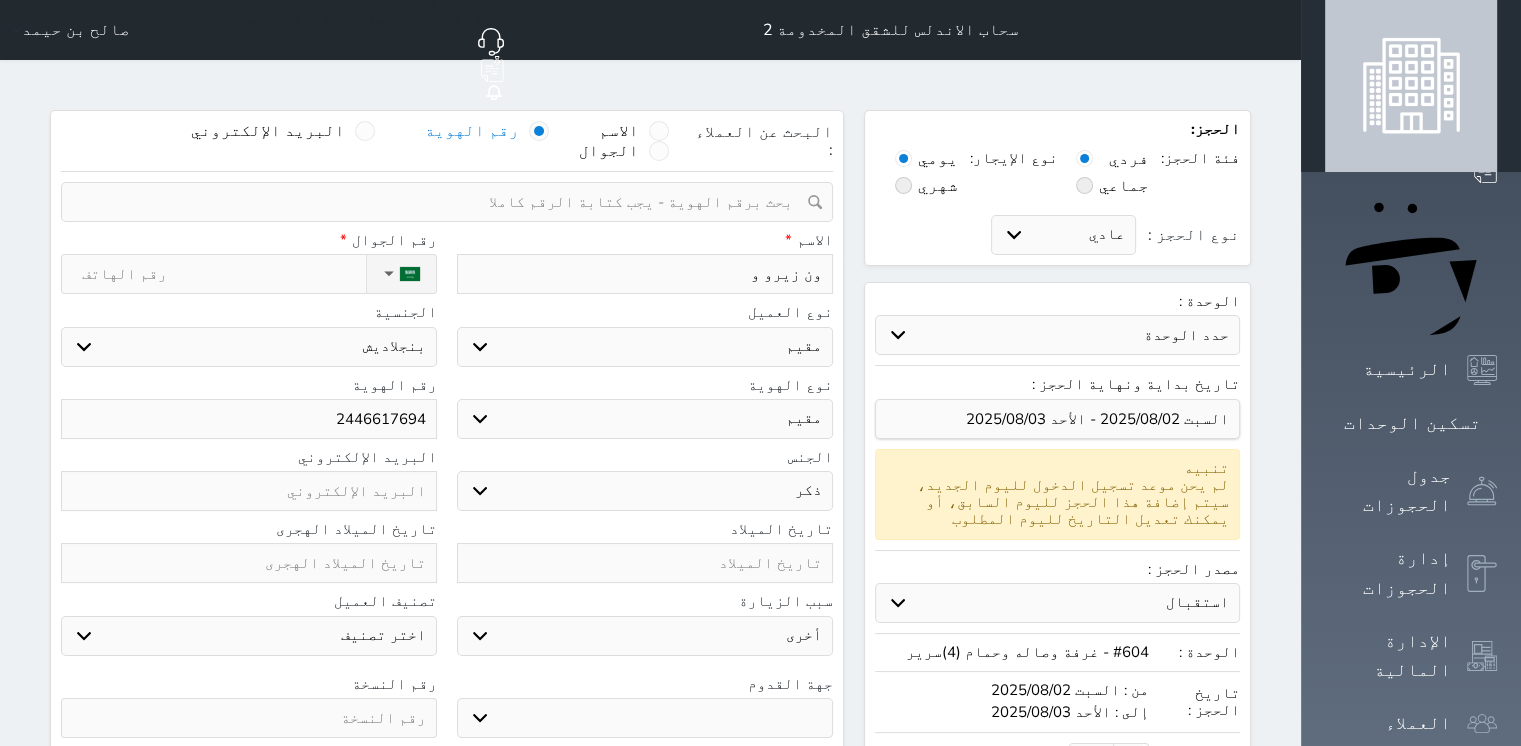 select 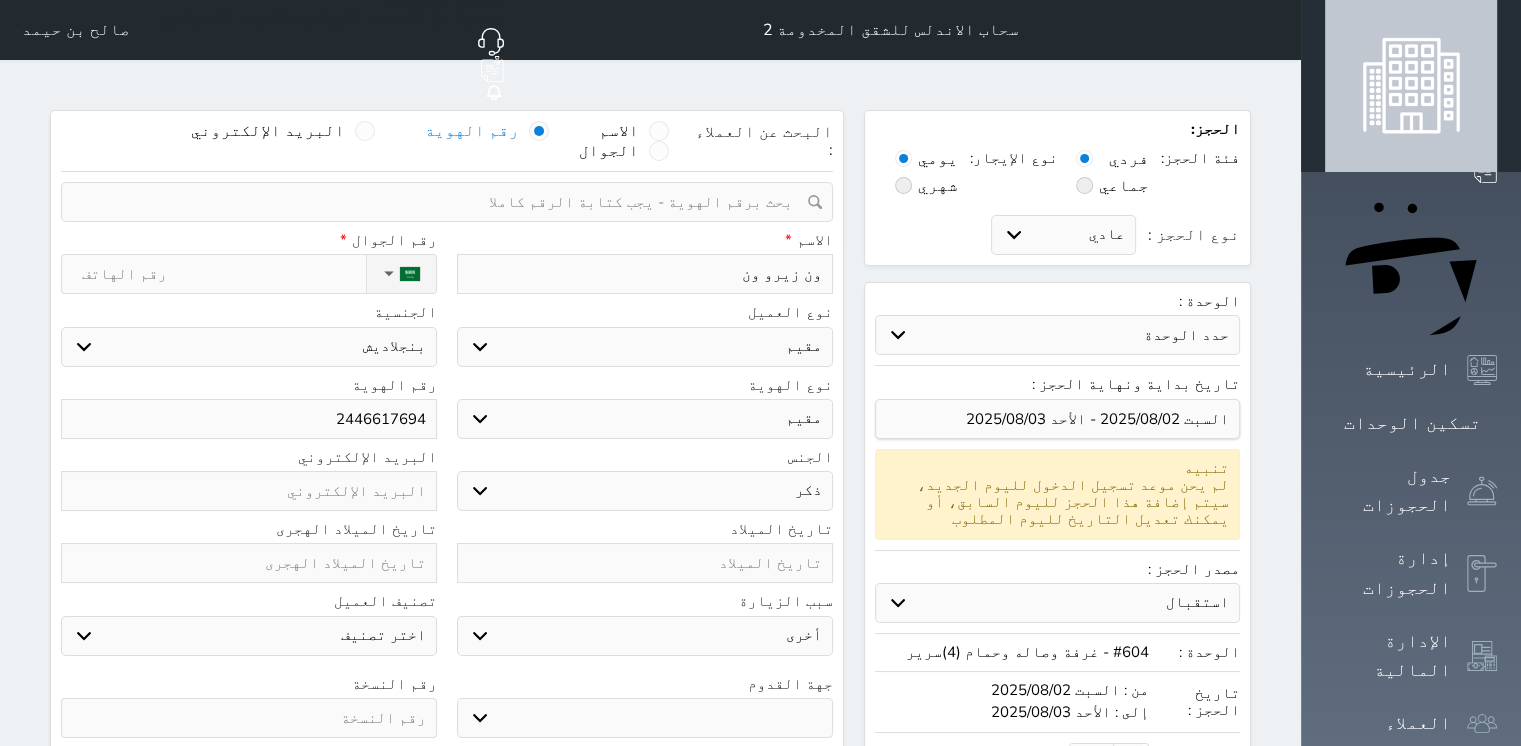 type on "ون زيرو ون" 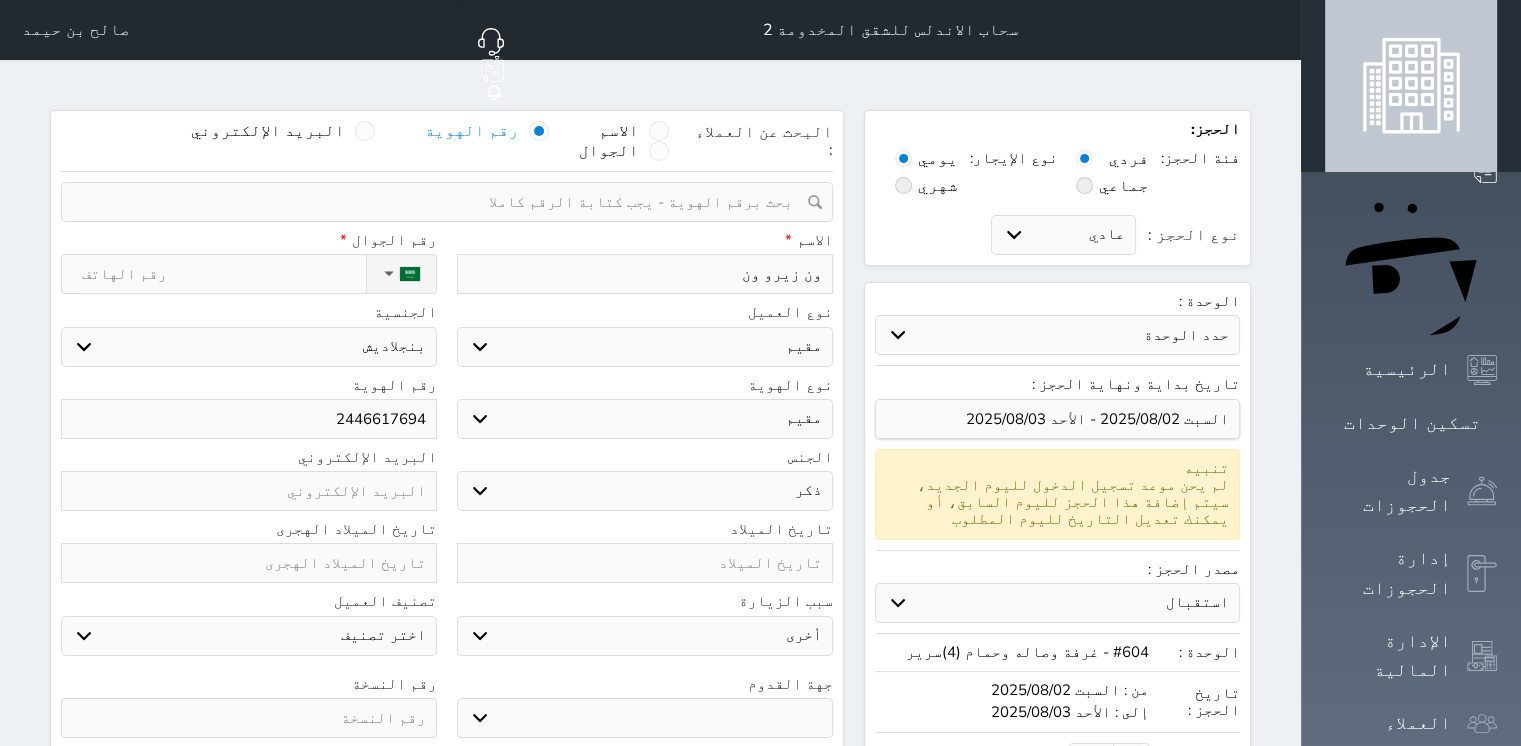 select 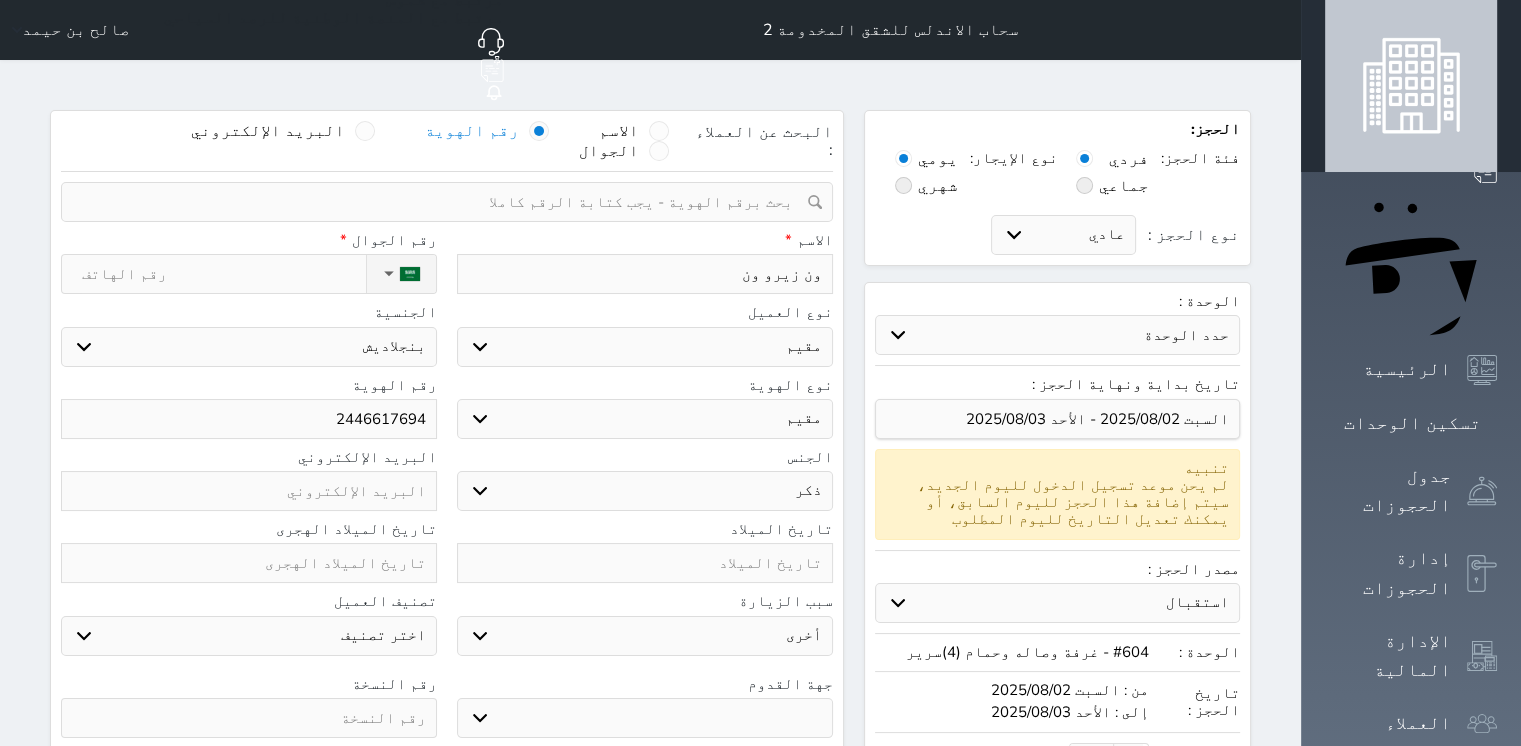 type on "ون زيرو ون ل" 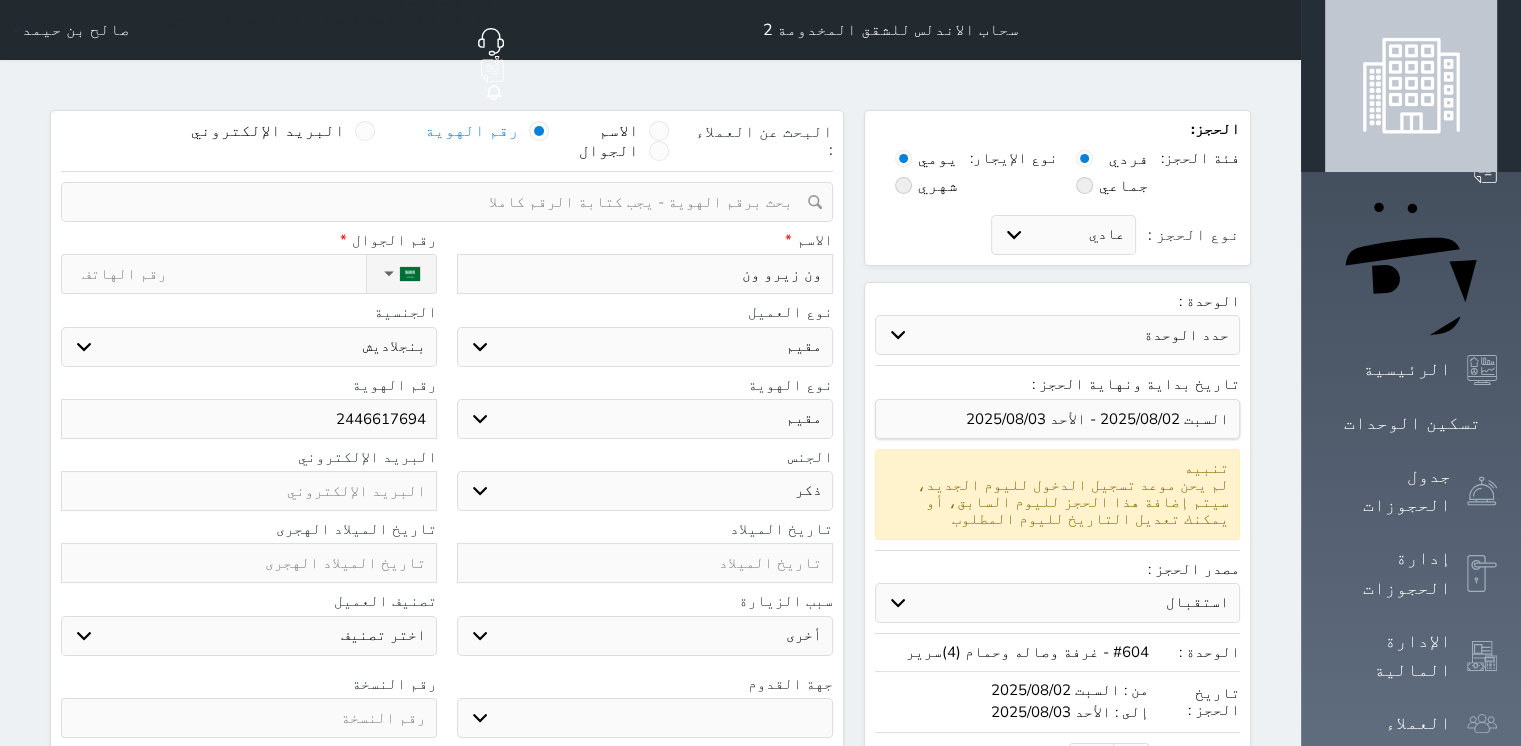 select 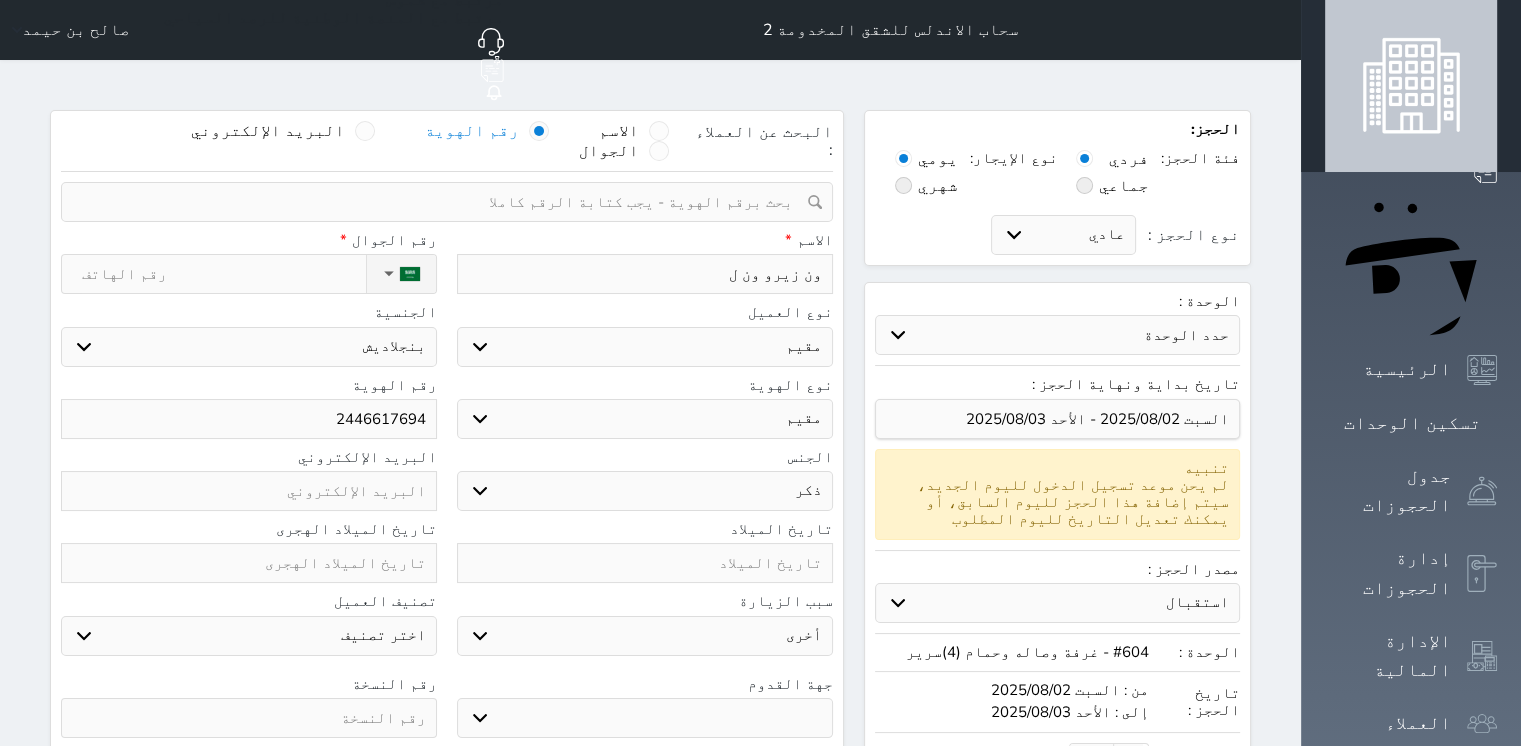 type on "ون زيرو ون لل" 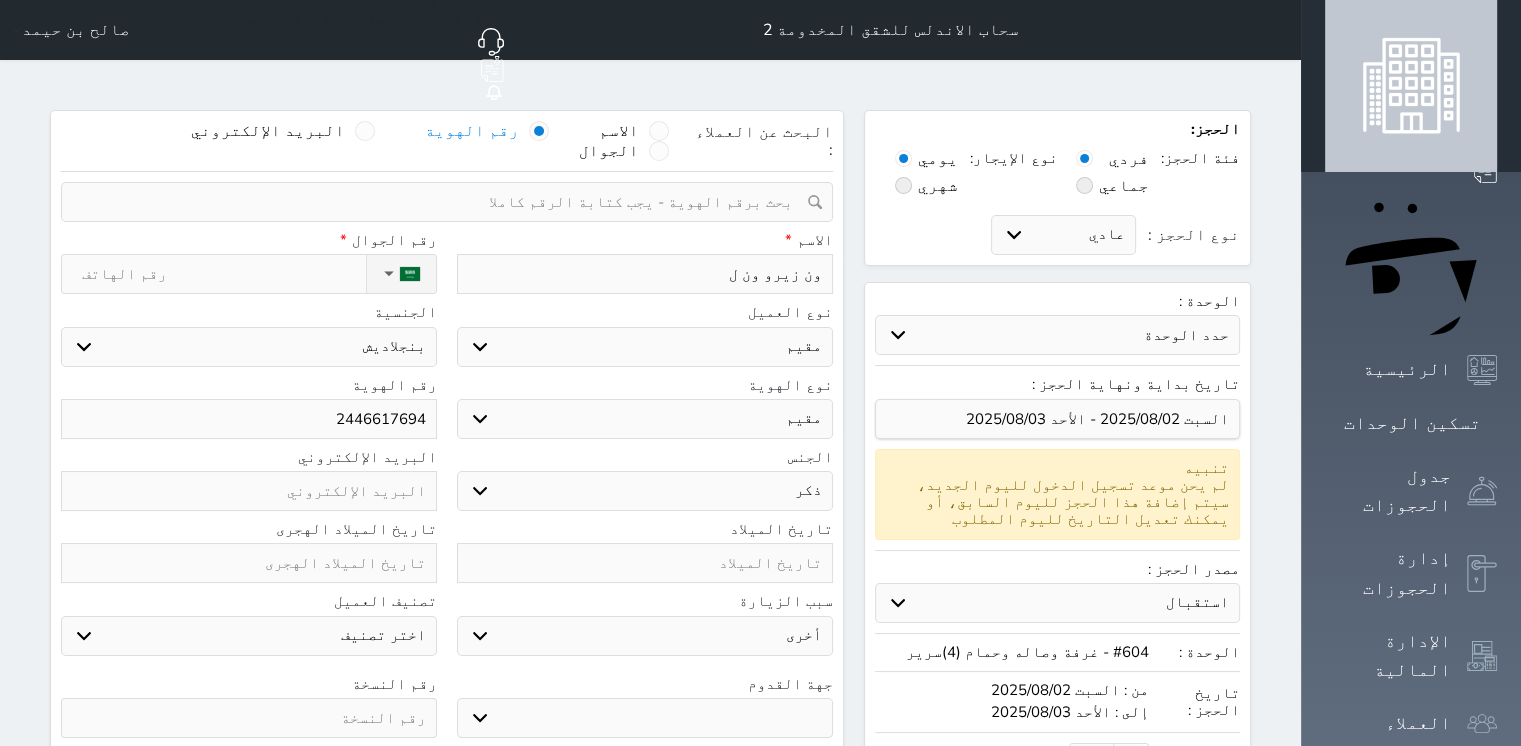 select 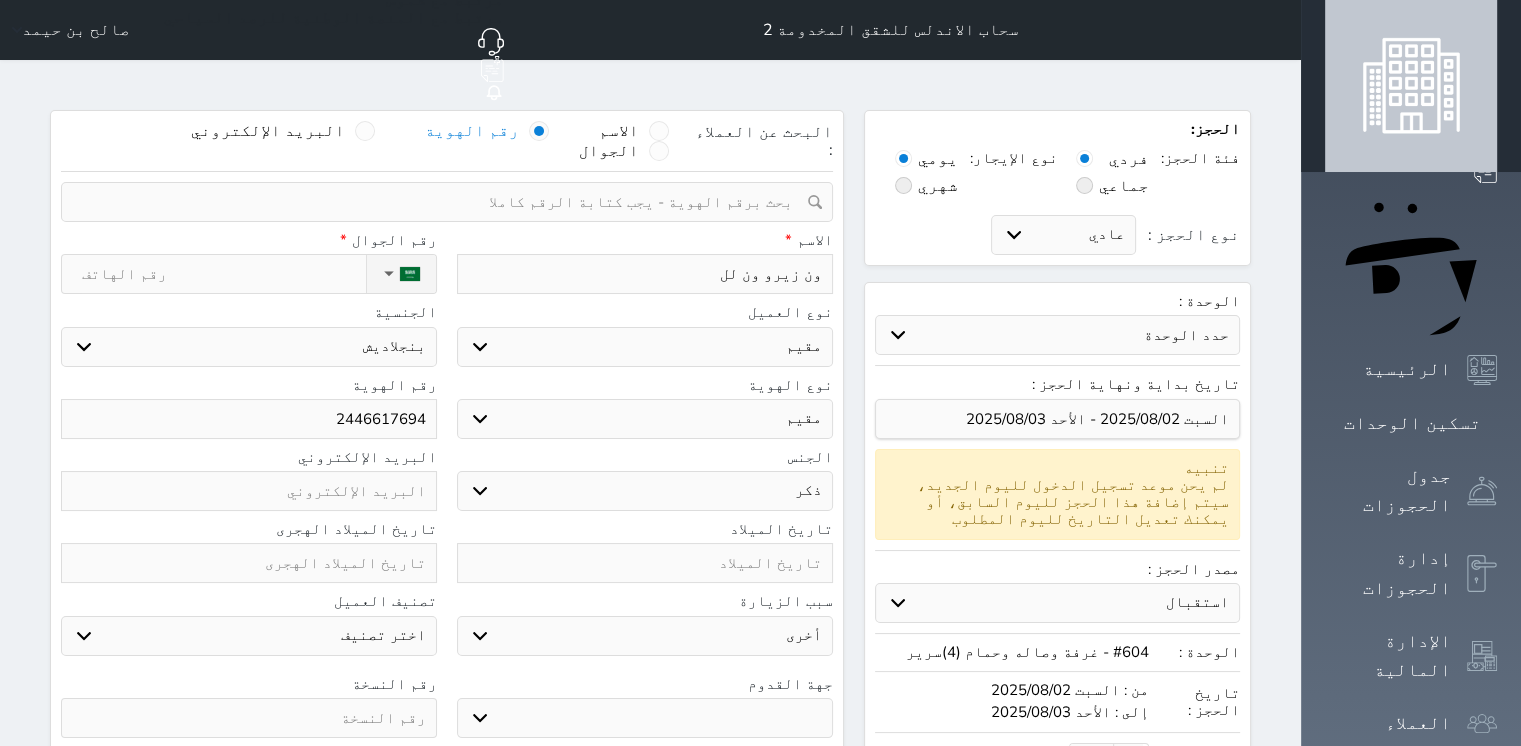 type on "ون زيرو ون للم" 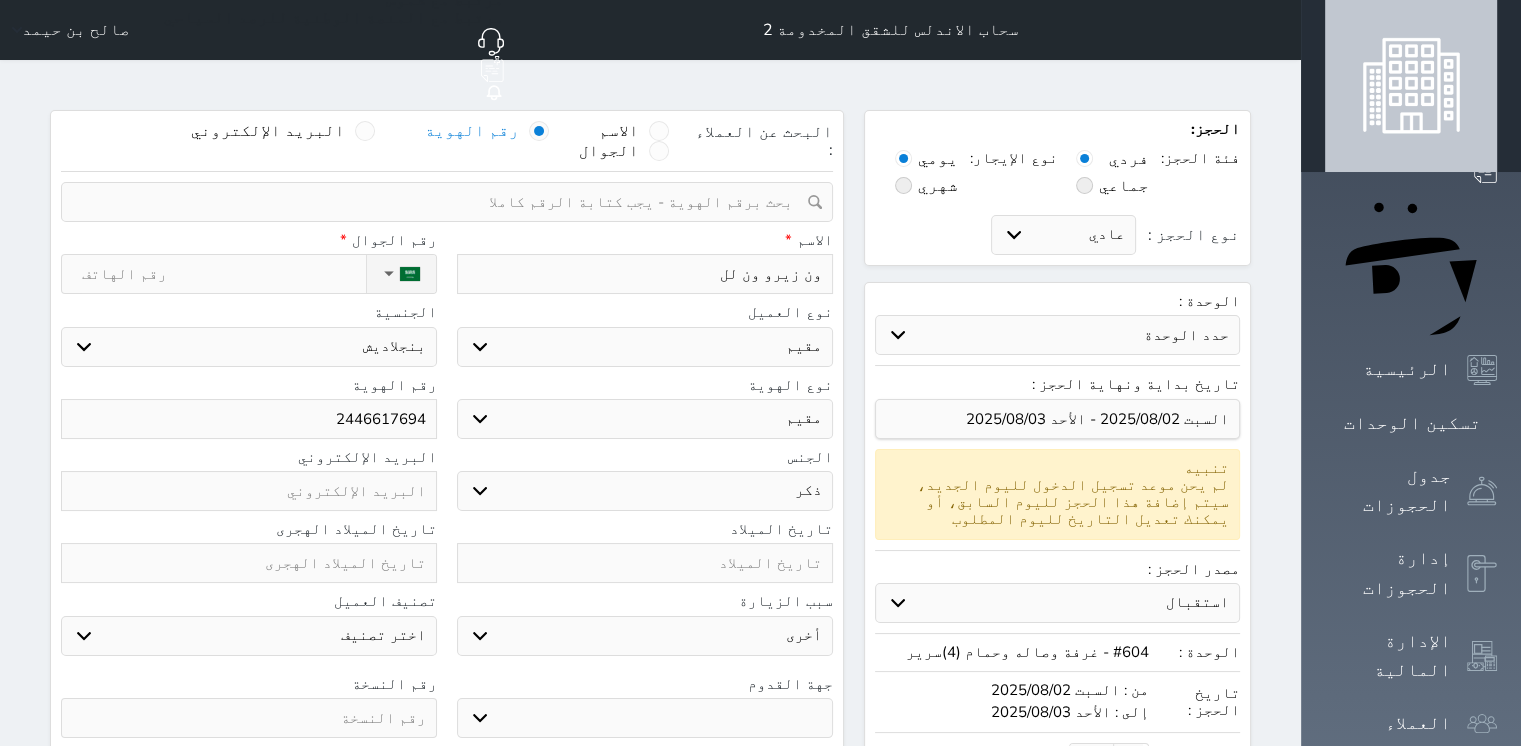 select 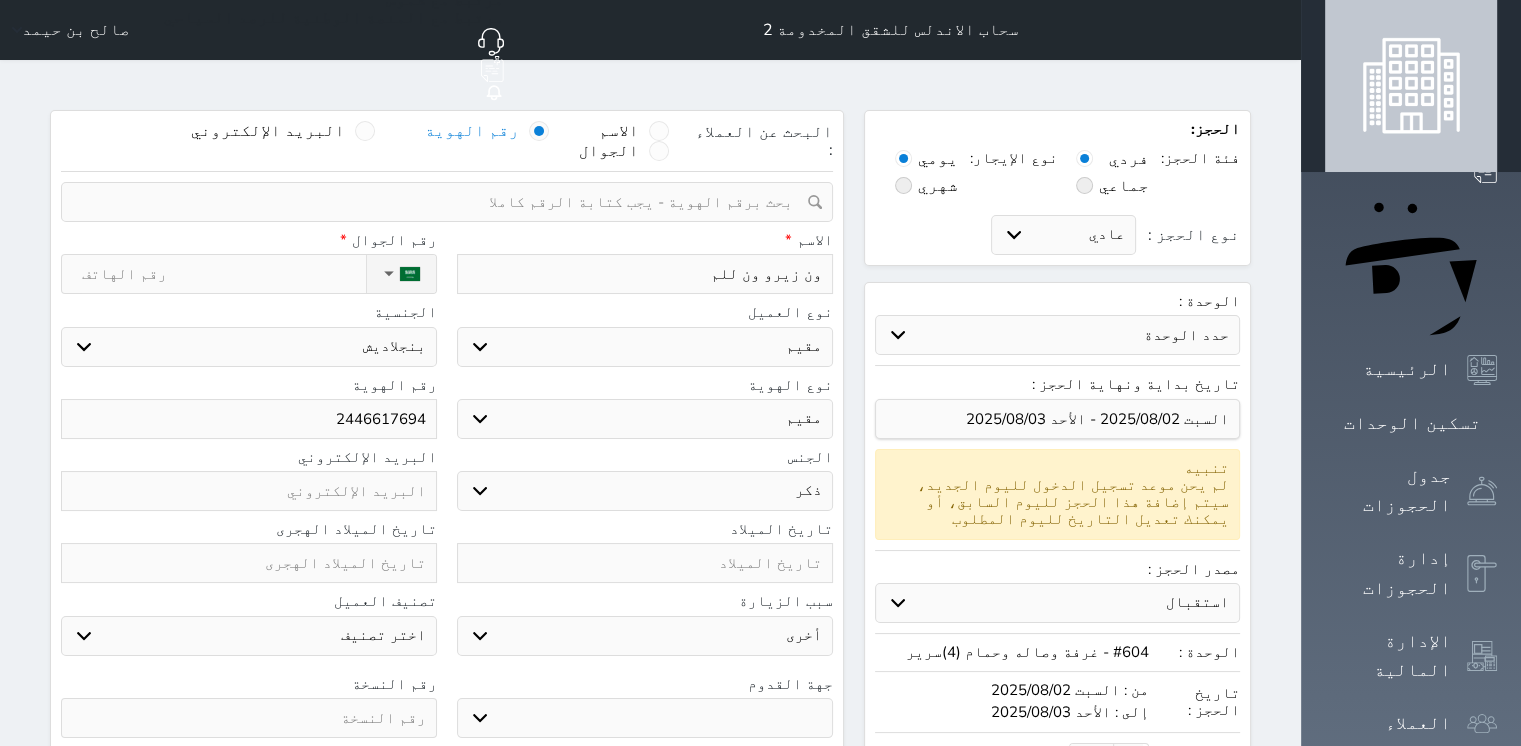 type on "ون زيرو ون للمق" 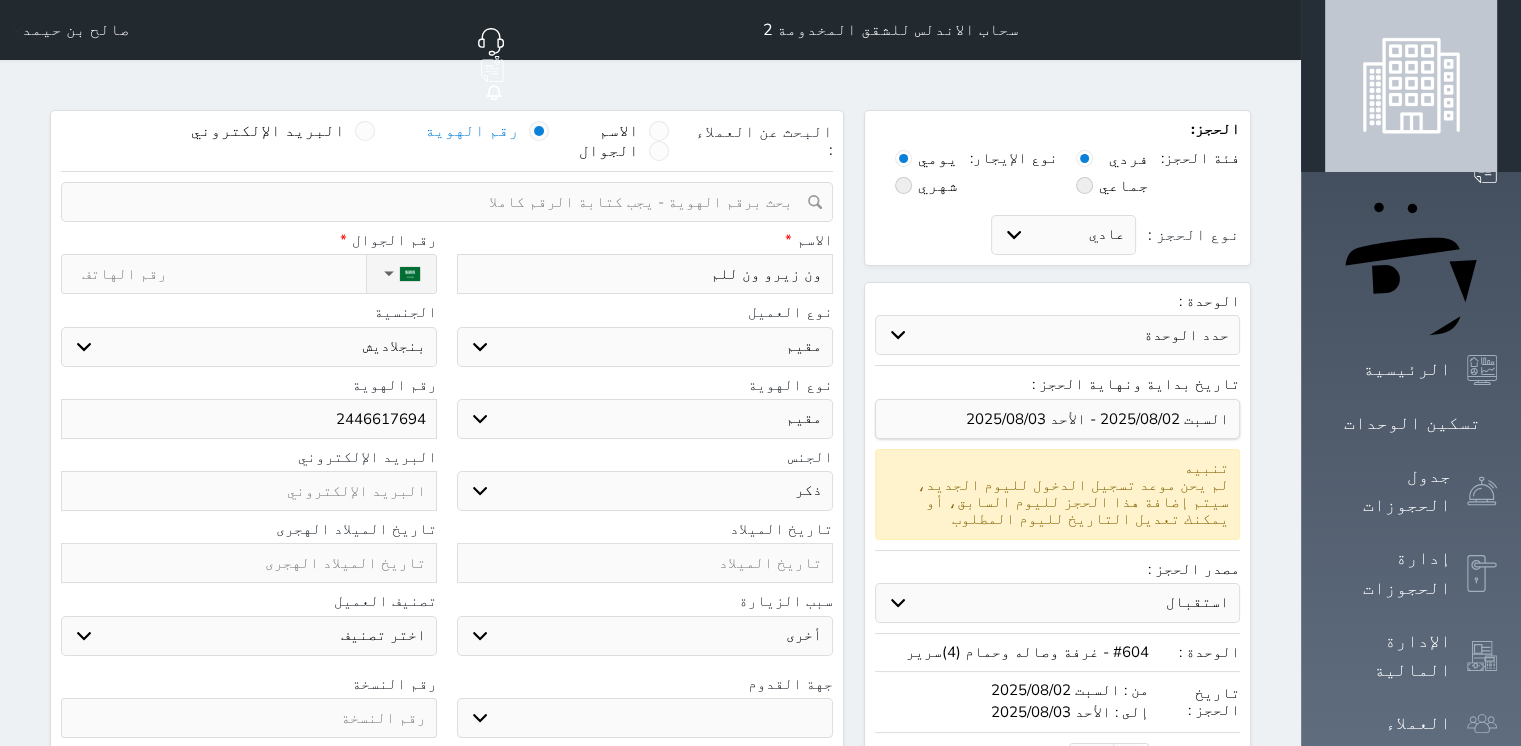 select 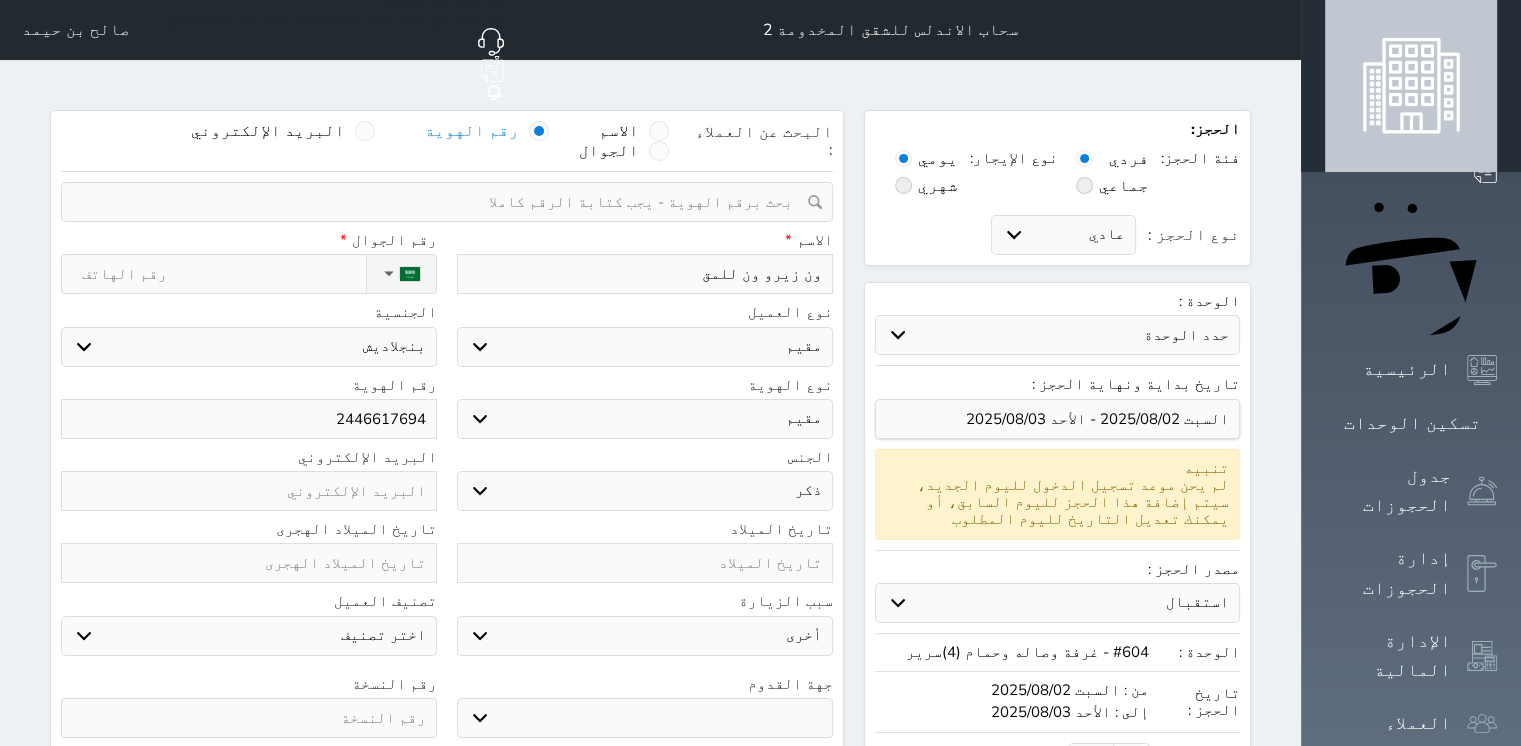 type on "ون زيرو ون للمقا" 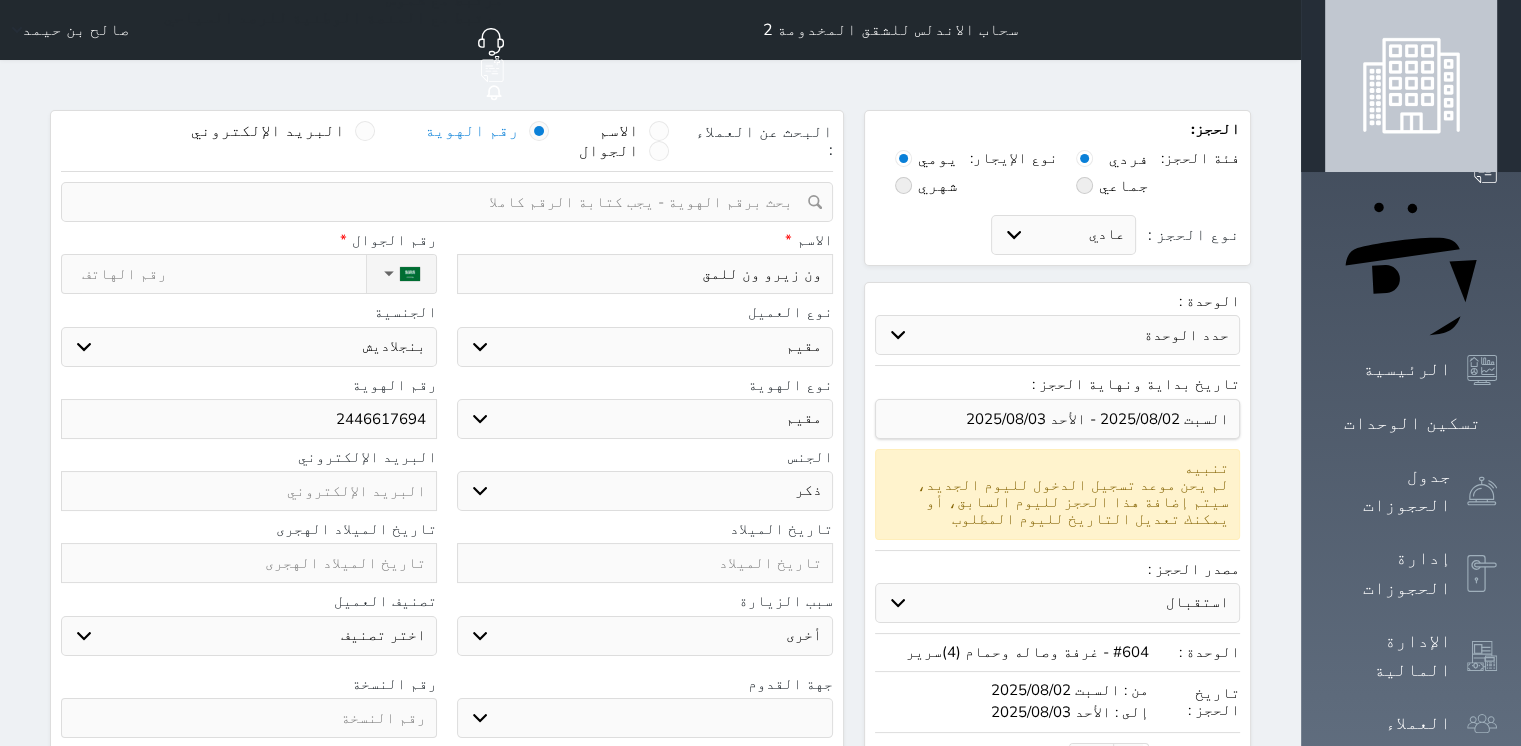 select 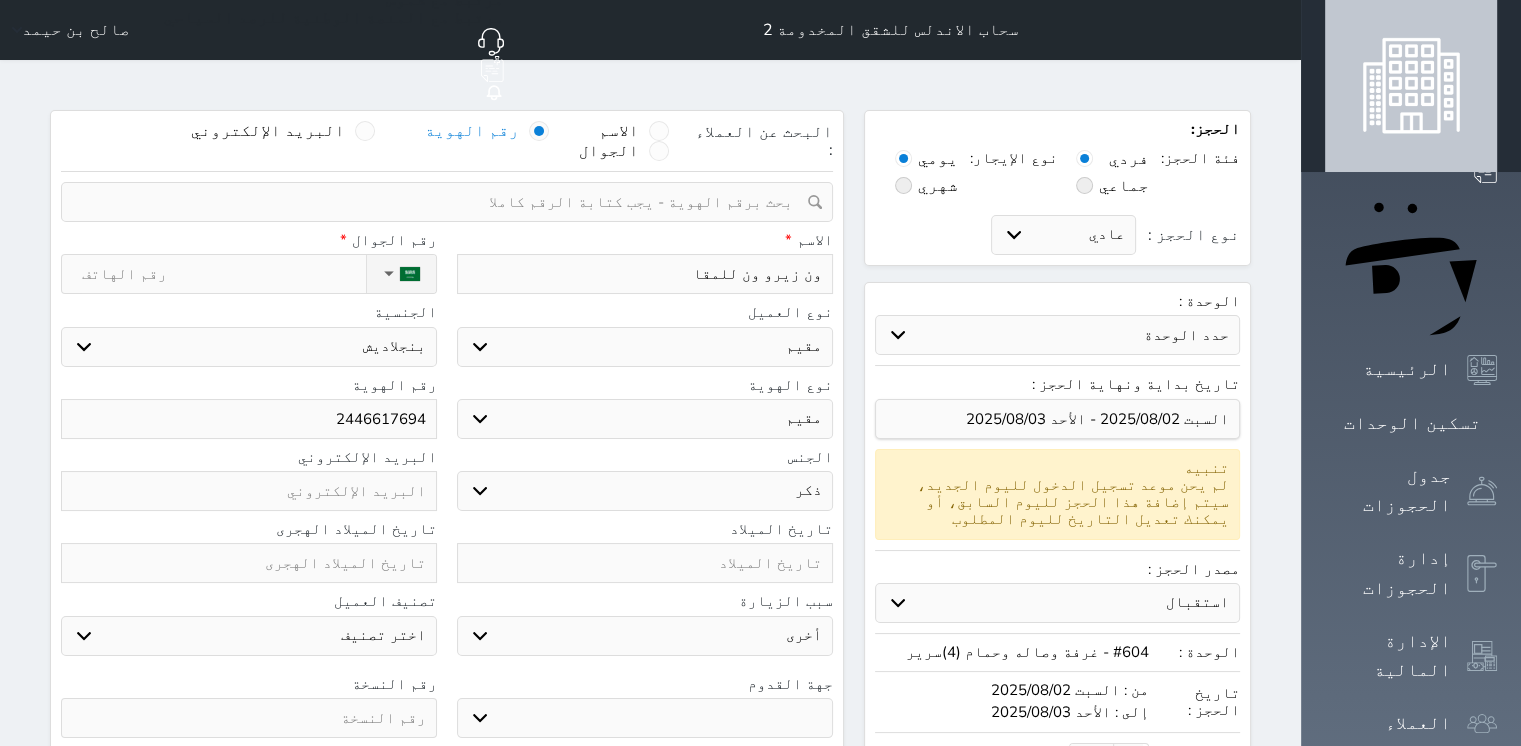 type on "ون زيرو ون للمقاو" 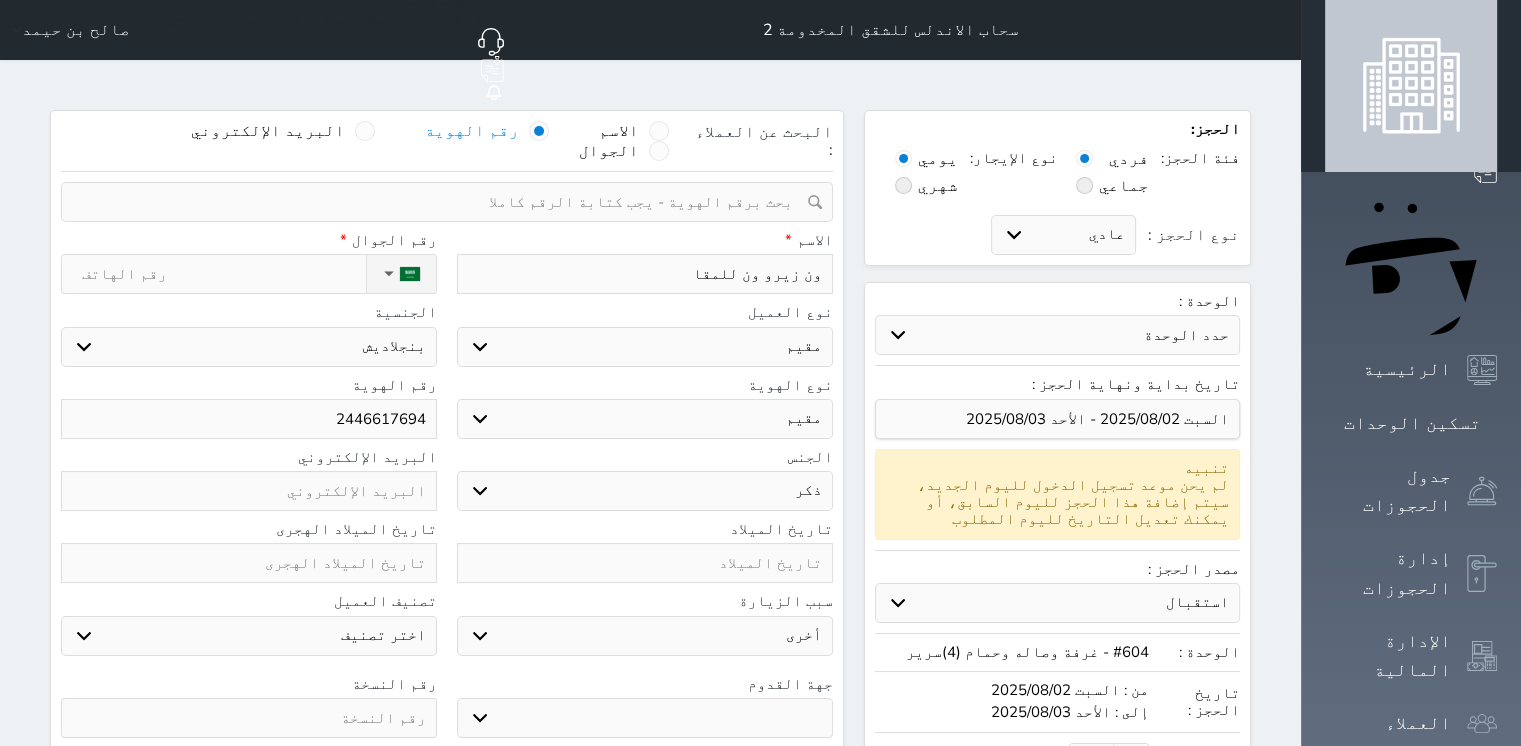 select 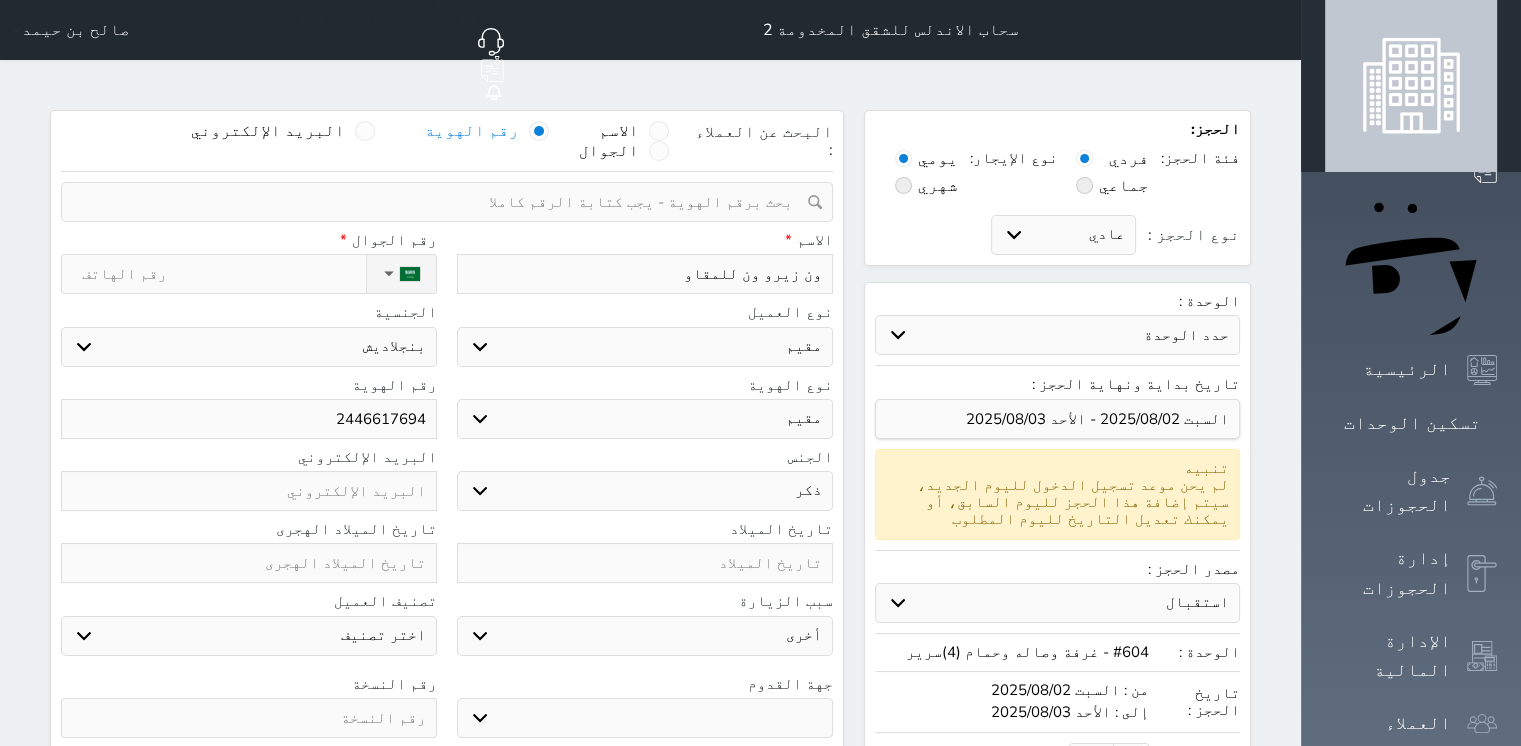 type on "ون زيرو ون للمقاول" 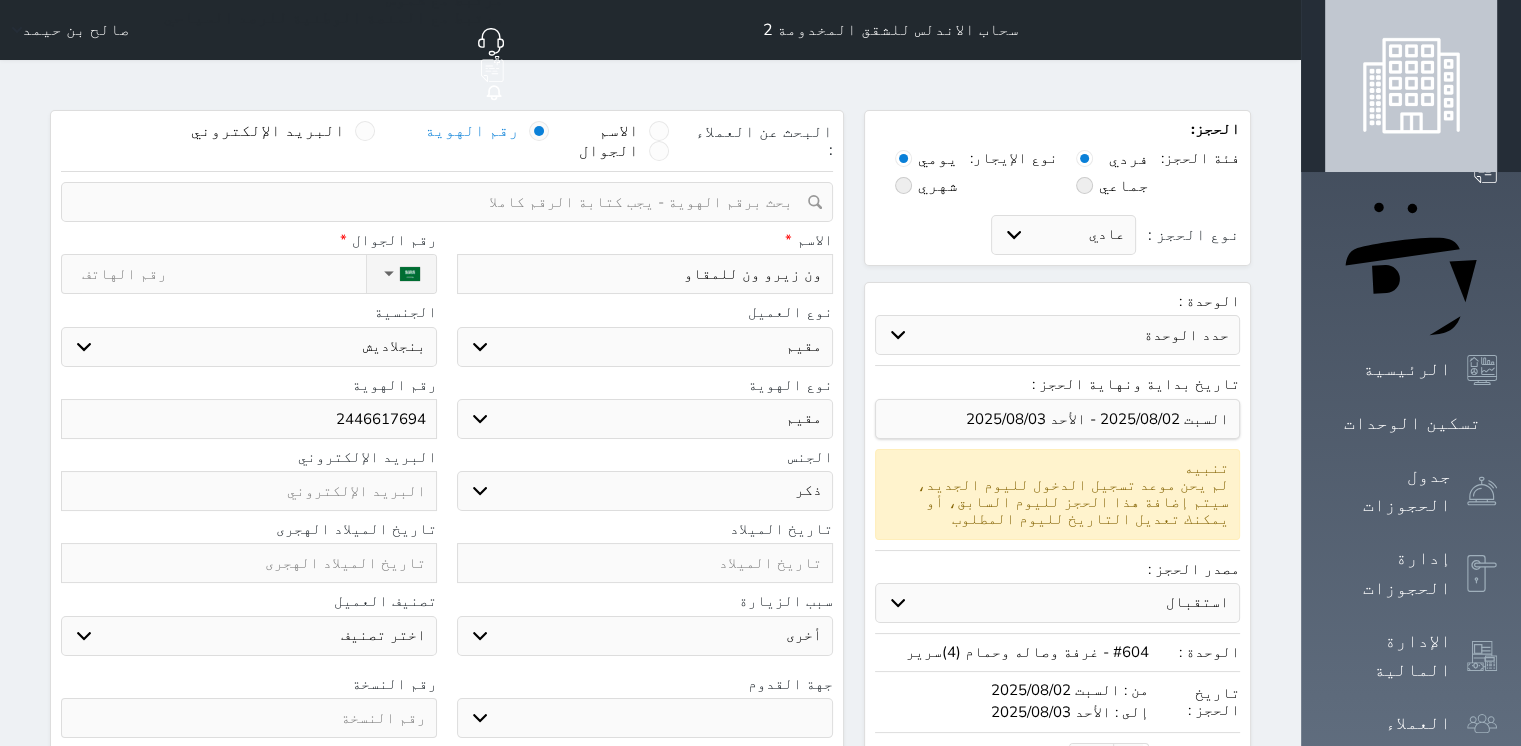 select 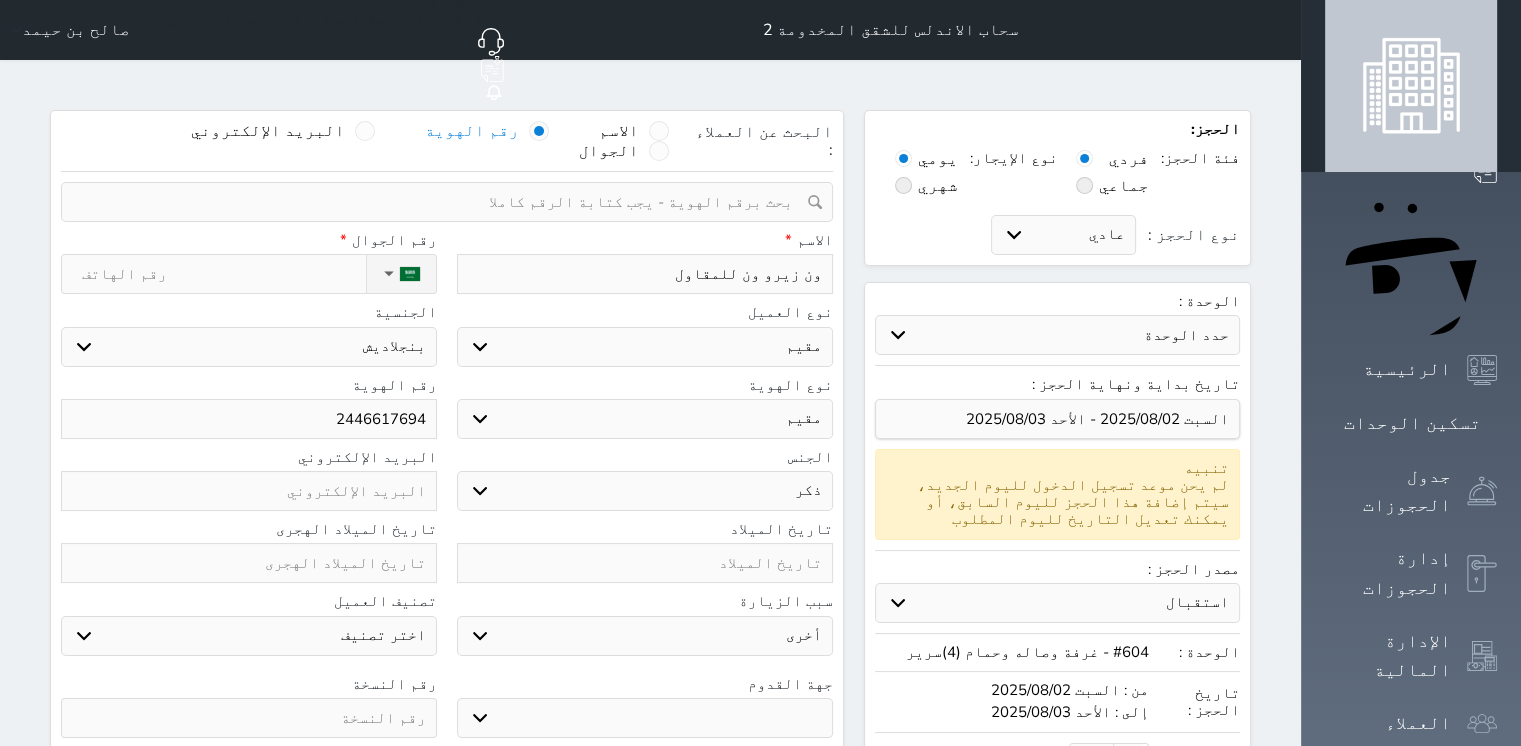 type on "ون زيرو ون للمقاولا" 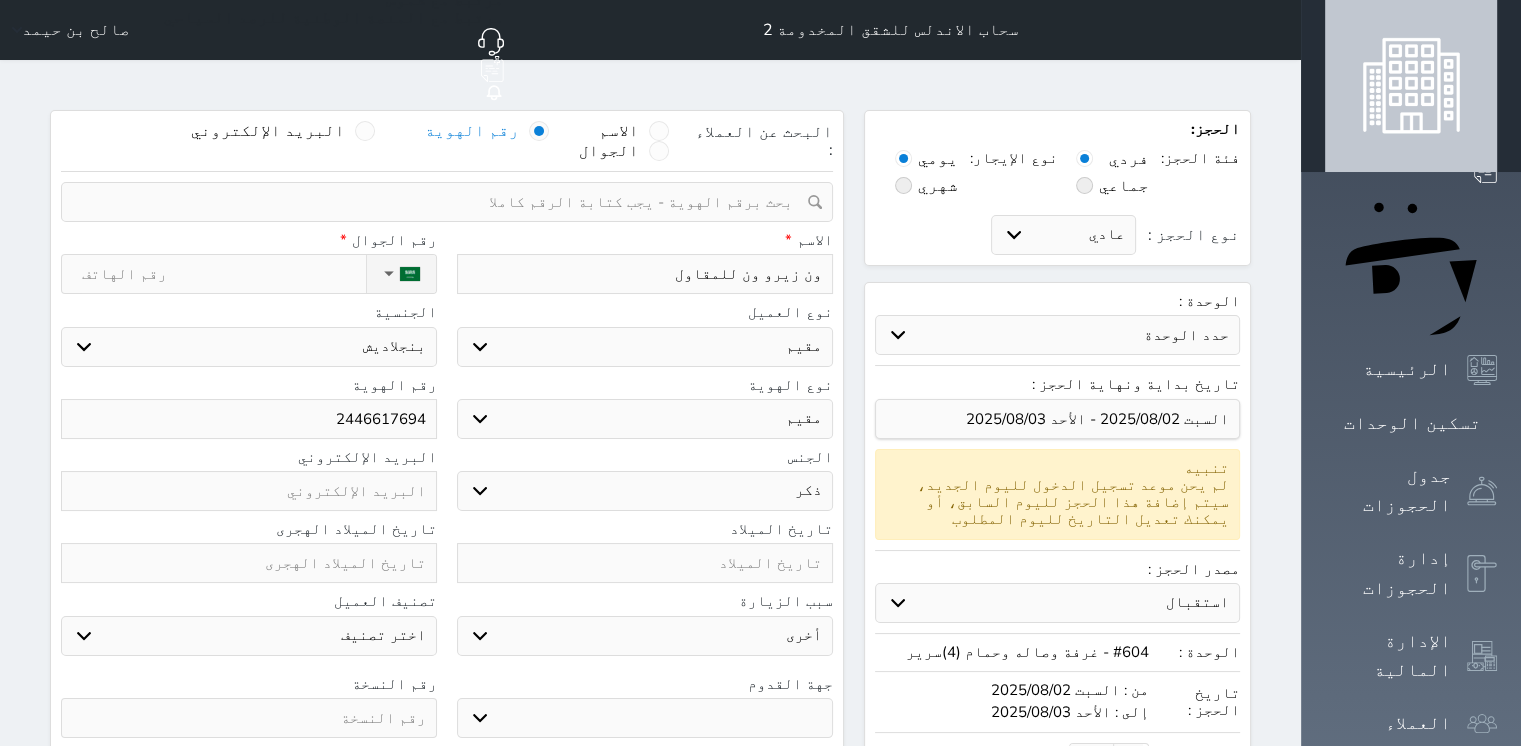 select 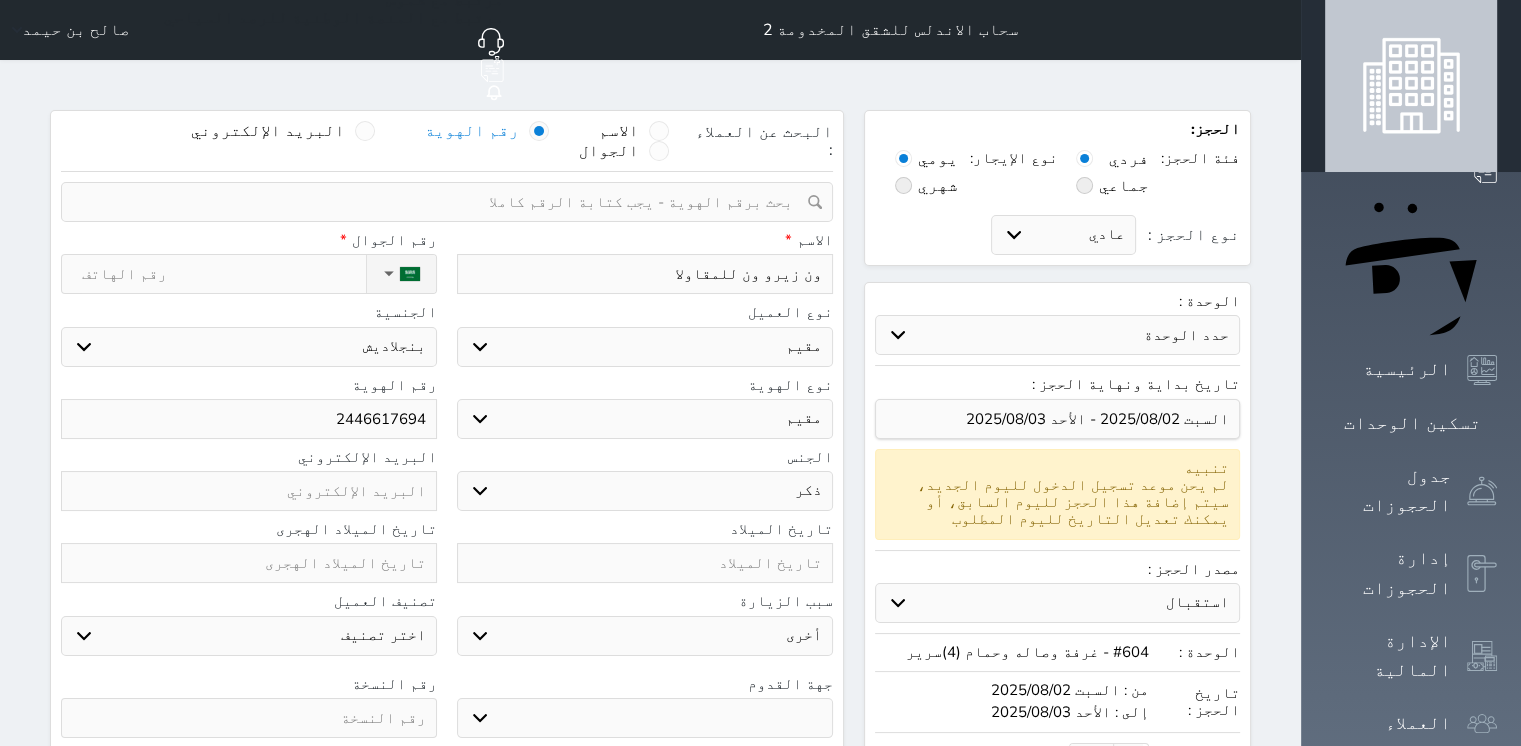 type on "ون زيرو ون للمقاولات" 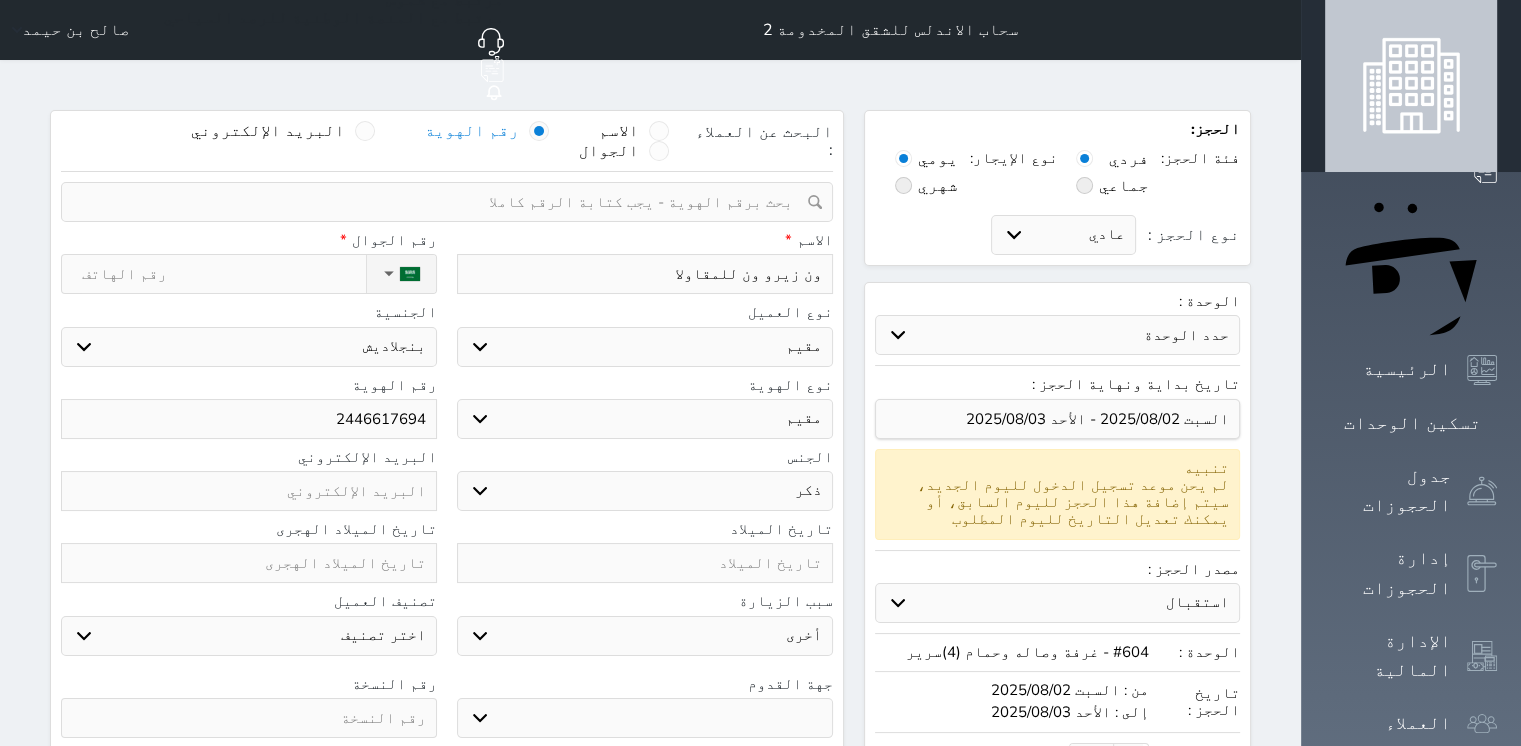 select 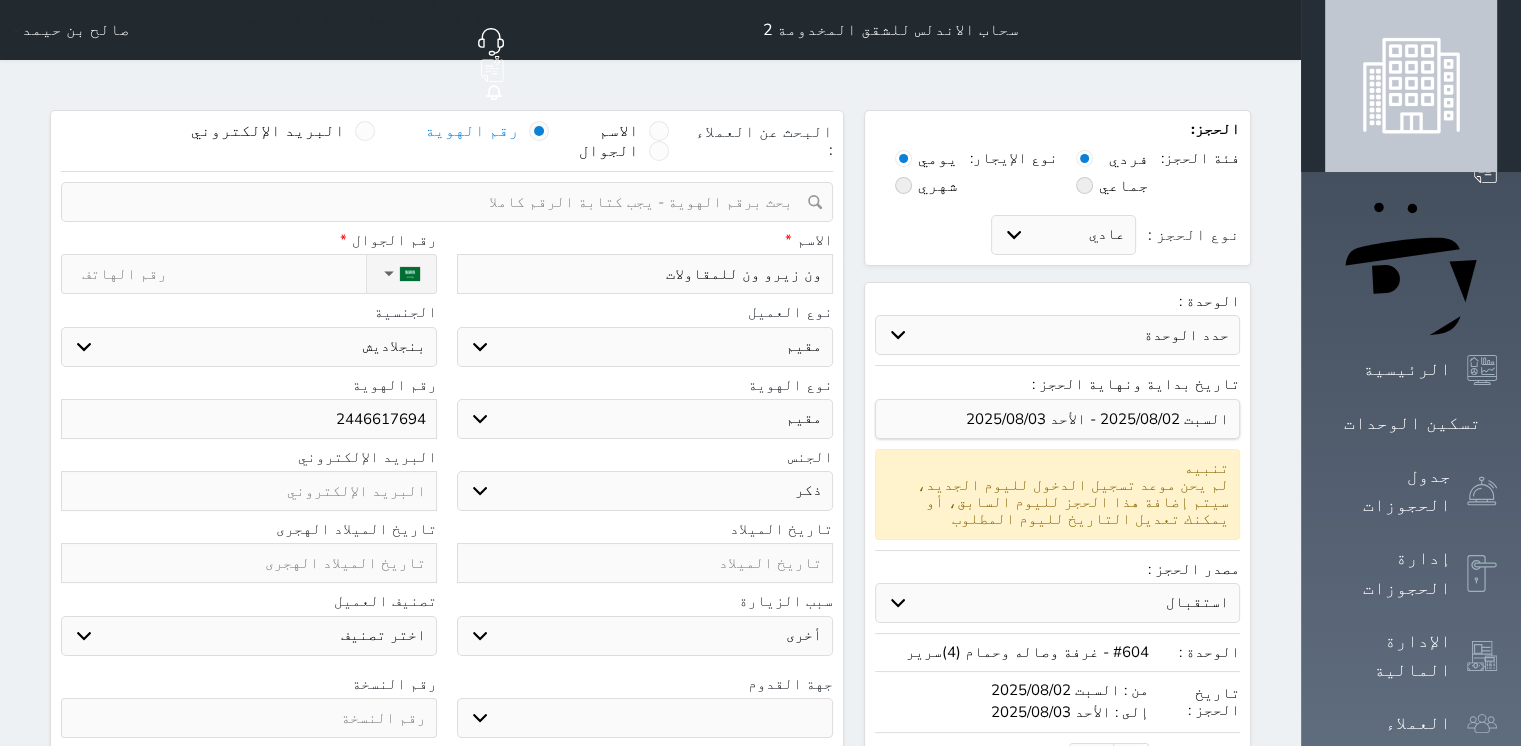 click on "ون زيرو ون للمقاولات" at bounding box center (645, 274) 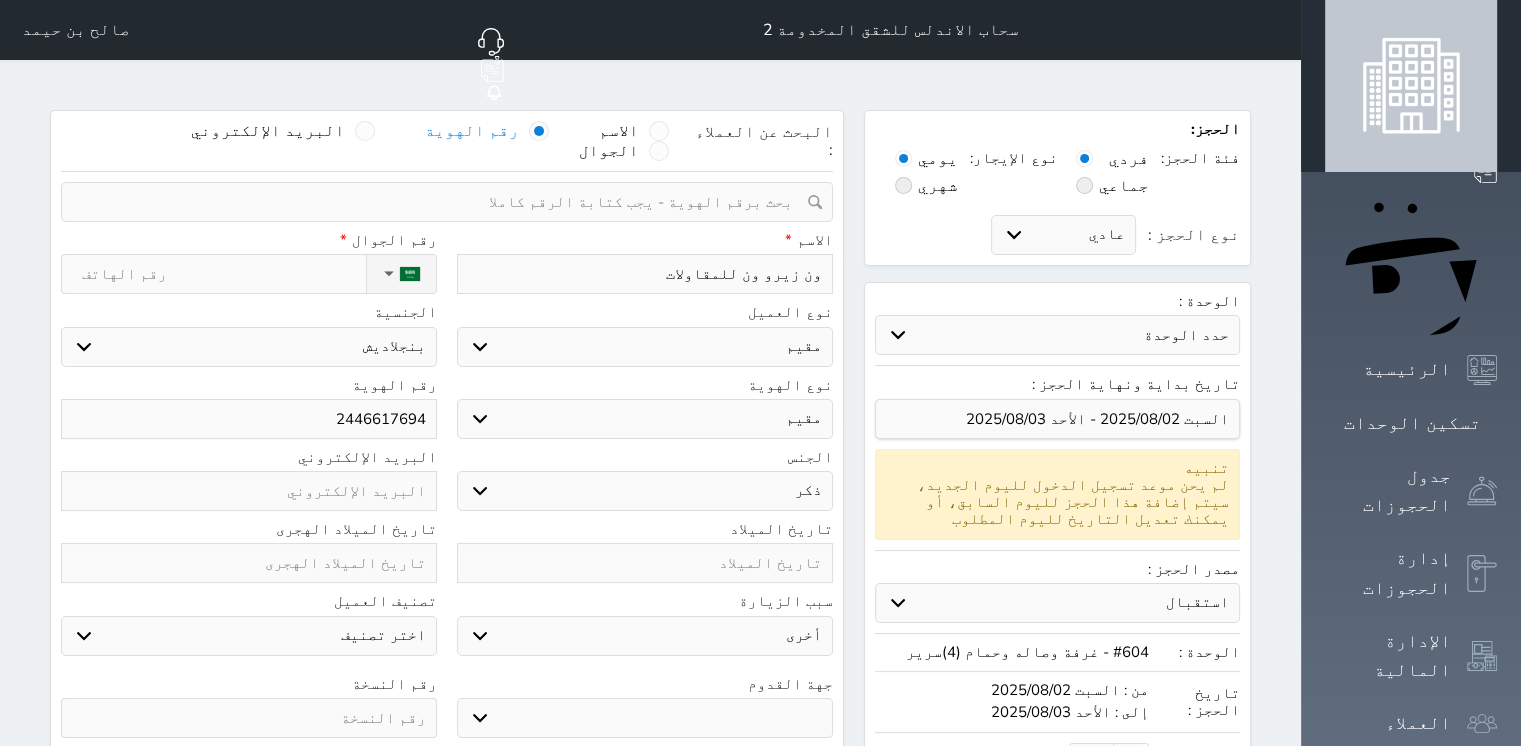 type on "شون زيرو ون للمقاولات" 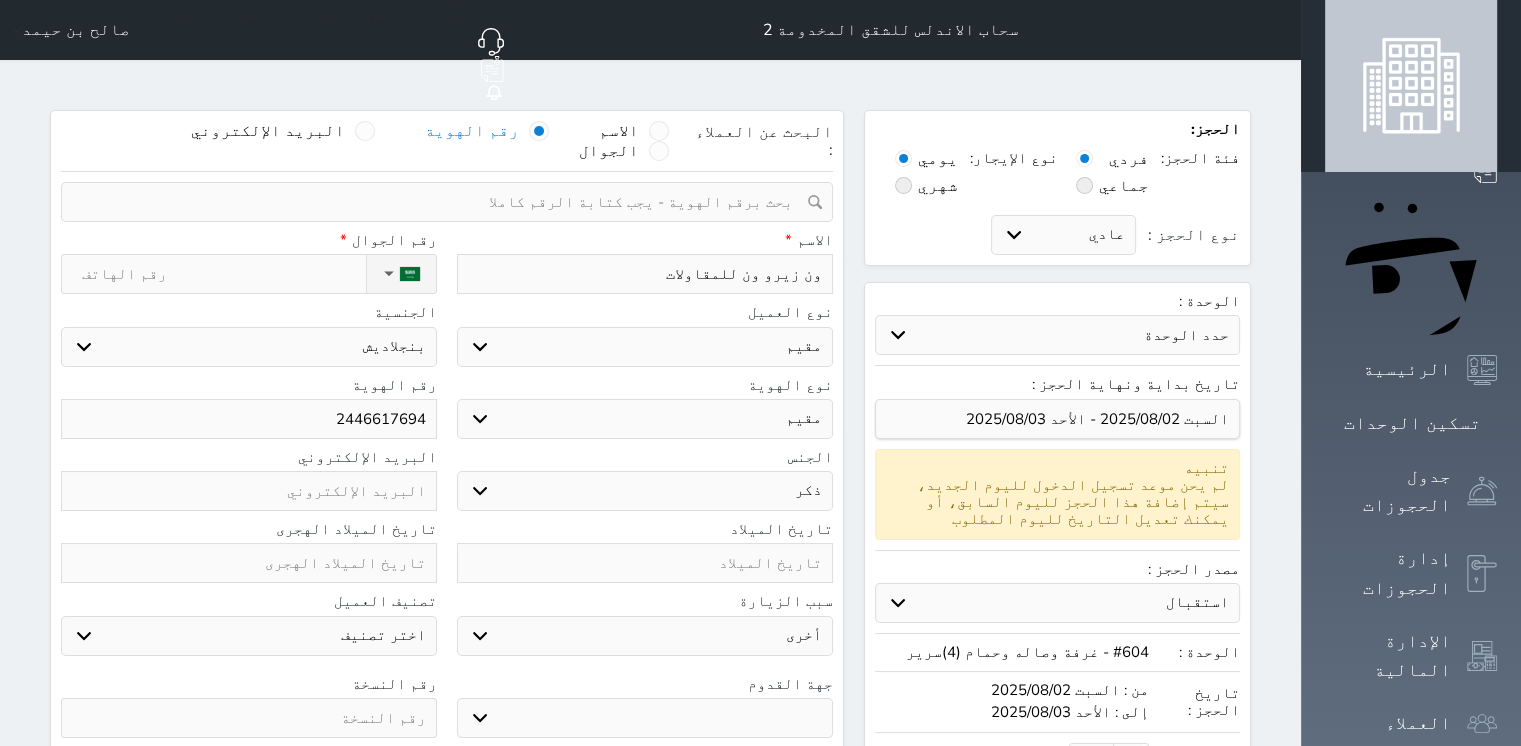 select 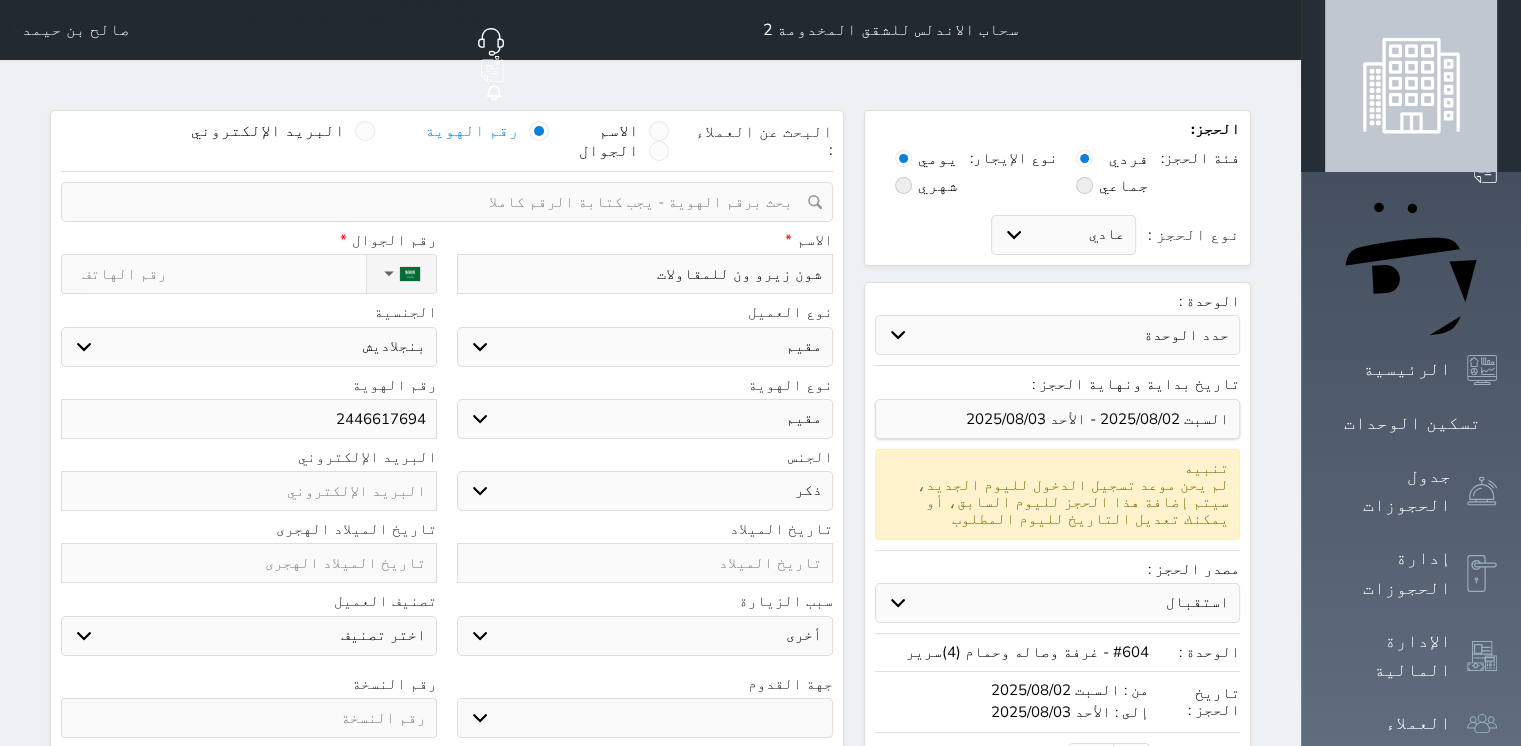 type on "شرون زيرو ون للمقاولات" 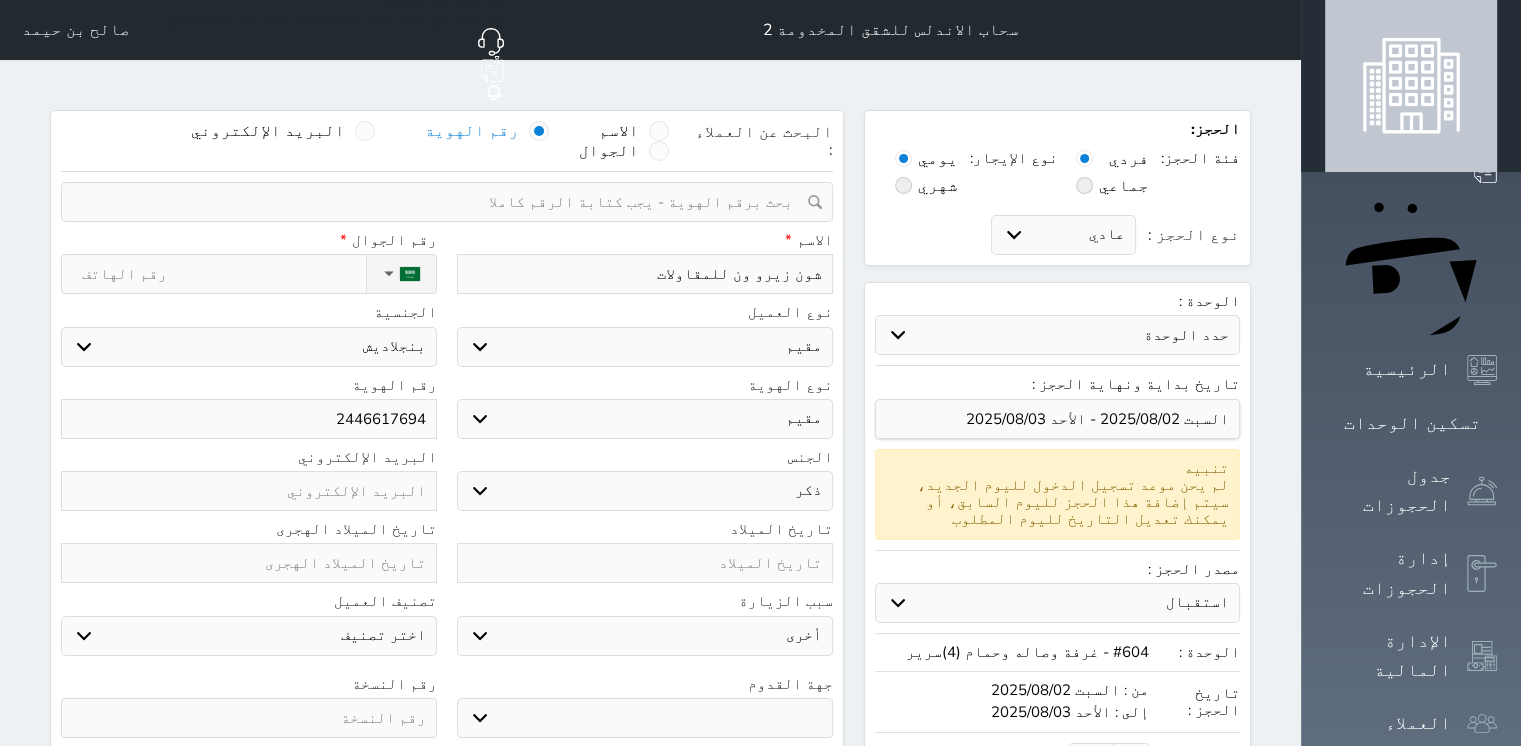 select 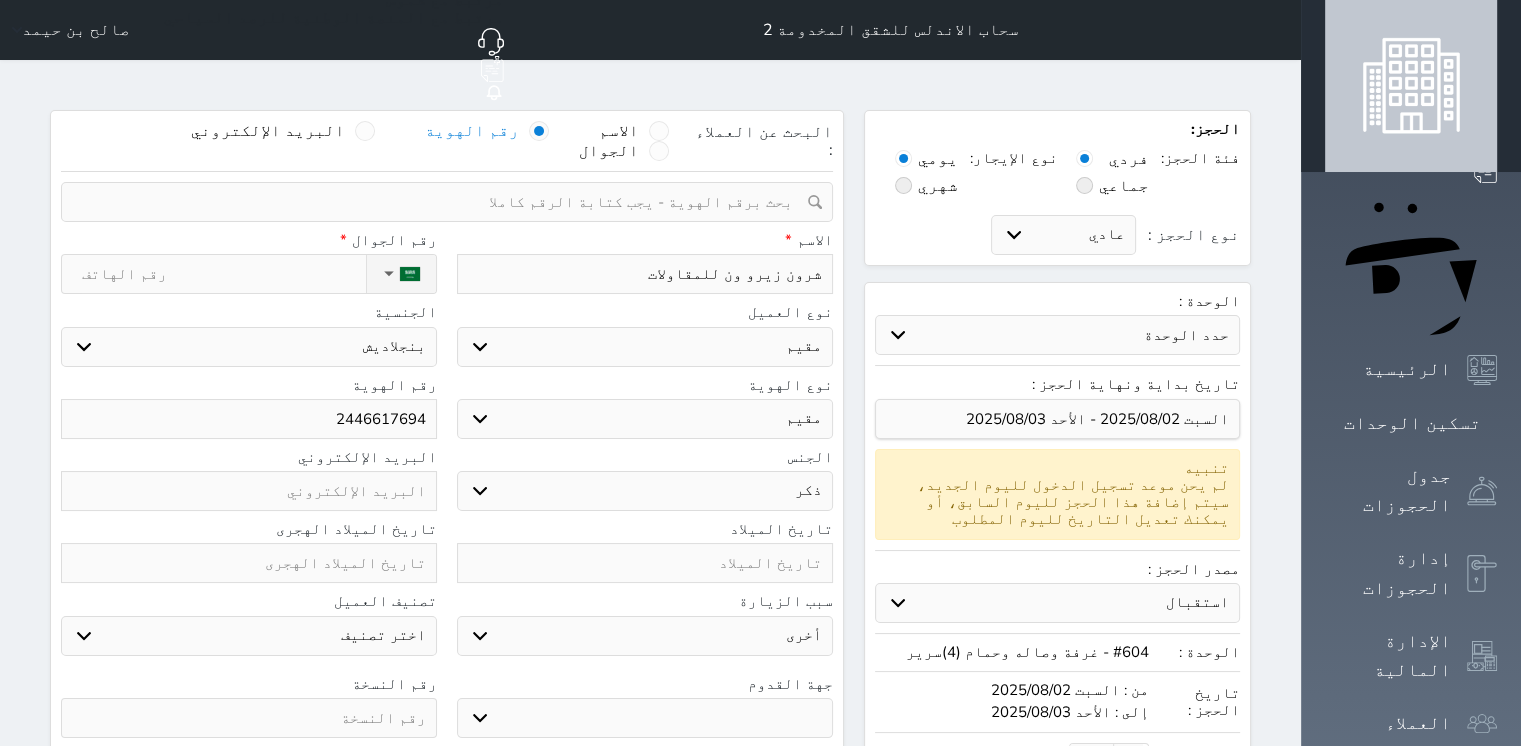 type on "شركون زيرو ون للمقاولات" 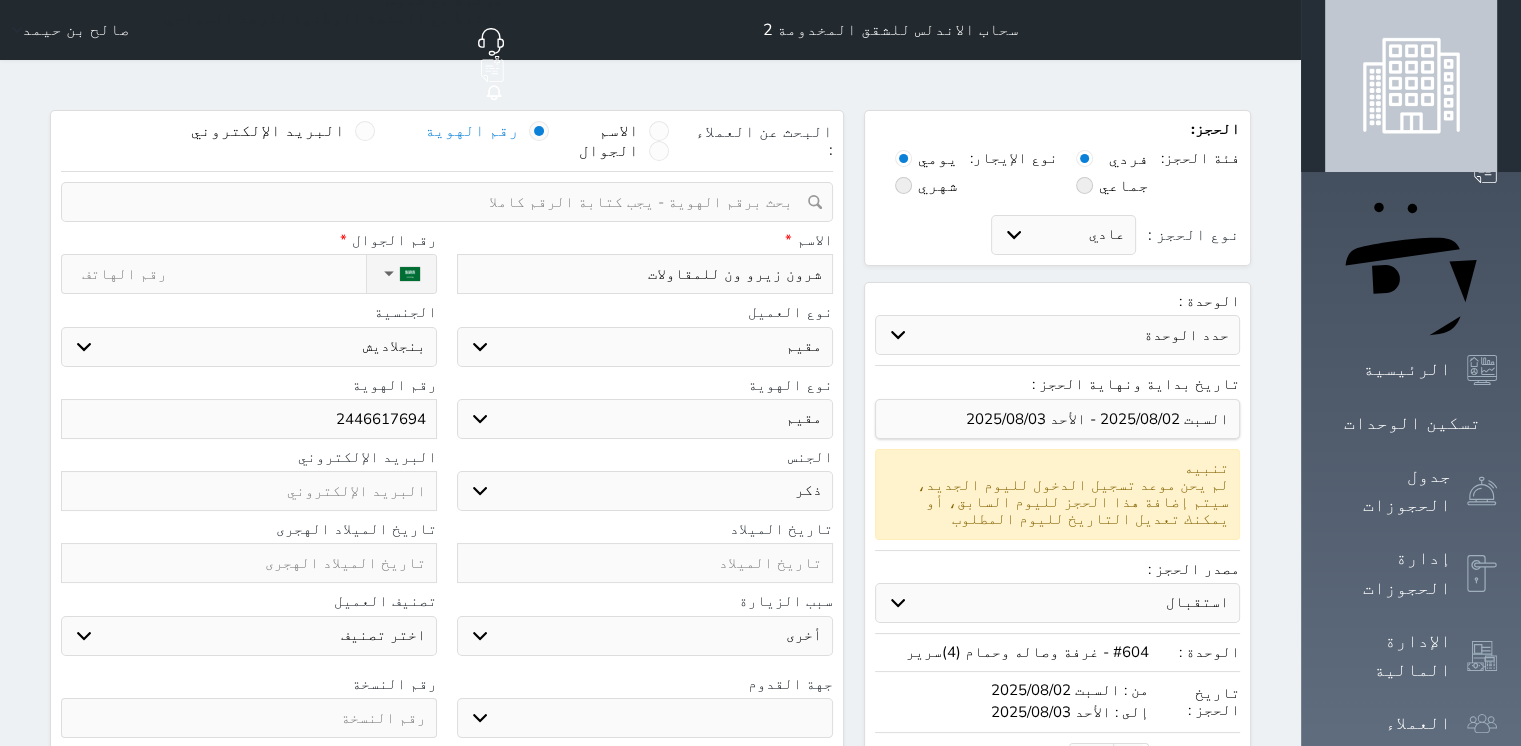 select 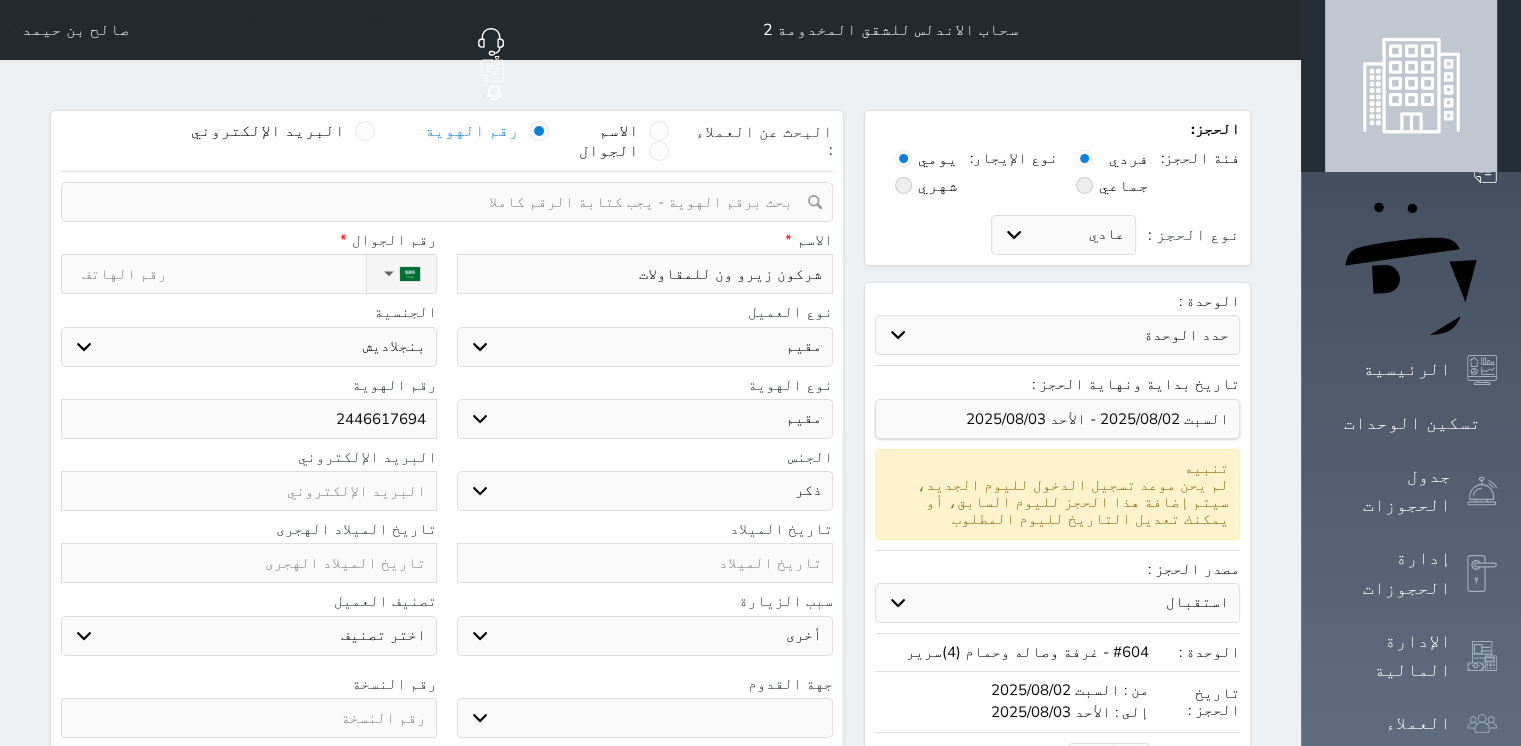 type on "شركةون زيرو ون للمقاولات" 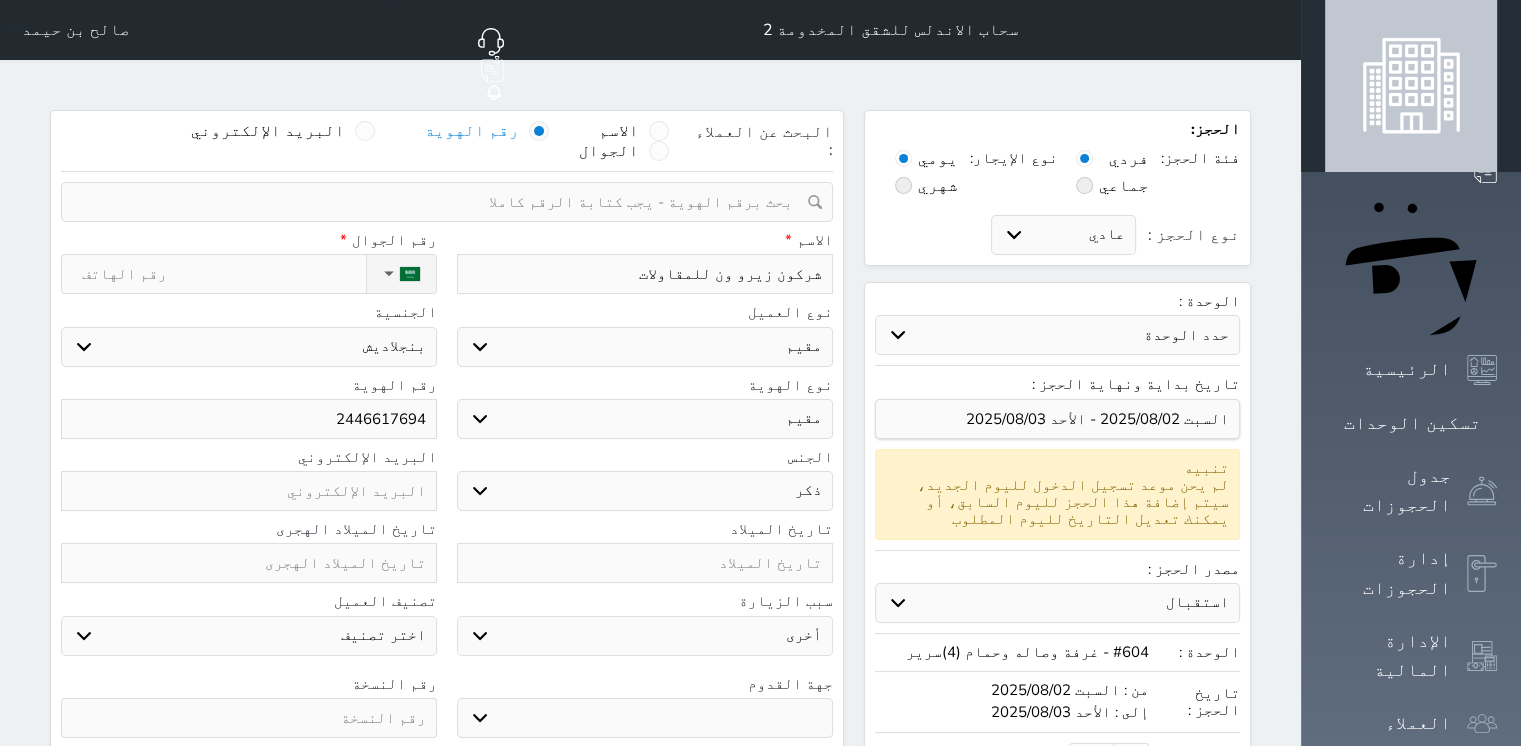 select 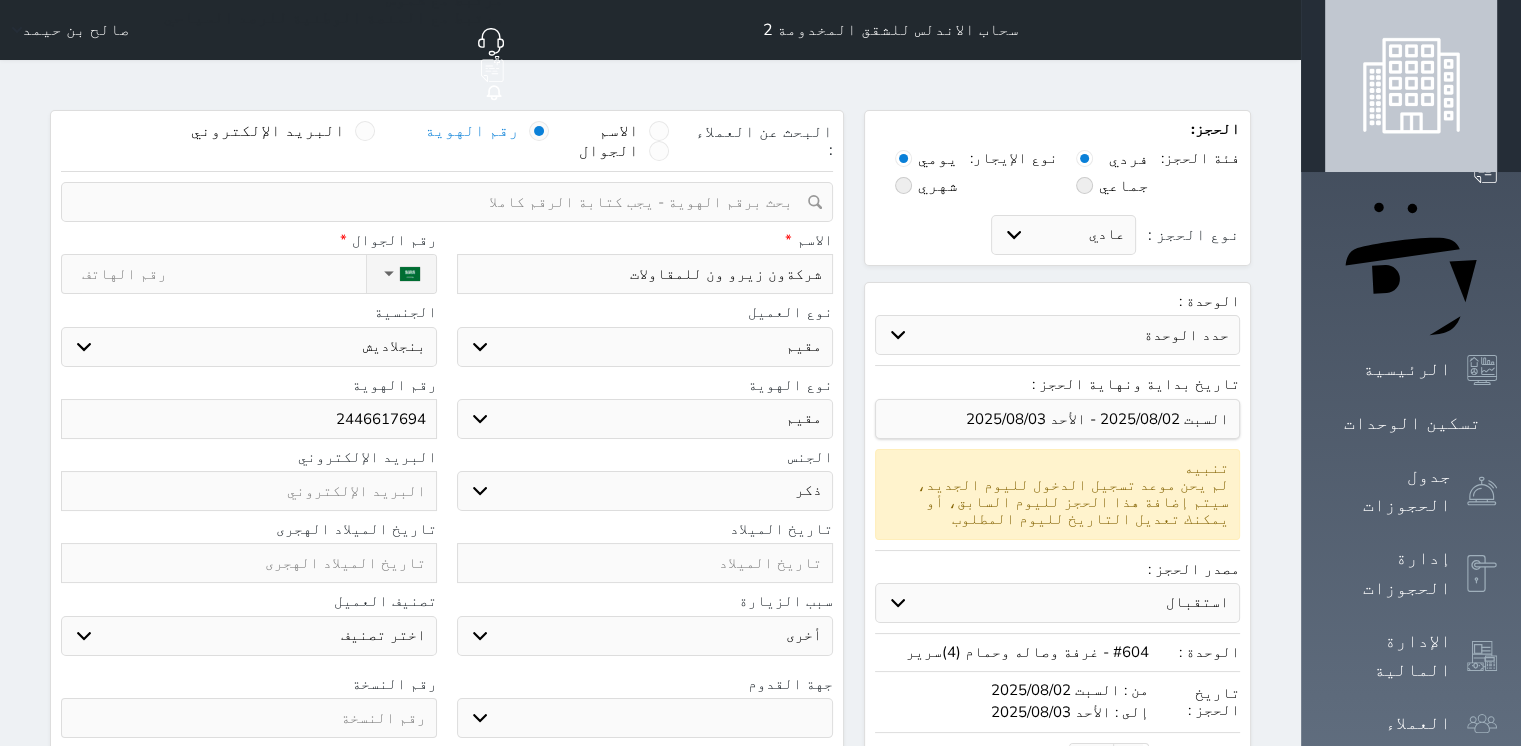 type on "شركة ون زيرو ون للمقاولات" 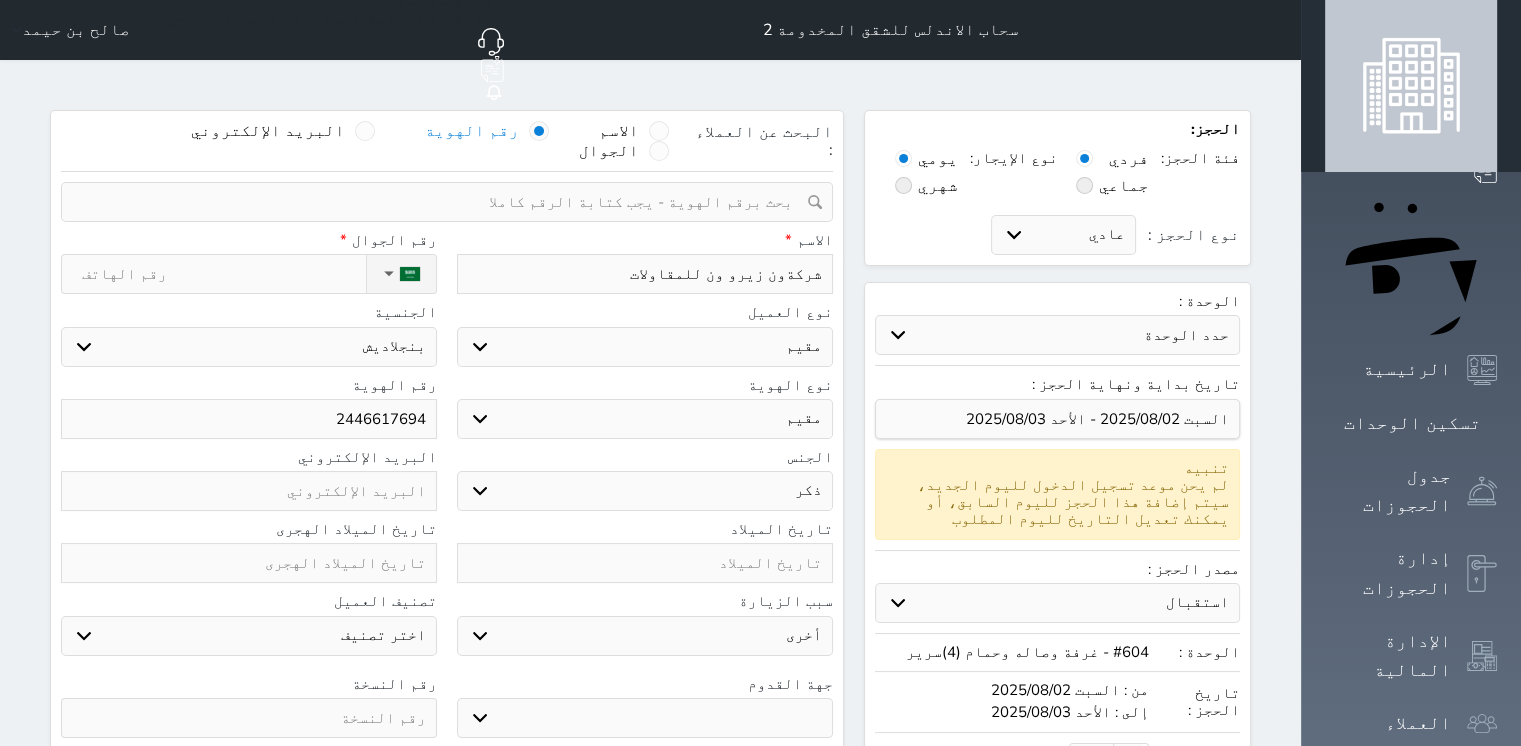 select 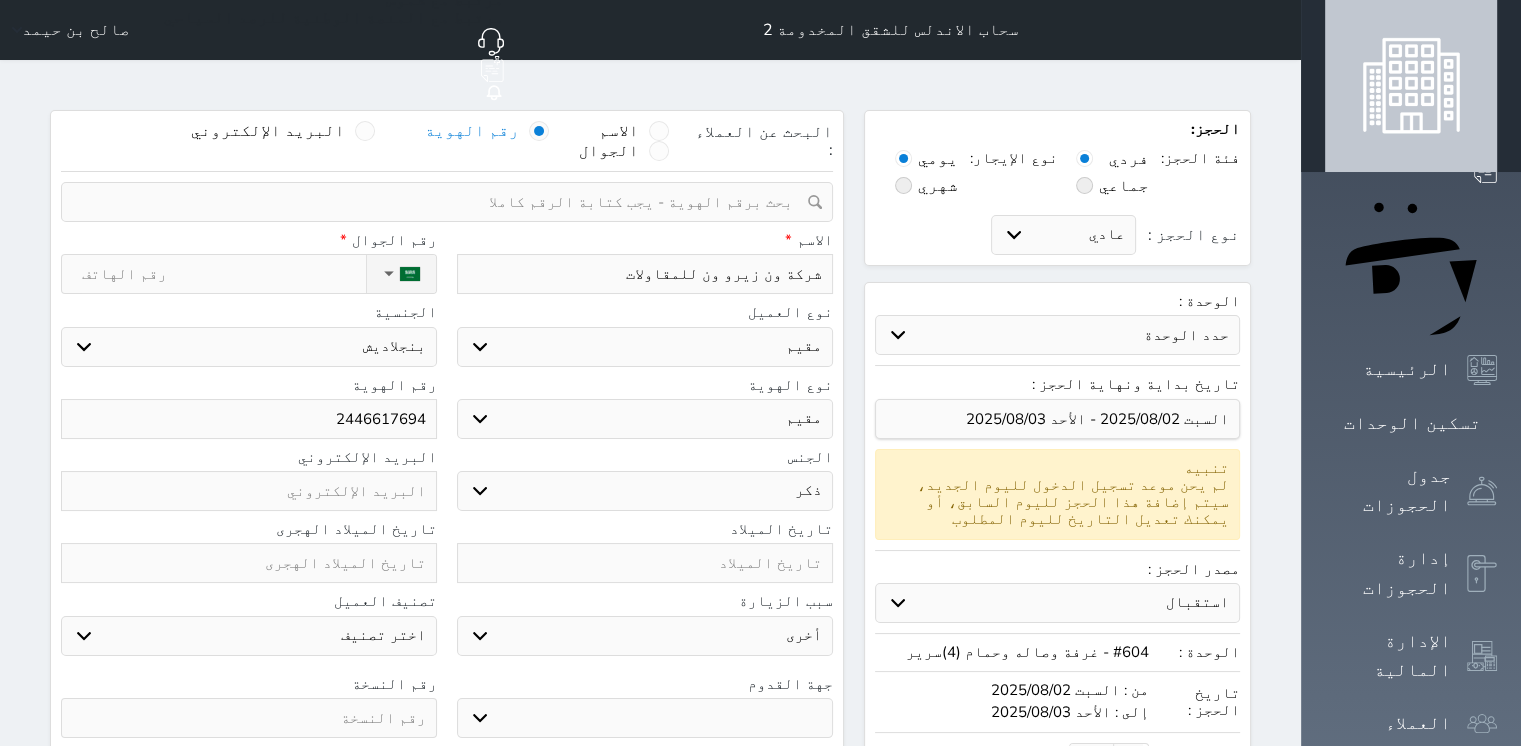 click on "شركة ون زيرو ون للمقاولات" at bounding box center (645, 274) 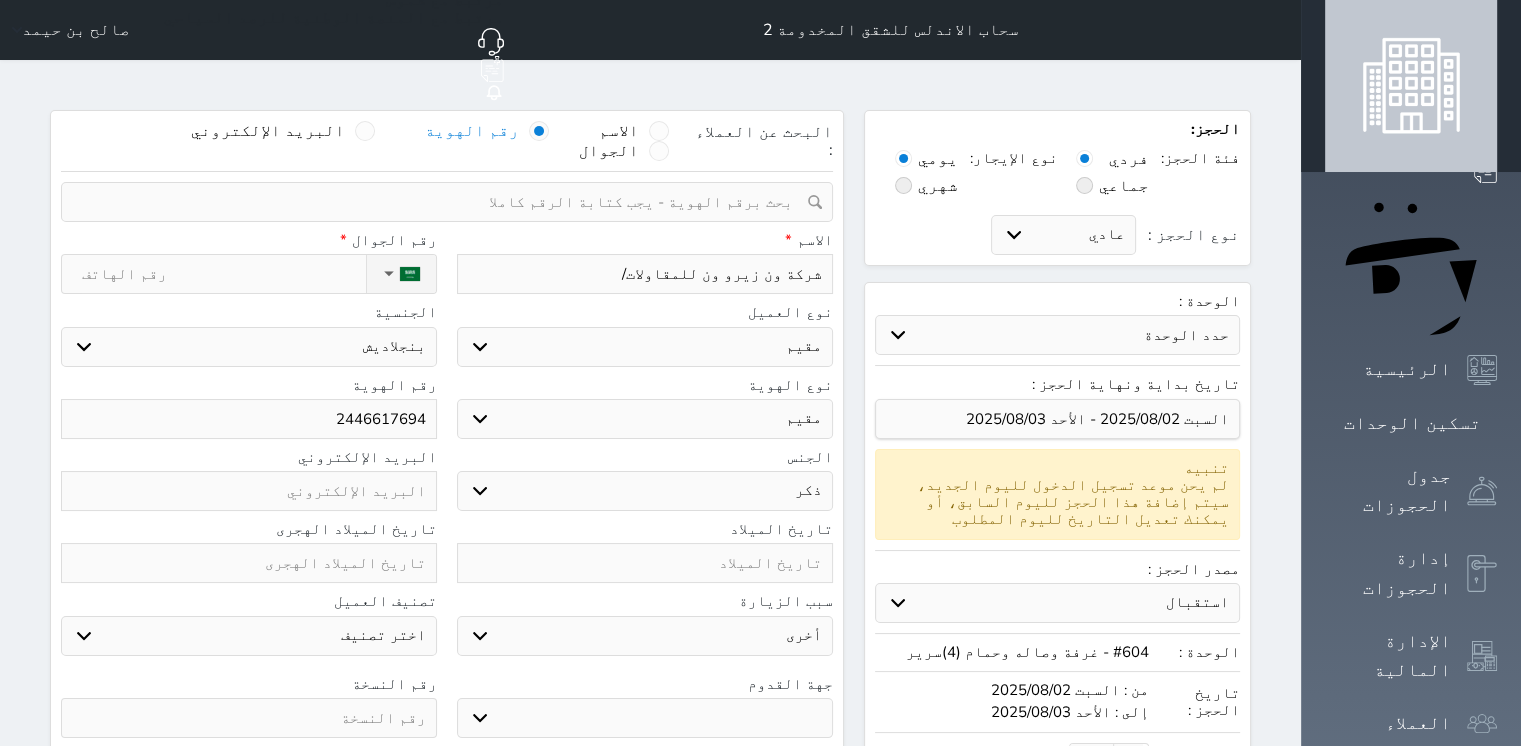 type on "شركة ون زيرو ون للمقاولات/ا" 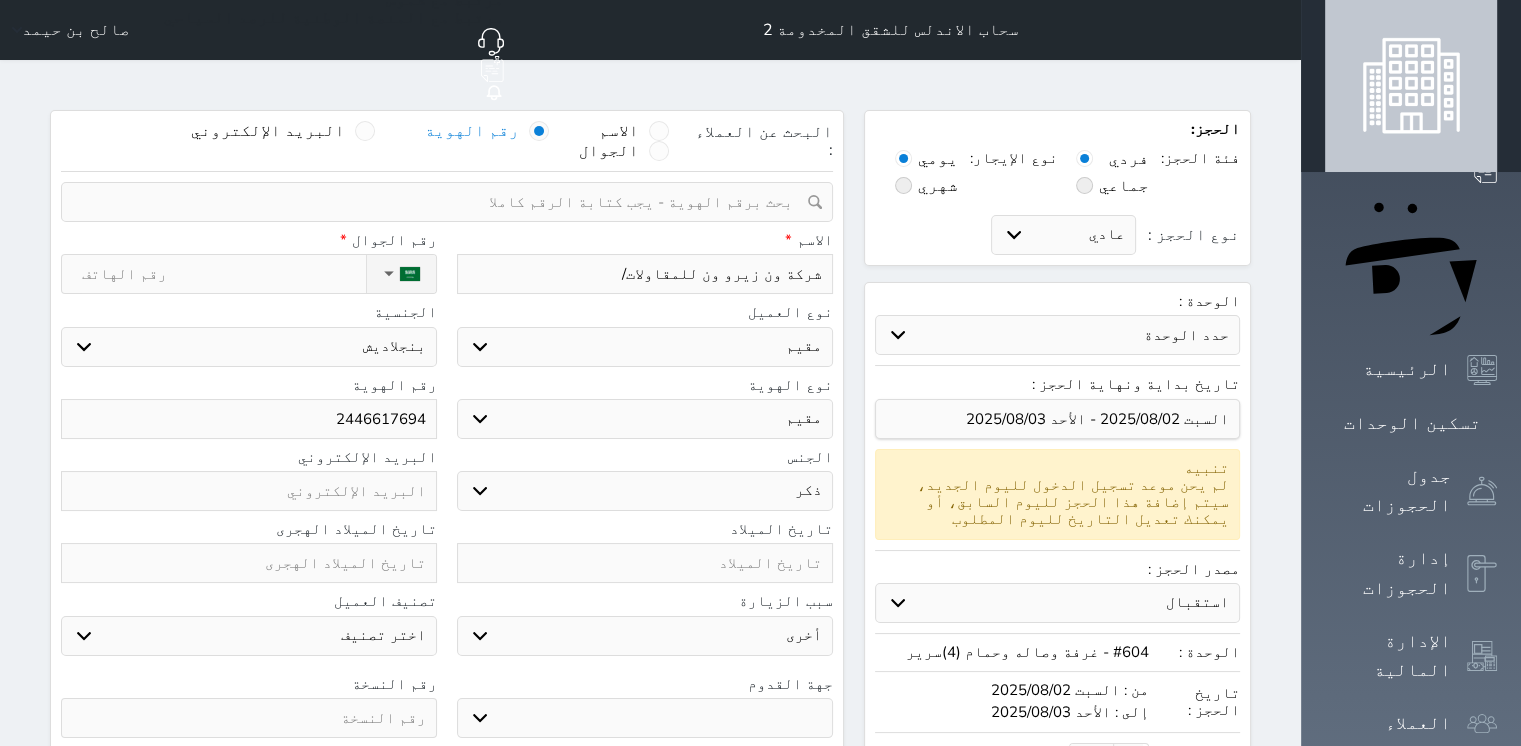 select 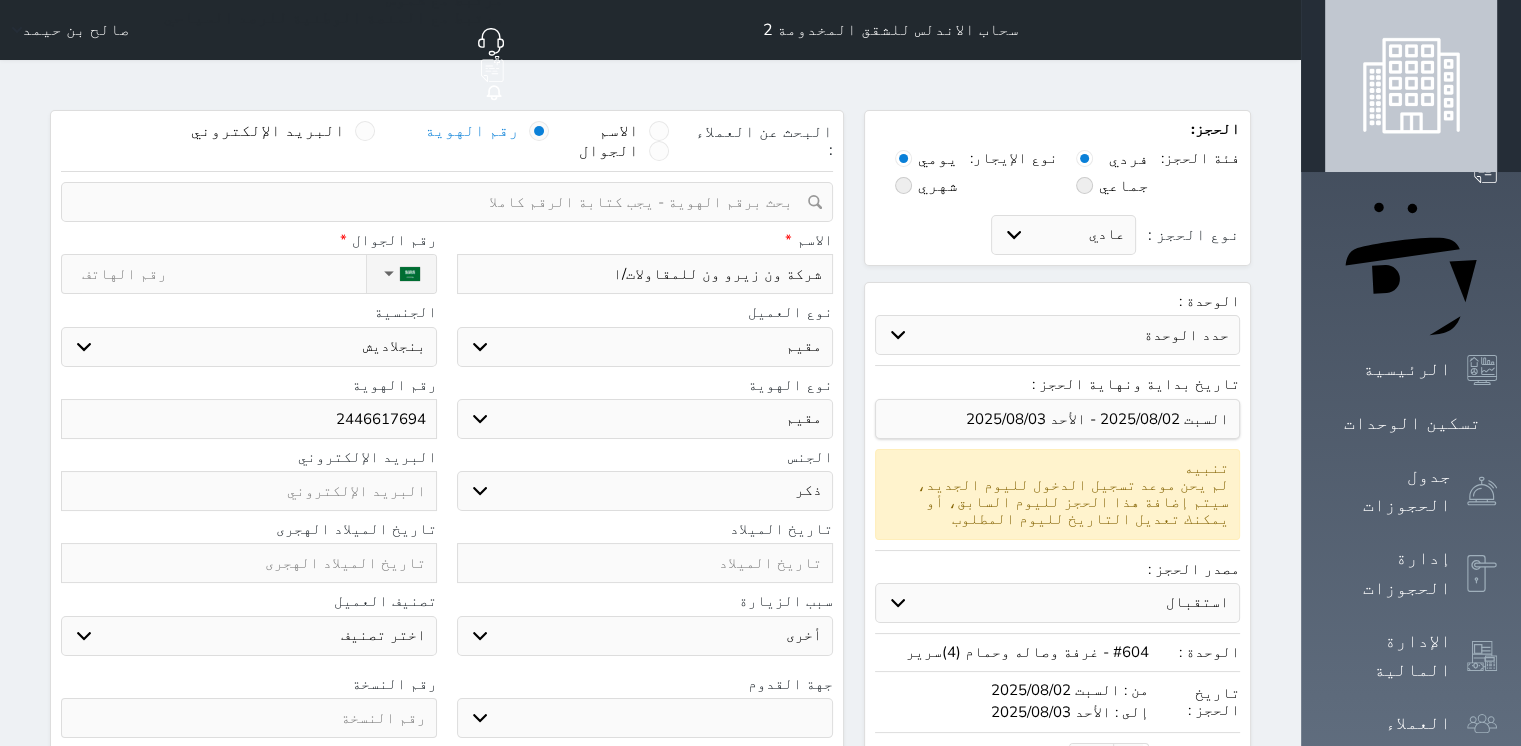 type on "شركة ون زيرو ون للمقاولات/ال" 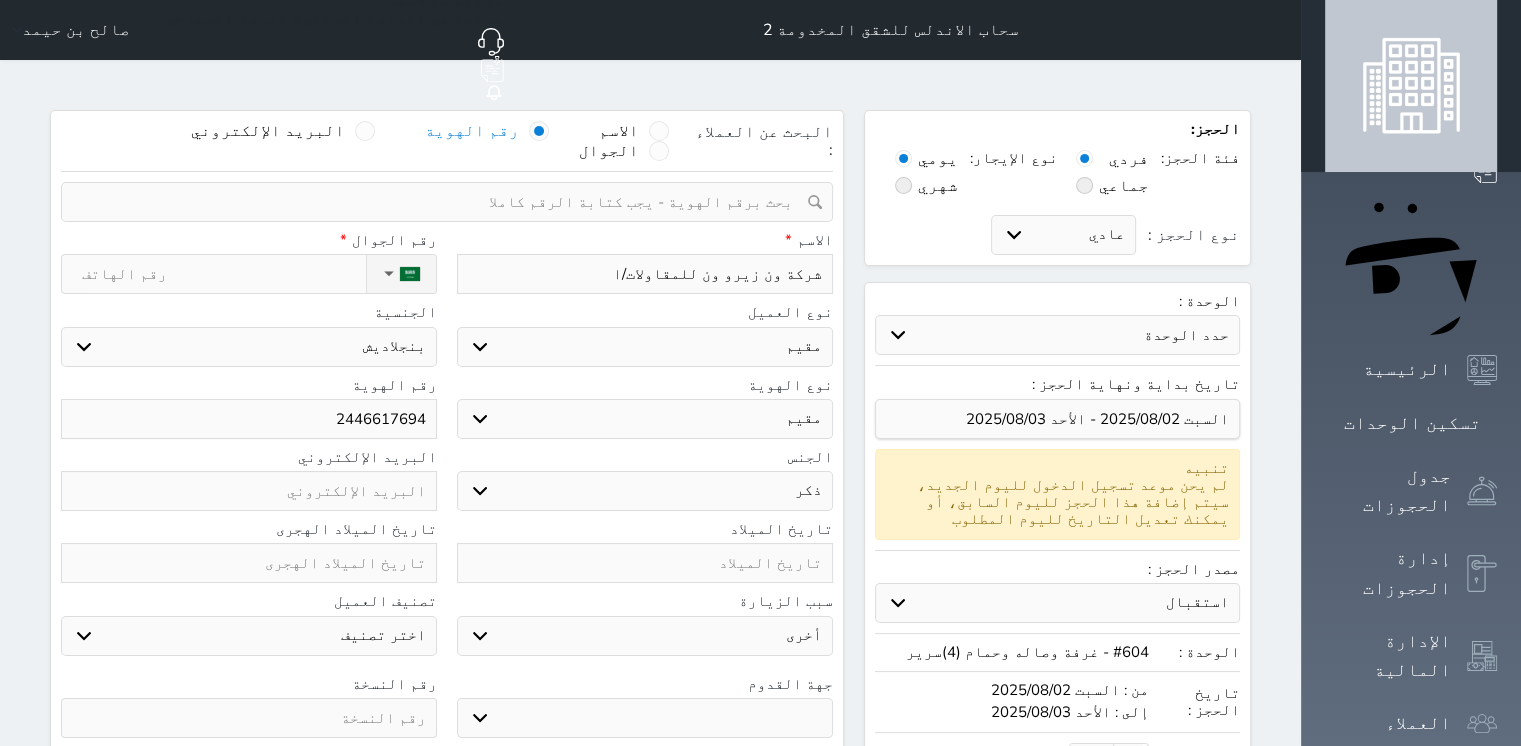 select 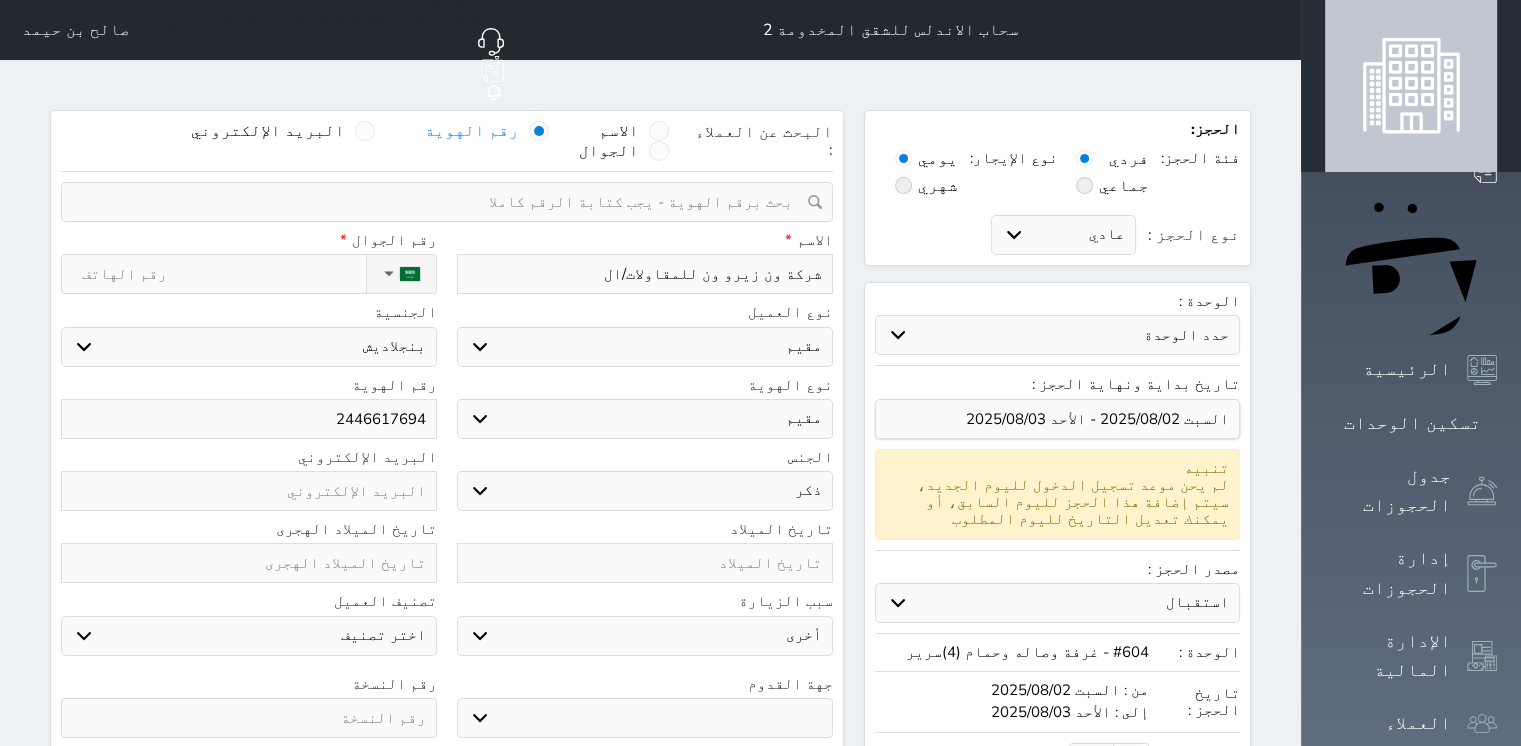type on "شركة ون زيرو ون للمقاولات/الر" 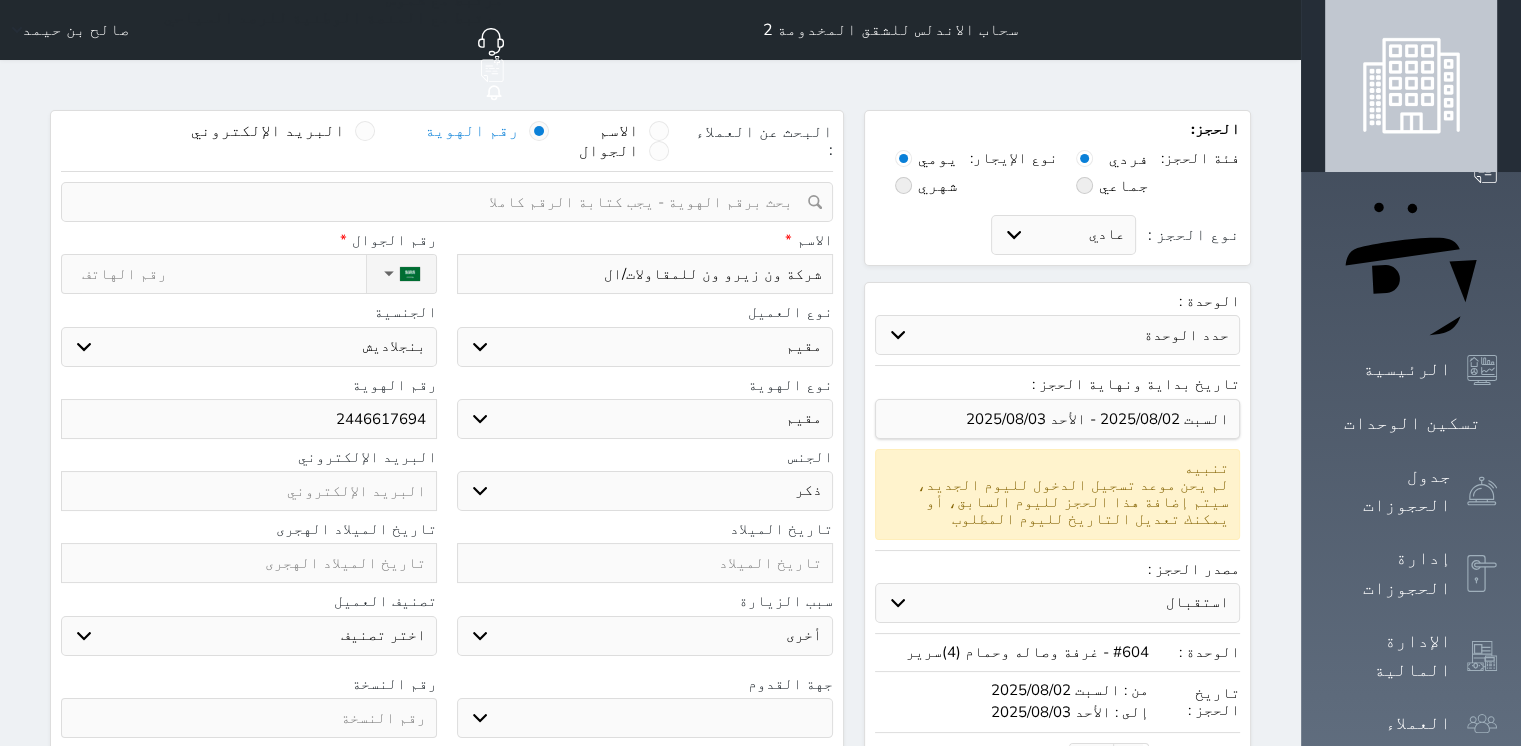 select 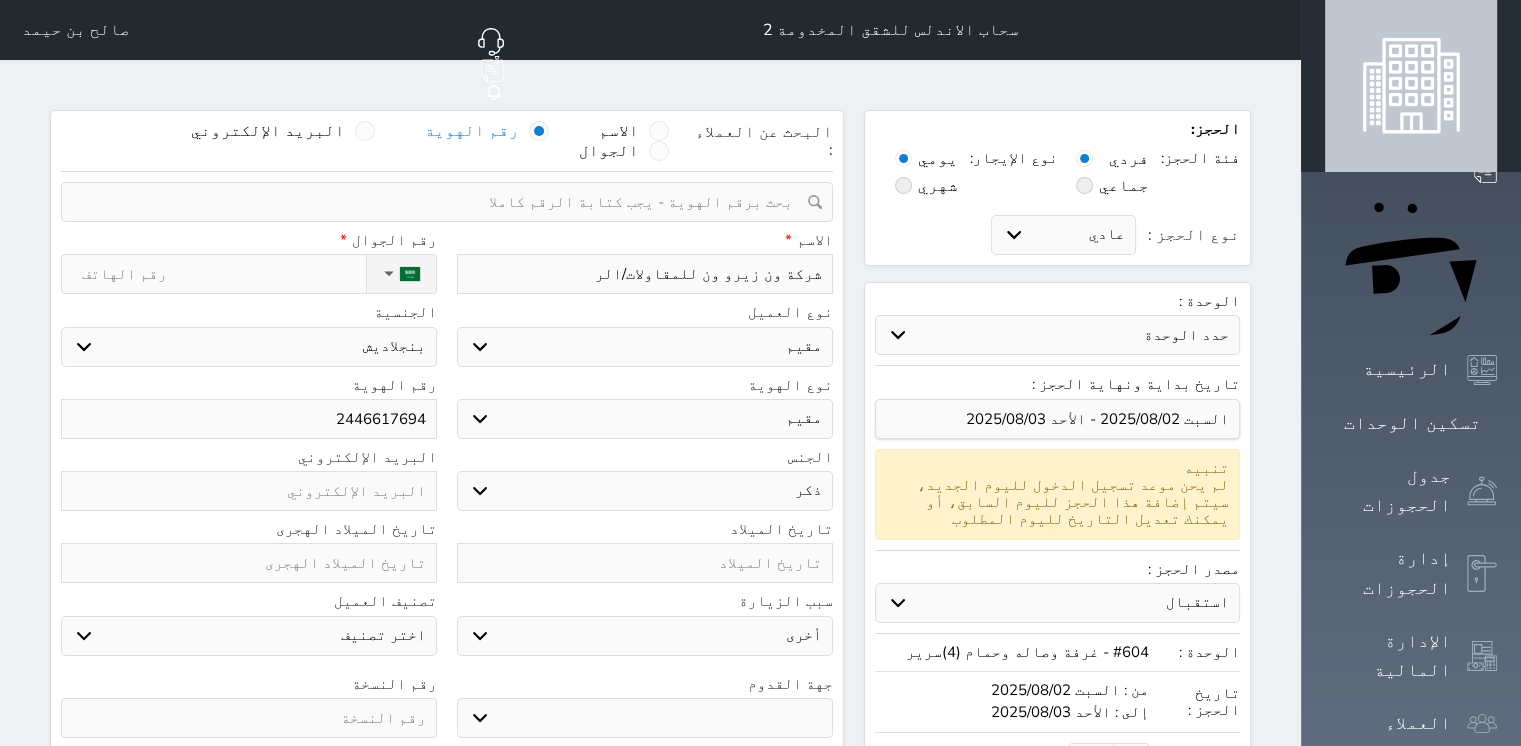 type on "شركة ون زيرو ون للمقاولات/الرق" 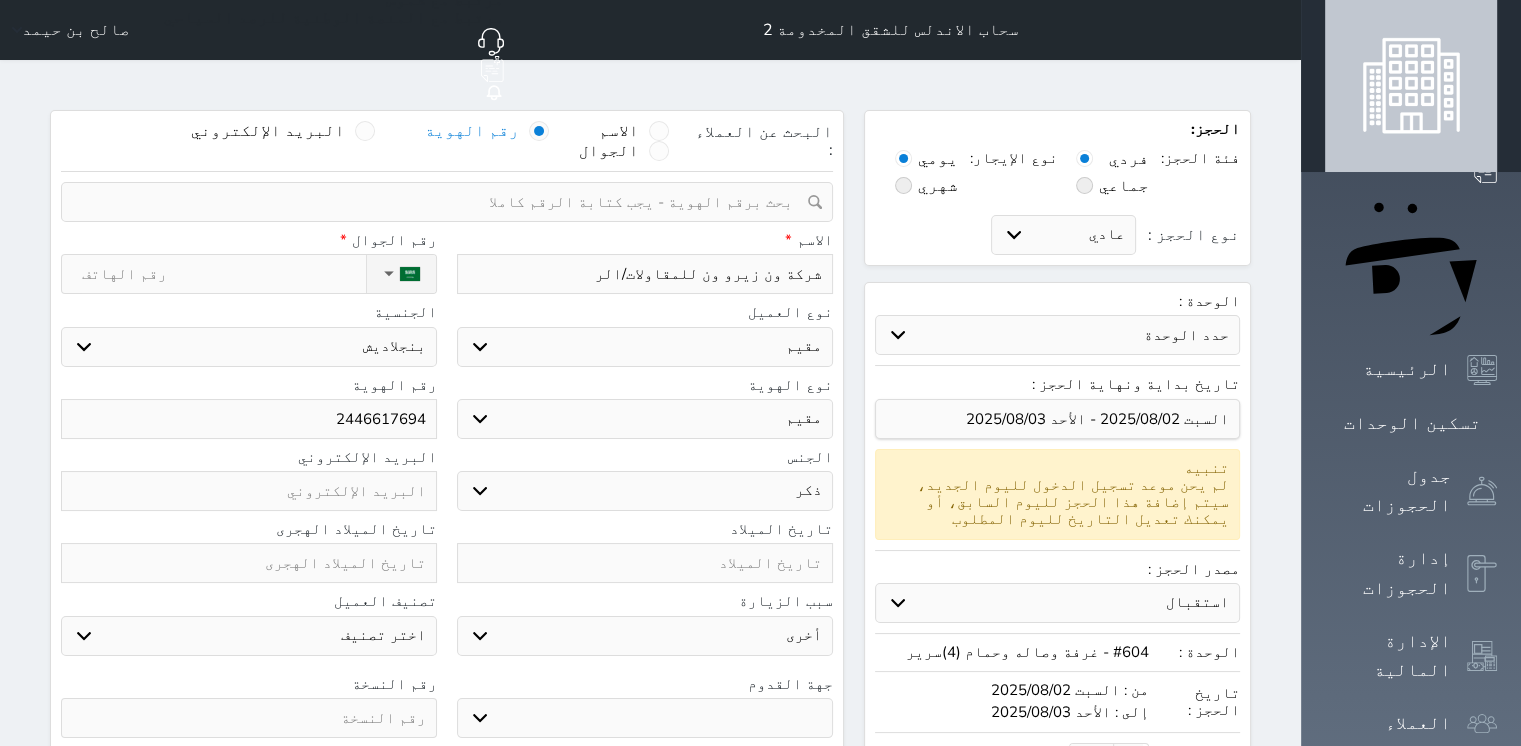 select 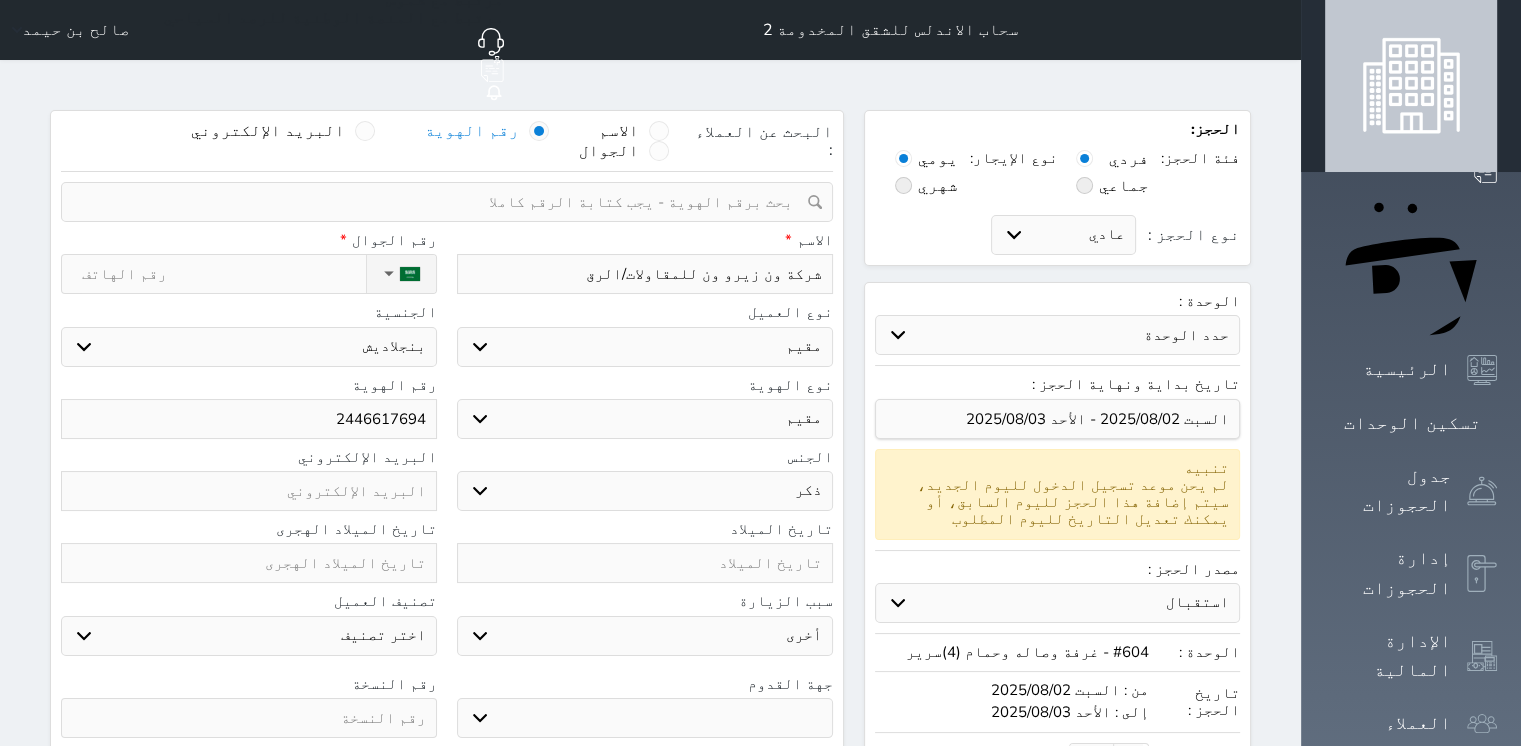 type on "شركة ون زيرو ون للمقاولات/الرقم" 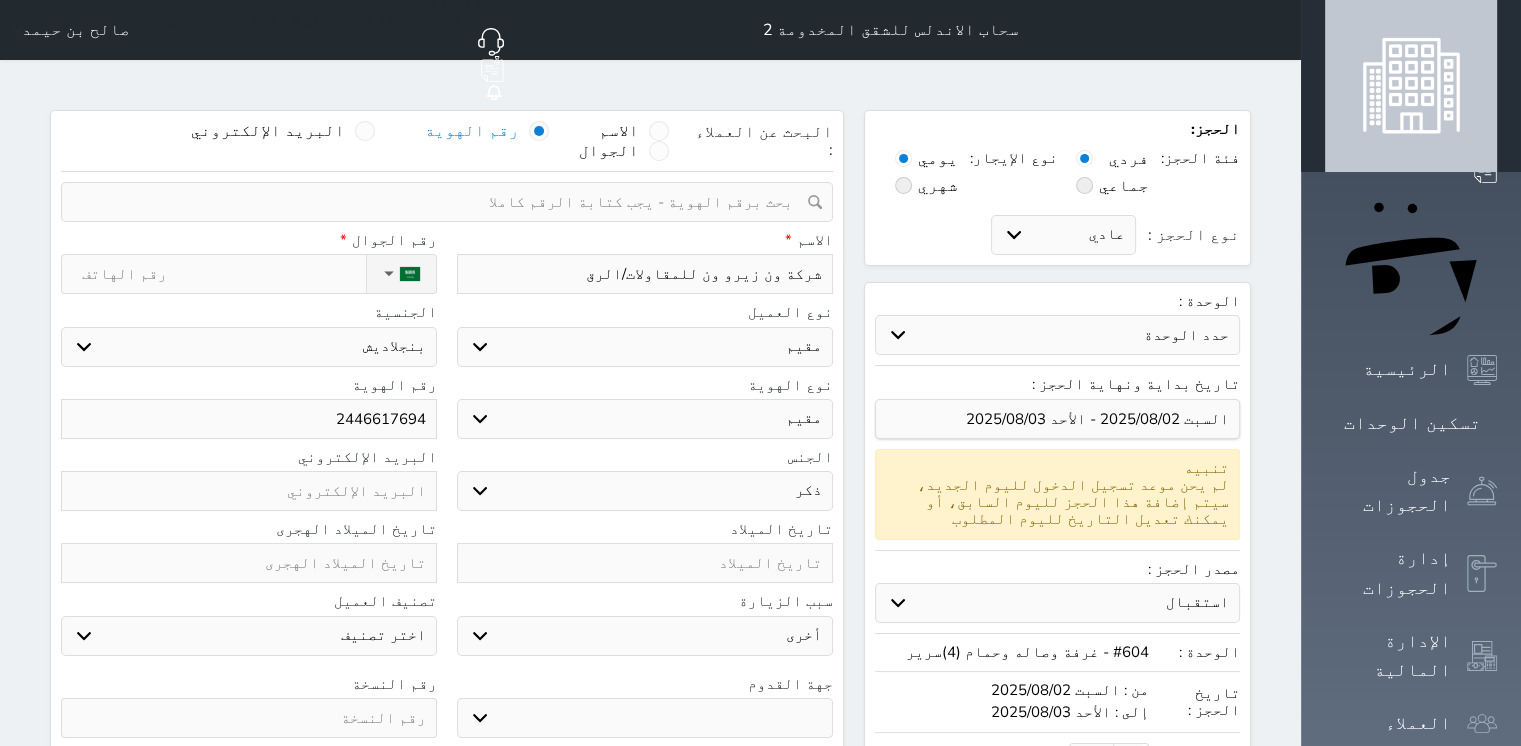 select 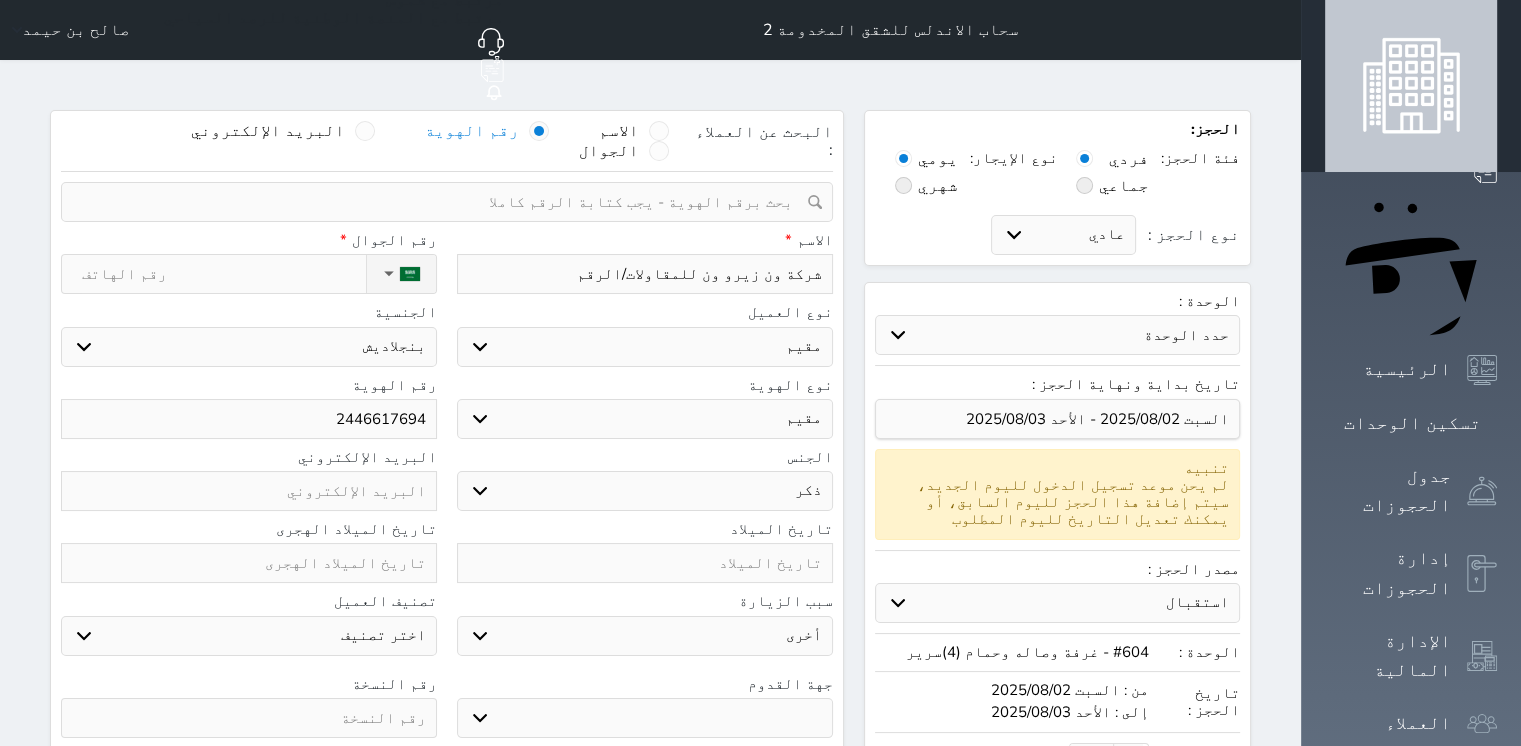 type on "شركة ون زيرو ون للمقاولات/الرقم" 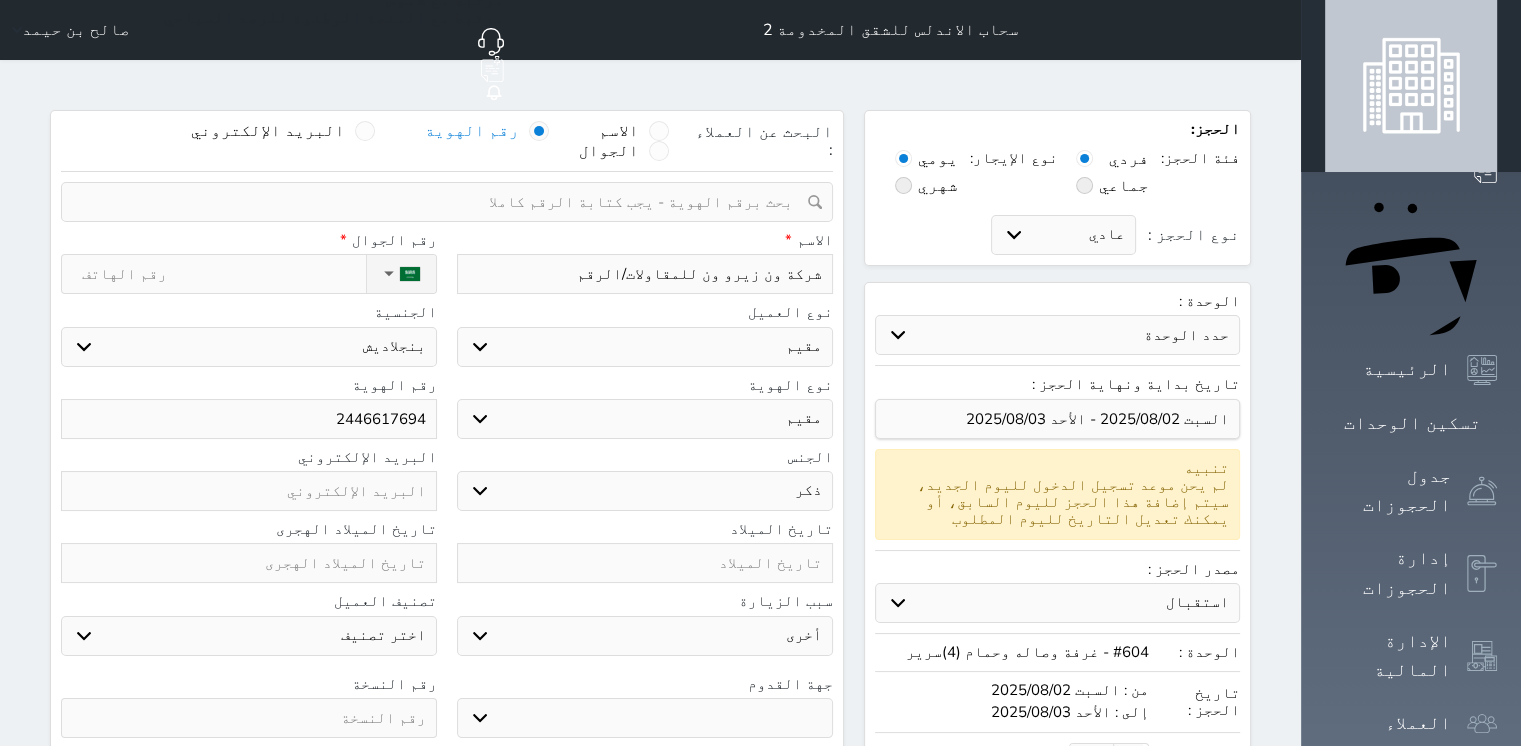 select 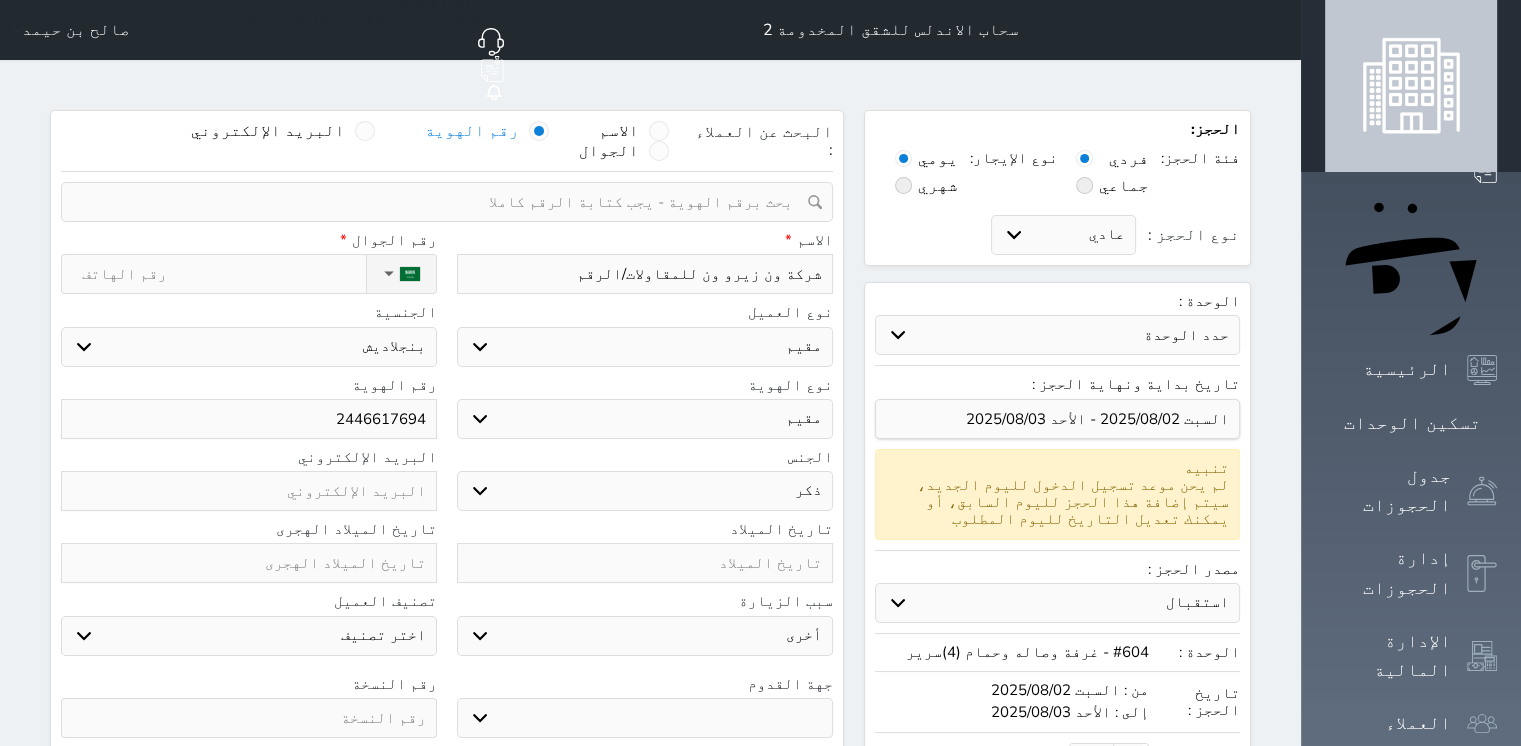 type on "شركة ون زيرو ون للمقاولات/الرقم ا" 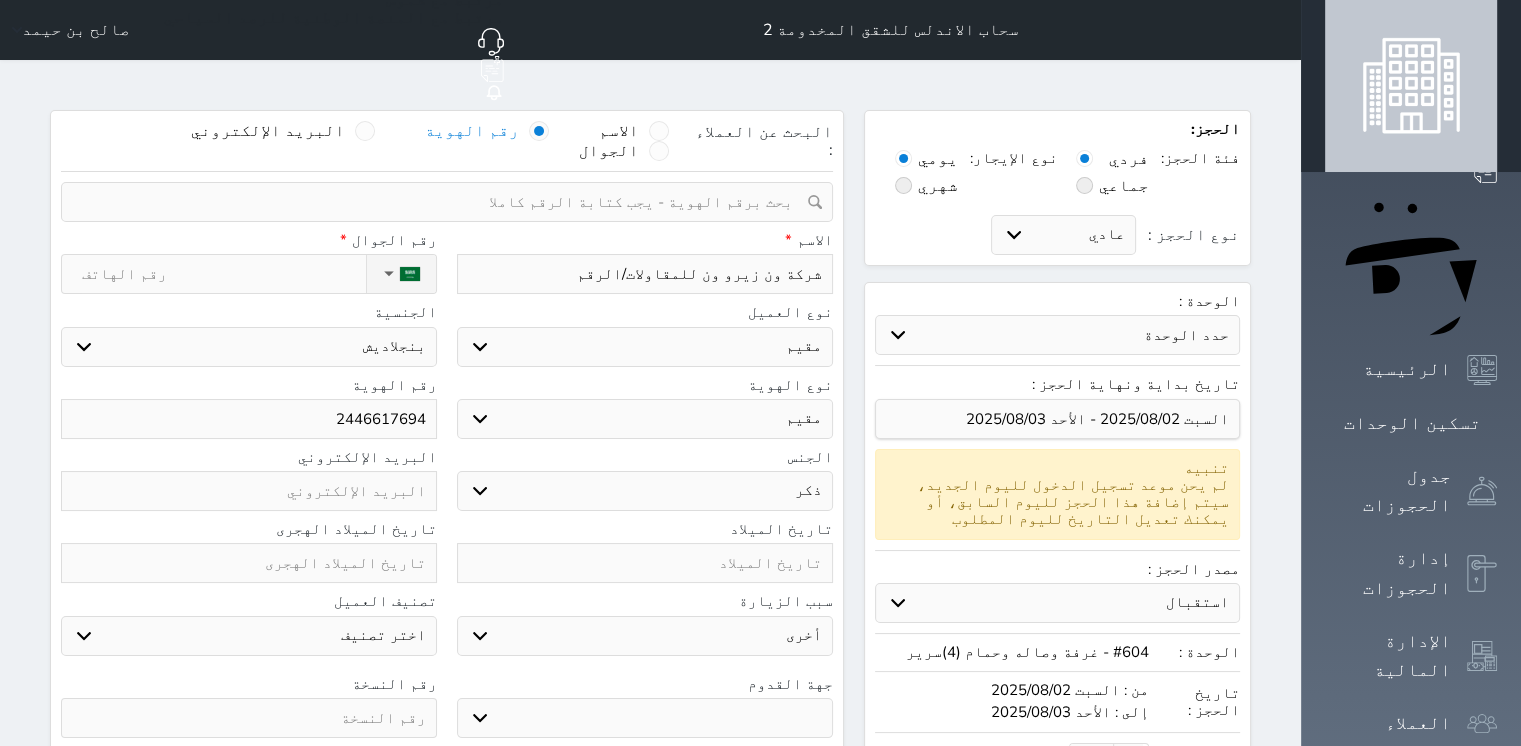 select 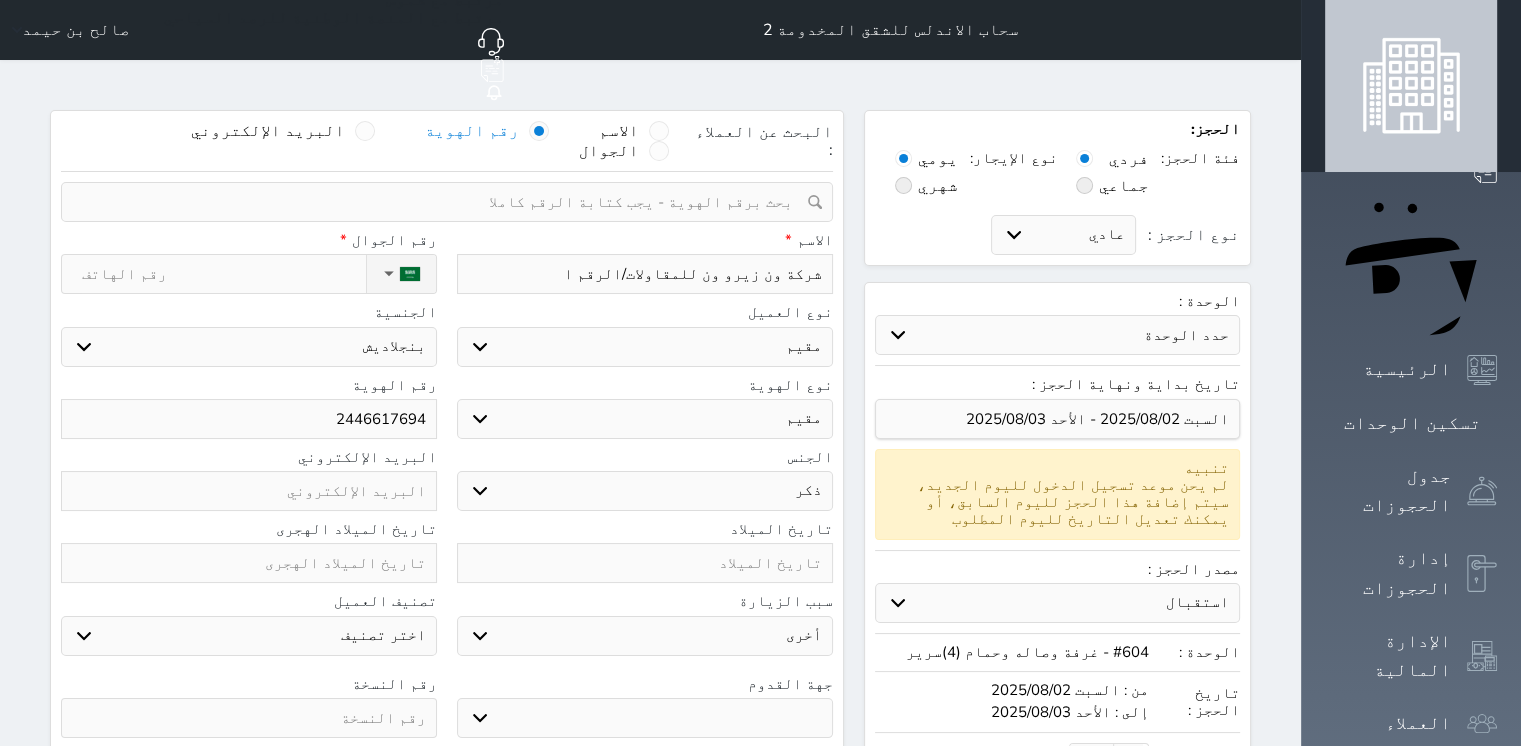 type on "شركة ون زيرو ون للمقاولات/الرقم ا" 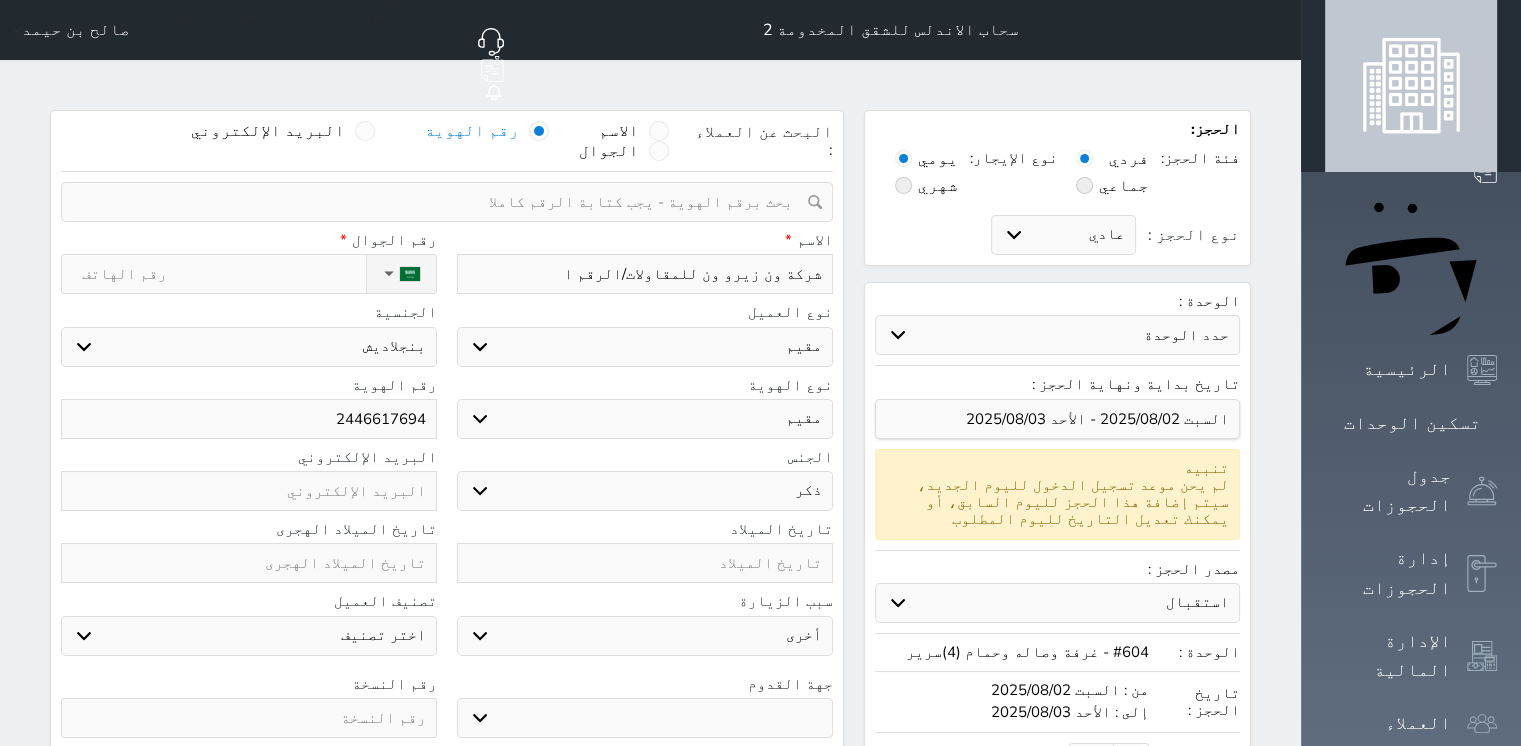 select 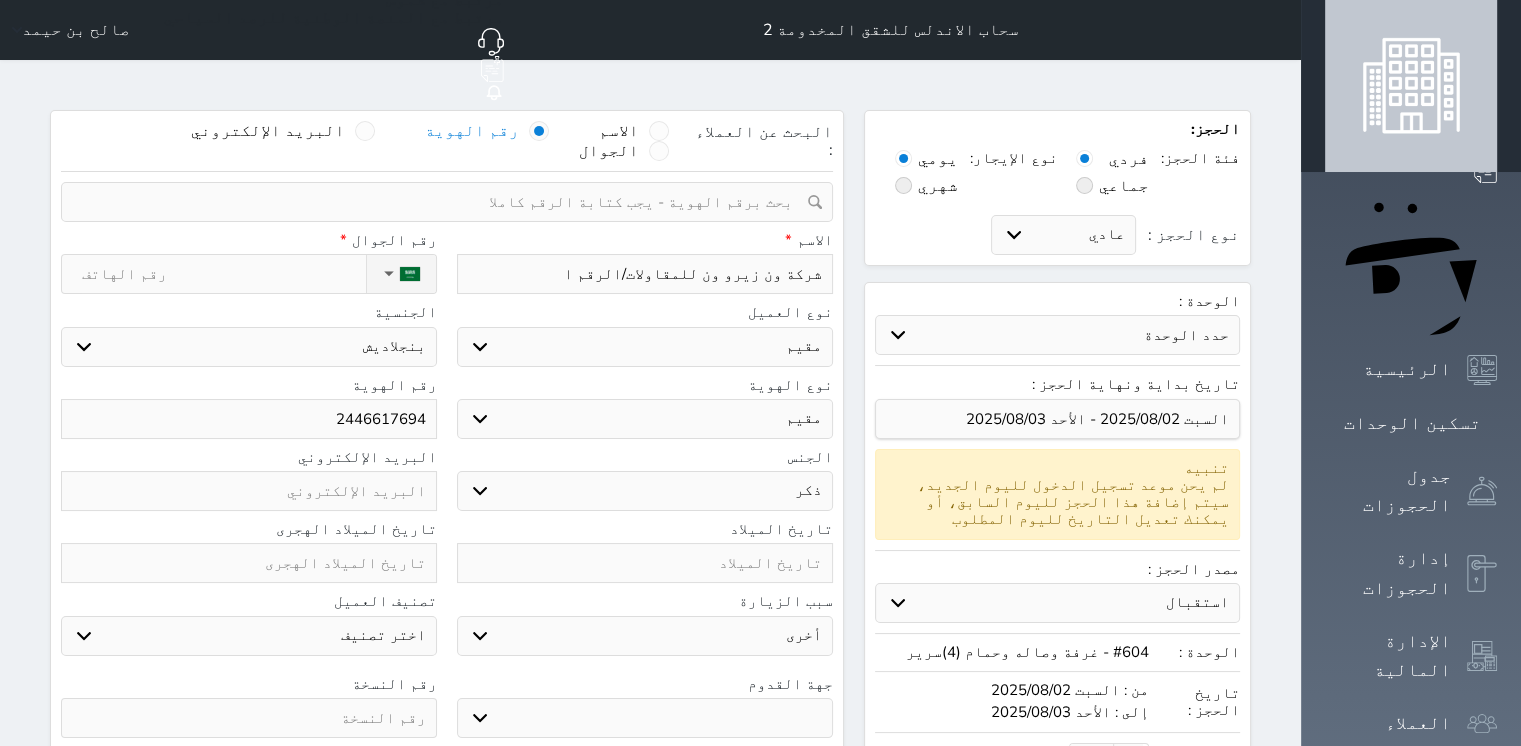 type on "شركة ون زيرو ون للمقاولات/الرقم الض" 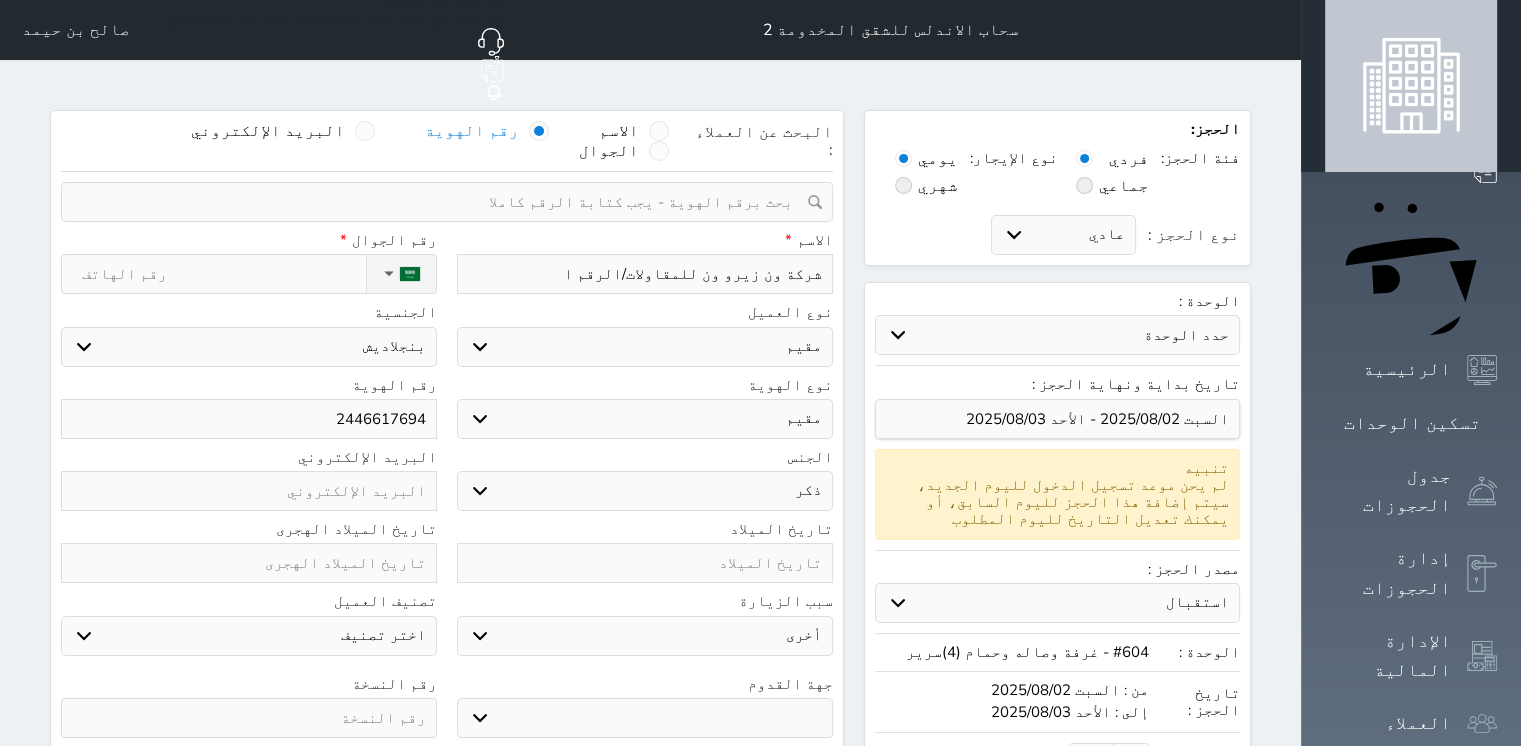 select 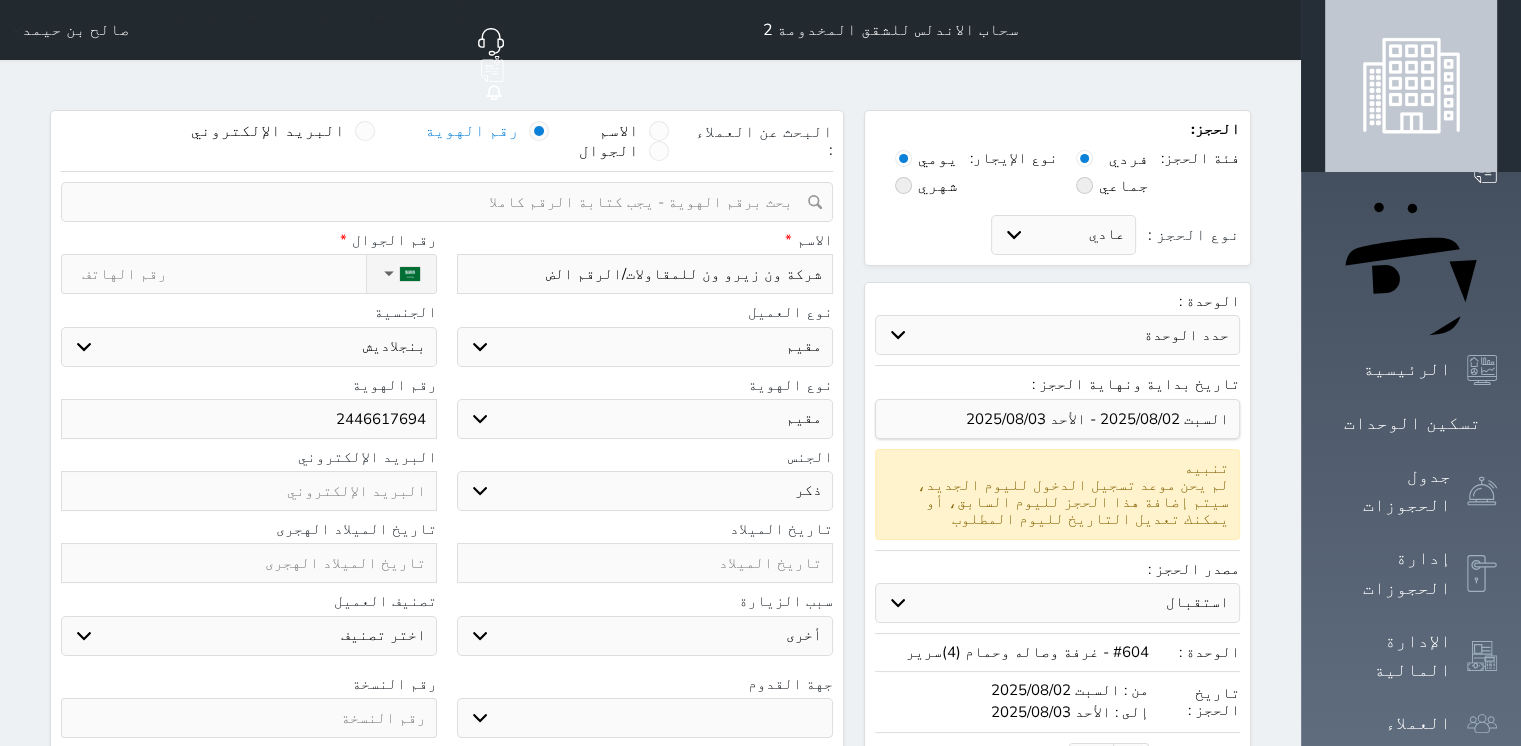 type on "شركة ون زيرو ون للمقاولات/الرقم الضر" 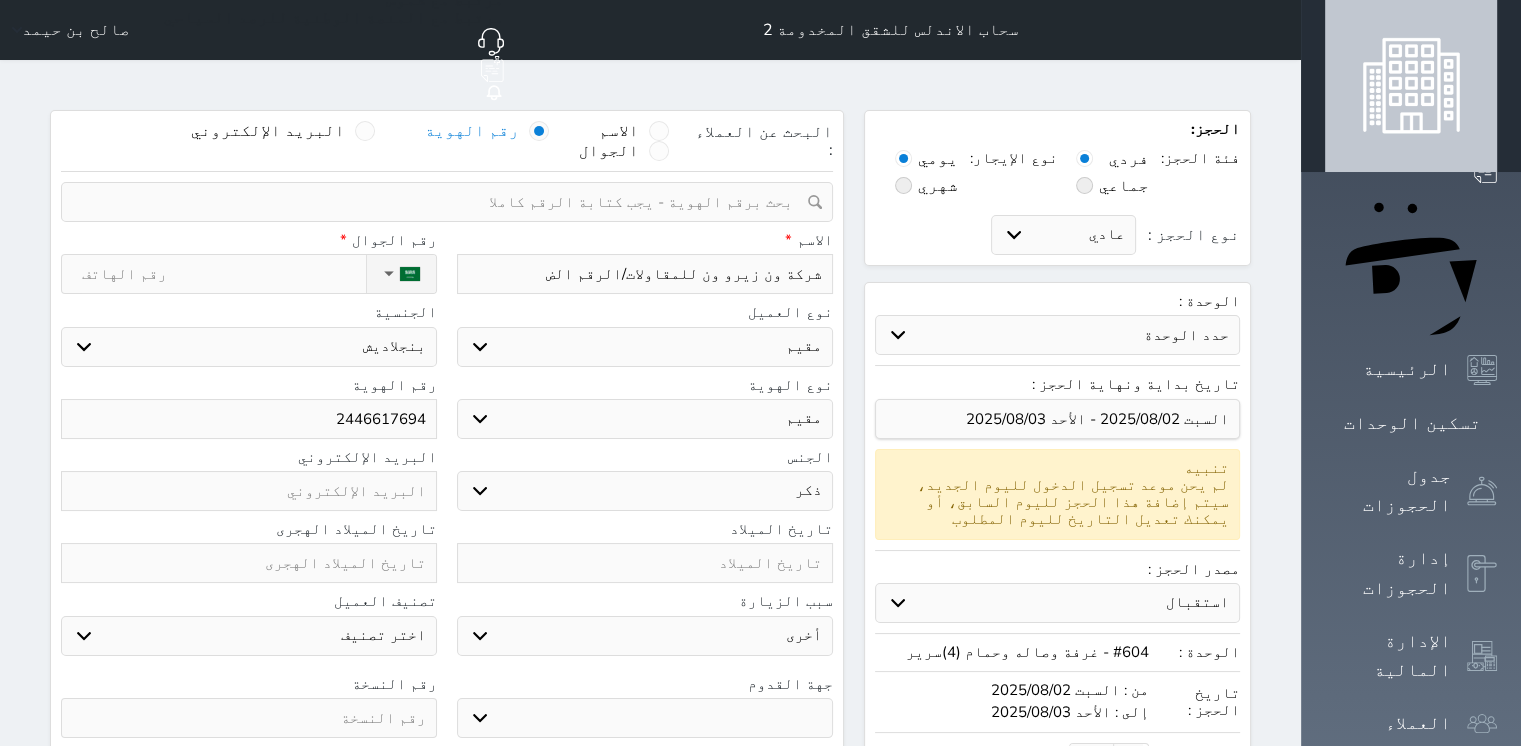 select 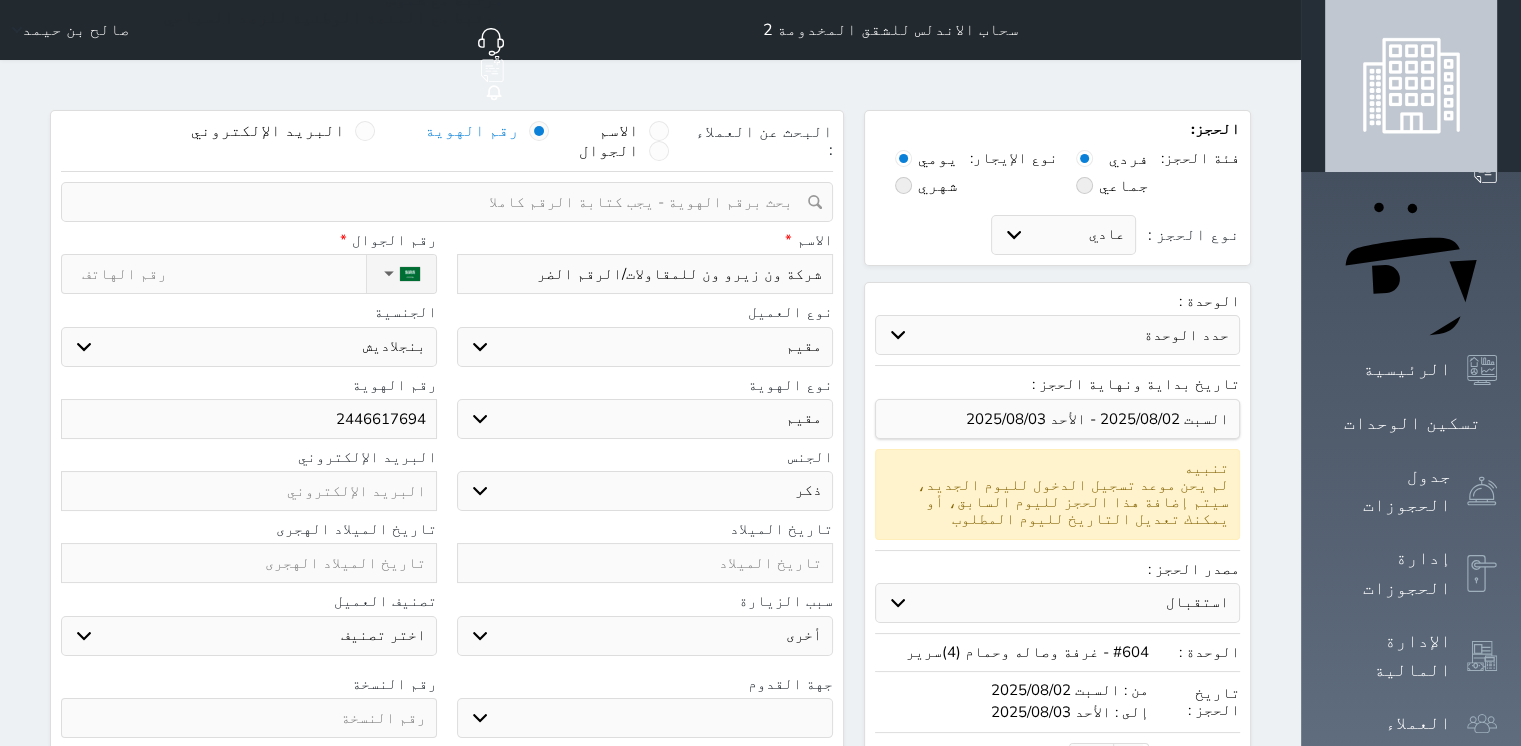 type on "شركة ون زيرو ون للمقاولات/الرقم الضري" 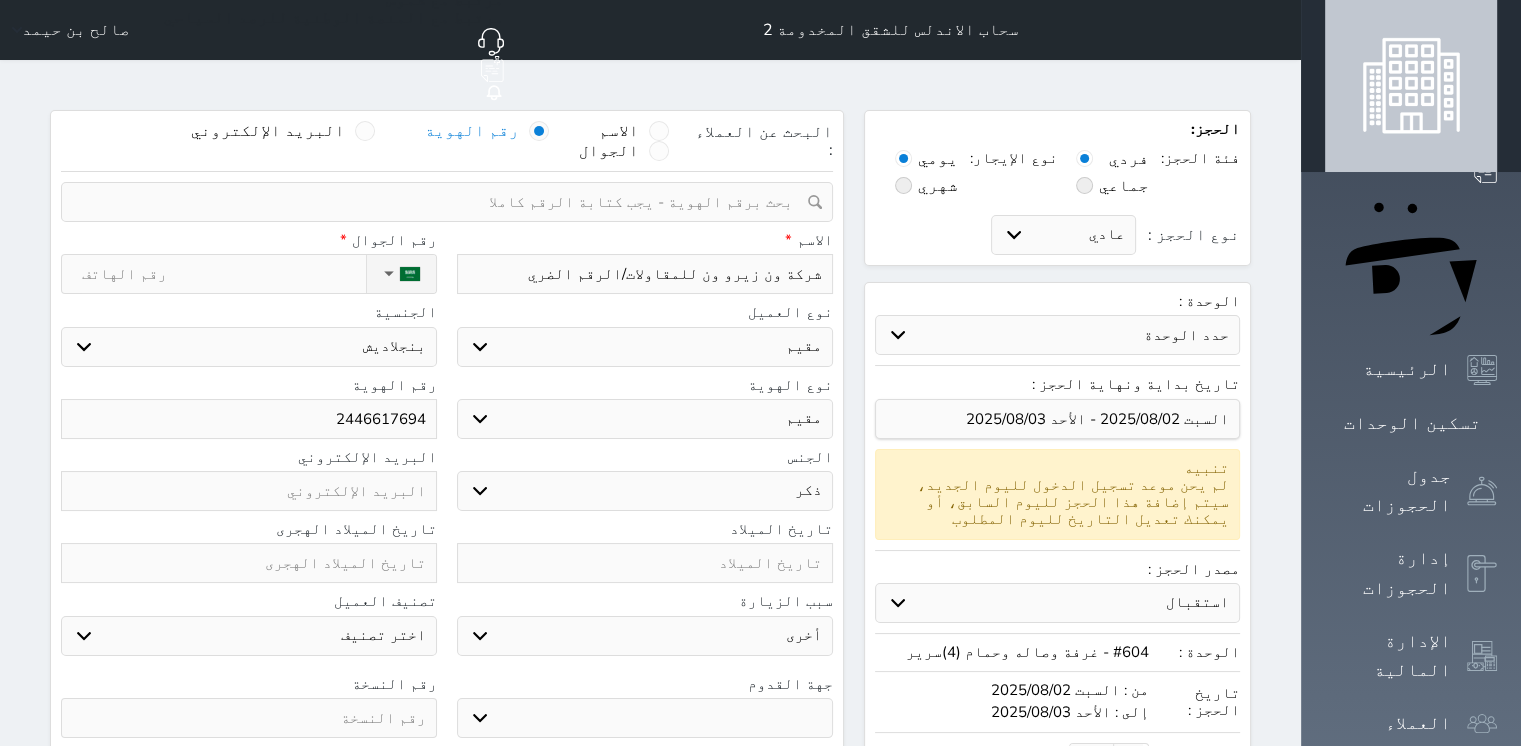 select 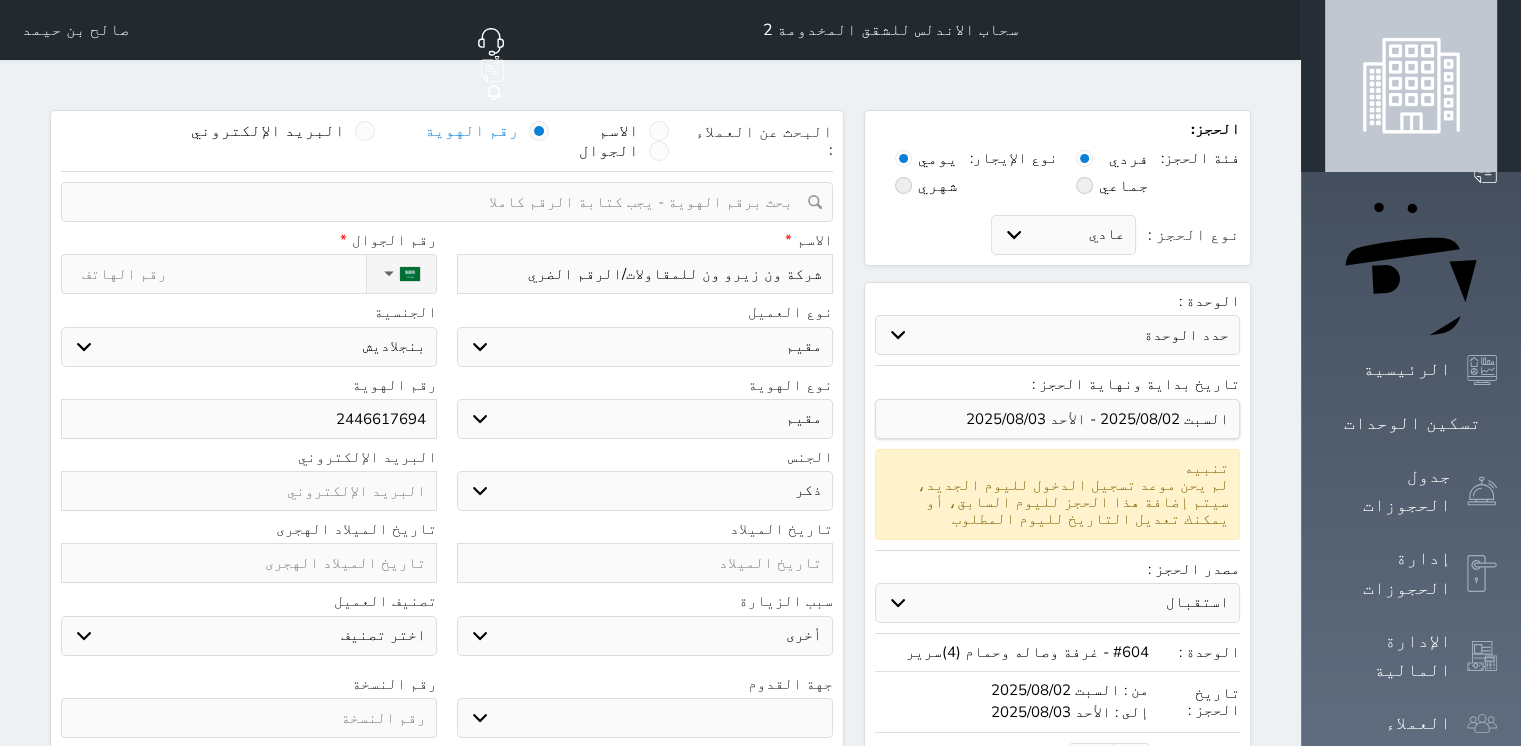 type on "شركة ون زيرو ون للمقاولات/الرقم الضريب" 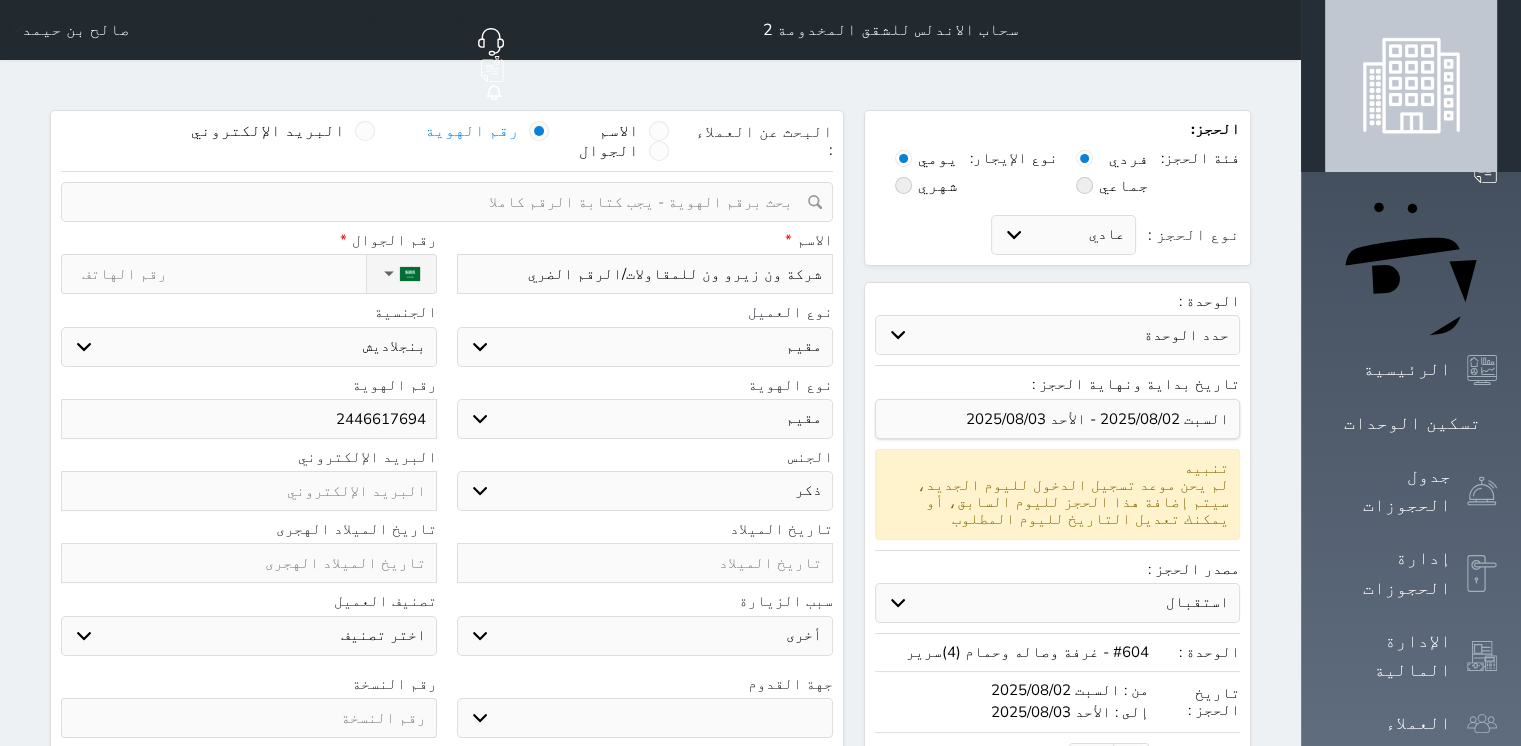 select 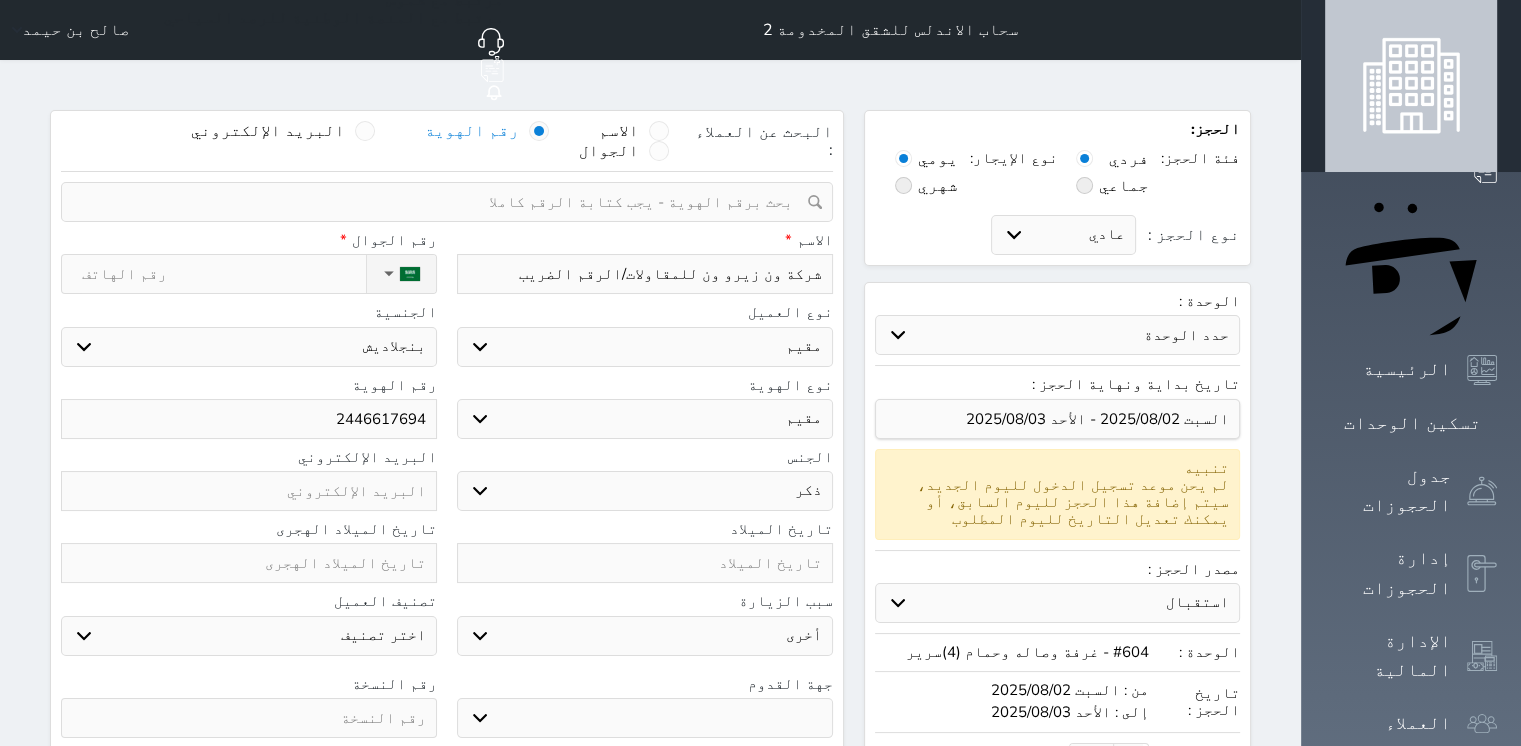 type 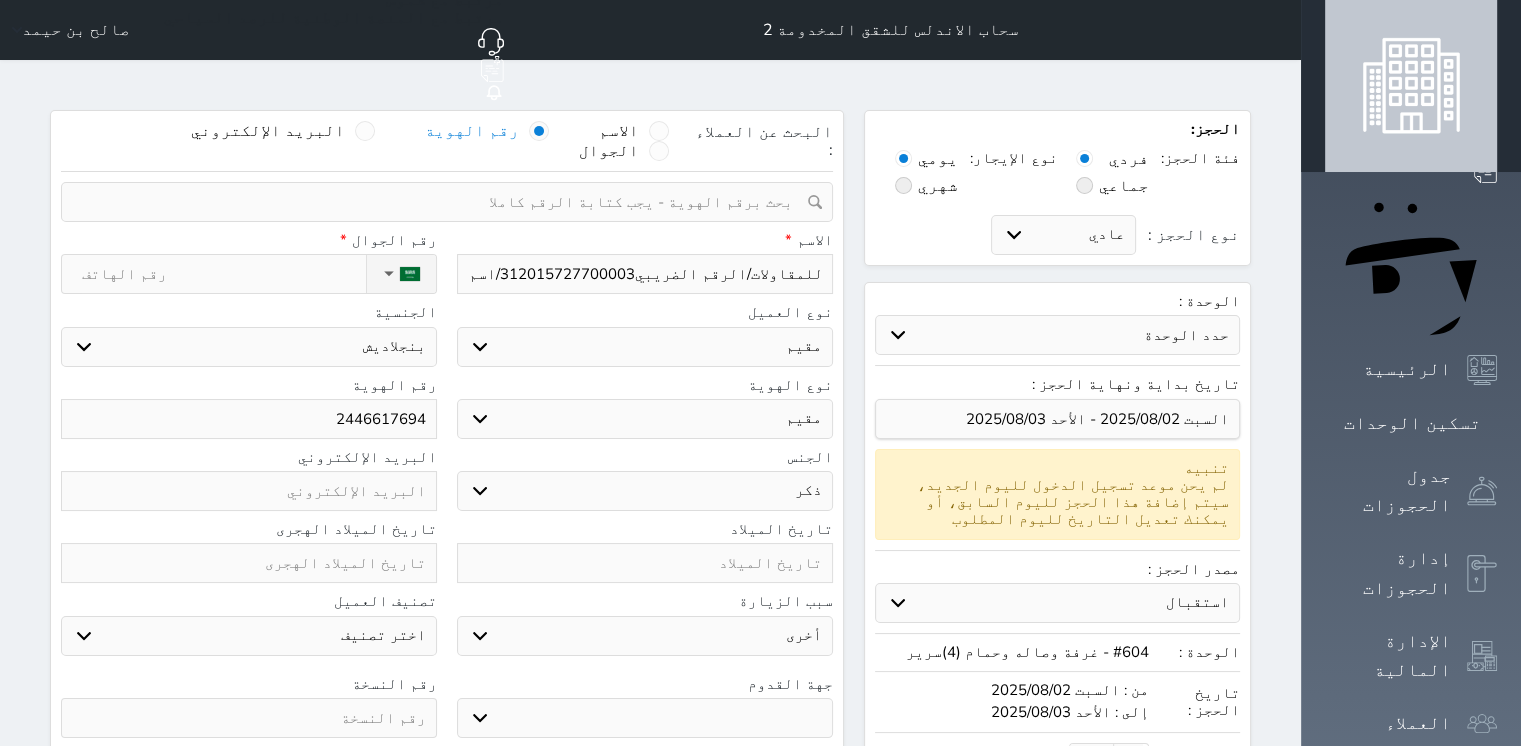 scroll, scrollTop: 0, scrollLeft: -133, axis: horizontal 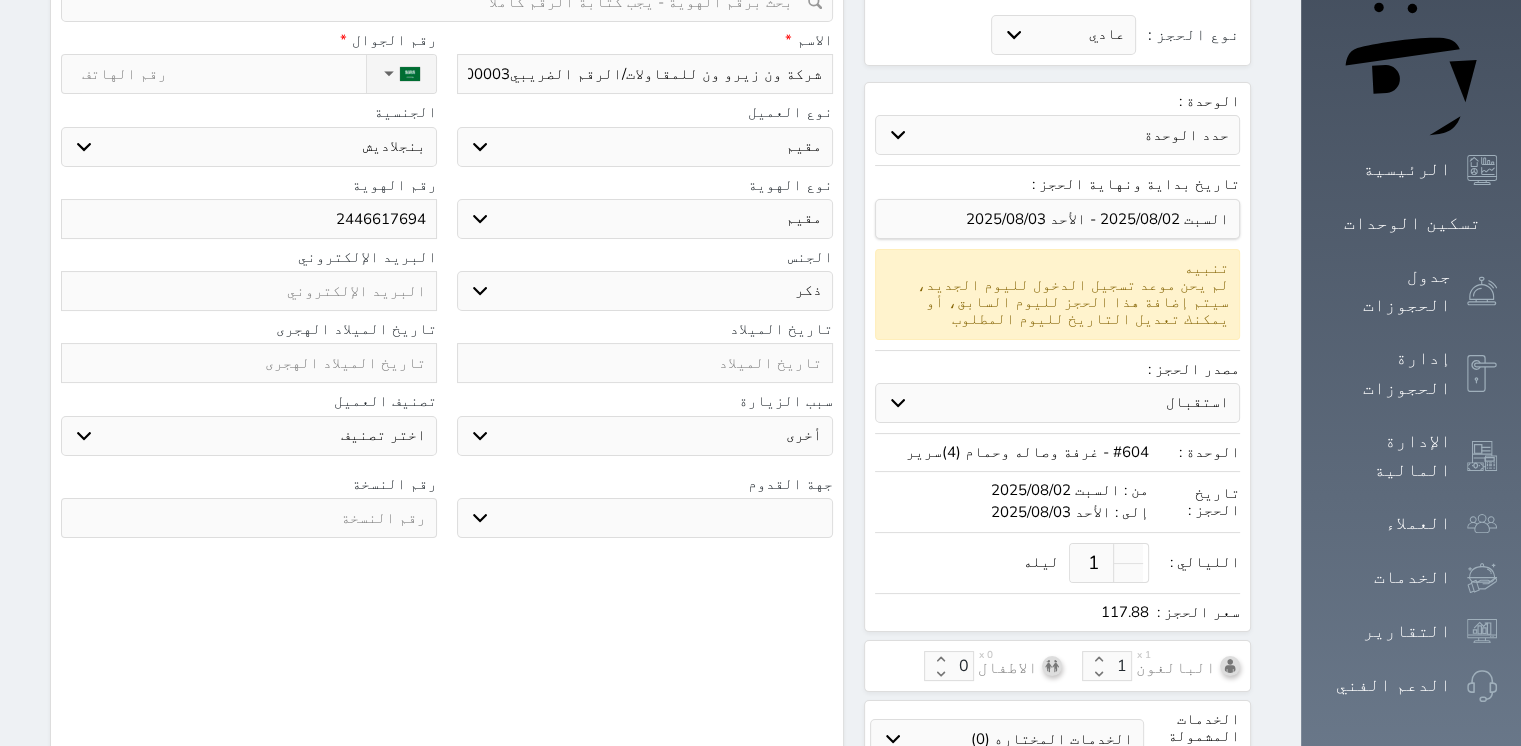drag, startPoint x: 342, startPoint y: 470, endPoint x: 344, endPoint y: 460, distance: 10.198039 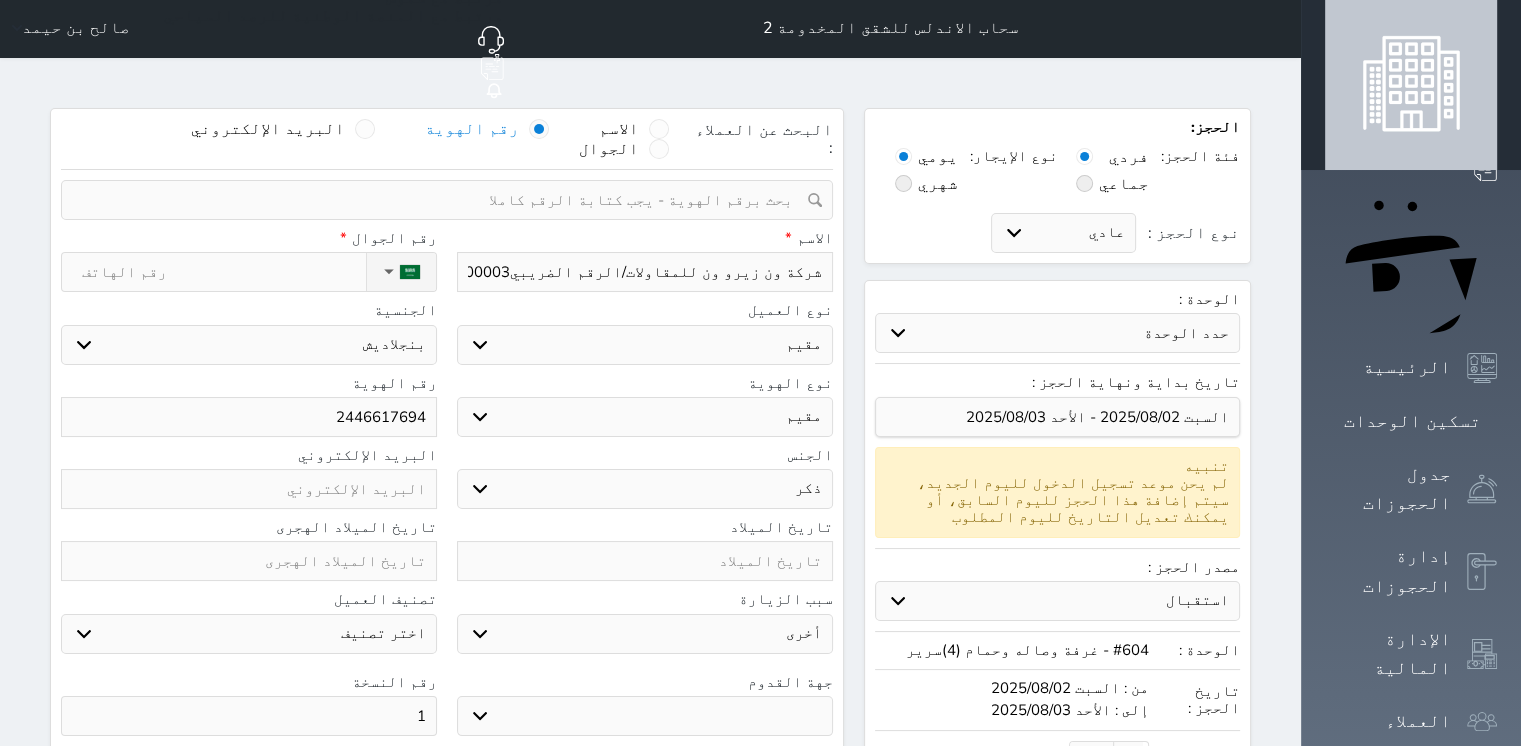 scroll, scrollTop: 0, scrollLeft: 0, axis: both 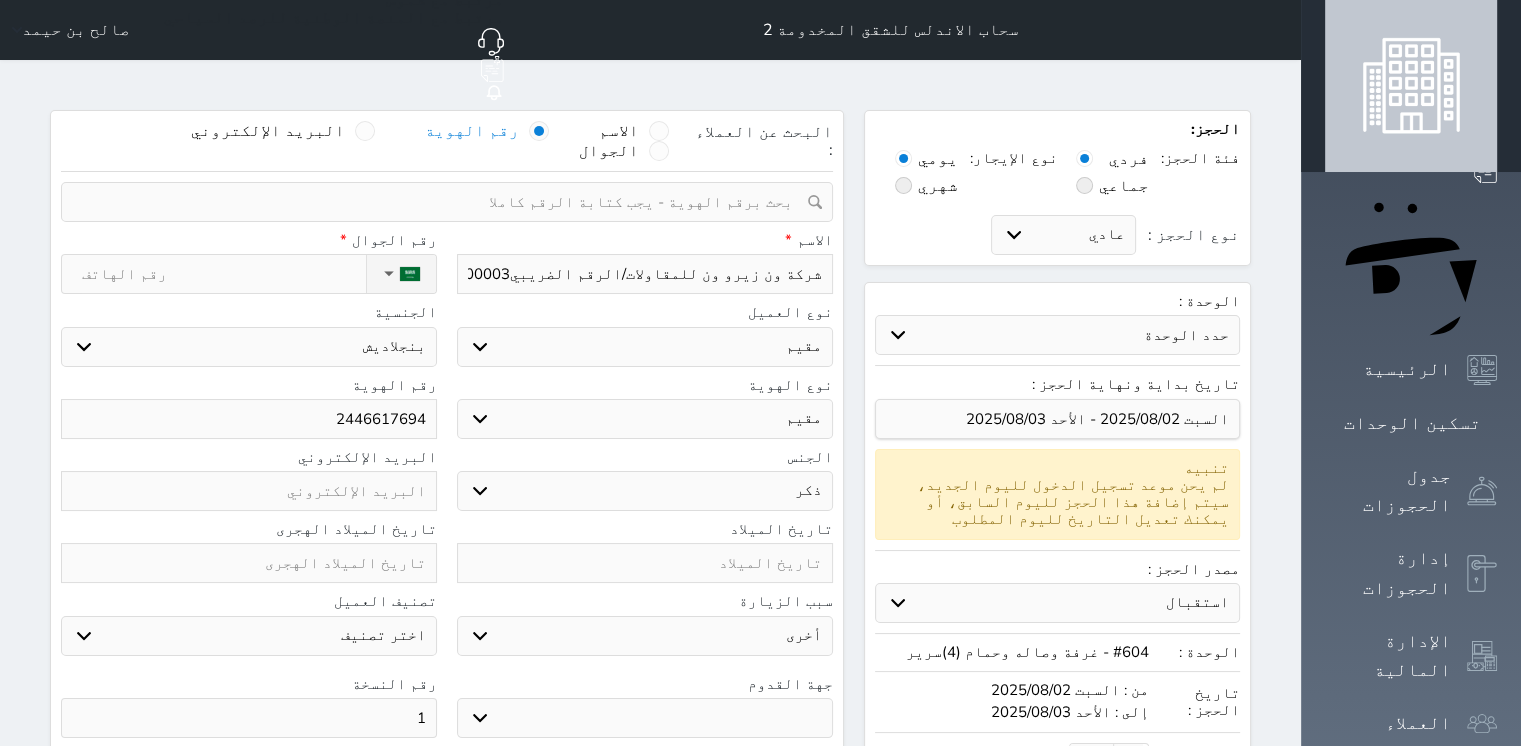 click on "نوع الحجز :" at bounding box center [224, 274] 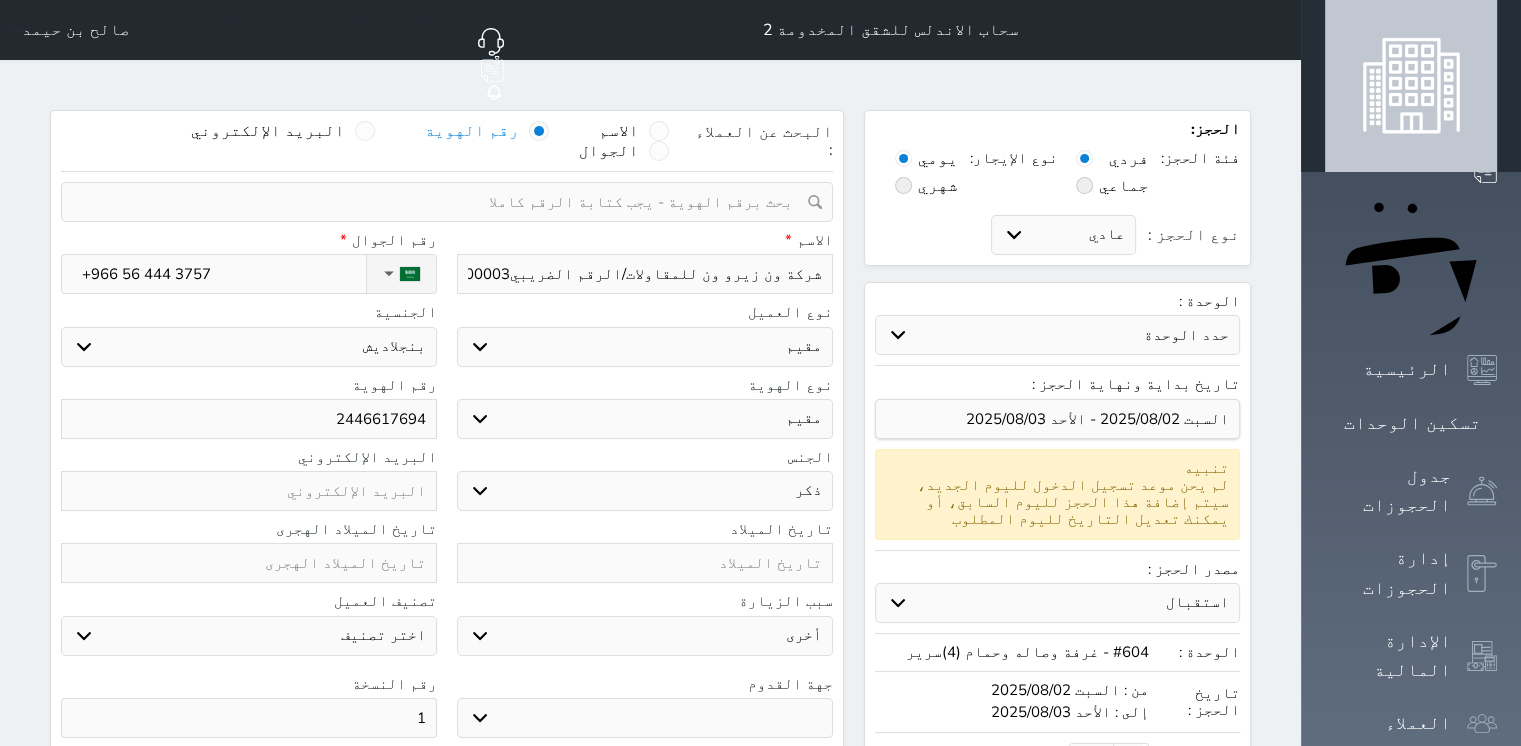 click on "اختر دولة
اثيوبيا
اجنبي بجواز سعودي
اخرى
اذربيجان
ارتيريا
ارمينيا
ازبكستان
اسبانيا
استراليا
استونيا" at bounding box center [249, 347] 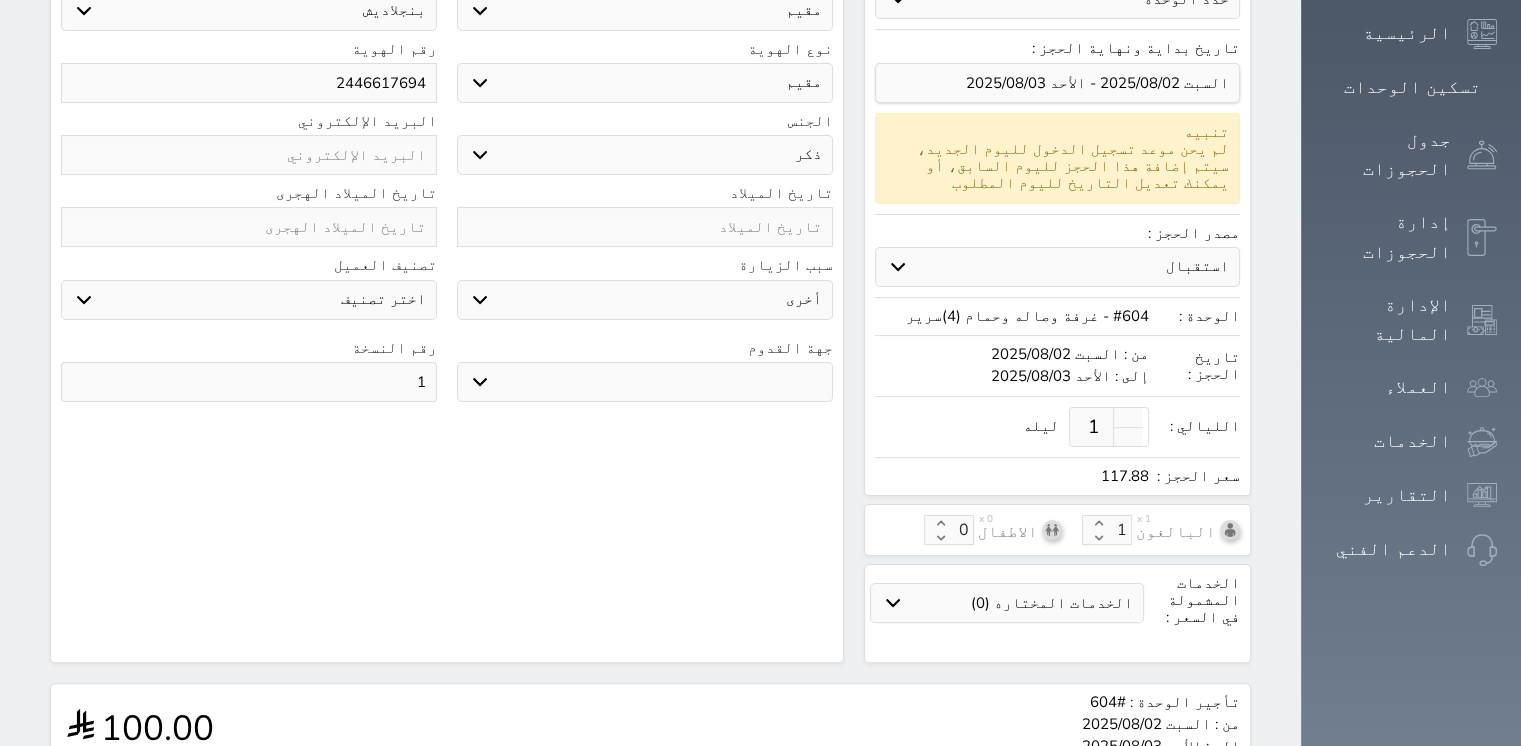 scroll, scrollTop: 559, scrollLeft: 0, axis: vertical 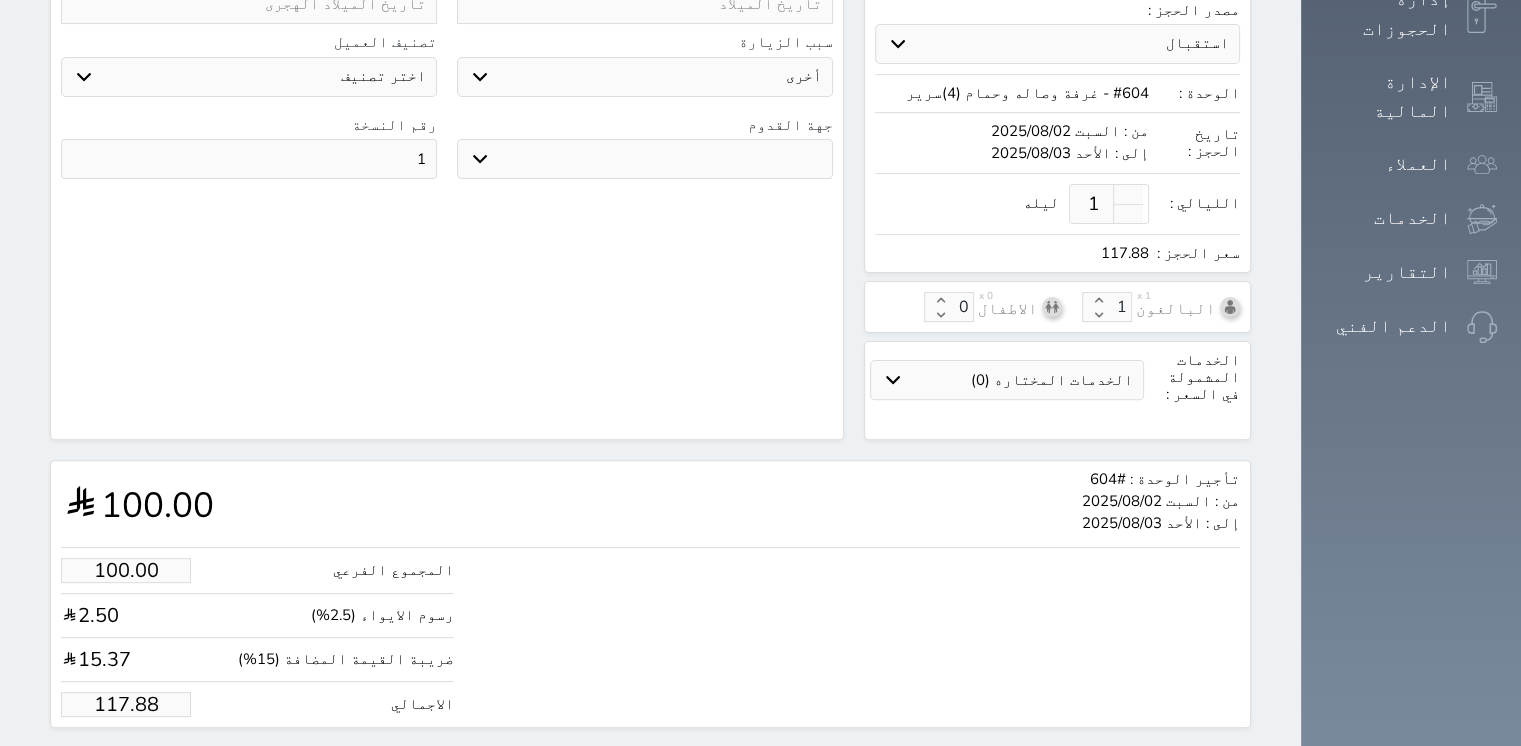 drag, startPoint x: 66, startPoint y: 649, endPoint x: 172, endPoint y: 636, distance: 106.7942 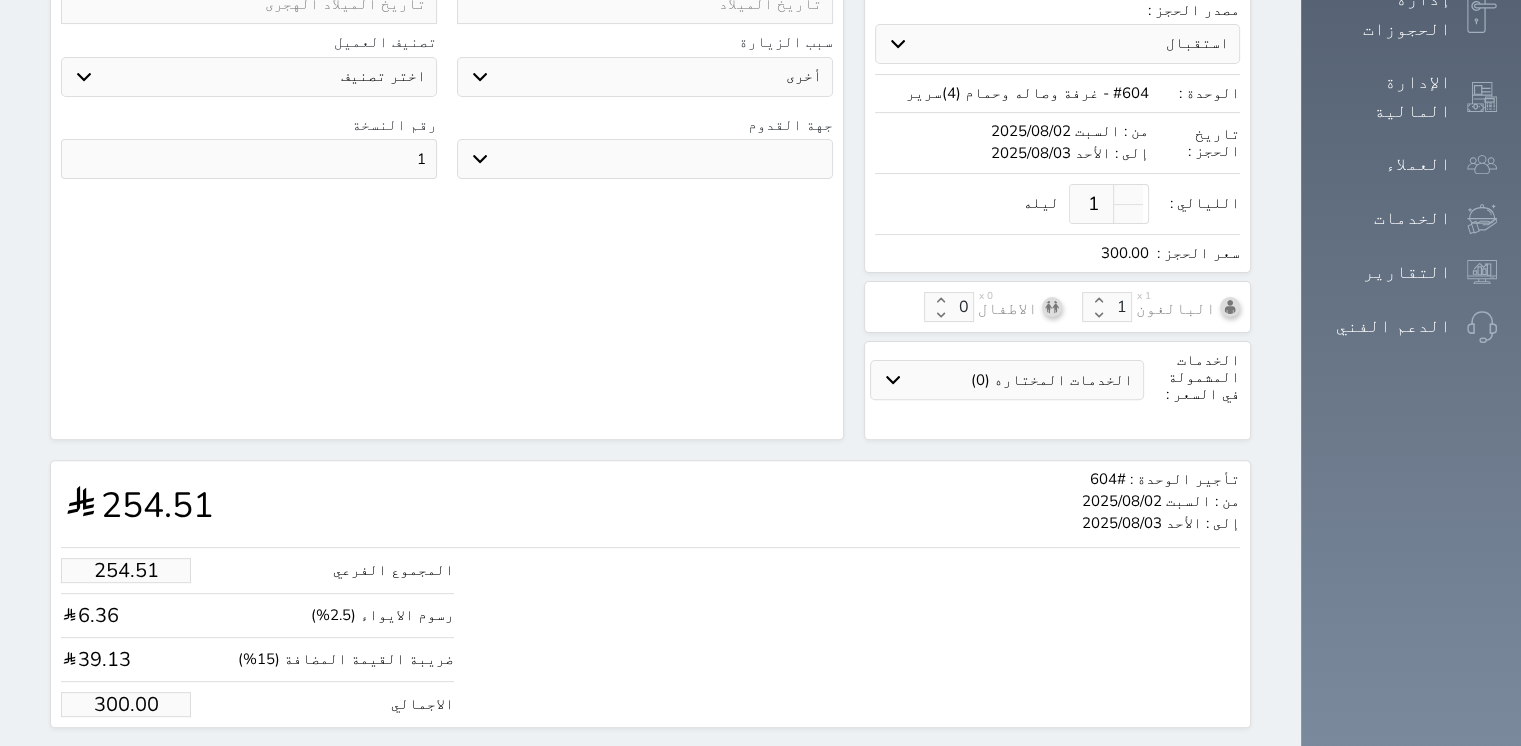 click on "حجز" at bounding box center (165, 765) 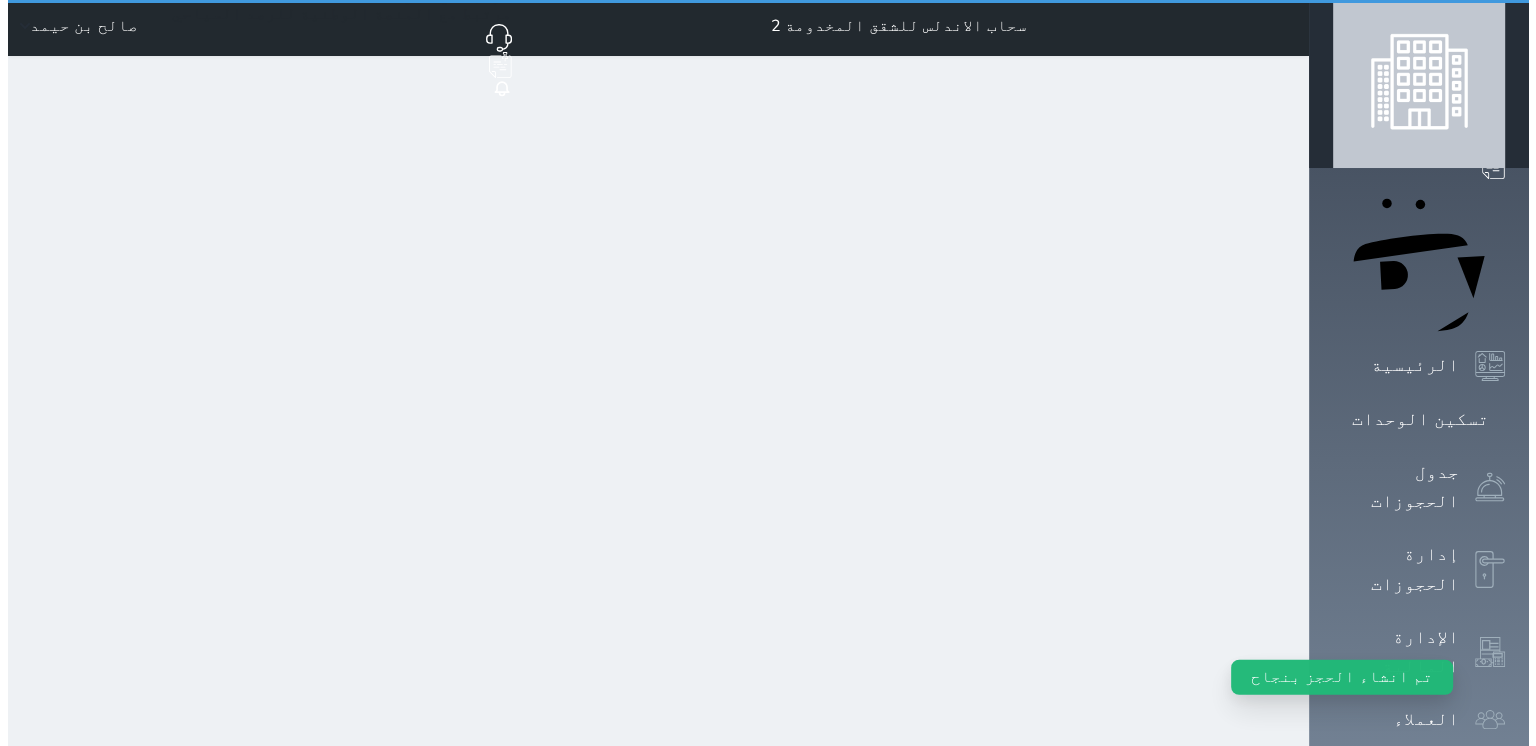 scroll, scrollTop: 0, scrollLeft: 0, axis: both 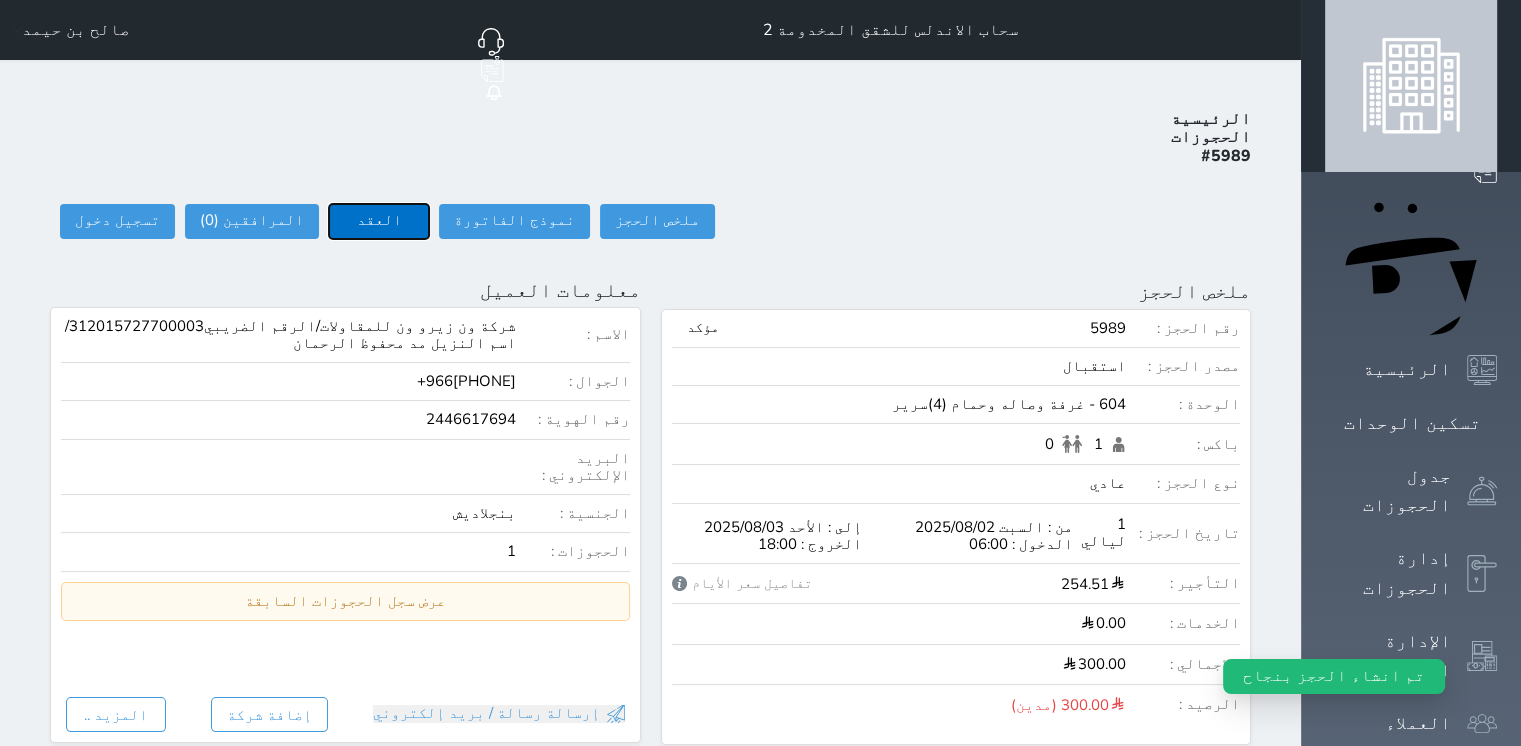 click on "العقد" at bounding box center [379, 221] 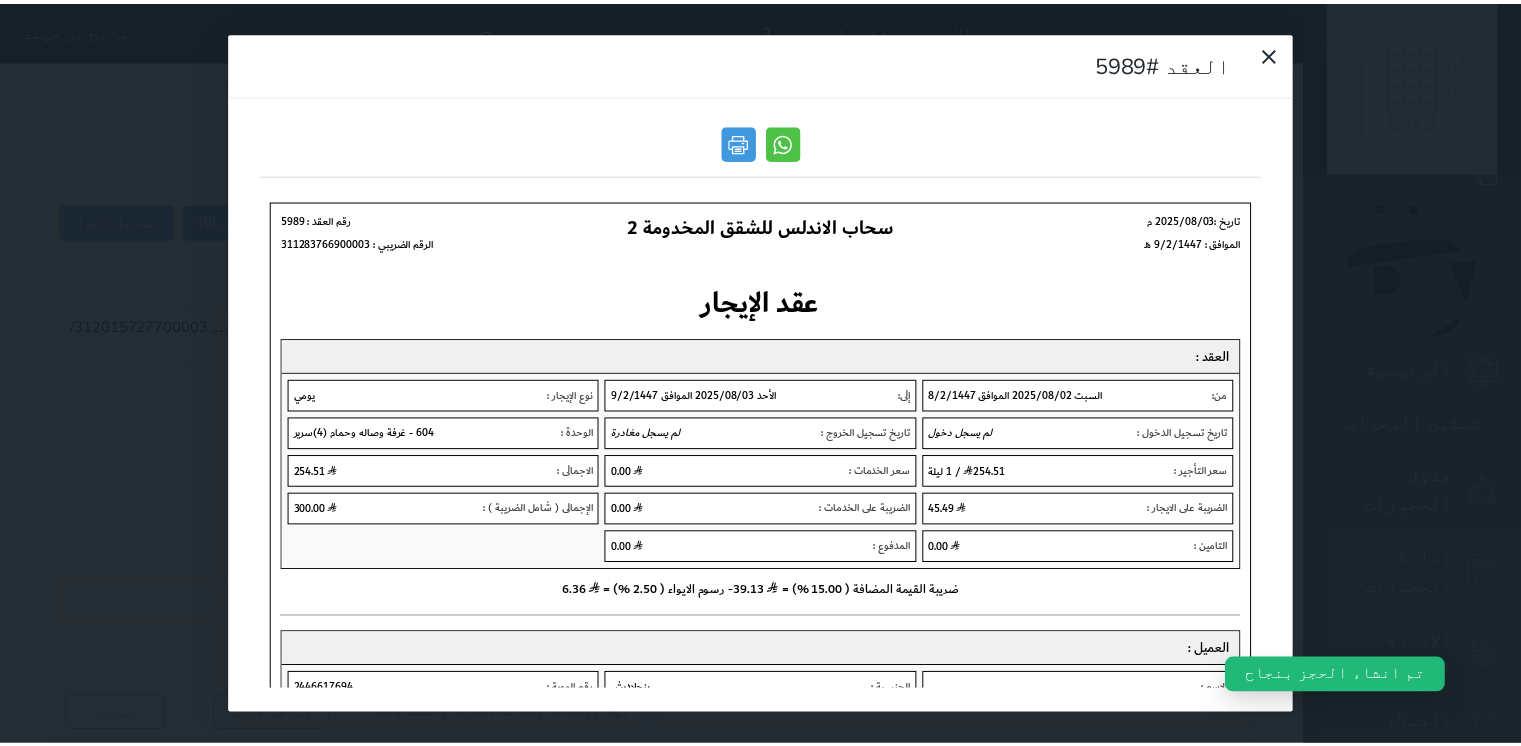 scroll, scrollTop: 0, scrollLeft: 0, axis: both 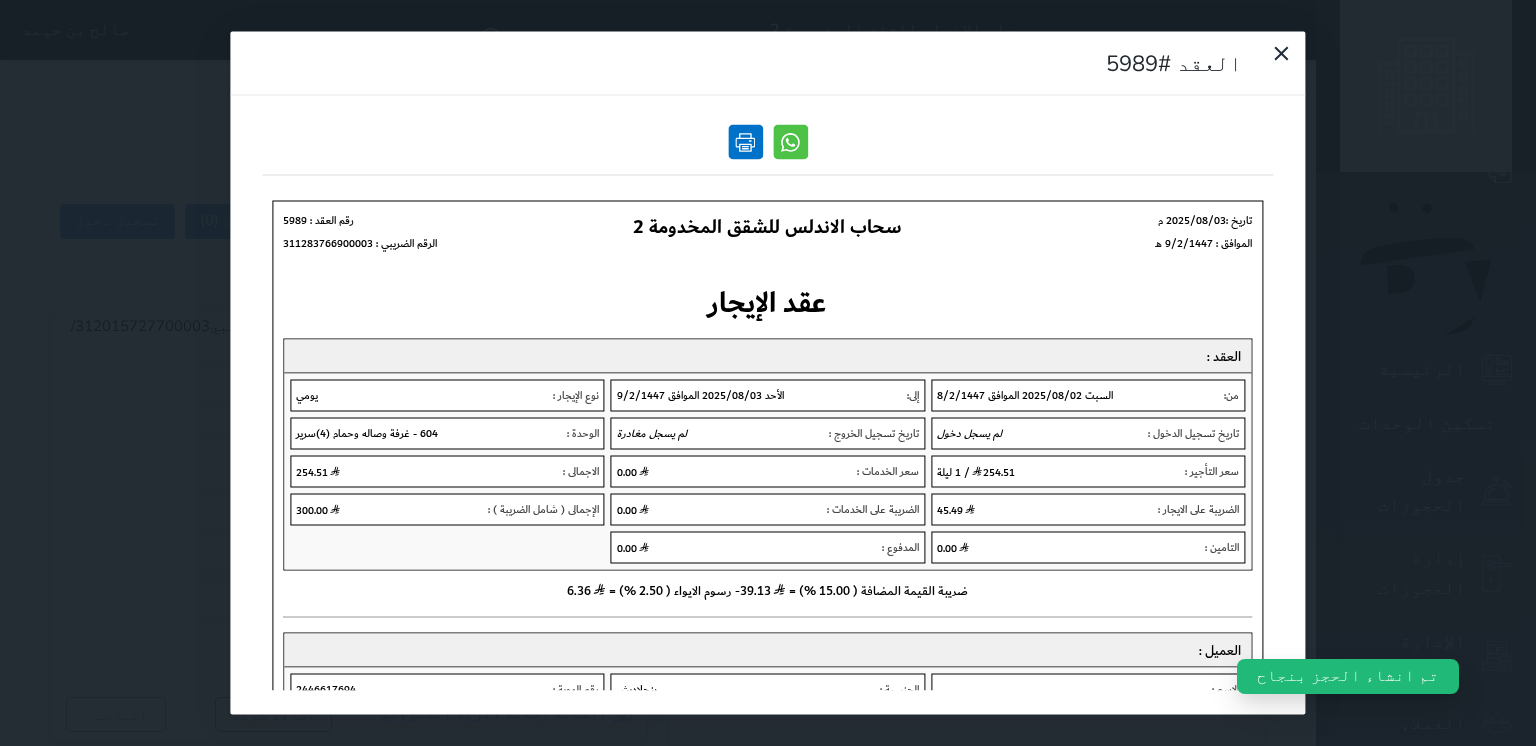click at bounding box center [745, 142] 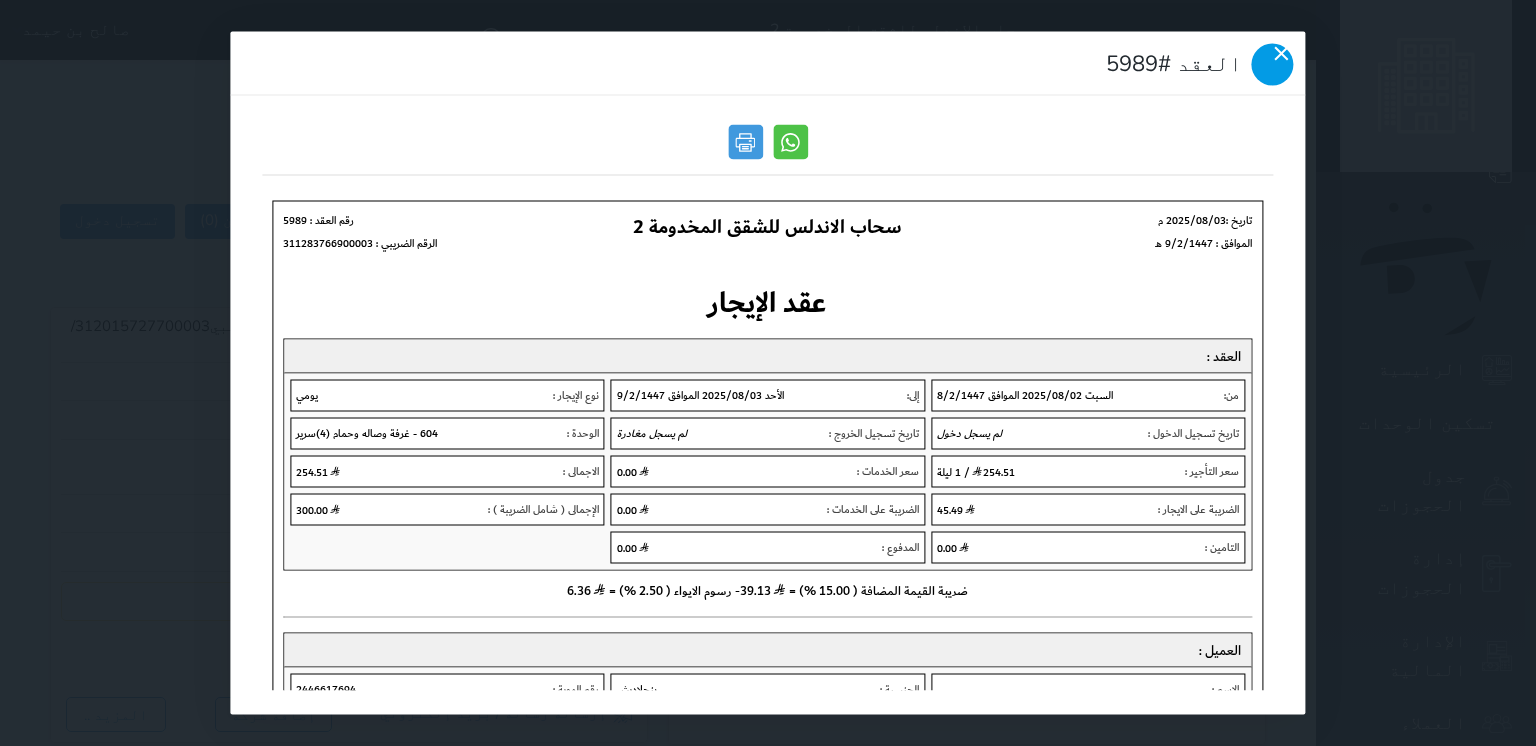 click 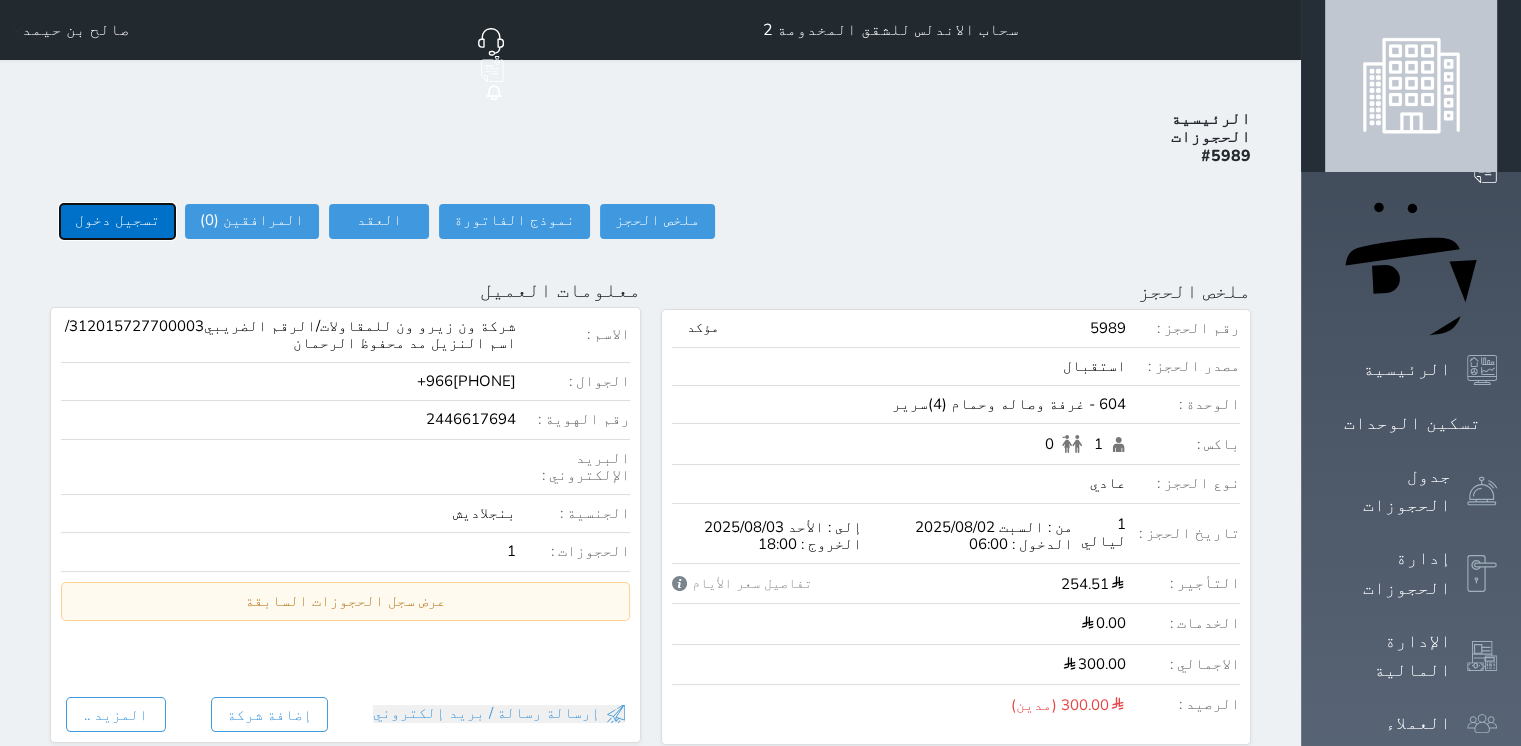click on "تسجيل دخول" at bounding box center [117, 221] 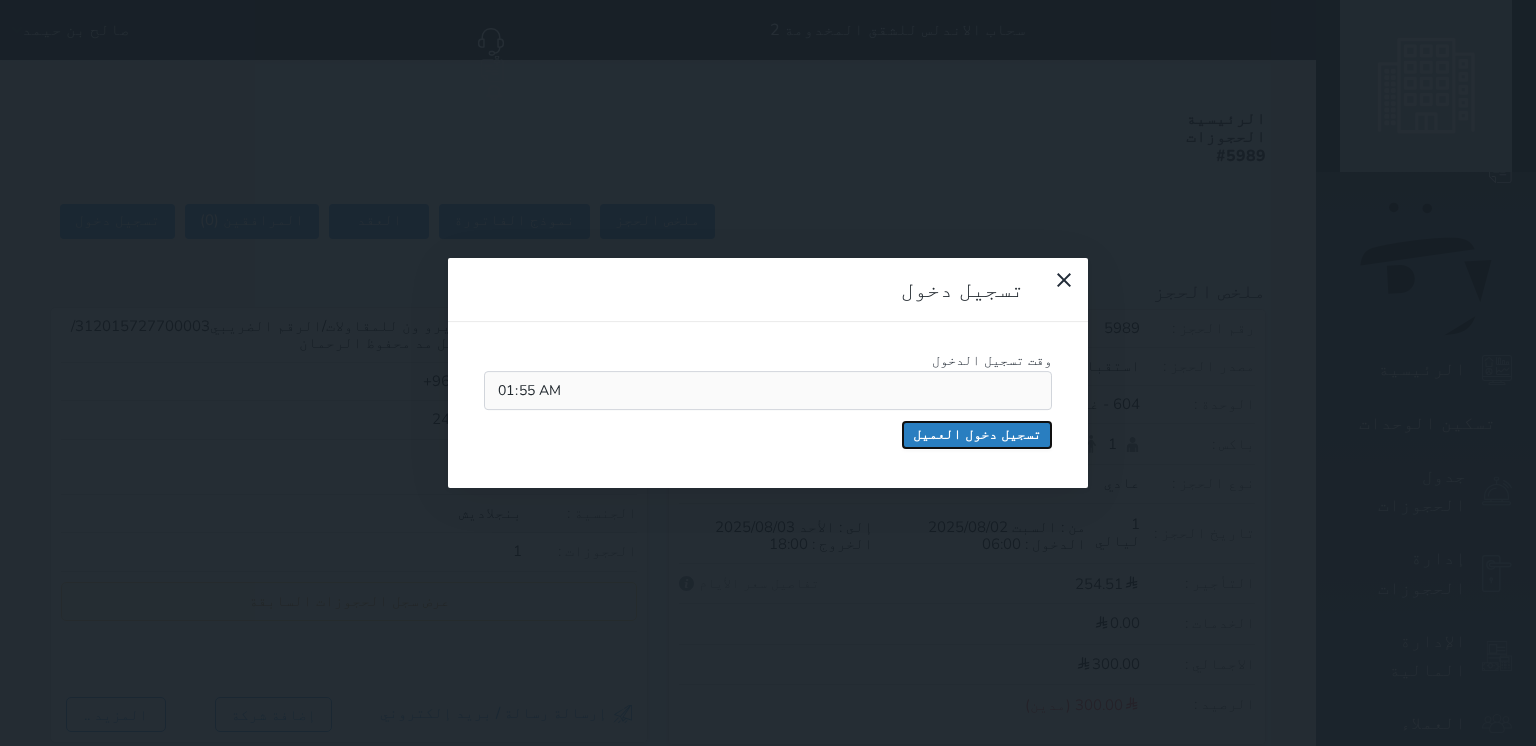 click on "تسجيل دخول العميل" at bounding box center (977, 435) 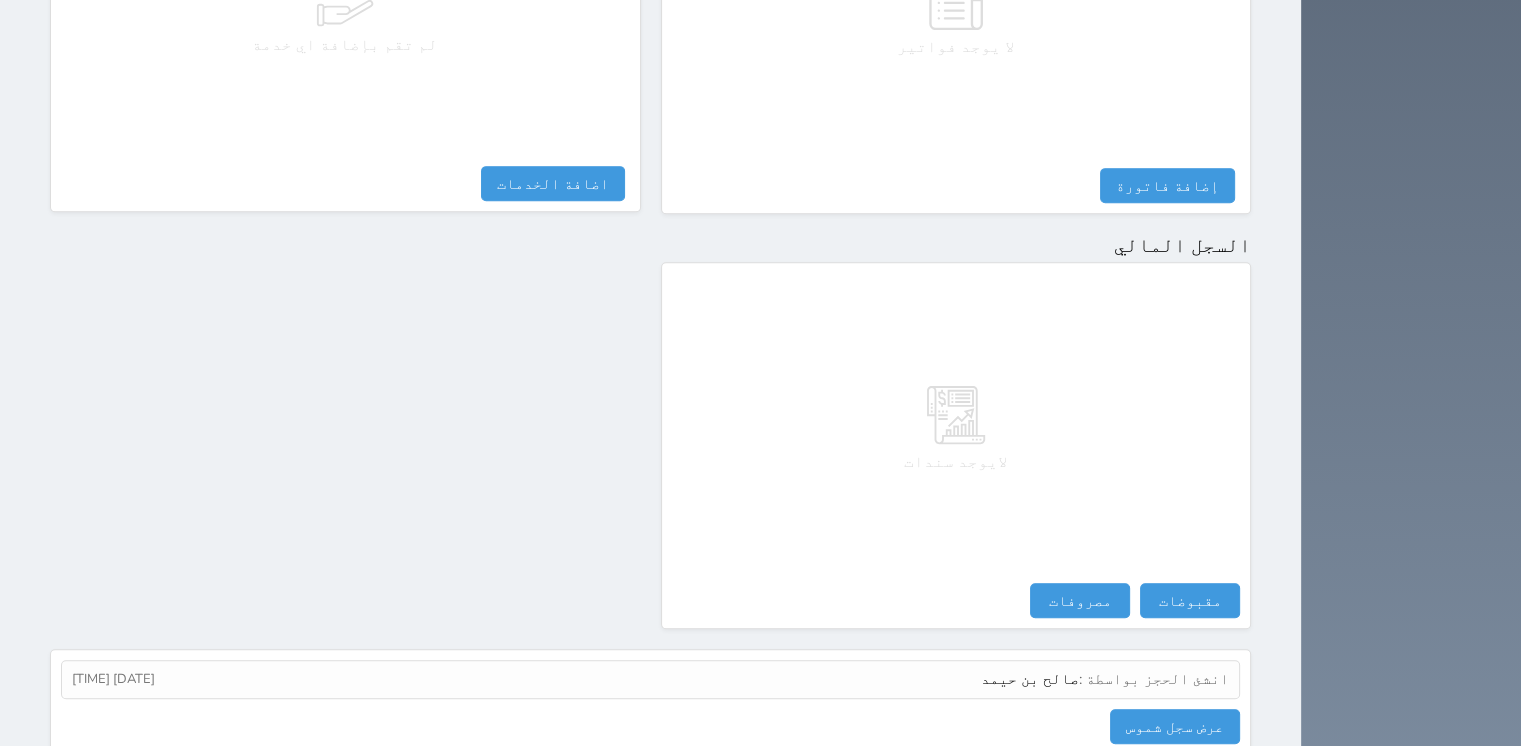scroll, scrollTop: 1031, scrollLeft: 0, axis: vertical 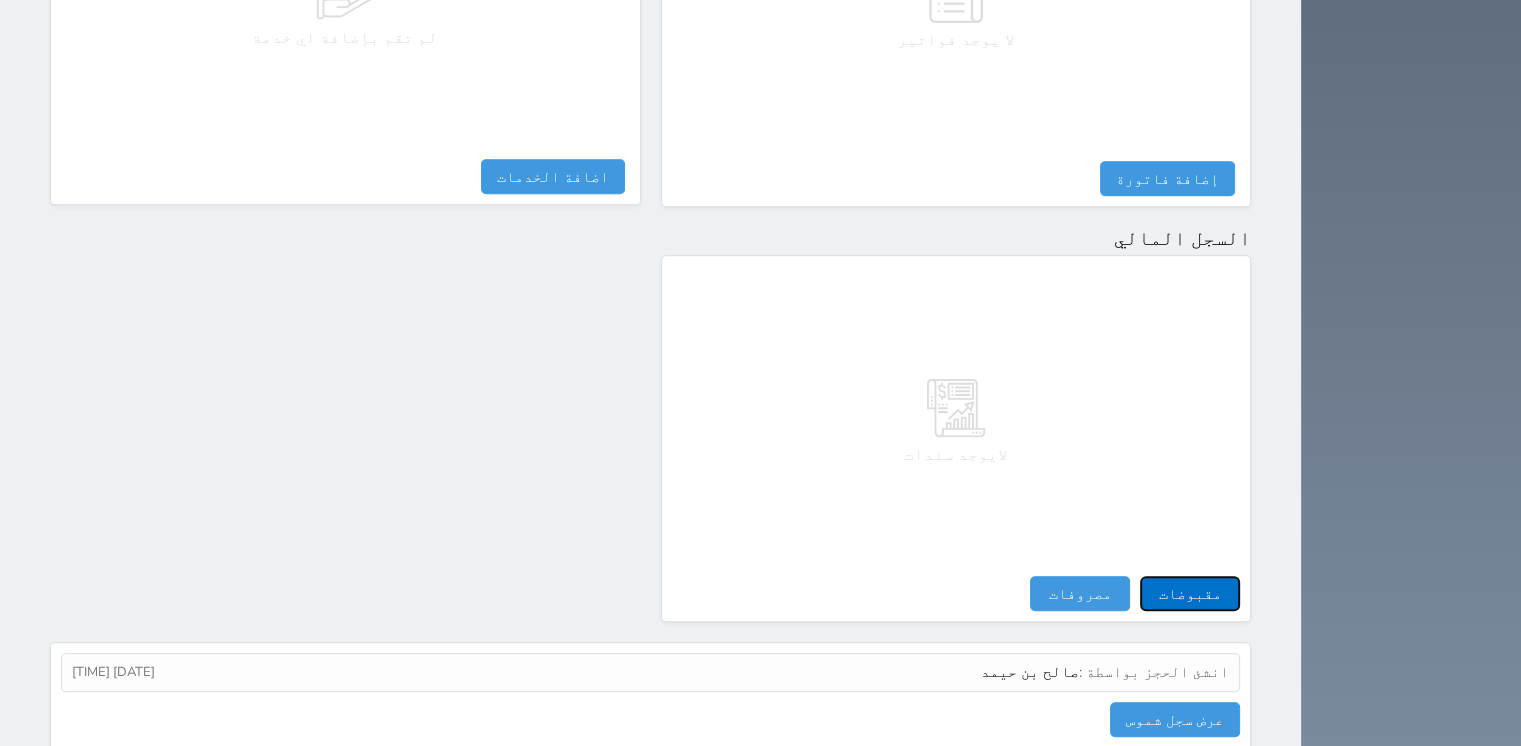 click on "مقبوضات" at bounding box center (1190, 593) 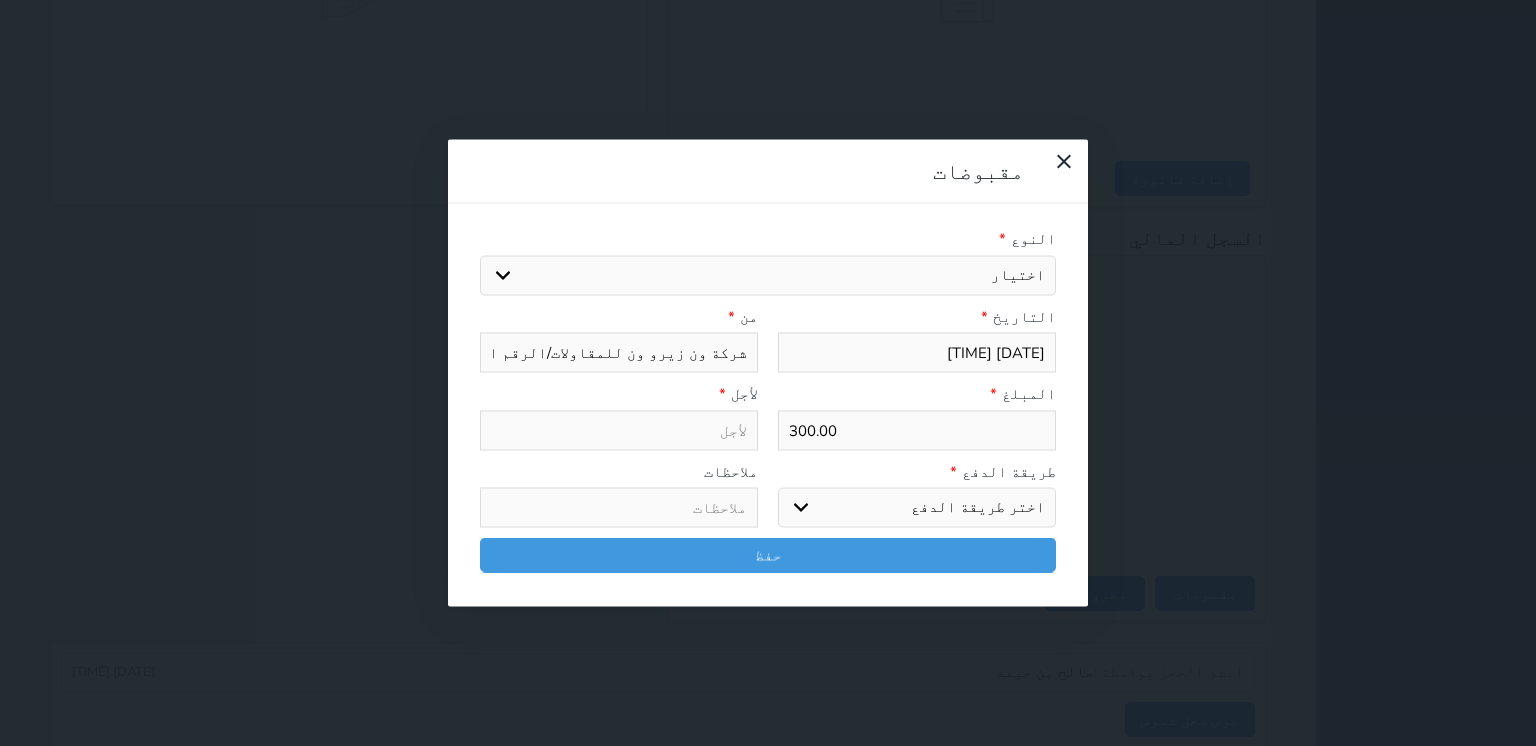 click on "اختيار   مقبوضات عامة قيمة إيجار فواتير تامين عربون لا ينطبق آخر مغسلة واي فاي - الإنترنت مواقف السيارات طعام الأغذية والمشروبات مشروبات المشروبات الباردة المشروبات الساخنة الإفطار غداء عشاء مخبز و كعك حمام سباحة الصالة الرياضية سبا و خدمات الجمال اختيار وإسقاط (خدمات النقل) ميني بار كابل - تلفزيون سرير إضافي تصفيف الشعر التسوق خدمات الجولات السياحية المنظمة خدمات الدليل السياحي" at bounding box center [768, 275] 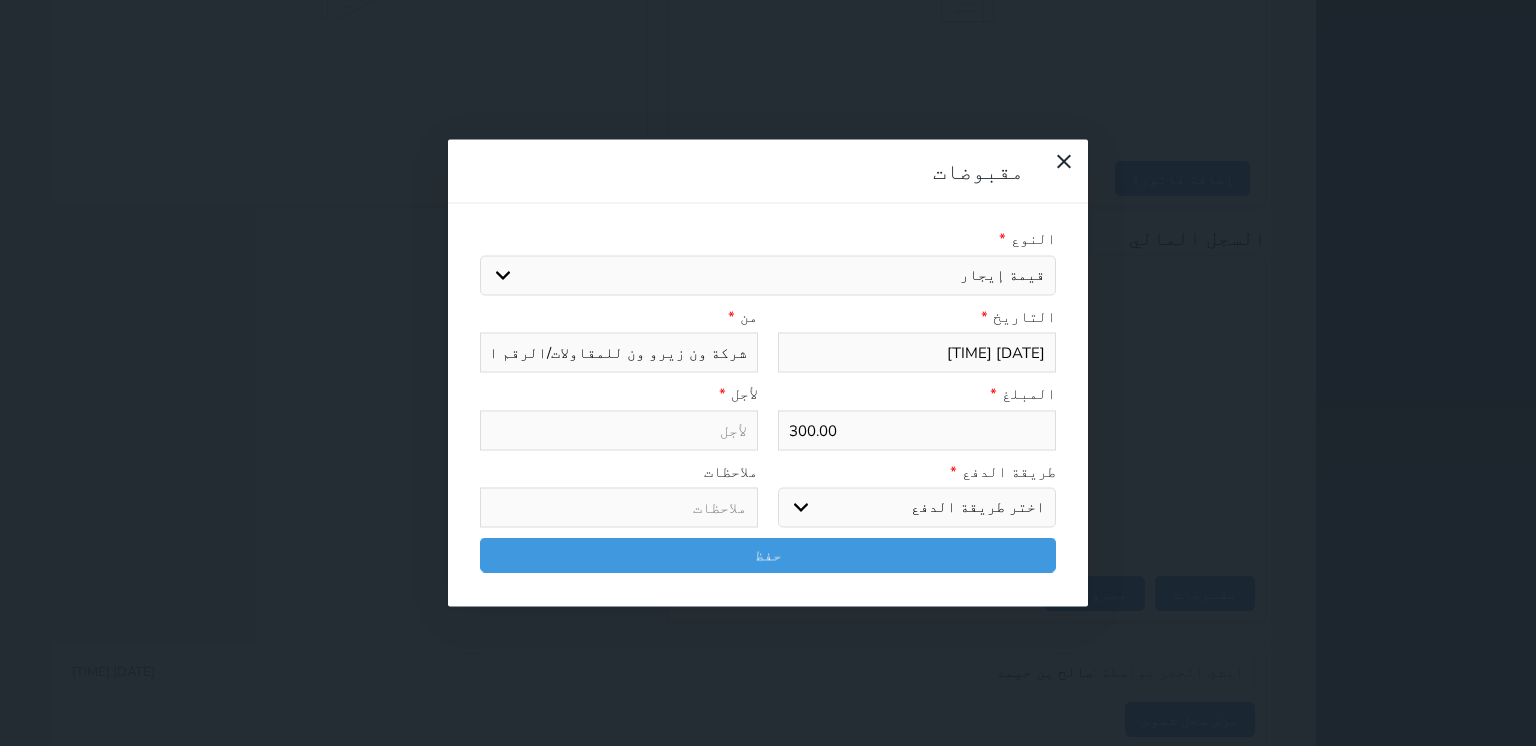 click on "اختيار   مقبوضات عامة قيمة إيجار فواتير تامين عربون لا ينطبق آخر مغسلة واي فاي - الإنترنت مواقف السيارات طعام الأغذية والمشروبات مشروبات المشروبات الباردة المشروبات الساخنة الإفطار غداء عشاء مخبز و كعك حمام سباحة الصالة الرياضية سبا و خدمات الجمال اختيار وإسقاط (خدمات النقل) ميني بار كابل - تلفزيون سرير إضافي تصفيف الشعر التسوق خدمات الجولات السياحية المنظمة خدمات الدليل السياحي" at bounding box center [768, 275] 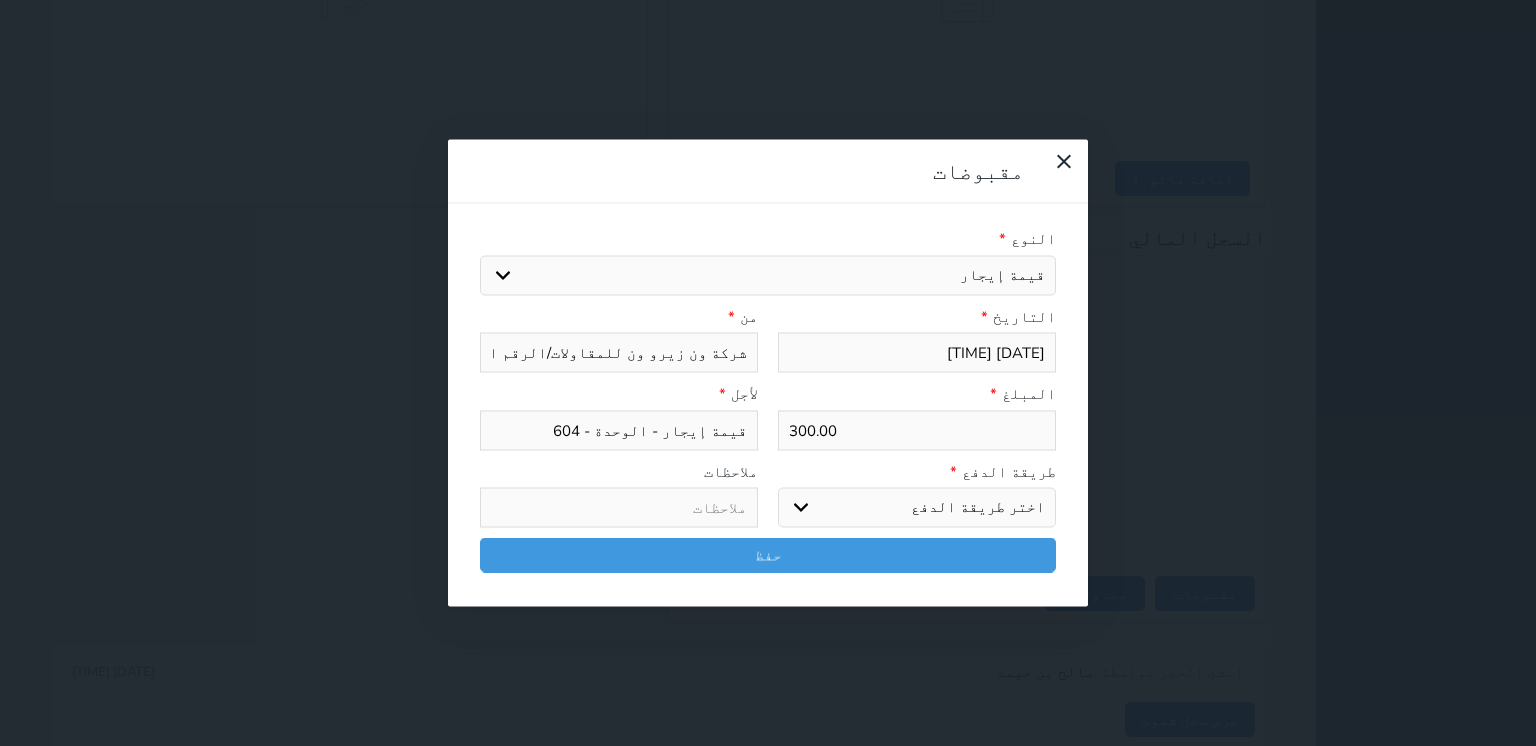 click on "اختر طريقة الدفع   دفع نقدى   تحويل بنكى   مدى   بطاقة ائتمان   آجل" at bounding box center [917, 508] 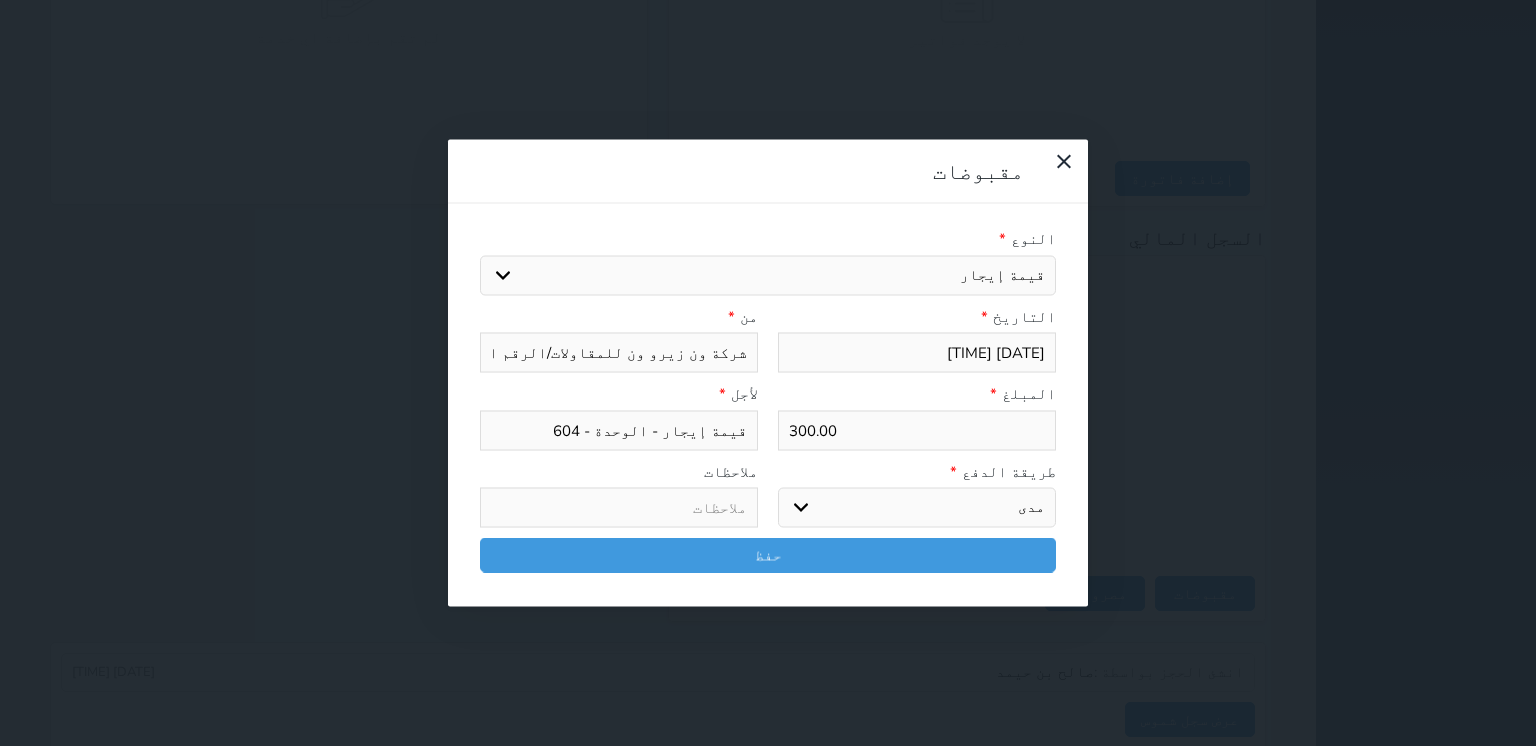click on "اختر طريقة الدفع   دفع نقدى   تحويل بنكى   مدى   بطاقة ائتمان   آجل" at bounding box center [917, 508] 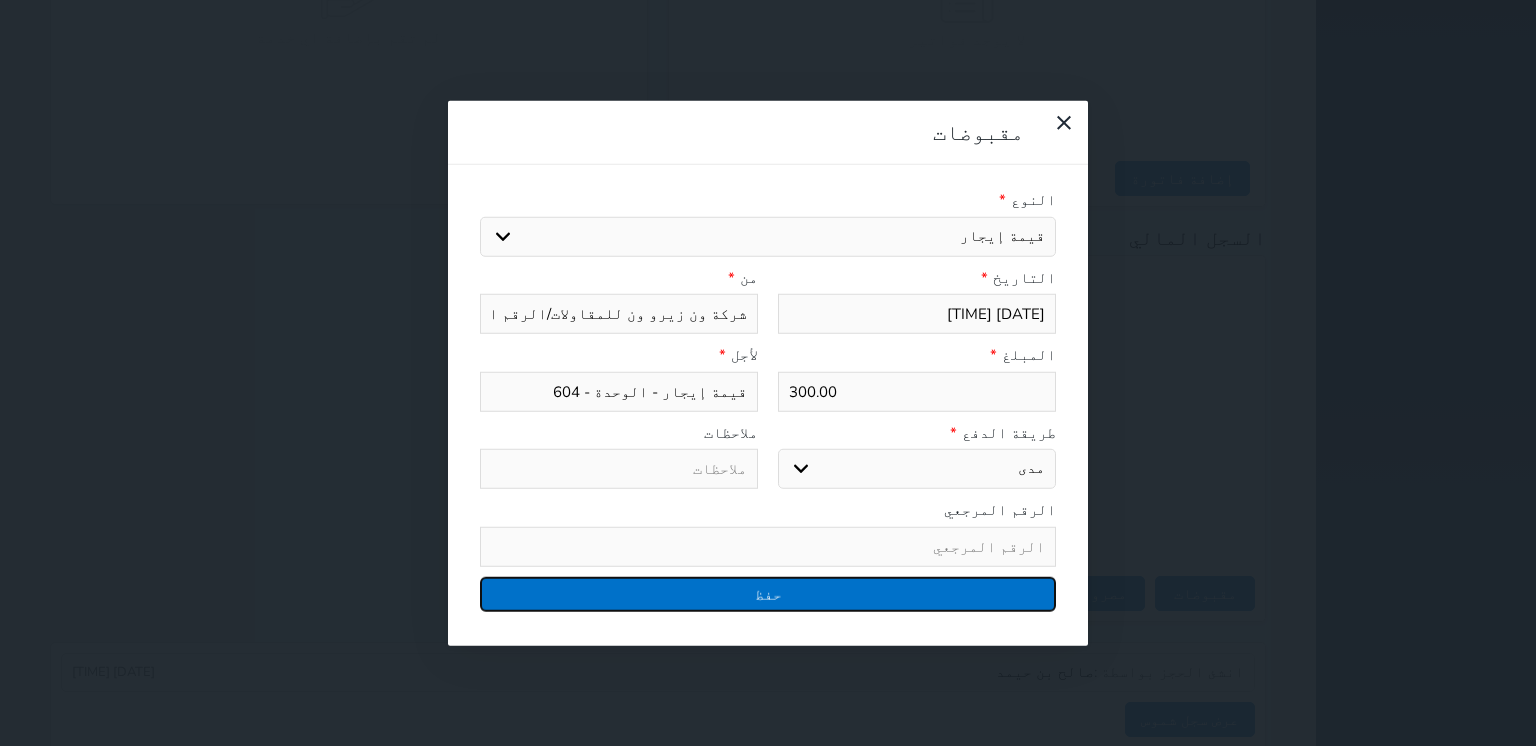 click on "حفظ" at bounding box center (768, 593) 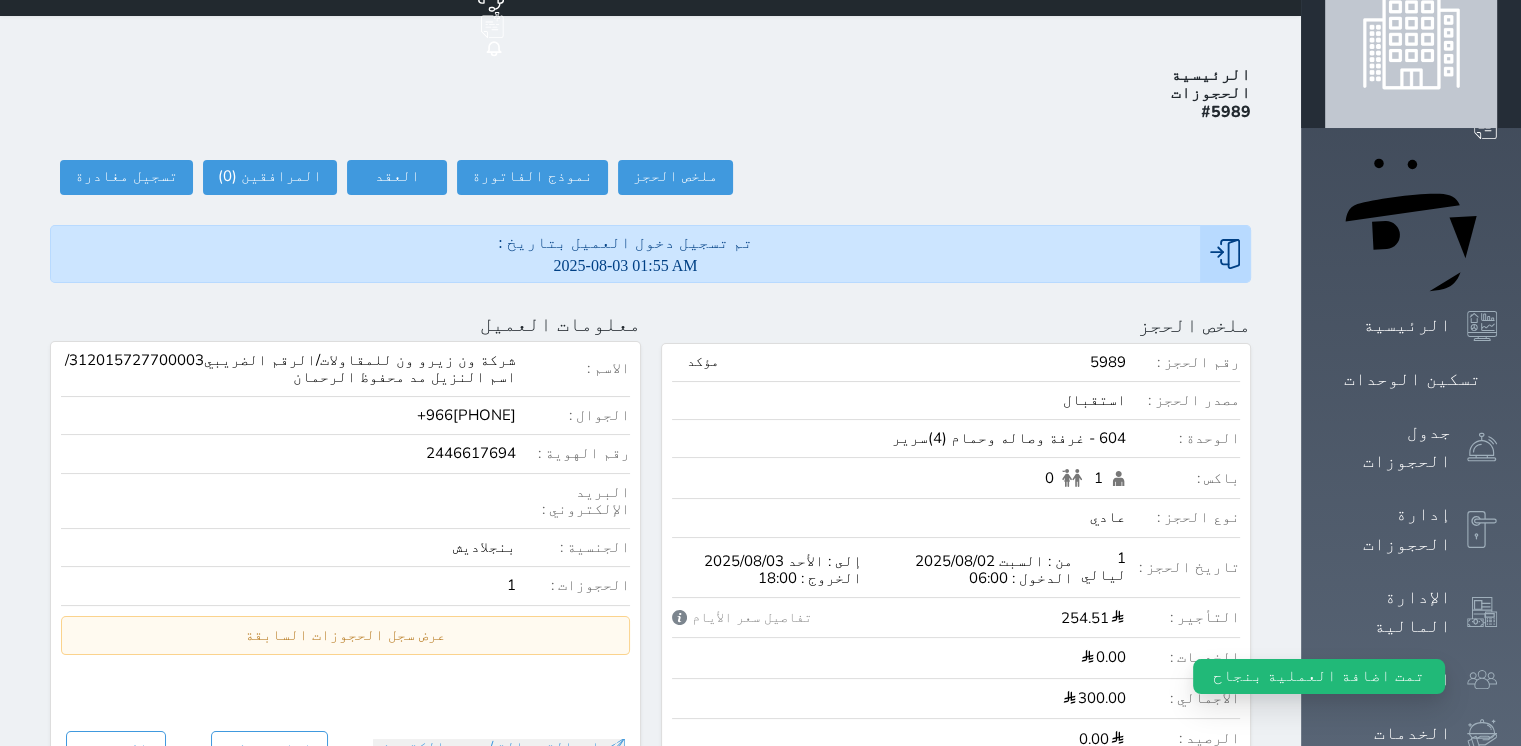 scroll, scrollTop: 31, scrollLeft: 0, axis: vertical 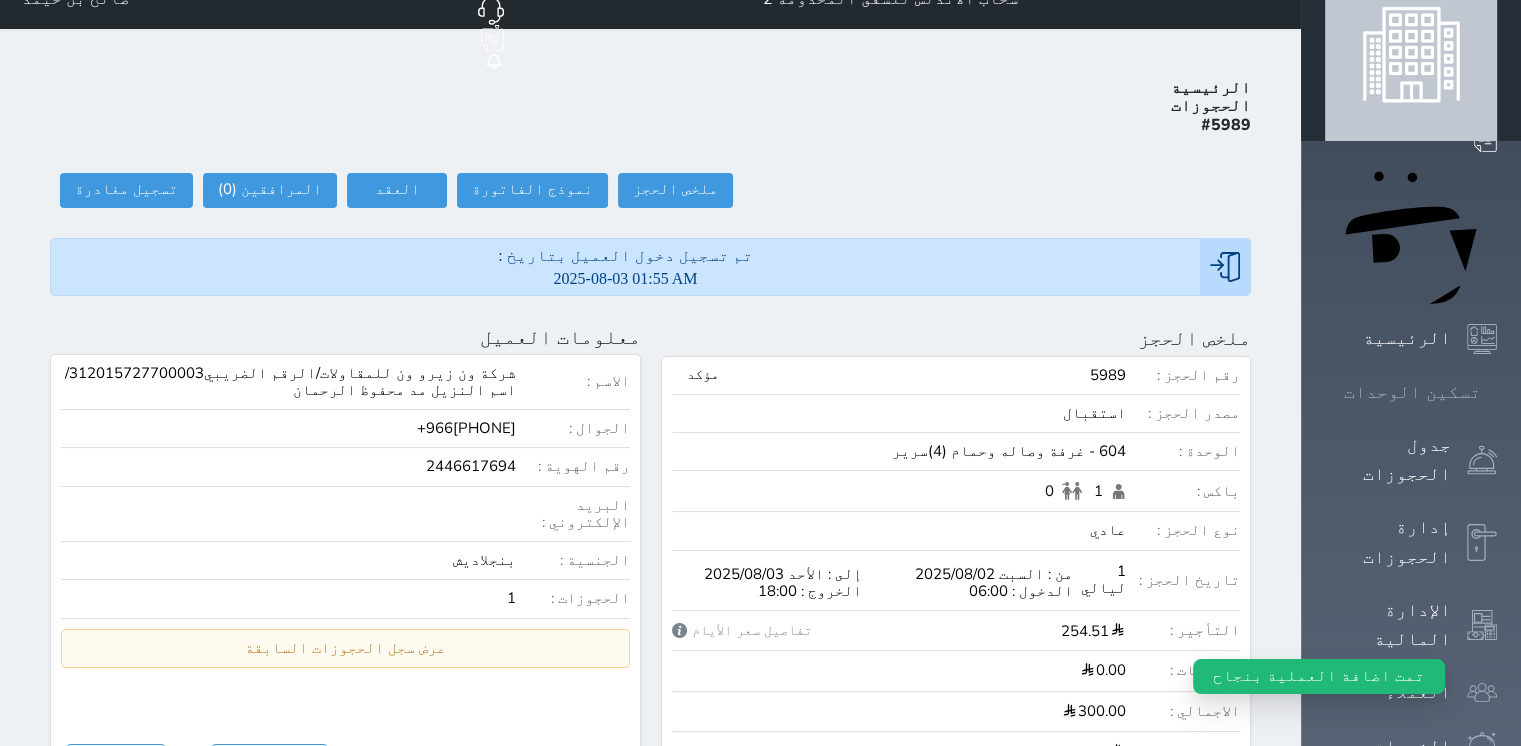 click 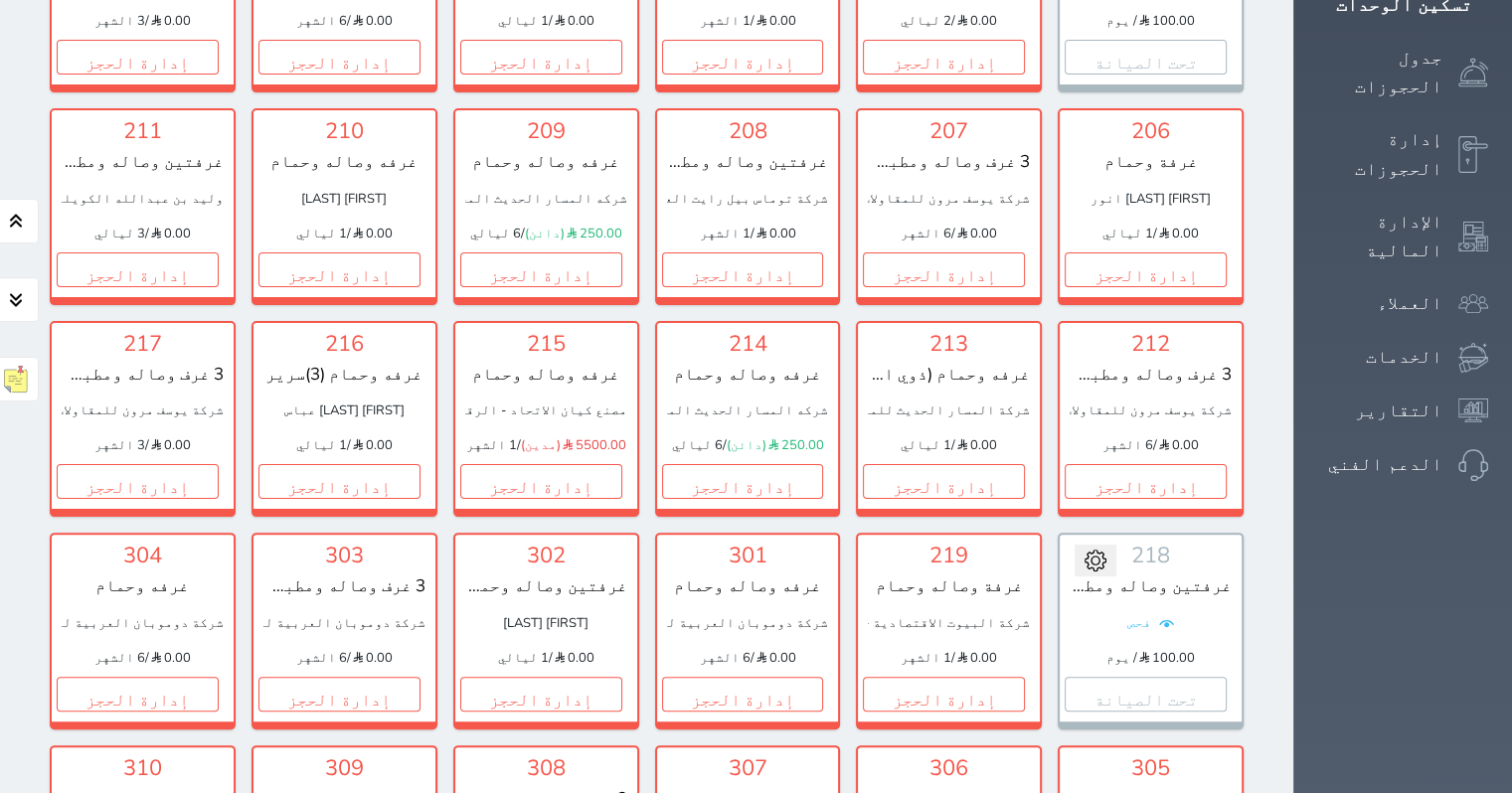 scroll, scrollTop: 0, scrollLeft: 0, axis: both 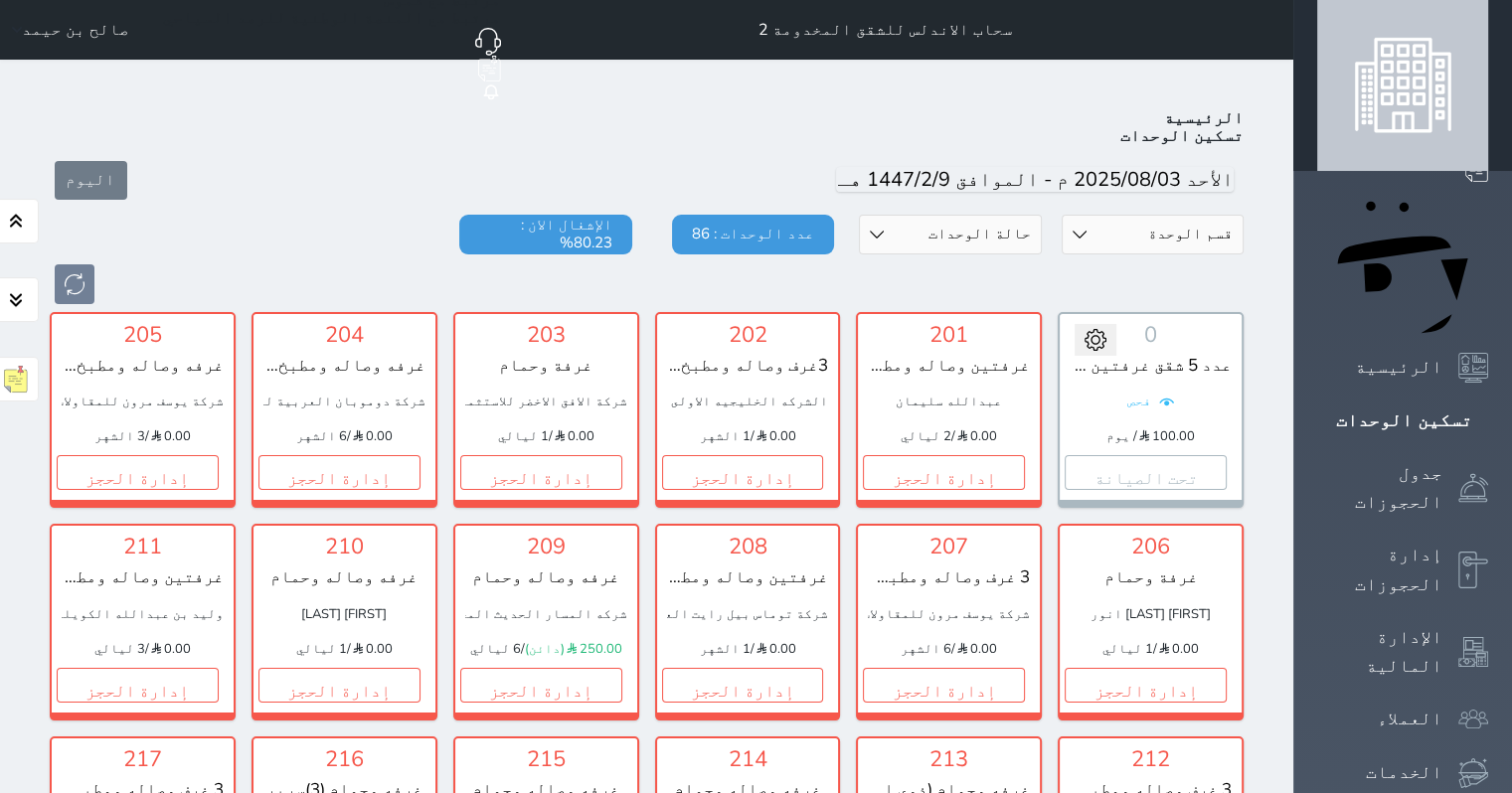 click on "قسم الوحدة   غرفه وحمام 3 غرف وصاله ومطبخ وحمام غرفتين وصاله ومطبخ وحمام غرفه وصاله وحمام" at bounding box center (1153, 235) 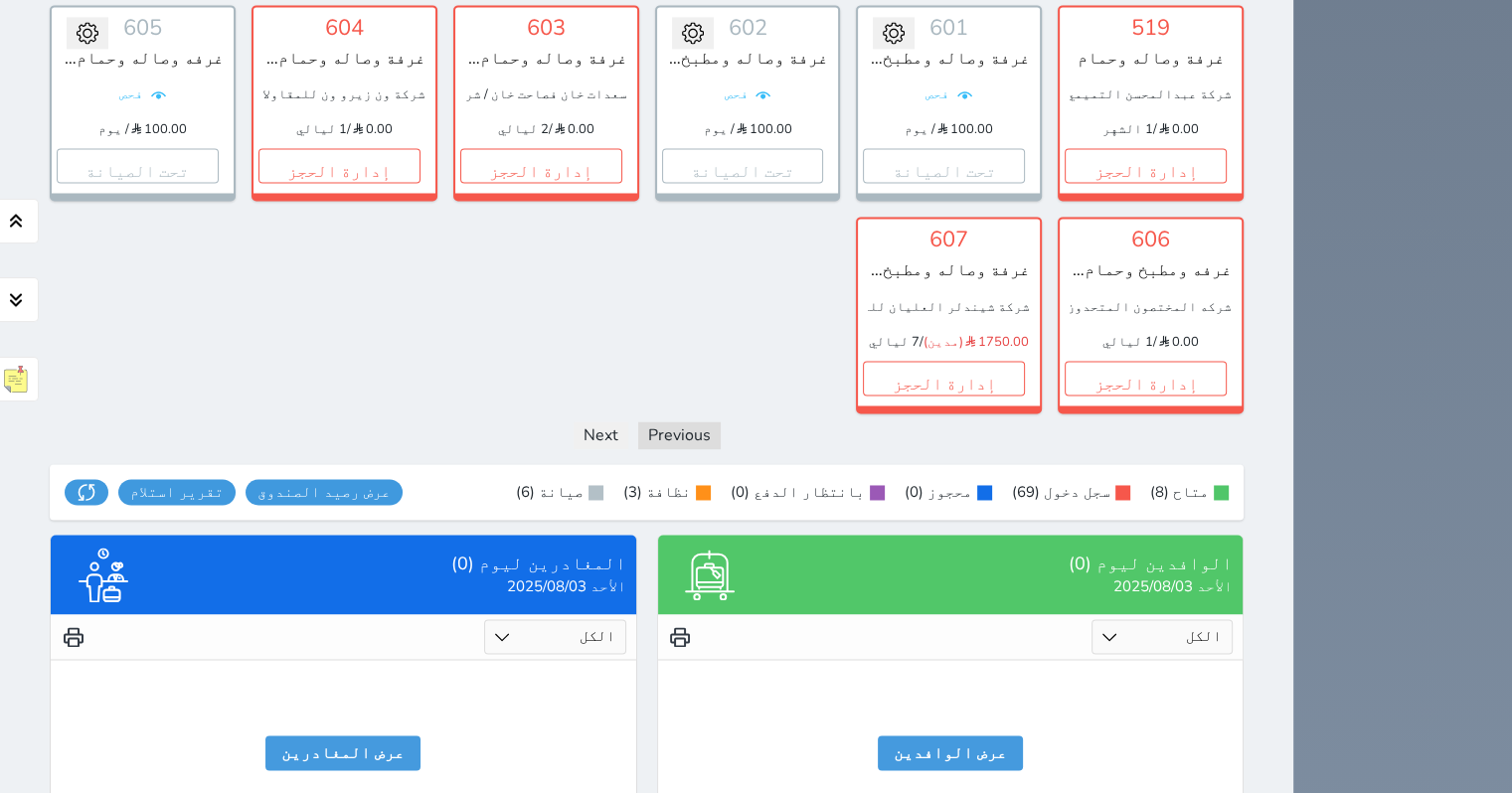 scroll, scrollTop: 3098, scrollLeft: 0, axis: vertical 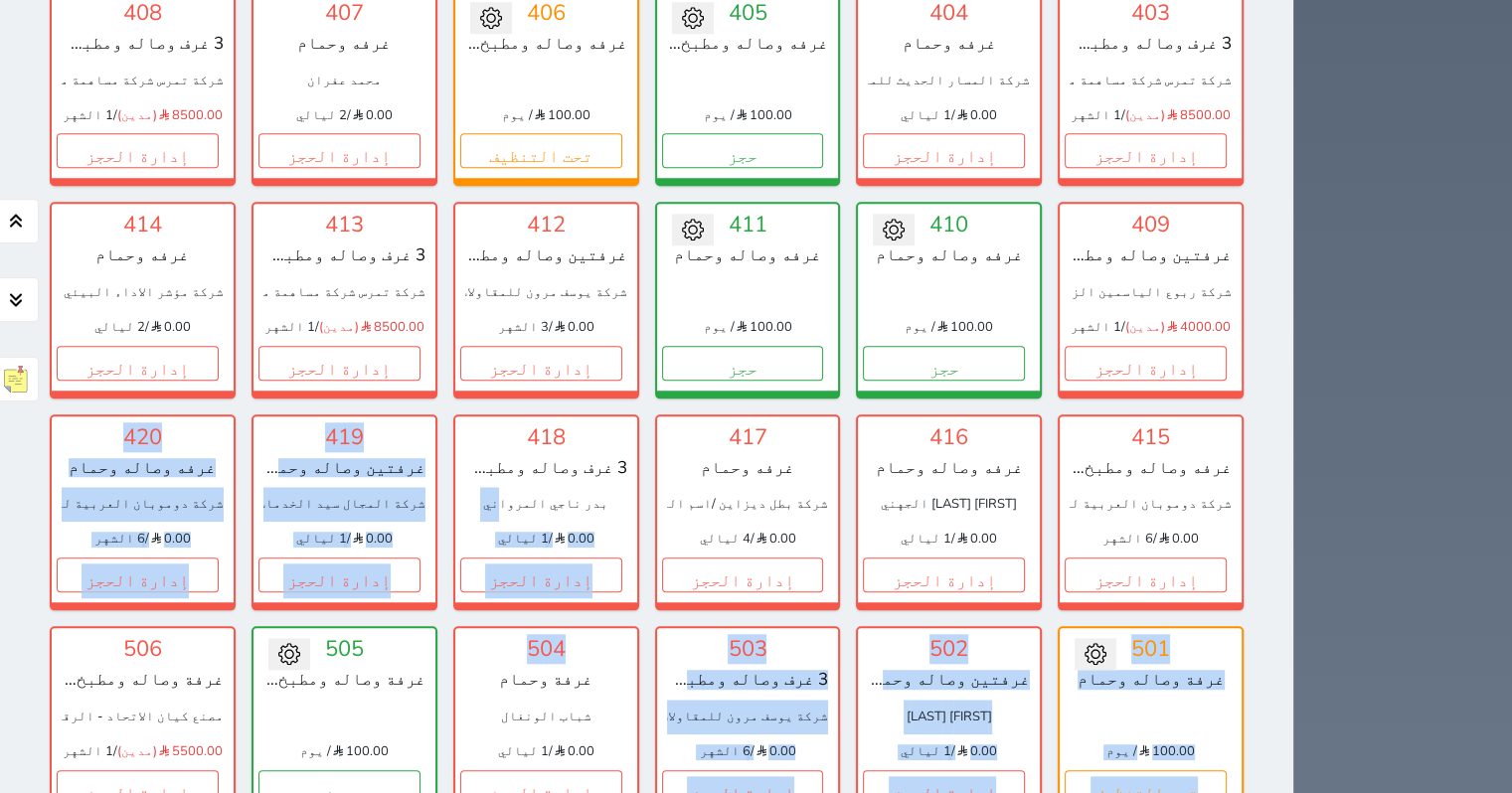 drag, startPoint x: 545, startPoint y: 541, endPoint x: 480, endPoint y: 646, distance: 123.49089 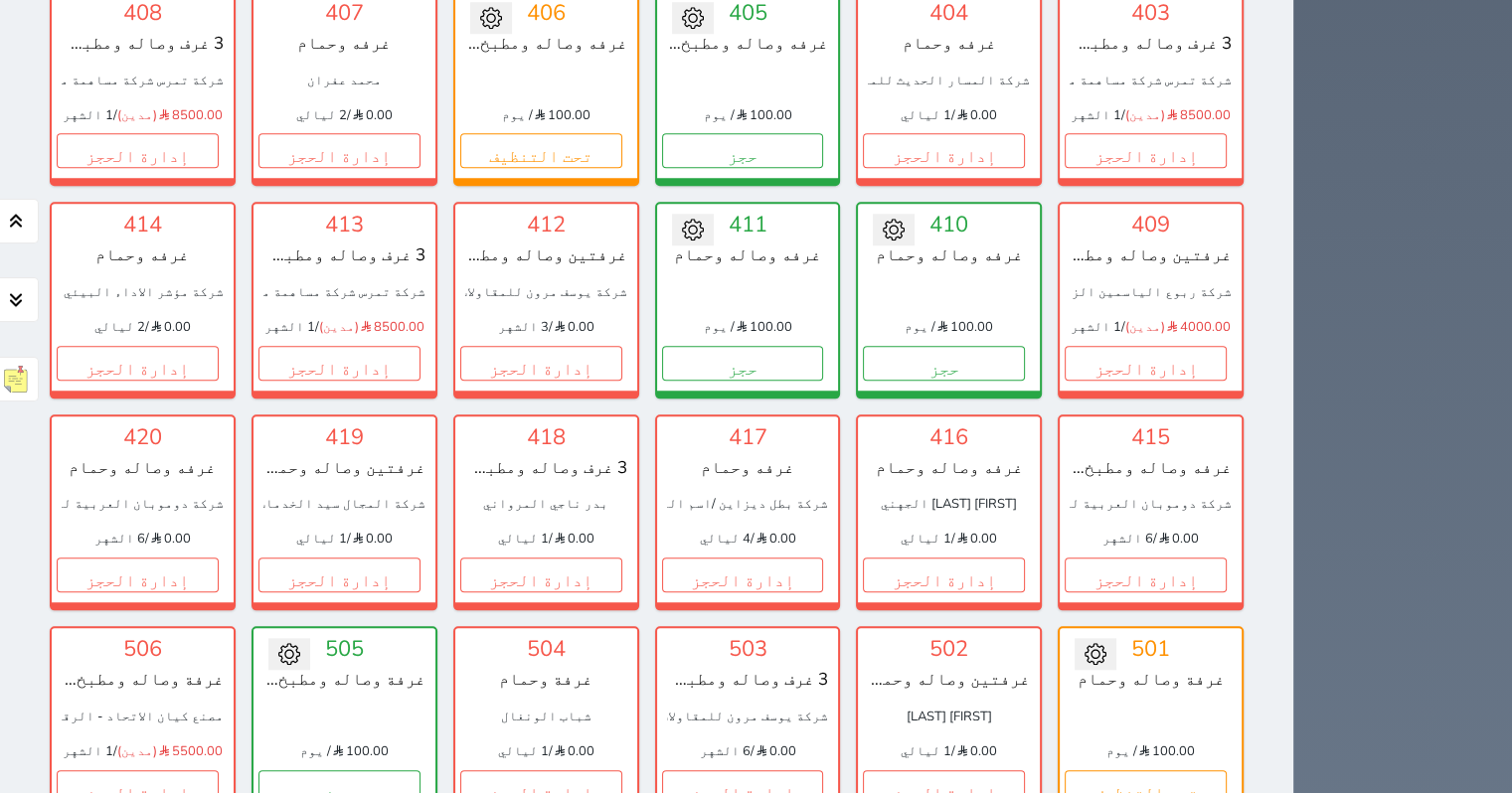 click at bounding box center [748, 292] 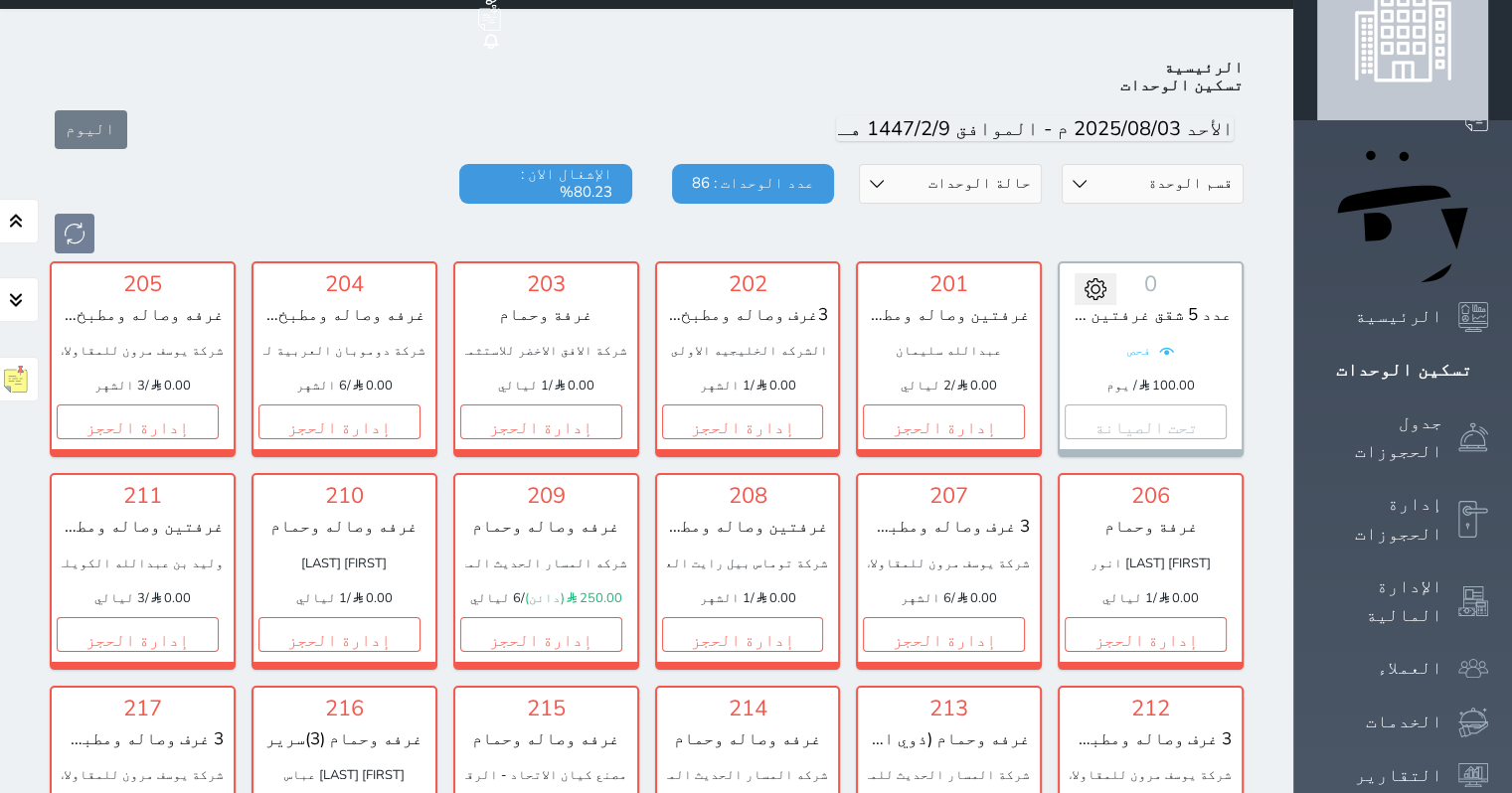 scroll, scrollTop: 18, scrollLeft: 0, axis: vertical 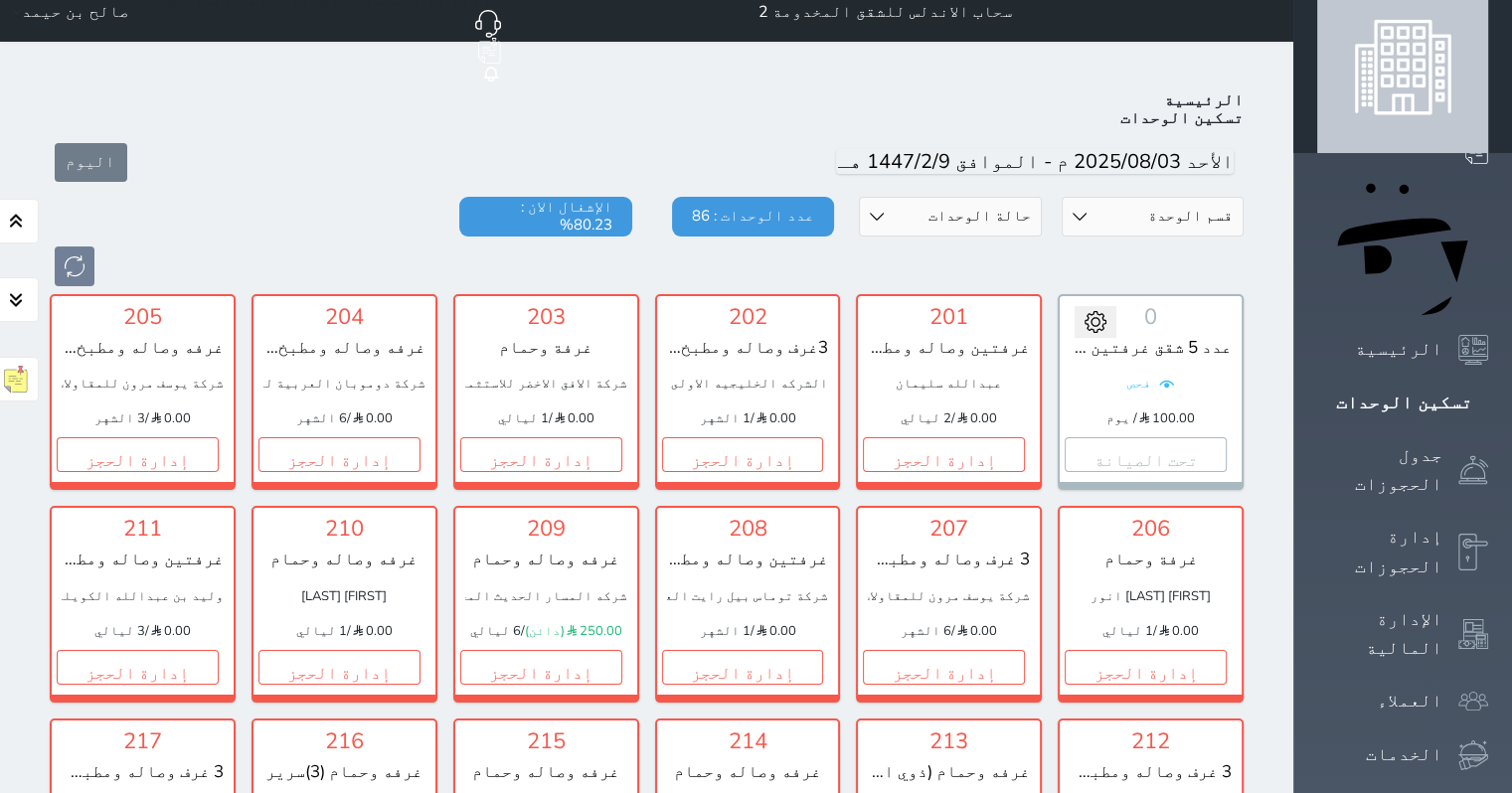 click on "قسم الوحدة   غرفه وحمام 3 غرف وصاله ومطبخ وحمام غرفتين وصاله ومطبخ وحمام غرفه وصاله وحمام" at bounding box center (1153, 217) 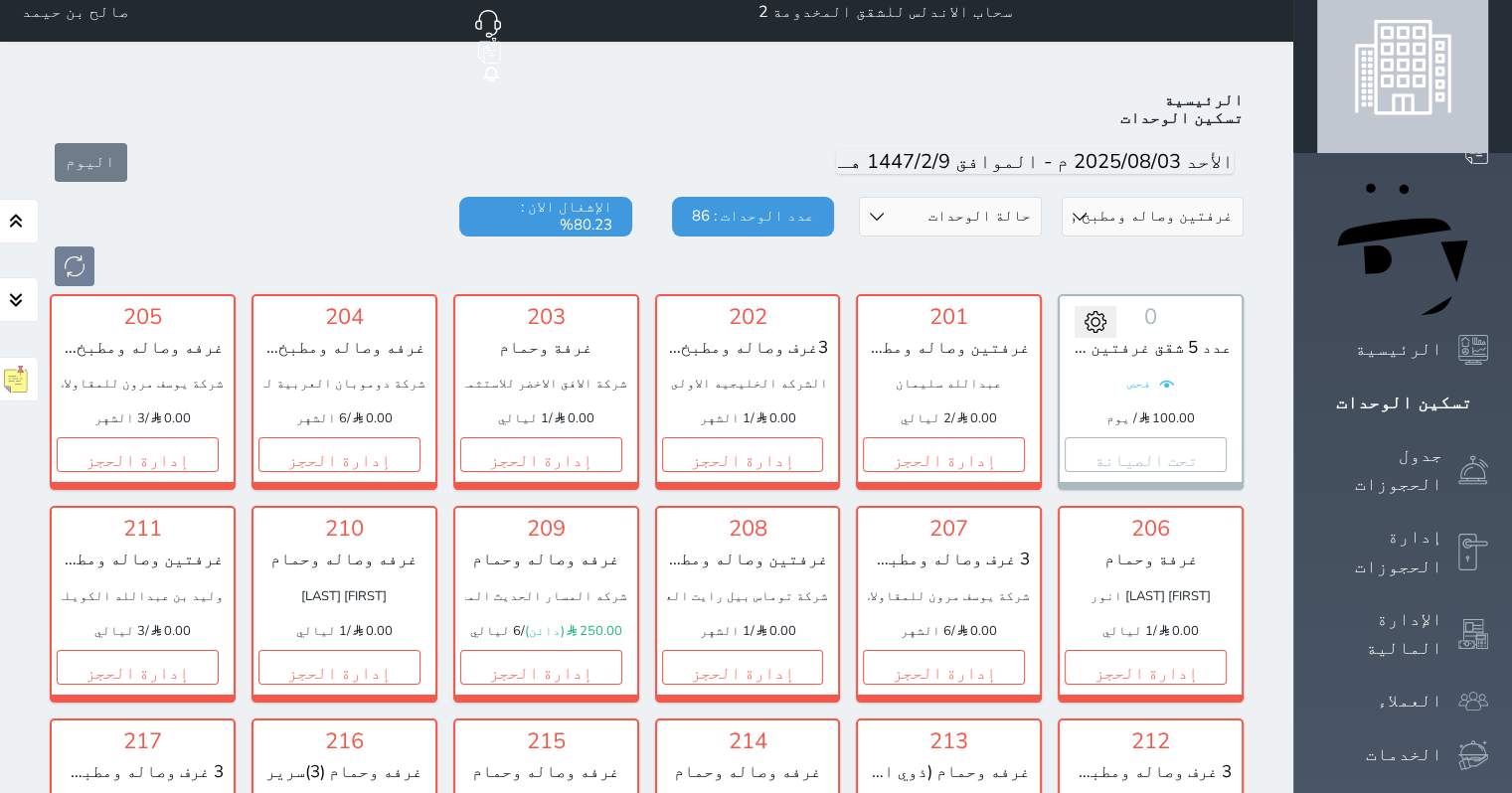 click on "قسم الوحدة   غرفه وحمام 3 غرف وصاله ومطبخ وحمام غرفتين وصاله ومطبخ وحمام غرفه وصاله وحمام" at bounding box center [1153, 217] 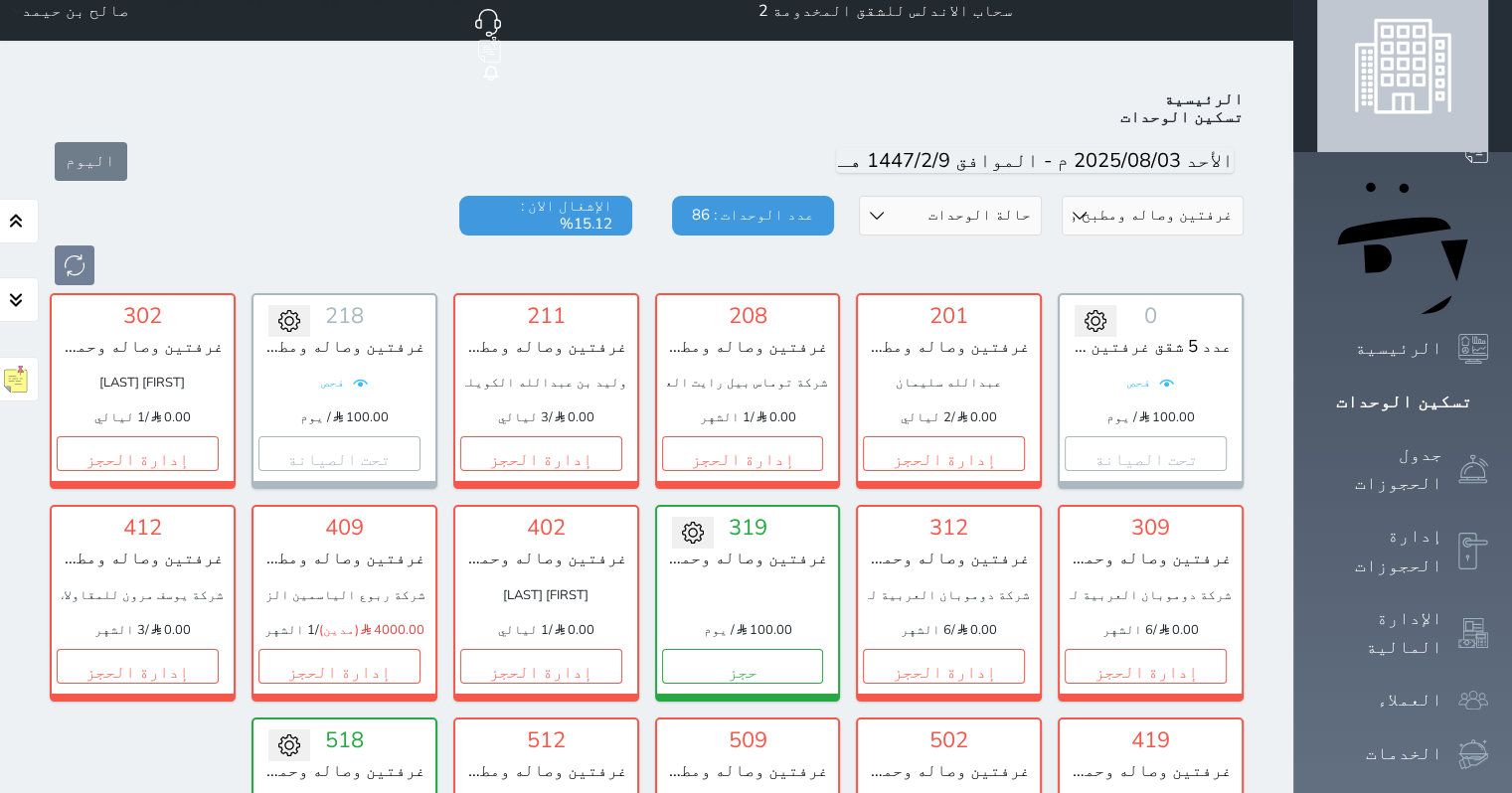 scroll, scrollTop: 0, scrollLeft: 0, axis: both 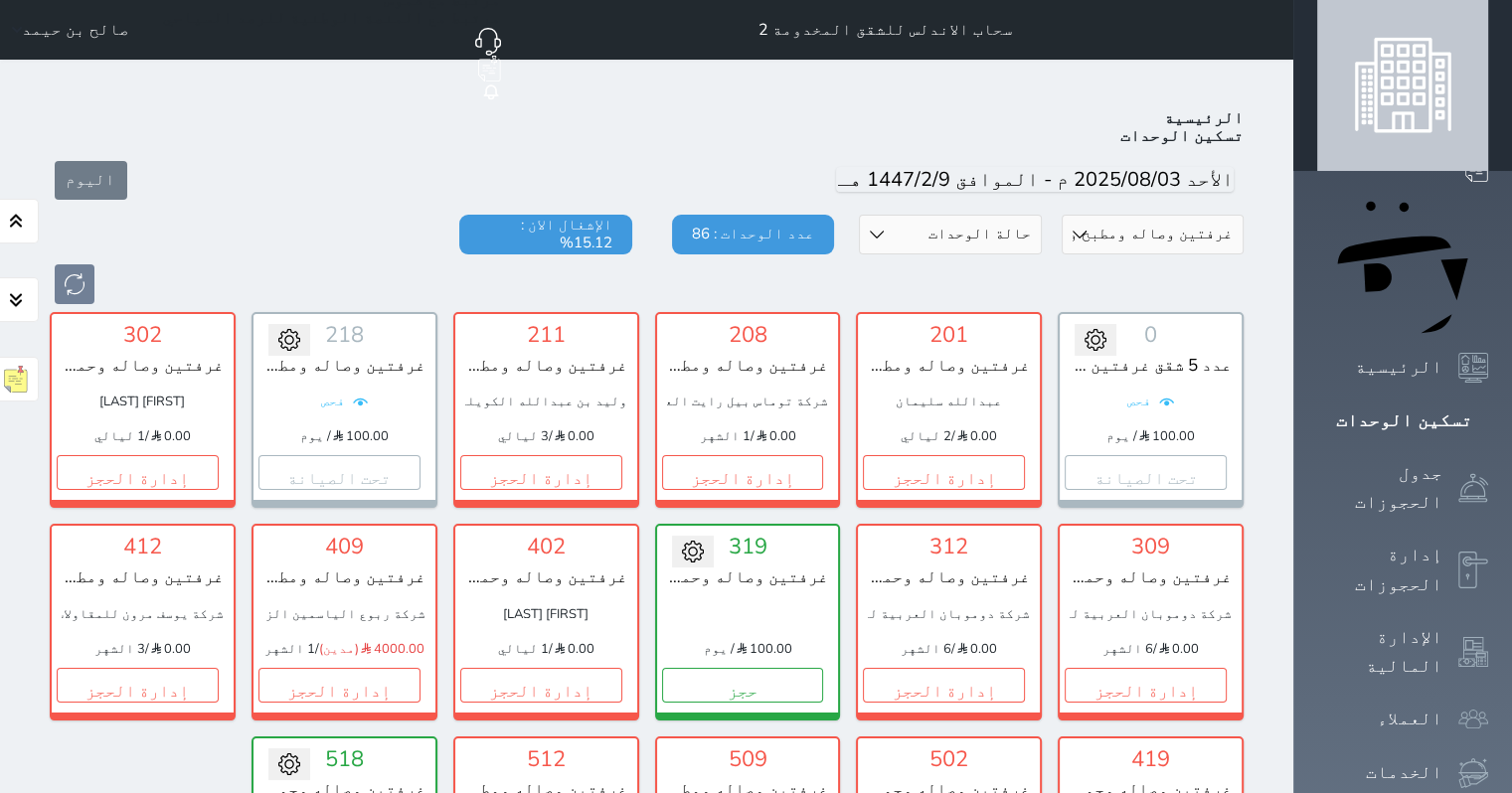 click on "قسم الوحدة   غرفه وحمام 3 غرف وصاله ومطبخ وحمام غرفتين وصاله ومطبخ وحمام غرفه وصاله وحمام" at bounding box center [1153, 235] 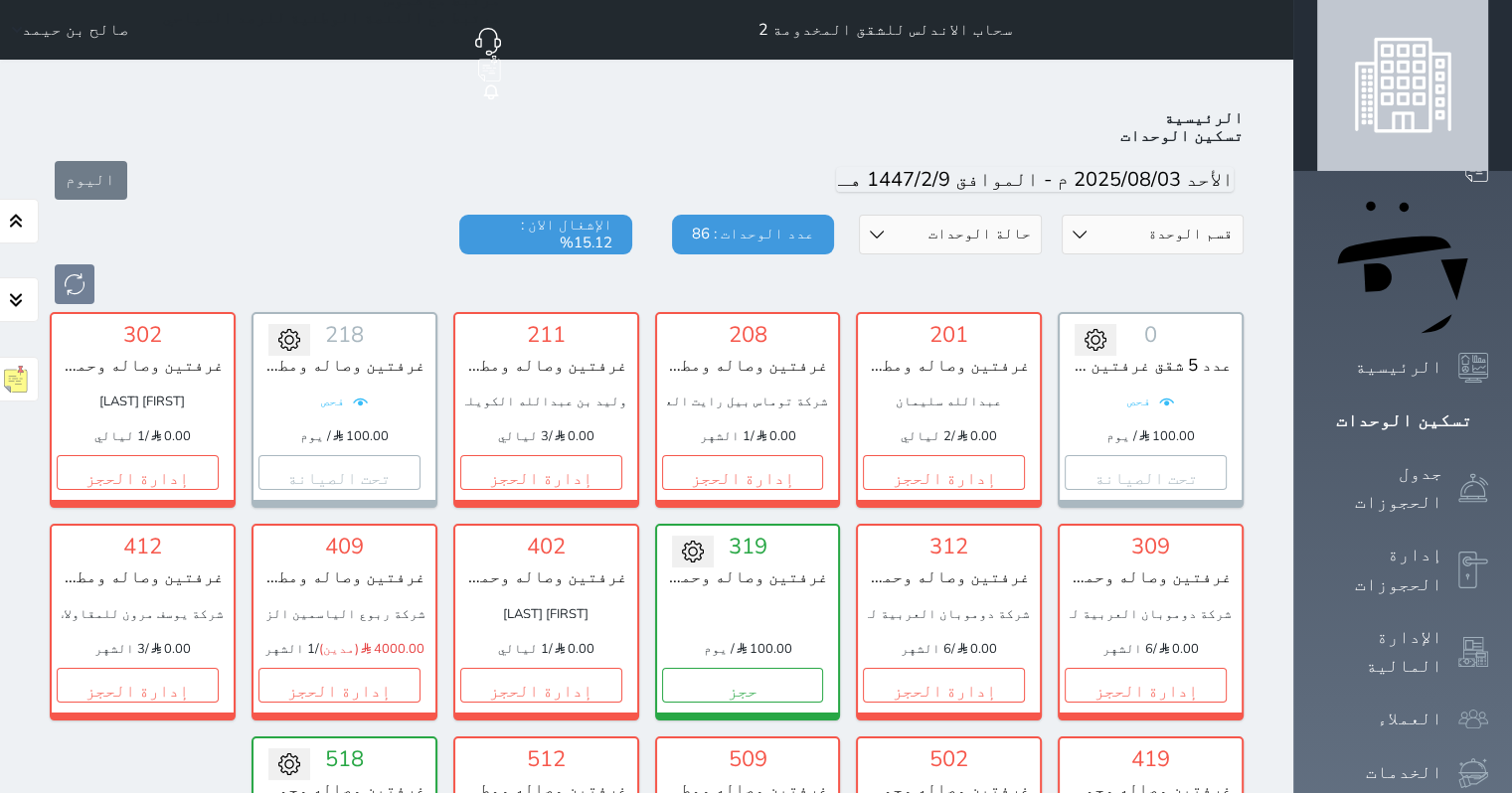 click on "قسم الوحدة   غرفه وحمام 3 غرف وصاله ومطبخ وحمام غرفتين وصاله ومطبخ وحمام غرفه وصاله وحمام" at bounding box center [1153, 235] 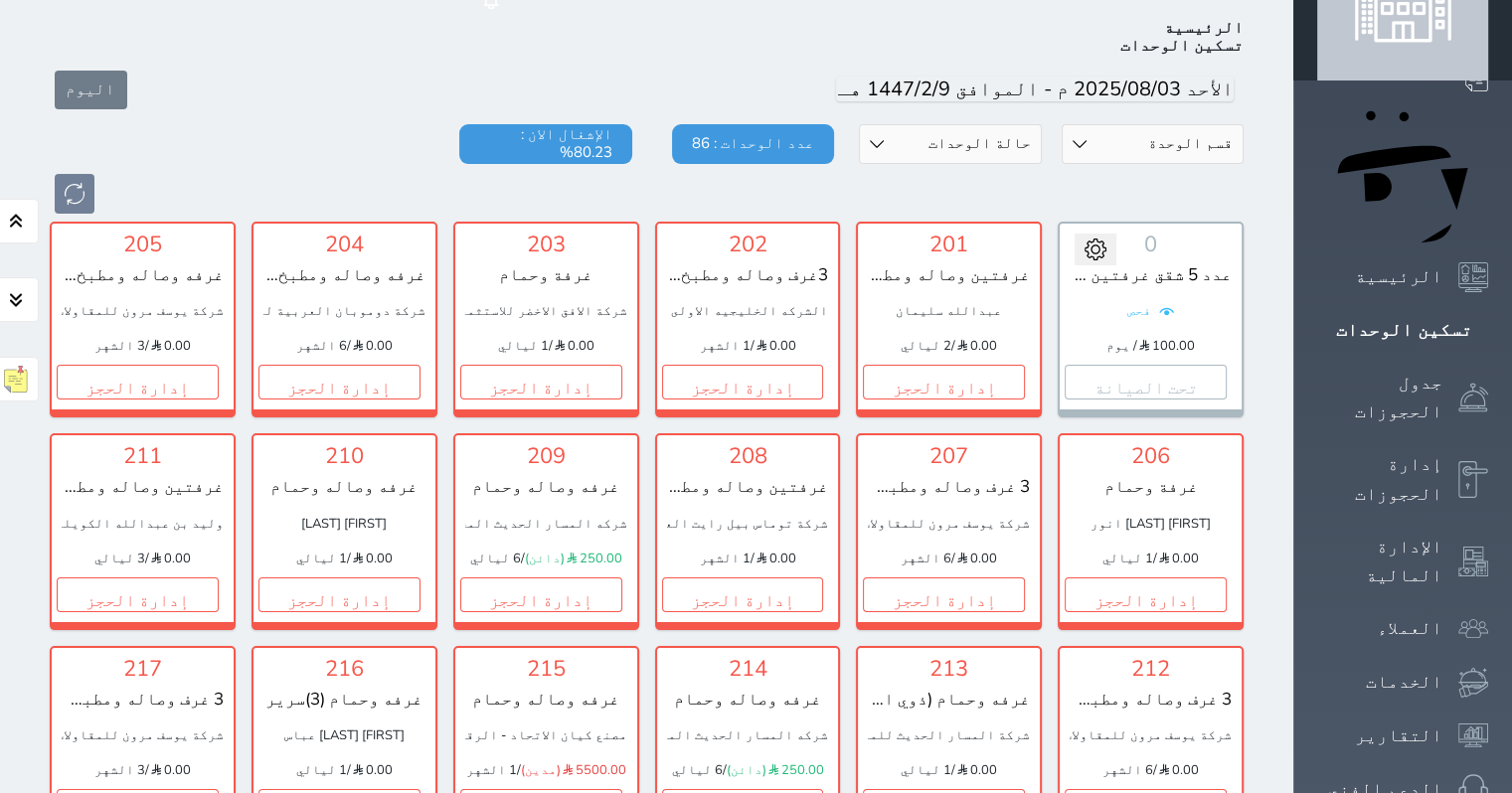 scroll, scrollTop: 153, scrollLeft: 0, axis: vertical 